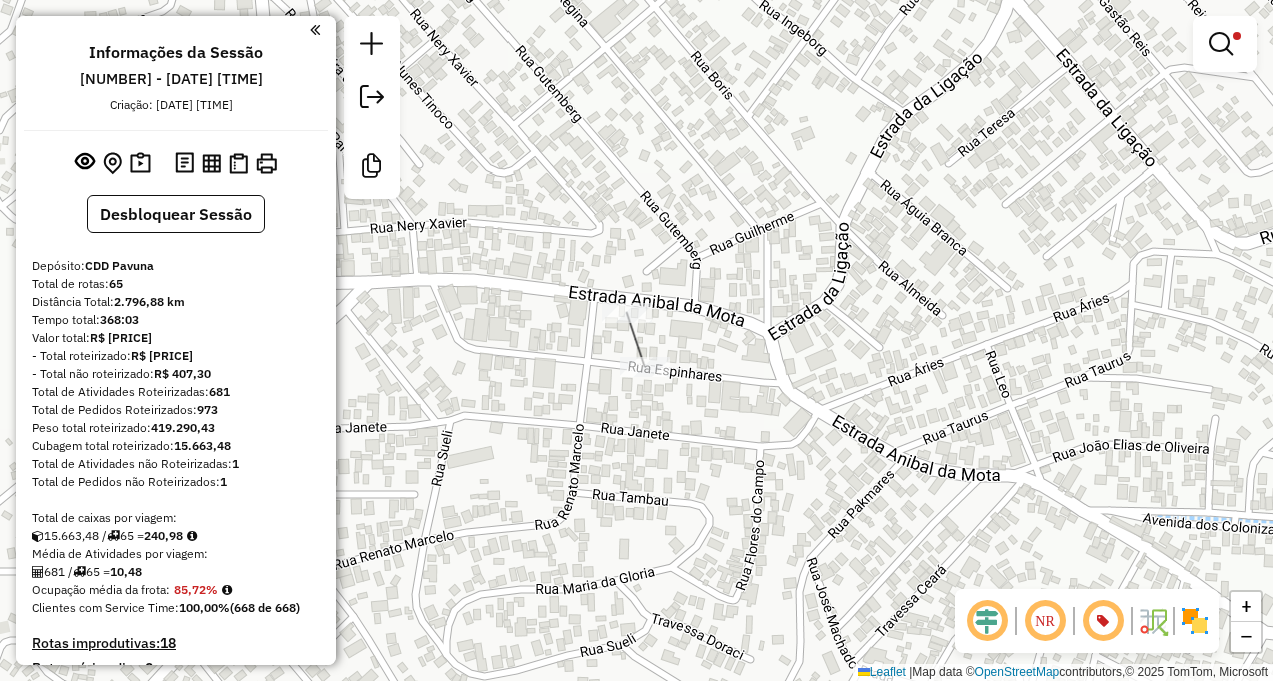 scroll, scrollTop: 0, scrollLeft: 0, axis: both 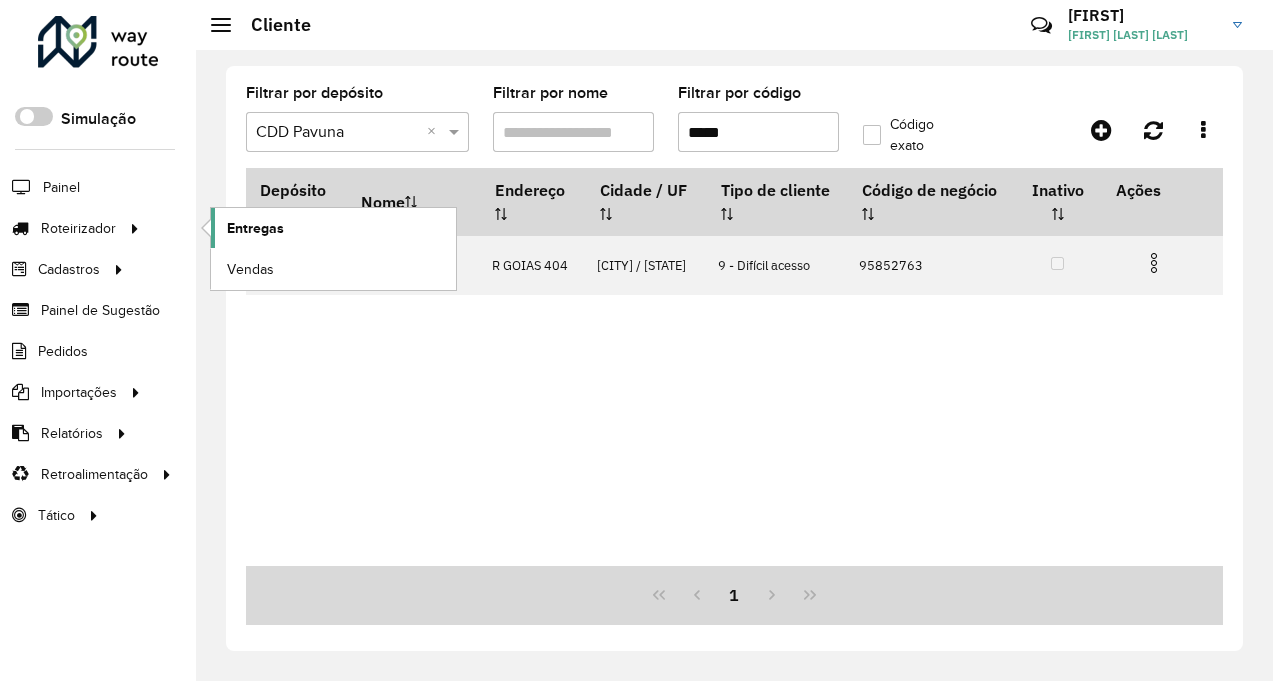 click on "Entregas" 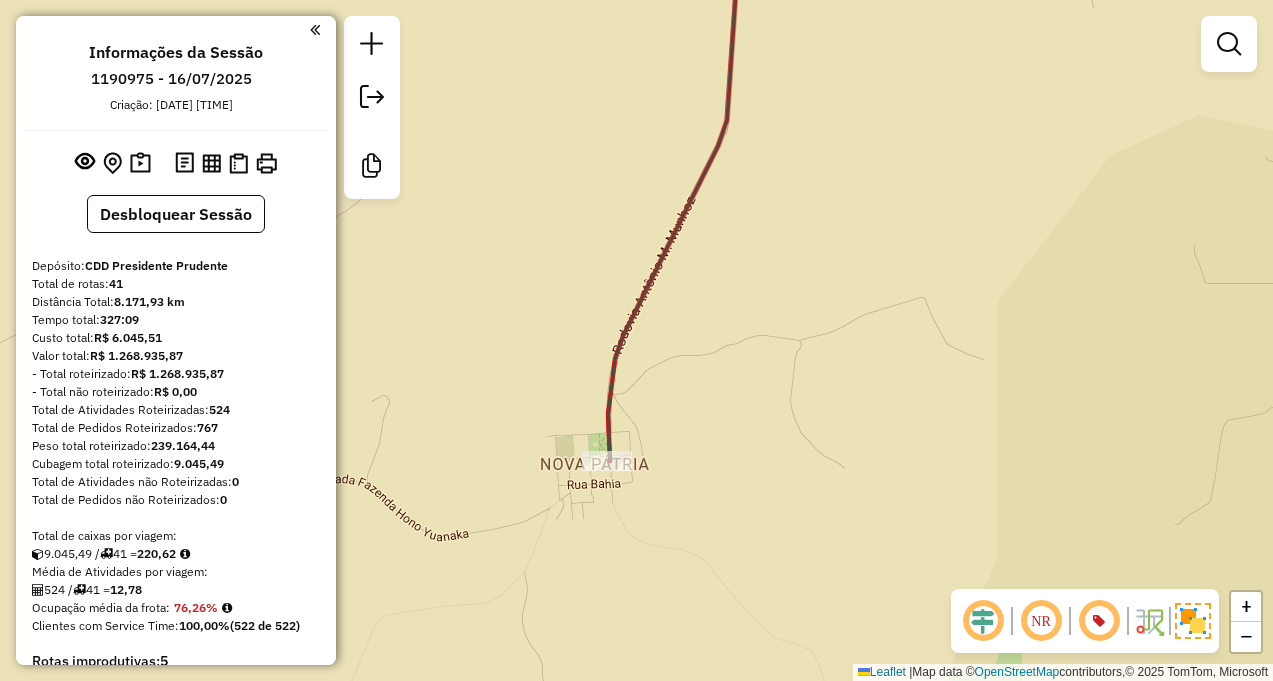 scroll, scrollTop: 0, scrollLeft: 0, axis: both 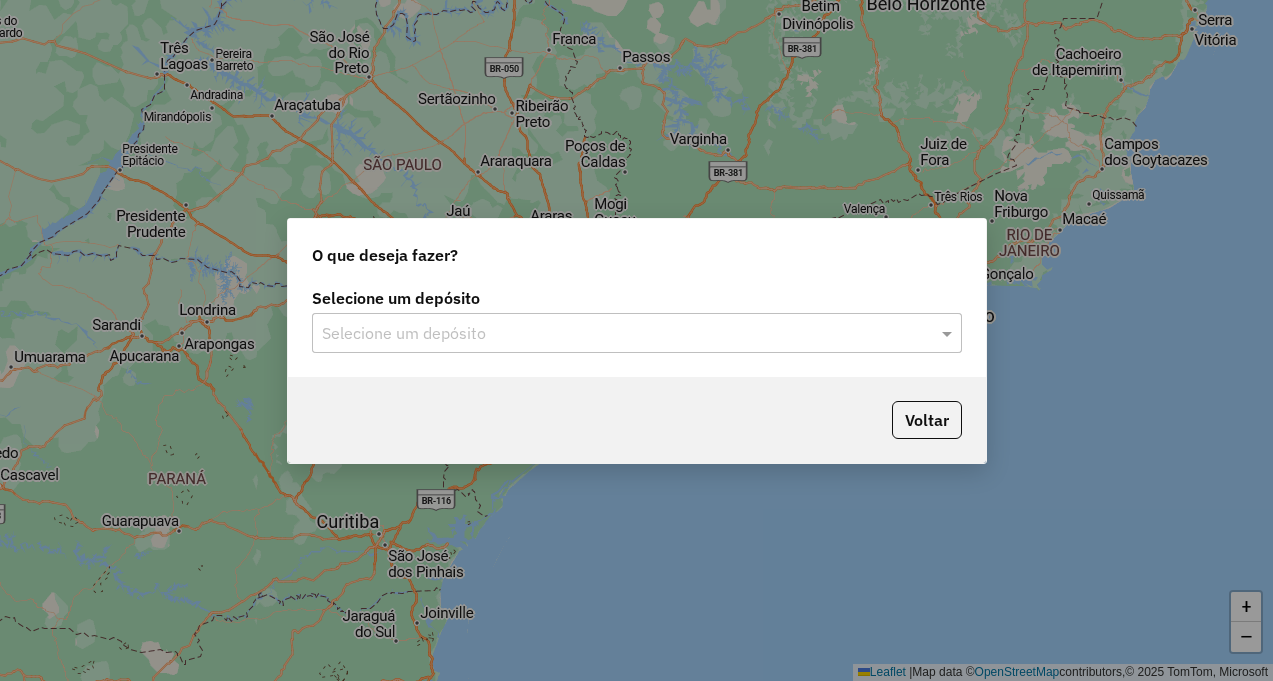 click on "Selecione um depósito" 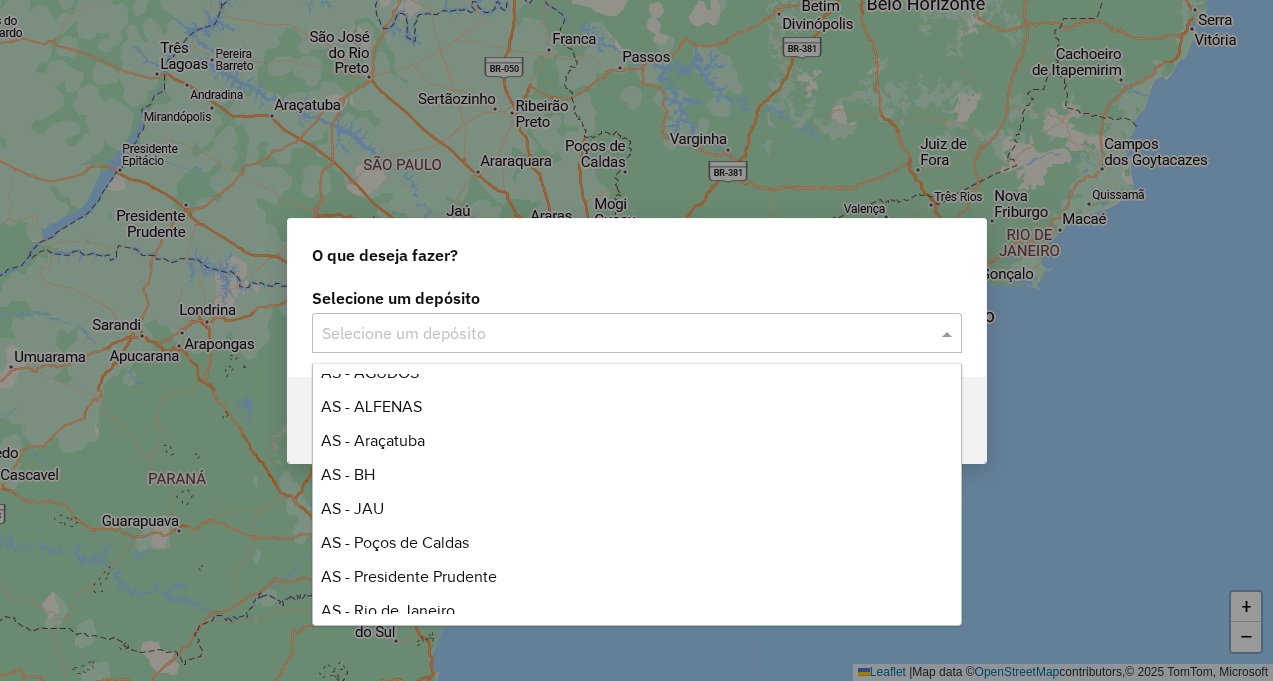 scroll, scrollTop: 0, scrollLeft: 0, axis: both 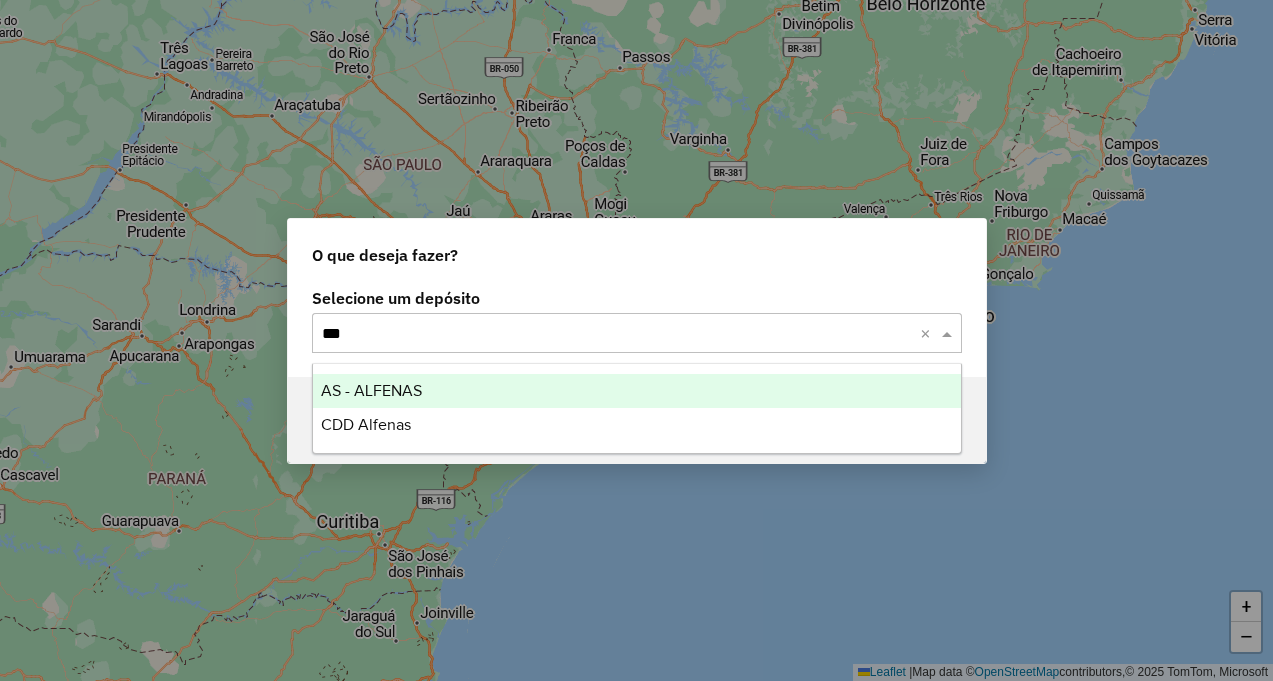 type on "****" 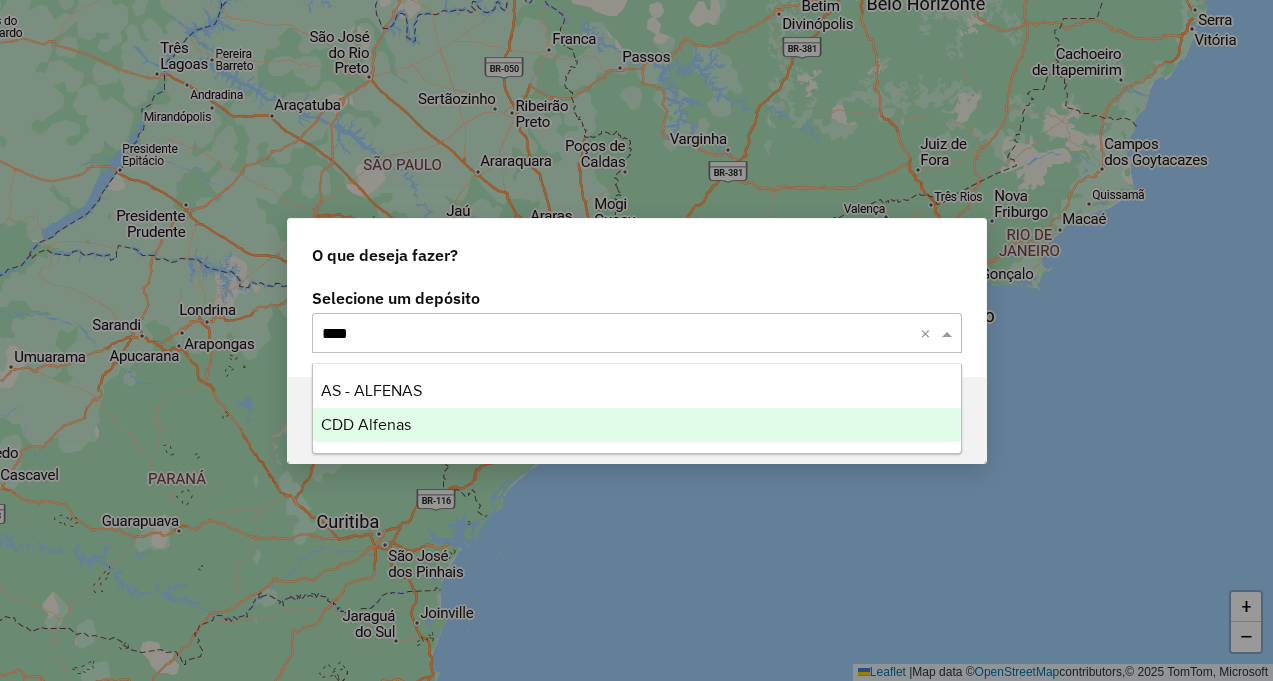 click on "CDD Alfenas" at bounding box center [637, 425] 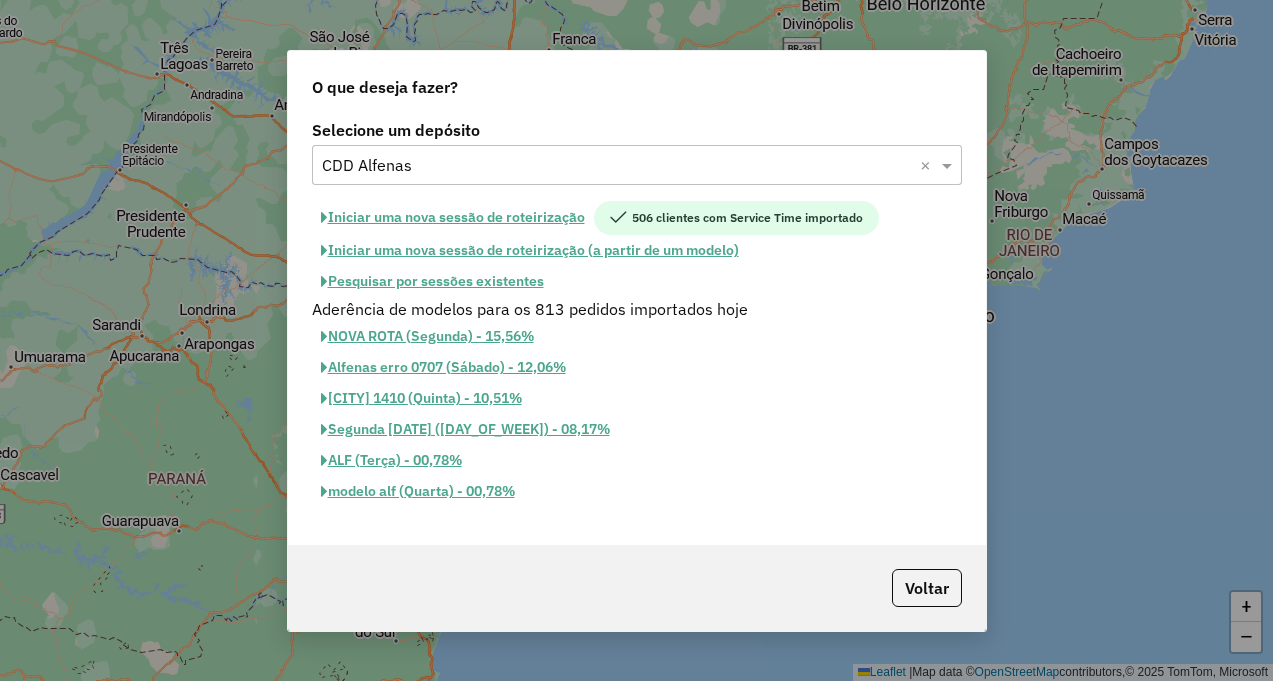 click on "Iniciar uma nova sessão de roteirização" 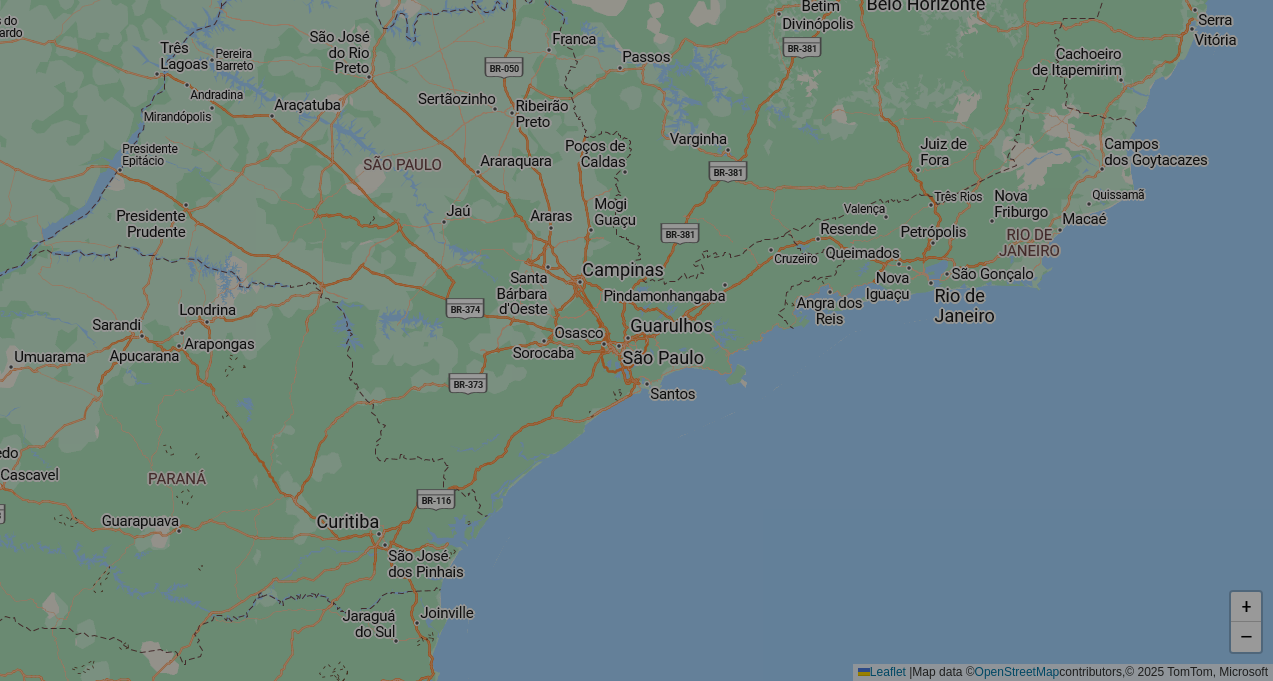 select on "*" 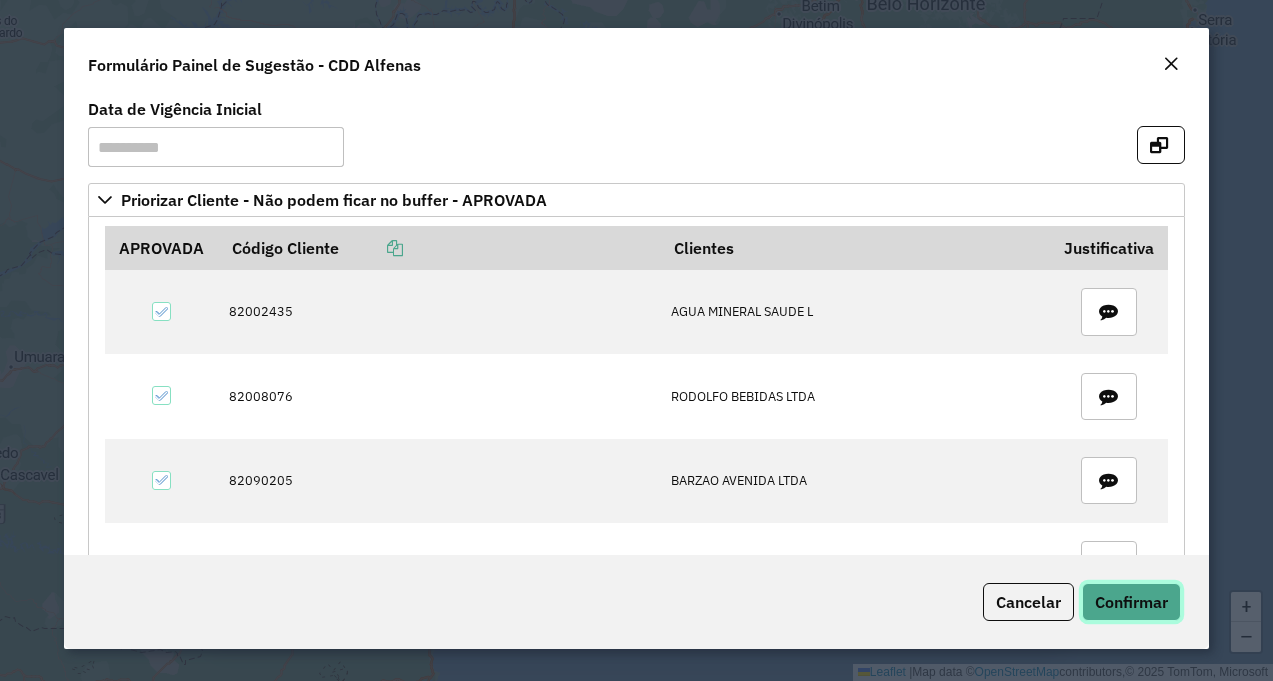 click on "Confirmar" 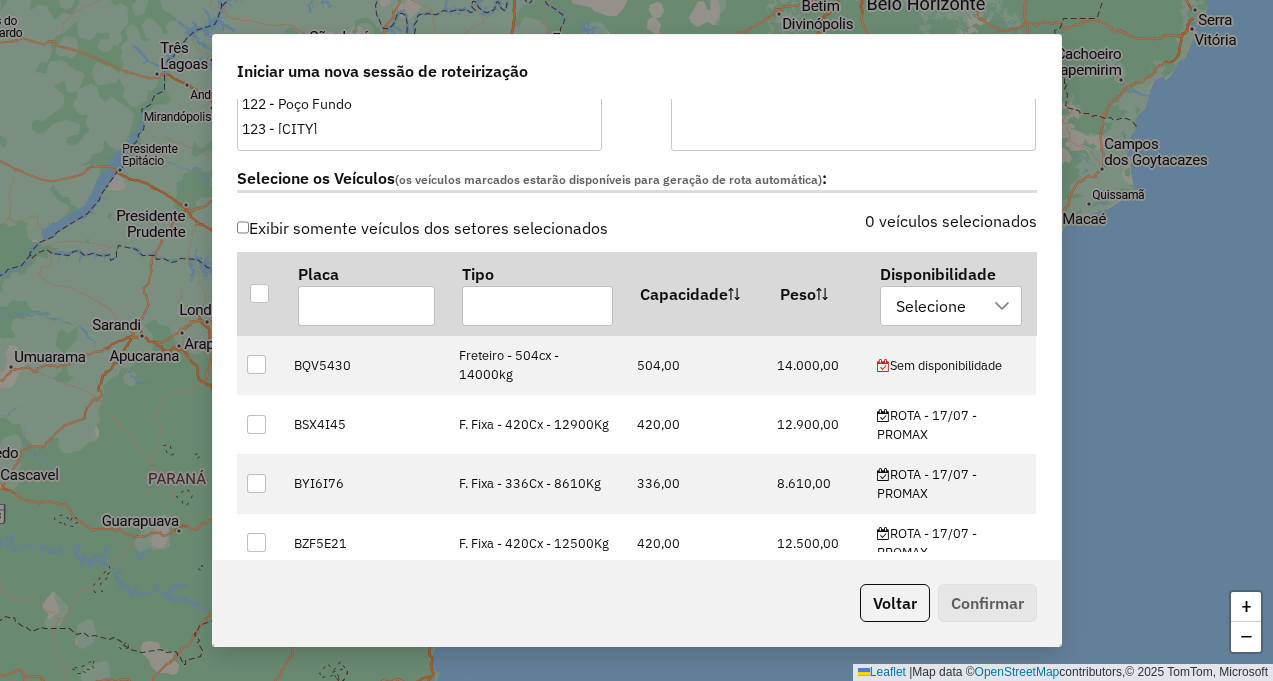 scroll, scrollTop: 700, scrollLeft: 0, axis: vertical 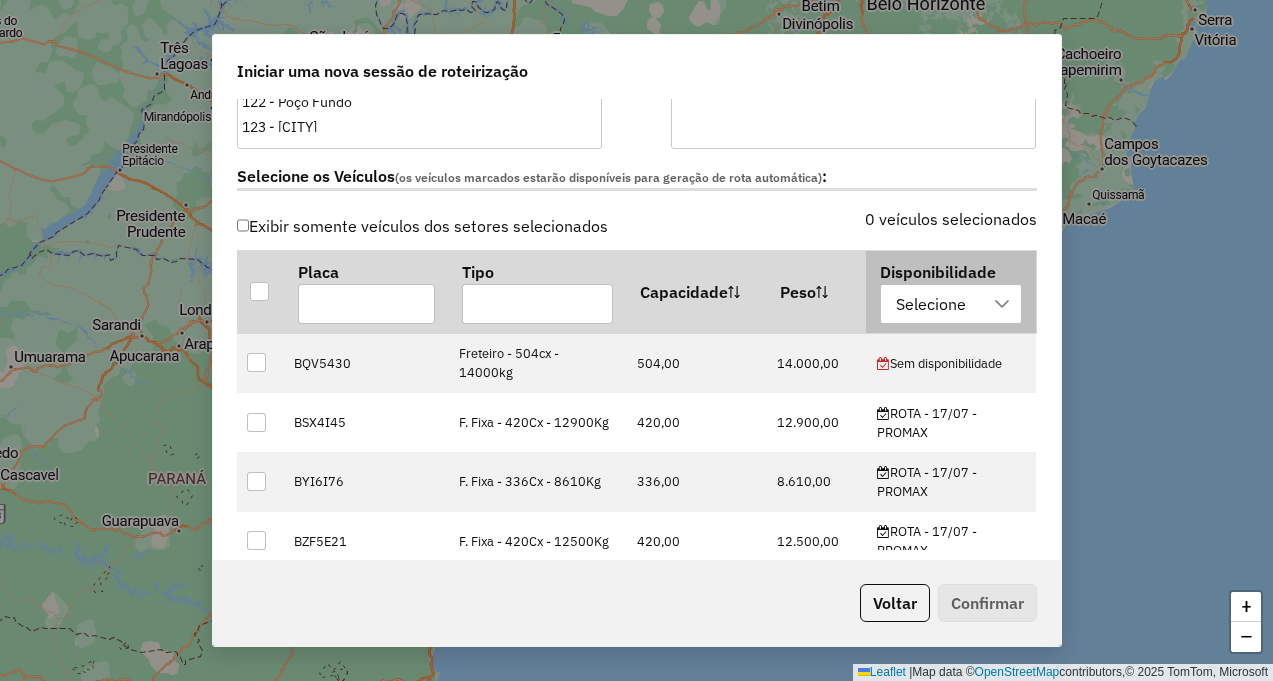 click on "Selecione" at bounding box center (931, 304) 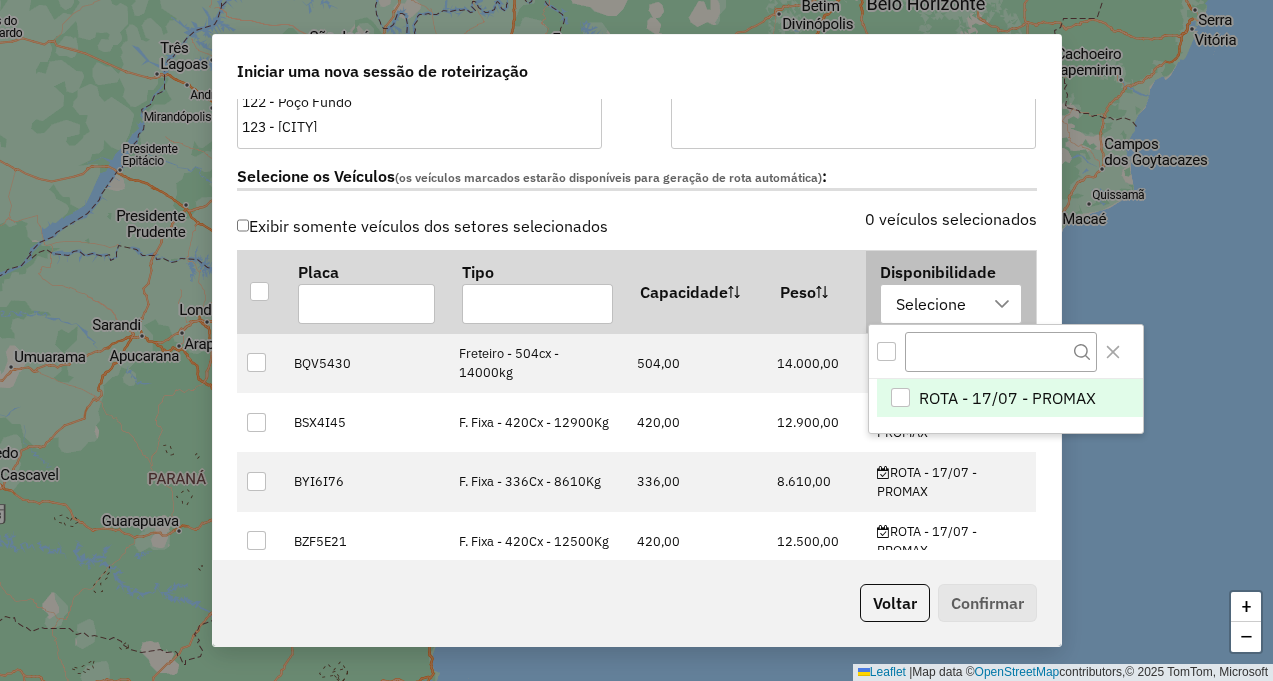 scroll, scrollTop: 15, scrollLeft: 91, axis: both 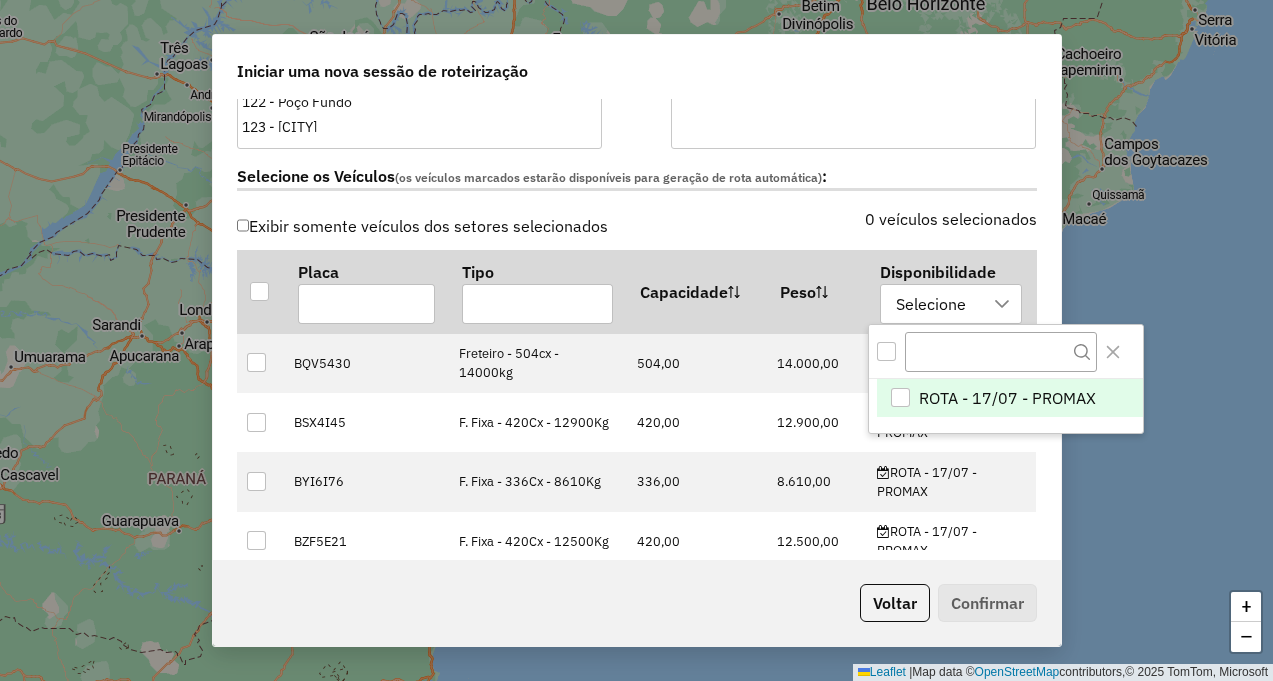 click at bounding box center (900, 397) 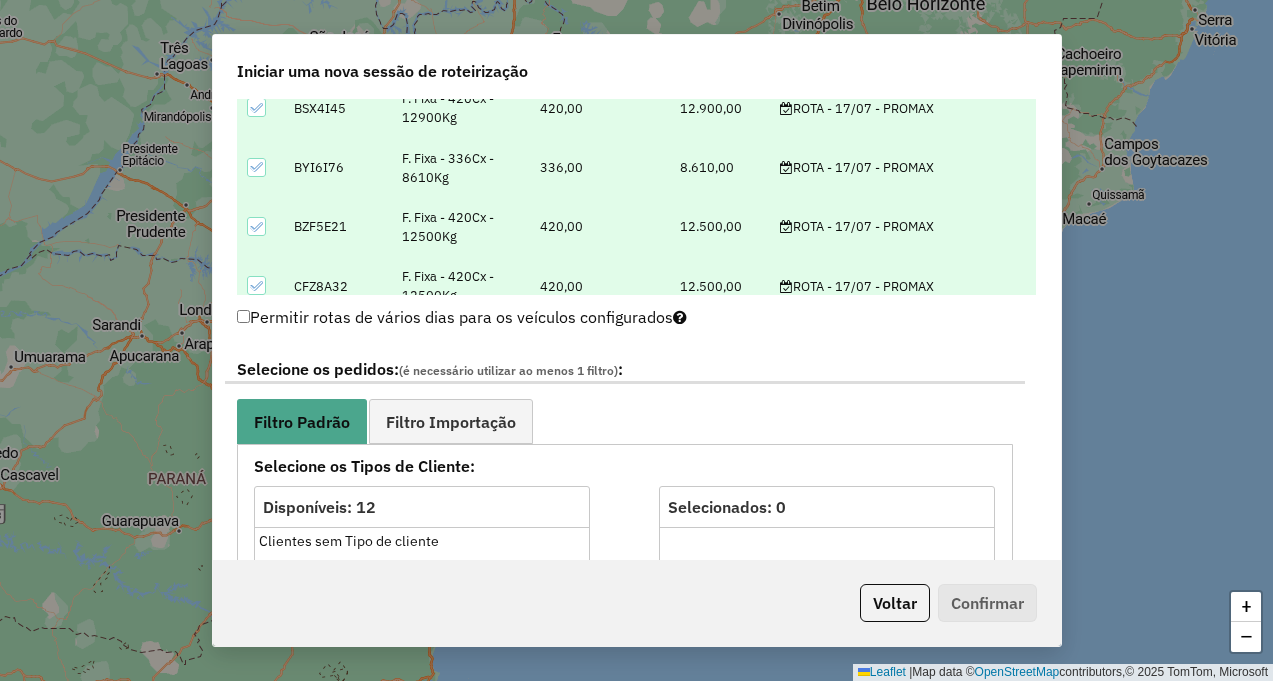 scroll, scrollTop: 1000, scrollLeft: 0, axis: vertical 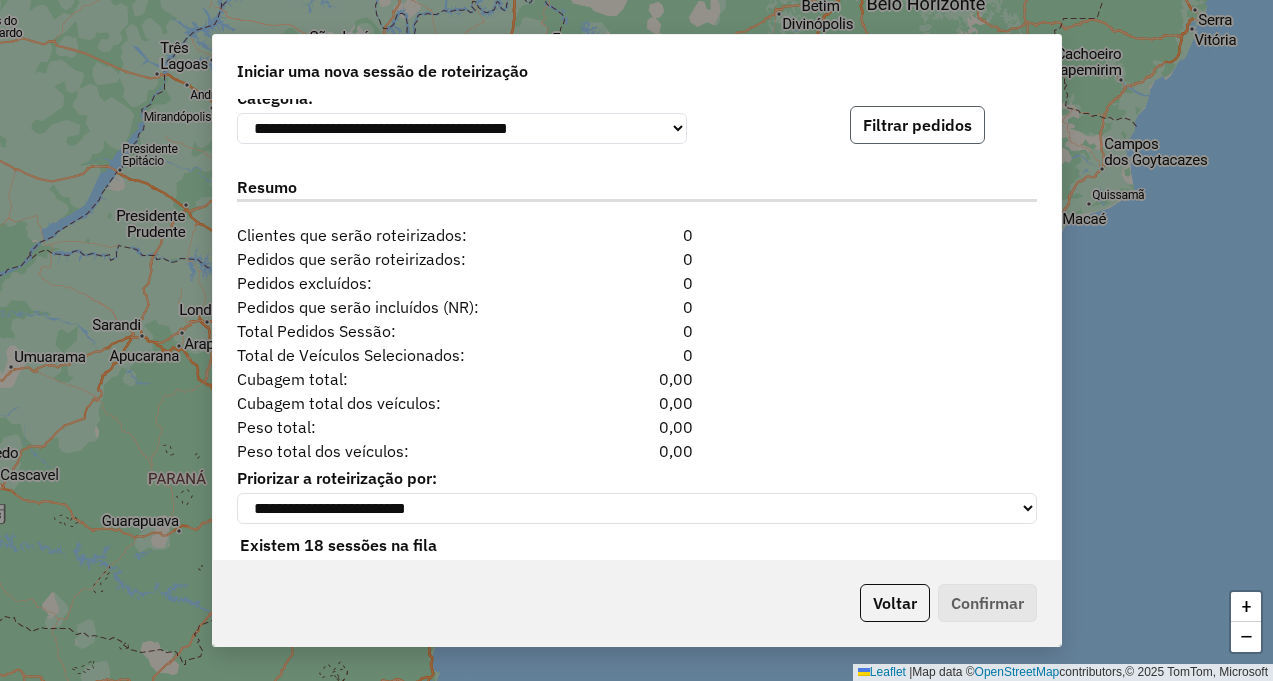 click on "Filtrar pedidos" 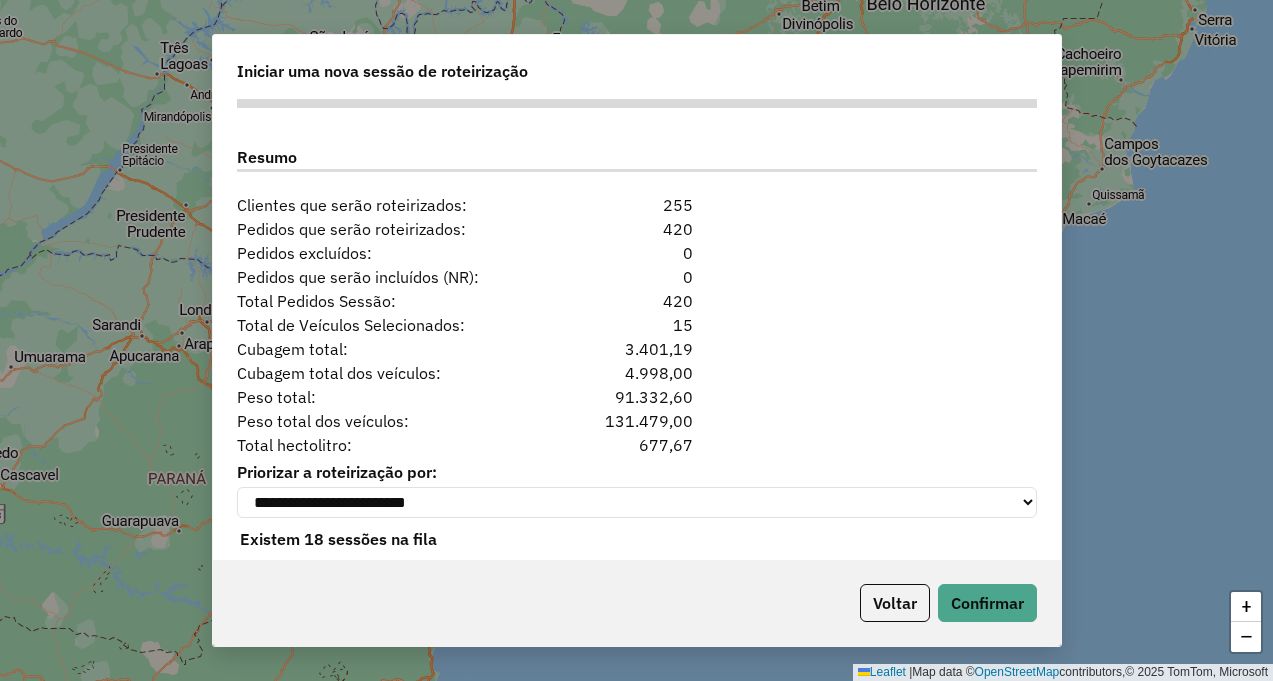 scroll, scrollTop: 2679, scrollLeft: 0, axis: vertical 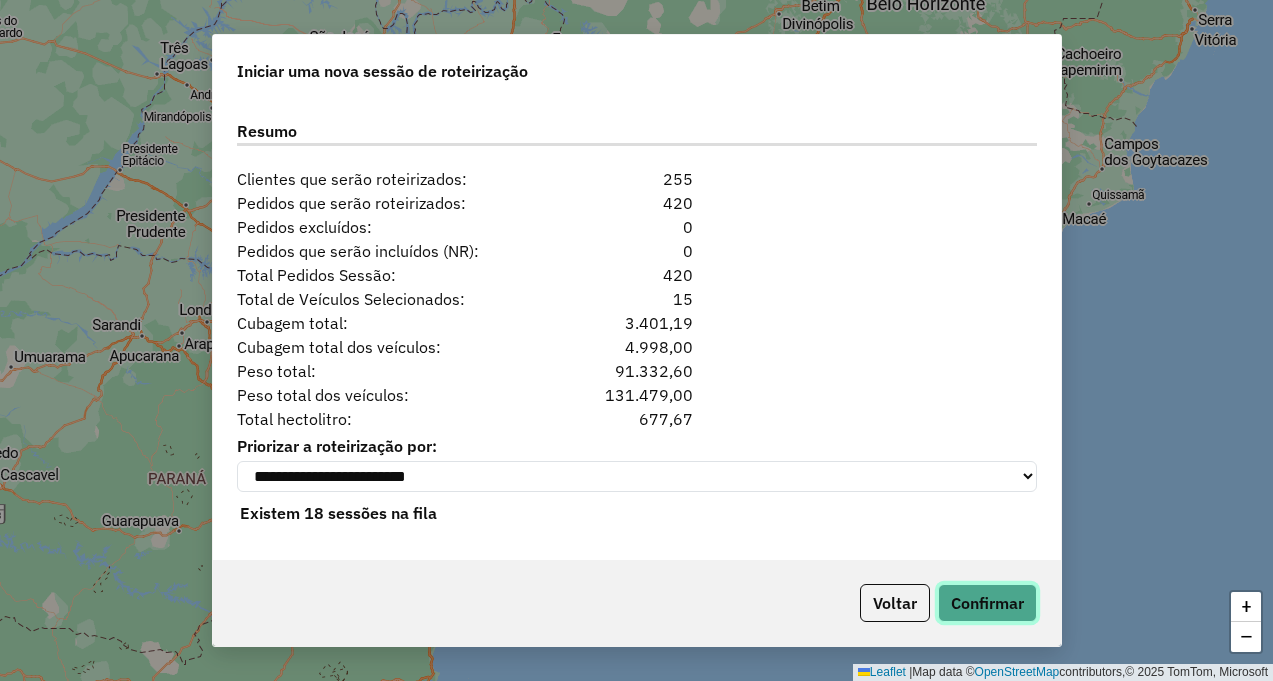 click on "Confirmar" 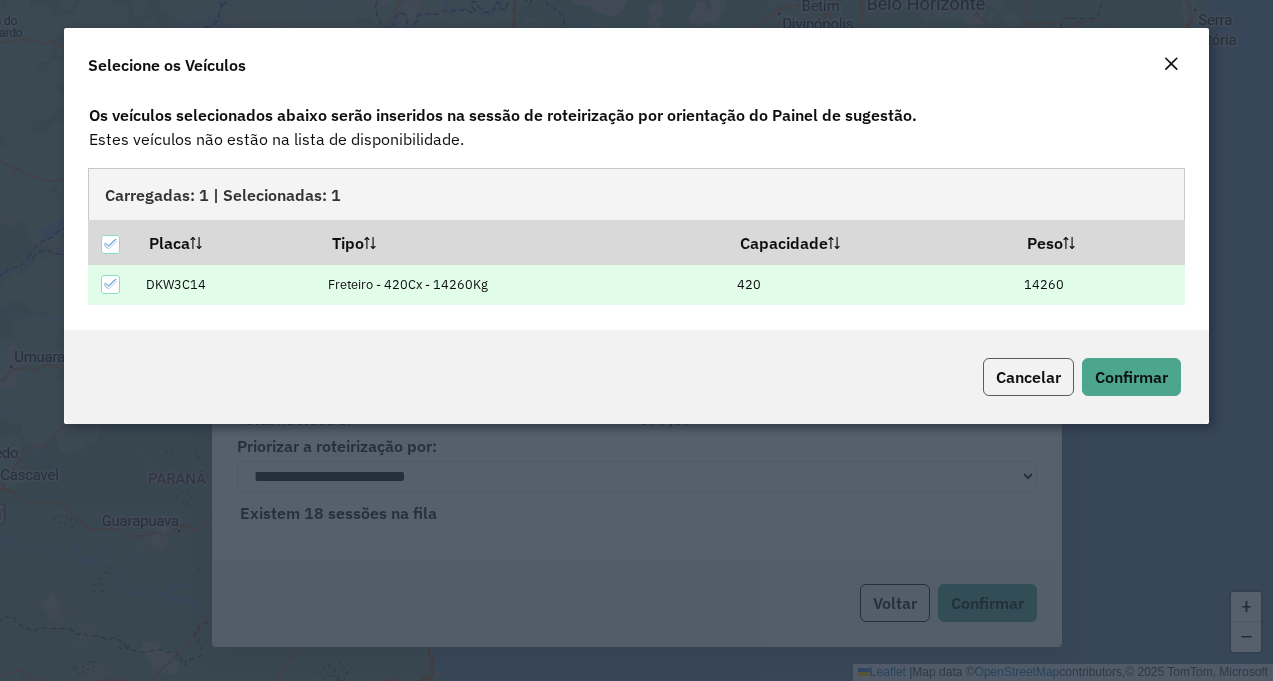 click on "Cancelar" 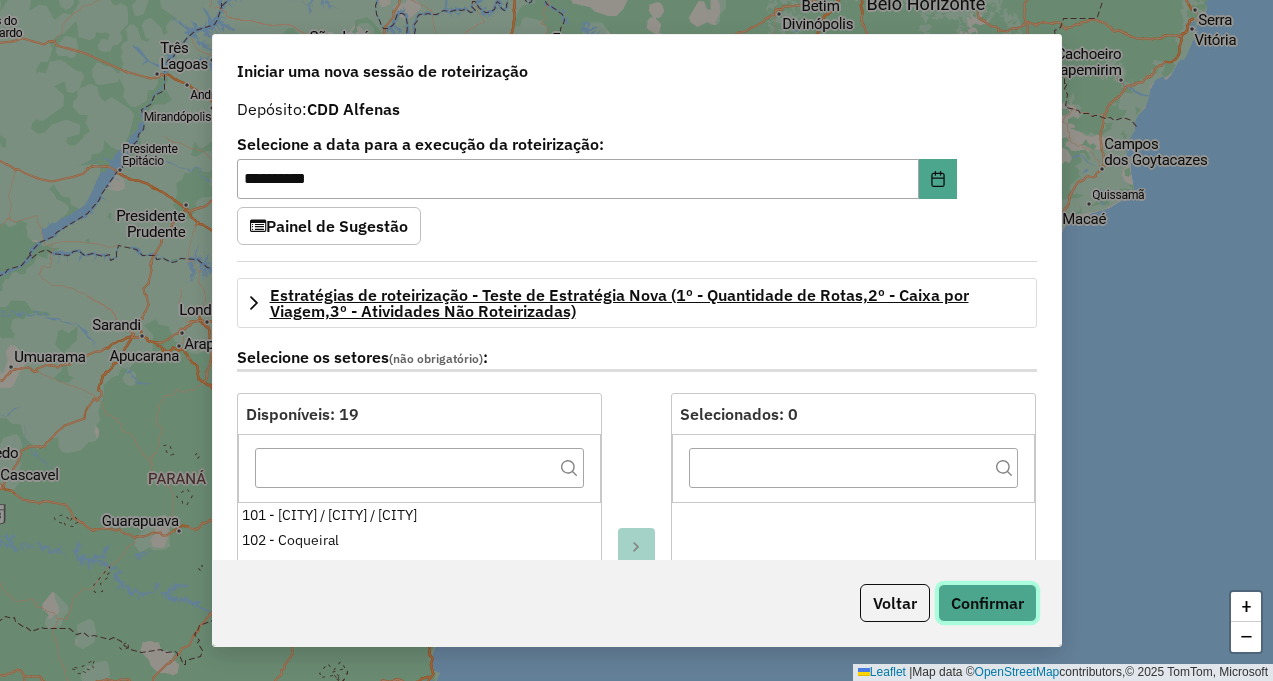 scroll, scrollTop: 0, scrollLeft: 0, axis: both 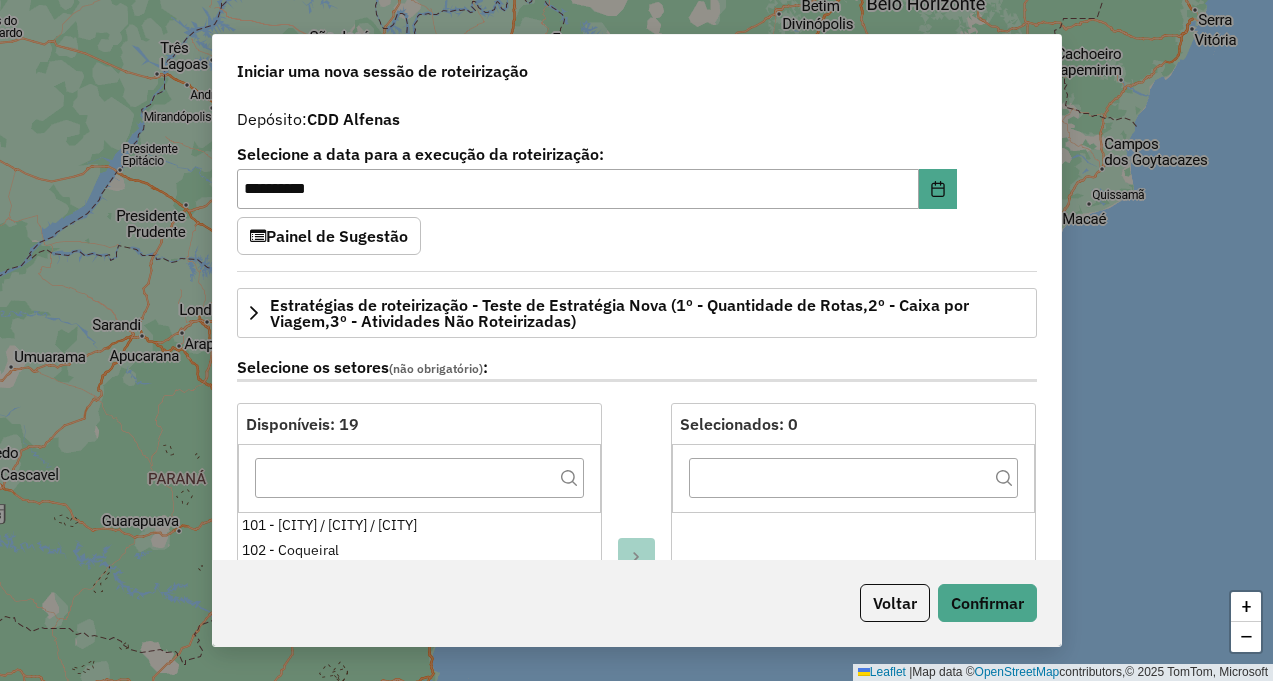 click on "Painel de Sugestão" 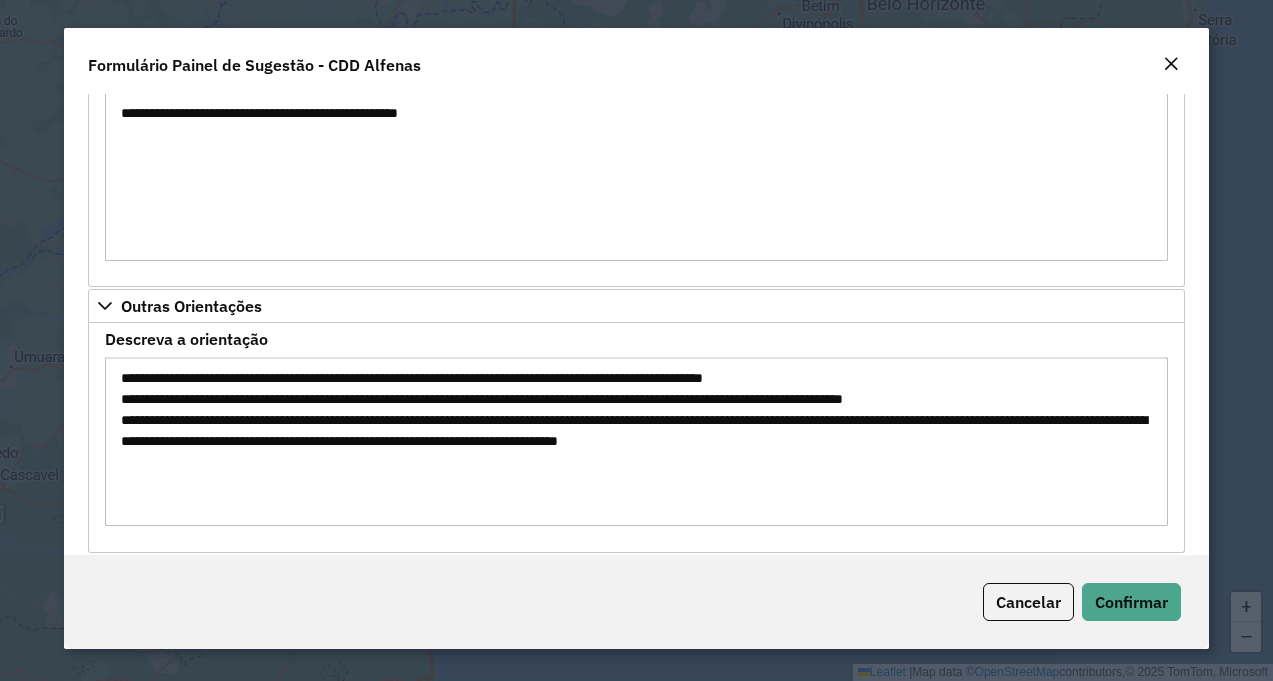scroll, scrollTop: 1681, scrollLeft: 0, axis: vertical 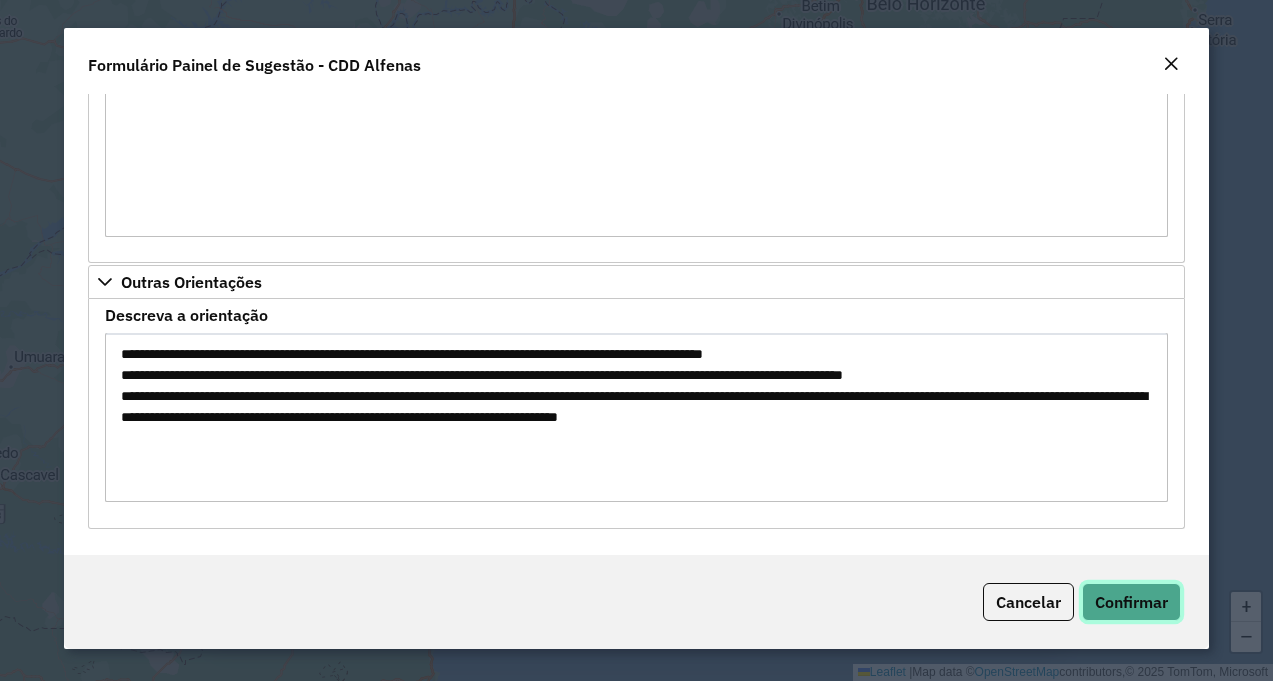 click on "Confirmar" 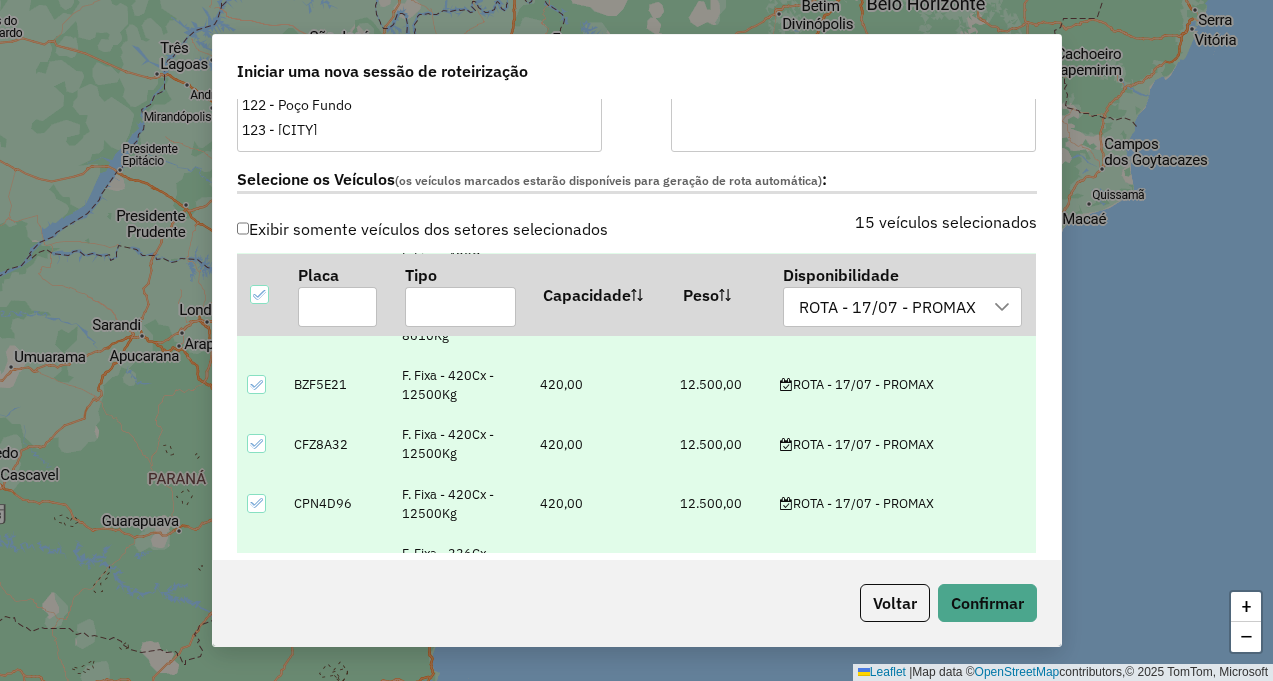 scroll, scrollTop: 700, scrollLeft: 0, axis: vertical 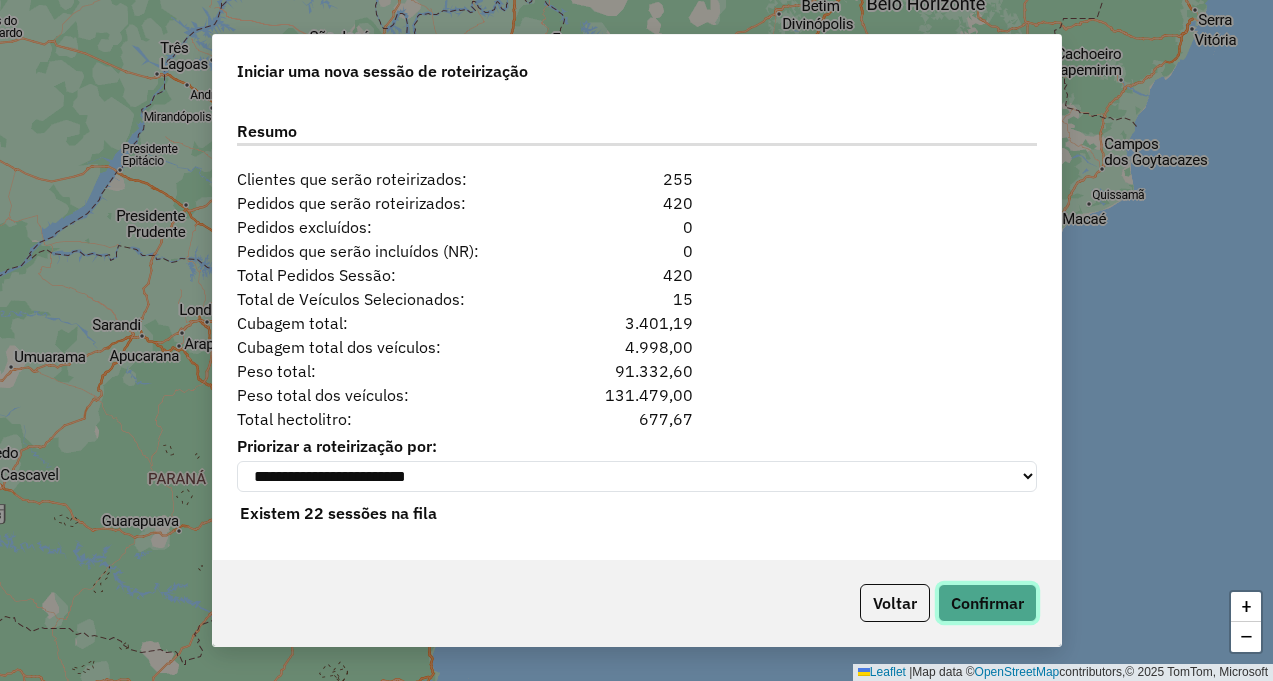 click on "Confirmar" 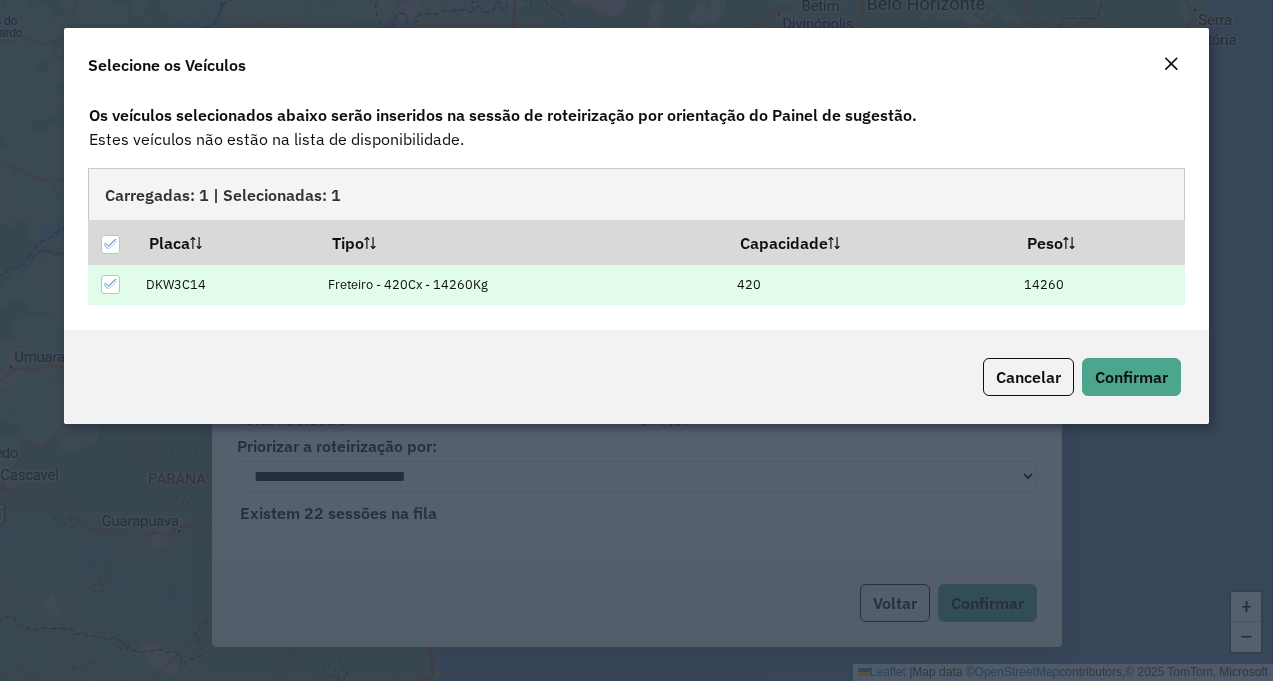 click 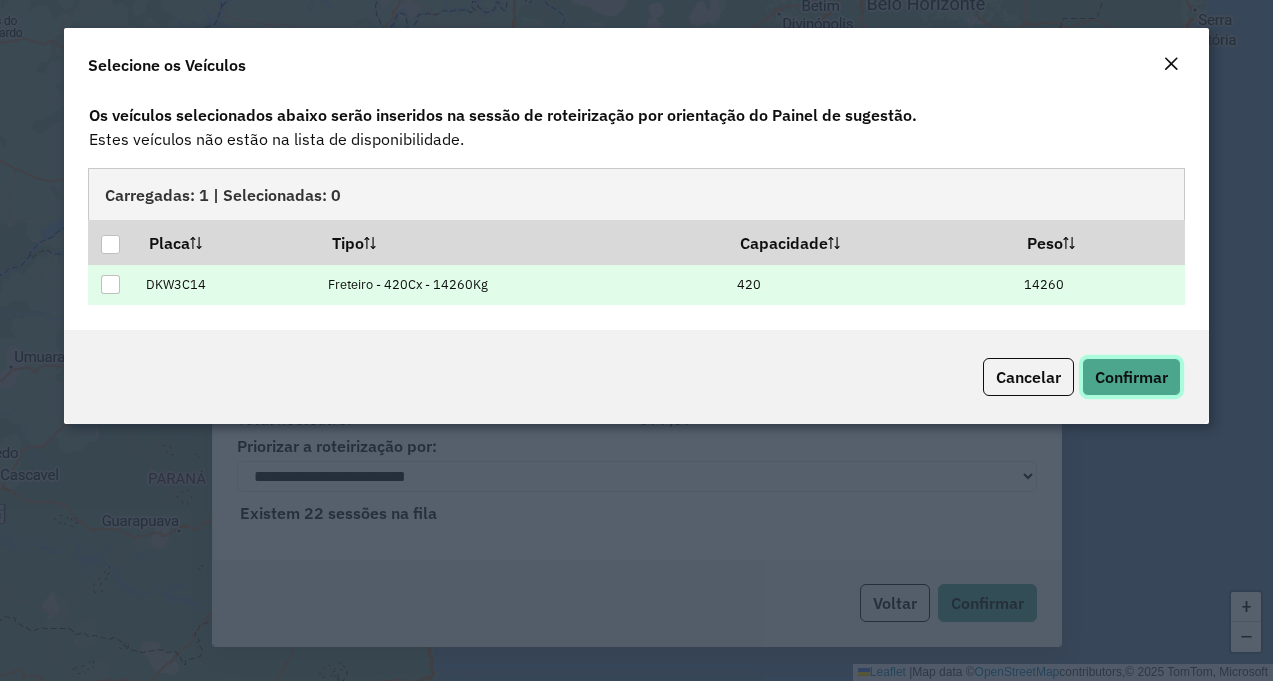 click on "Confirmar" 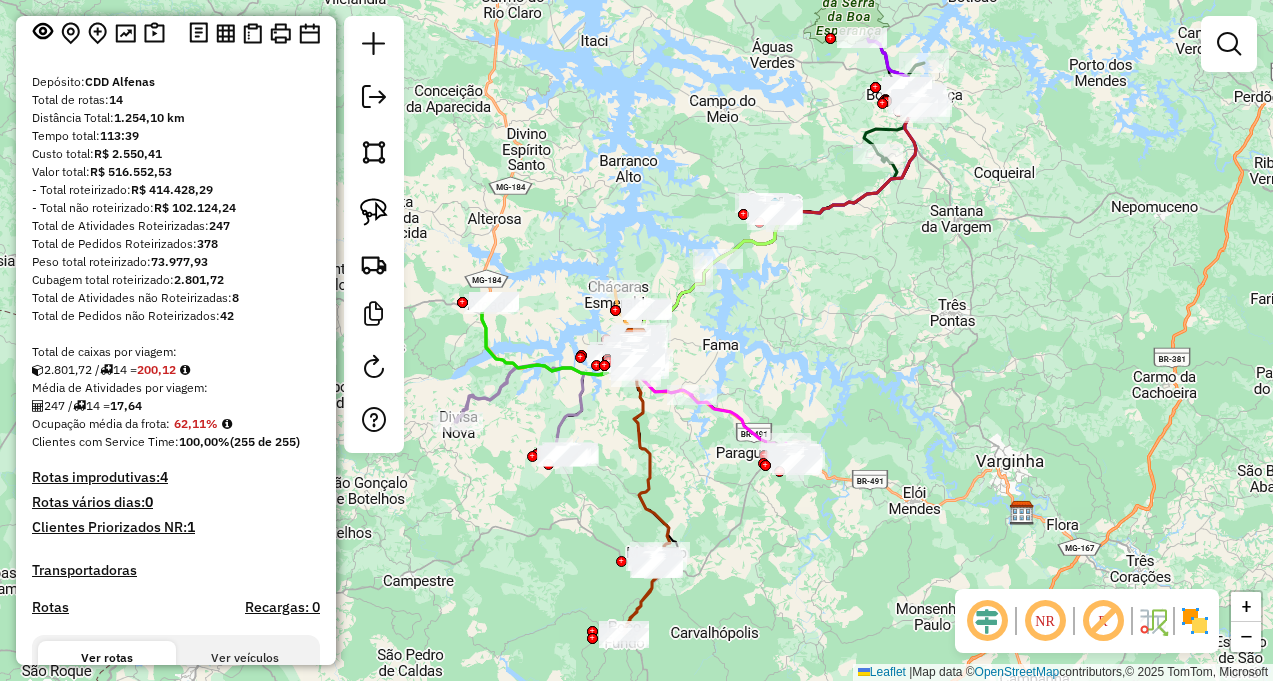 scroll, scrollTop: 100, scrollLeft: 0, axis: vertical 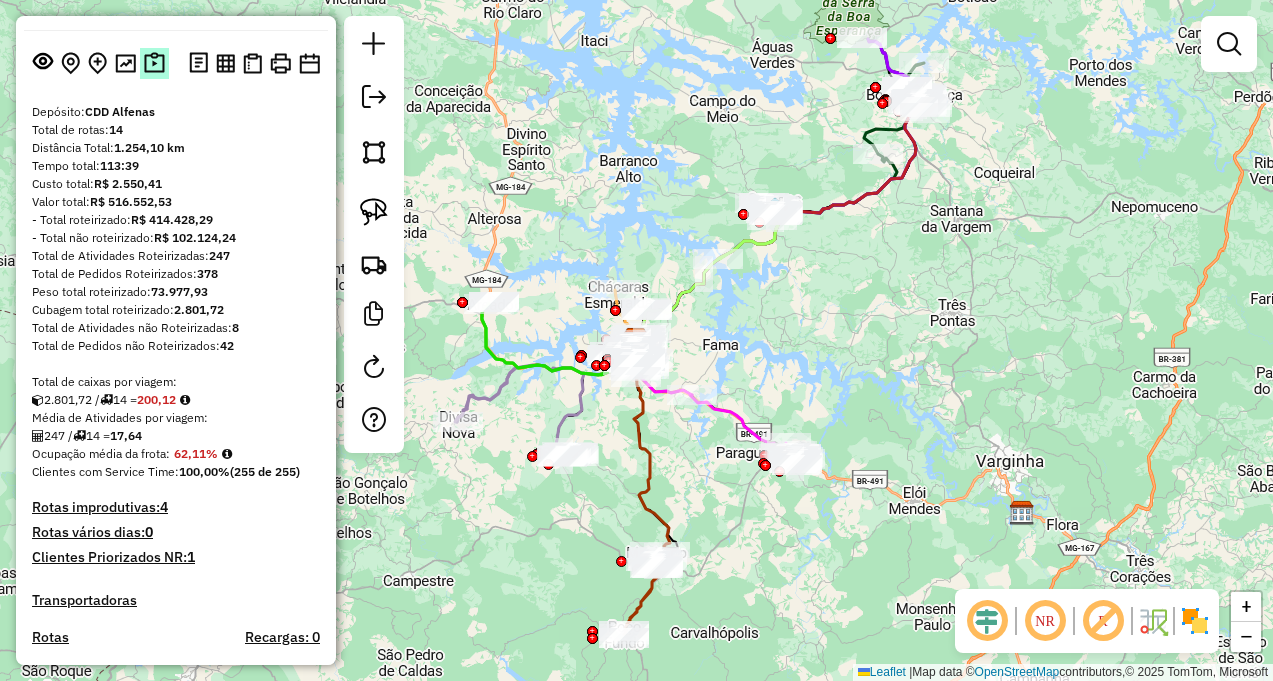 click at bounding box center (154, 63) 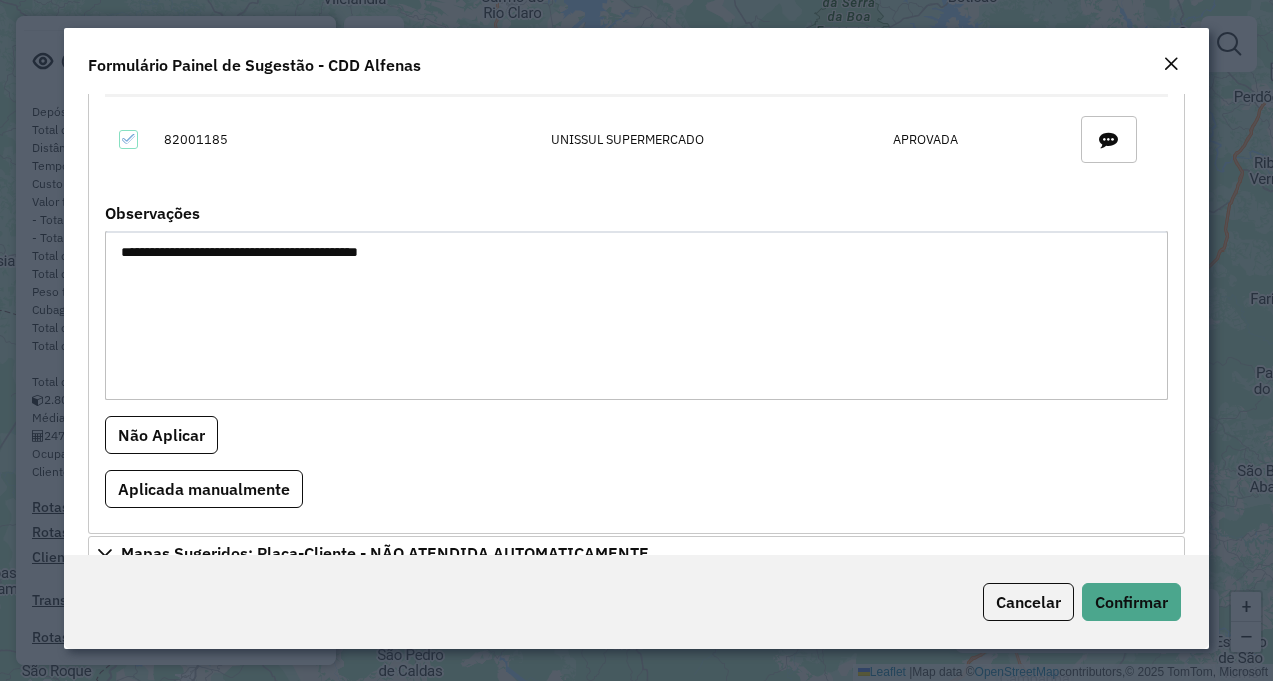 scroll, scrollTop: 1500, scrollLeft: 0, axis: vertical 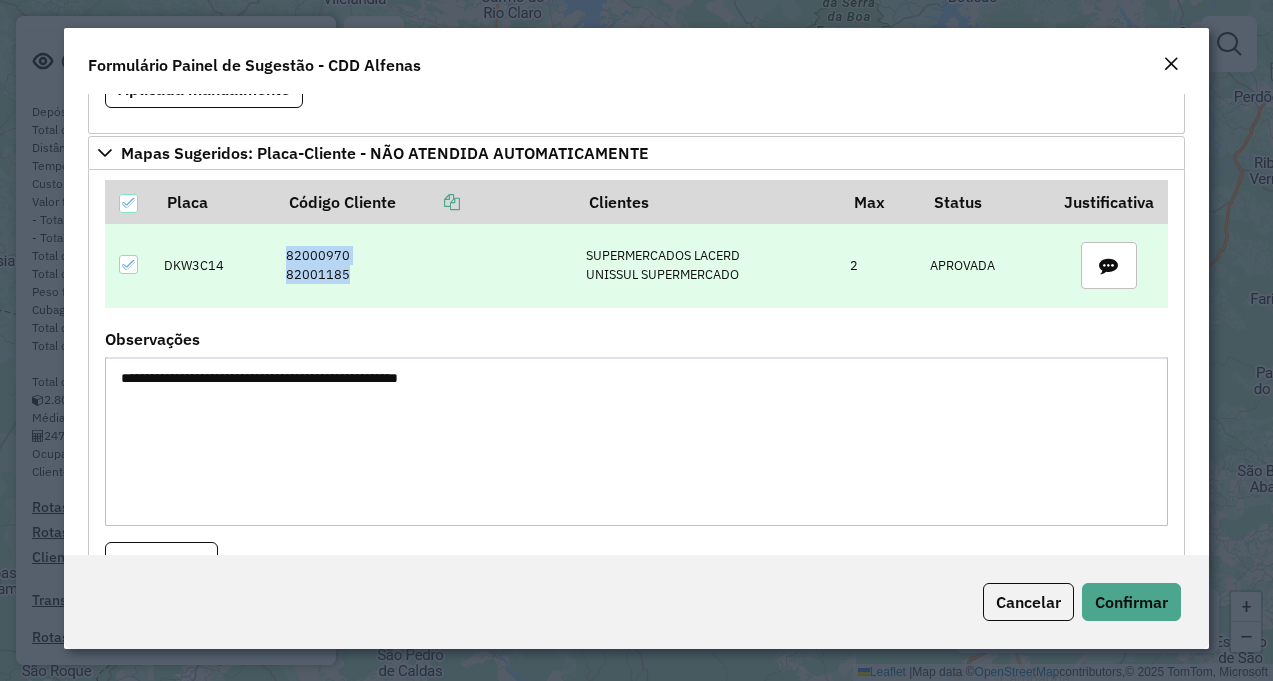 drag, startPoint x: 274, startPoint y: 255, endPoint x: 383, endPoint y: 281, distance: 112.05802 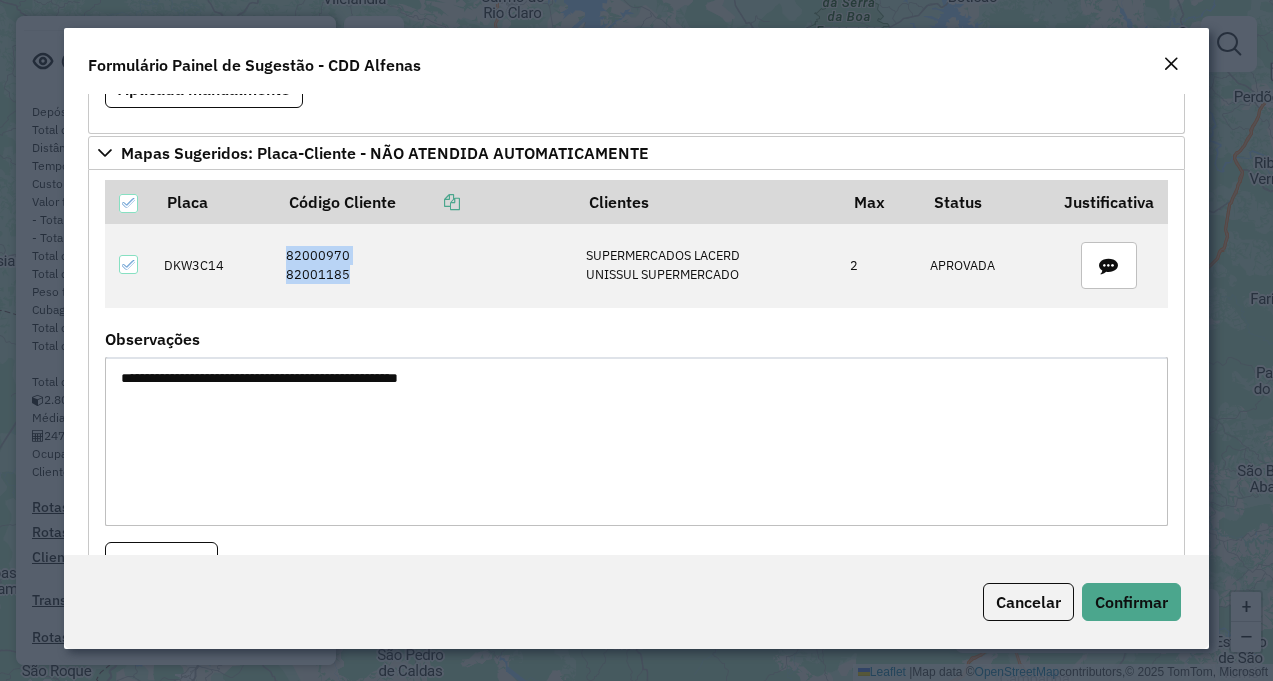 click 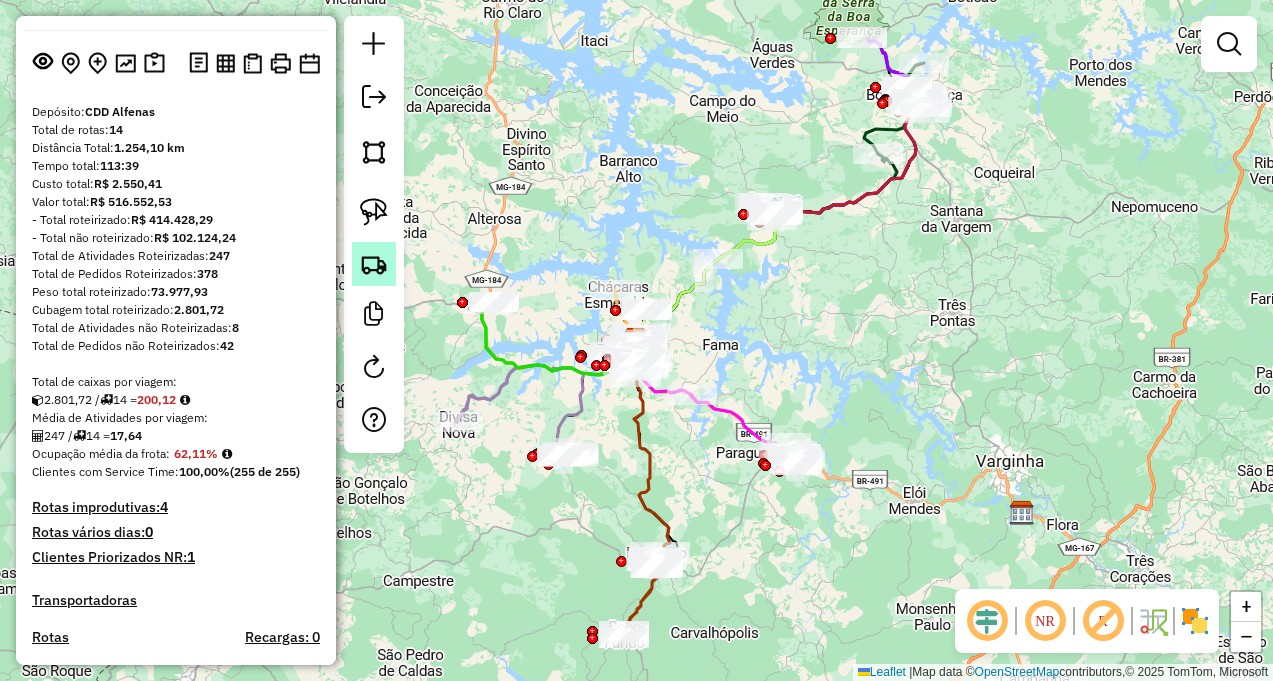 click 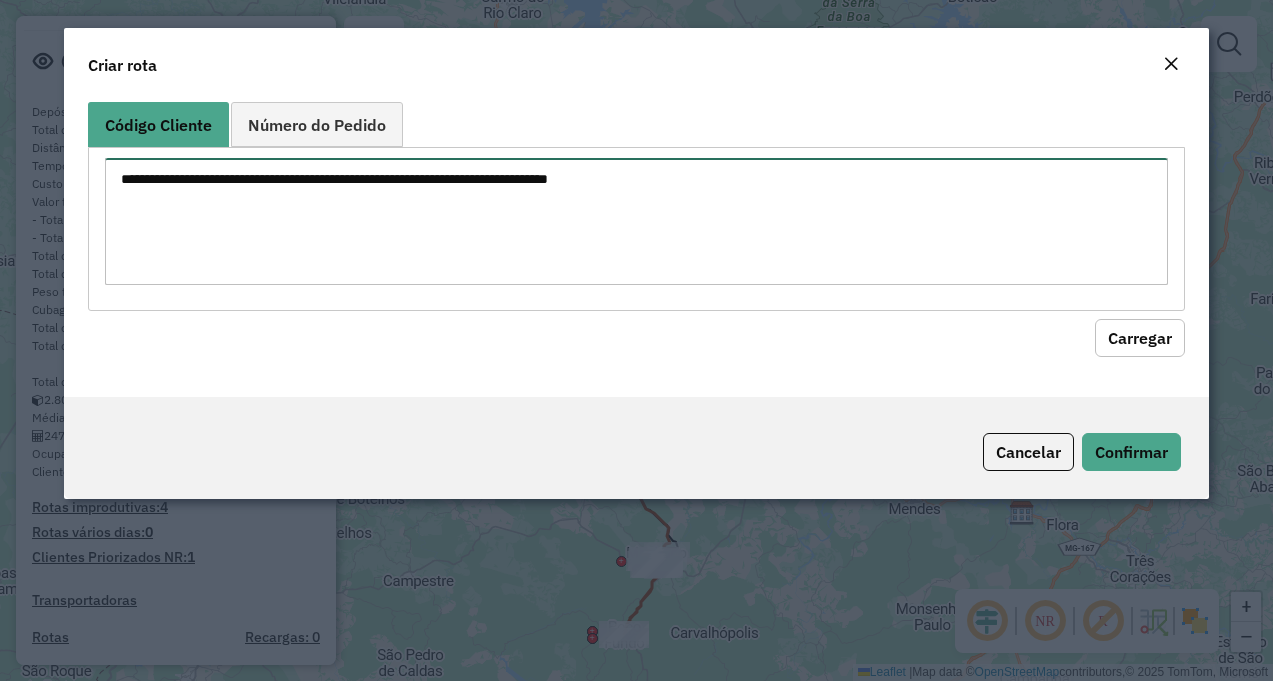 paste on "********
********" 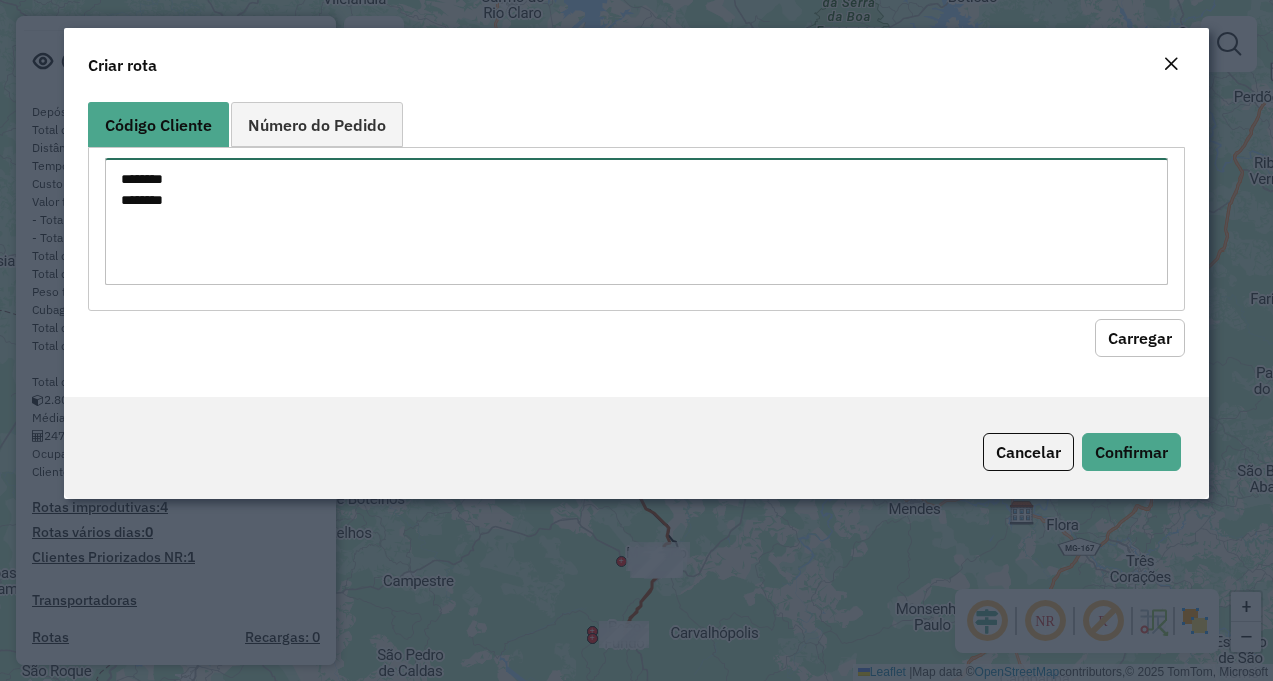 type on "********
********" 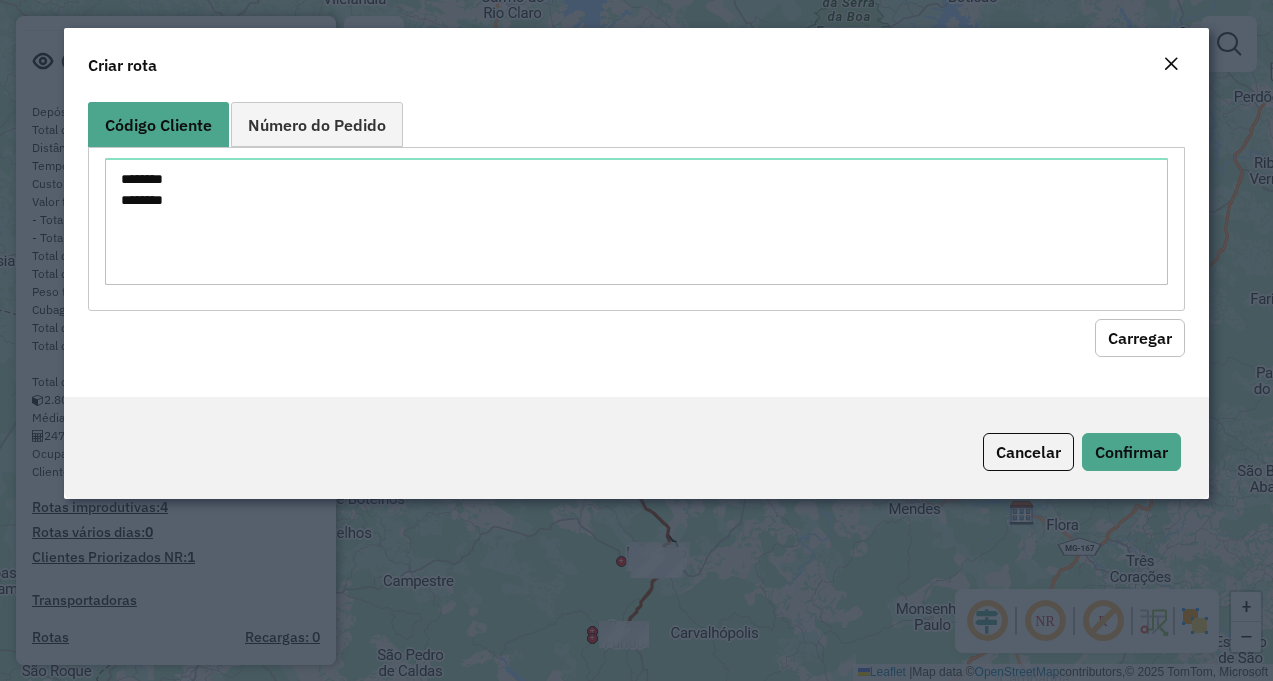 click on "Carregar" 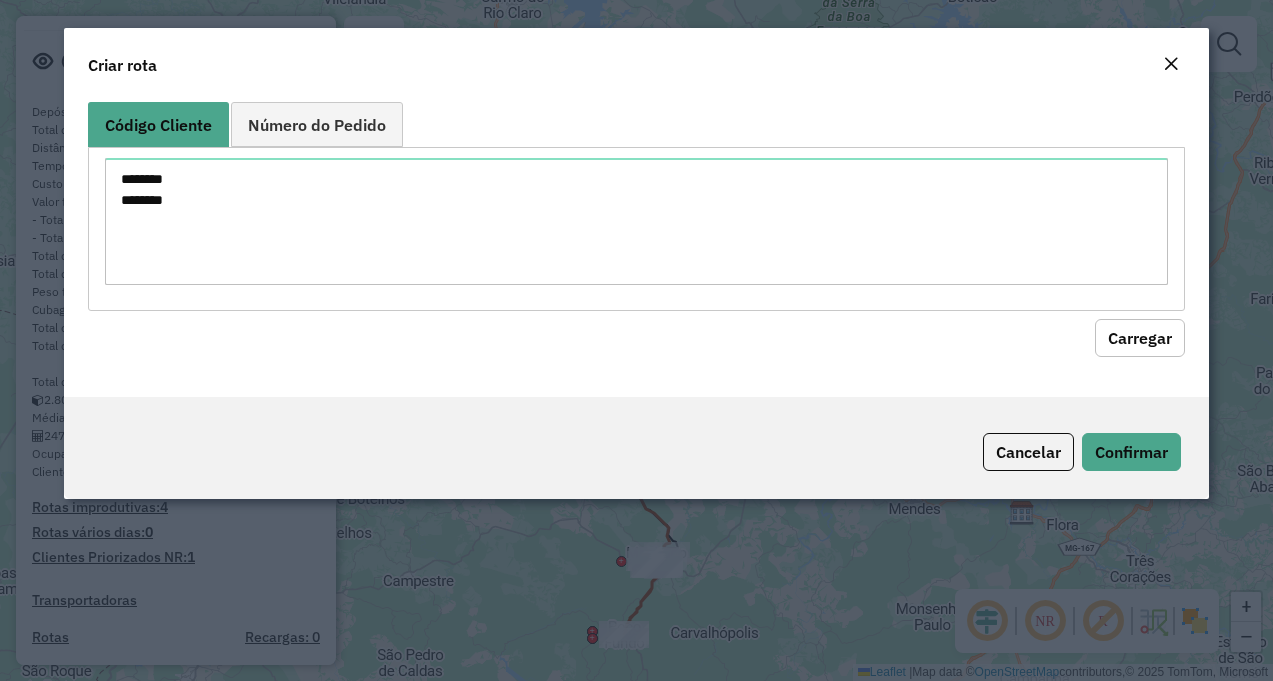 click on "Carregar" 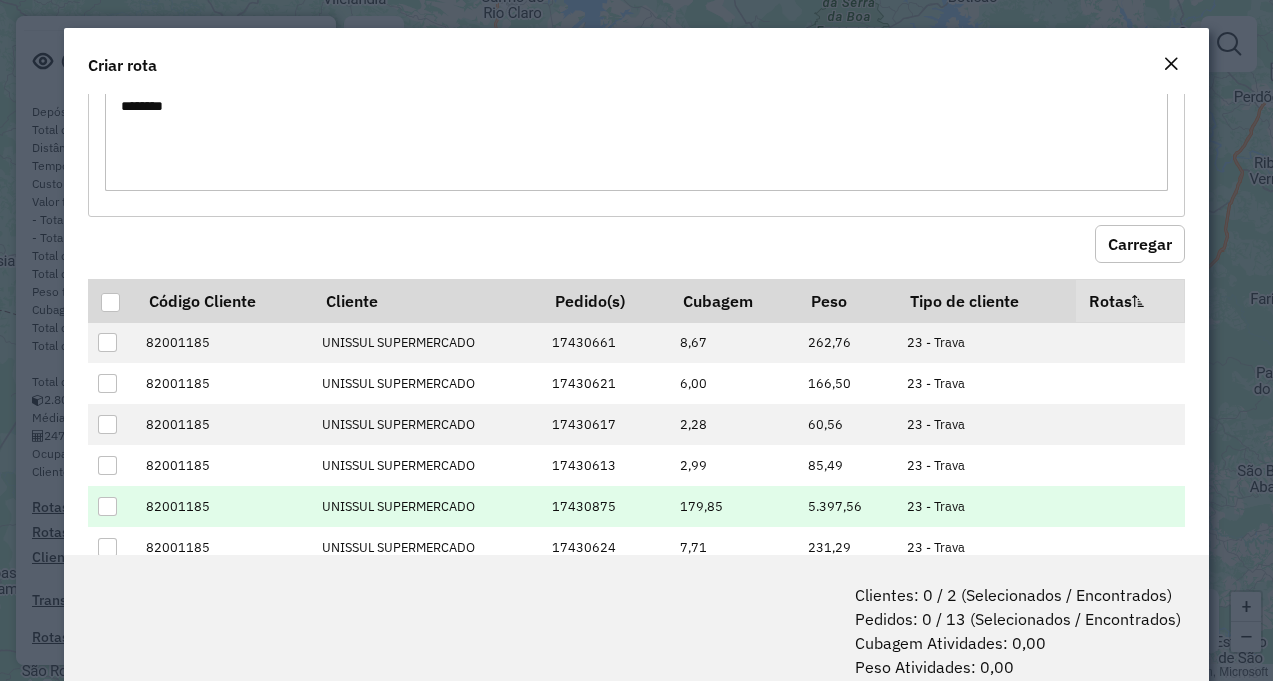 scroll, scrollTop: 200, scrollLeft: 0, axis: vertical 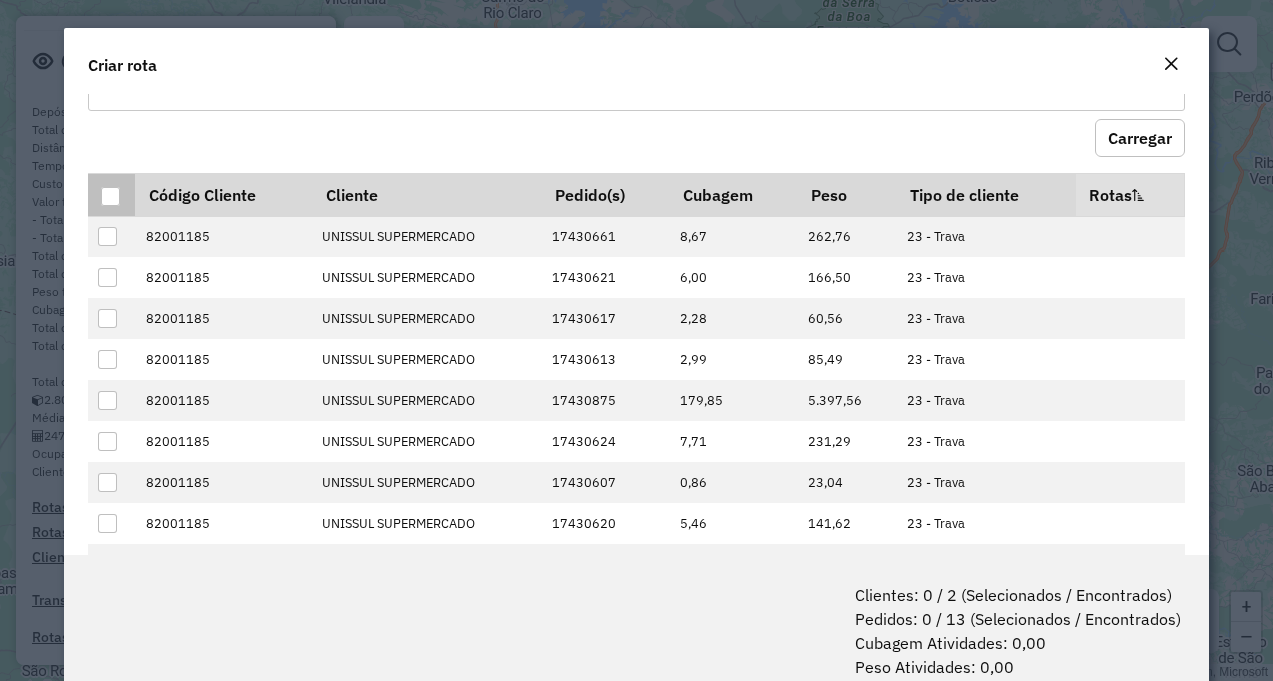 click at bounding box center [110, 196] 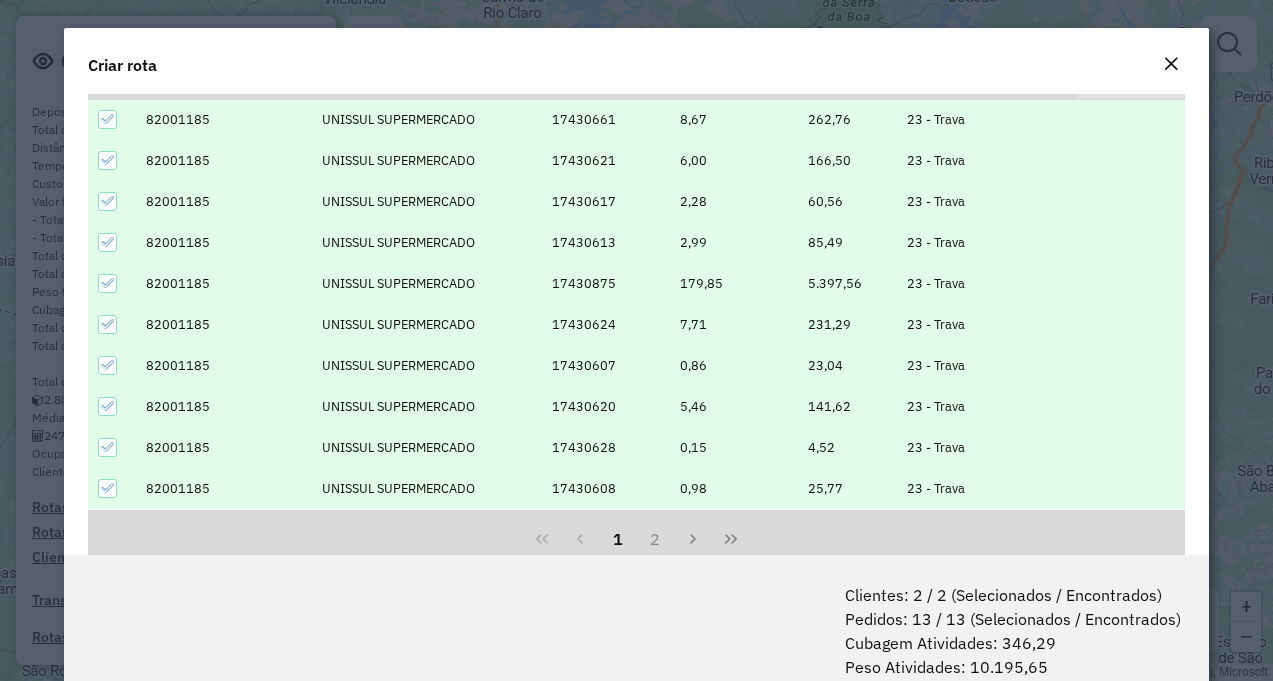 scroll, scrollTop: 369, scrollLeft: 0, axis: vertical 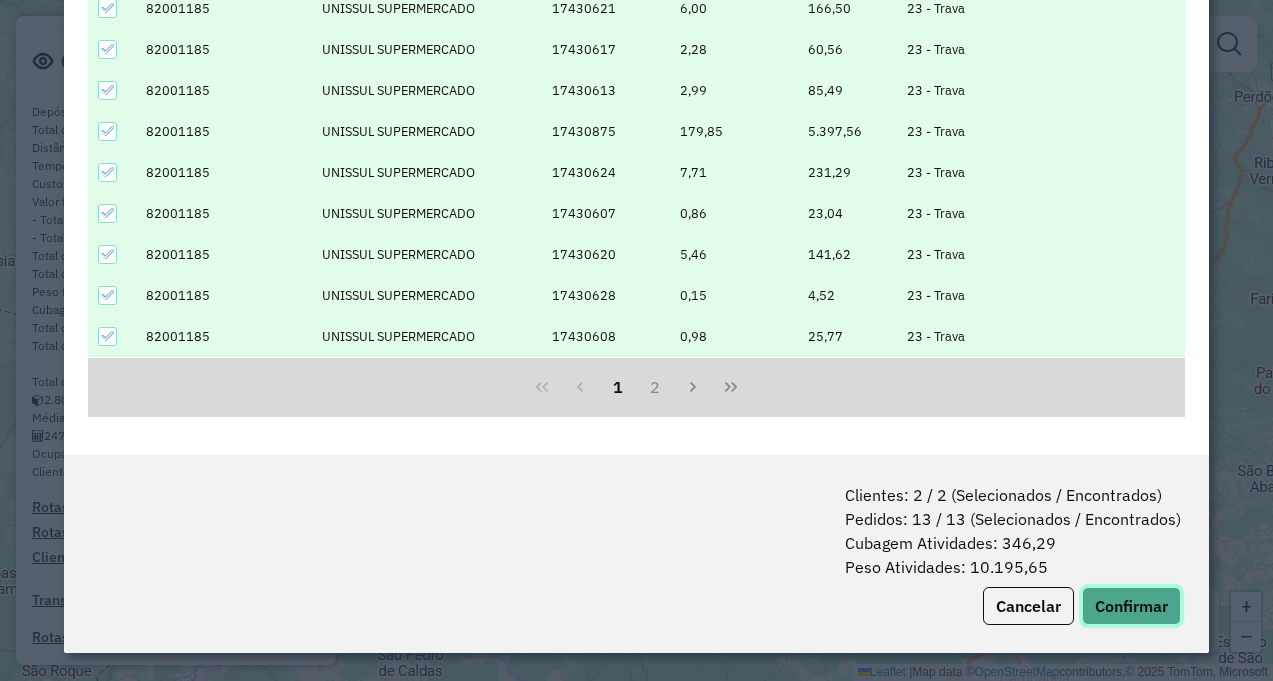 click on "Confirmar" 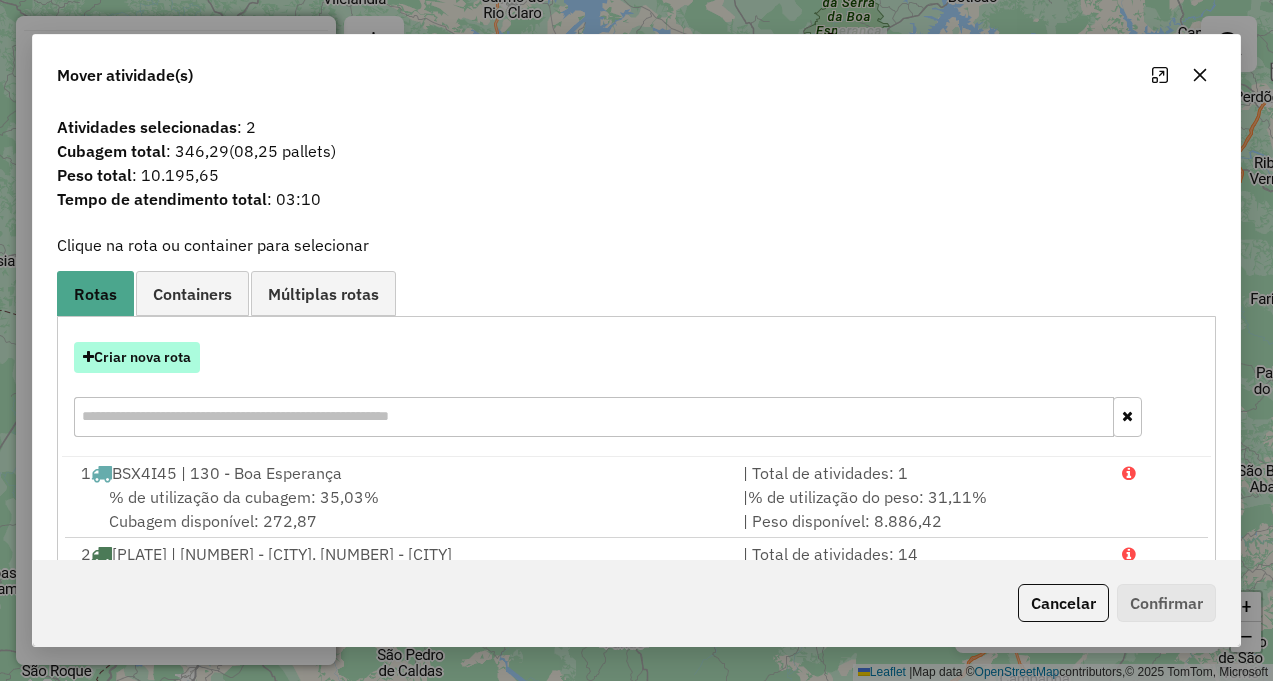 click on "Criar nova rota" at bounding box center [137, 357] 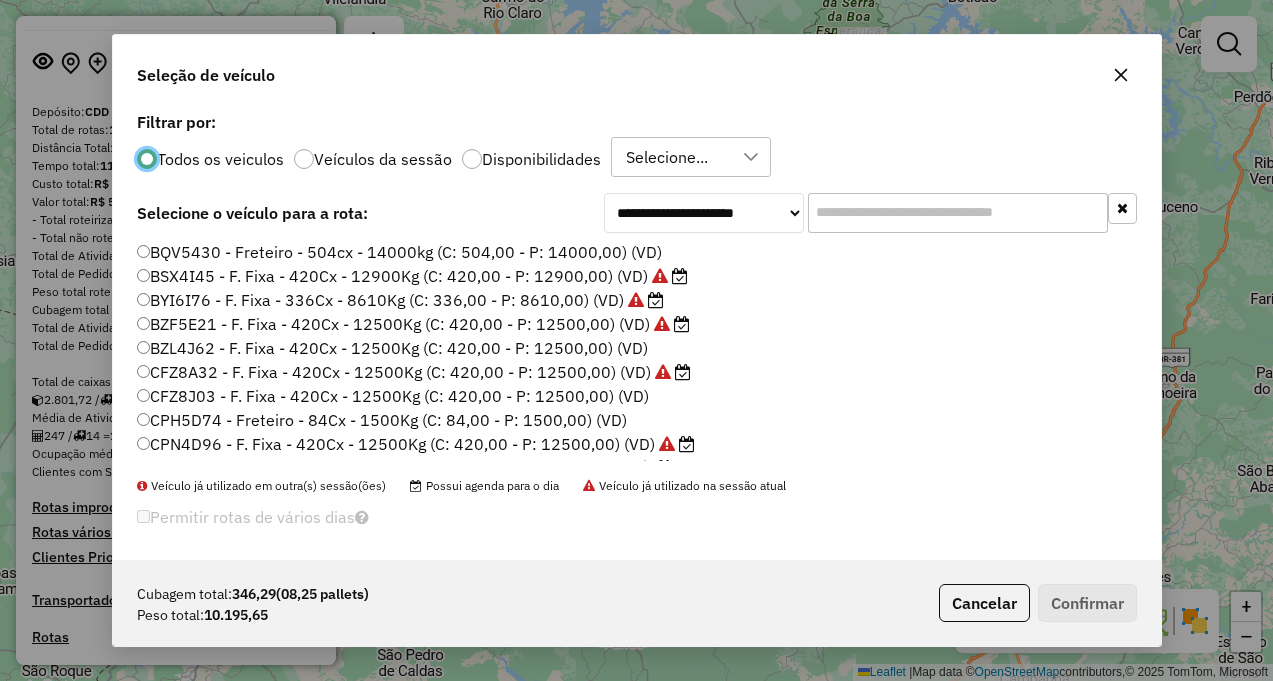 scroll, scrollTop: 11, scrollLeft: 6, axis: both 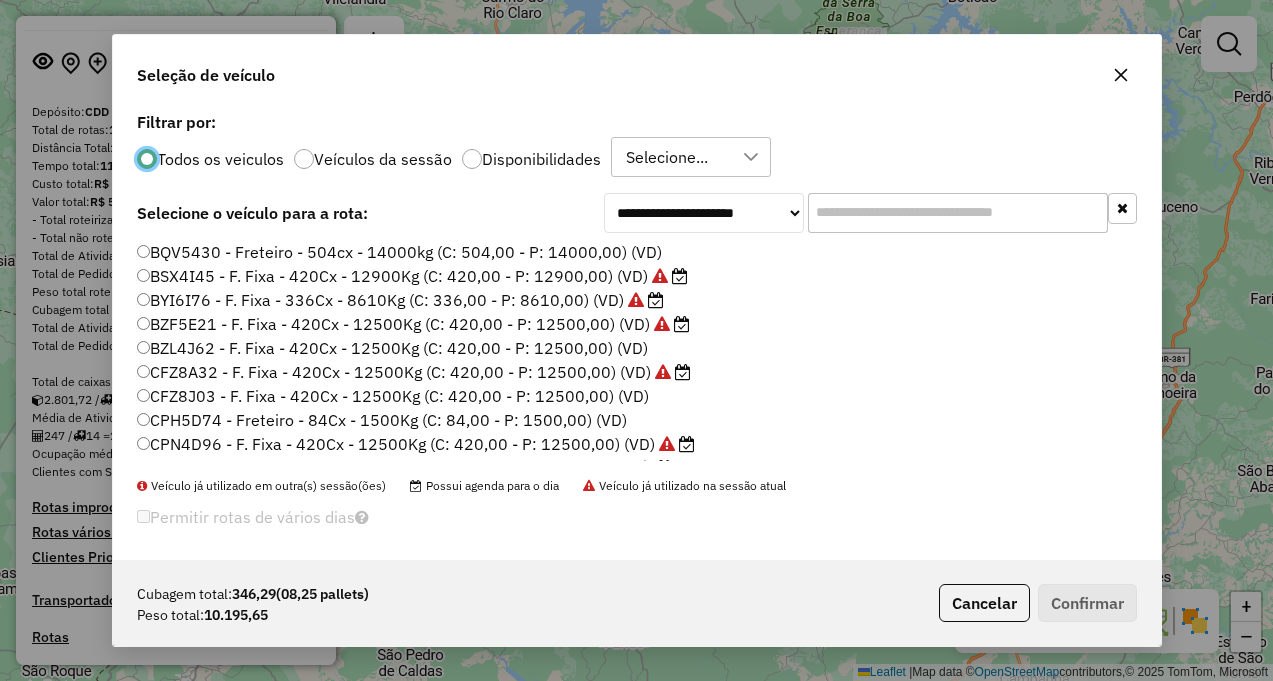 click 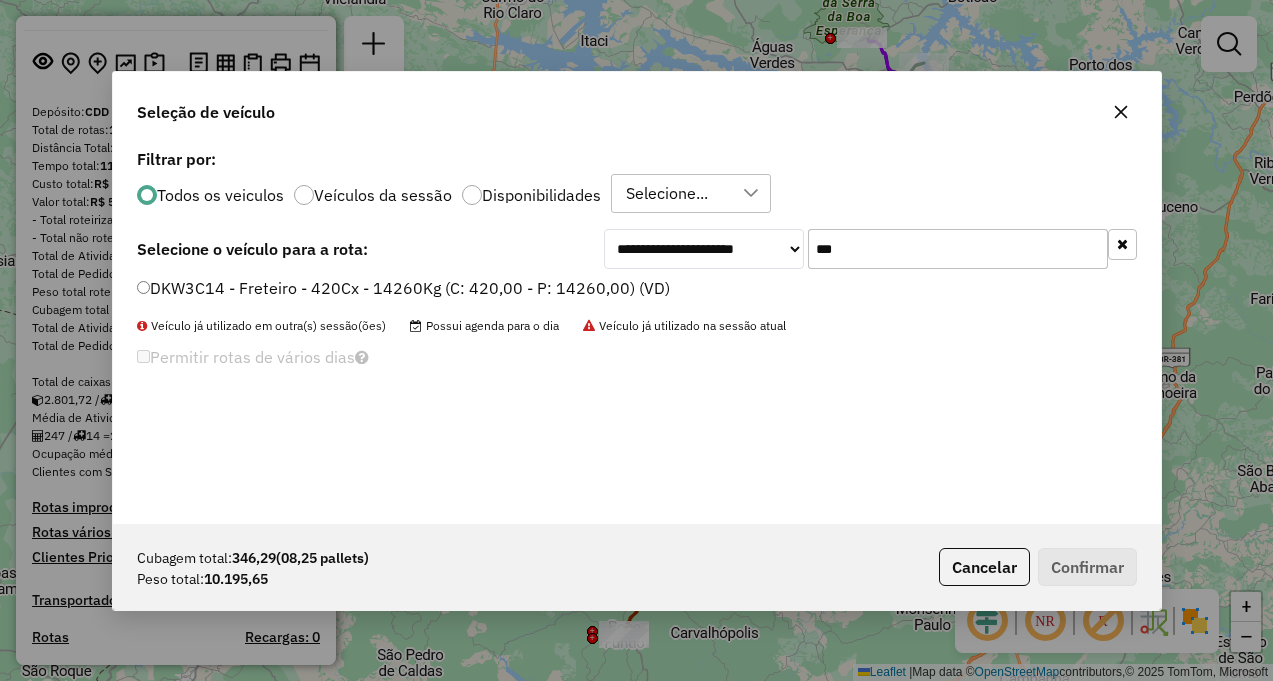 type on "***" 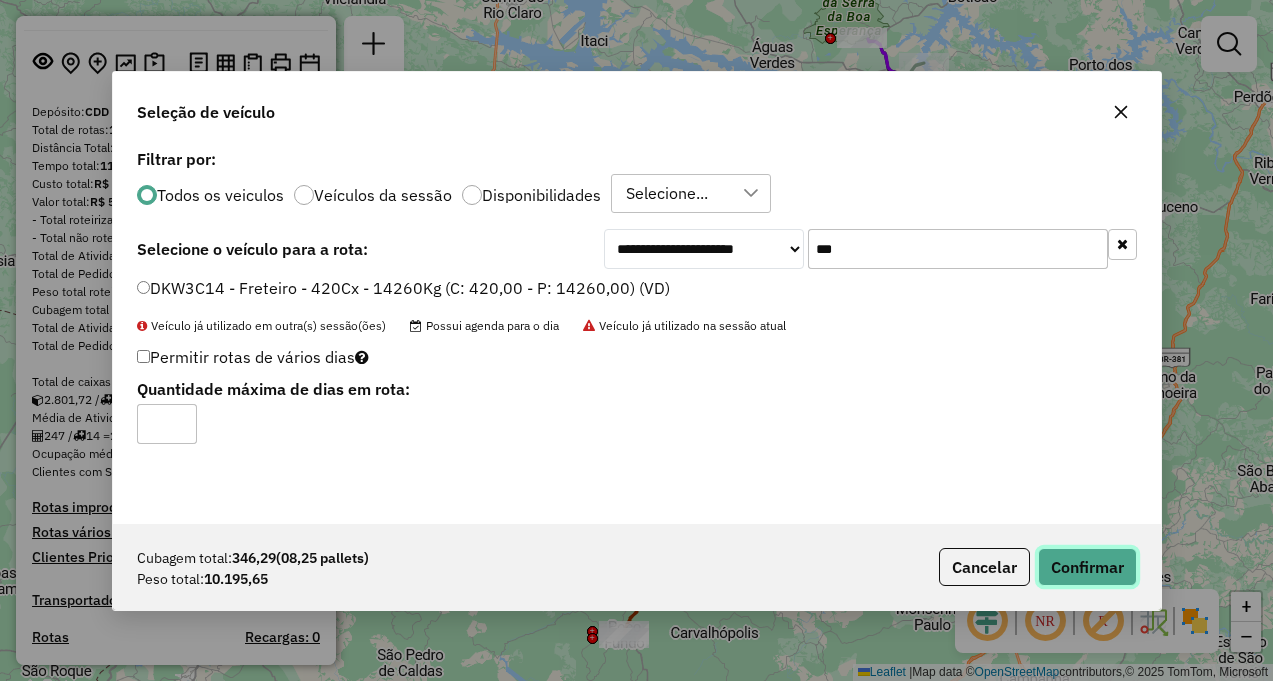 click on "Confirmar" 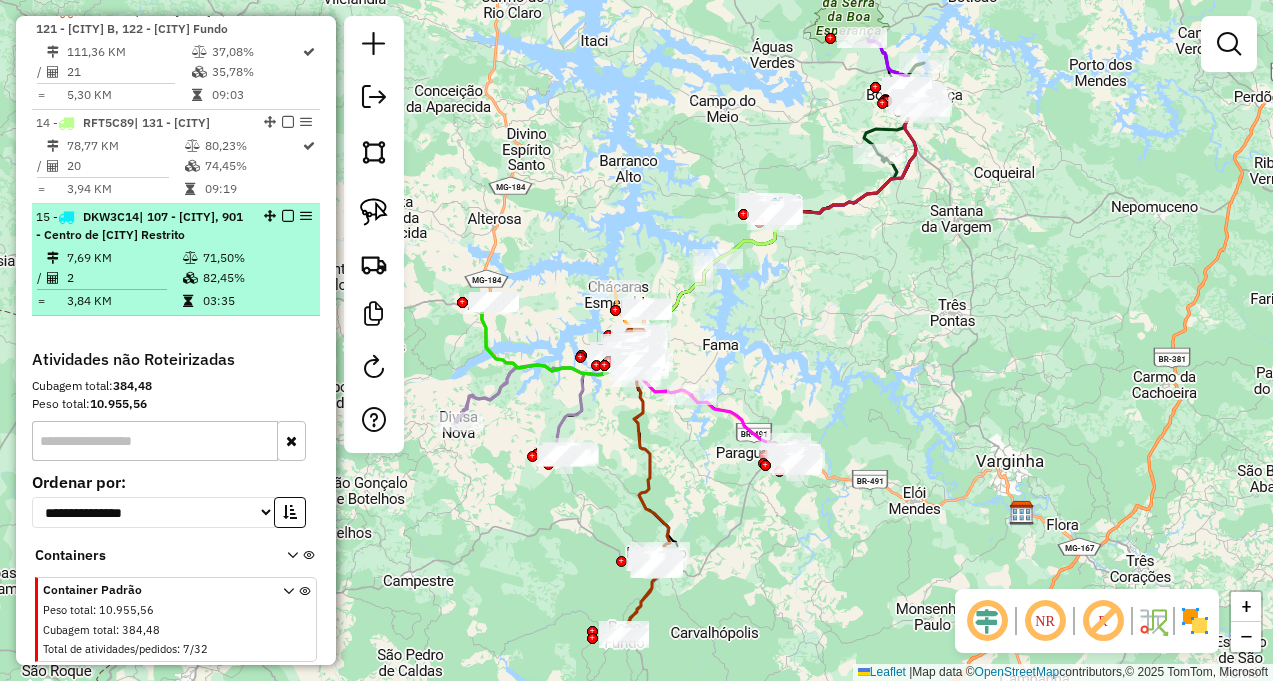scroll, scrollTop: 2168, scrollLeft: 0, axis: vertical 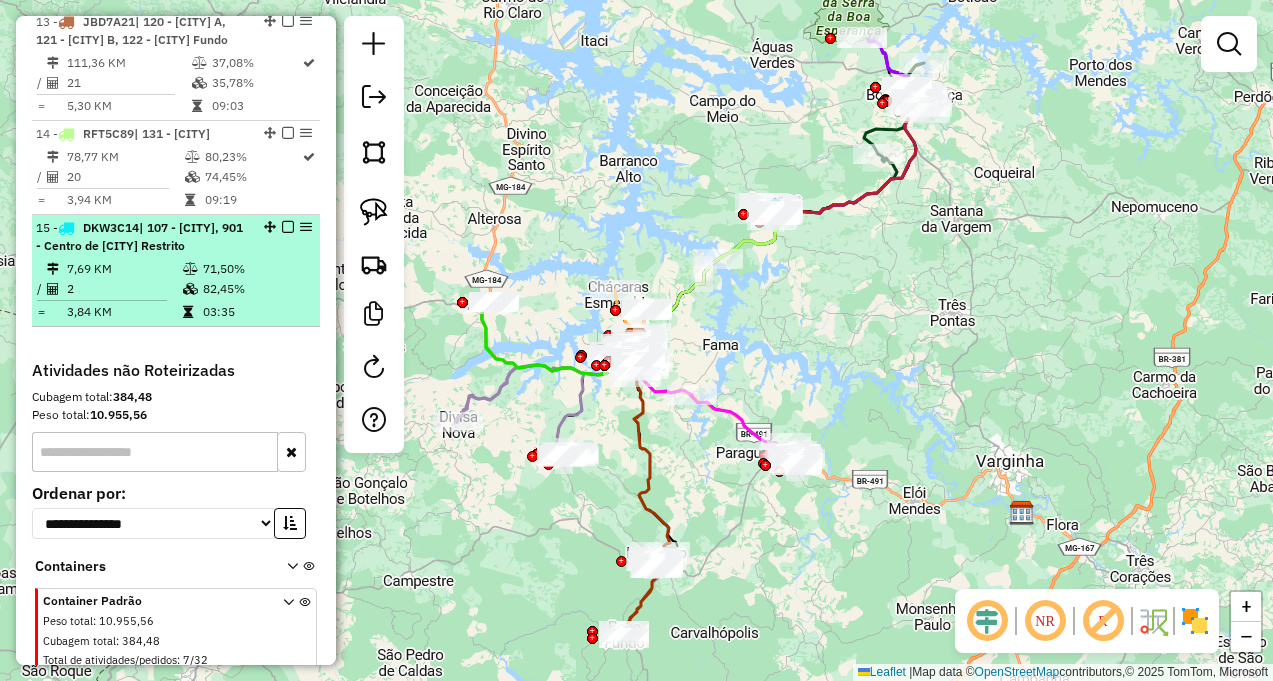 click at bounding box center (288, 227) 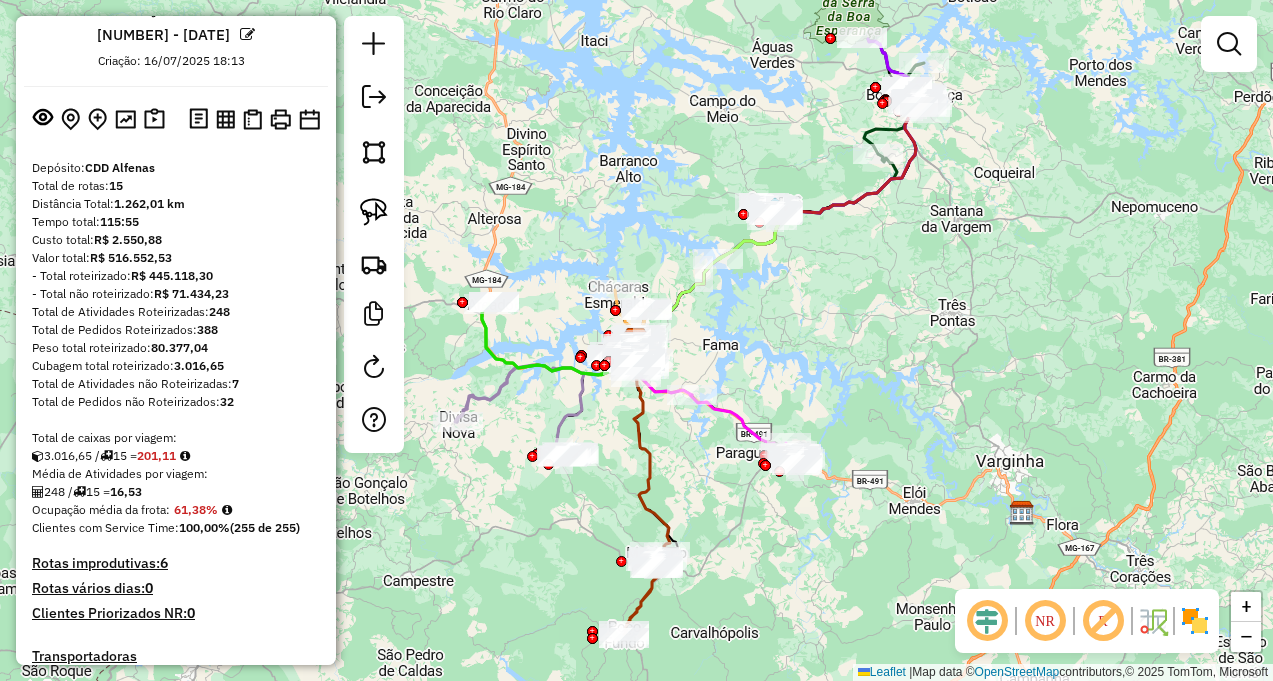 scroll, scrollTop: 0, scrollLeft: 0, axis: both 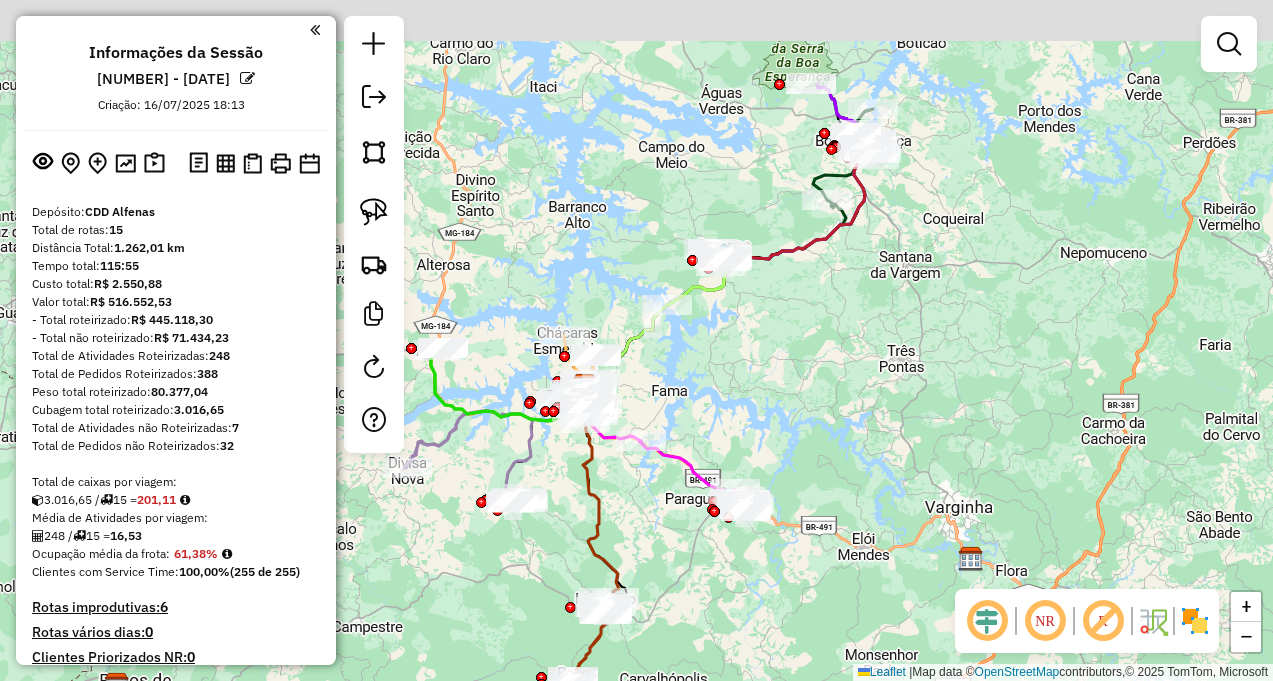 drag, startPoint x: 827, startPoint y: 366, endPoint x: 789, endPoint y: 412, distance: 59.665737 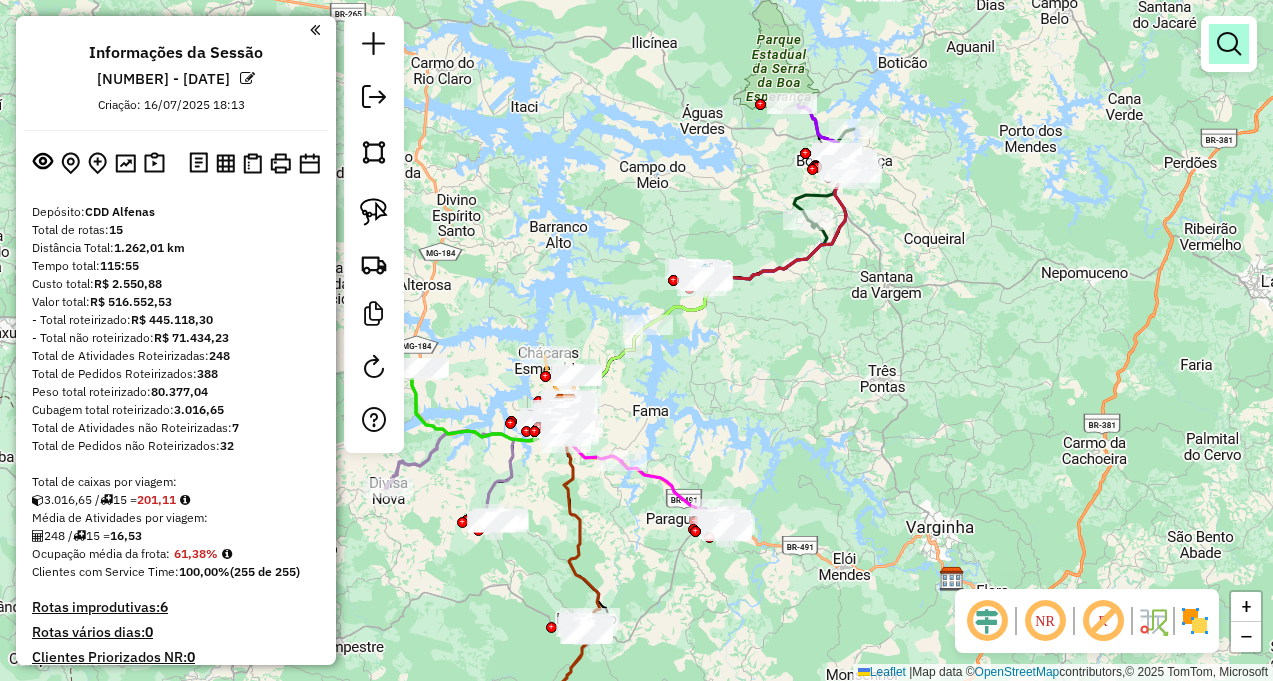 click at bounding box center (1229, 44) 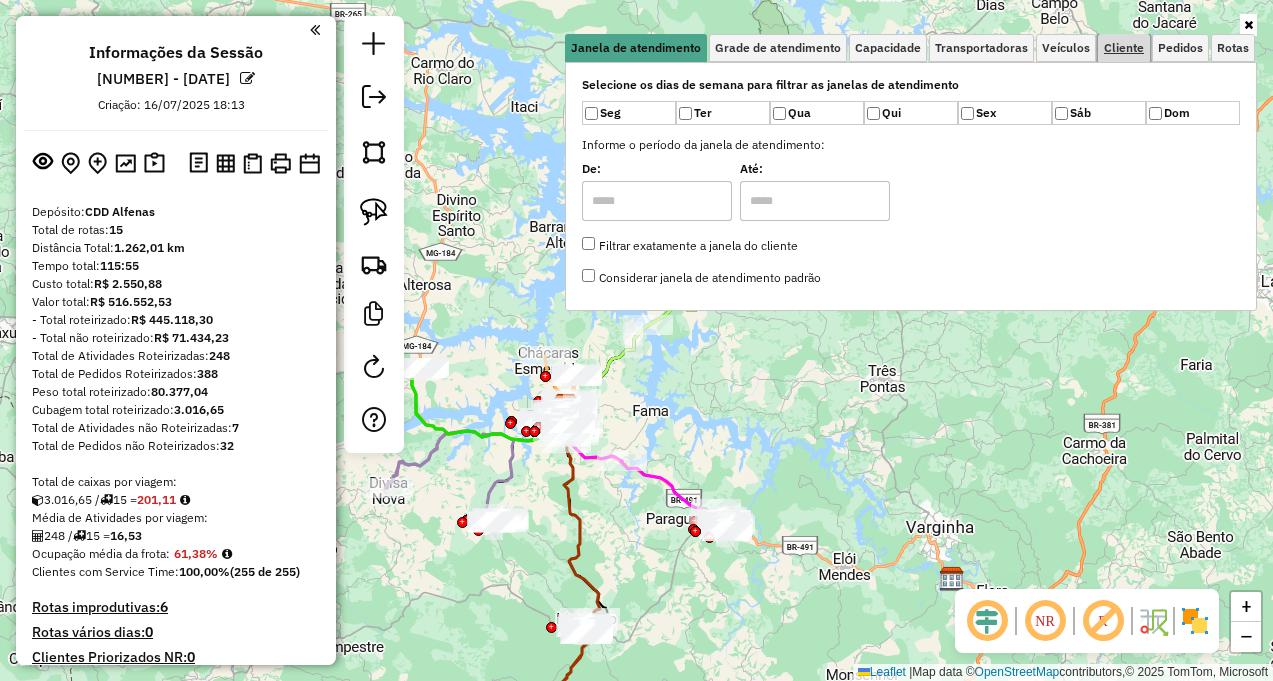 click on "Cliente" at bounding box center [1124, 48] 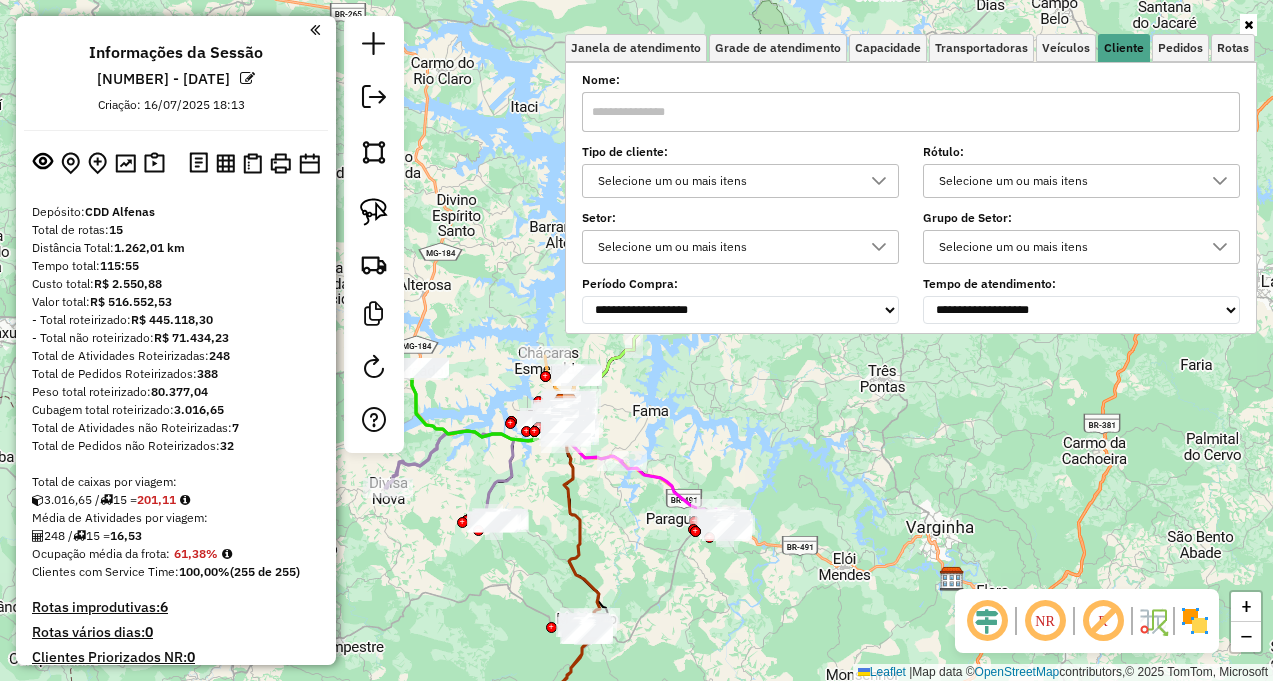 click on "Selecione um ou mais itens" at bounding box center (725, 181) 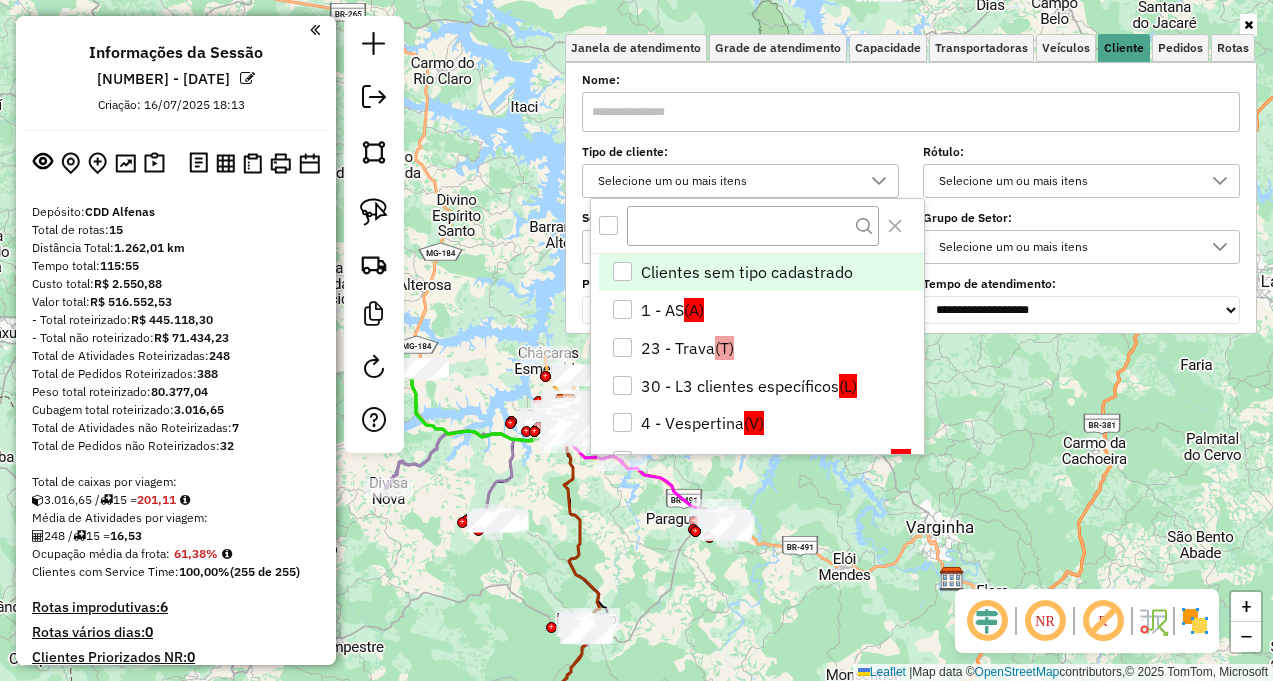 scroll, scrollTop: 12, scrollLeft: 69, axis: both 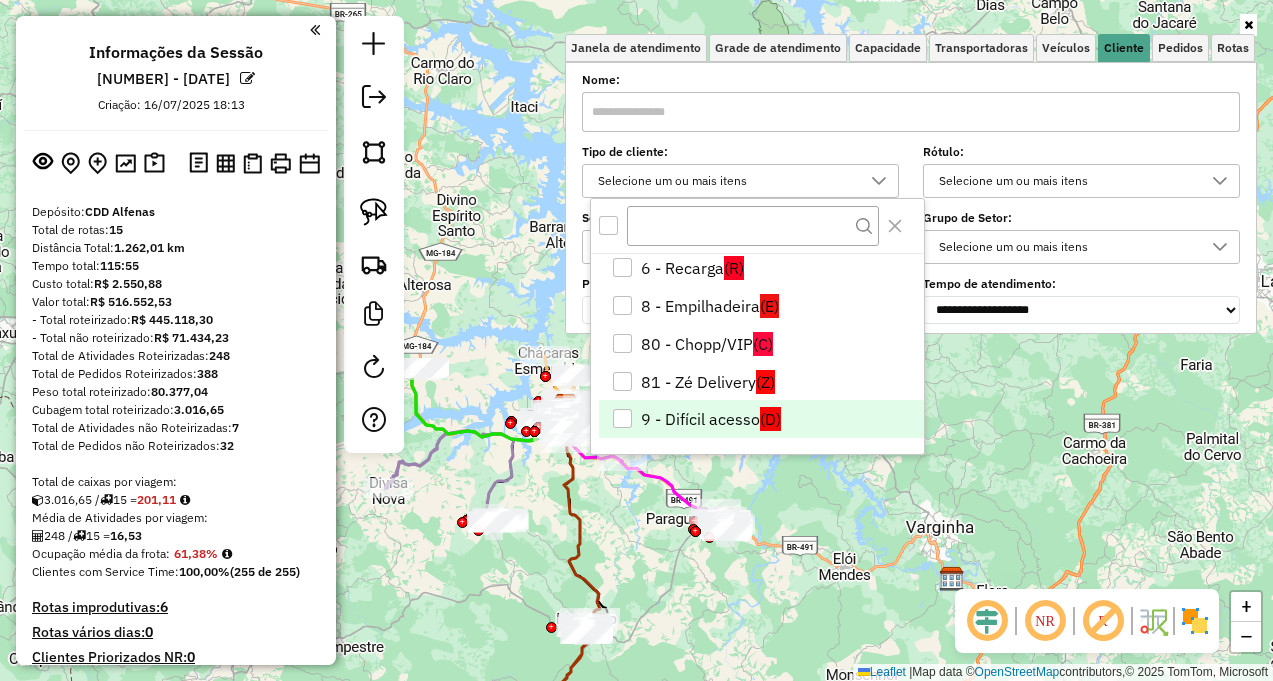 click on "9 - Difícil acesso  (D)" at bounding box center [761, 419] 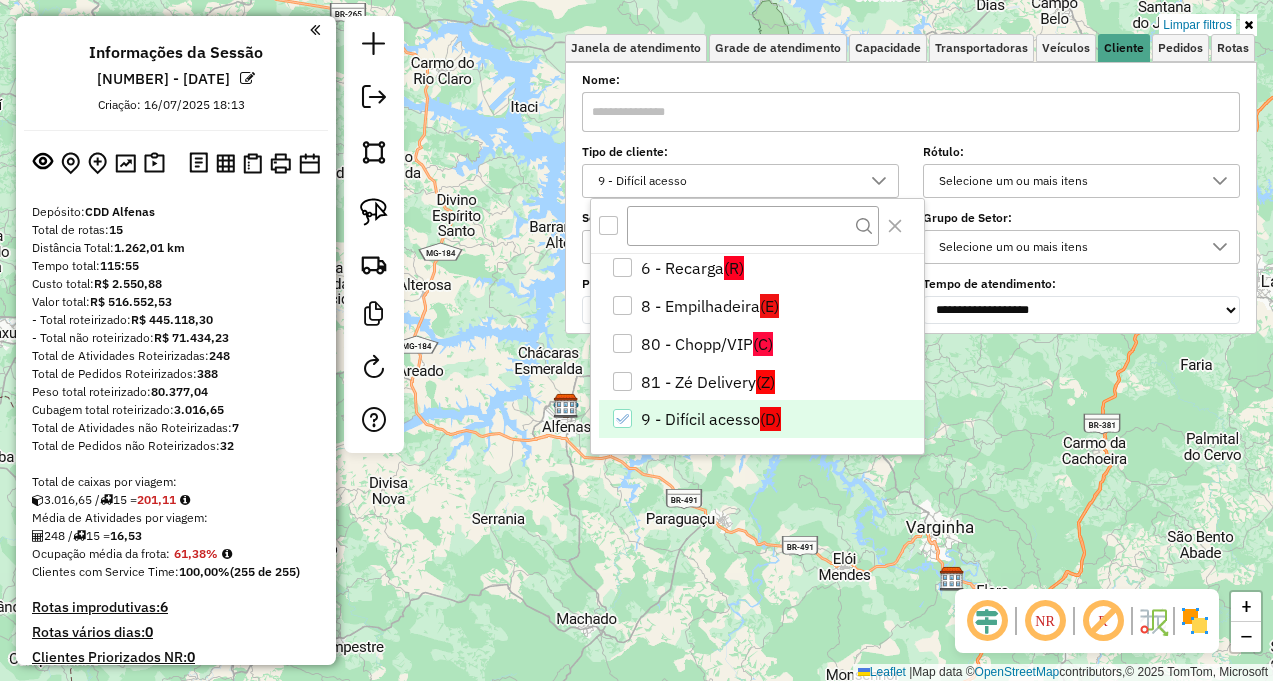 click on "Limpar filtros Janela de atendimento Grade de atendimento Capacidade Transportadoras Veículos Cliente Pedidos  Rotas Selecione os dias de semana para filtrar as janelas de atendimento  Seg   Ter   Qua   Qui   Sex   Sáb   Dom  Informe o período da janela de atendimento: De: Até:  Filtrar exatamente a janela do cliente  Considerar janela de atendimento padrão  Selecione os dias de semana para filtrar as grades de atendimento  Seg   Ter   Qua   Qui   Sex   Sáb   Dom   Considerar clientes sem dia de atendimento cadastrado  Clientes fora do dia de atendimento selecionado Filtrar as atividades entre os valores definidos abaixo:  Peso mínimo:   Peso máximo:   Cubagem mínima:   Cubagem máxima:   De:   Até:  Filtrar as atividades entre o tempo de atendimento definido abaixo:  De:   Até:   Considerar capacidade total dos clientes não roteirizados Transportadora: Selecione um ou mais itens Tipo de veículo: Selecione um ou mais itens Veículo: Selecione um ou mais itens Motorista: Selecione um ou mais itens" 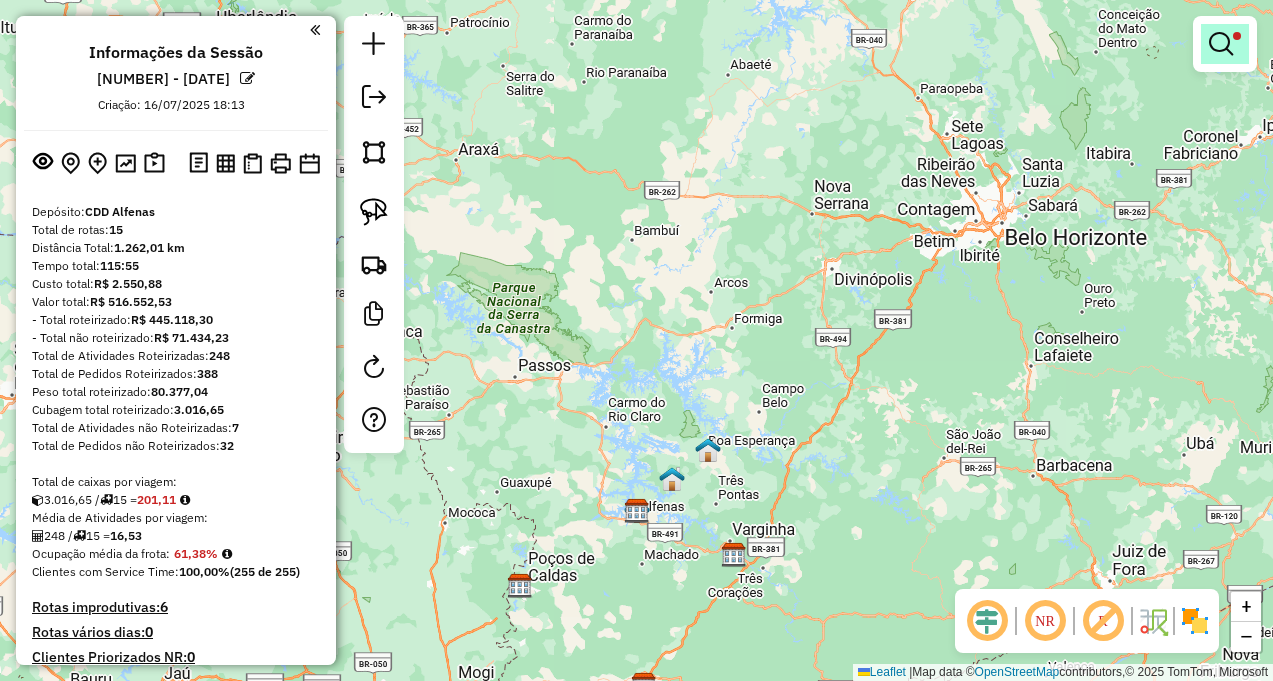 click at bounding box center (1221, 44) 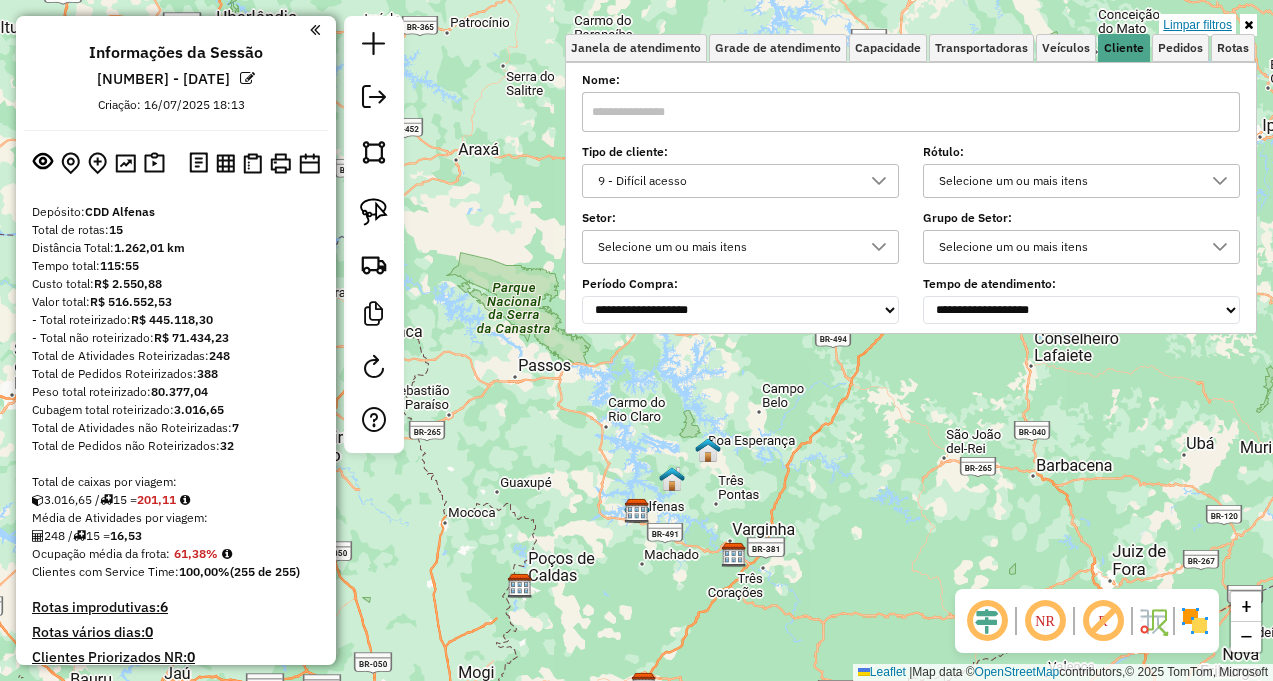 click on "Limpar filtros" at bounding box center [1197, 25] 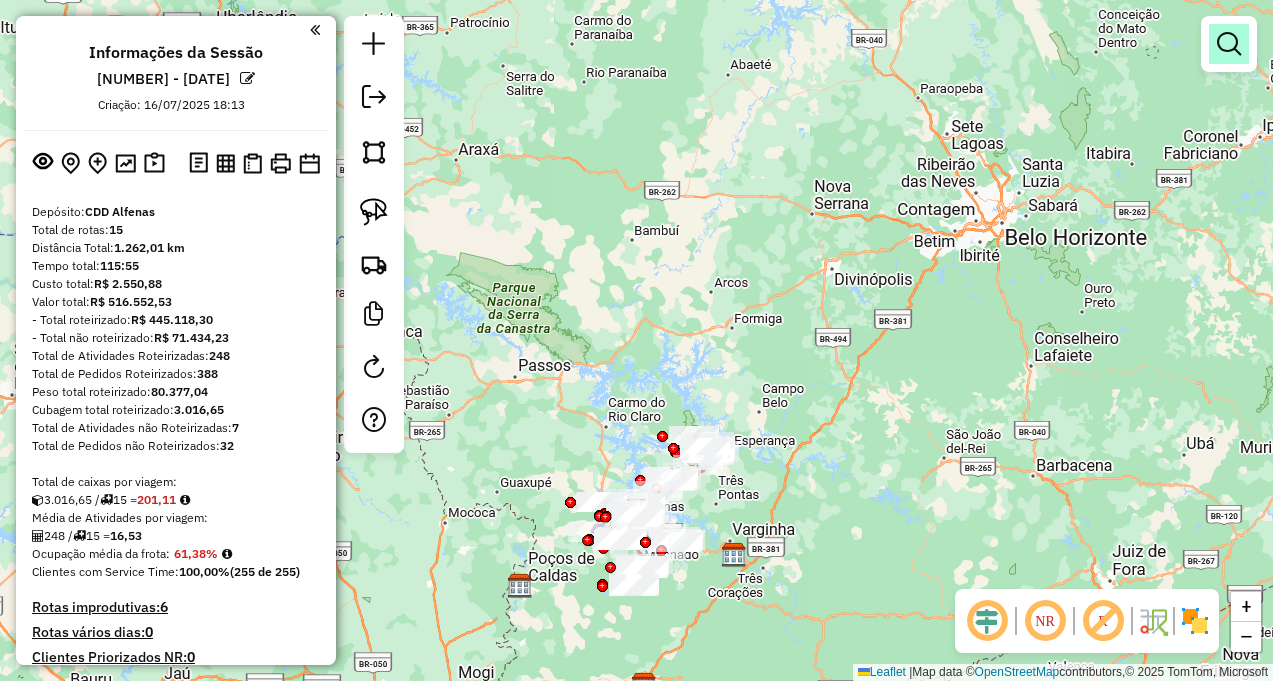 click at bounding box center [1229, 44] 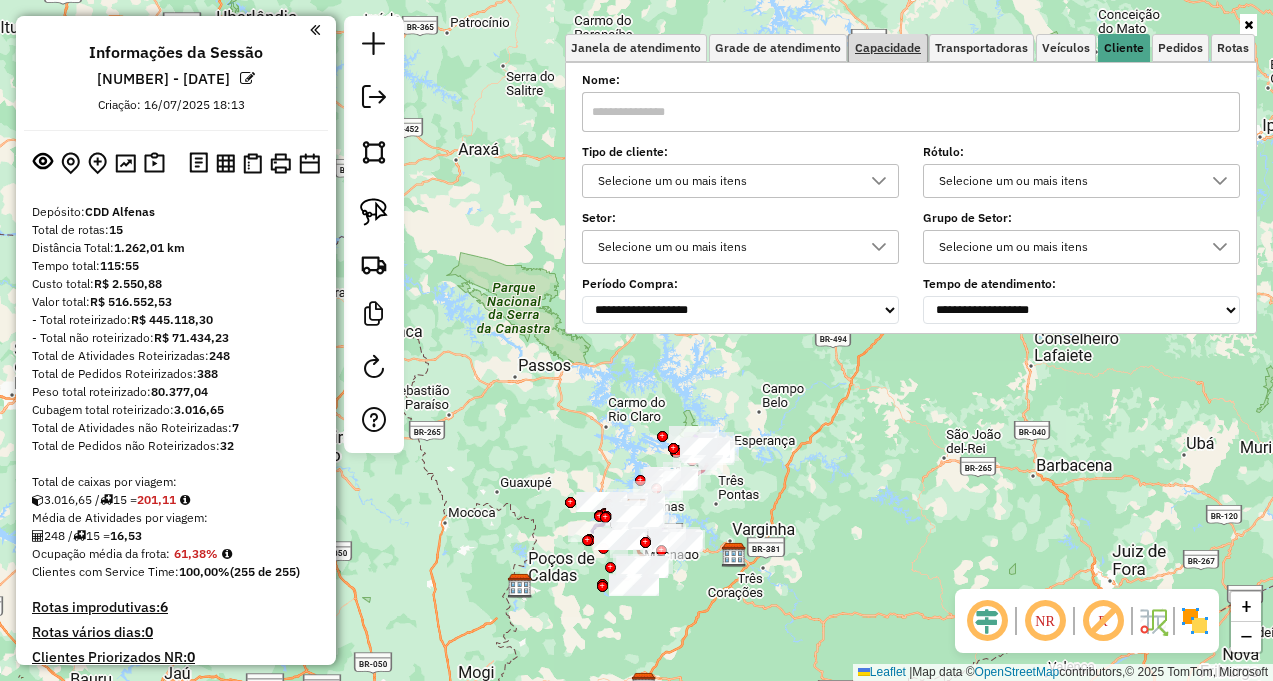 click on "Capacidade" at bounding box center (888, 48) 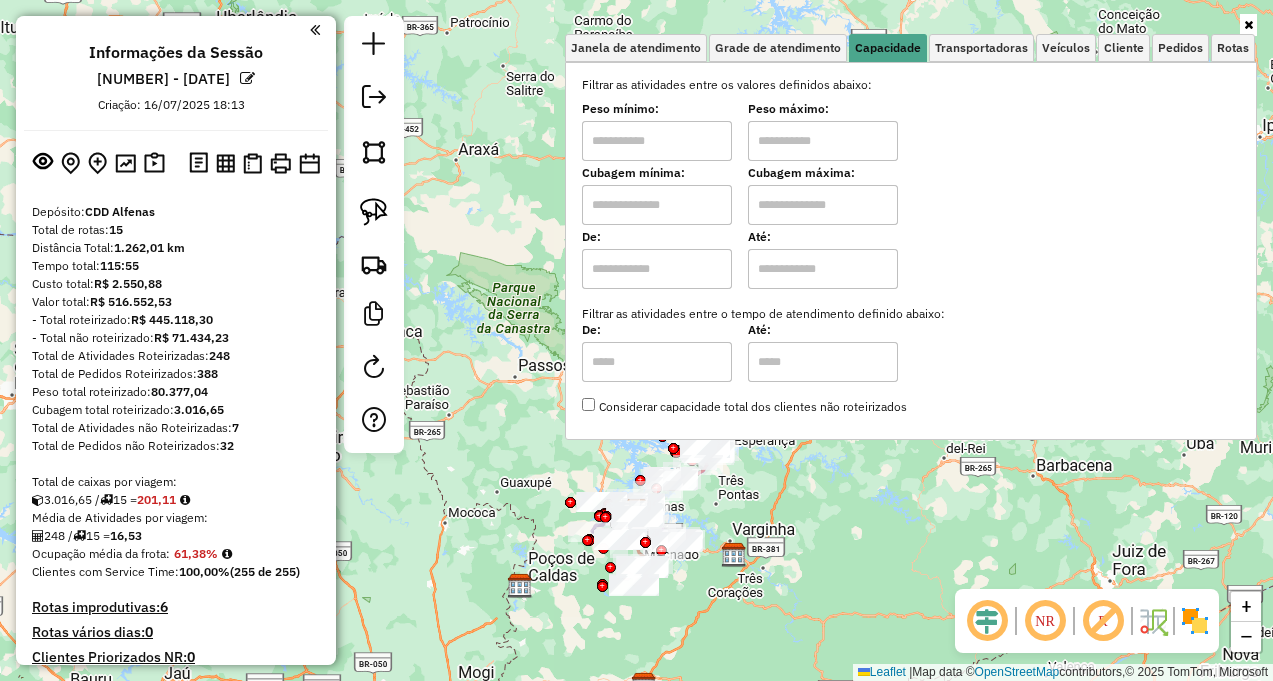 click at bounding box center (657, 141) 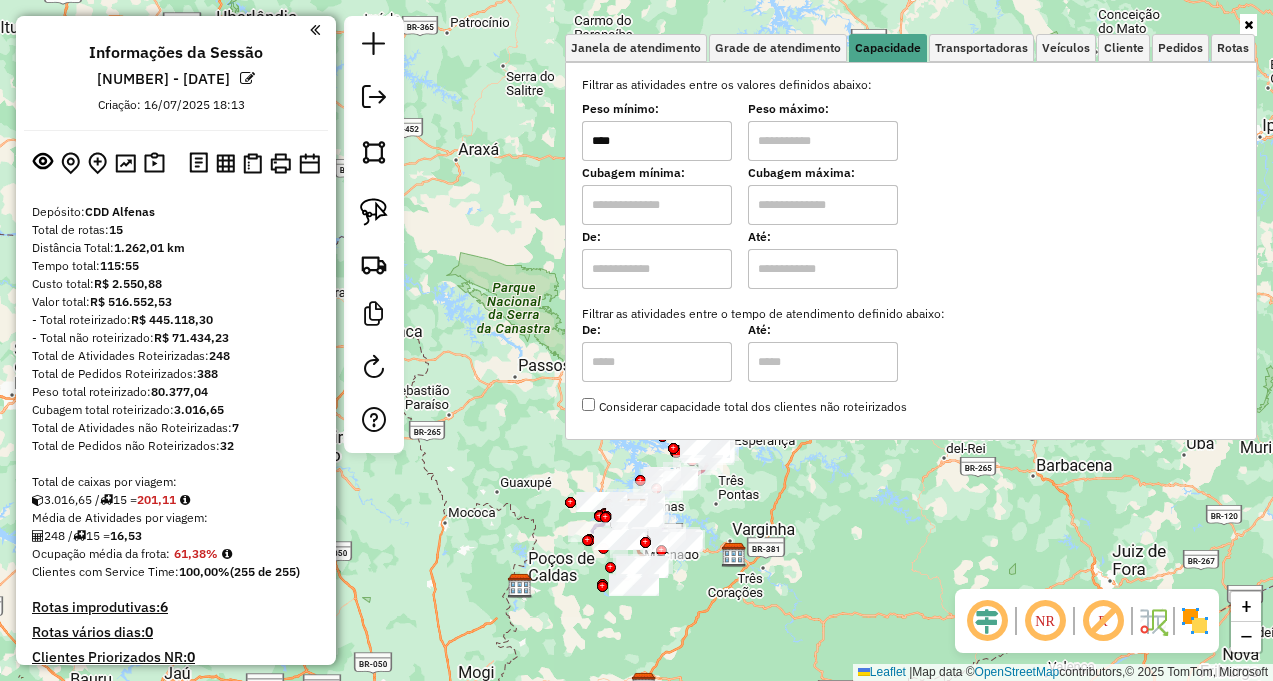 click at bounding box center [823, 141] 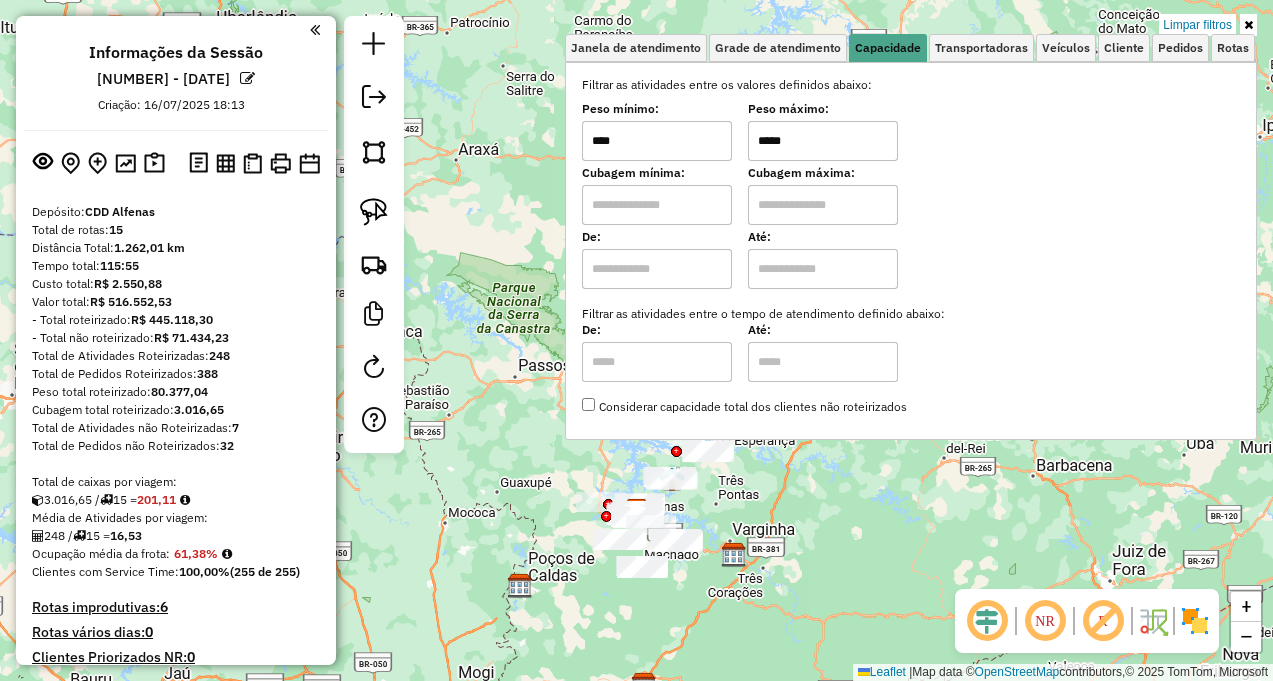 click on "Limpar filtros Janela de atendimento Grade de atendimento Capacidade Transportadoras Veículos Cliente Pedidos  Rotas Selecione os dias de semana para filtrar as janelas de atendimento  Seg   Ter   Qua   Qui   Sex   Sáb   Dom  Informe o período da janela de atendimento: De: Até:  Filtrar exatamente a janela do cliente  Considerar janela de atendimento padrão  Selecione os dias de semana para filtrar as grades de atendimento  Seg   Ter   Qua   Qui   Sex   Sáb   Dom   Considerar clientes sem dia de atendimento cadastrado  Clientes fora do dia de atendimento selecionado Filtrar as atividades entre os valores definidos abaixo:  Peso mínimo:  ****  Peso máximo:  *****  Cubagem mínima:   Cubagem máxima:   De:   Até:  Filtrar as atividades entre o tempo de atendimento definido abaixo:  De:   Até:   Considerar capacidade total dos clientes não roteirizados Transportadora: Selecione um ou mais itens Tipo de veículo: Selecione um ou mais itens Veículo: Selecione um ou mais itens Motorista: Nome: Rótulo:" 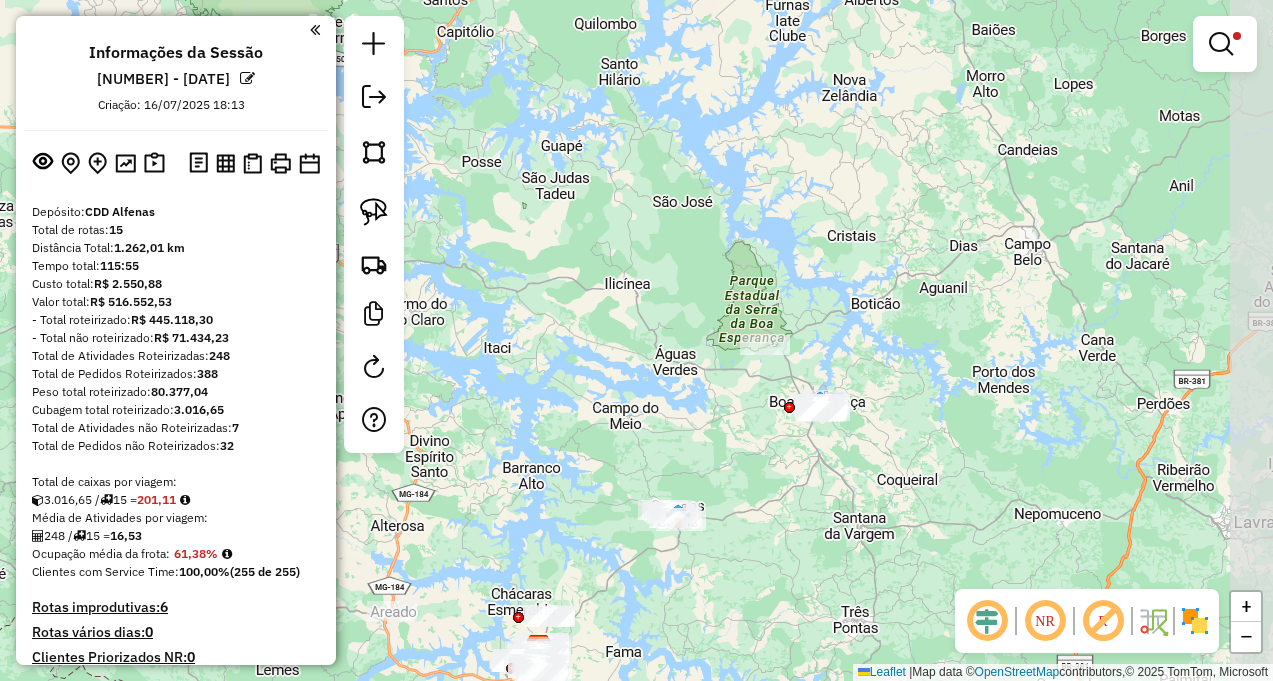 drag, startPoint x: 710, startPoint y: 495, endPoint x: 565, endPoint y: 445, distance: 153.37862 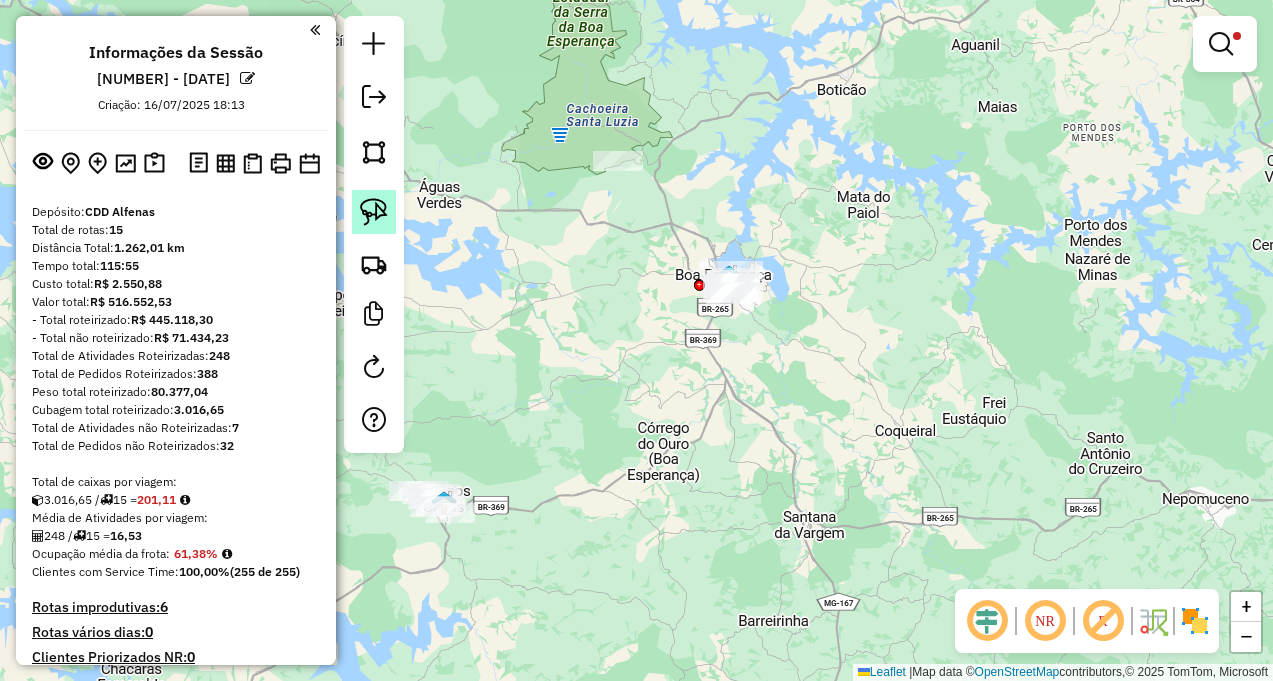 click 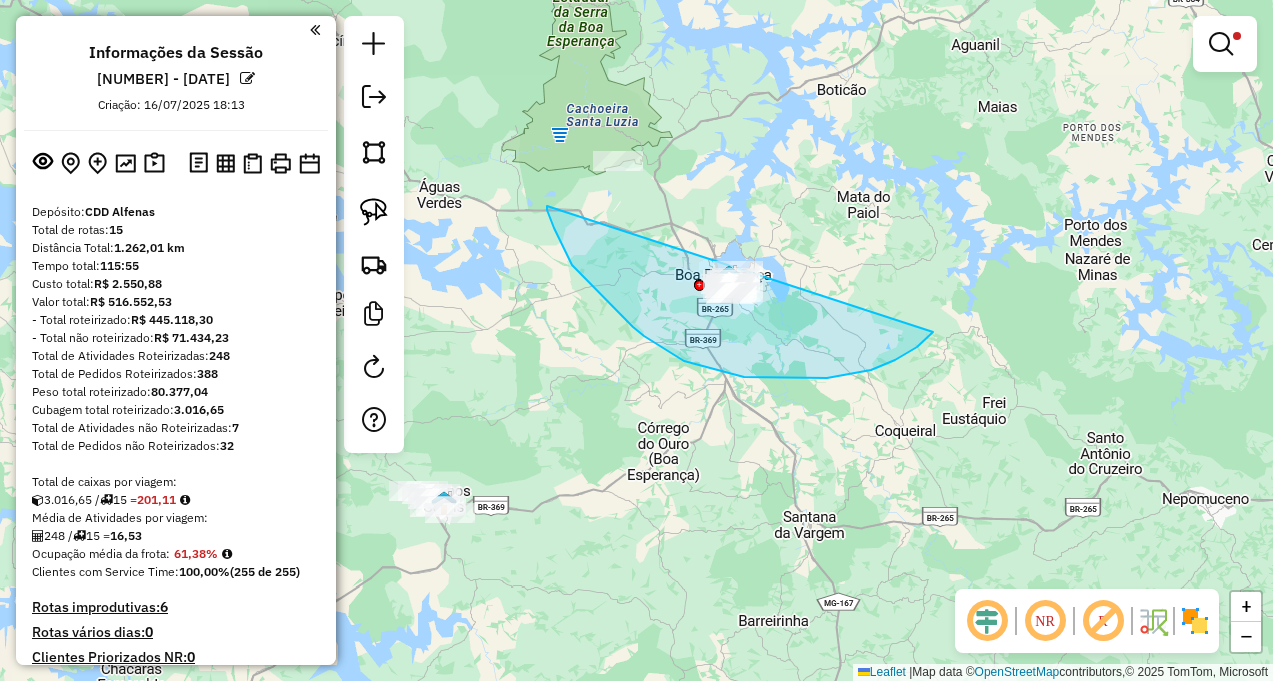 drag, startPoint x: 558, startPoint y: 237, endPoint x: 990, endPoint y: 248, distance: 432.14 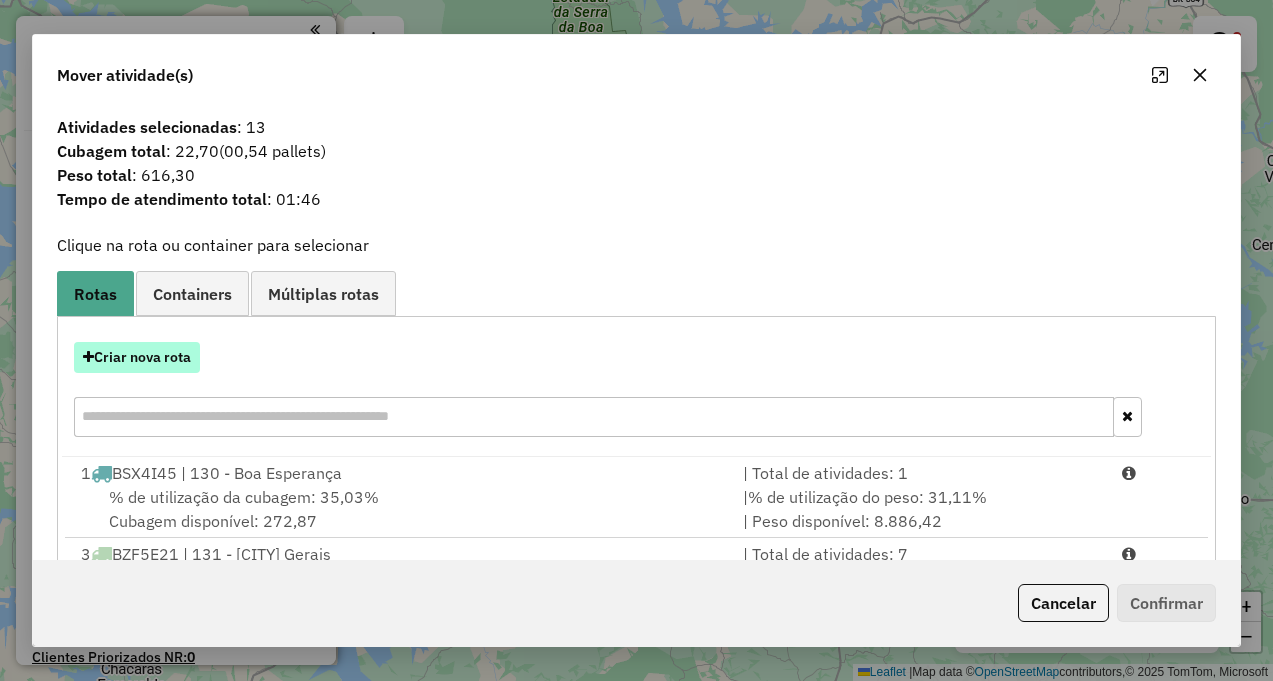 click on "Criar nova rota" at bounding box center [137, 357] 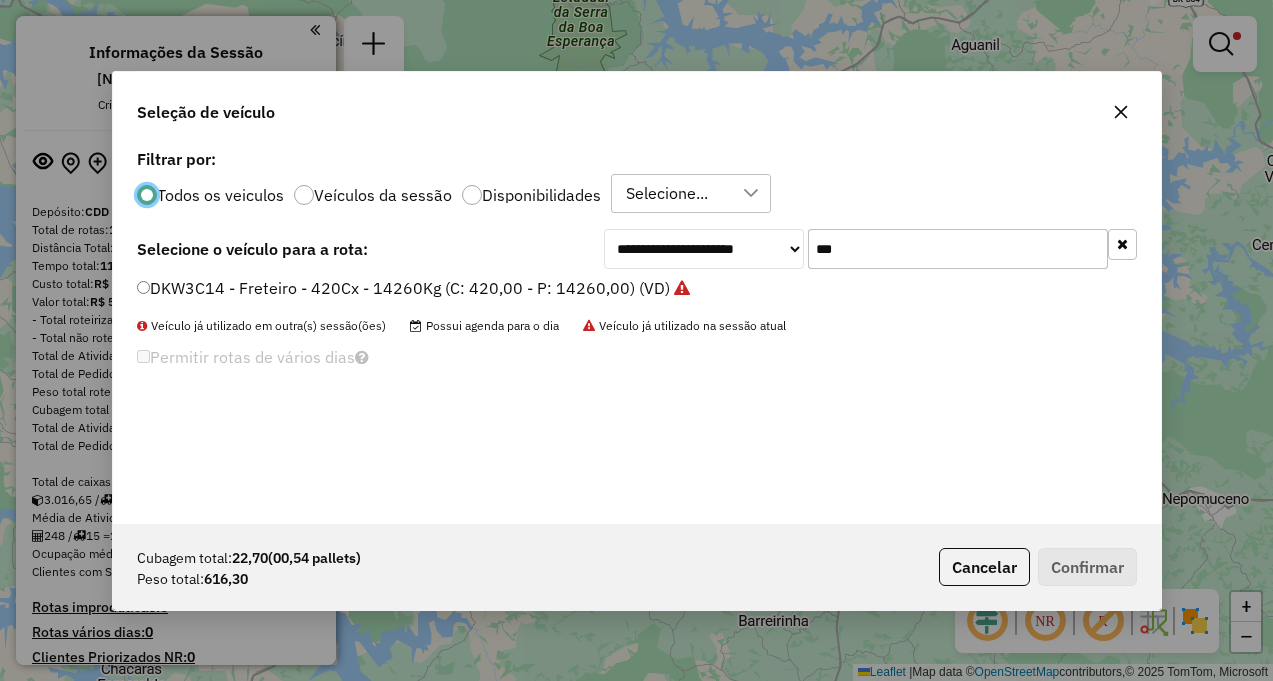 scroll, scrollTop: 11, scrollLeft: 6, axis: both 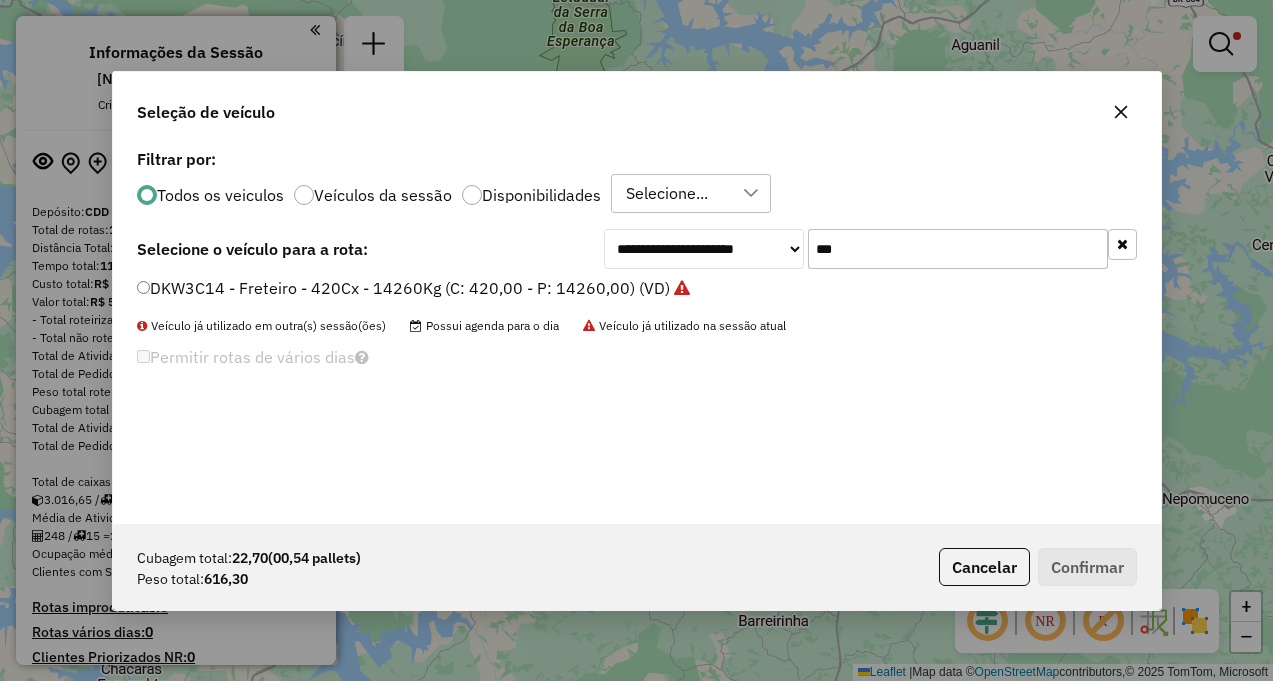 drag, startPoint x: 860, startPoint y: 254, endPoint x: 752, endPoint y: 259, distance: 108.11568 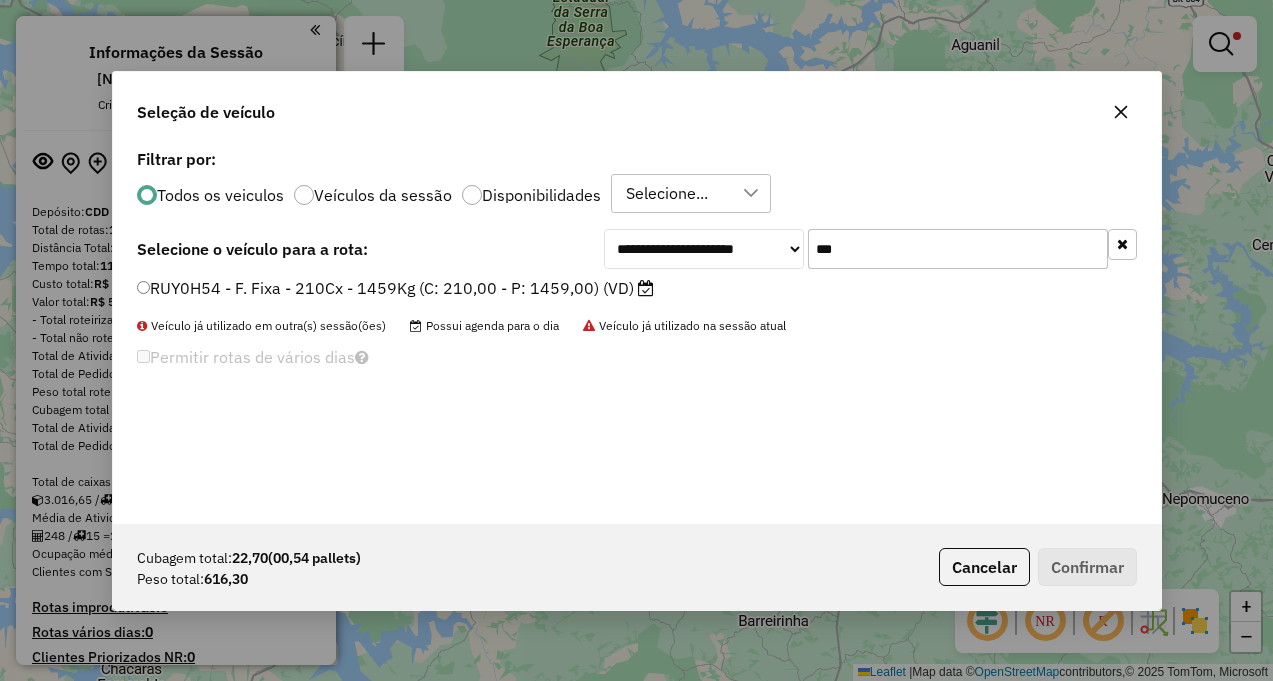 type on "***" 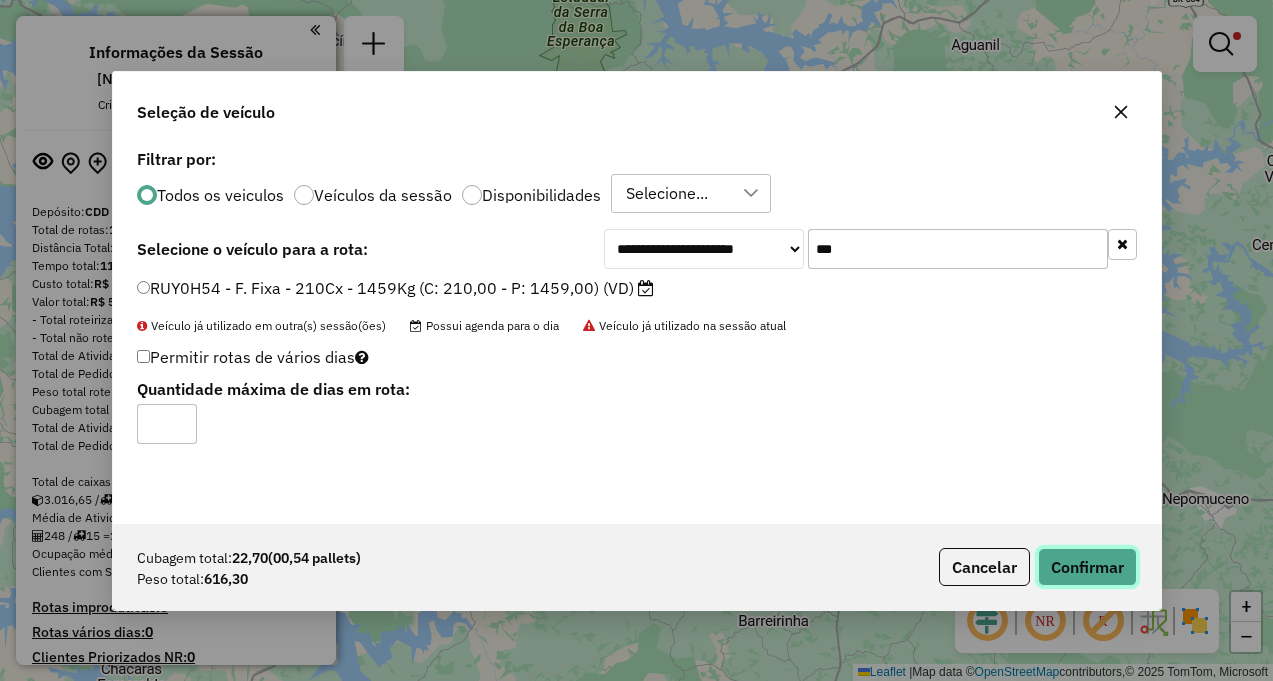 click on "Confirmar" 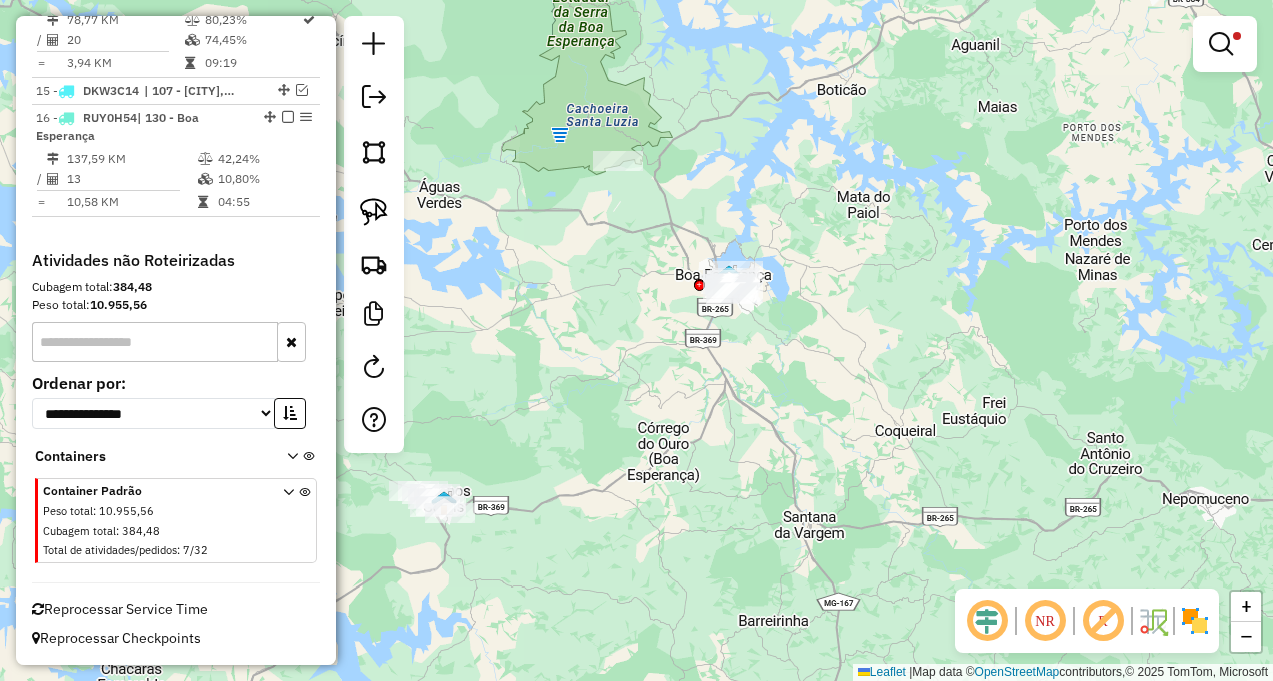 scroll, scrollTop: 2377, scrollLeft: 0, axis: vertical 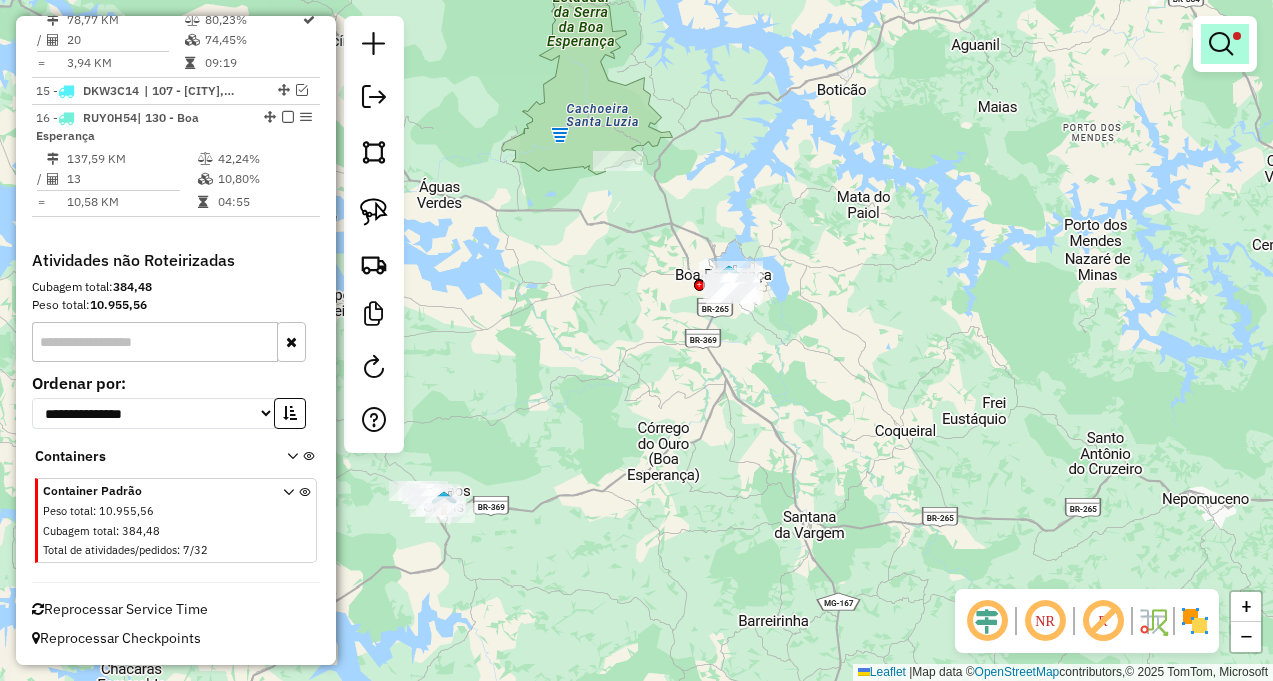 click at bounding box center [1221, 44] 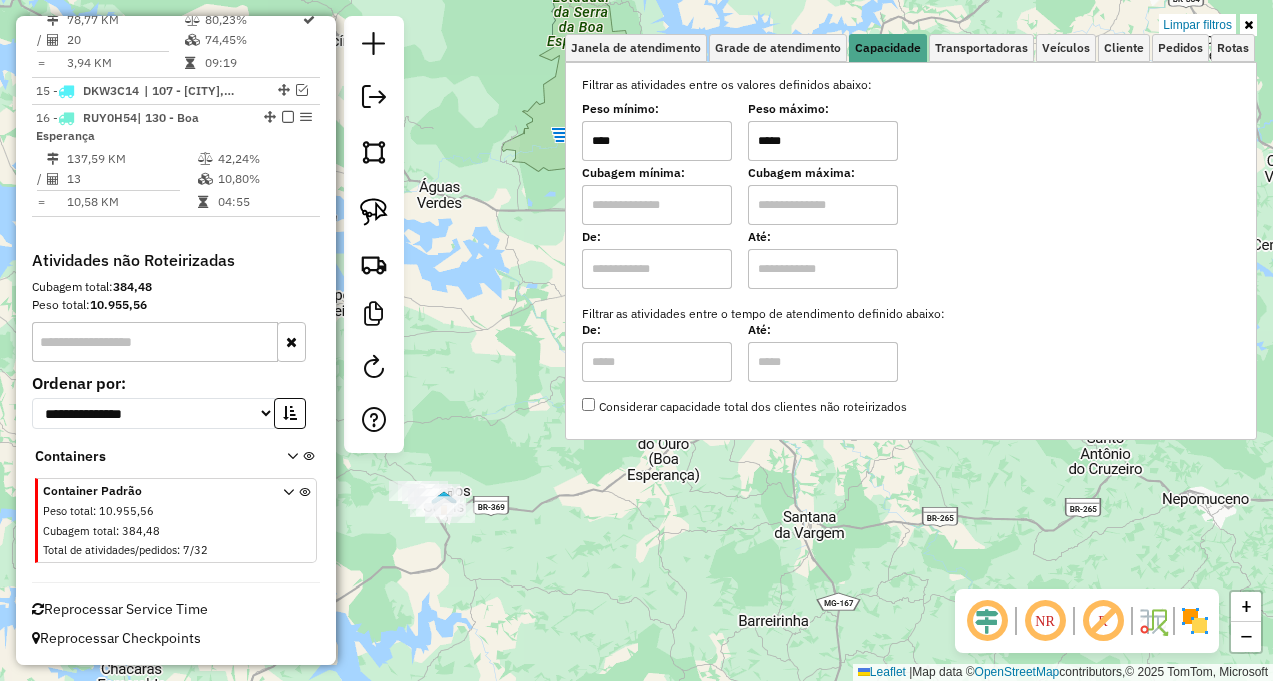 drag, startPoint x: 849, startPoint y: 137, endPoint x: 735, endPoint y: 149, distance: 114.62984 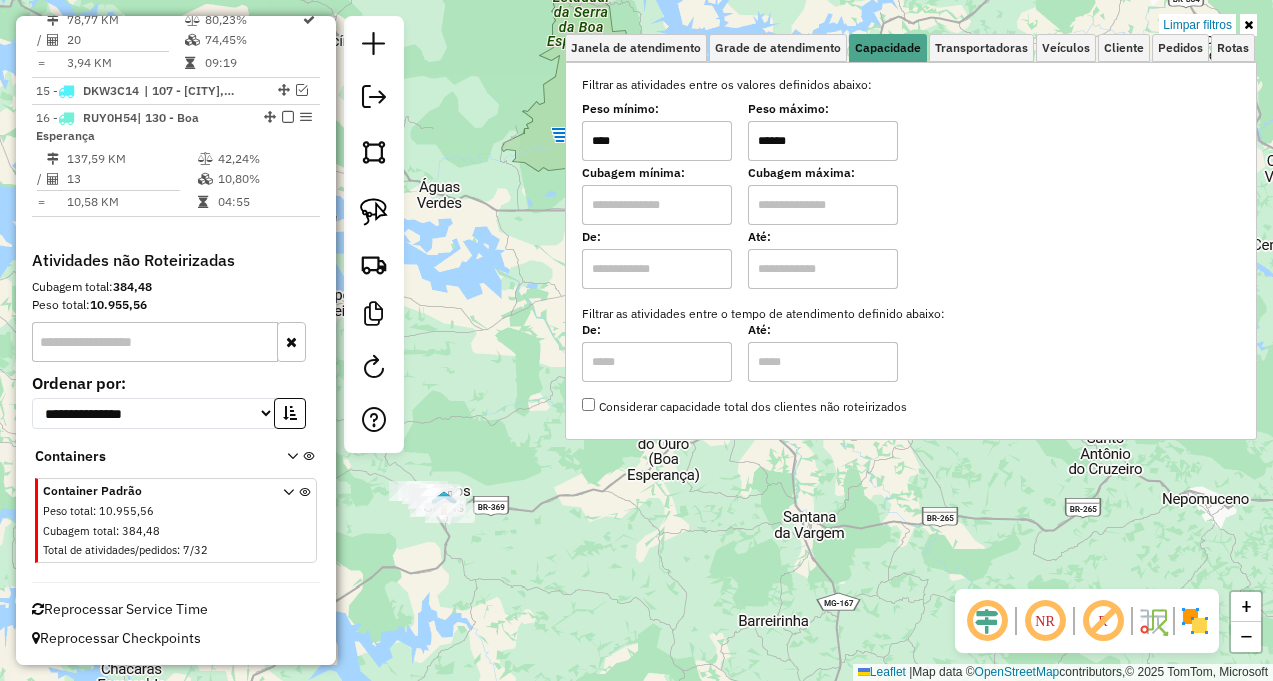 type on "******" 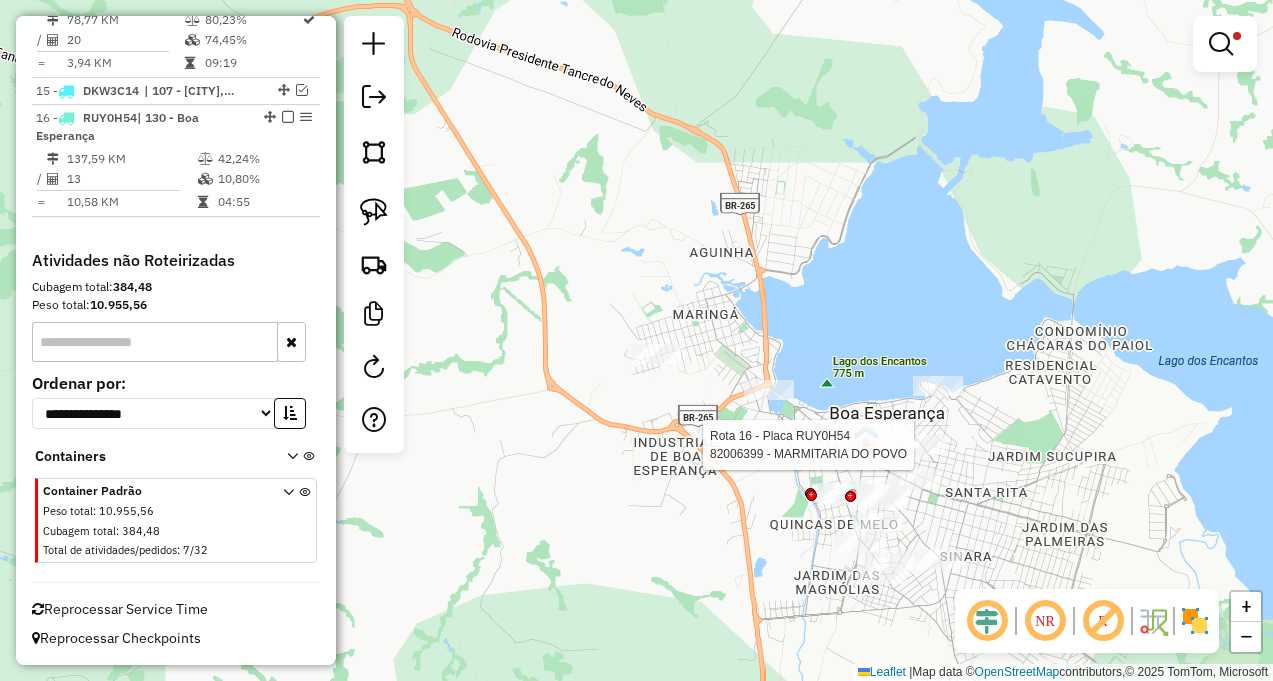 select on "**********" 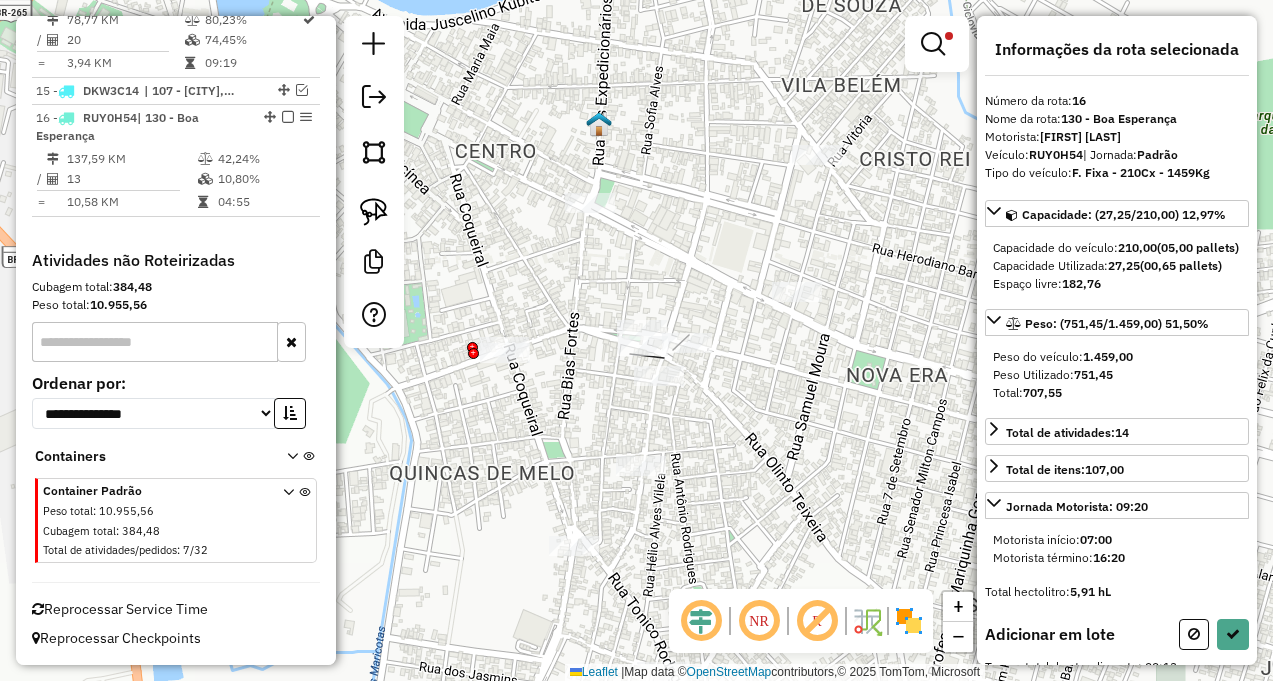 drag, startPoint x: 516, startPoint y: 375, endPoint x: 638, endPoint y: 389, distance: 122.80065 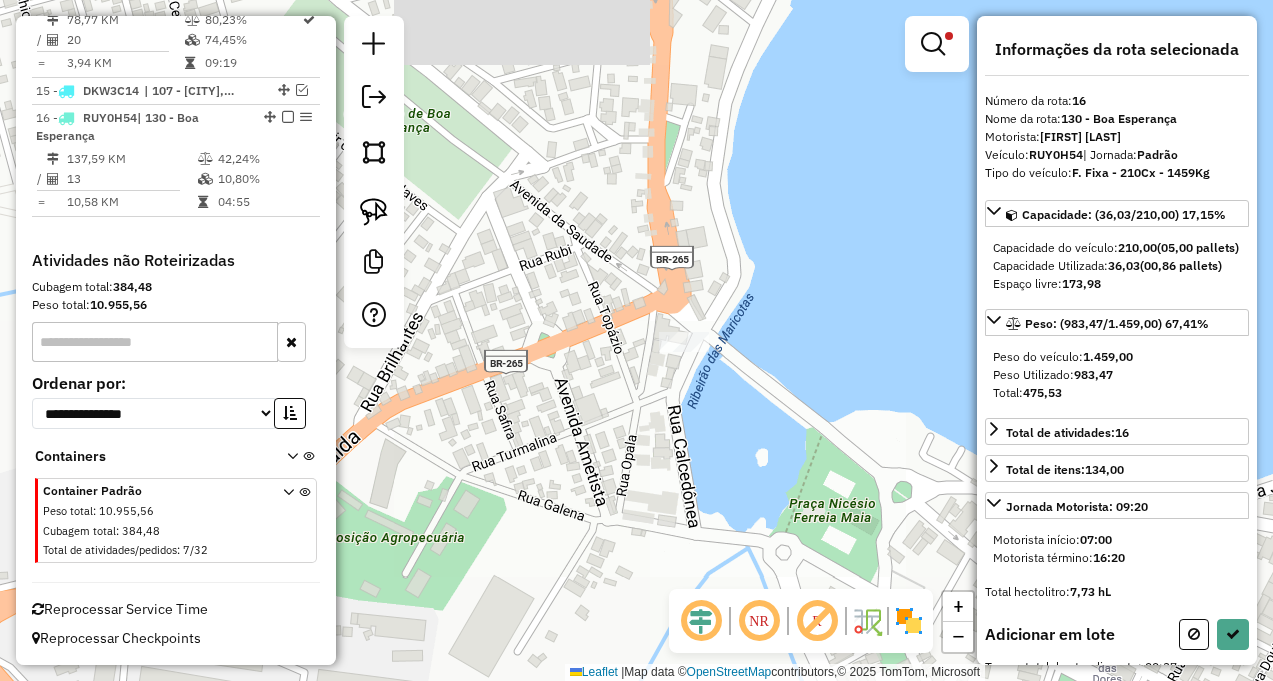 drag, startPoint x: 542, startPoint y: 293, endPoint x: 652, endPoint y: 285, distance: 110.29053 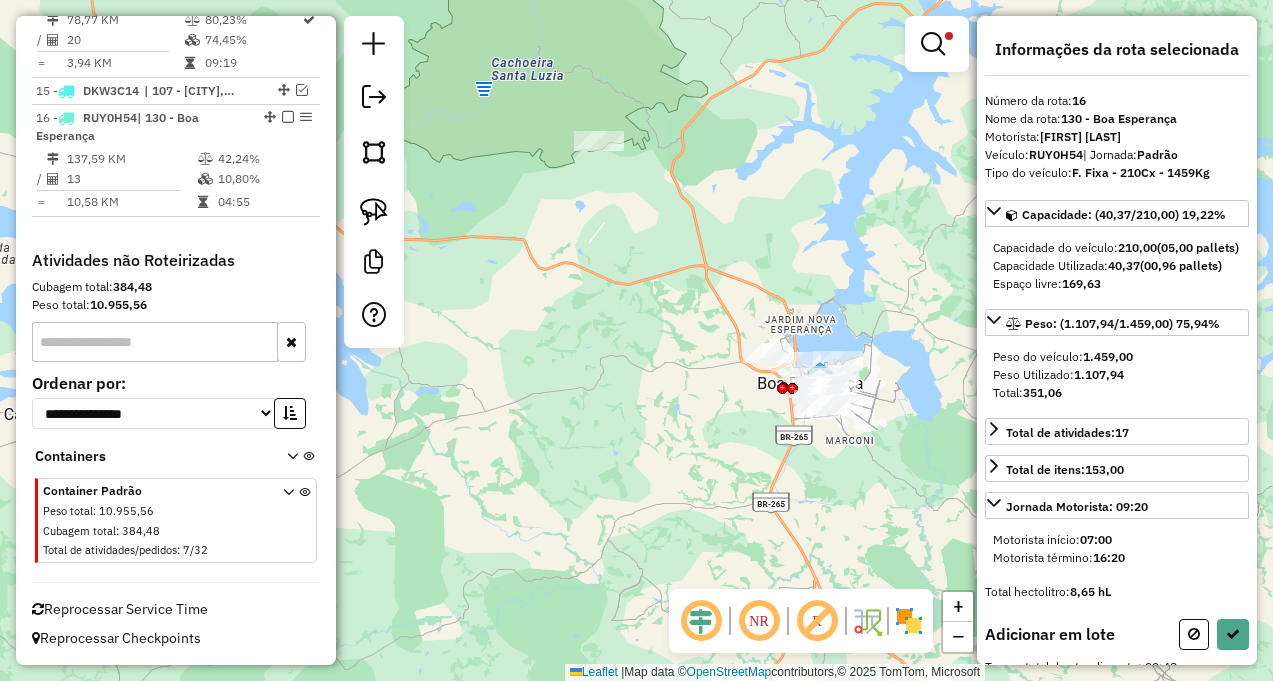 drag, startPoint x: 766, startPoint y: 457, endPoint x: 702, endPoint y: 418, distance: 74.94665 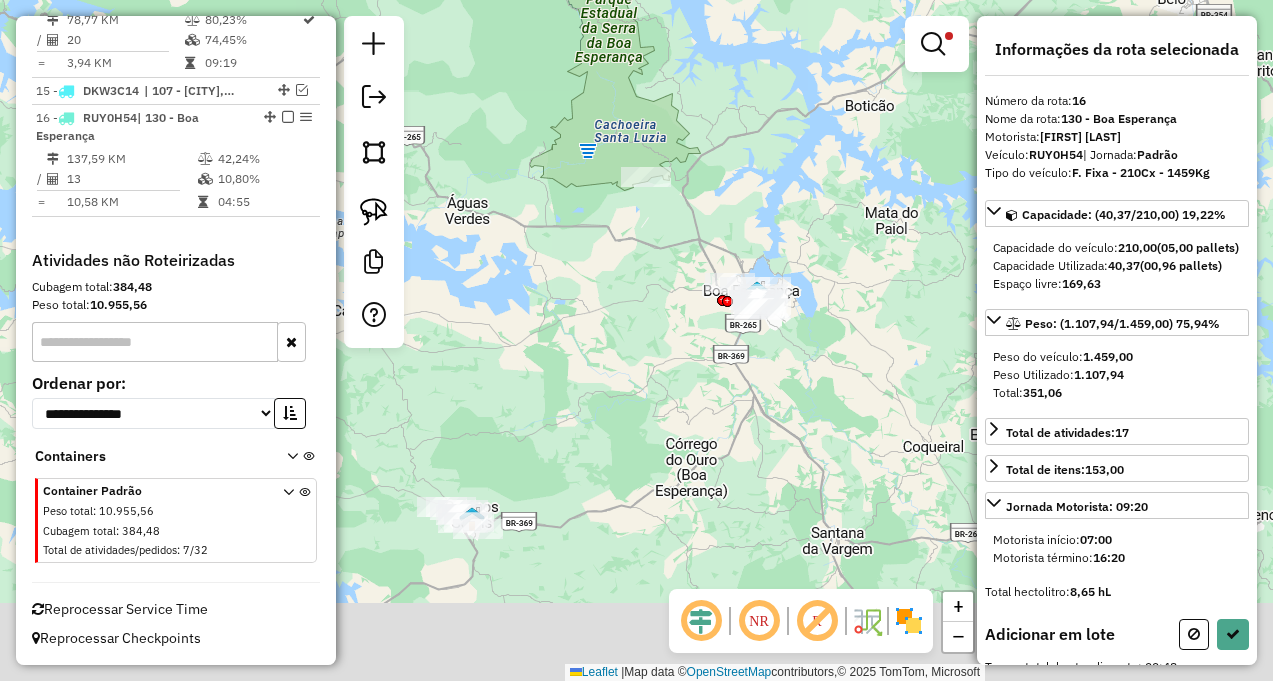 drag, startPoint x: 728, startPoint y: 496, endPoint x: 740, endPoint y: 307, distance: 189.38057 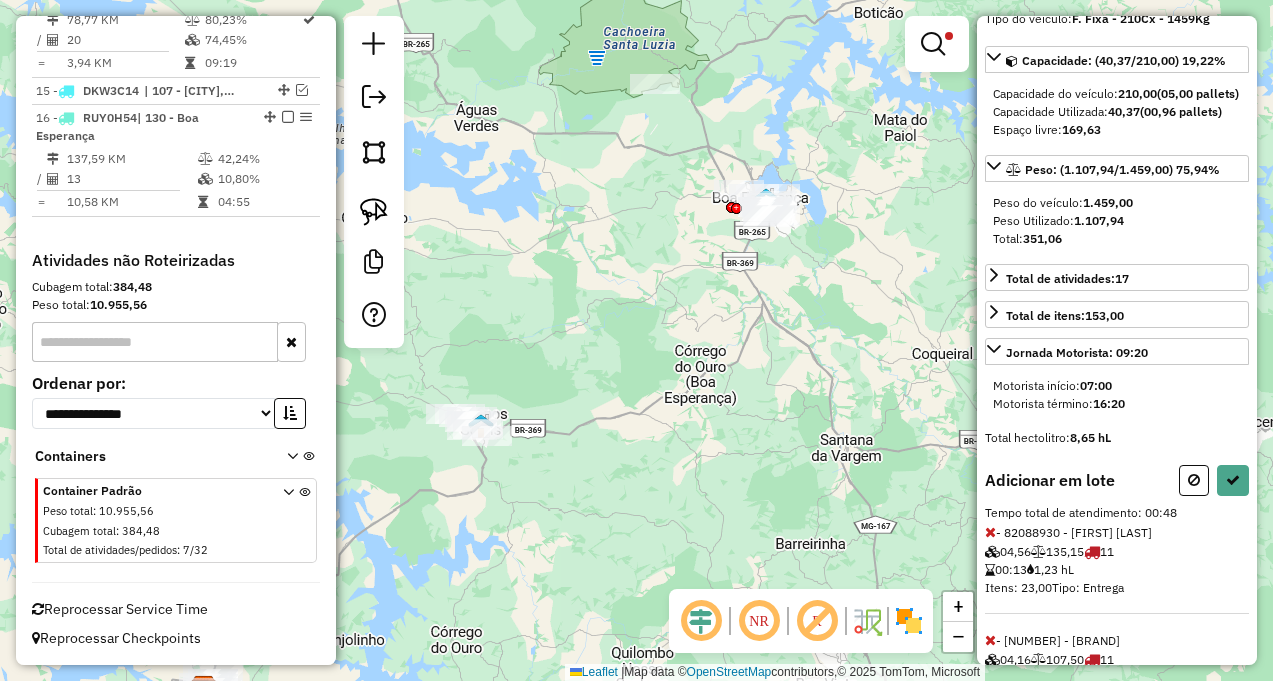 scroll, scrollTop: 300, scrollLeft: 0, axis: vertical 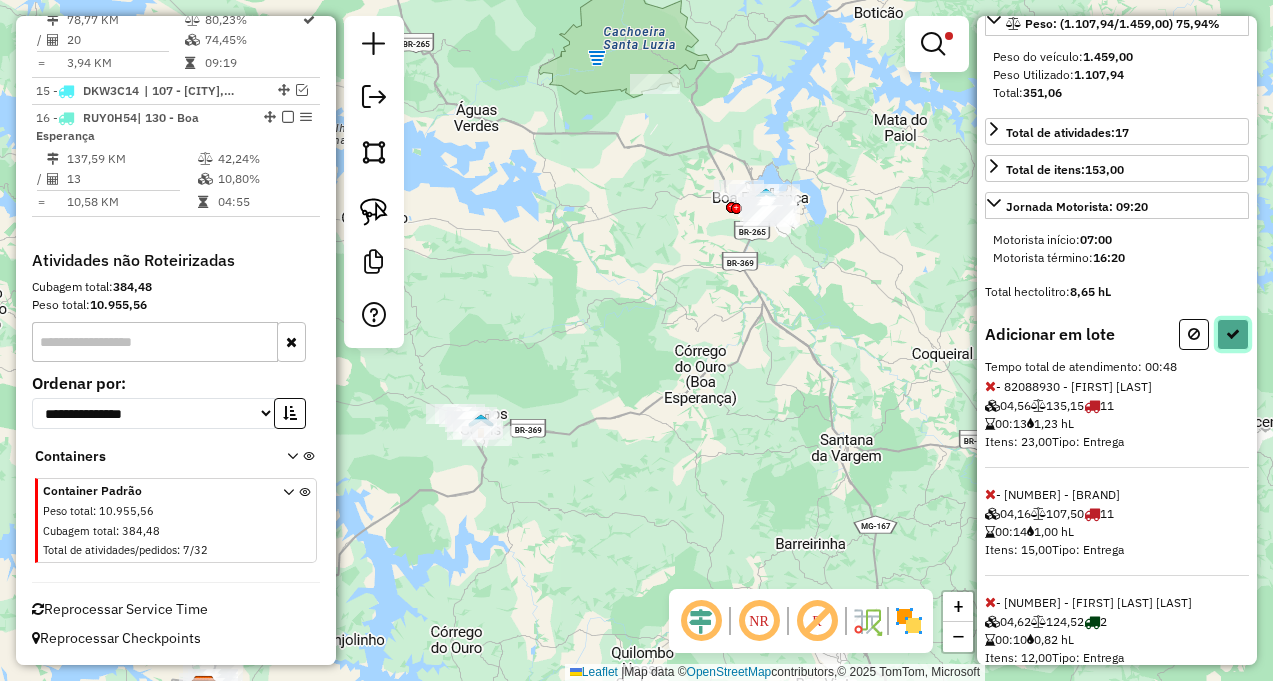 click at bounding box center [1233, 334] 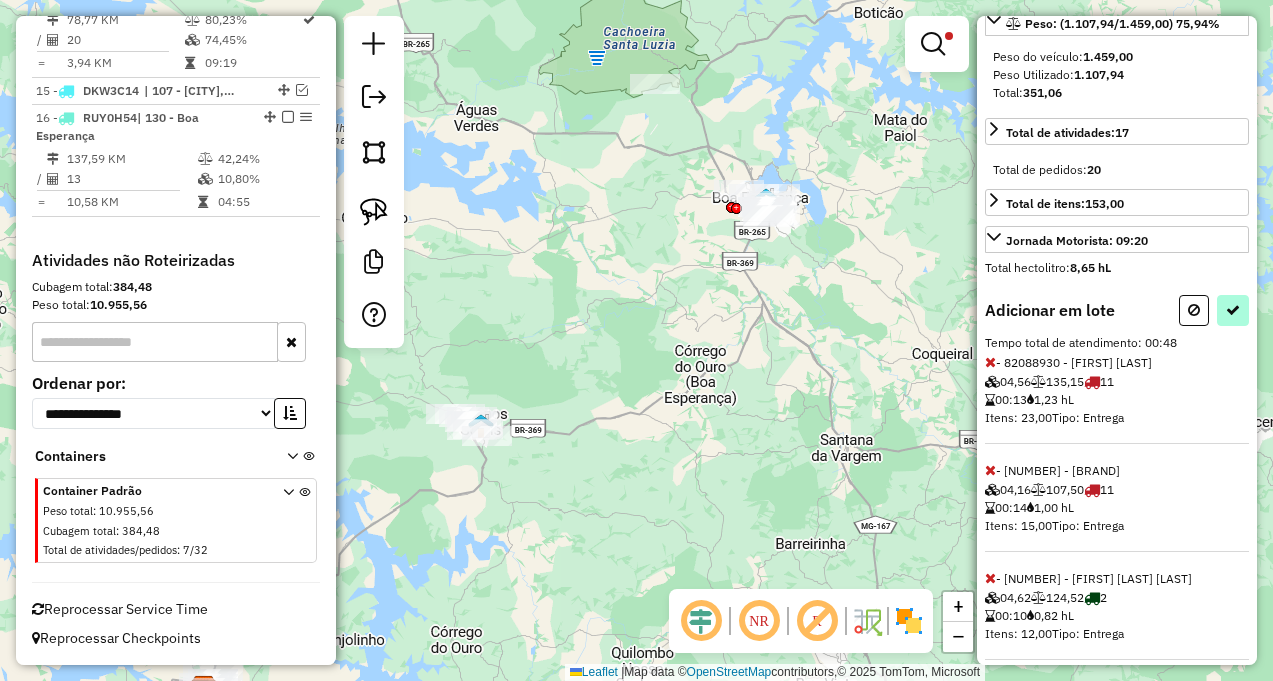 select on "**********" 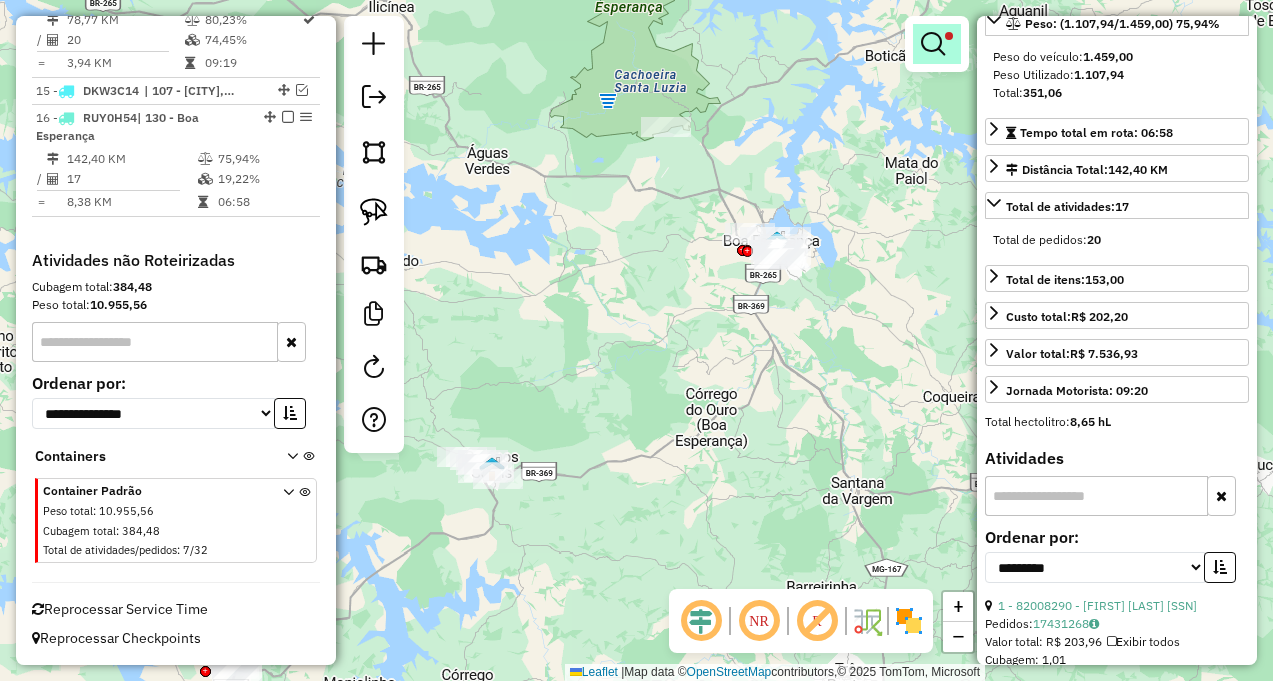 click at bounding box center (933, 44) 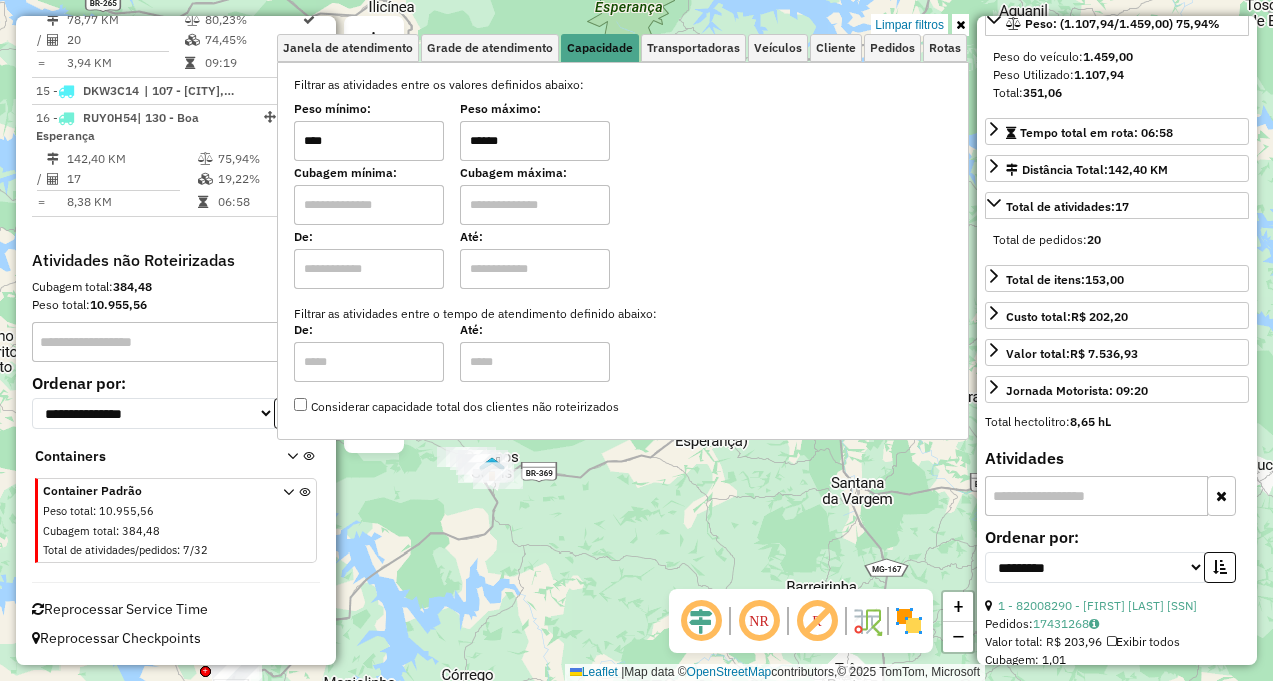 drag, startPoint x: 568, startPoint y: 156, endPoint x: 444, endPoint y: 153, distance: 124.036285 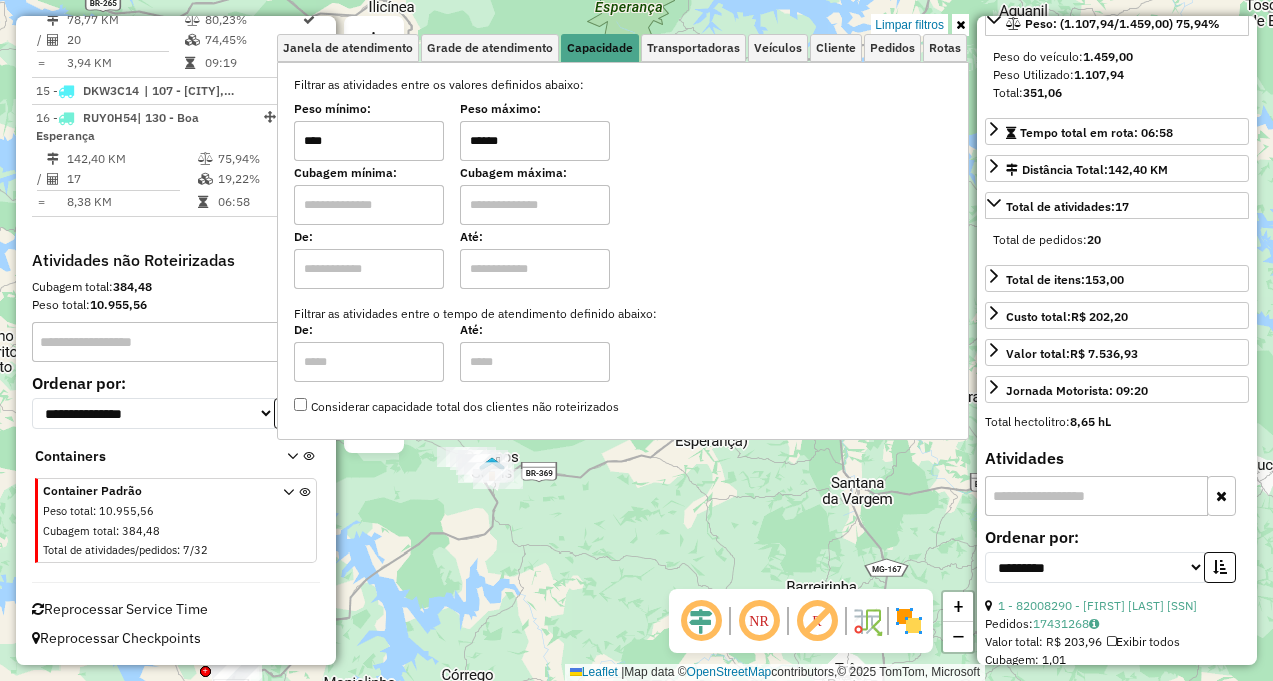 type on "******" 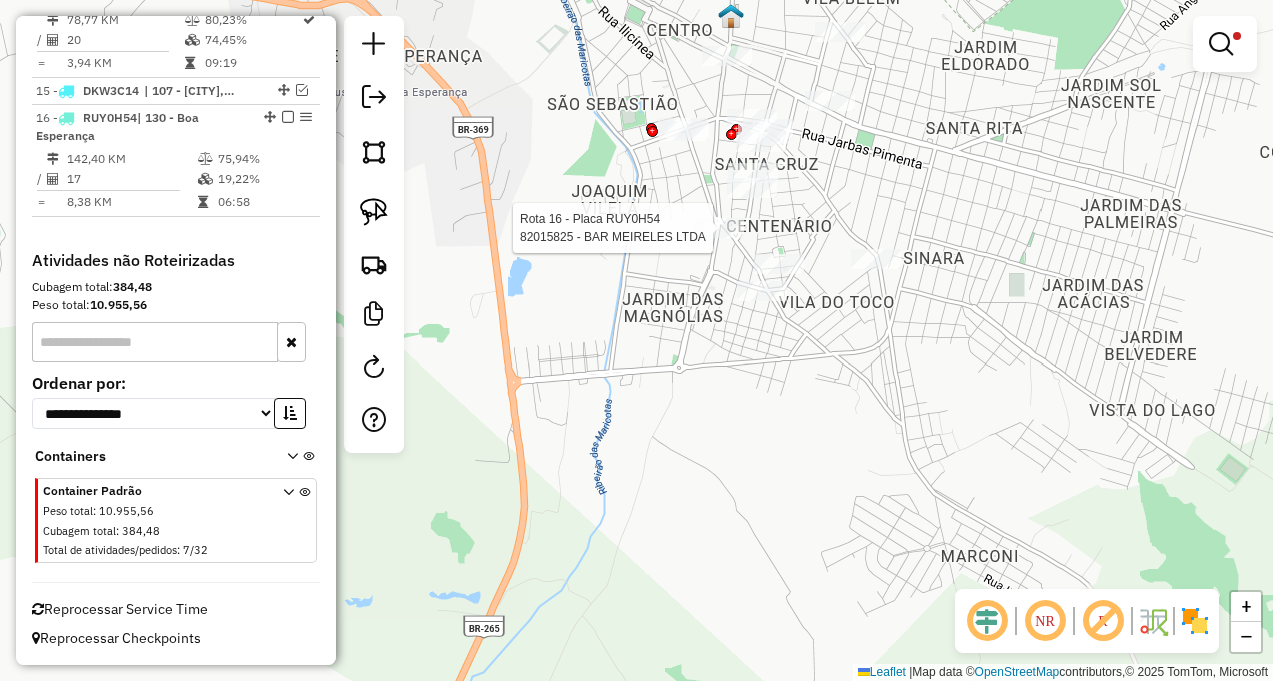 select on "**********" 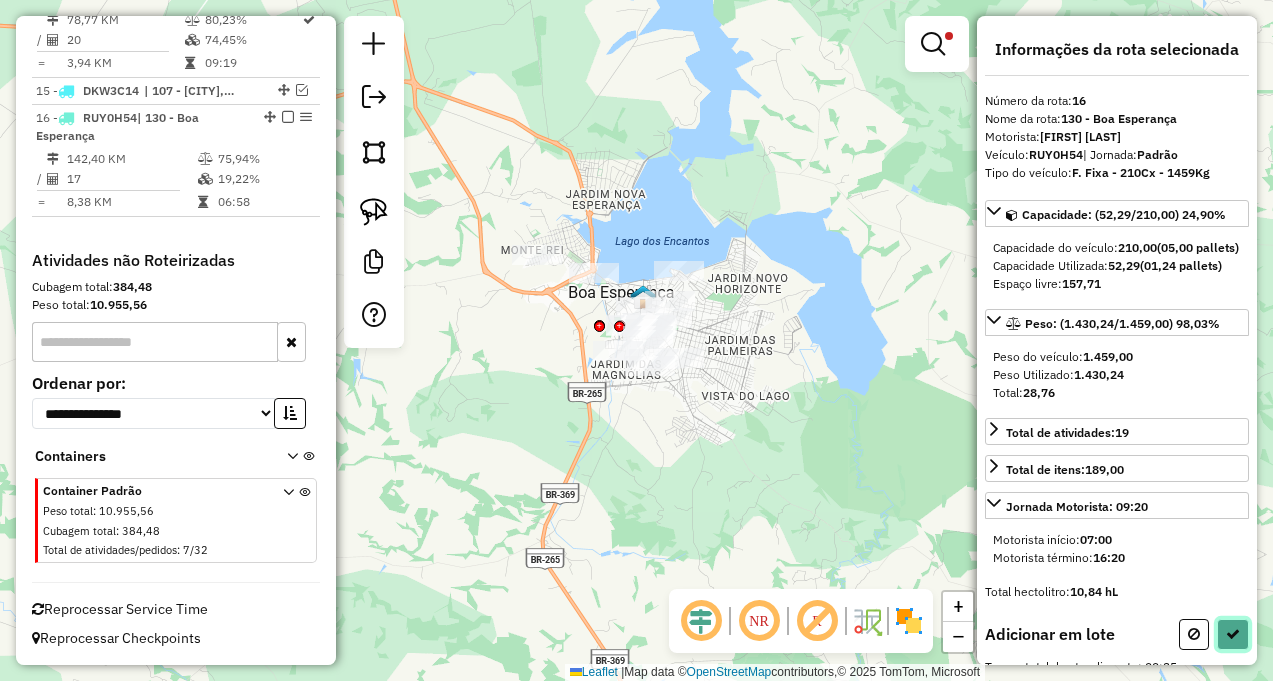 click at bounding box center [1233, 634] 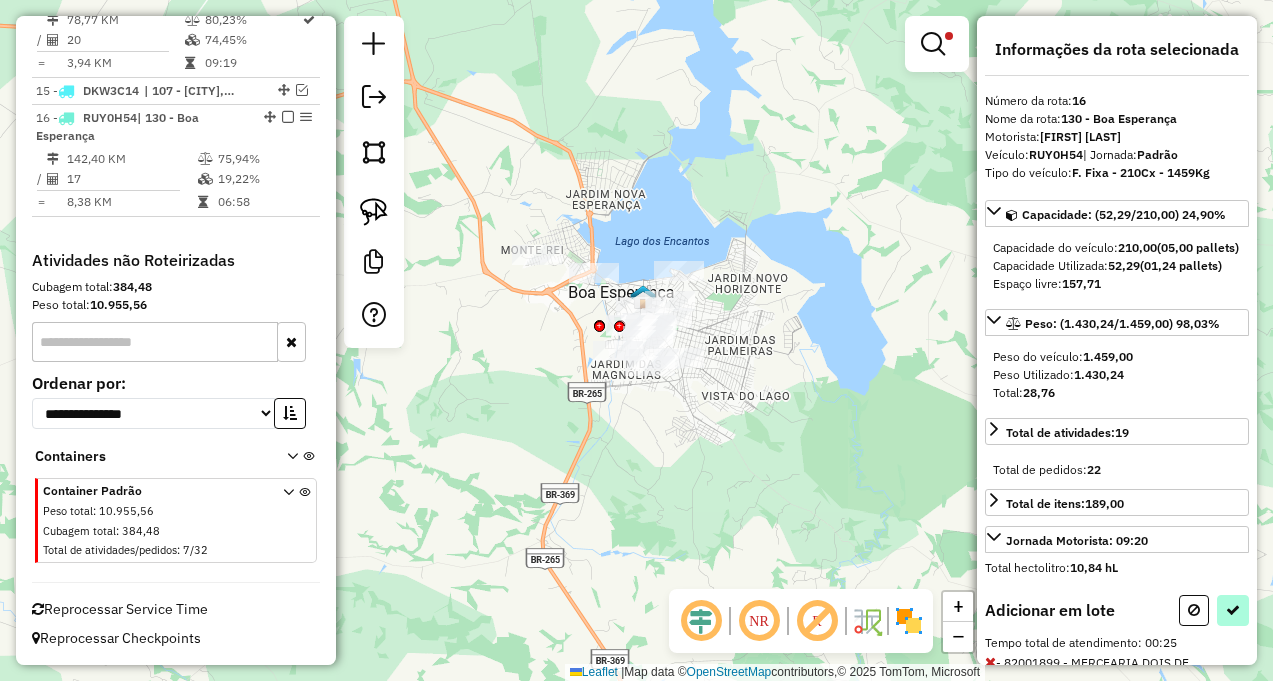 select on "**********" 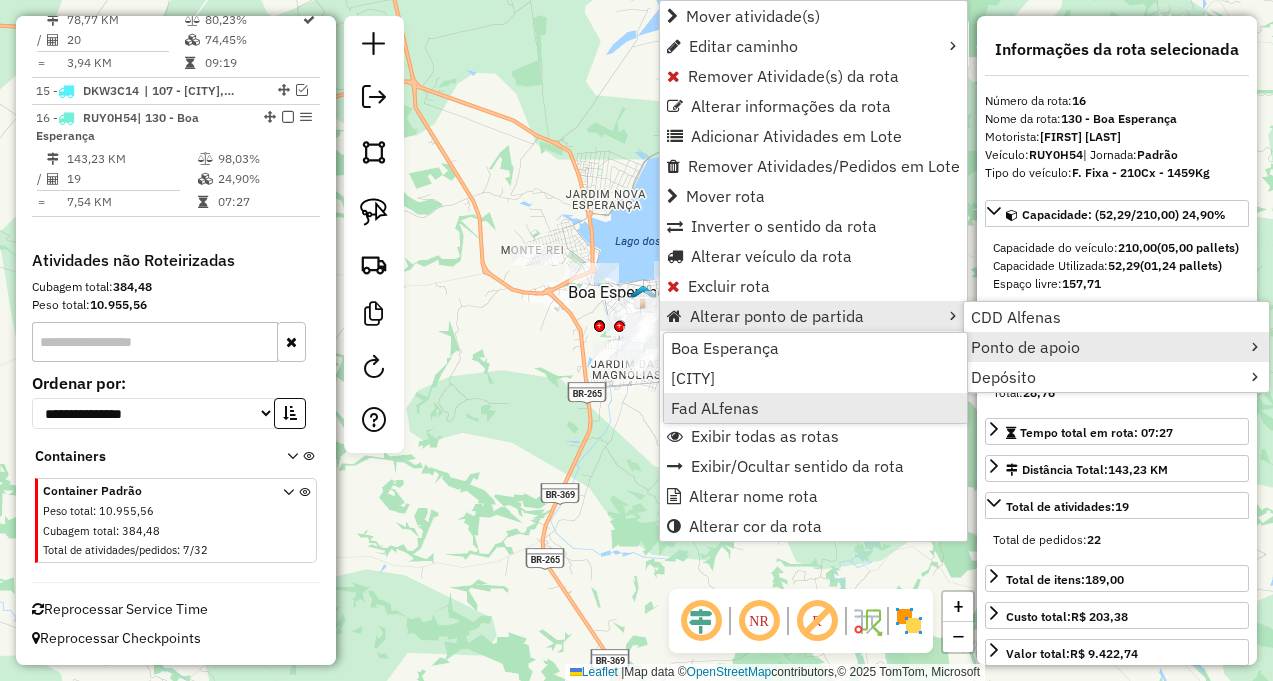 click on "Fad ALfenas" at bounding box center [815, 408] 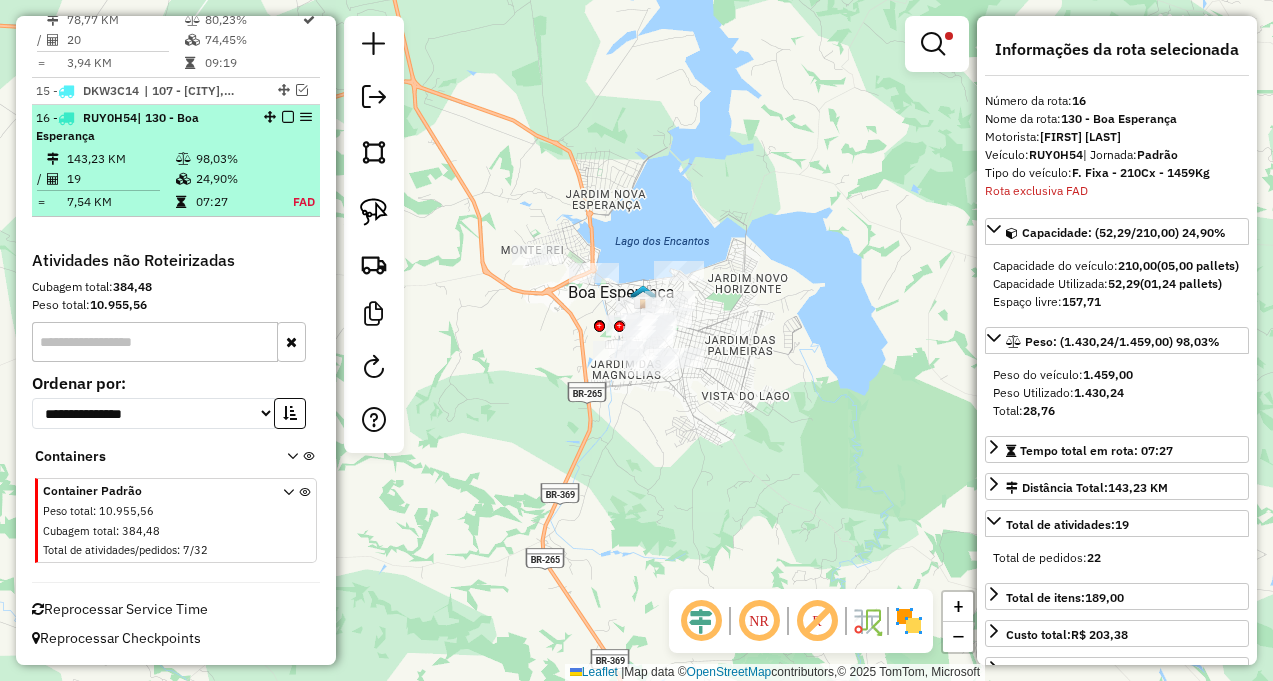 click at bounding box center (288, 117) 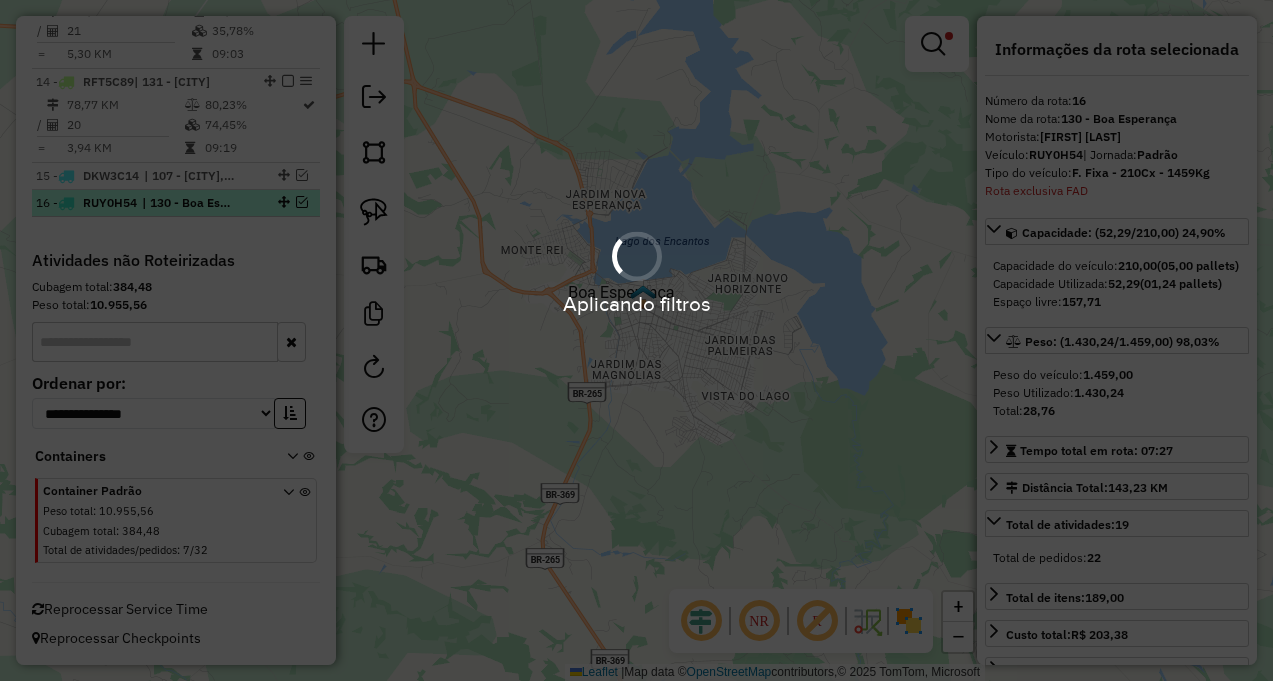 scroll, scrollTop: 2292, scrollLeft: 0, axis: vertical 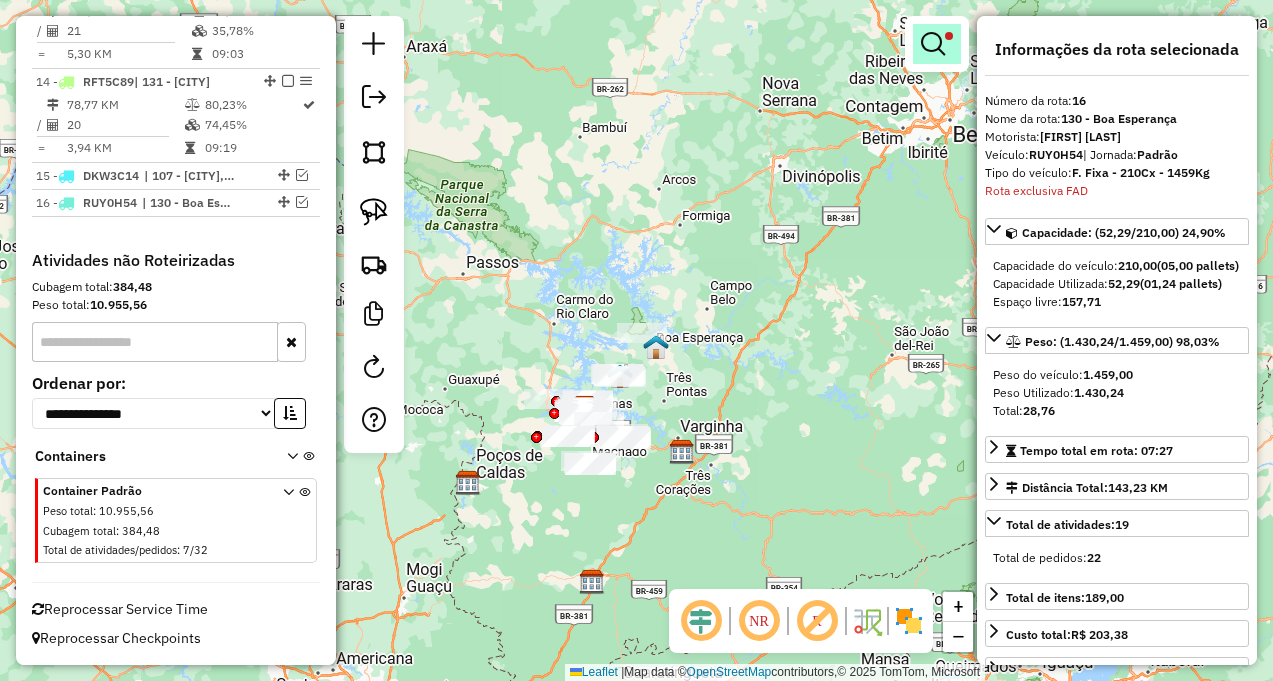 click at bounding box center (933, 44) 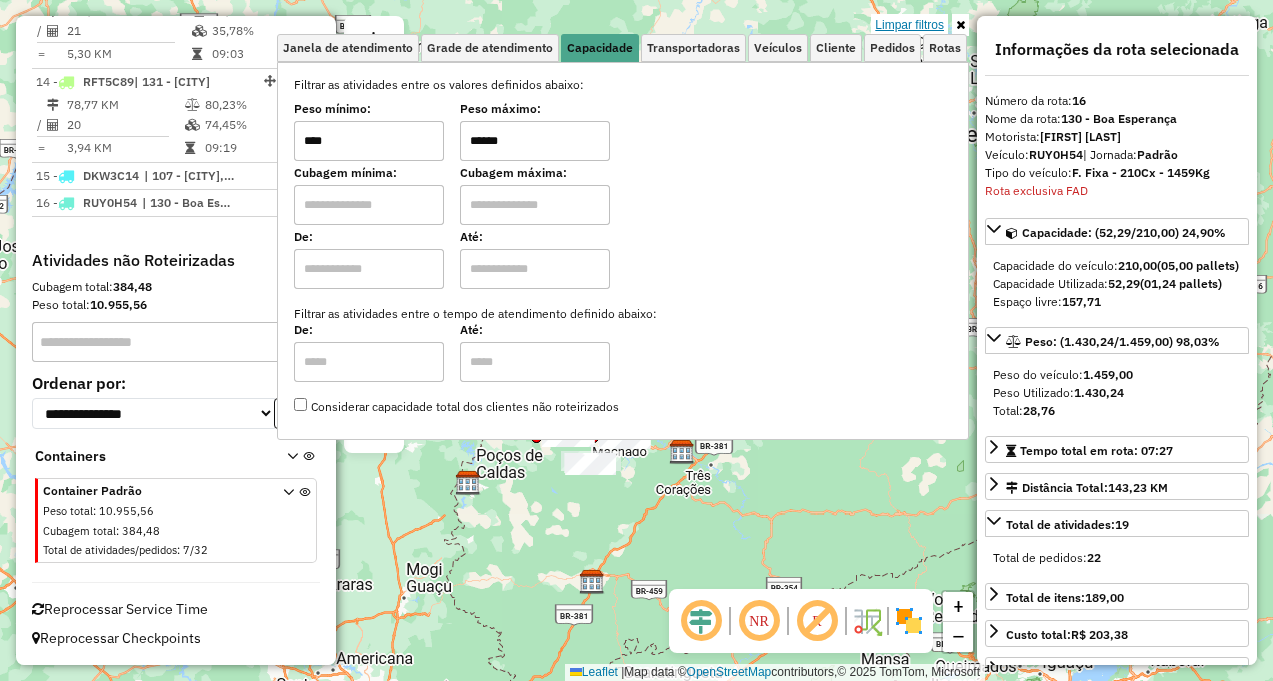 click on "Limpar filtros" at bounding box center (909, 25) 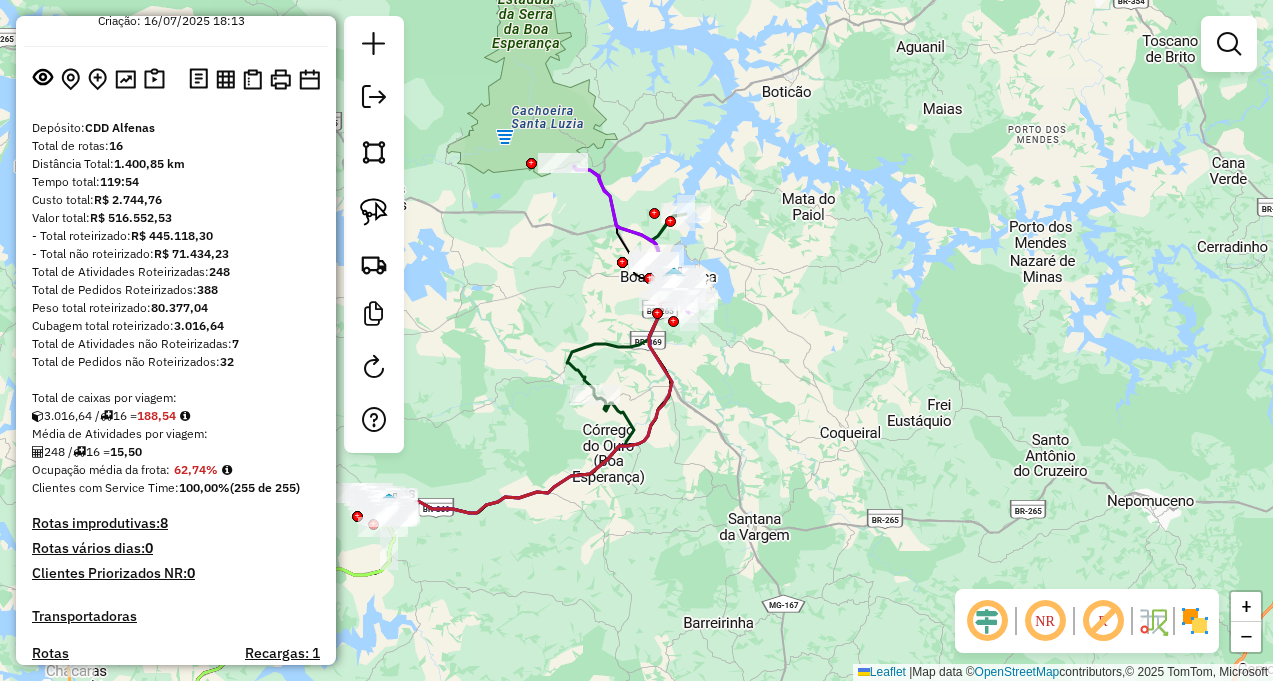 scroll, scrollTop: 0, scrollLeft: 0, axis: both 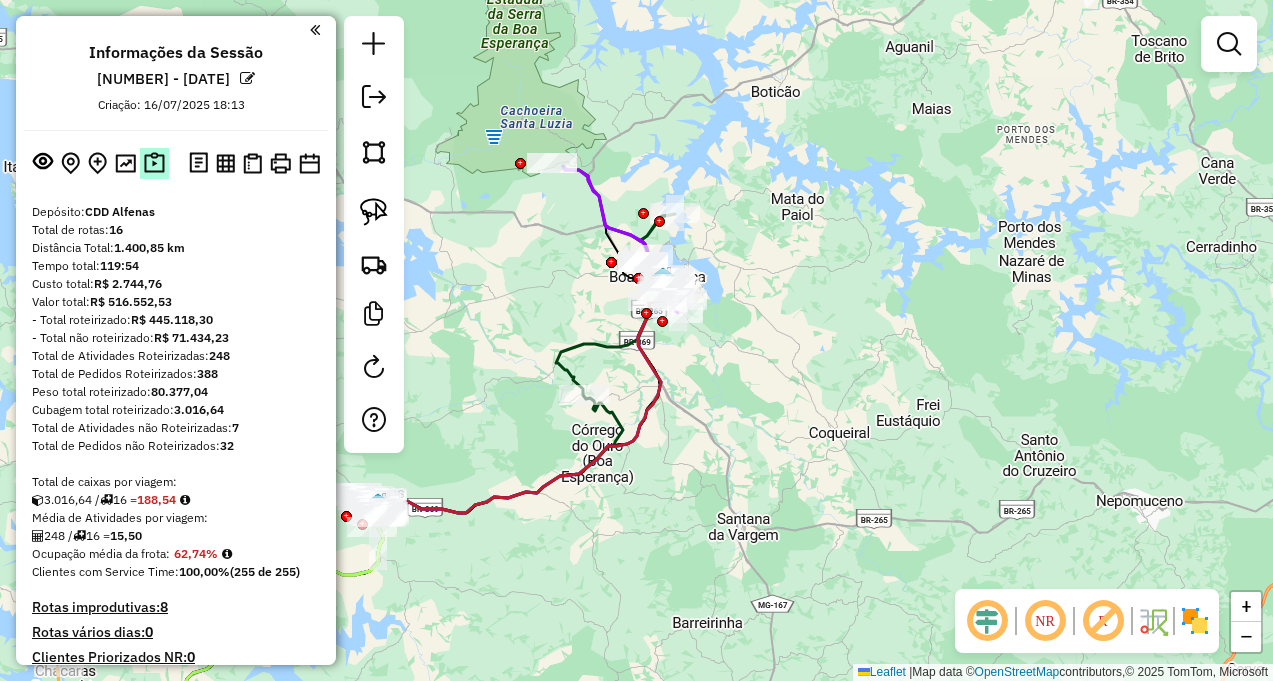click at bounding box center (154, 163) 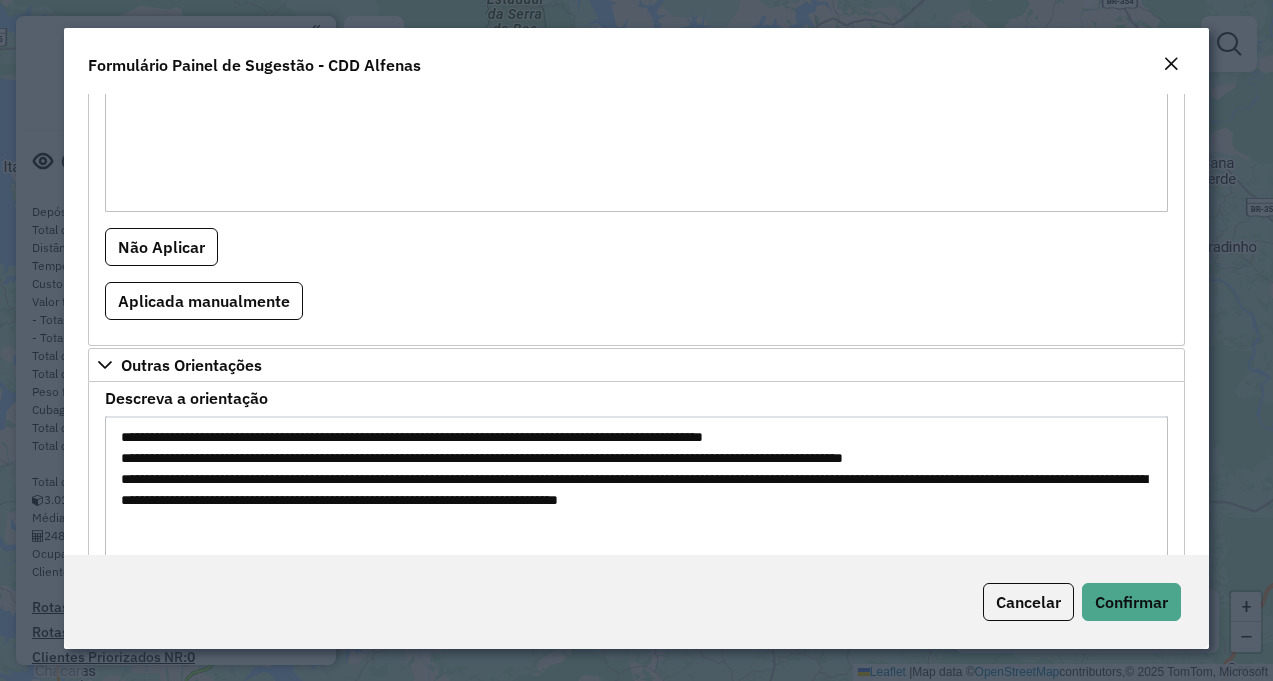 scroll, scrollTop: 1897, scrollLeft: 0, axis: vertical 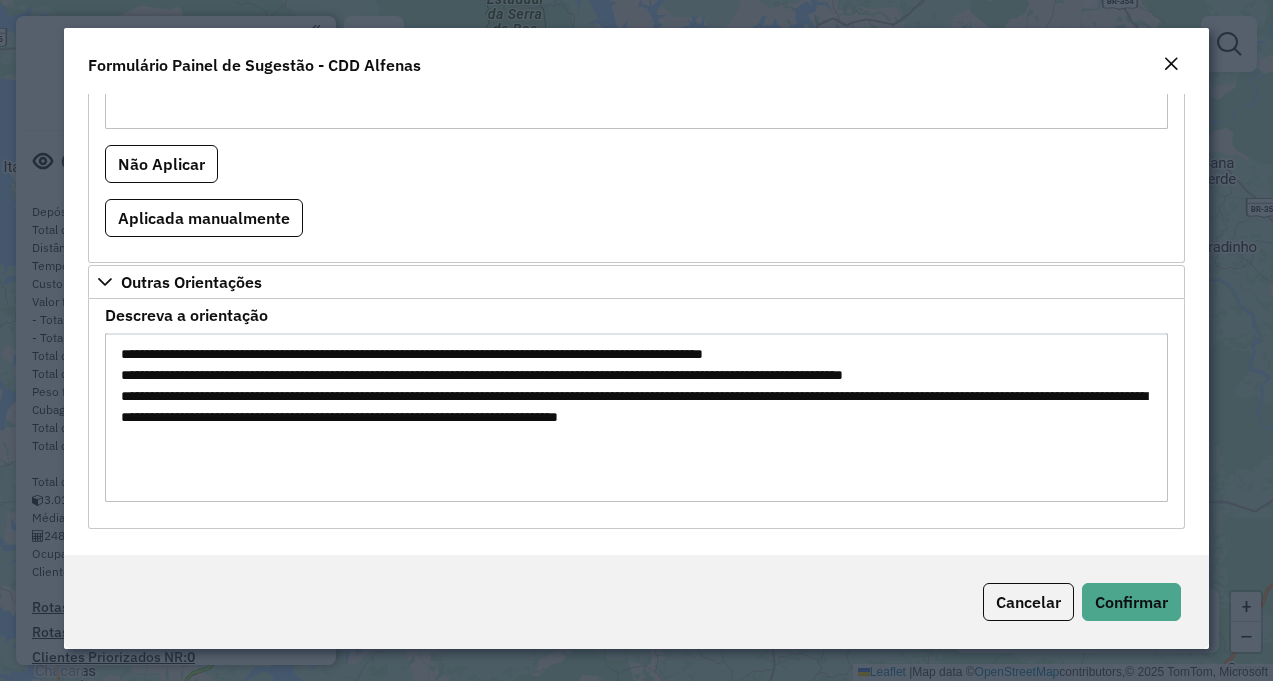 click 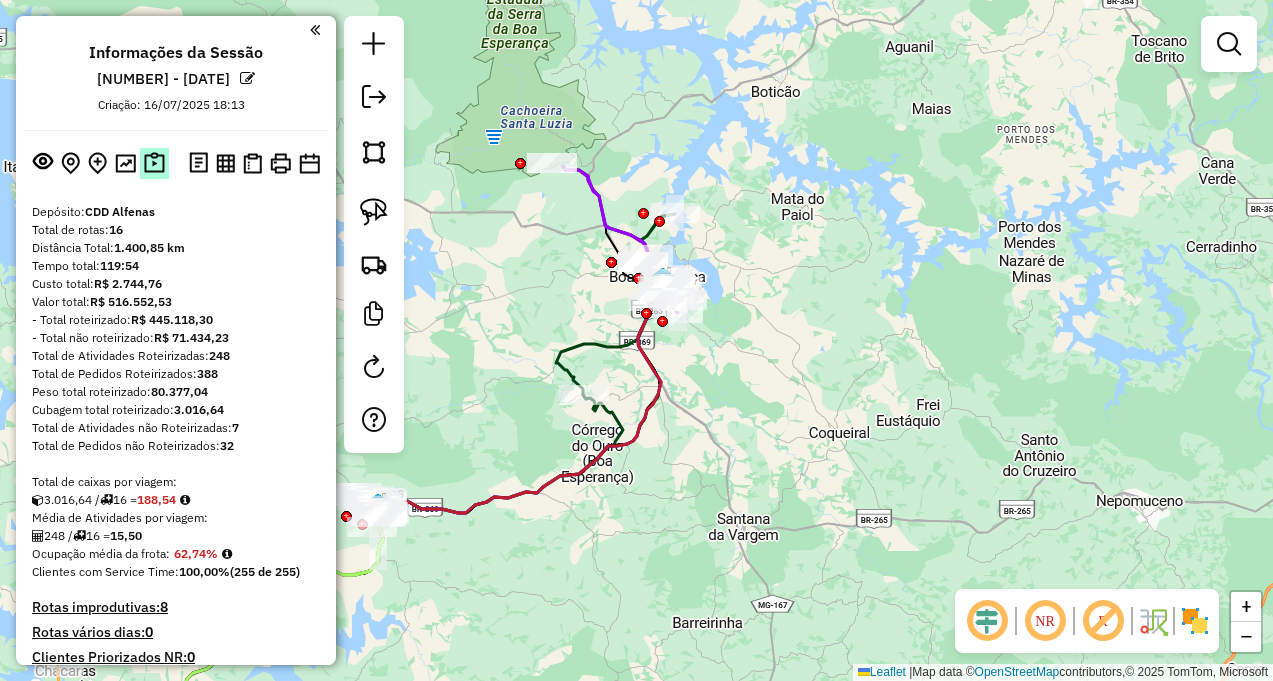click at bounding box center (154, 163) 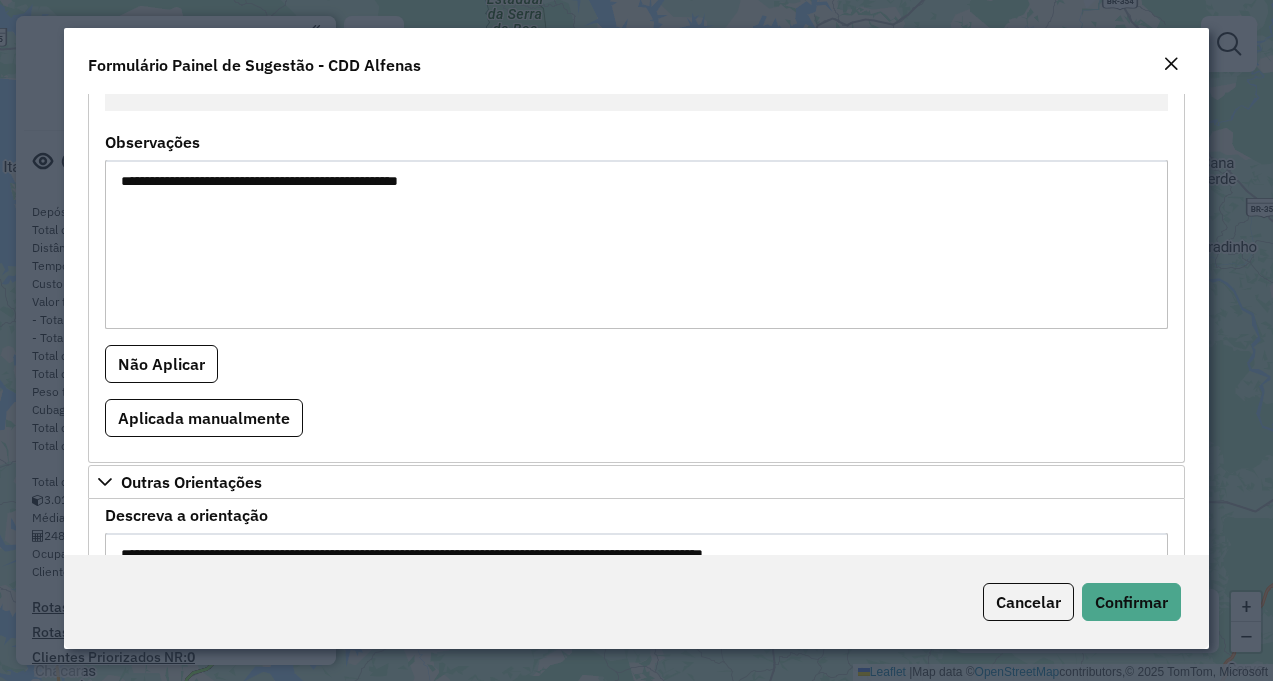 scroll, scrollTop: 1797, scrollLeft: 0, axis: vertical 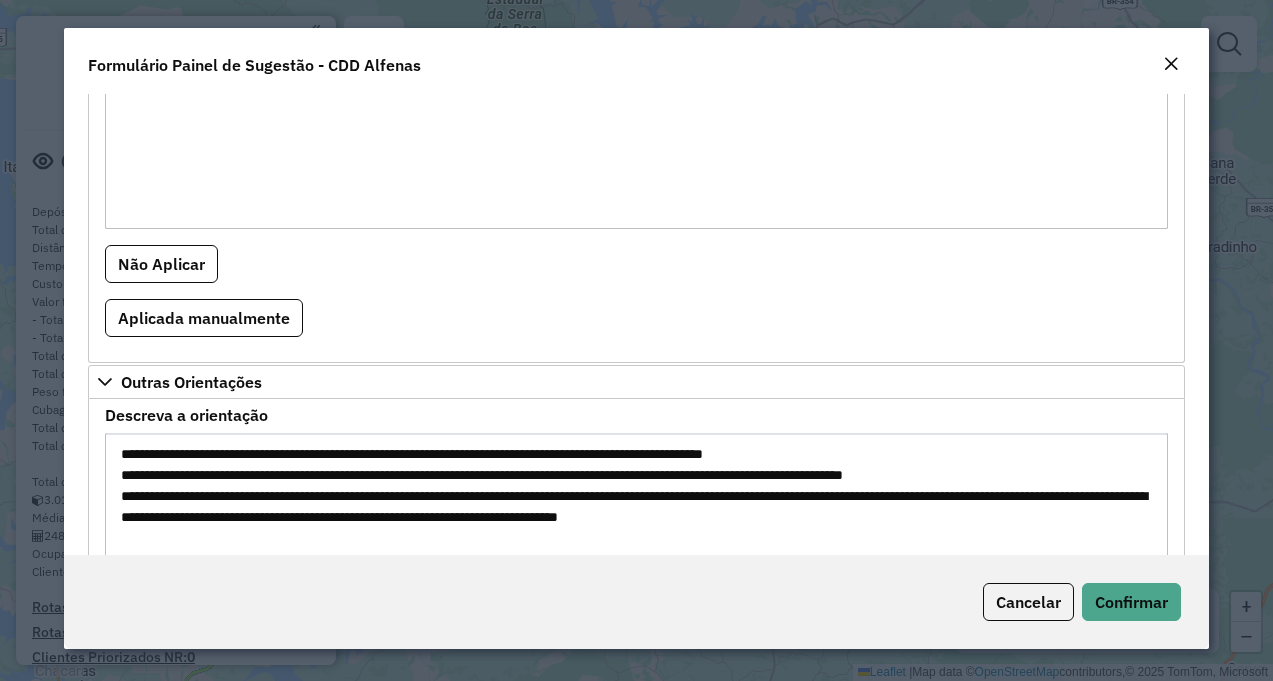 drag, startPoint x: 257, startPoint y: 450, endPoint x: 288, endPoint y: 455, distance: 31.400637 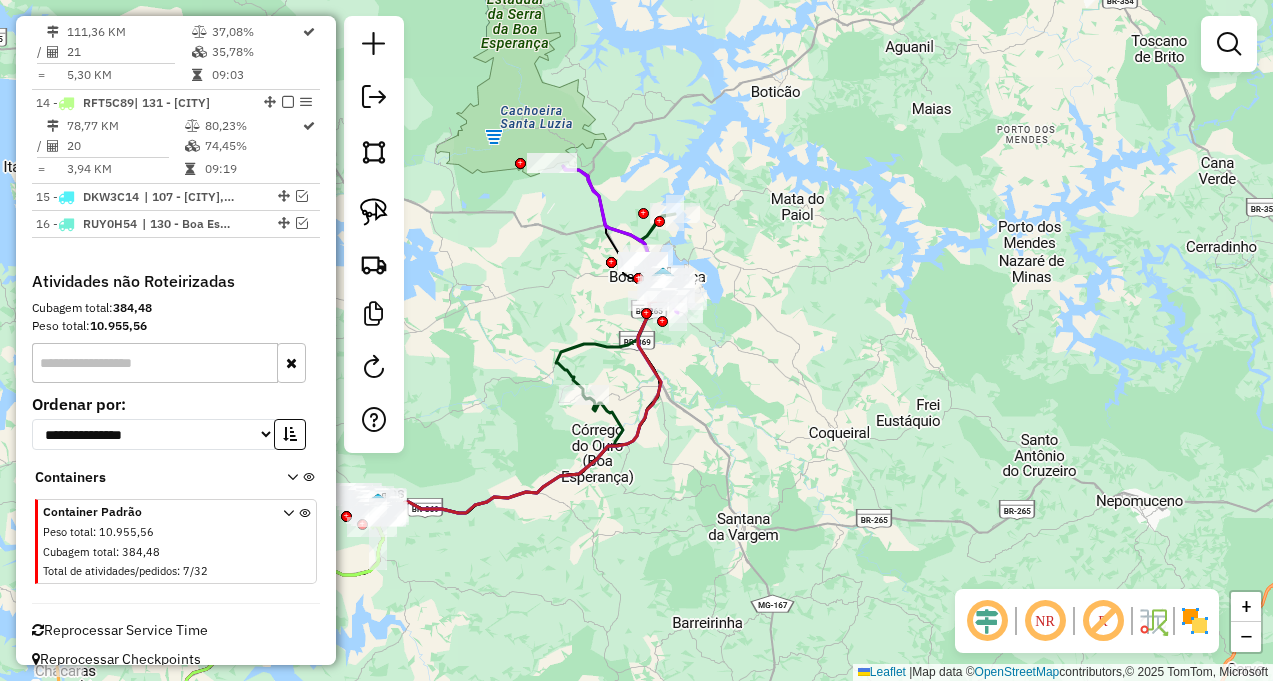 scroll, scrollTop: 2292, scrollLeft: 0, axis: vertical 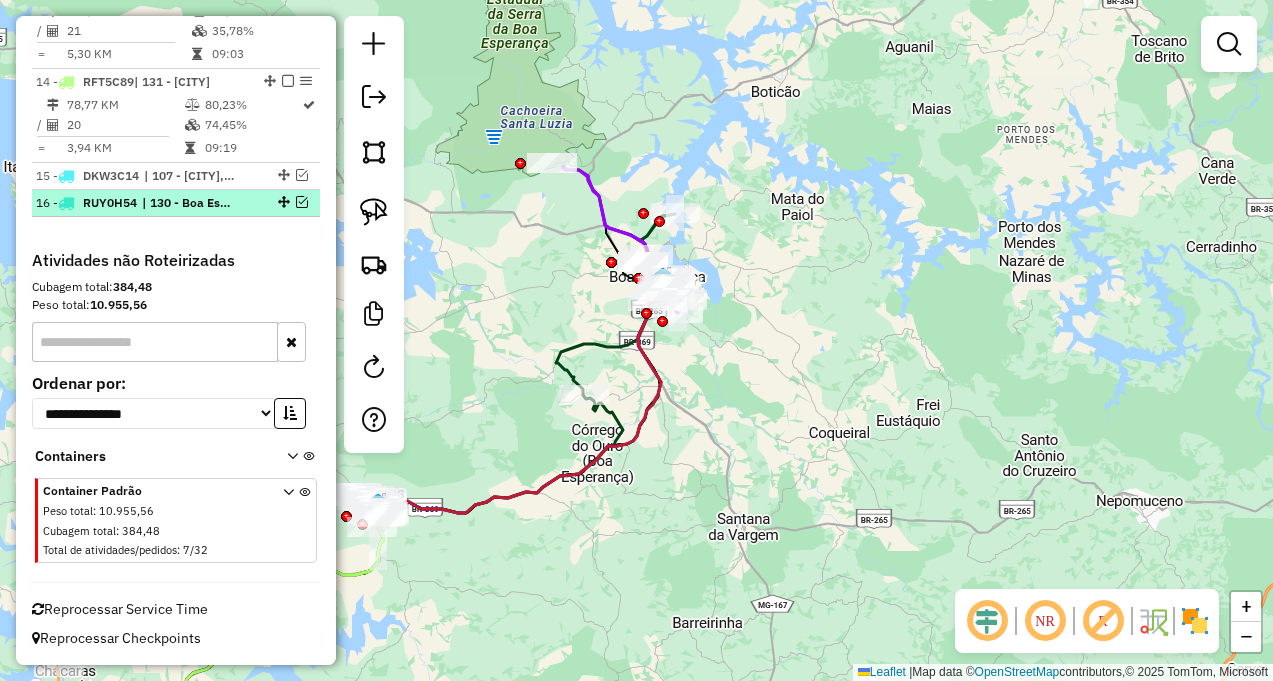 click at bounding box center (302, 202) 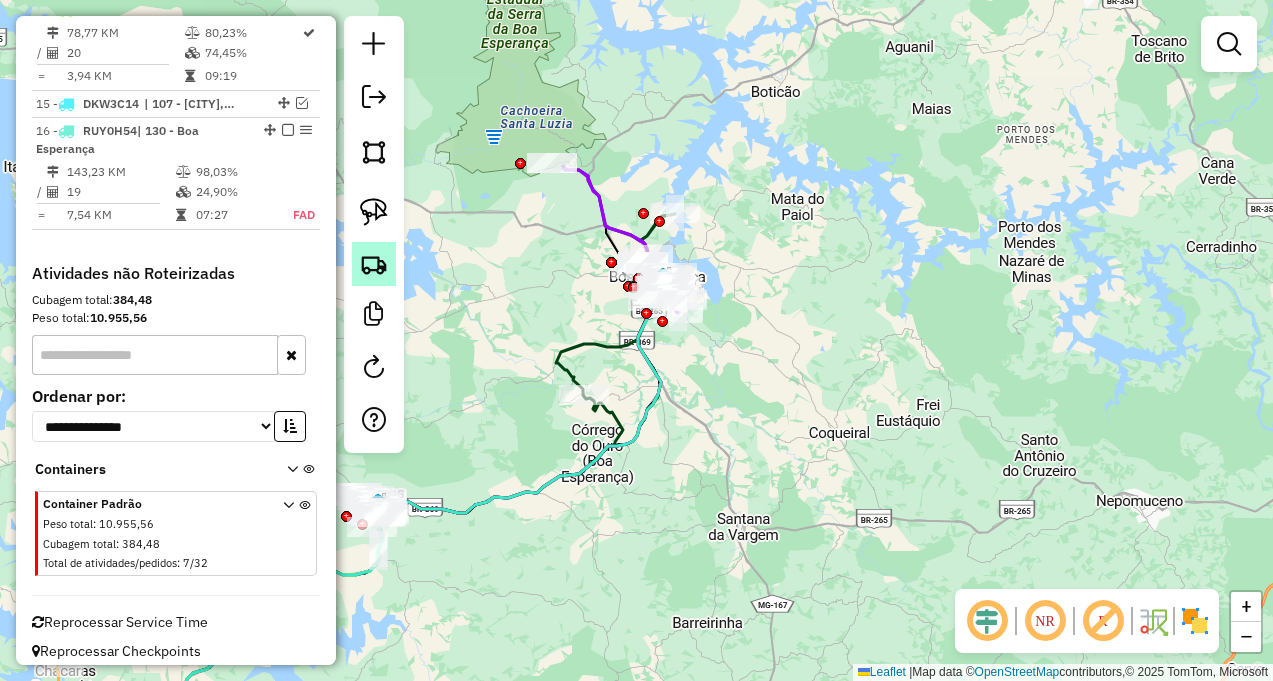 click 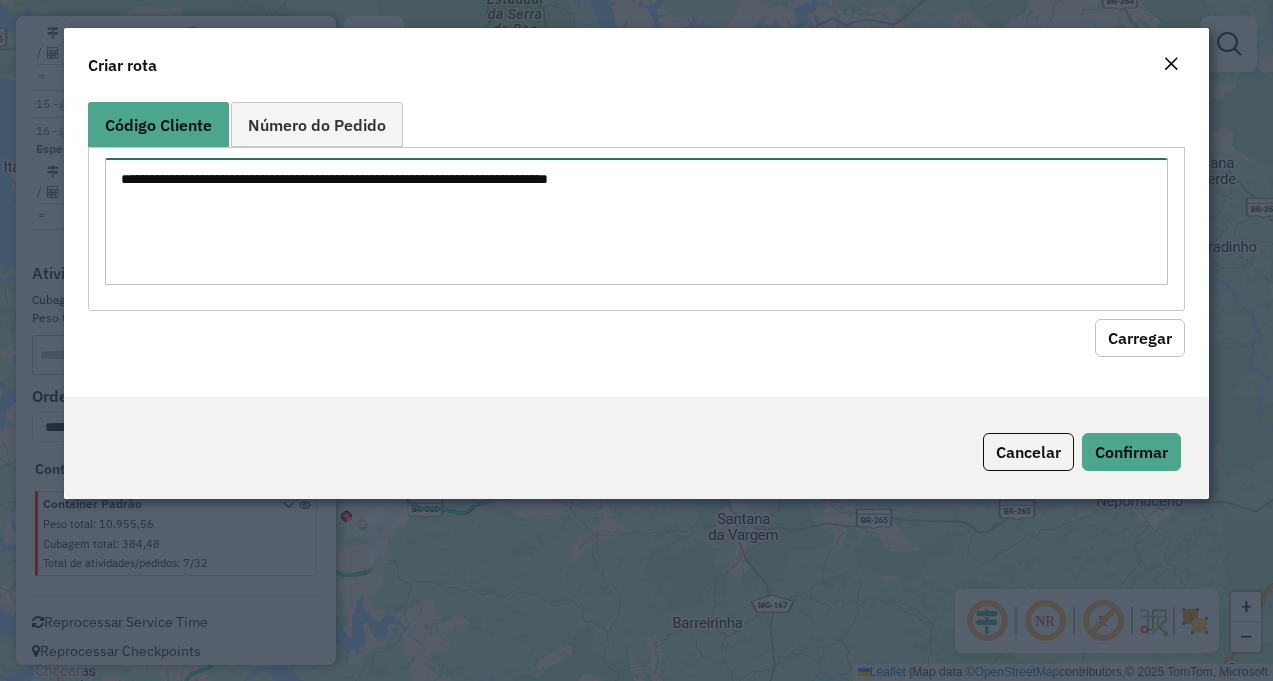 paste on "****" 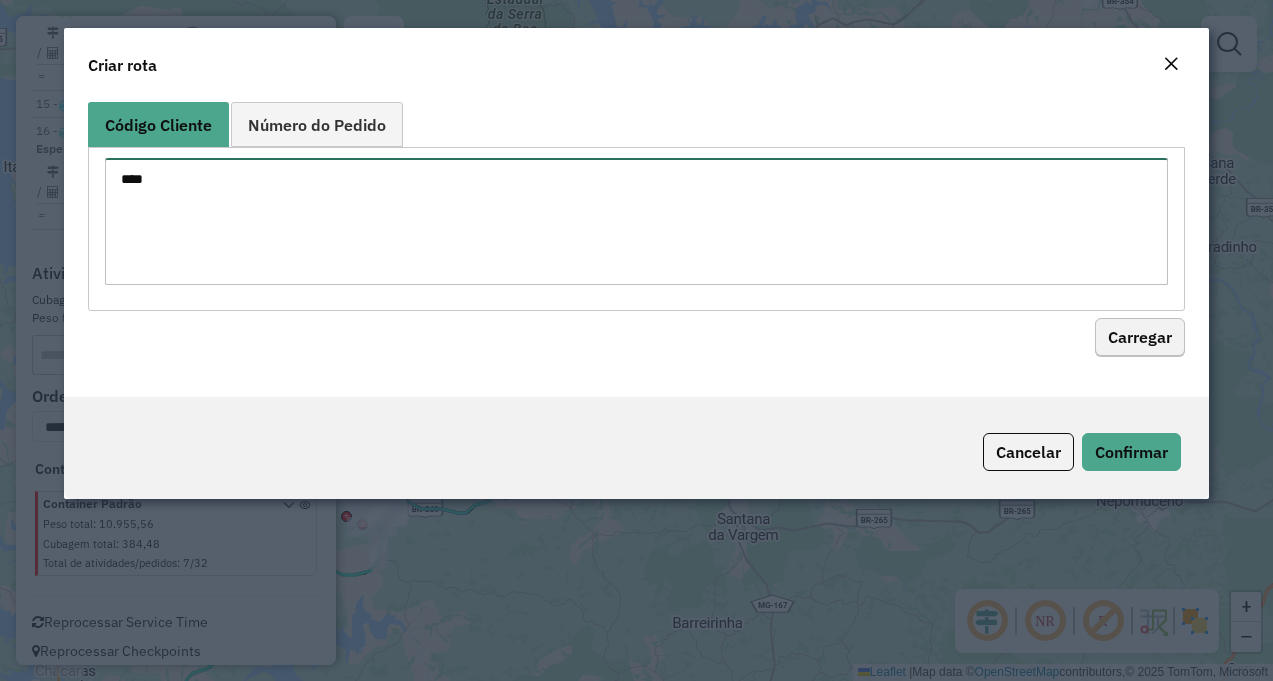 type on "****" 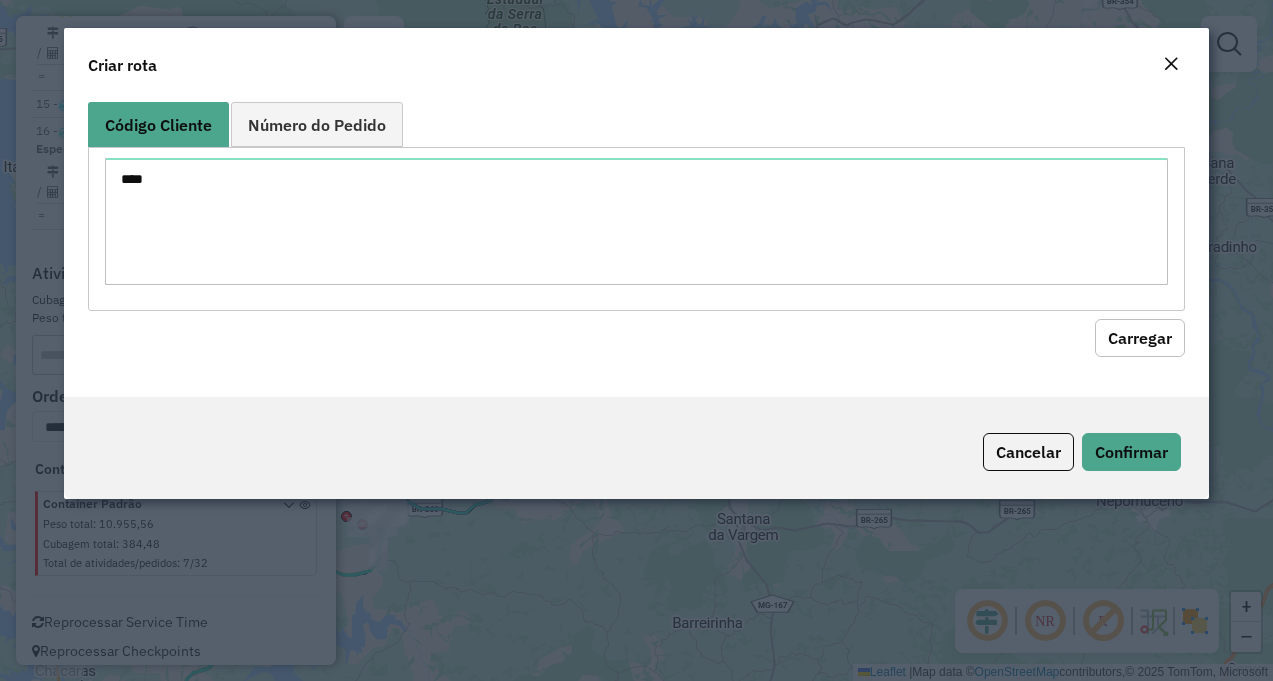 click on "Carregar" 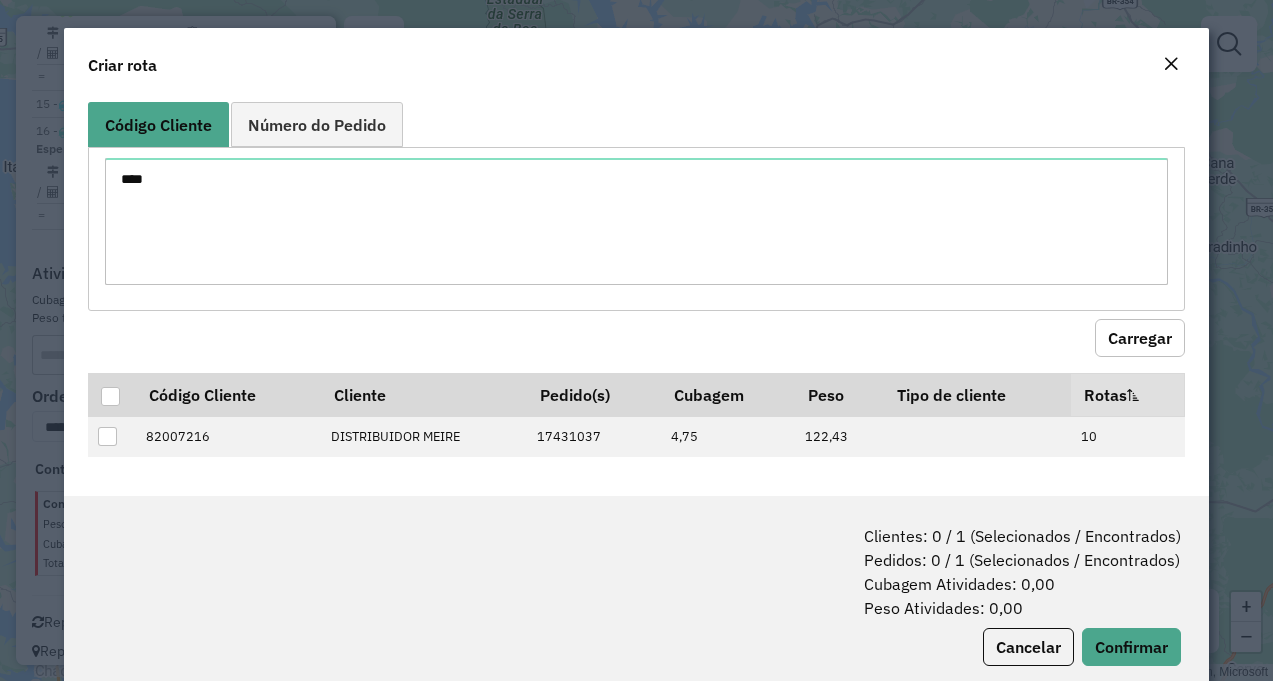 click 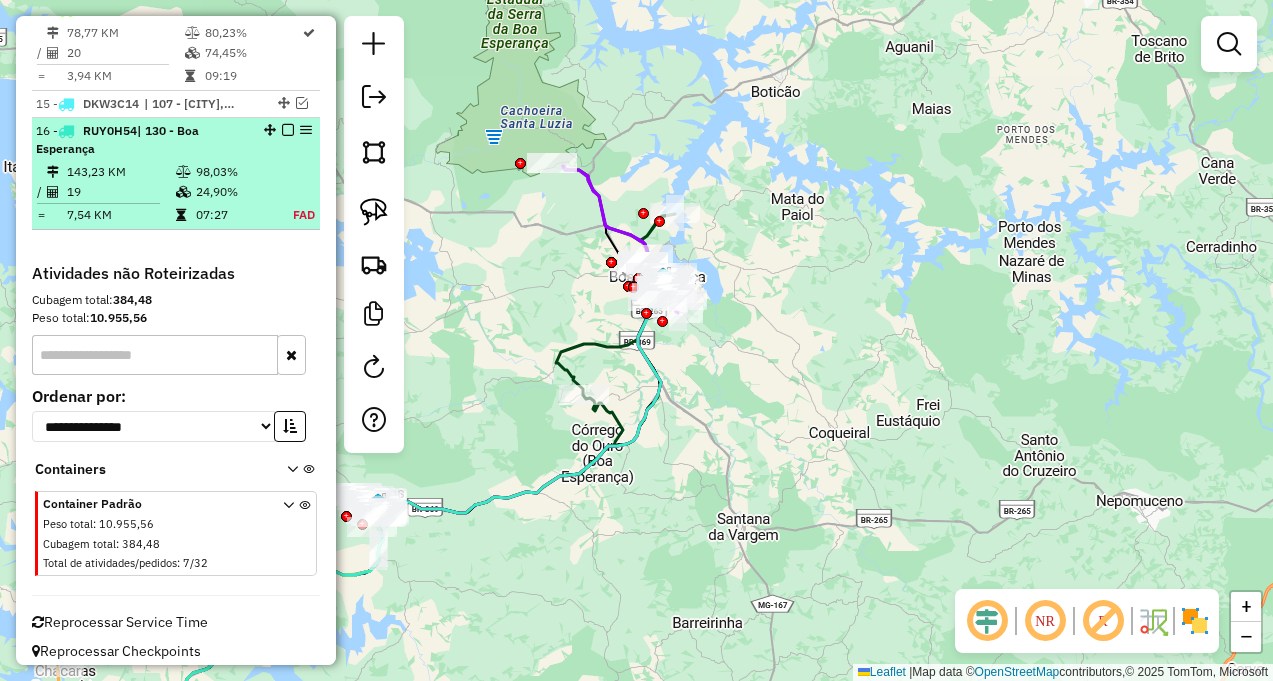 click at bounding box center [294, 192] 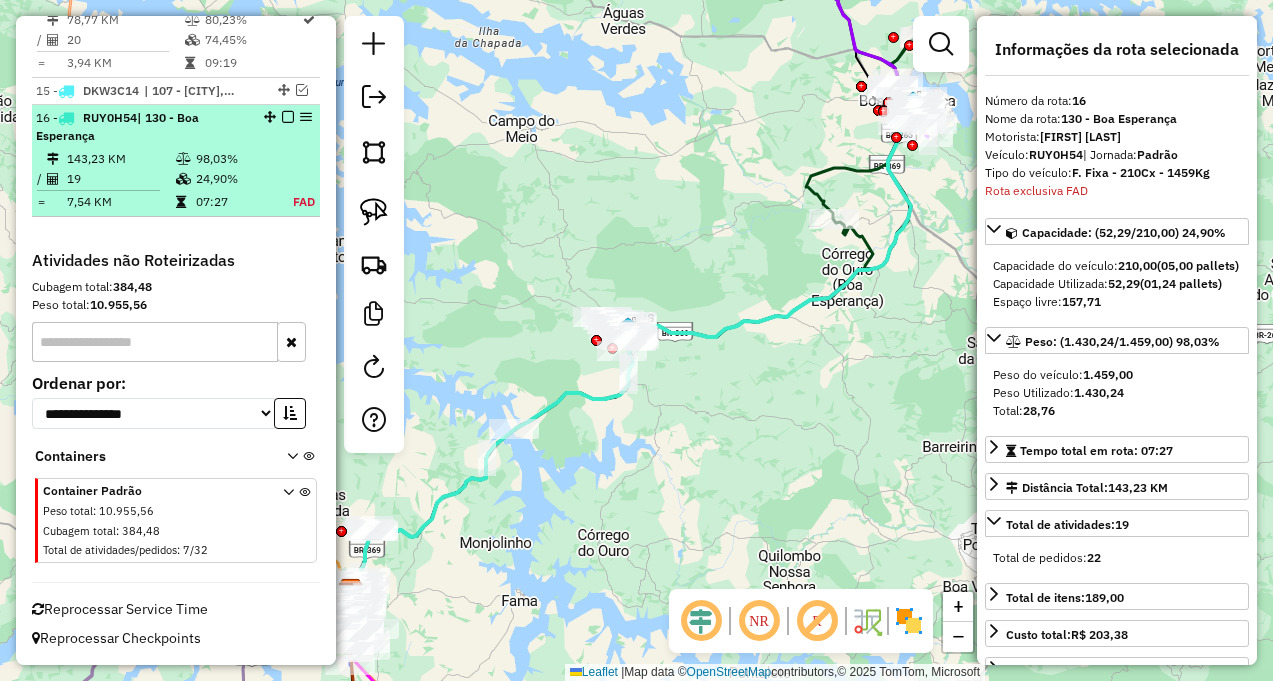 scroll, scrollTop: 2377, scrollLeft: 0, axis: vertical 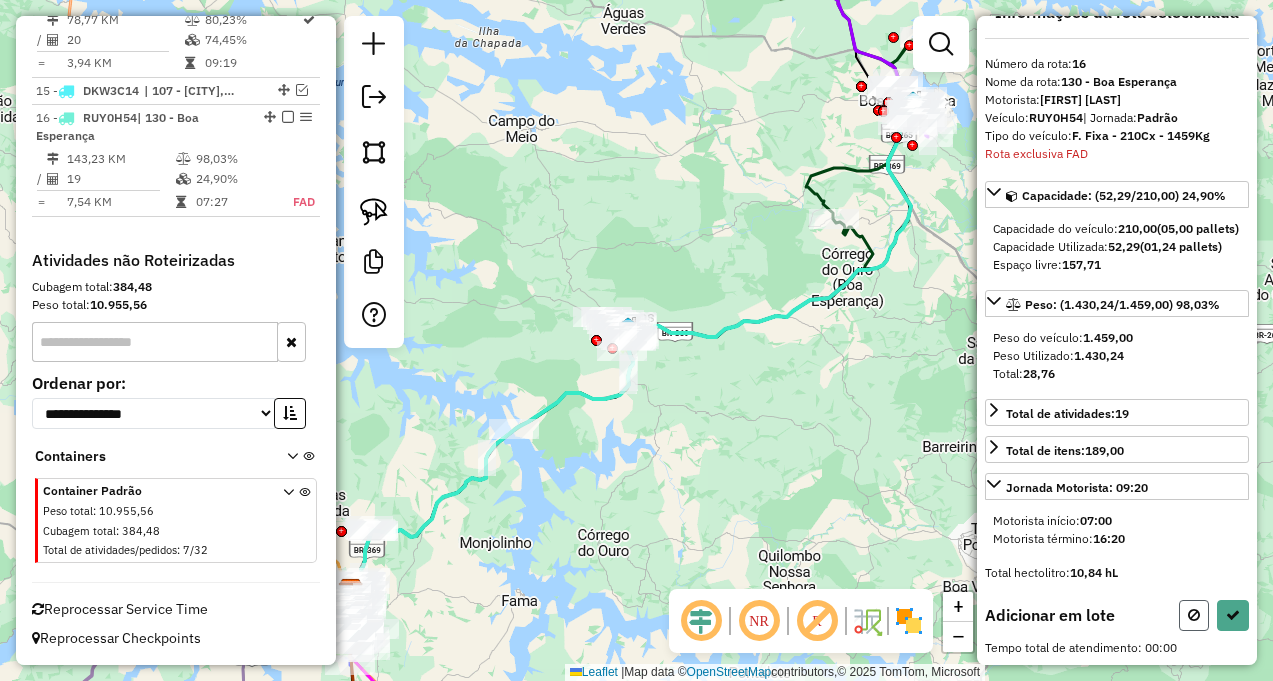 click at bounding box center [1194, 615] 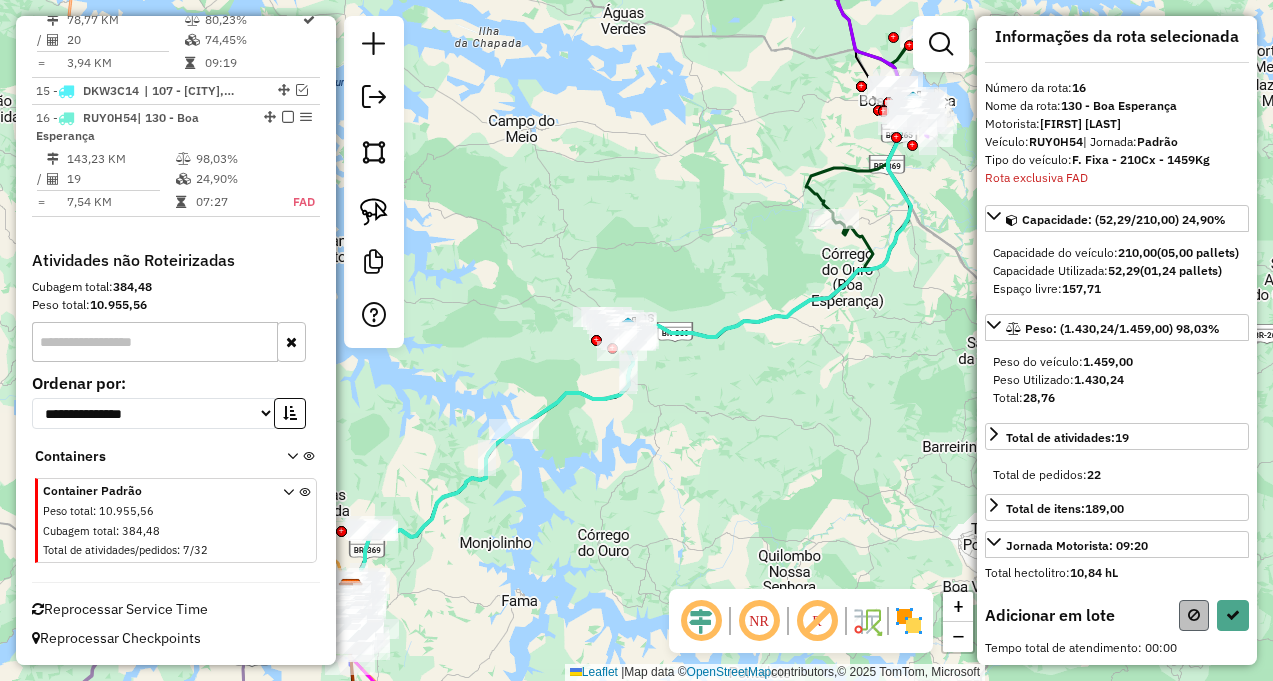 select on "**********" 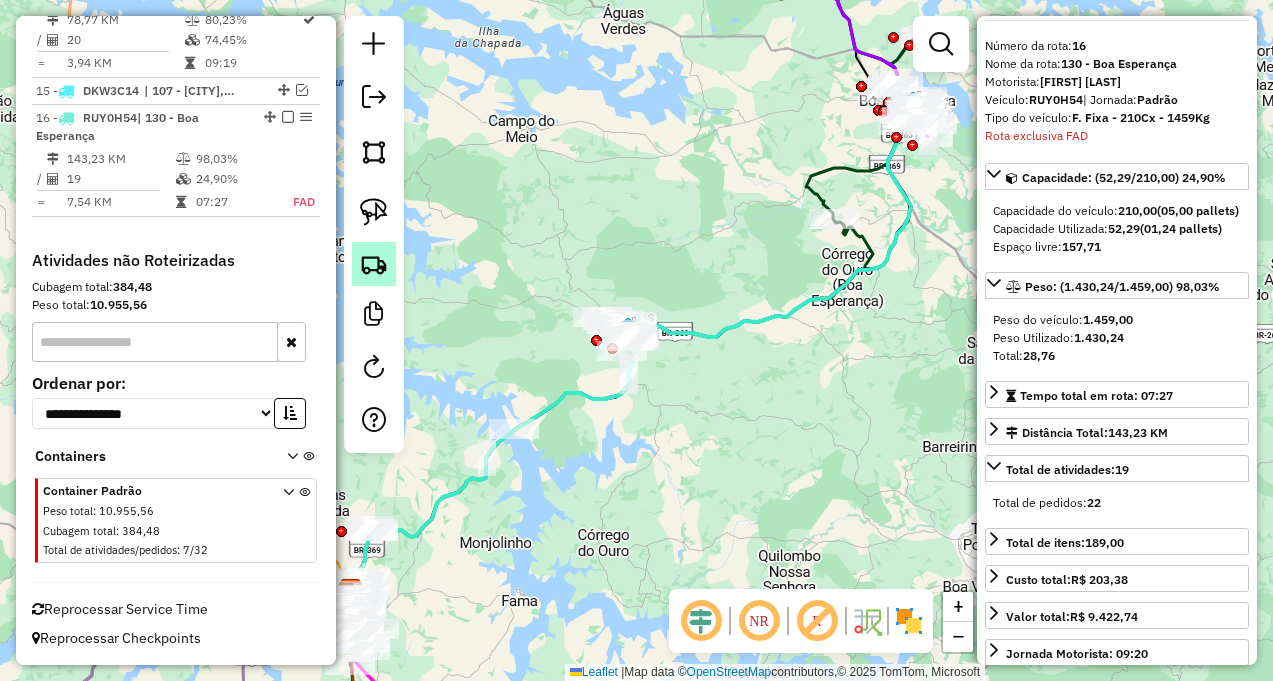 click 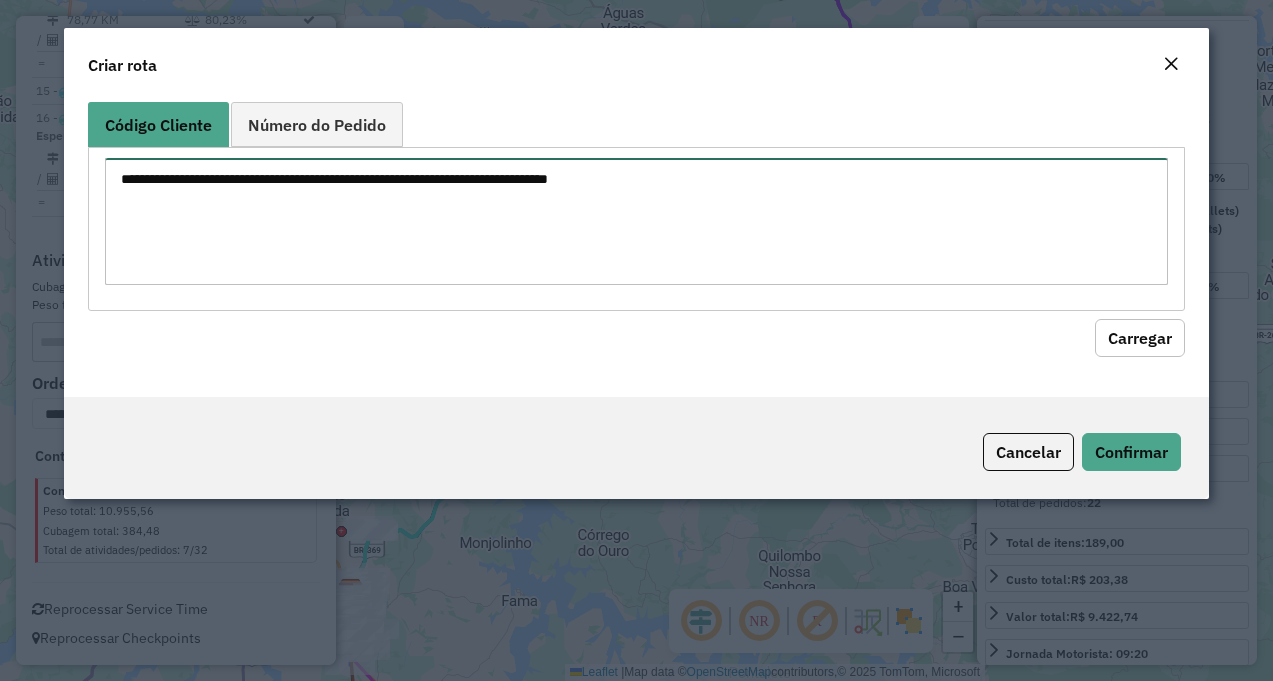 click at bounding box center (637, 221) 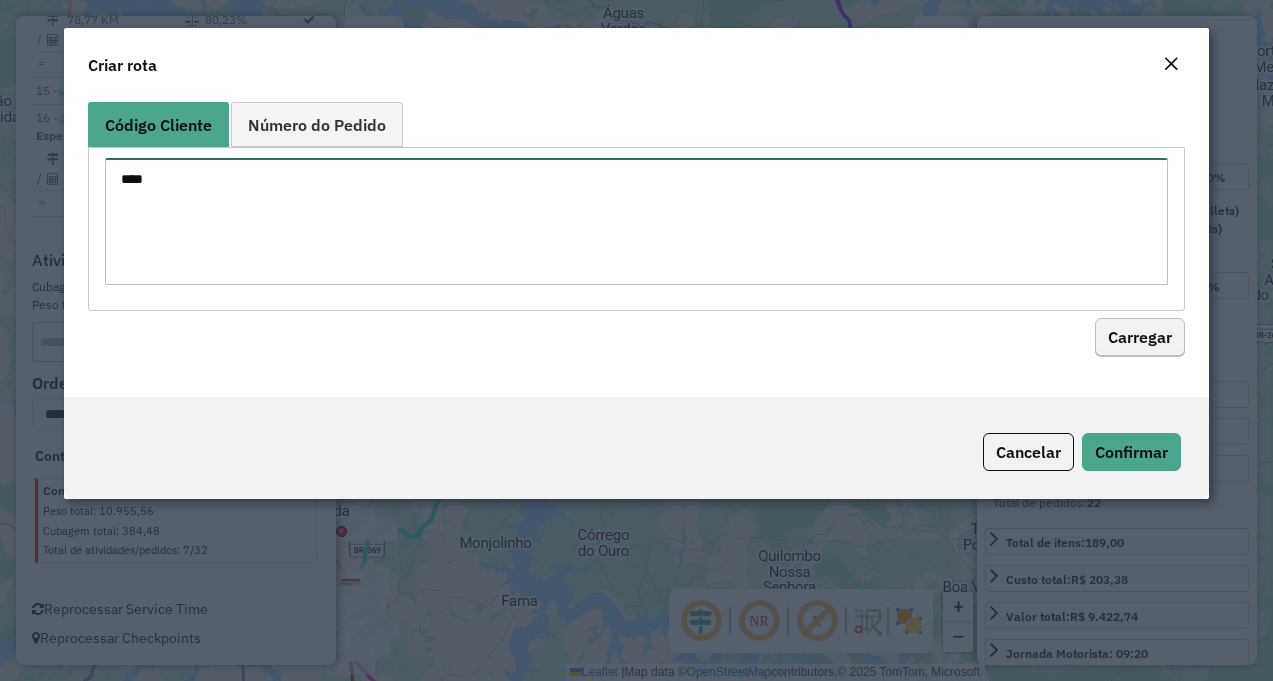 type on "****" 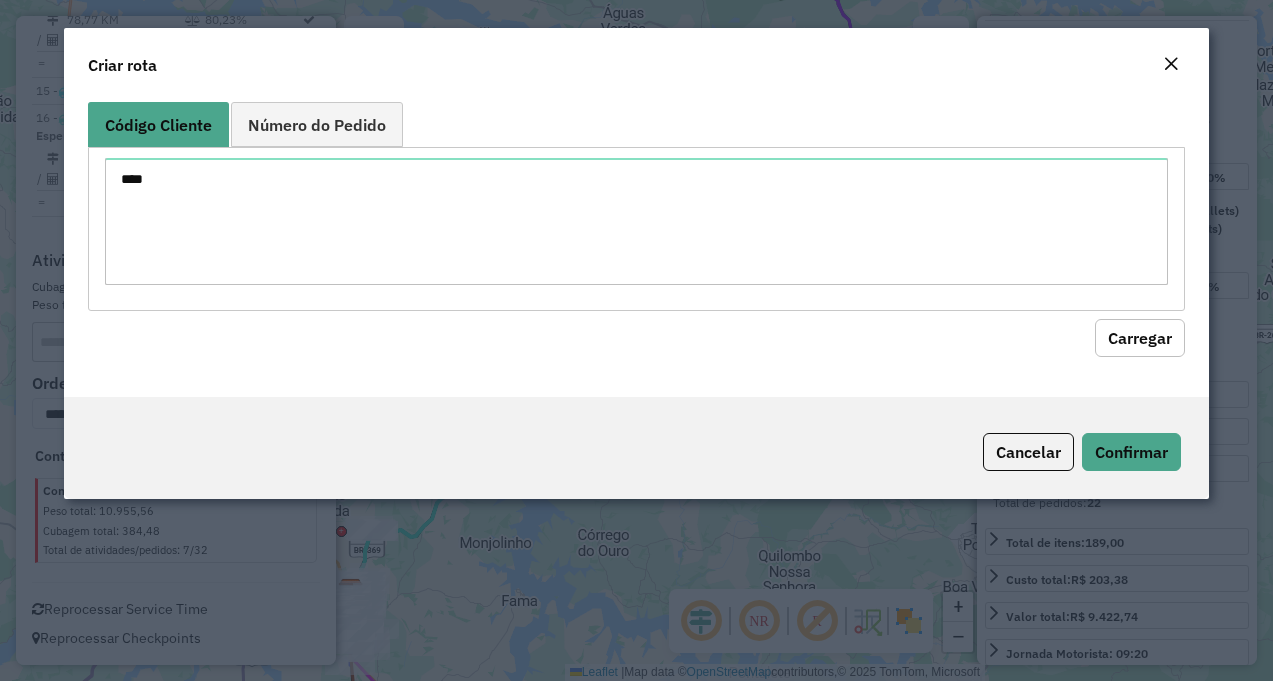 click on "Carregar" 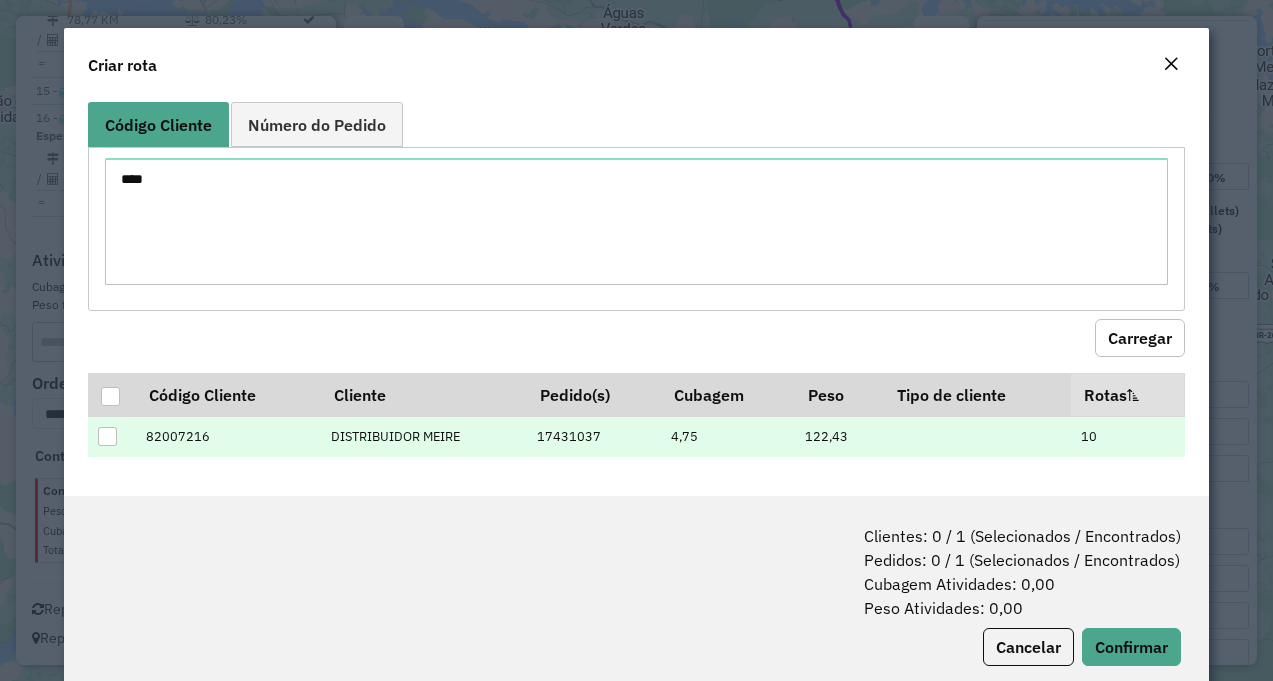 drag, startPoint x: 107, startPoint y: 444, endPoint x: 126, endPoint y: 429, distance: 24.207438 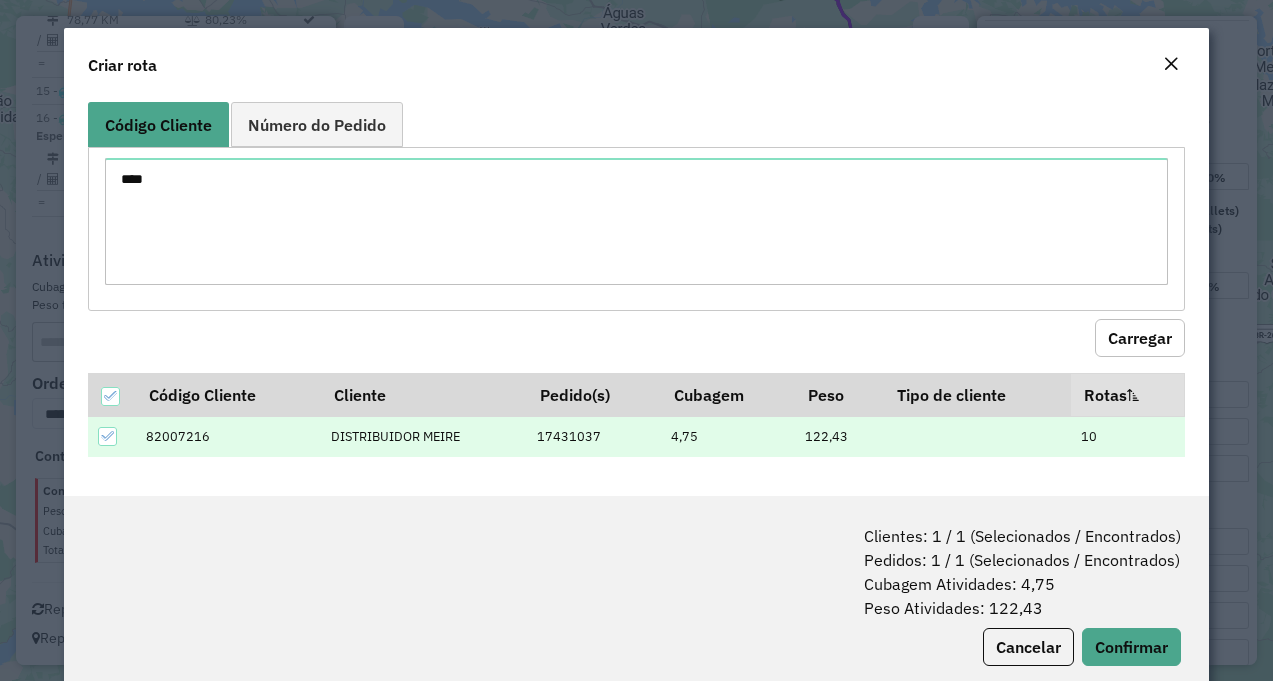 scroll, scrollTop: 41, scrollLeft: 0, axis: vertical 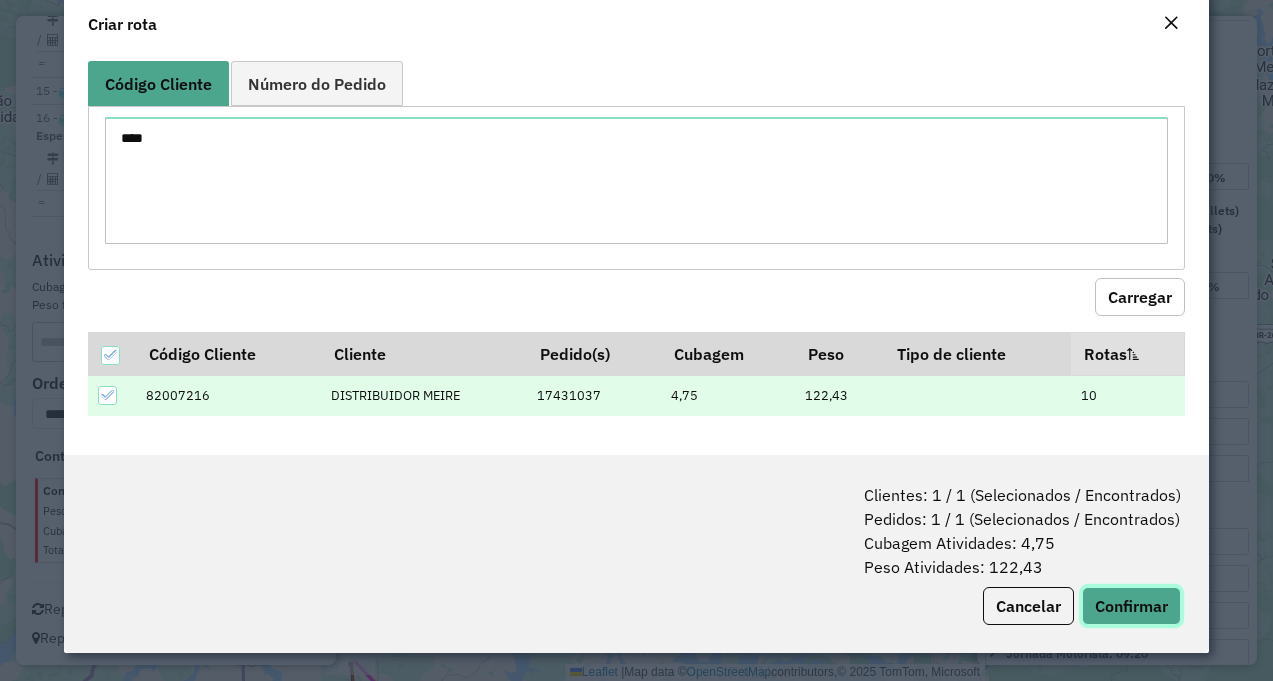 click on "Confirmar" 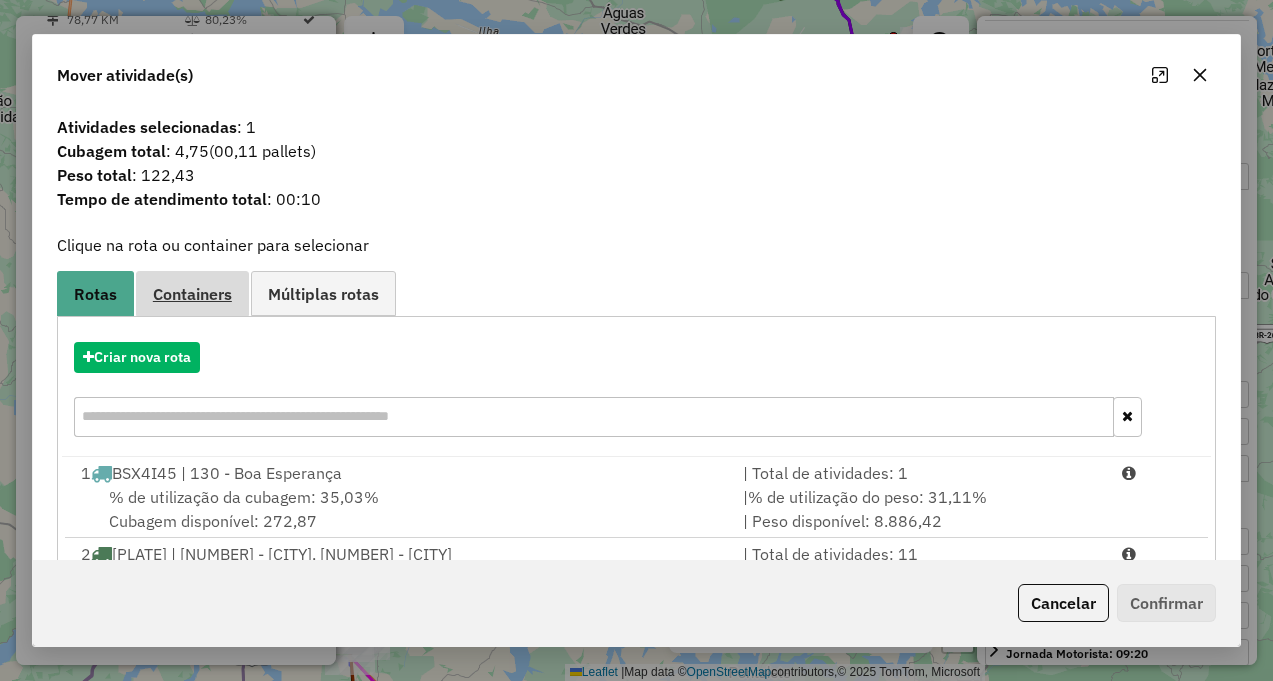 click on "Containers" at bounding box center [192, 293] 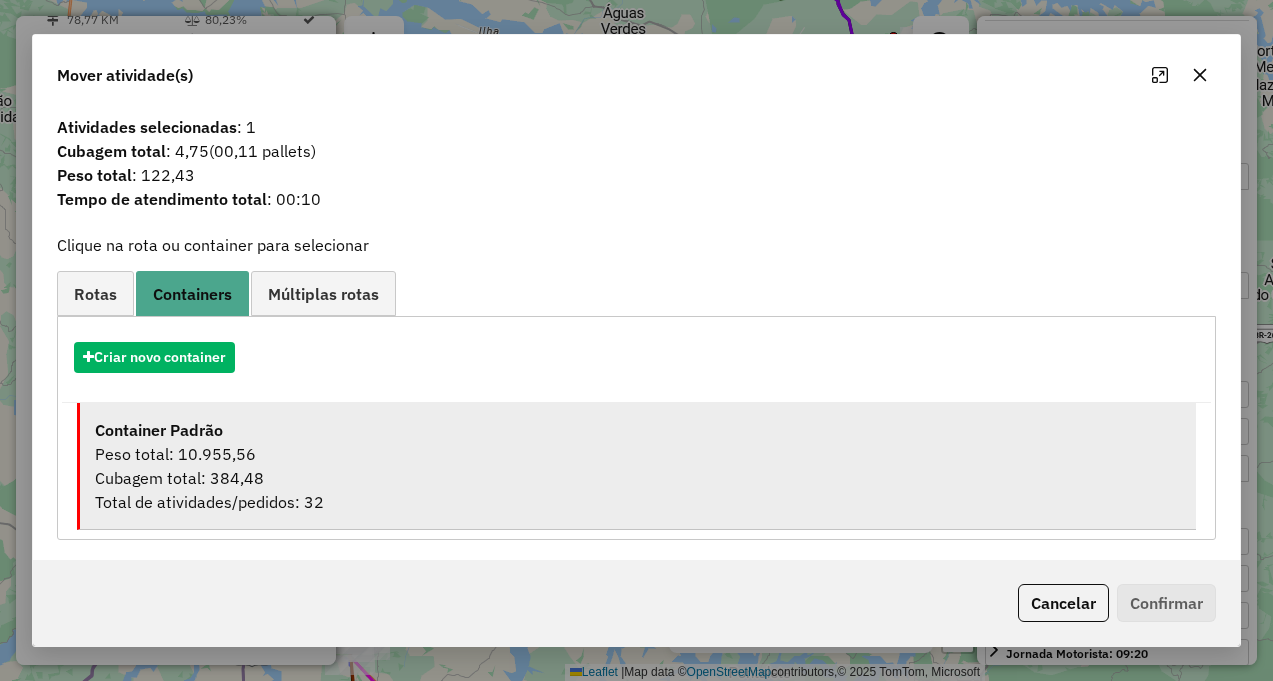 scroll, scrollTop: 4, scrollLeft: 0, axis: vertical 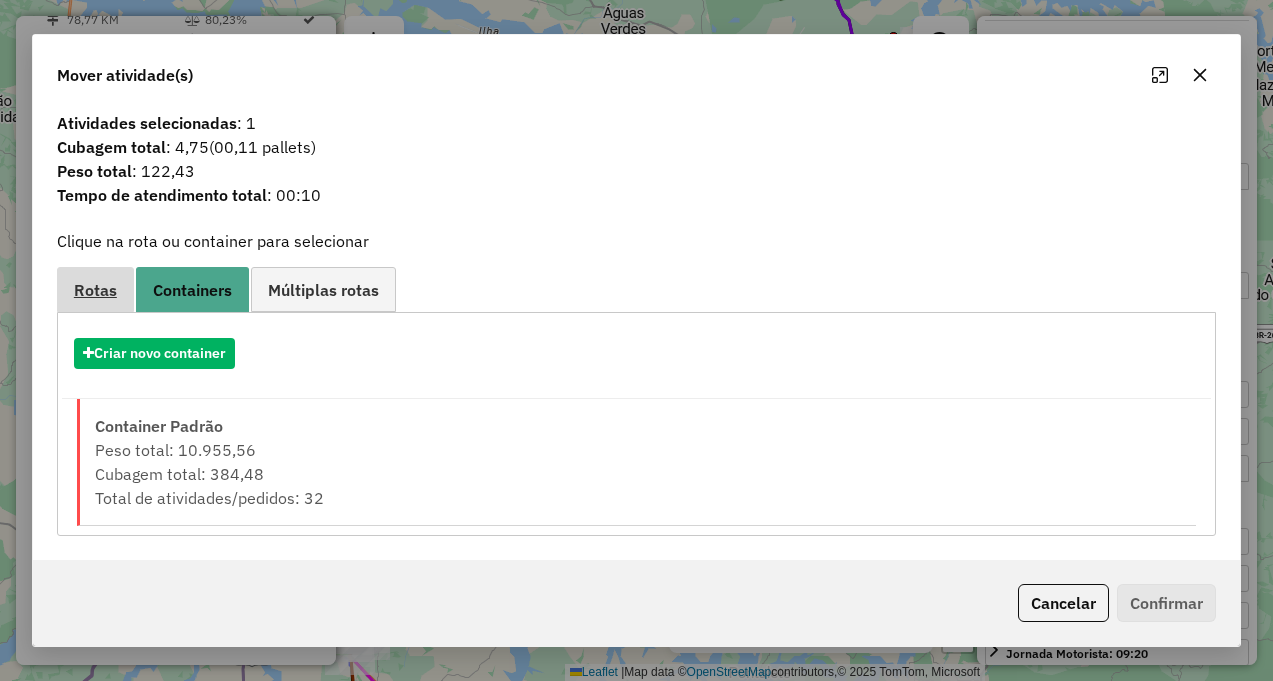 click on "Rotas" at bounding box center (95, 290) 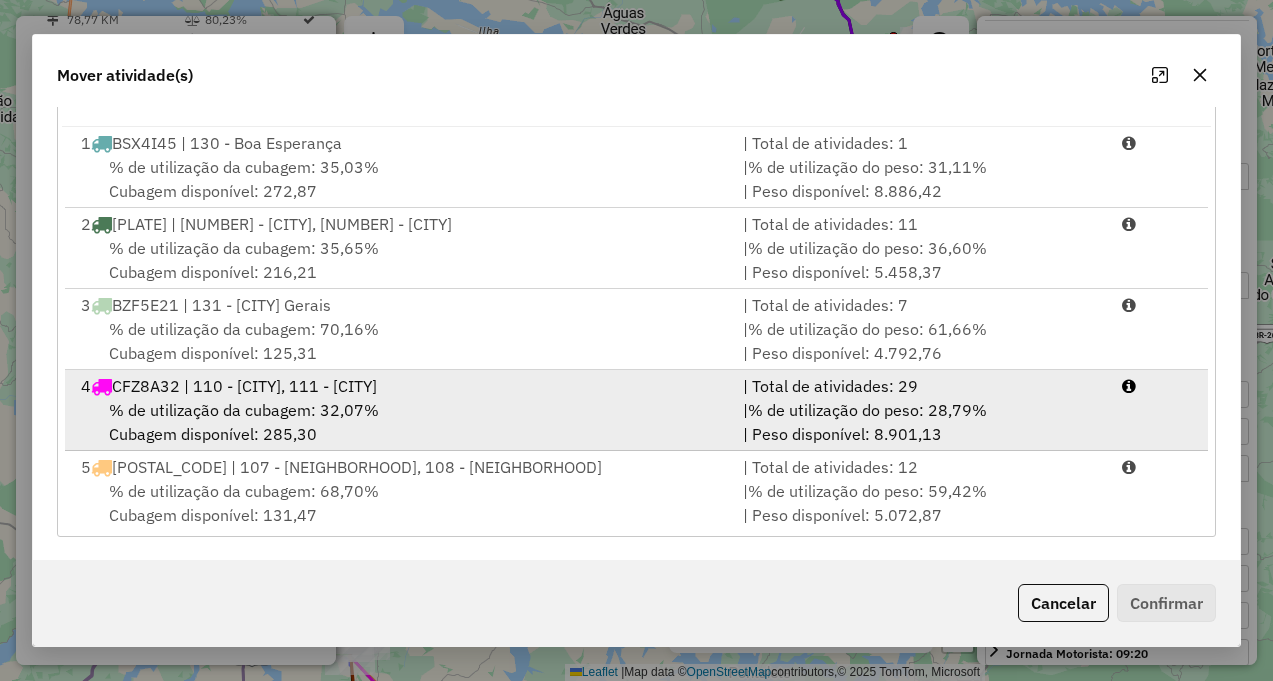 scroll, scrollTop: 331, scrollLeft: 0, axis: vertical 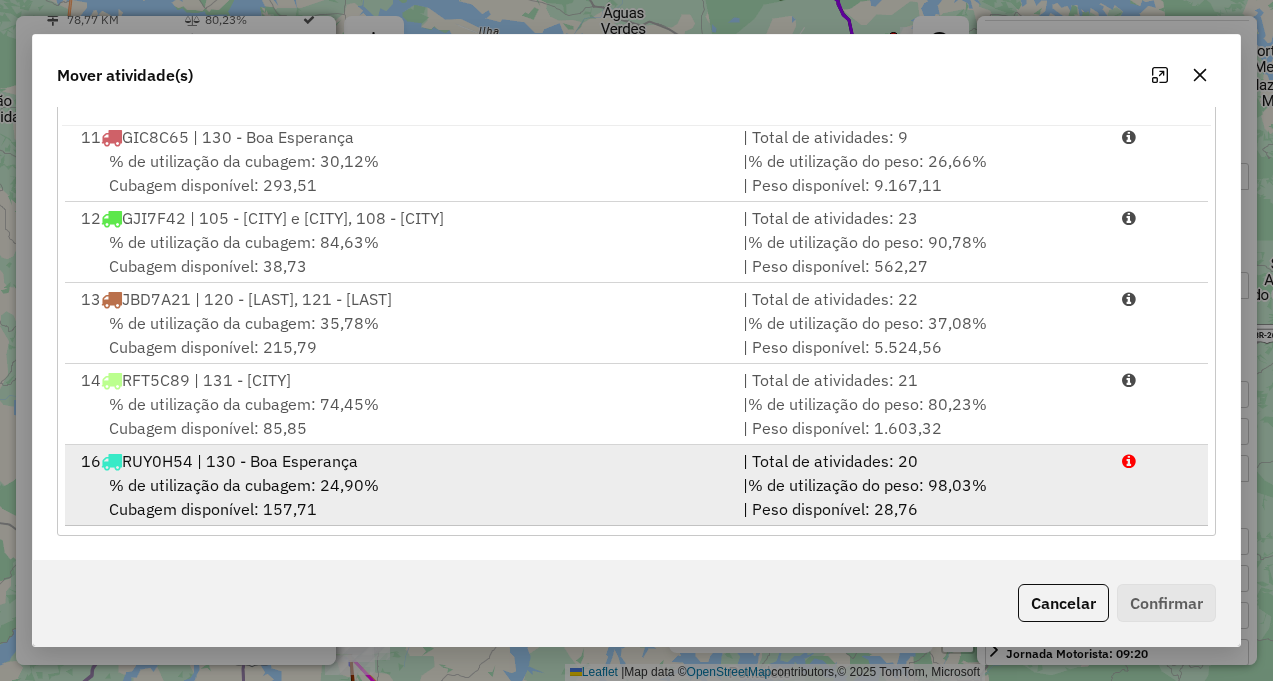 click on "16  RUY0H54 | 130 - Boa Esperança" at bounding box center [400, 461] 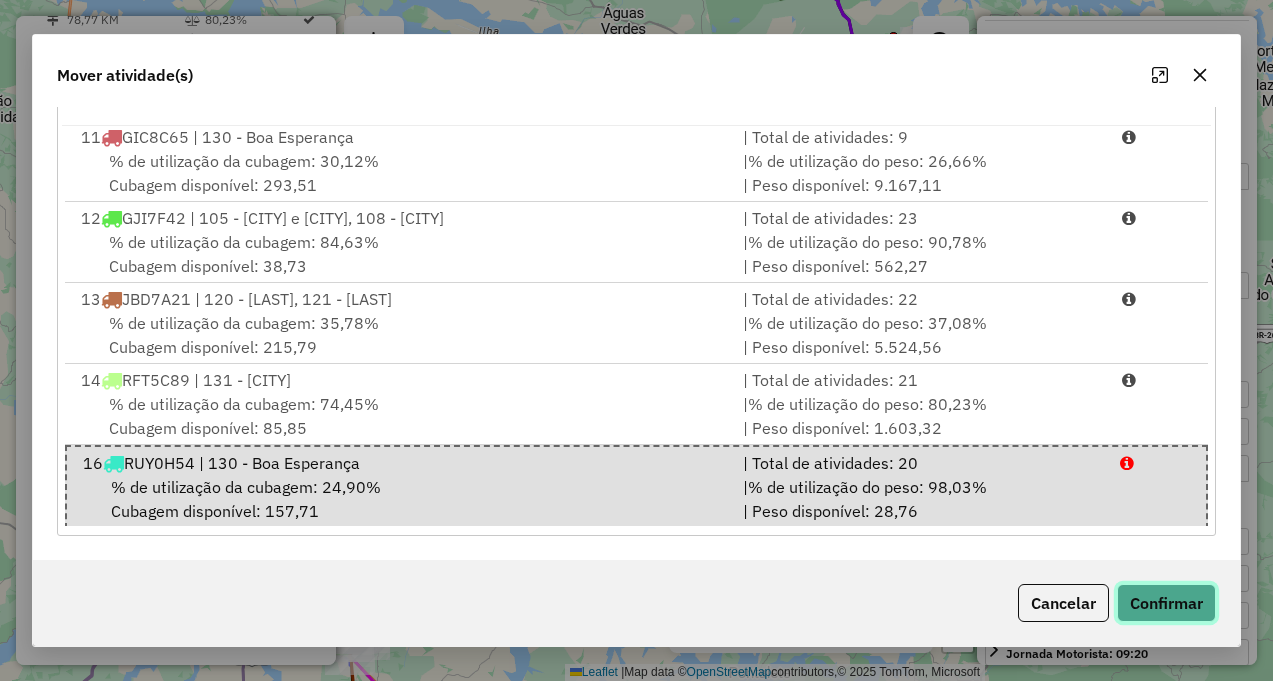 click on "Confirmar" 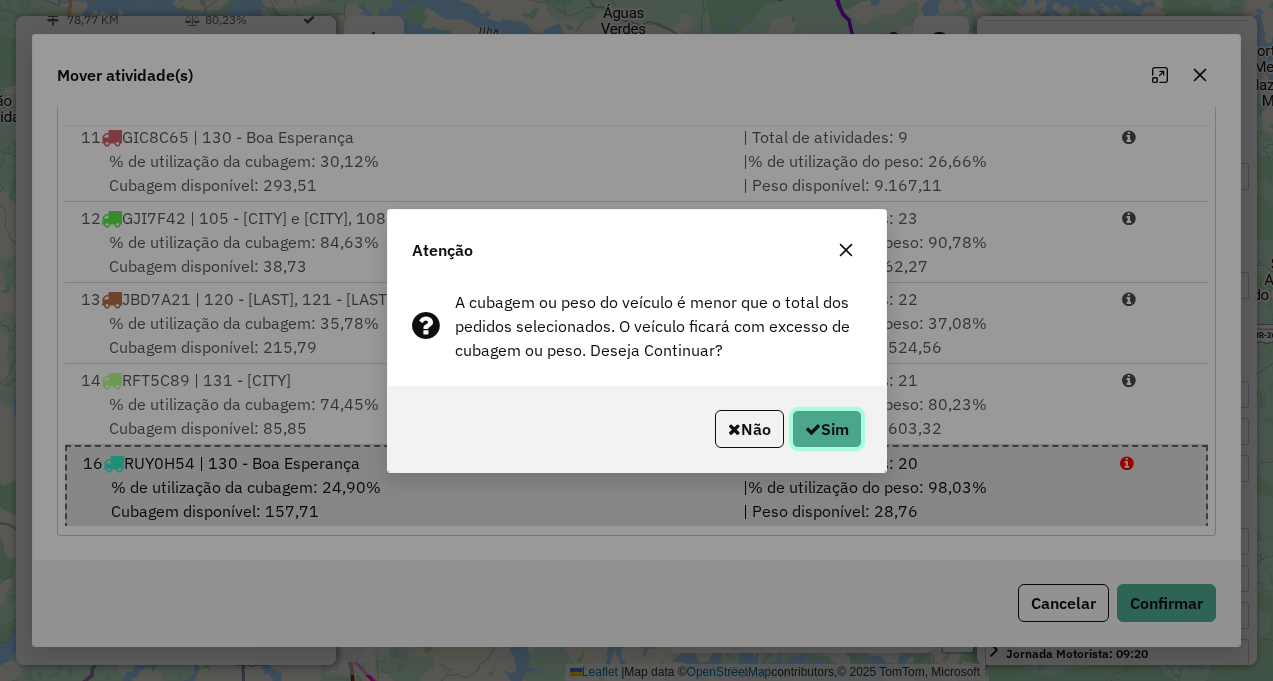 click on "Sim" 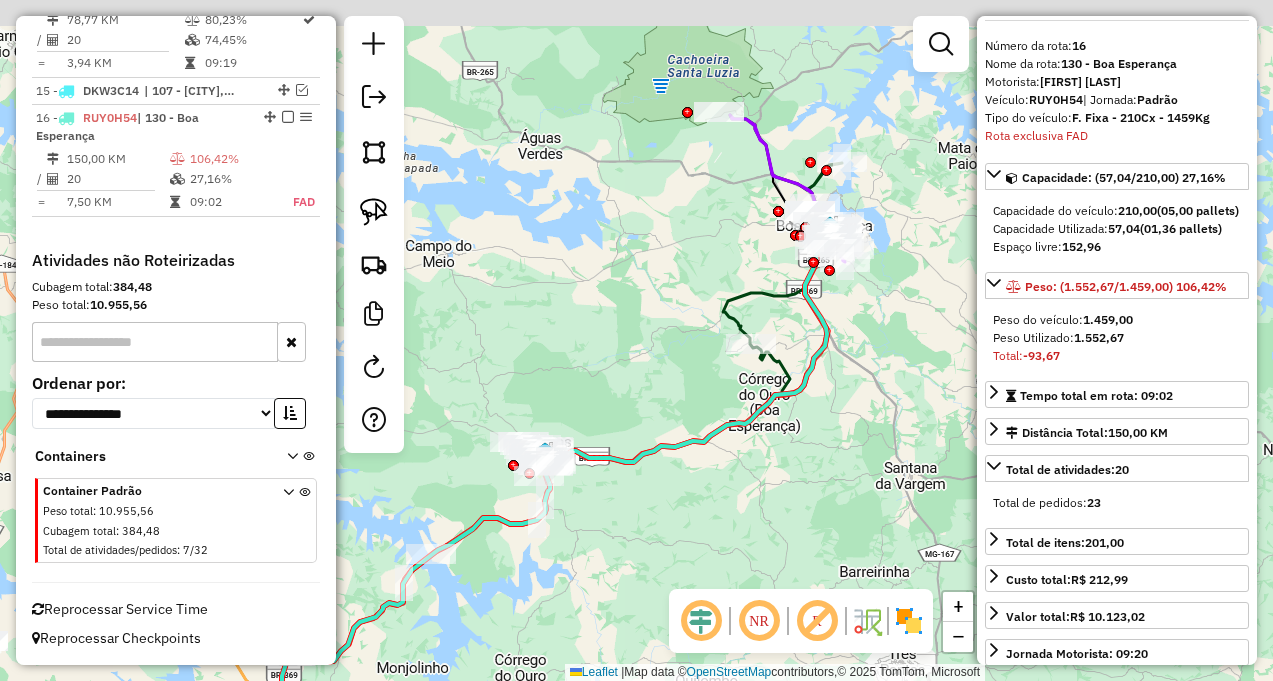 drag, startPoint x: 619, startPoint y: 298, endPoint x: 548, endPoint y: 412, distance: 134.3019 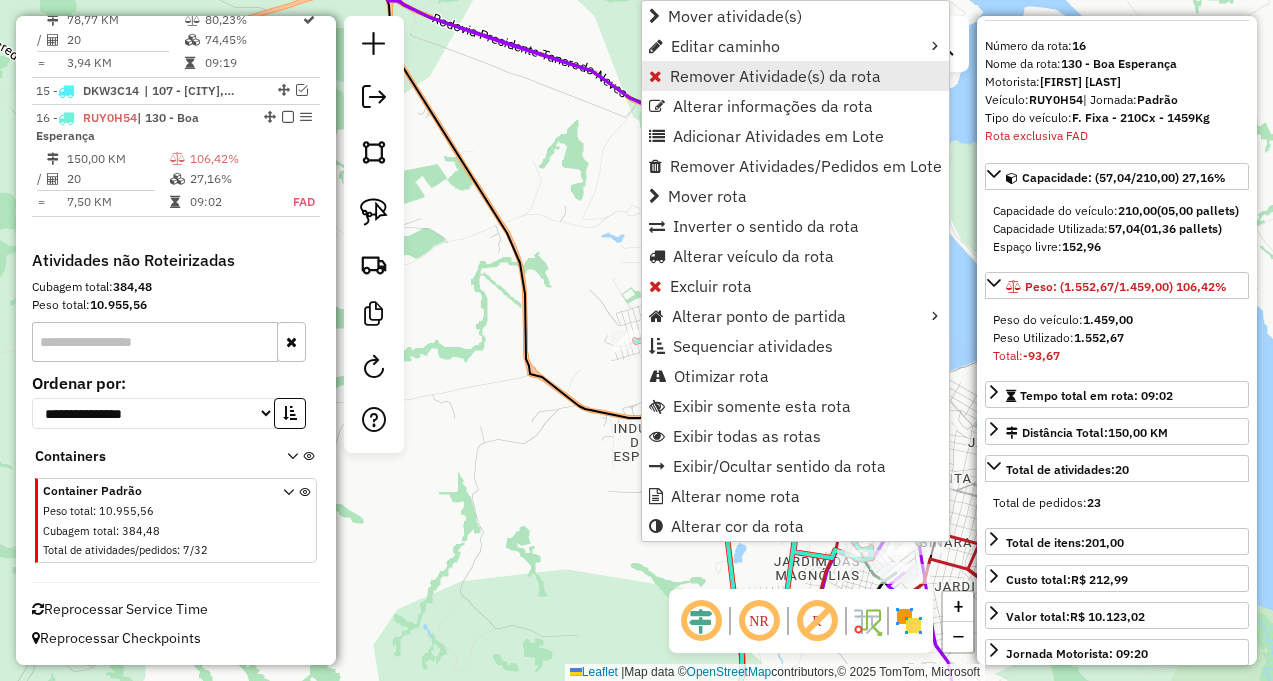 click on "Remover Atividade(s) da rota" at bounding box center (775, 76) 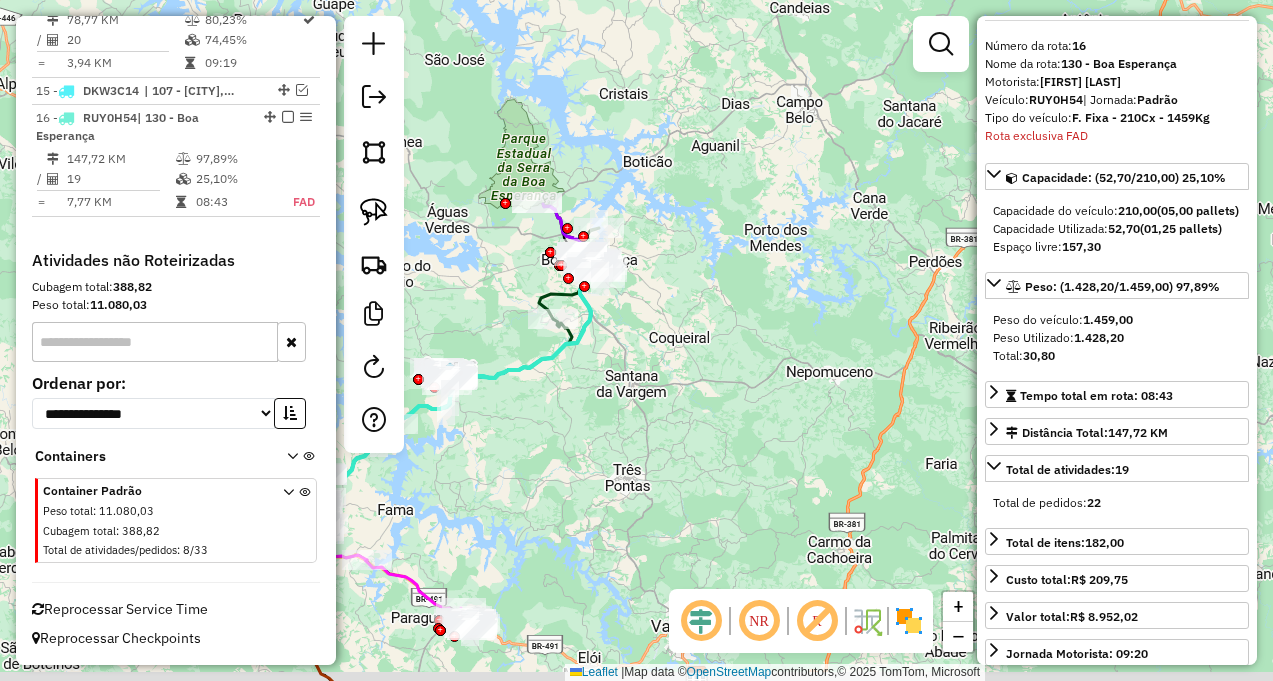 drag, startPoint x: 544, startPoint y: 376, endPoint x: 766, endPoint y: 298, distance: 235.30406 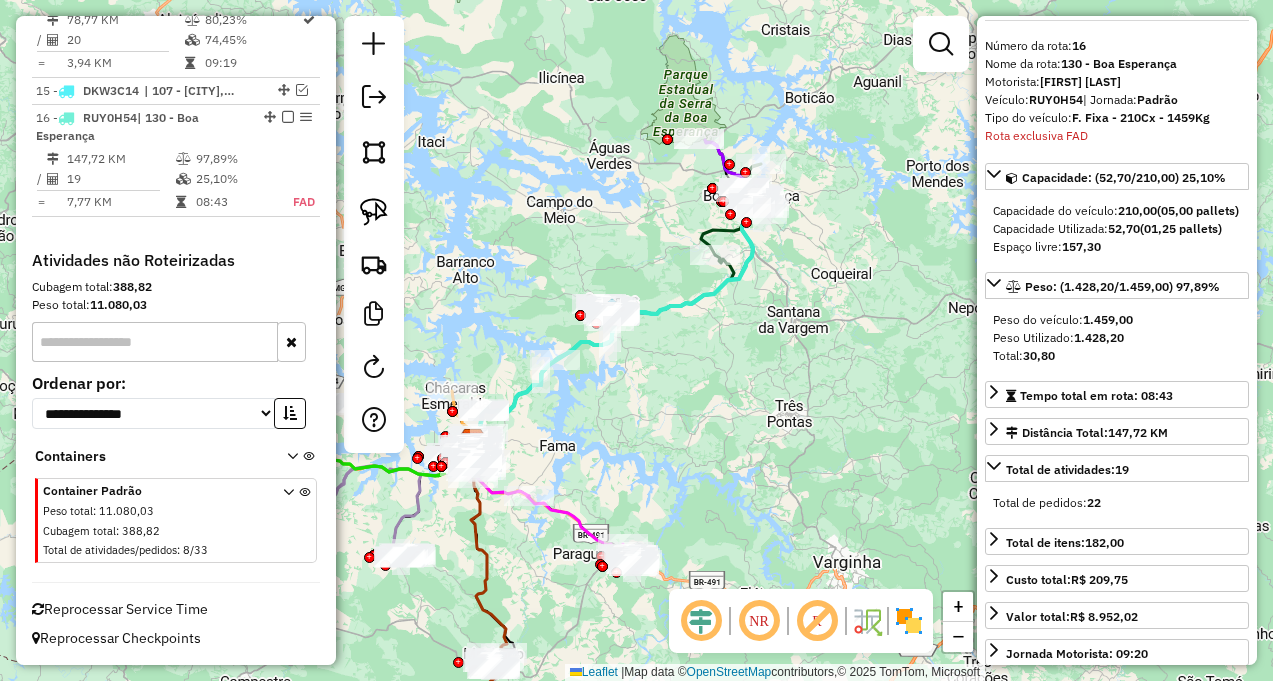 drag, startPoint x: 558, startPoint y: 388, endPoint x: 622, endPoint y: 351, distance: 73.92564 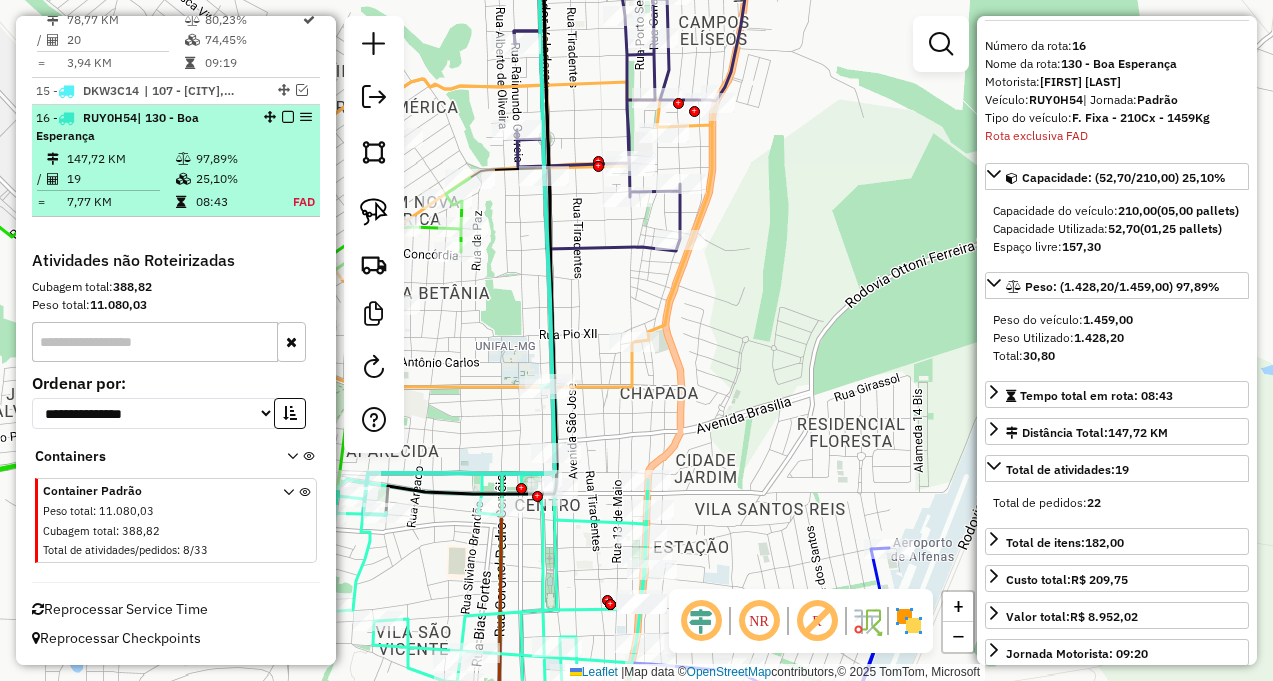 click at bounding box center [288, 117] 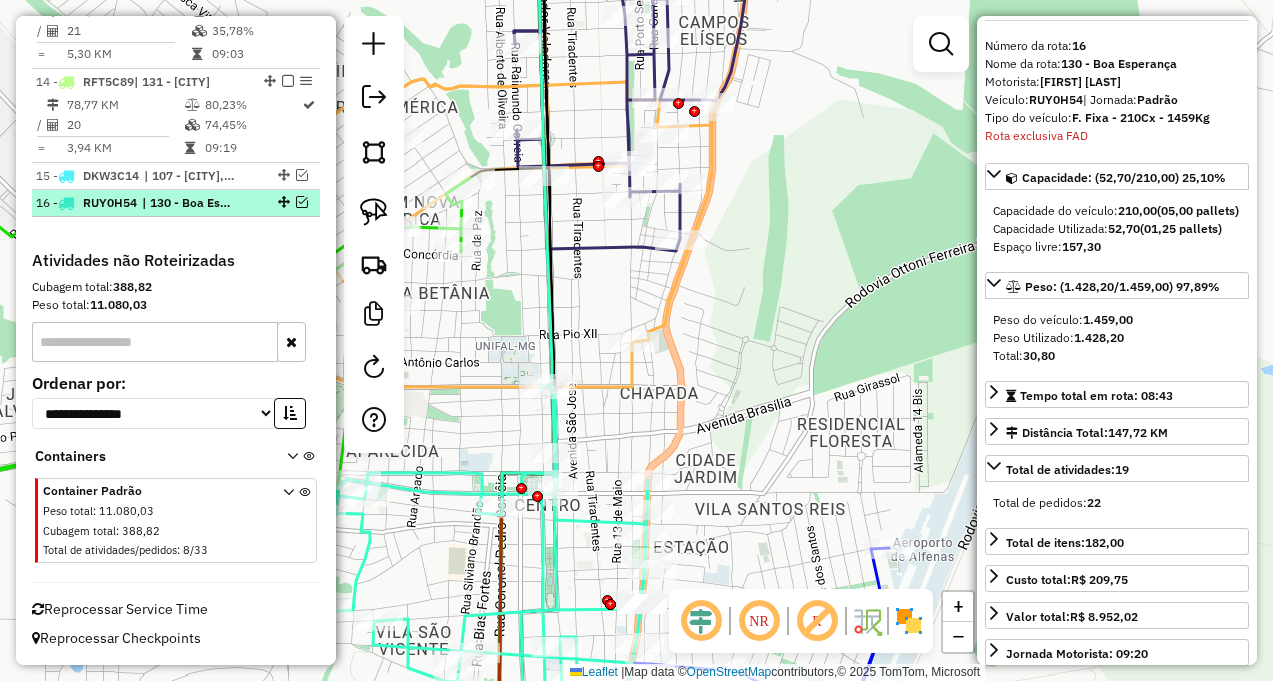 scroll, scrollTop: 2292, scrollLeft: 0, axis: vertical 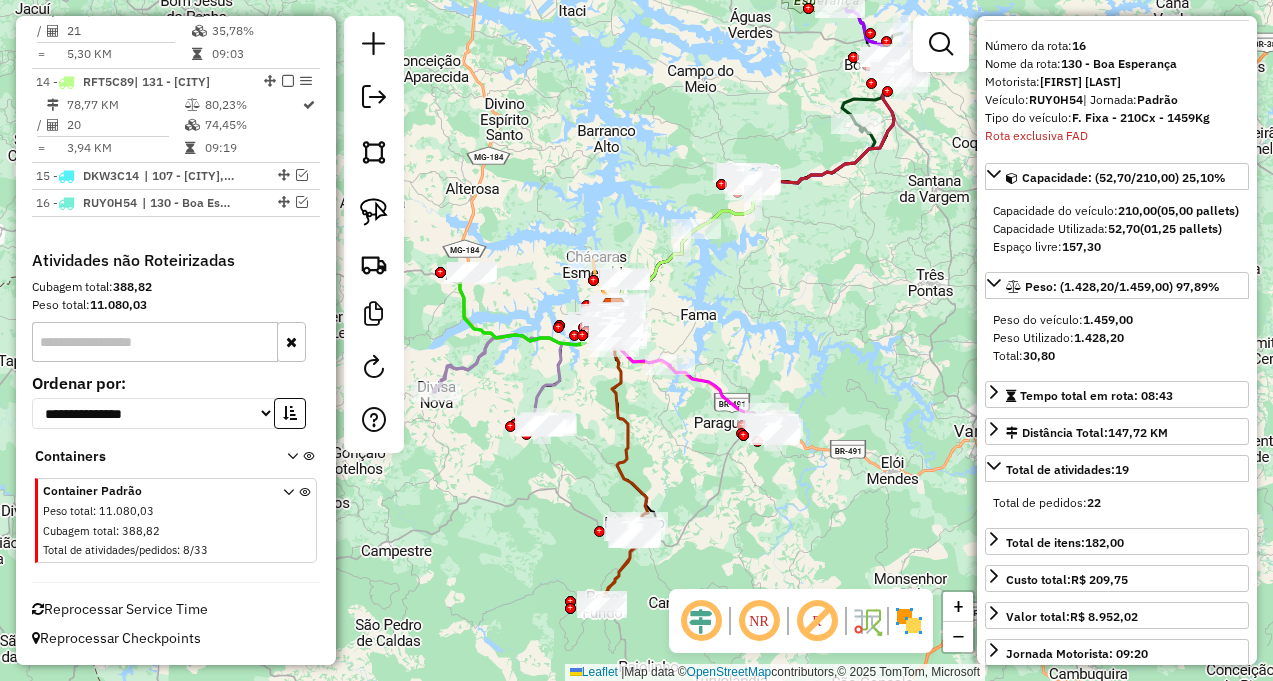 drag, startPoint x: 844, startPoint y: 176, endPoint x: 544, endPoint y: 201, distance: 301.03986 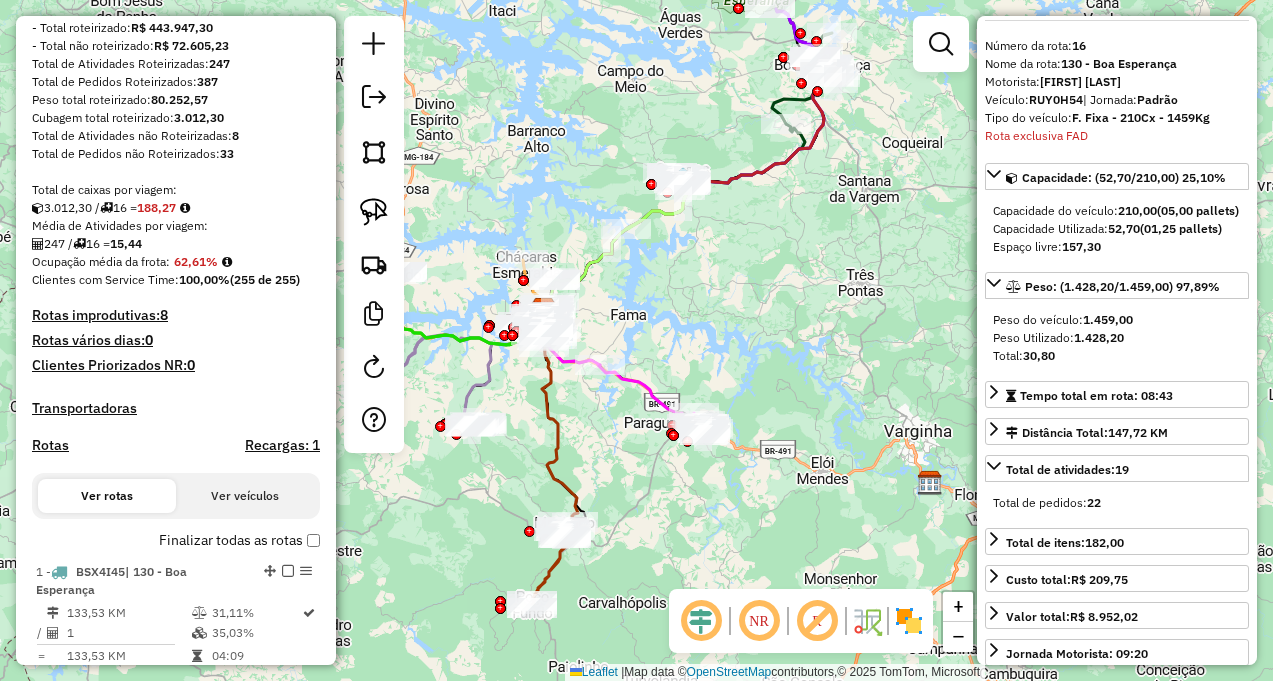 scroll, scrollTop: 0, scrollLeft: 0, axis: both 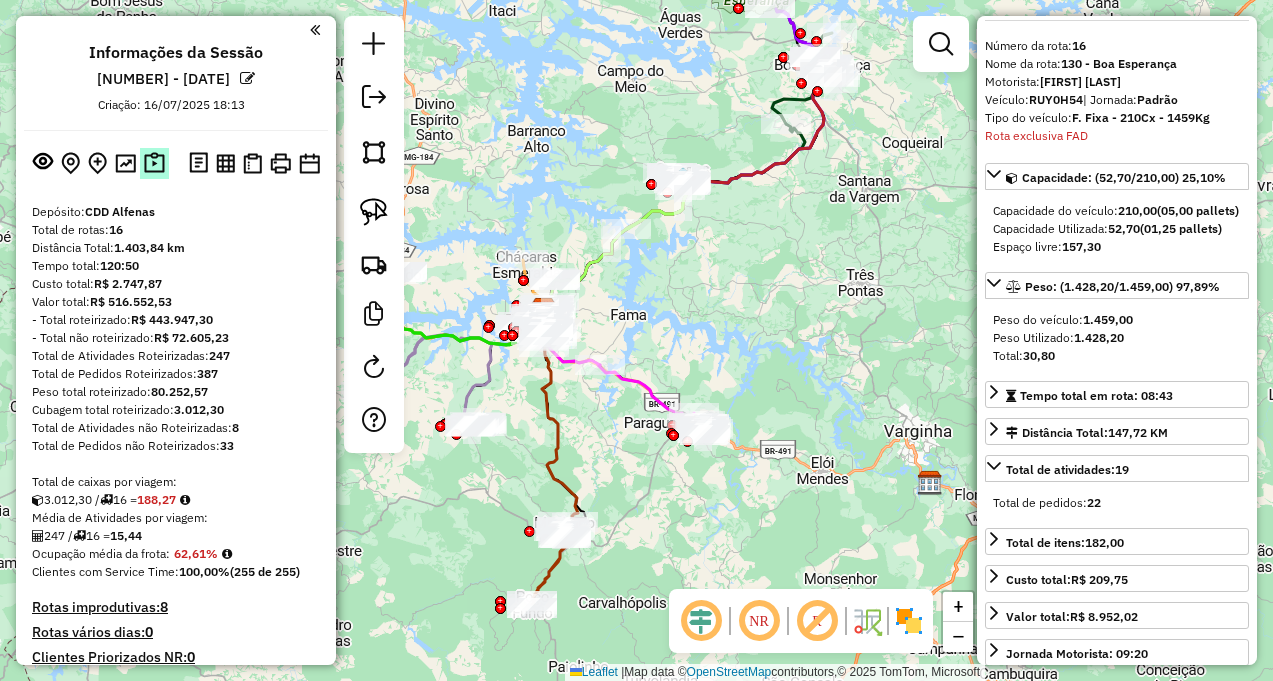 click at bounding box center [154, 163] 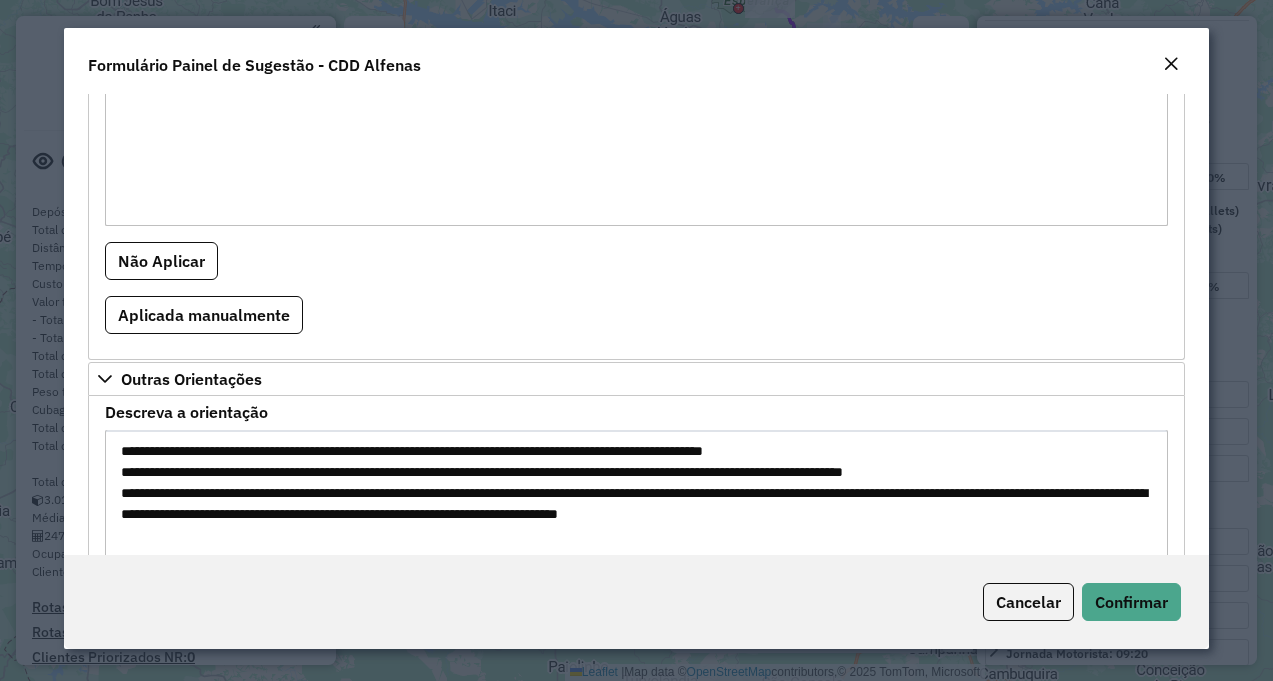 scroll, scrollTop: 1897, scrollLeft: 0, axis: vertical 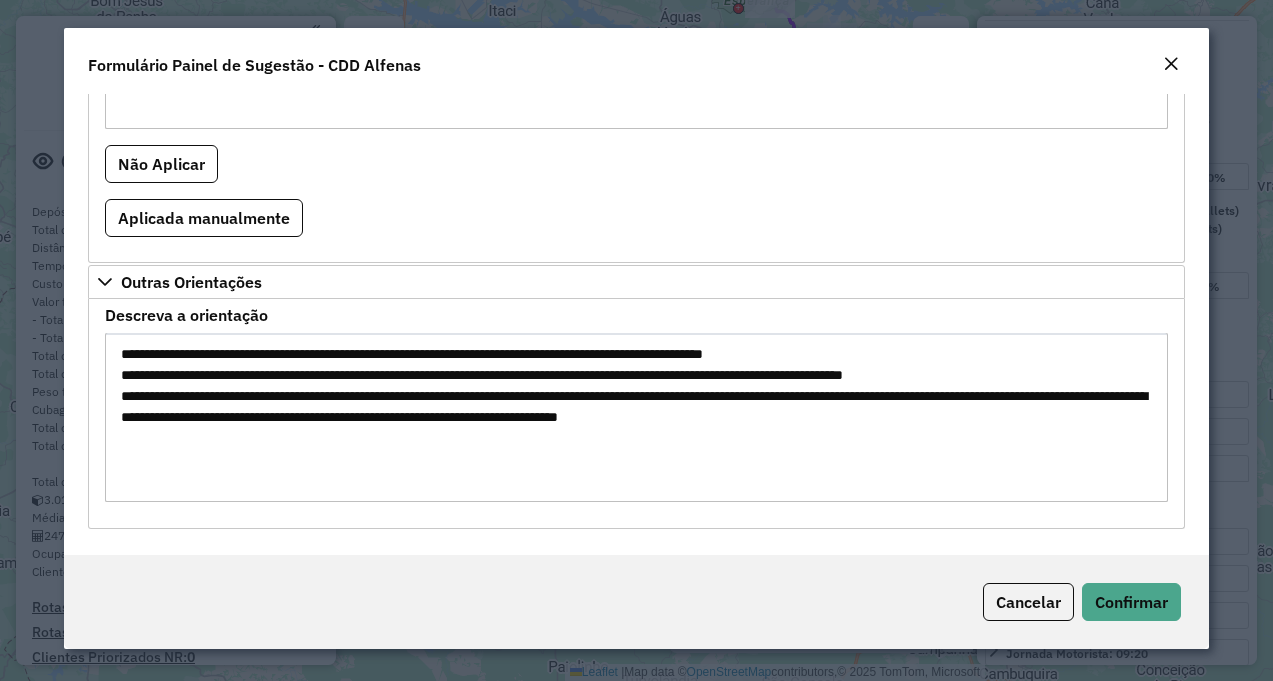 drag, startPoint x: 126, startPoint y: 374, endPoint x: 399, endPoint y: 438, distance: 280.4015 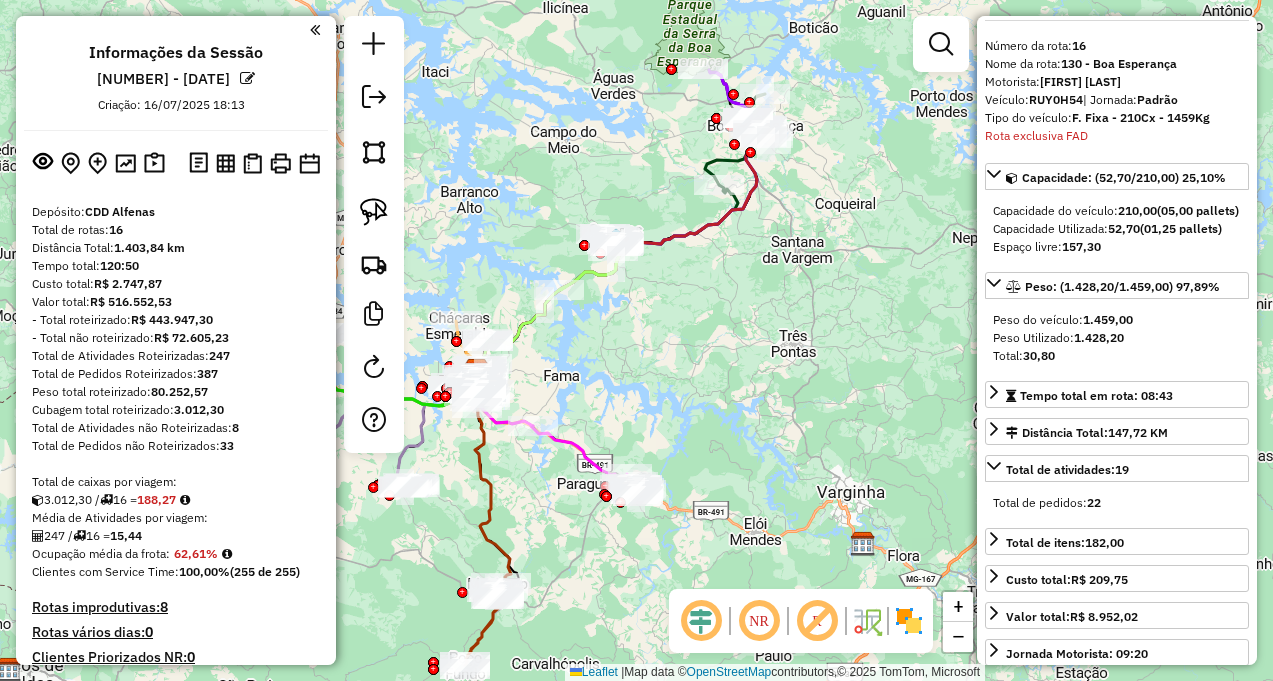 click 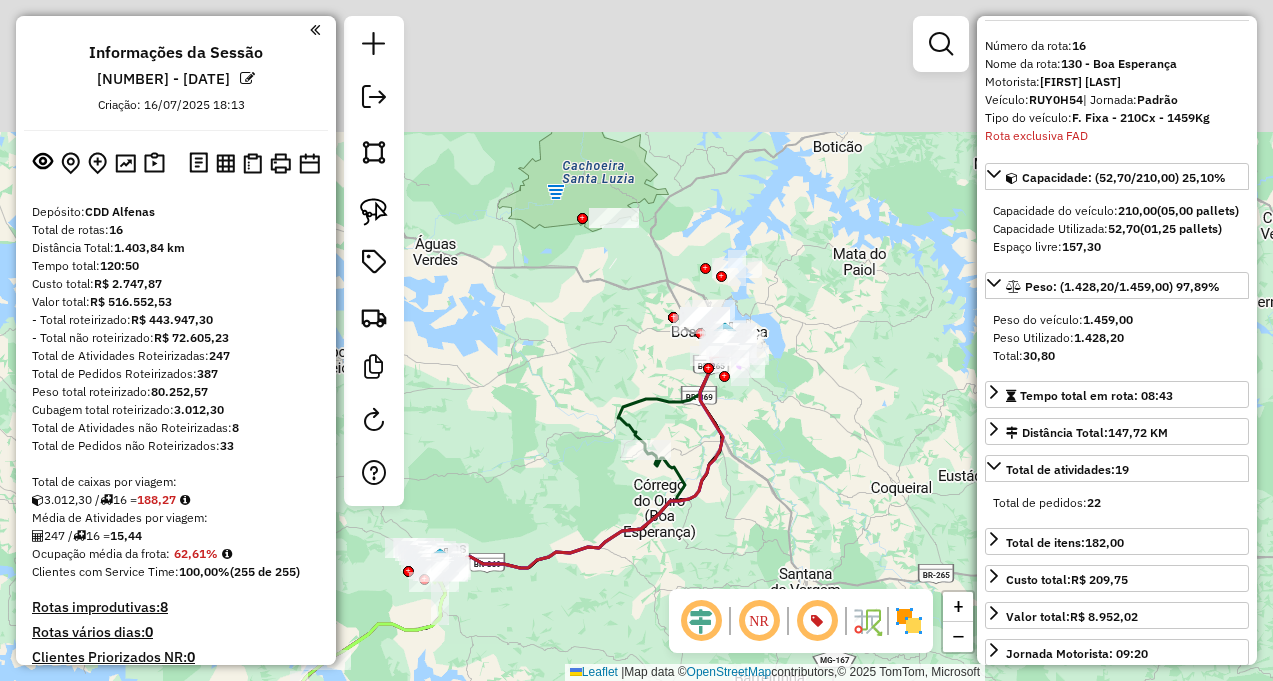 drag, startPoint x: 742, startPoint y: 165, endPoint x: 715, endPoint y: 524, distance: 360.0139 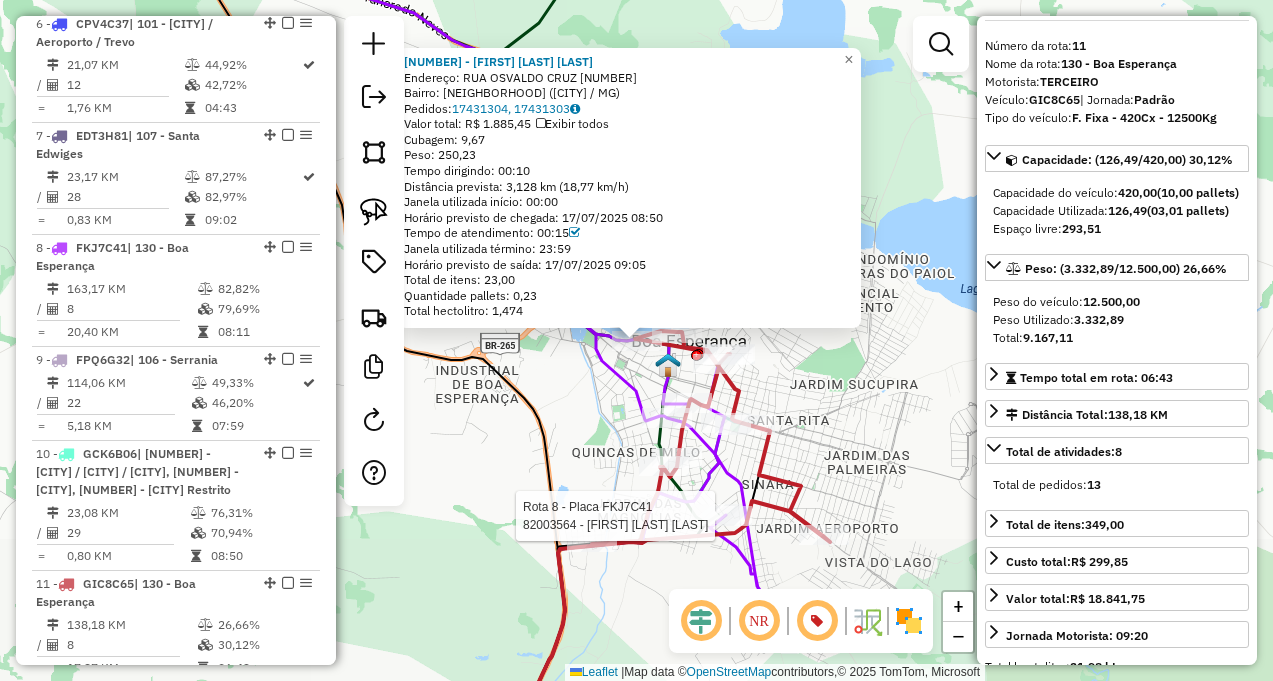 scroll, scrollTop: 1973, scrollLeft: 0, axis: vertical 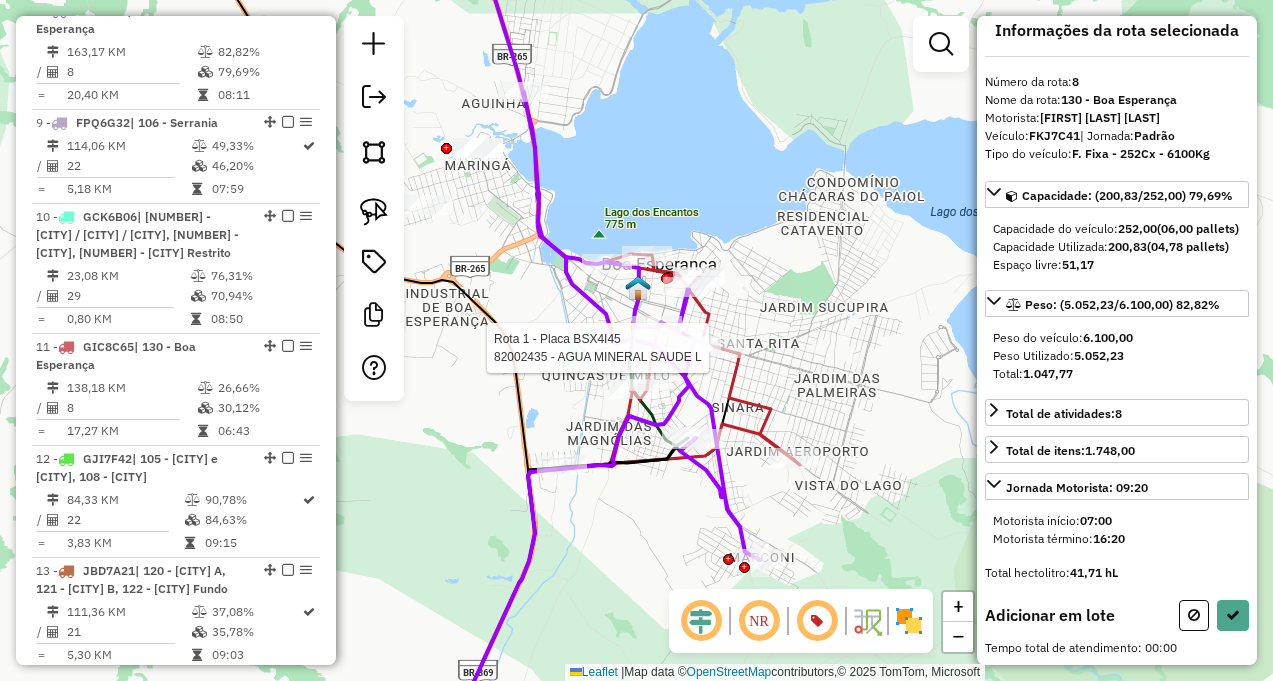 click 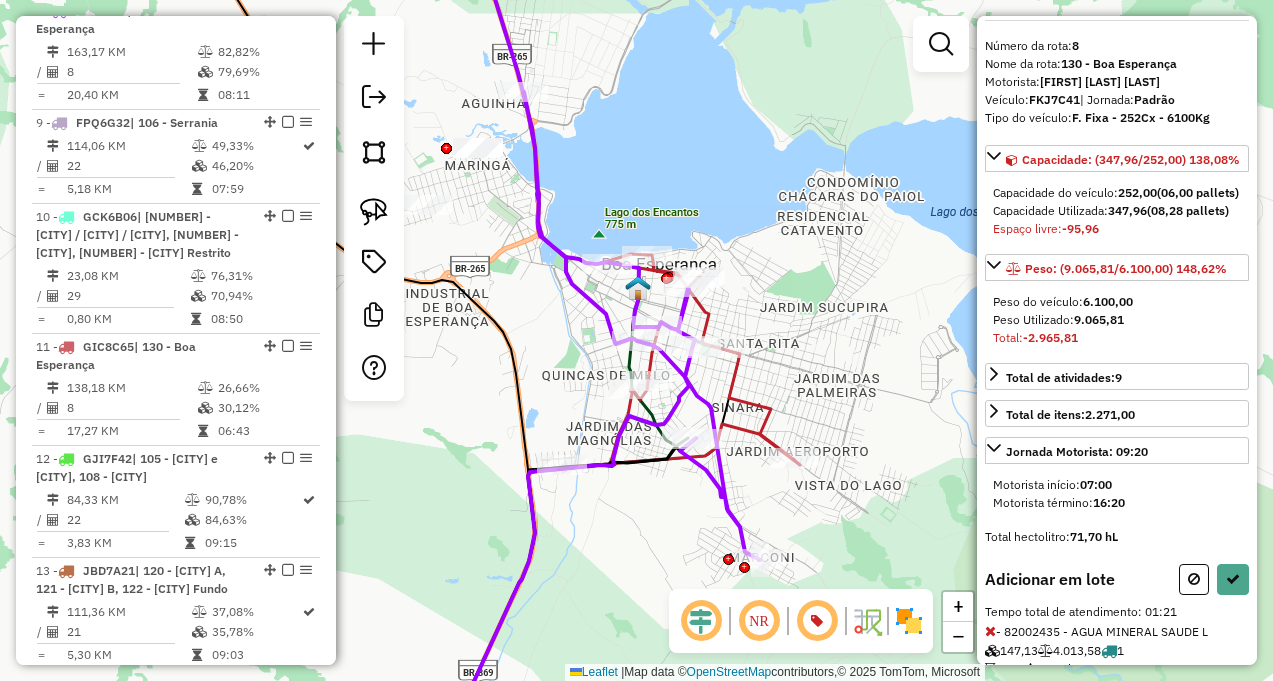 scroll, scrollTop: 181, scrollLeft: 0, axis: vertical 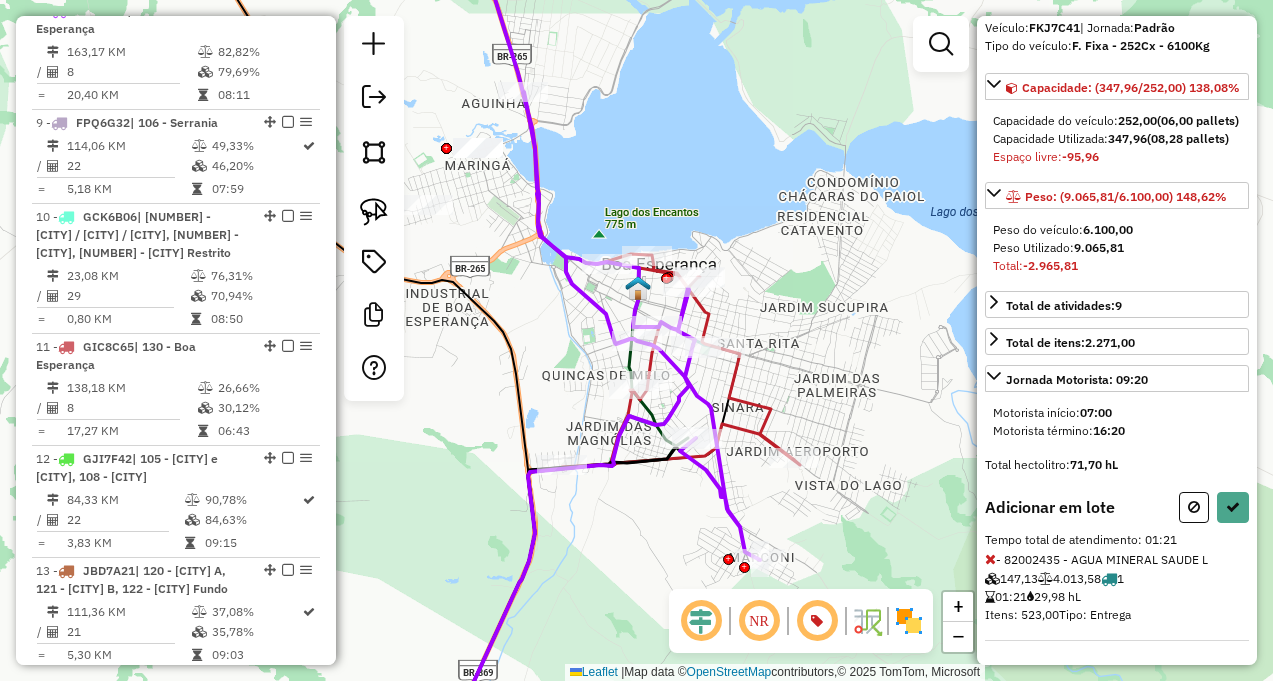 click at bounding box center (990, 559) 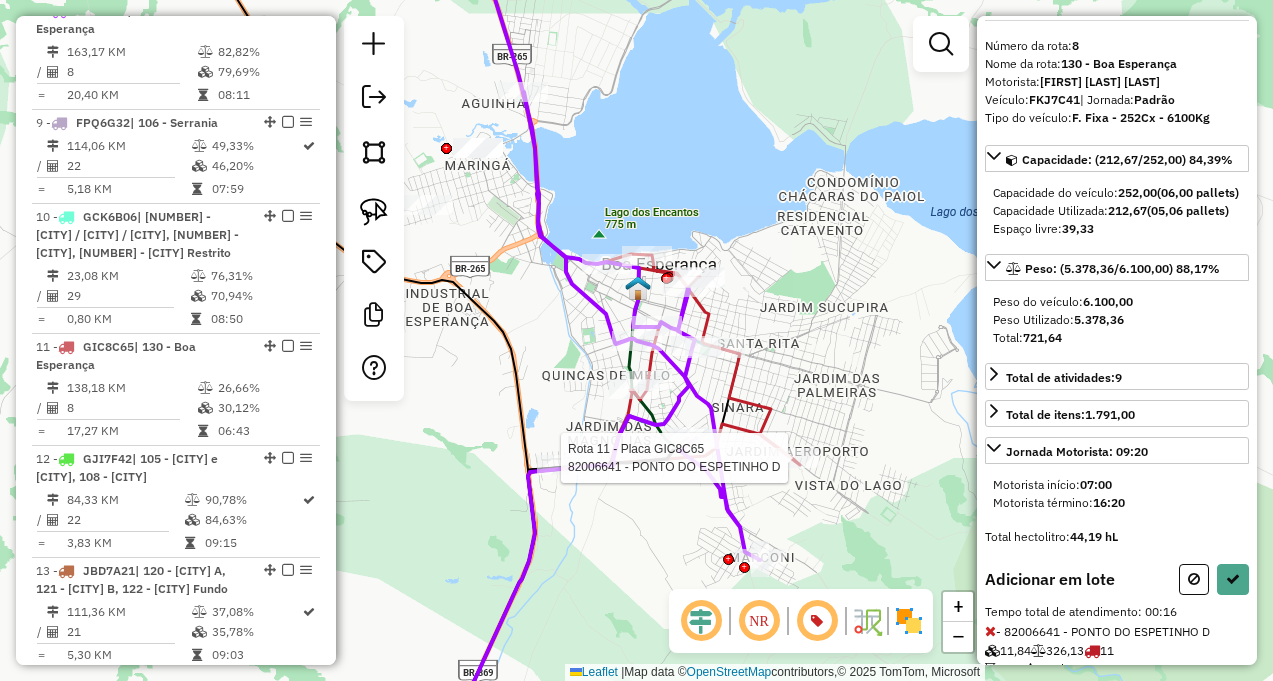 scroll, scrollTop: 163, scrollLeft: 0, axis: vertical 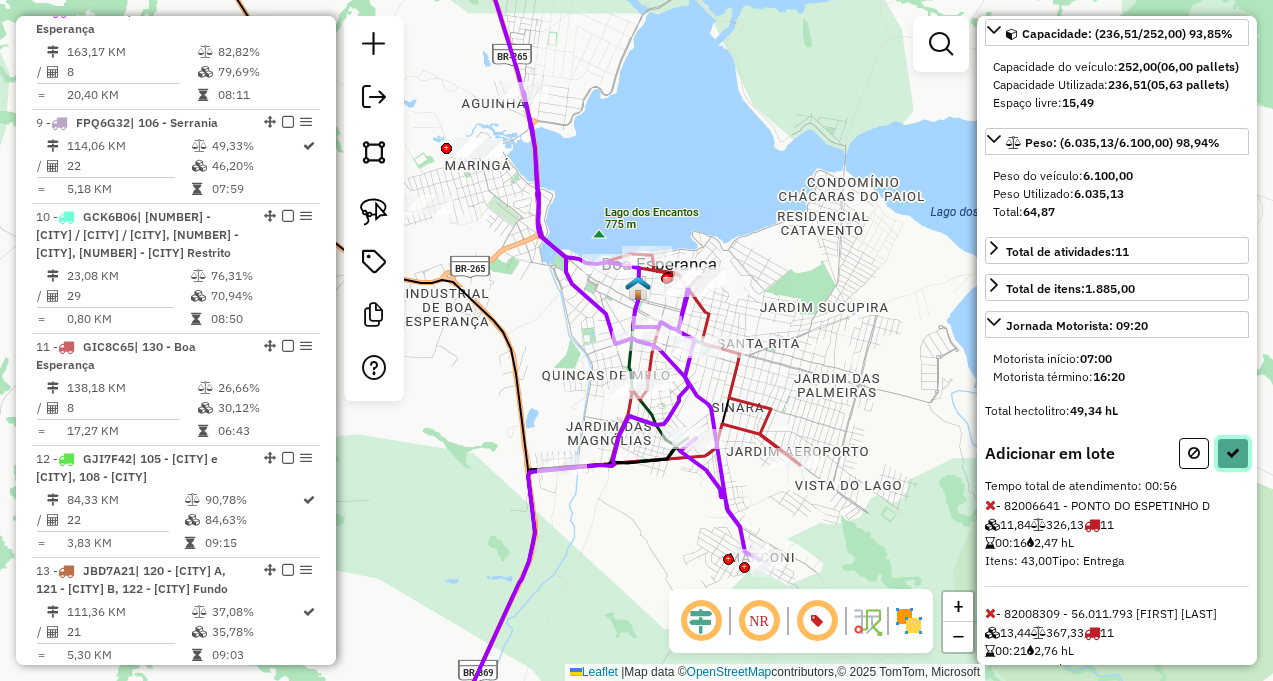 click at bounding box center (1233, 453) 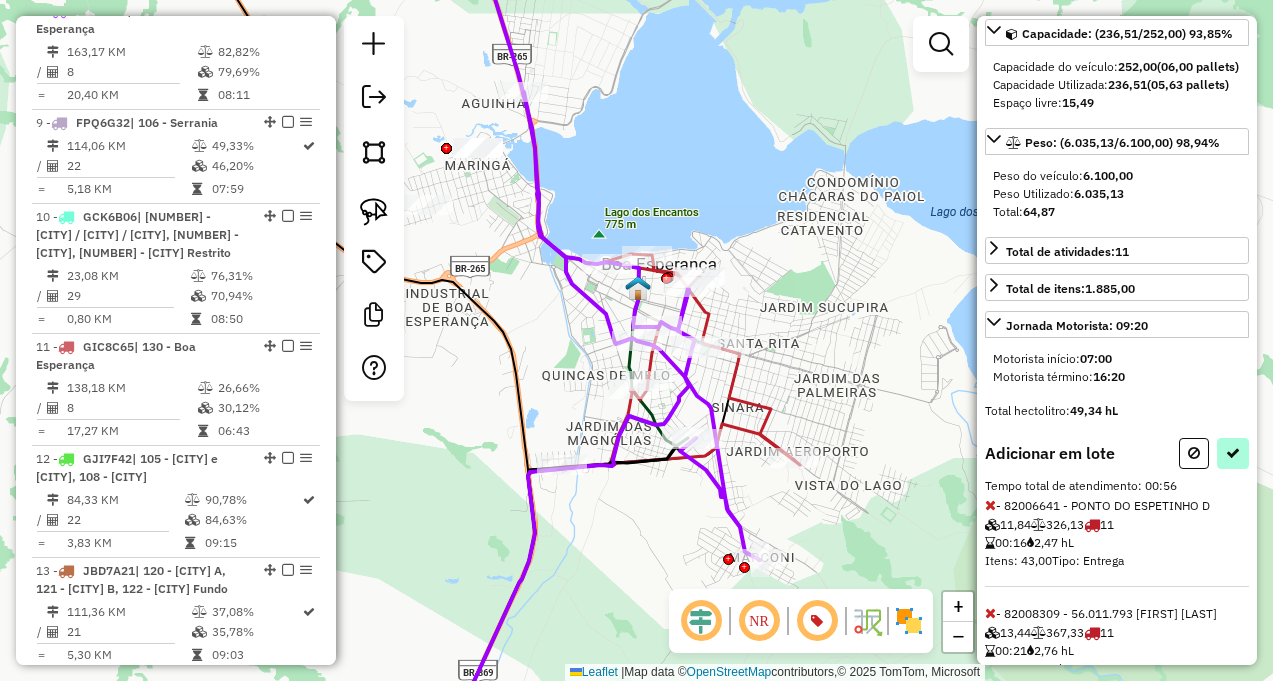 select on "**********" 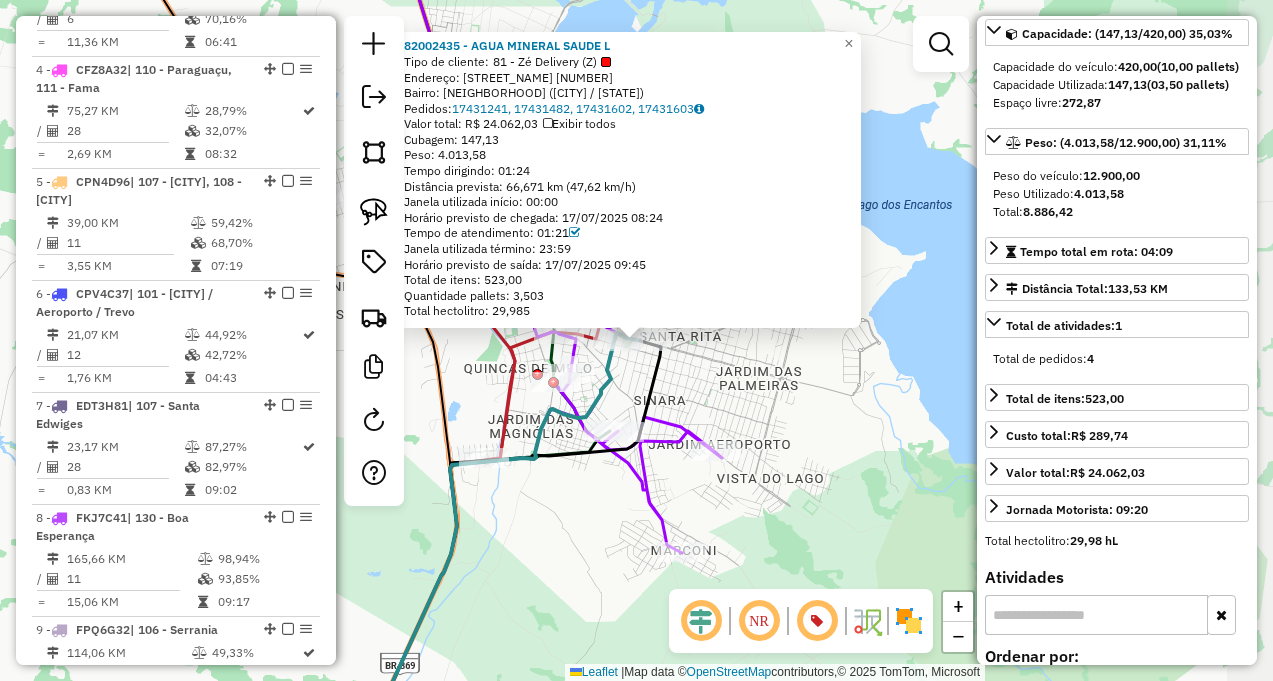 scroll, scrollTop: 835, scrollLeft: 0, axis: vertical 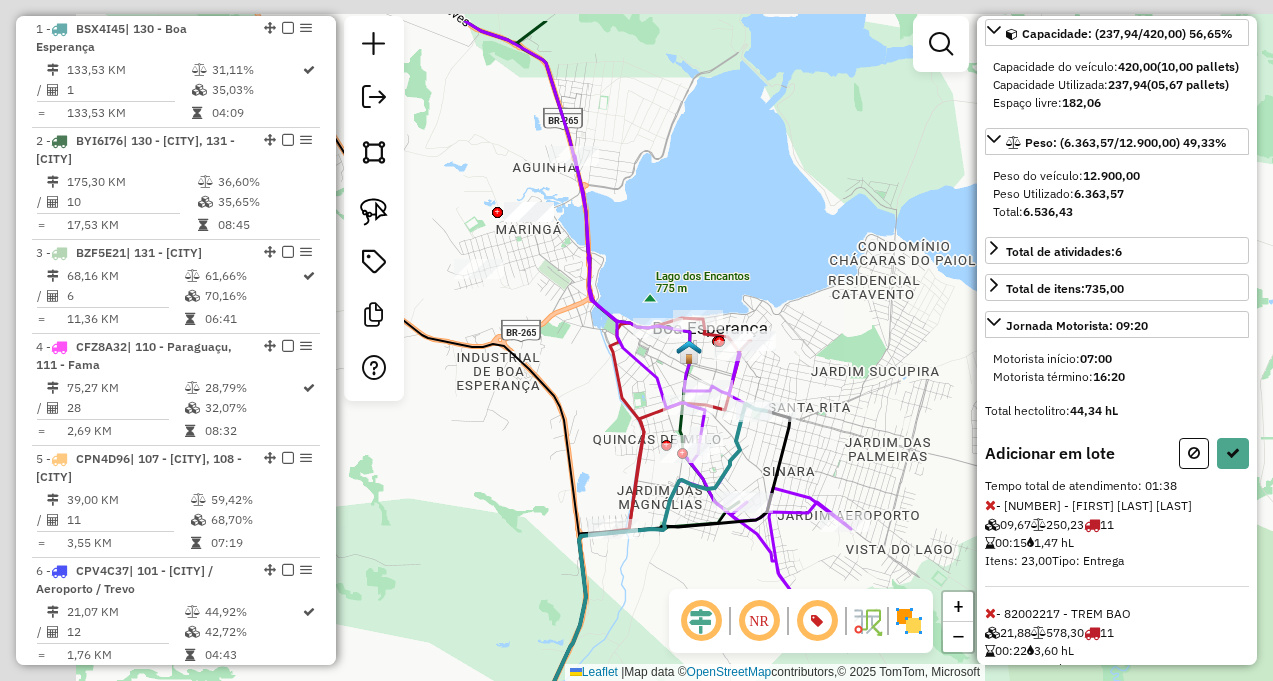 drag, startPoint x: 481, startPoint y: 298, endPoint x: 662, endPoint y: 402, distance: 208.75105 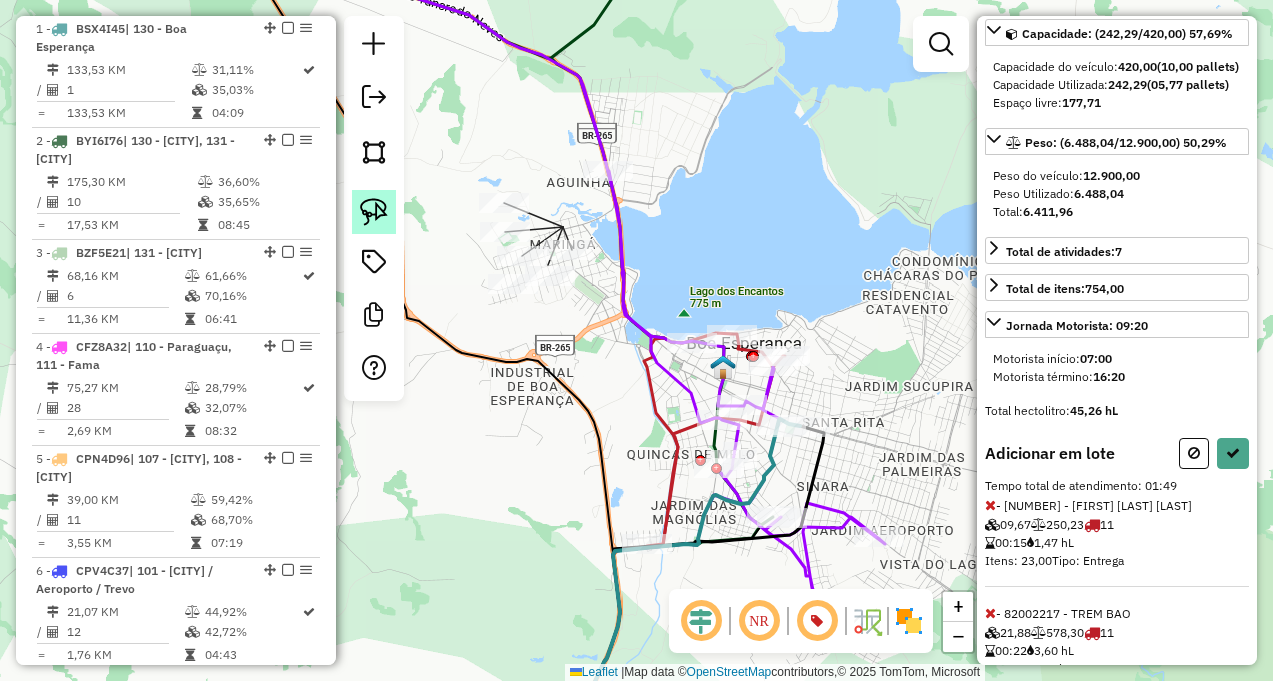 click 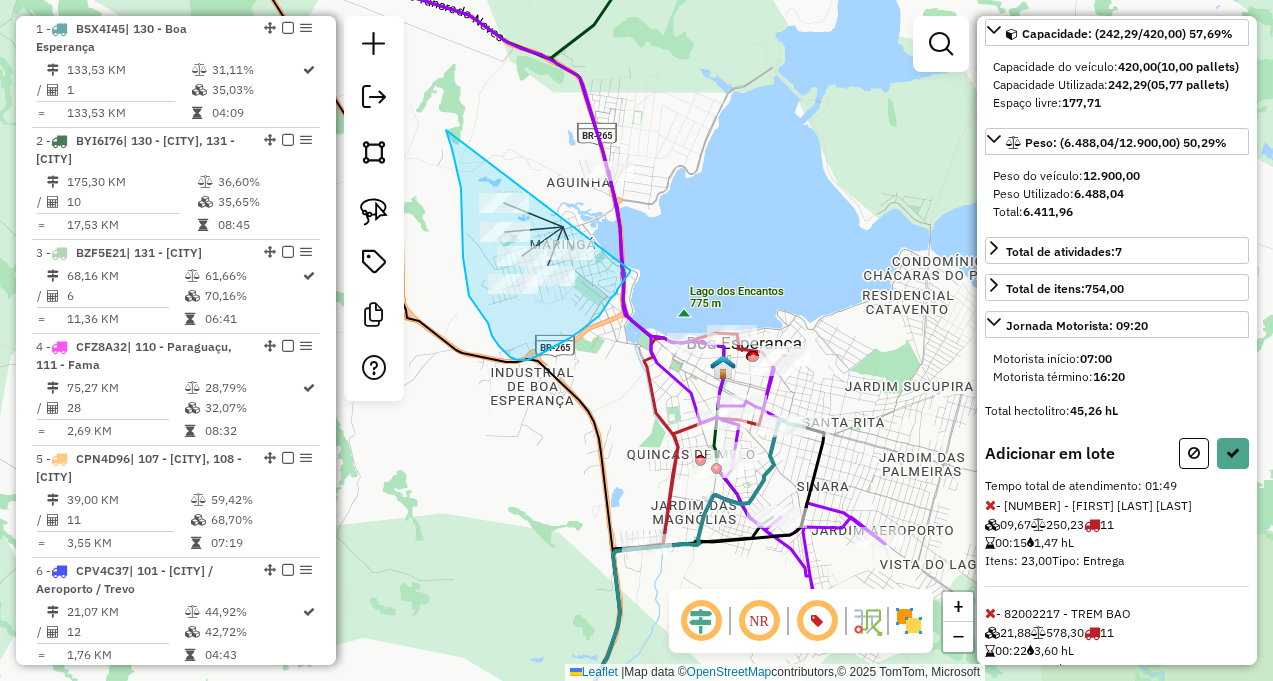 drag, startPoint x: 461, startPoint y: 188, endPoint x: 630, endPoint y: 270, distance: 187.84302 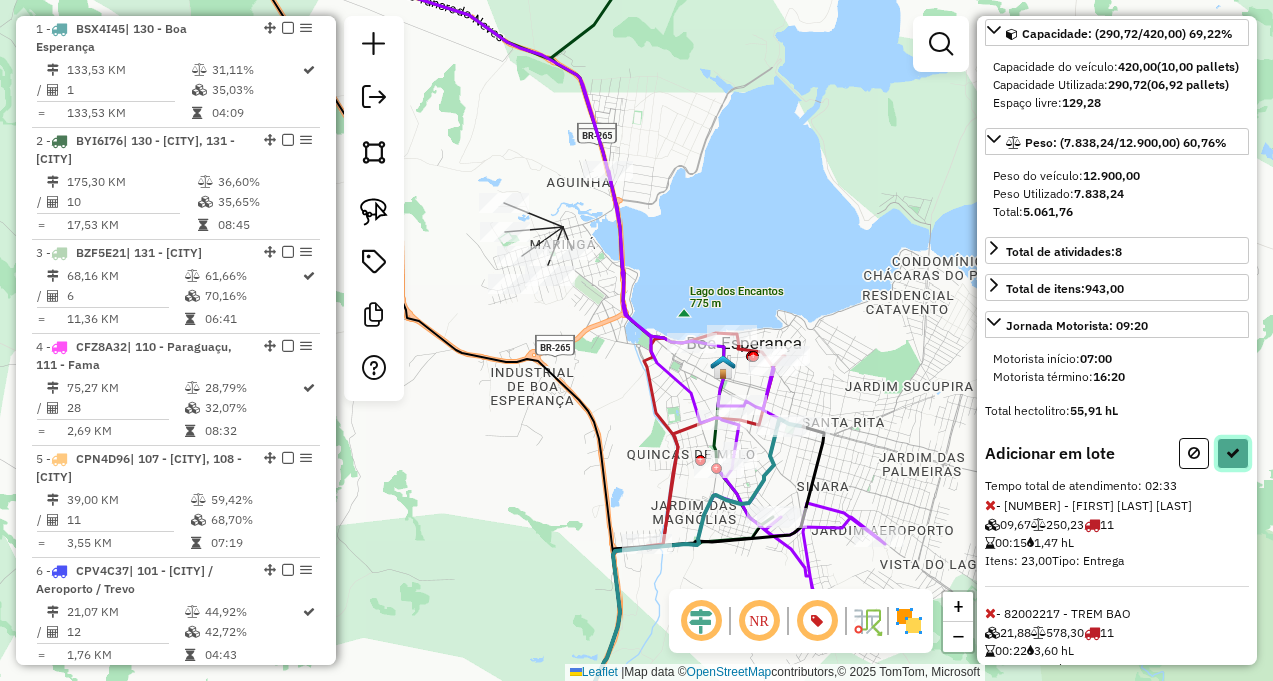 click at bounding box center (1233, 453) 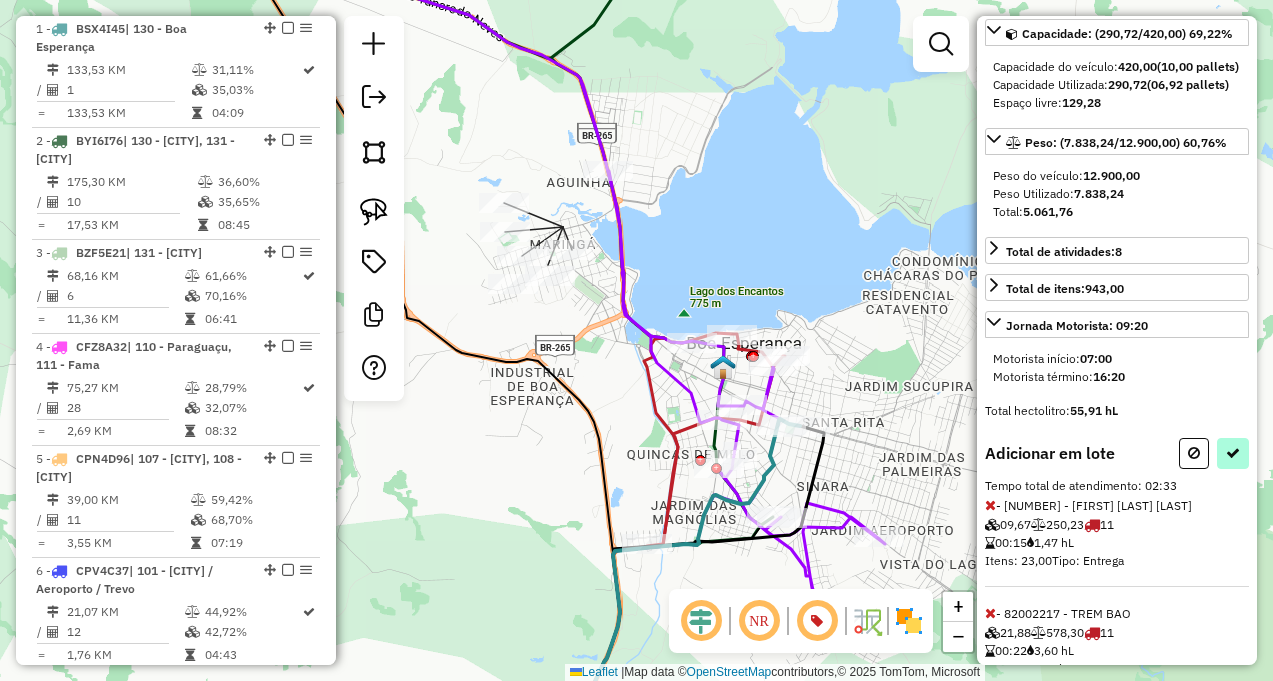select on "**********" 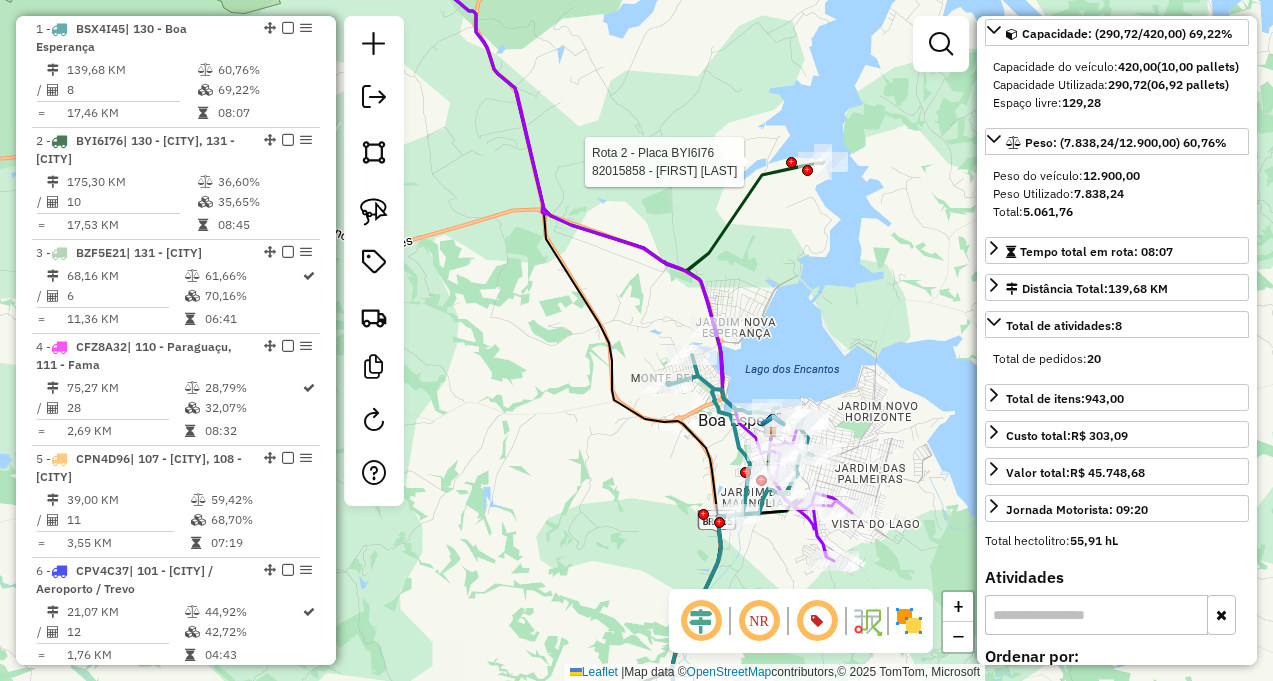 click 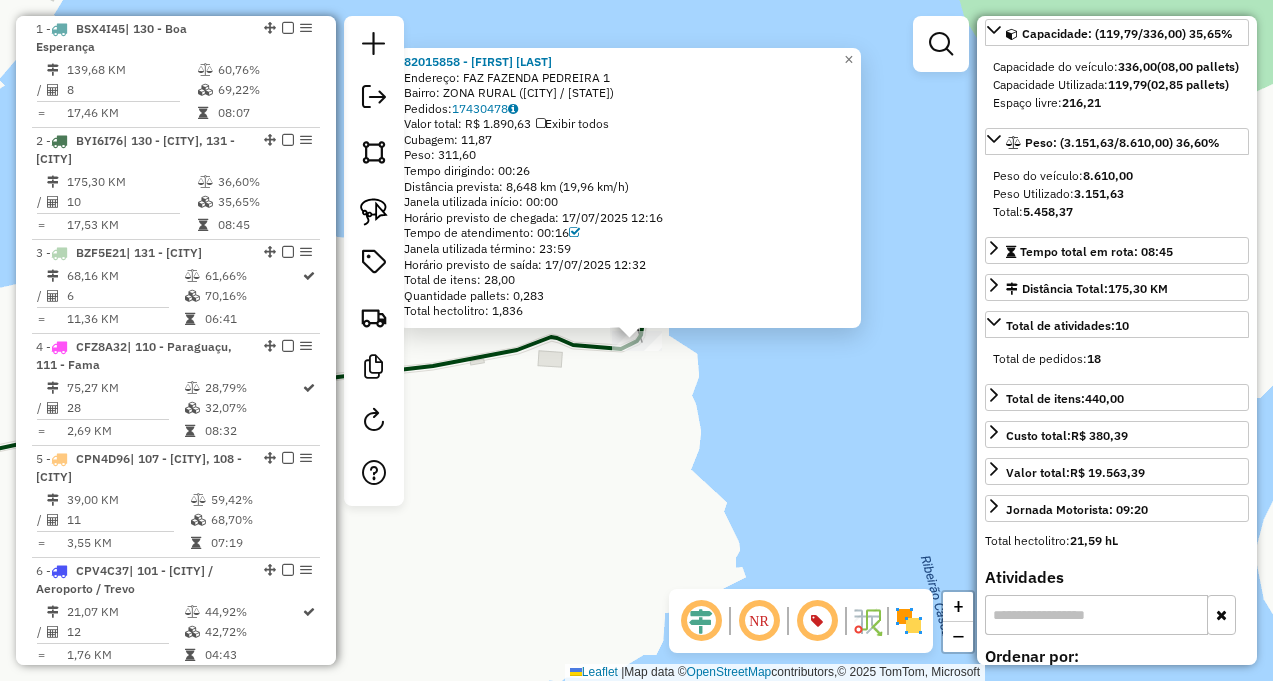 scroll, scrollTop: 199, scrollLeft: 0, axis: vertical 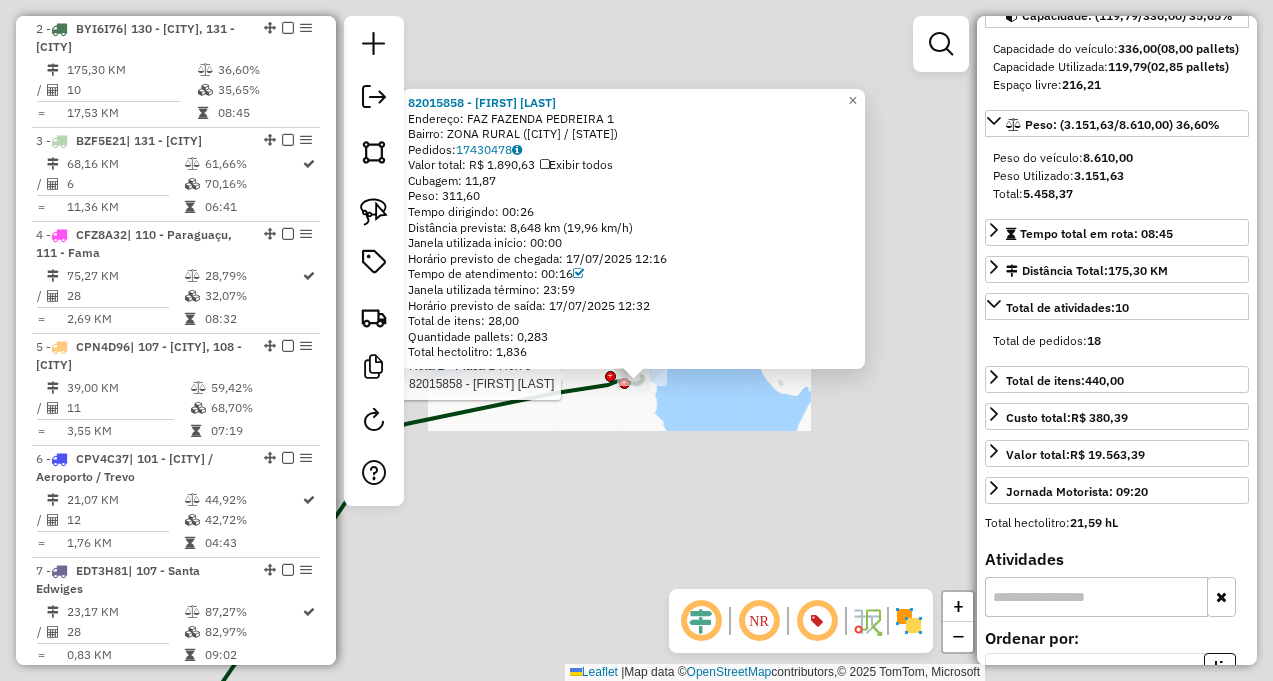click on "Rota 2 - Placa BYI6I76  82015858 - RONALDO BARBOSA SIMO 82015858 - RONALDO BARBOSA SIMO  Endereço: FAZ     FAZENDA PEDREIRA          1   Bairro: ZONA RURAL (BOA ESPERANCA / MG)   Pedidos:  17430478   Valor total: R$ 1.890,63   Exibir todos   Cubagem: 11,87  Peso: 311,60  Tempo dirigindo: 00:26   Distância prevista: 8,648 km (19,96 km/h)   Janela utilizada início: 00:00   Horário previsto de chegada: 17/07/2025 12:16   Tempo de atendimento: 00:16   Janela utilizada término: 23:59   Horário previsto de saída: 17/07/2025 12:32   Total de itens: 28,00   Quantidade pallets: 0,283   Total hectolitro: 1,836  × Janela de atendimento Grade de atendimento Capacidade Transportadoras Veículos Cliente Pedidos  Rotas Selecione os dias de semana para filtrar as janelas de atendimento  Seg   Ter   Qua   Qui   Sex   Sáb   Dom  Informe o período da janela de atendimento: De: Até:  Filtrar exatamente a janela do cliente  Considerar janela de atendimento padrão   Seg   Ter   Qua   Qui   Sex   Sáb   Dom   De:   De:" 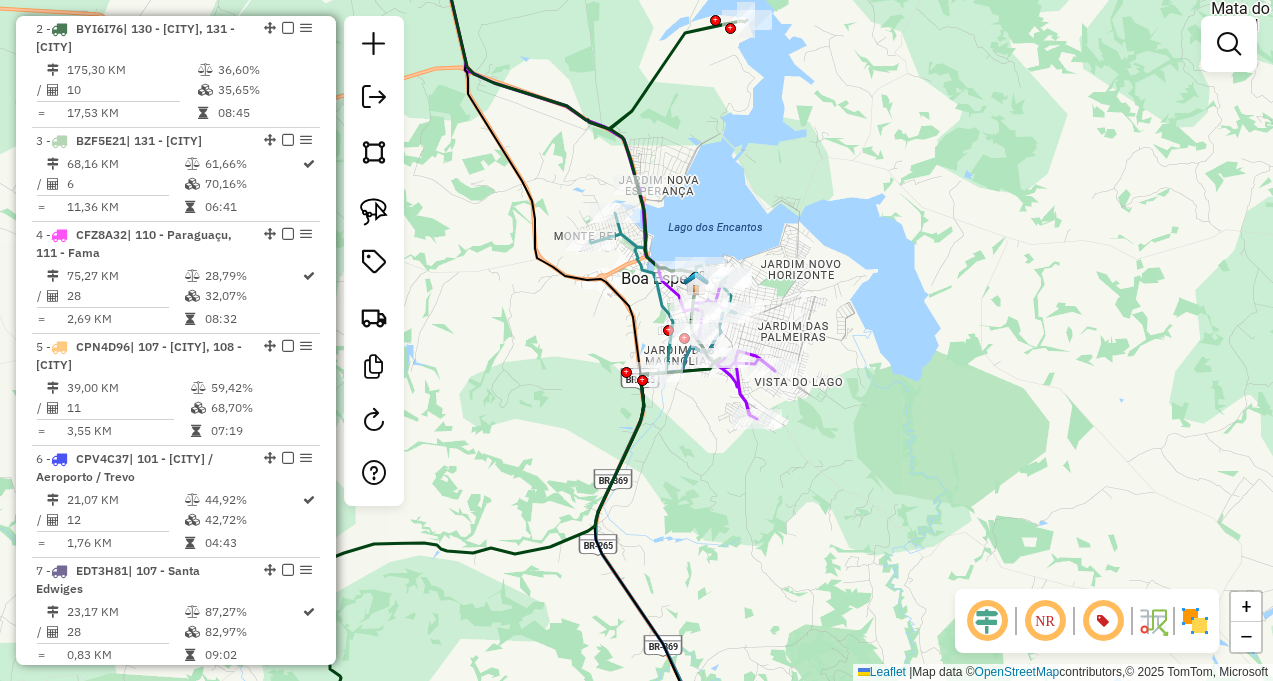 drag, startPoint x: 621, startPoint y: 476, endPoint x: 675, endPoint y: 538, distance: 82.219215 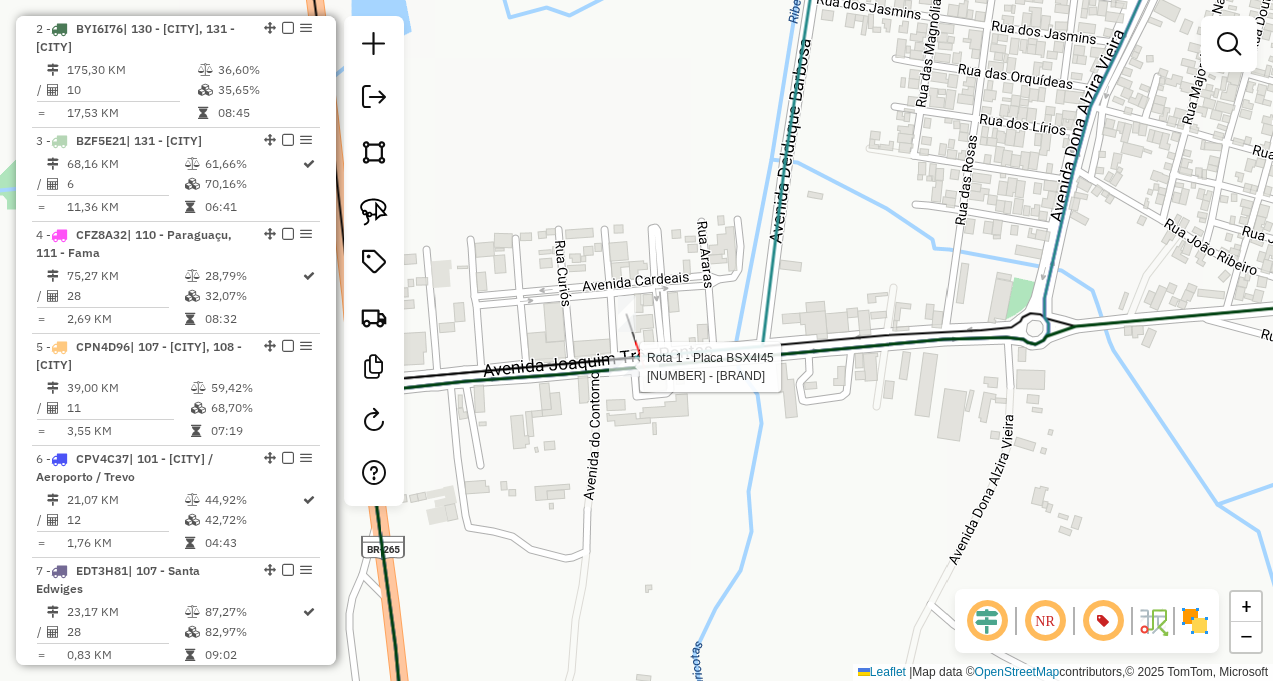 click 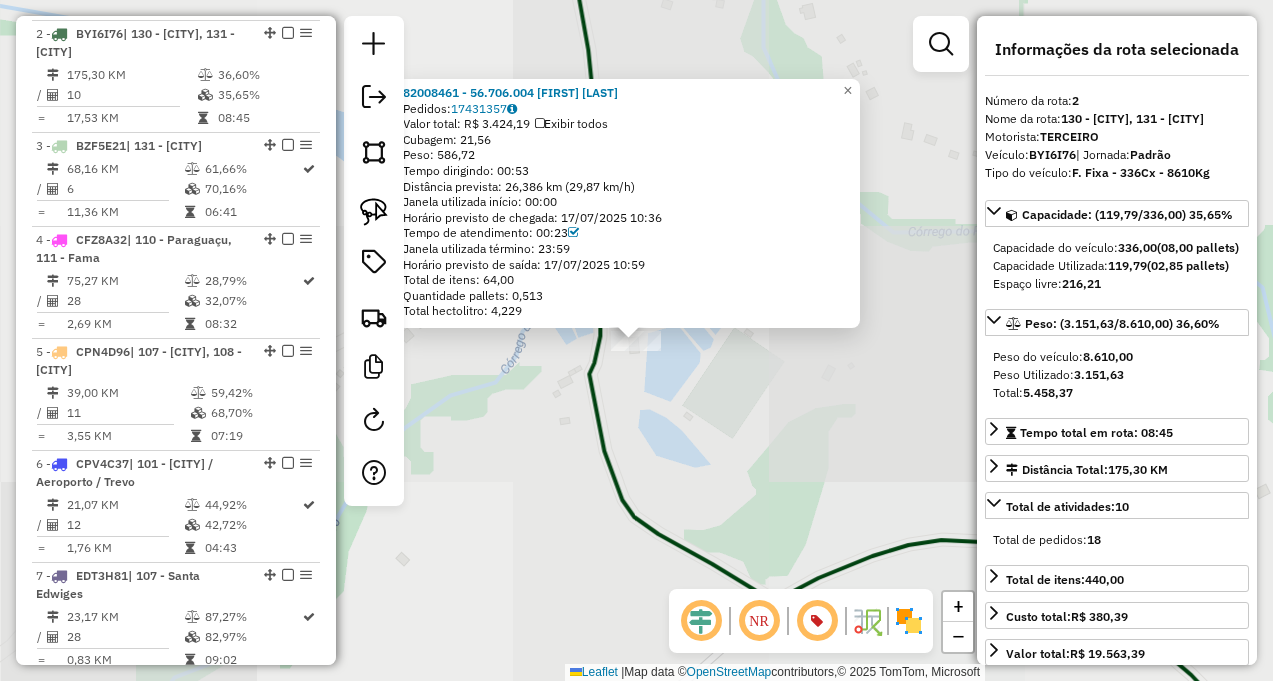 scroll, scrollTop: 947, scrollLeft: 0, axis: vertical 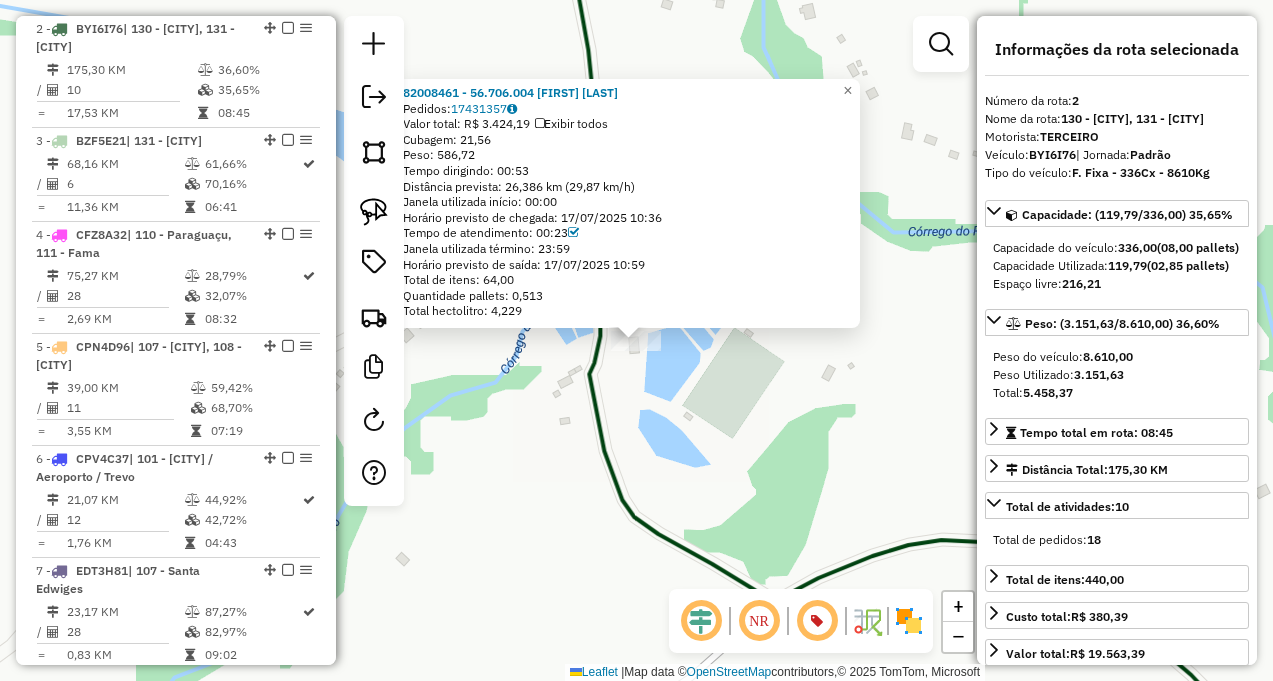click on "82008461 - 56.706.004 ANDRE HEITOR PINTO  Pedidos:  17431357   Valor total: R$ 3.424,19   Exibir todos   Cubagem: 21,56  Peso: 586,72  Tempo dirigindo: 00:53   Distância prevista: 26,386 km (29,87 km/h)   Janela utilizada início: 00:00   Horário previsto de chegada: 17/07/2025 10:36   Tempo de atendimento: 00:23   Janela utilizada término: 23:59   Horário previsto de saída: 17/07/2025 10:59   Total de itens: 64,00   Quantidade pallets: 0,513   Total hectolitro: 4,229  × Janela de atendimento Grade de atendimento Capacidade Transportadoras Veículos Cliente Pedidos  Rotas Selecione os dias de semana para filtrar as janelas de atendimento  Seg   Ter   Qua   Qui   Sex   Sáb   Dom  Informe o período da janela de atendimento: De: Até:  Filtrar exatamente a janela do cliente  Considerar janela de atendimento padrão  Selecione os dias de semana para filtrar as grades de atendimento  Seg   Ter   Qua   Qui   Sex   Sáb   Dom   Considerar clientes sem dia de atendimento cadastrado  Peso mínimo:   De:   De:" 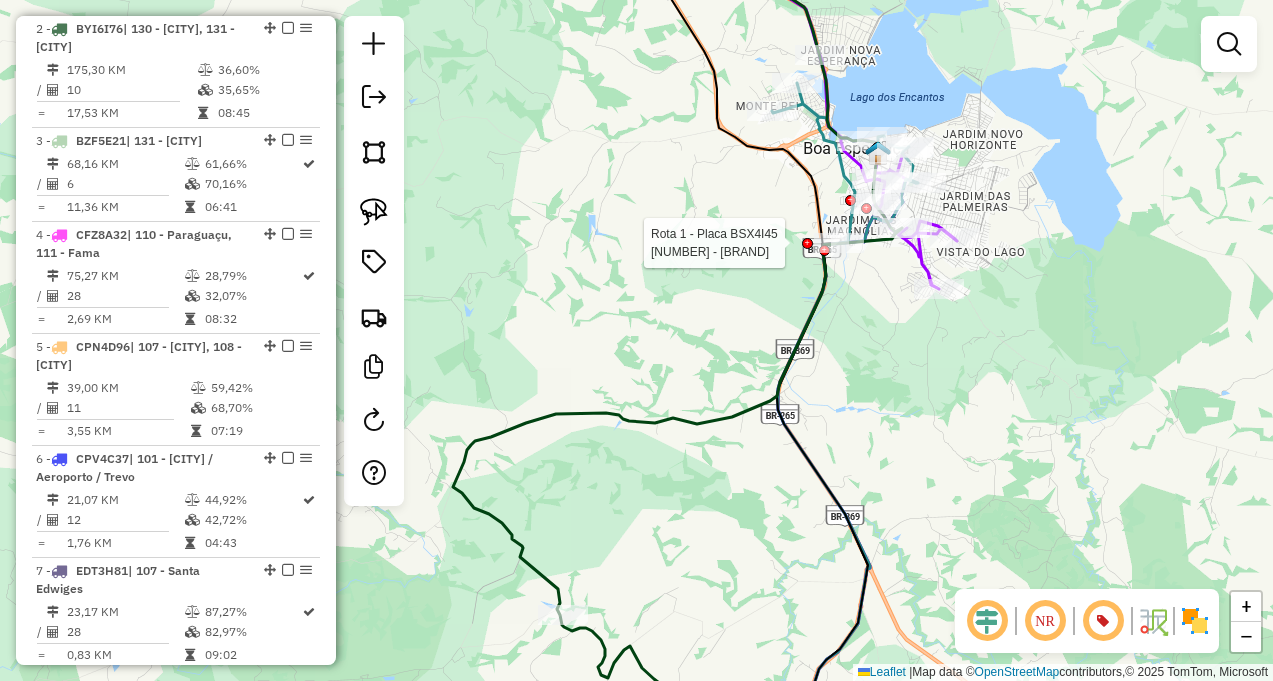 click 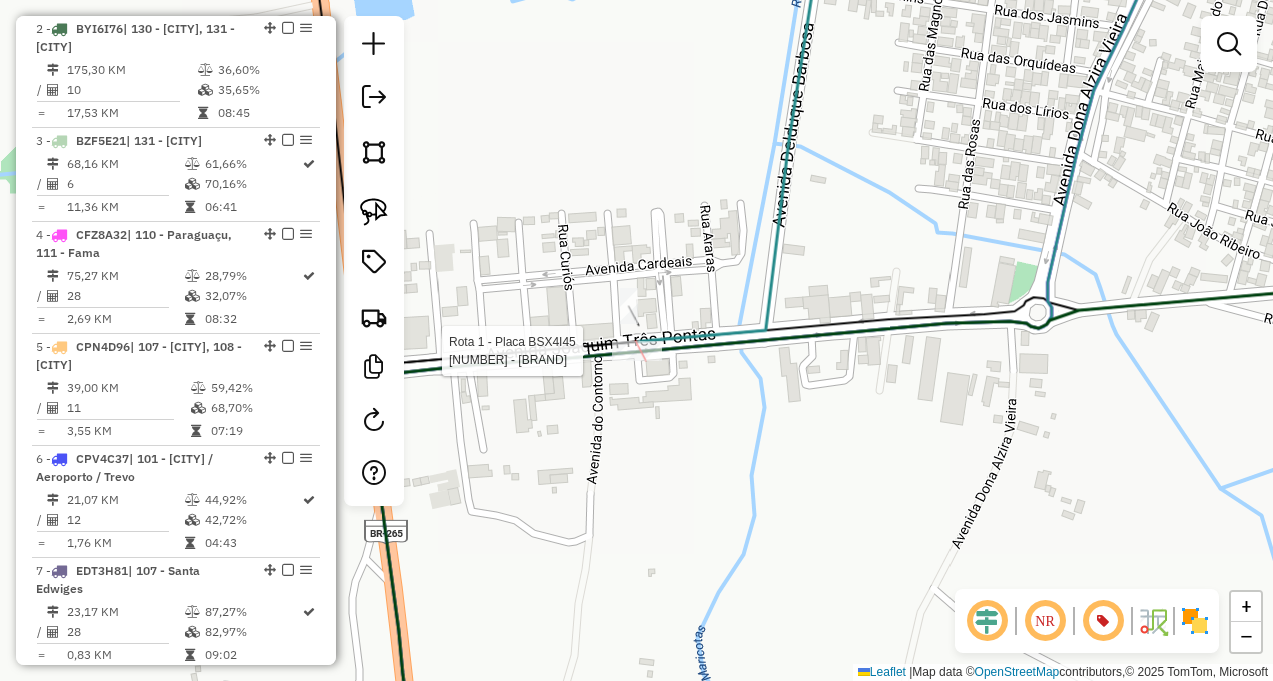 select on "**********" 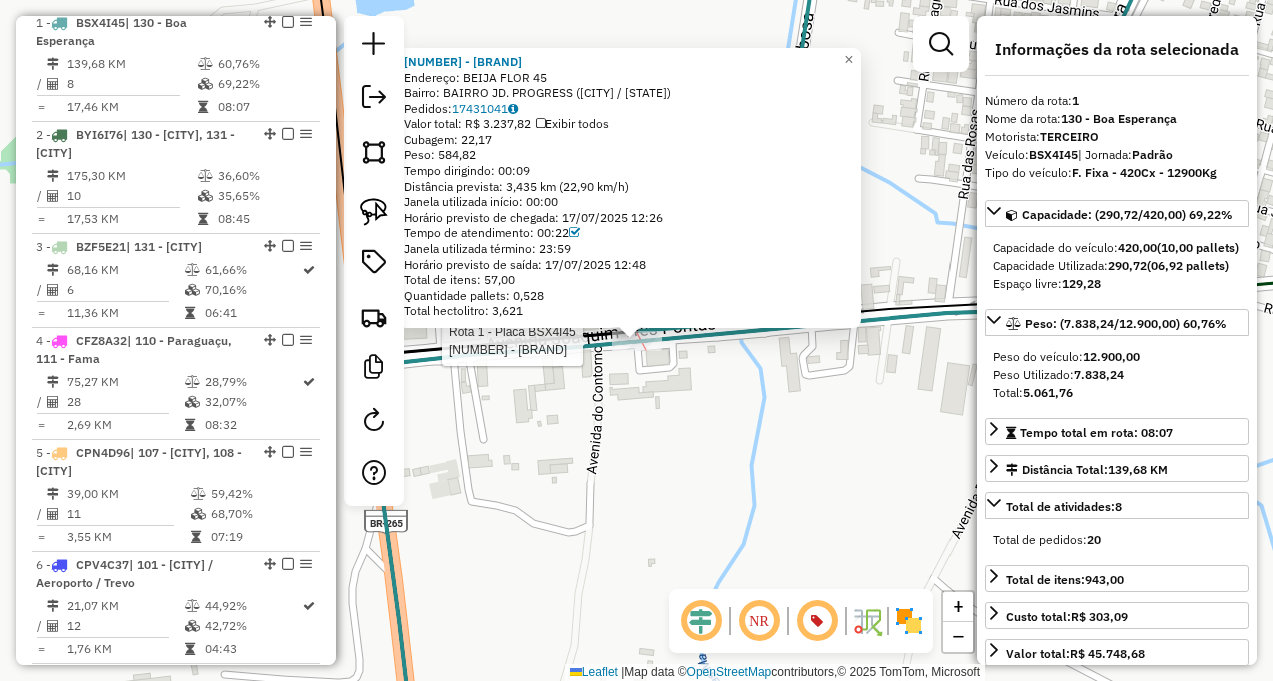 scroll, scrollTop: 835, scrollLeft: 0, axis: vertical 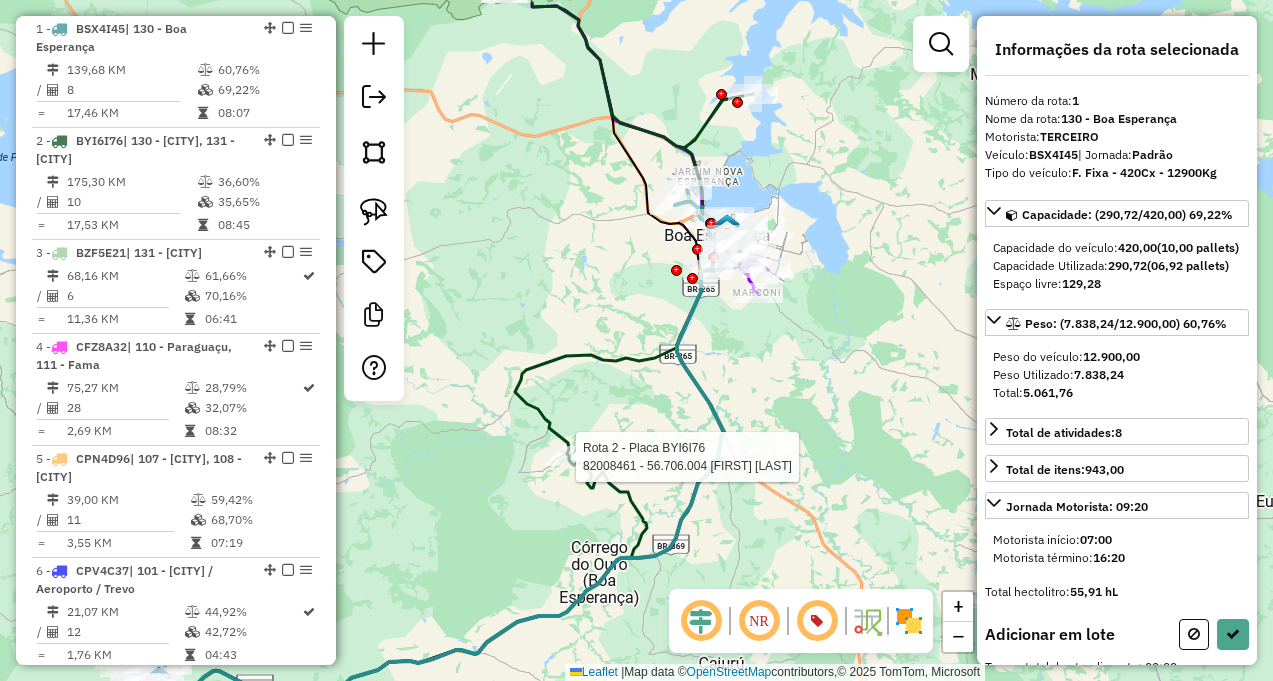 click 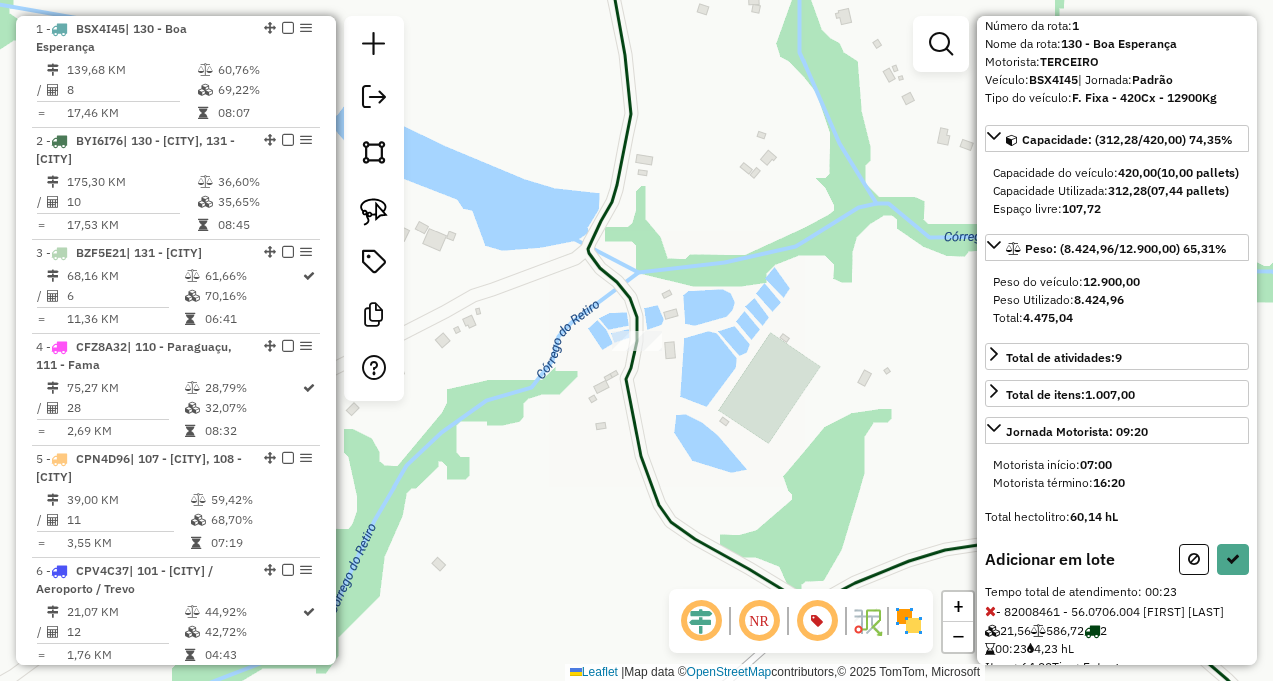 scroll, scrollTop: 181, scrollLeft: 0, axis: vertical 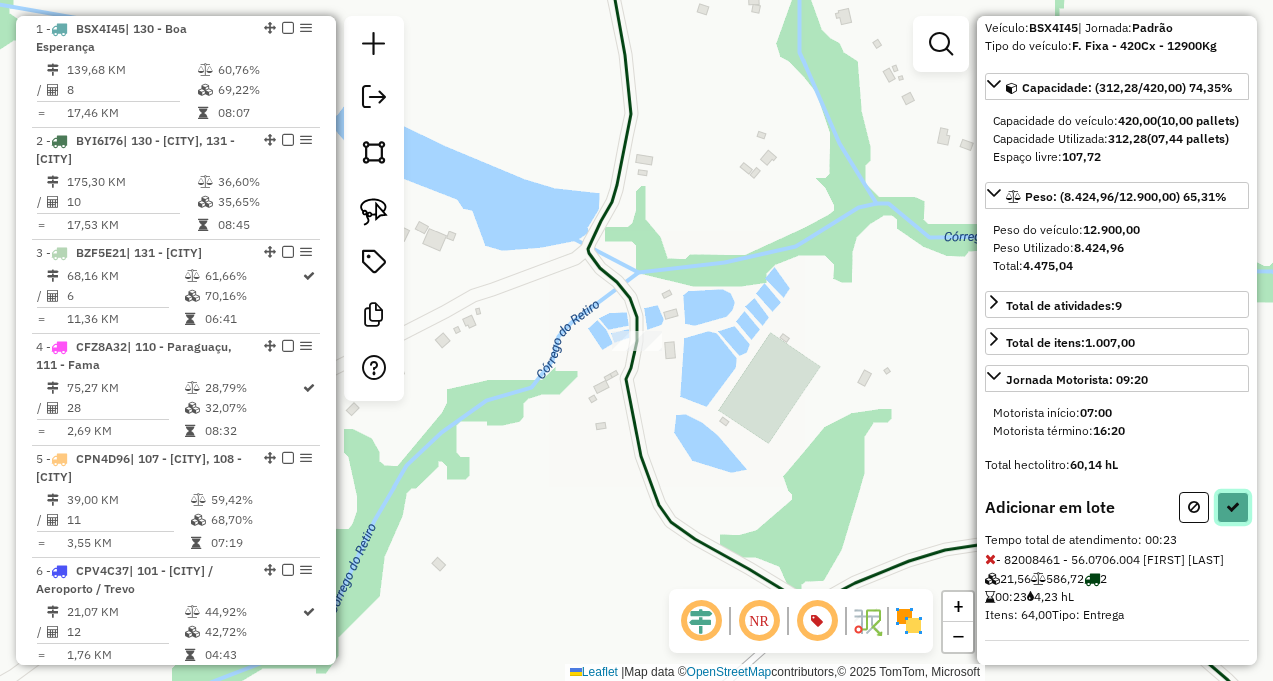 click at bounding box center (1233, 507) 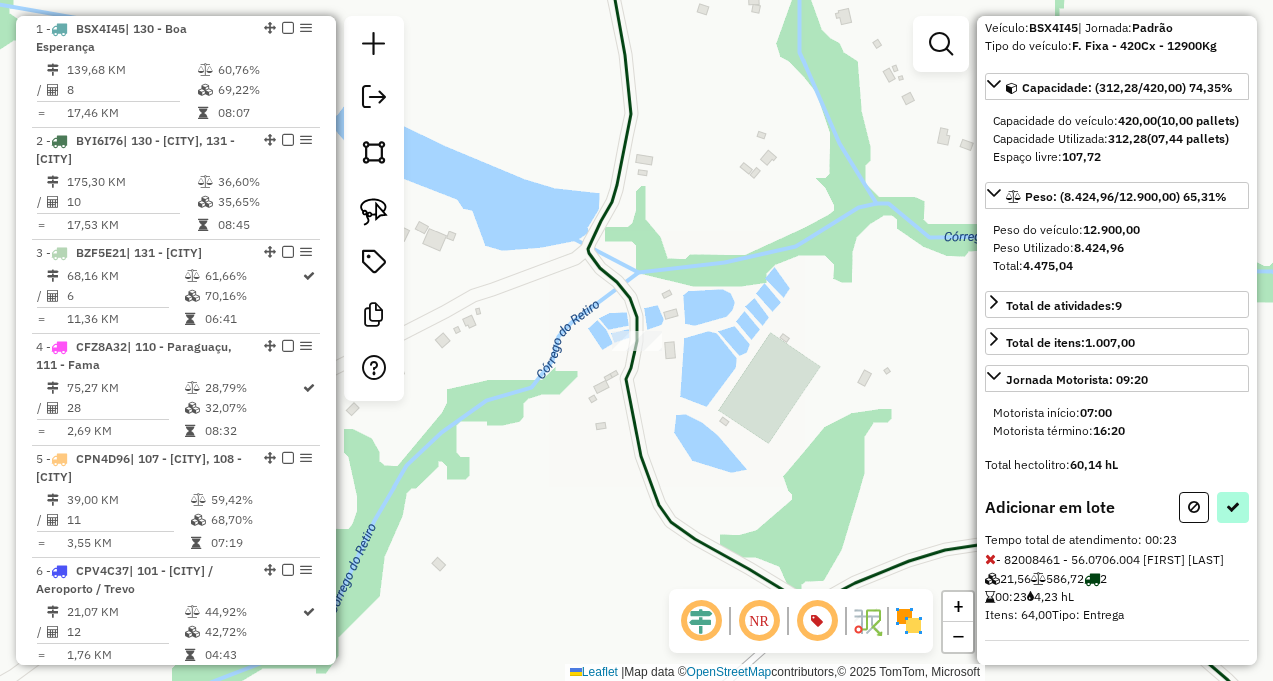 select on "**********" 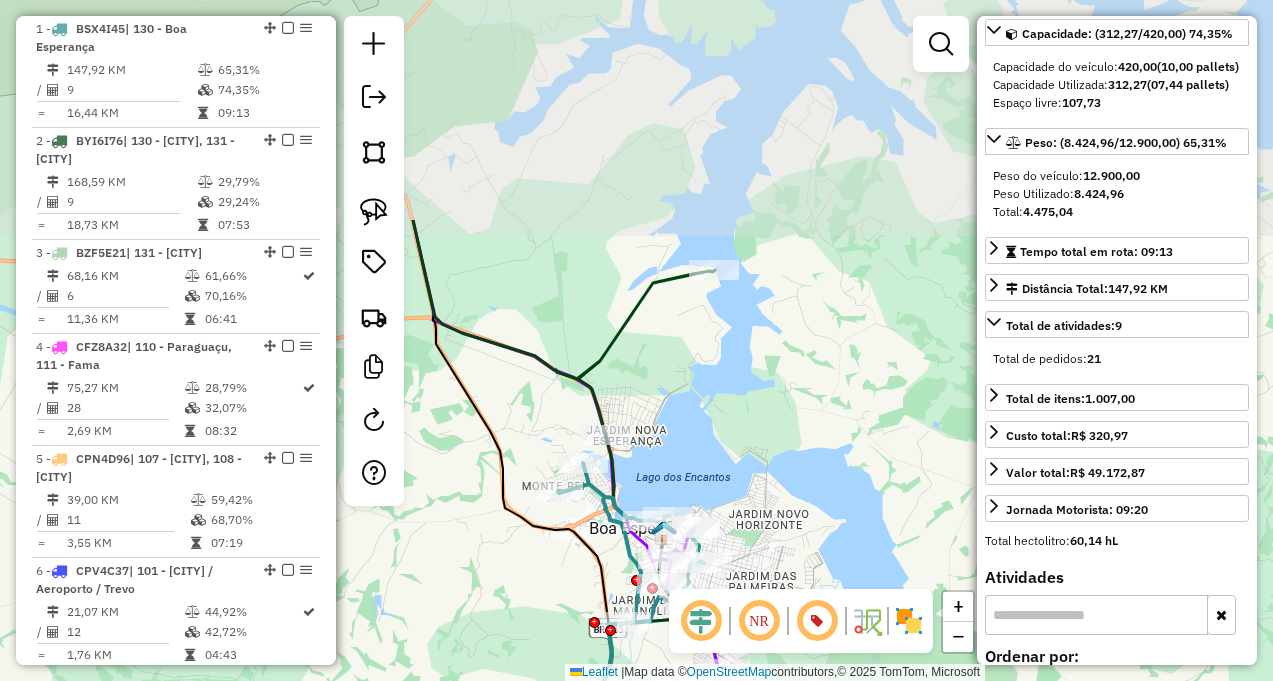 drag, startPoint x: 691, startPoint y: 208, endPoint x: 668, endPoint y: 469, distance: 262.01144 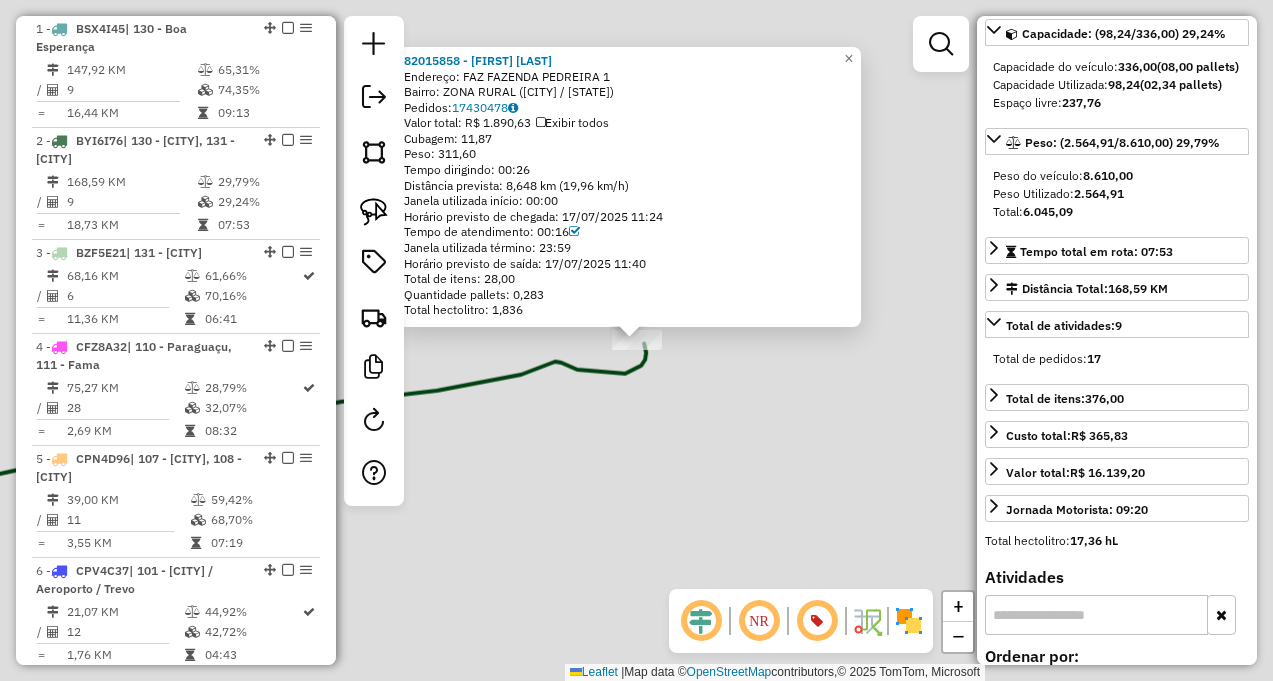 scroll, scrollTop: 199, scrollLeft: 0, axis: vertical 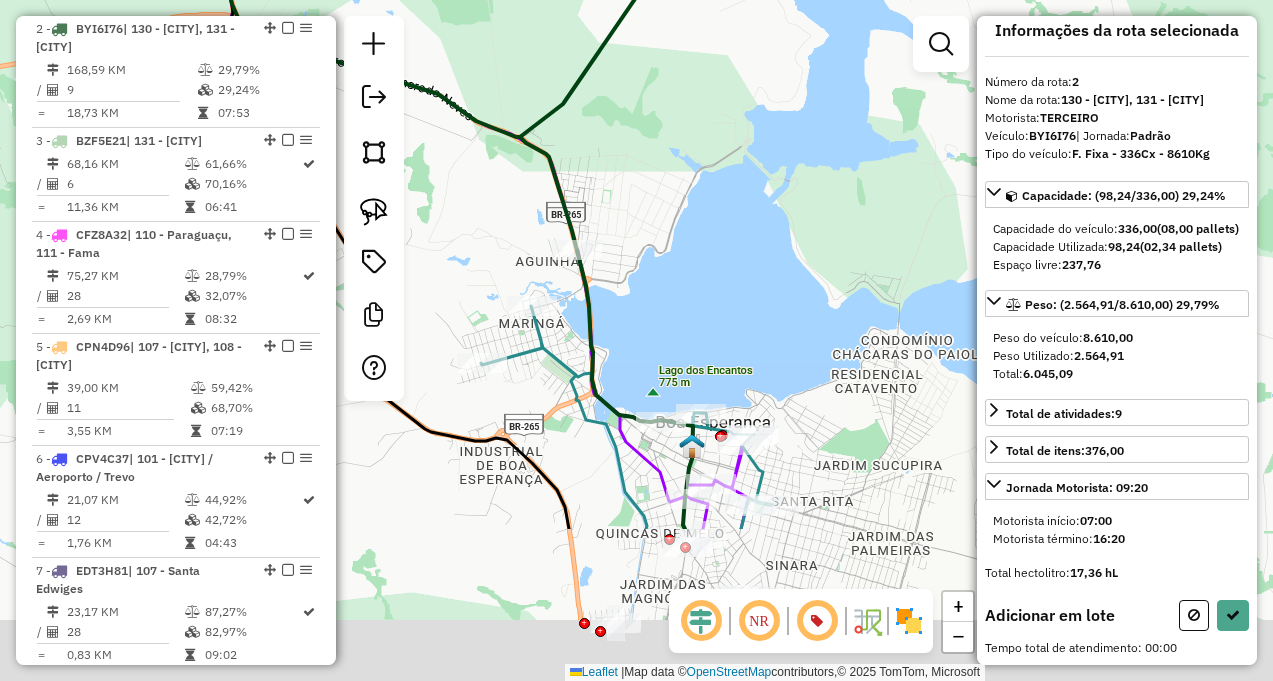 drag, startPoint x: 627, startPoint y: 567, endPoint x: 572, endPoint y: 295, distance: 277.50494 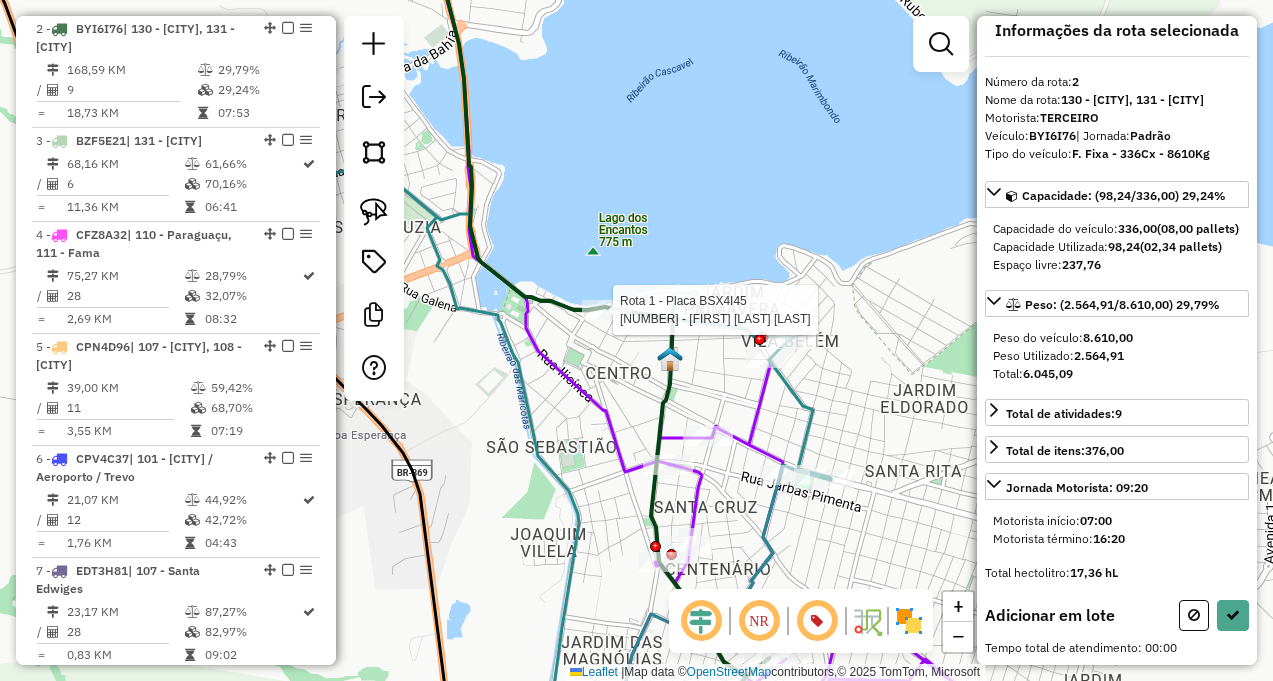 click 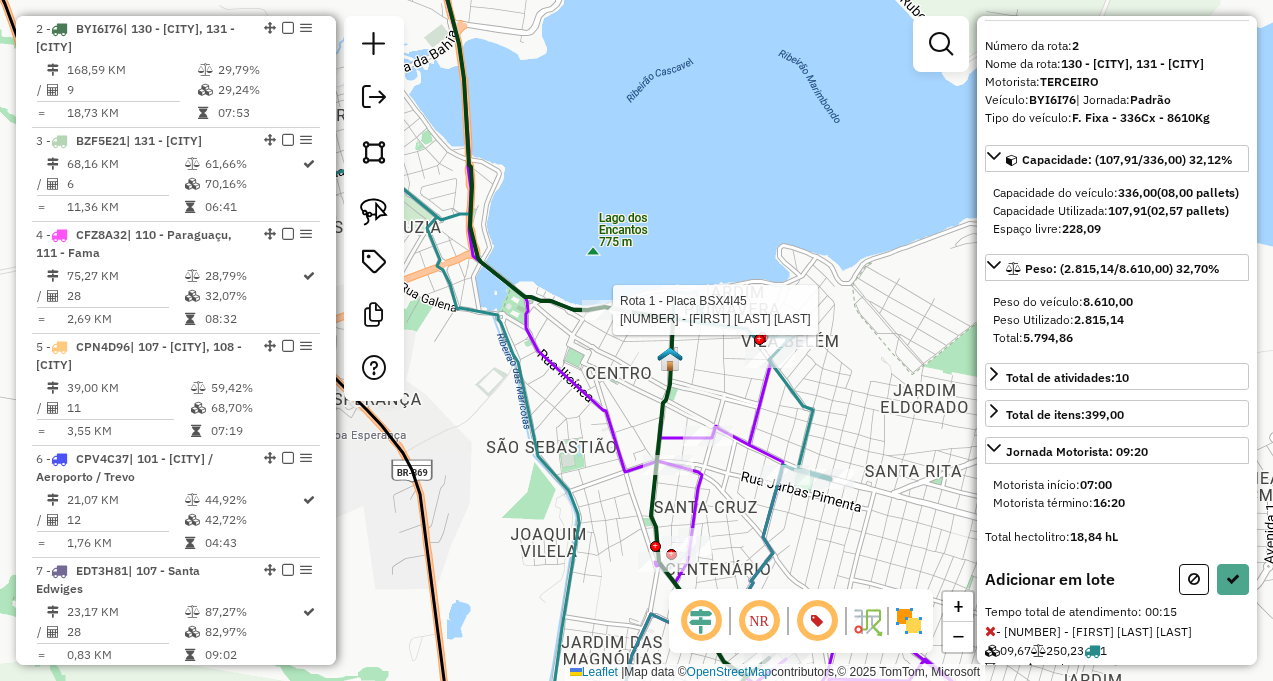 scroll, scrollTop: 181, scrollLeft: 0, axis: vertical 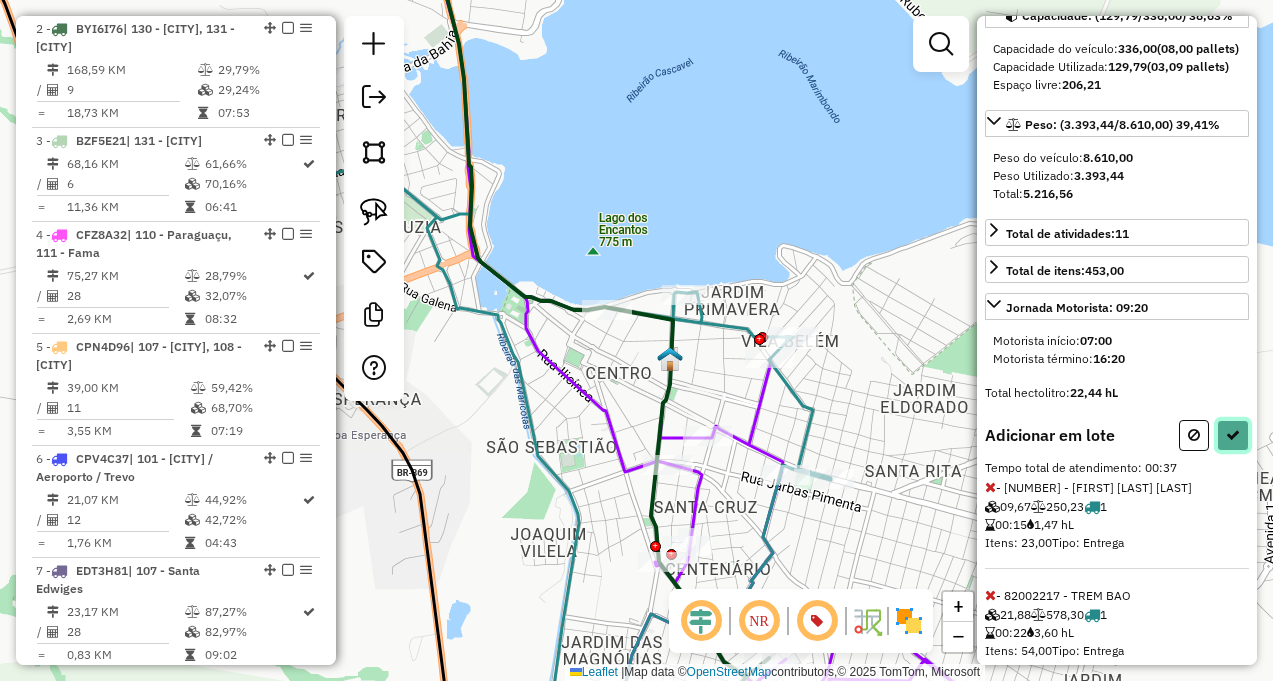 click at bounding box center [1233, 435] 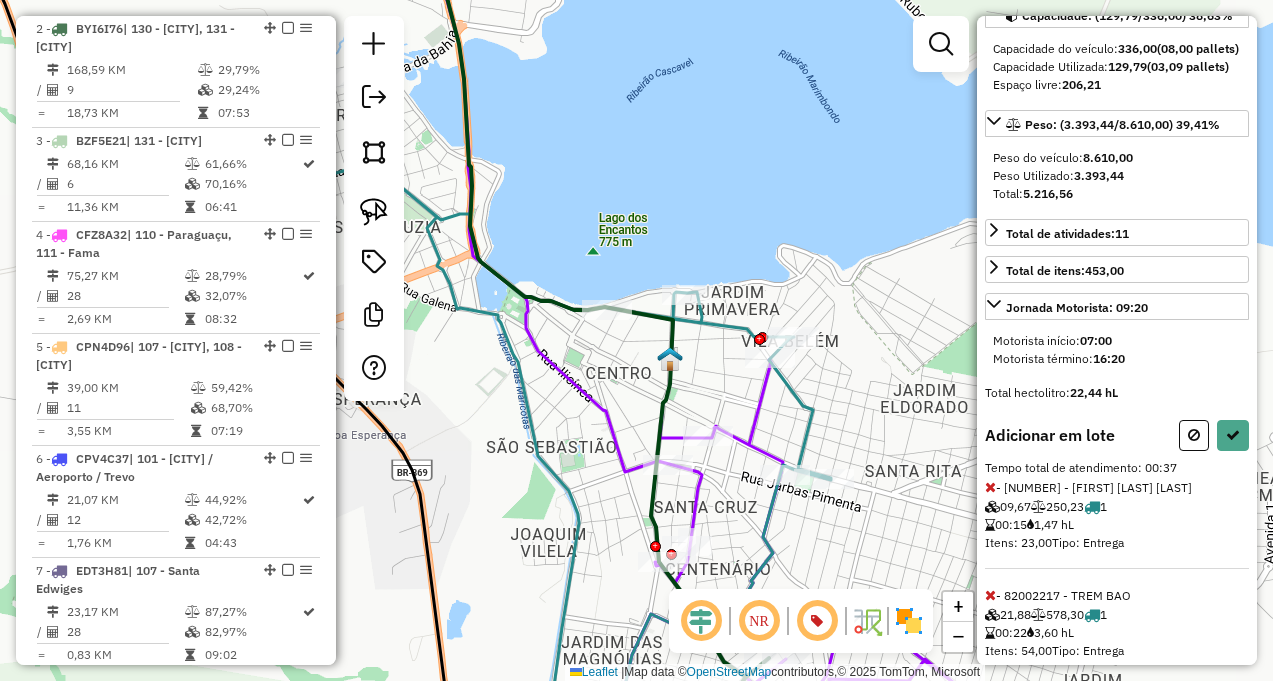 select on "**********" 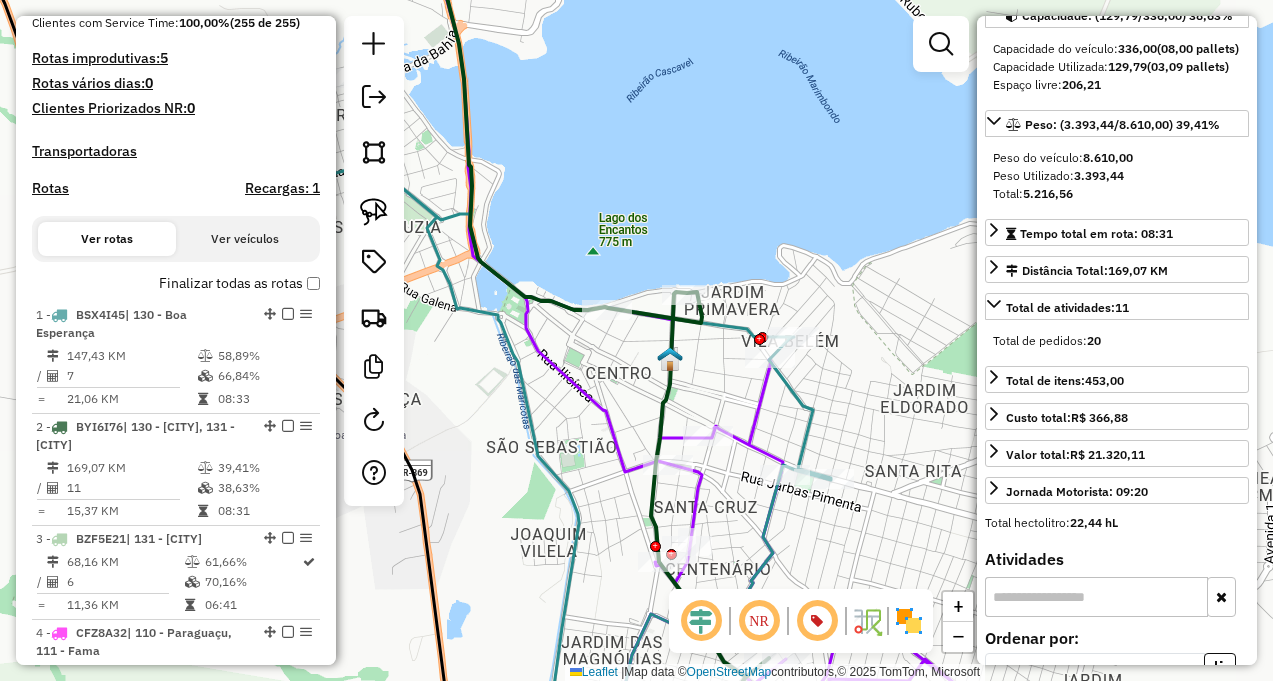 scroll, scrollTop: 547, scrollLeft: 0, axis: vertical 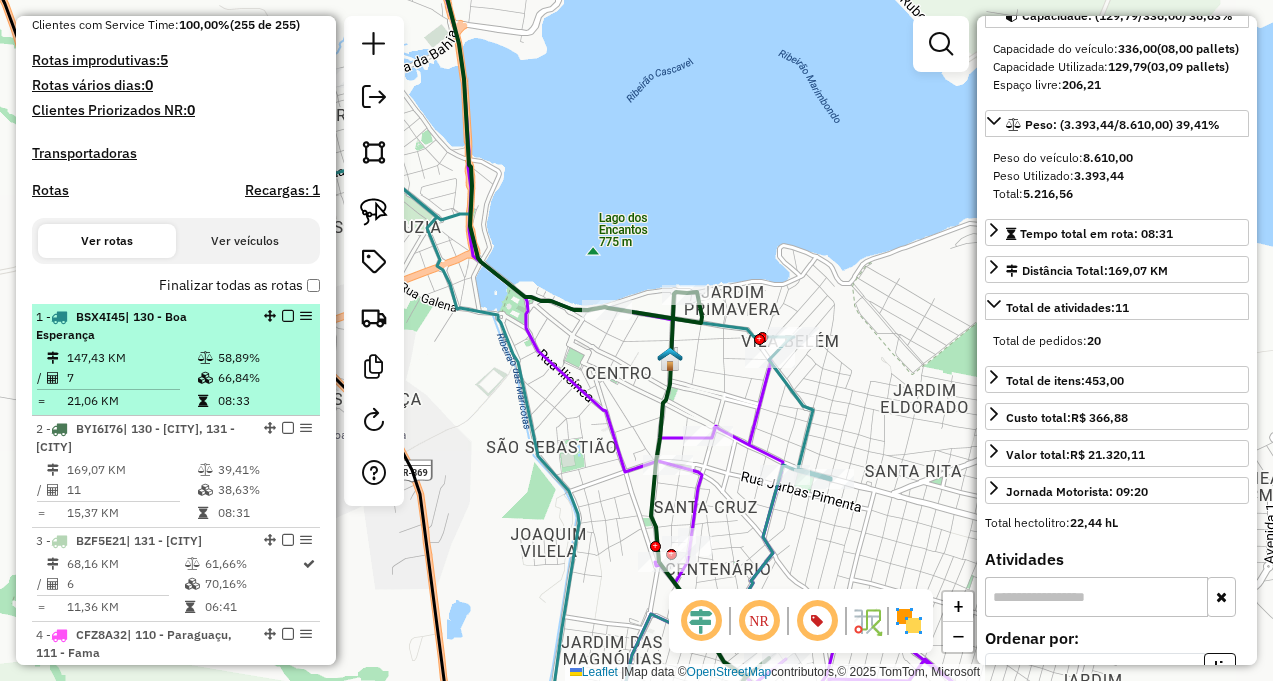 click at bounding box center (288, 316) 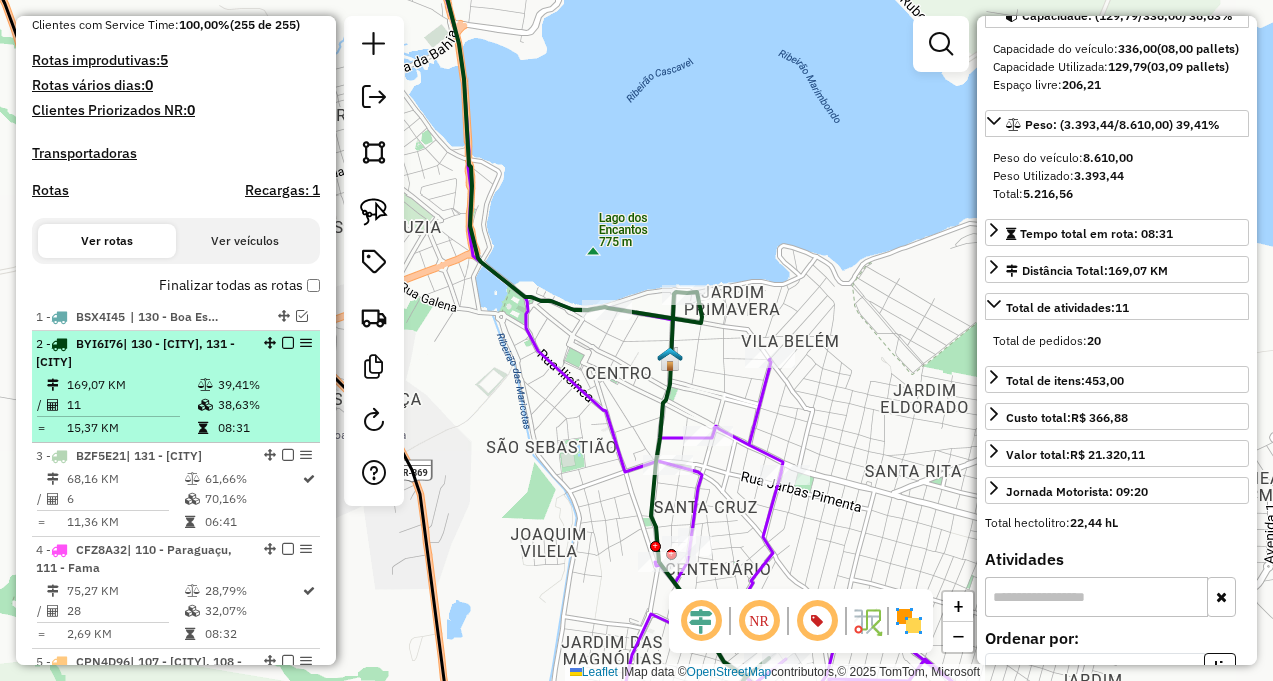 click at bounding box center (288, 343) 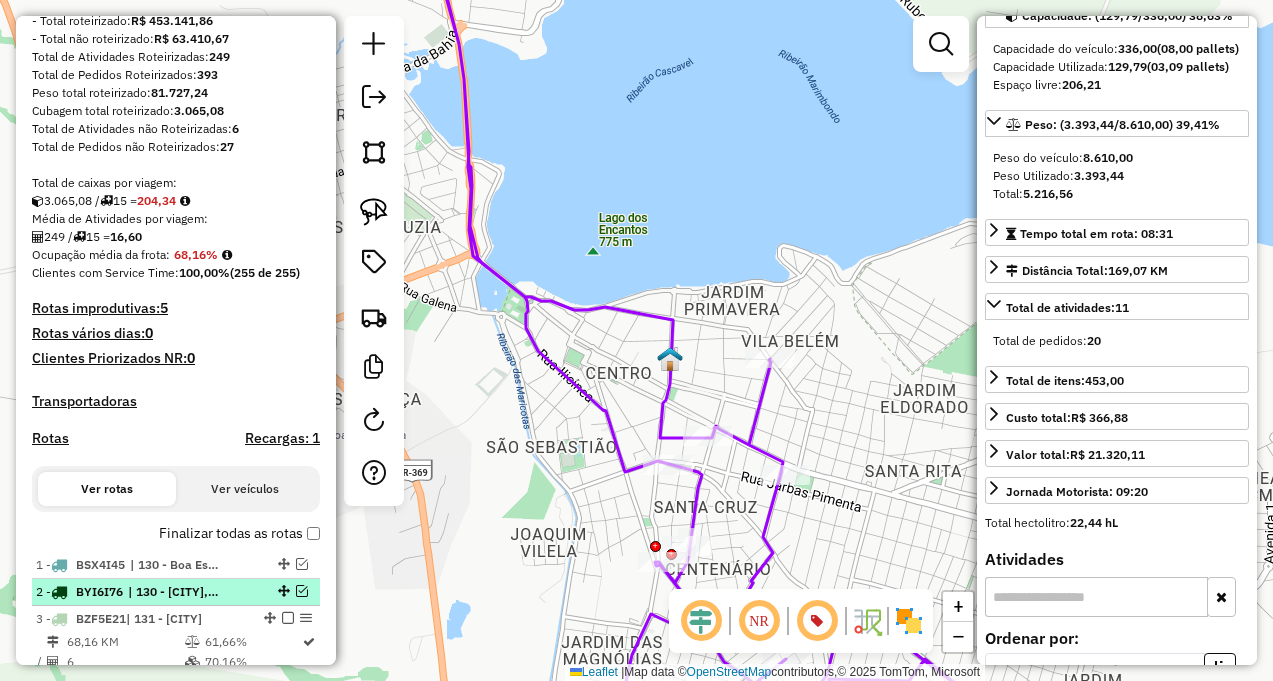 scroll, scrollTop: 247, scrollLeft: 0, axis: vertical 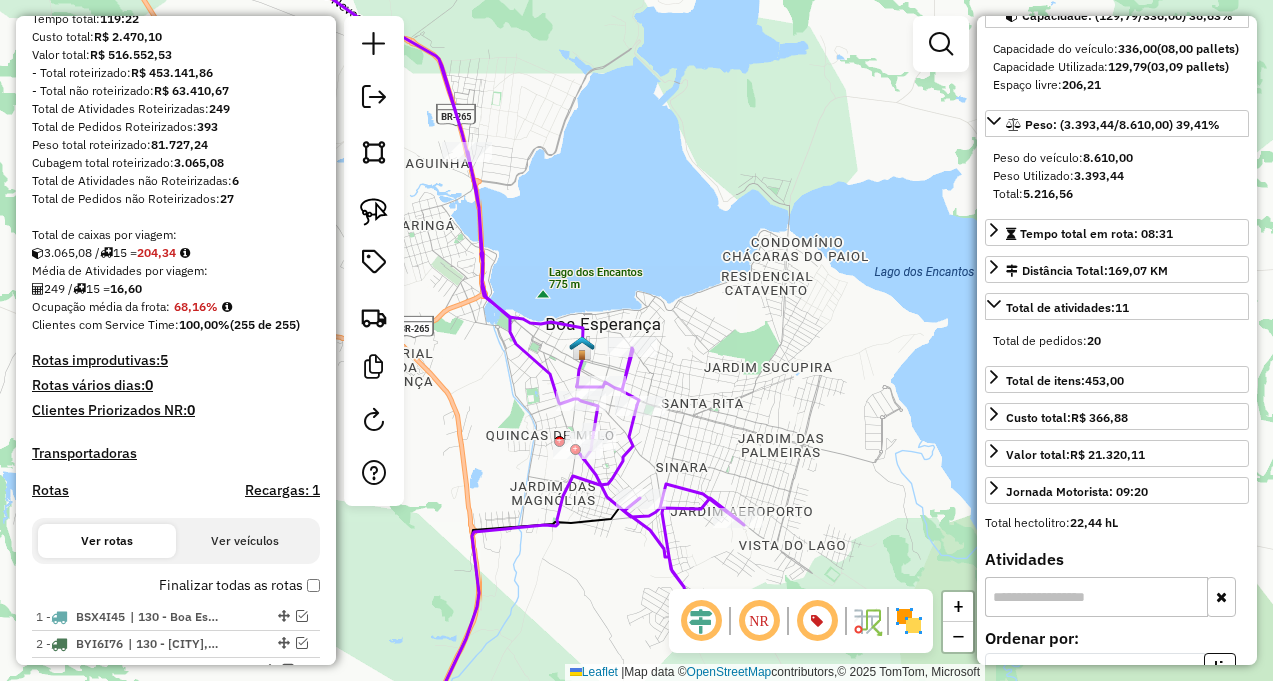 drag, startPoint x: 481, startPoint y: 408, endPoint x: 481, endPoint y: 304, distance: 104 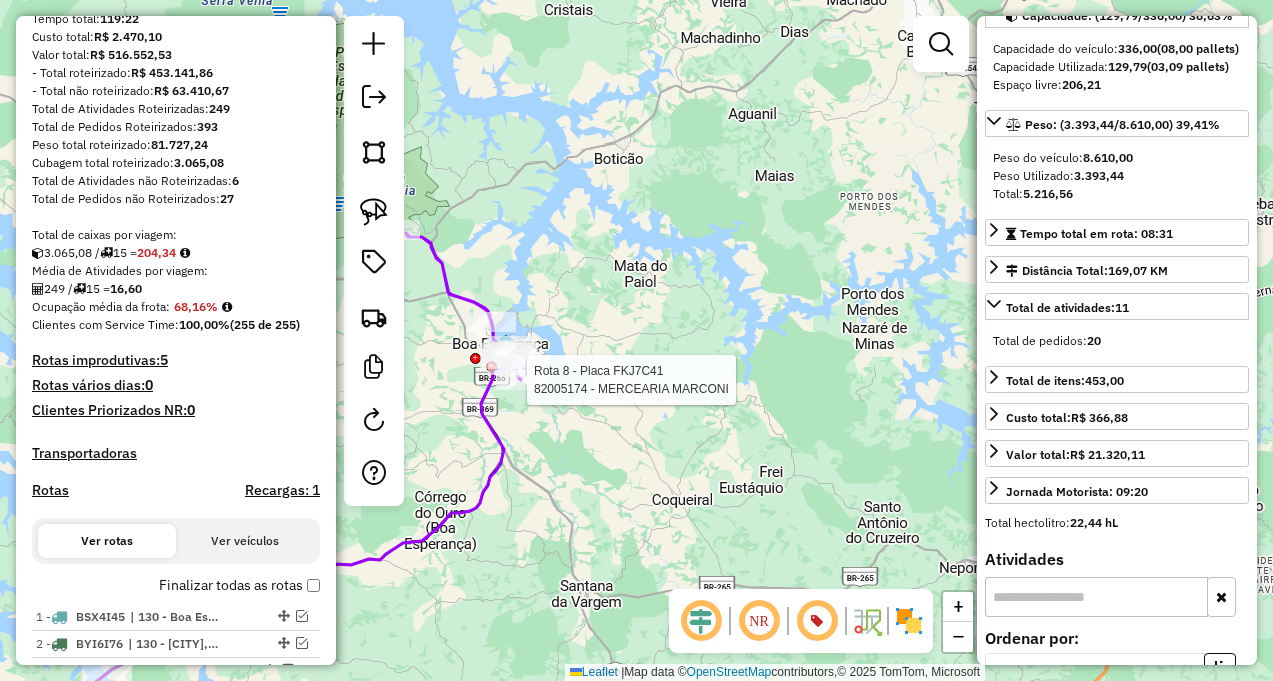 scroll, scrollTop: 181, scrollLeft: 0, axis: vertical 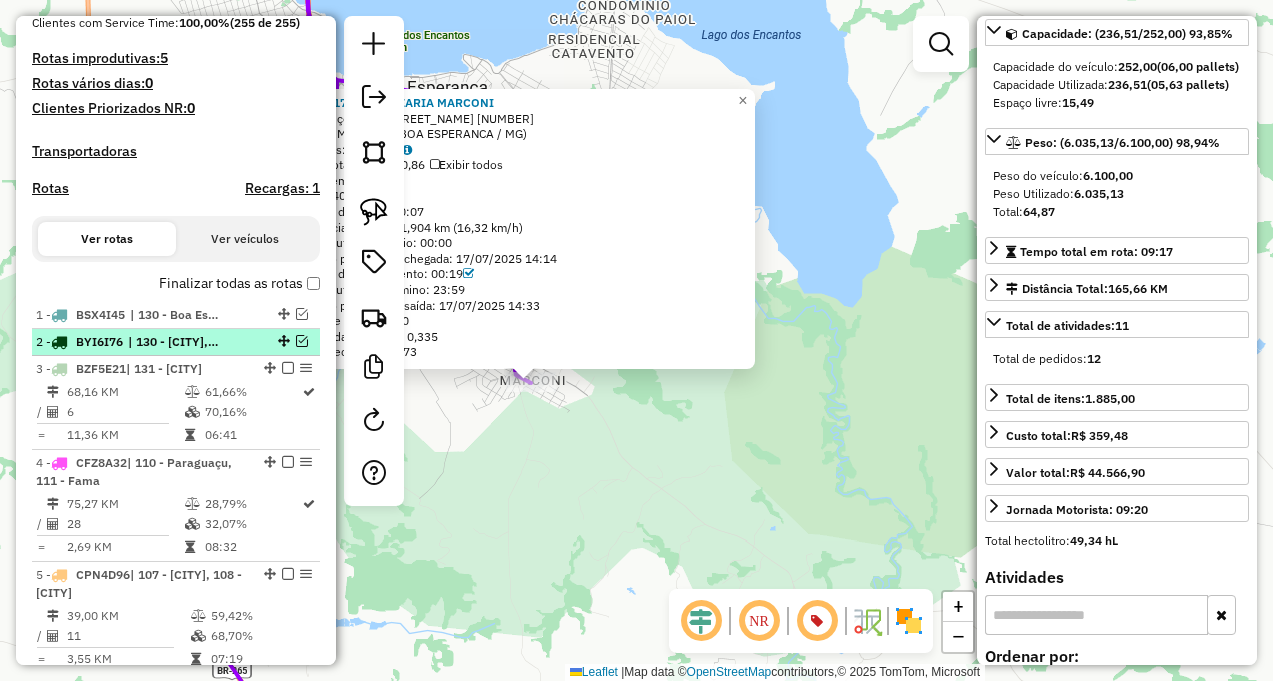 click at bounding box center (302, 341) 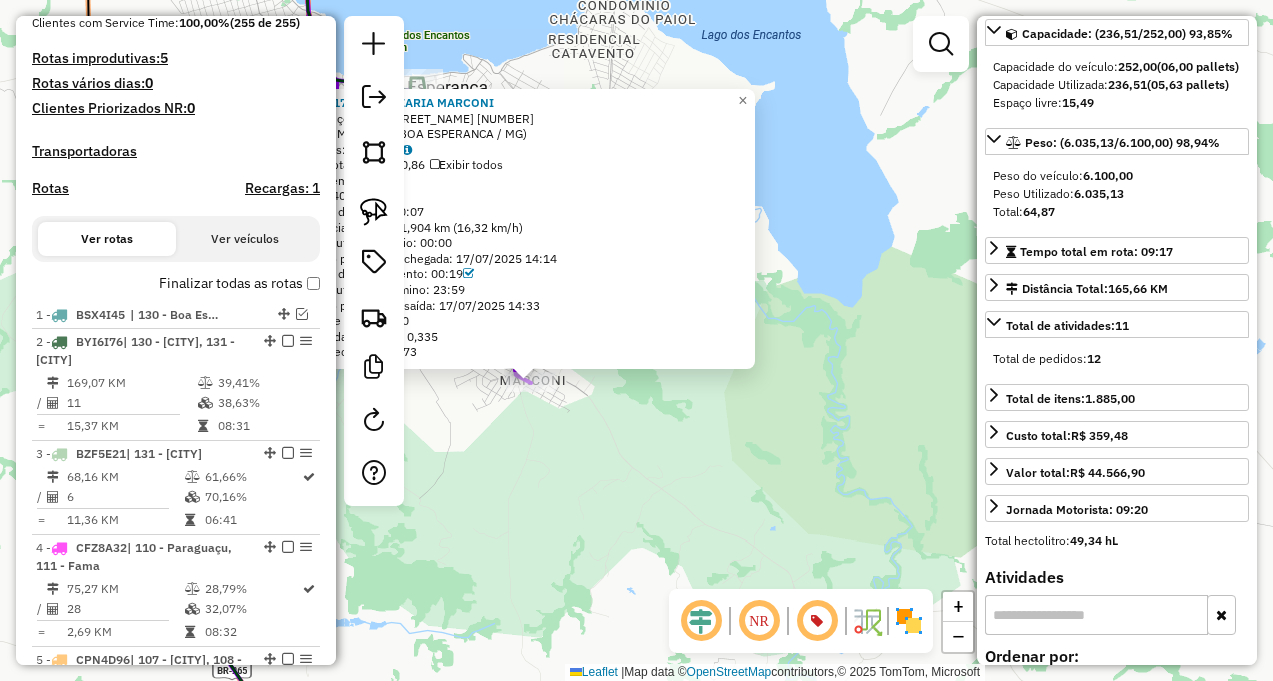 click on "82005174 - MERCEARIA MARCONI  Endereço:  RUA ESTADOS UNIDOS 159   Bairro: MARCONI (BOA ESPERANCA / MG)   Pedidos:  17431309   Valor total: R$ 3.030,86   Exibir todos   Cubagem: 14,06  Peso: 401,36  Tempo dirigindo: 00:07   Distância prevista: 1,904 km (16,32 km/h)   Janela utilizada início: 00:00   Horário previsto de chegada: 17/07/2025 14:14   Tempo de atendimento: 00:19   Janela utilizada término: 23:59   Horário previsto de saída: 17/07/2025 14:33   Total de itens: 70,00   Quantidade pallets: 0,335   Total hectolitro: 3,273  × Janela de atendimento Grade de atendimento Capacidade Transportadoras Veículos Cliente Pedidos  Rotas Selecione os dias de semana para filtrar as janelas de atendimento  Seg   Ter   Qua   Qui   Sex   Sáb   Dom  Informe o período da janela de atendimento: De: Até:  Filtrar exatamente a janela do cliente  Considerar janela de atendimento padrão  Selecione os dias de semana para filtrar as grades de atendimento  Seg   Ter   Qua   Qui   Sex   Sáb   Dom   Peso mínimo:  De:" 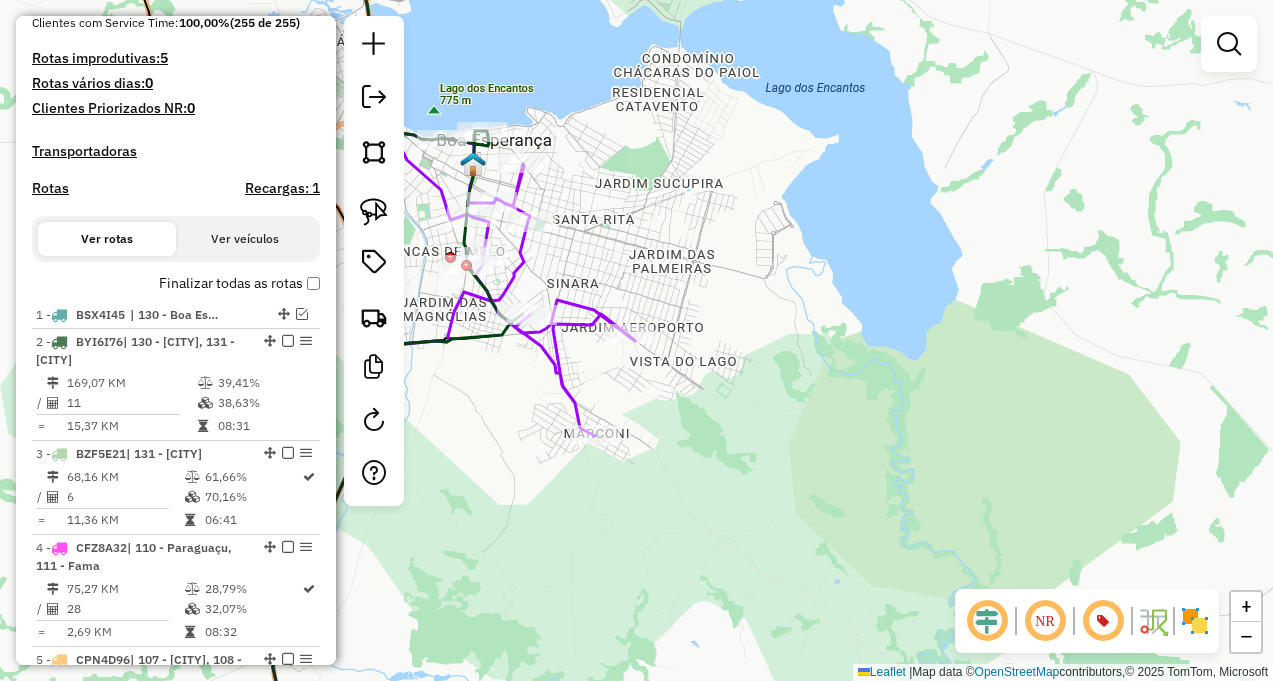 drag, startPoint x: 506, startPoint y: 453, endPoint x: 558, endPoint y: 499, distance: 69.426216 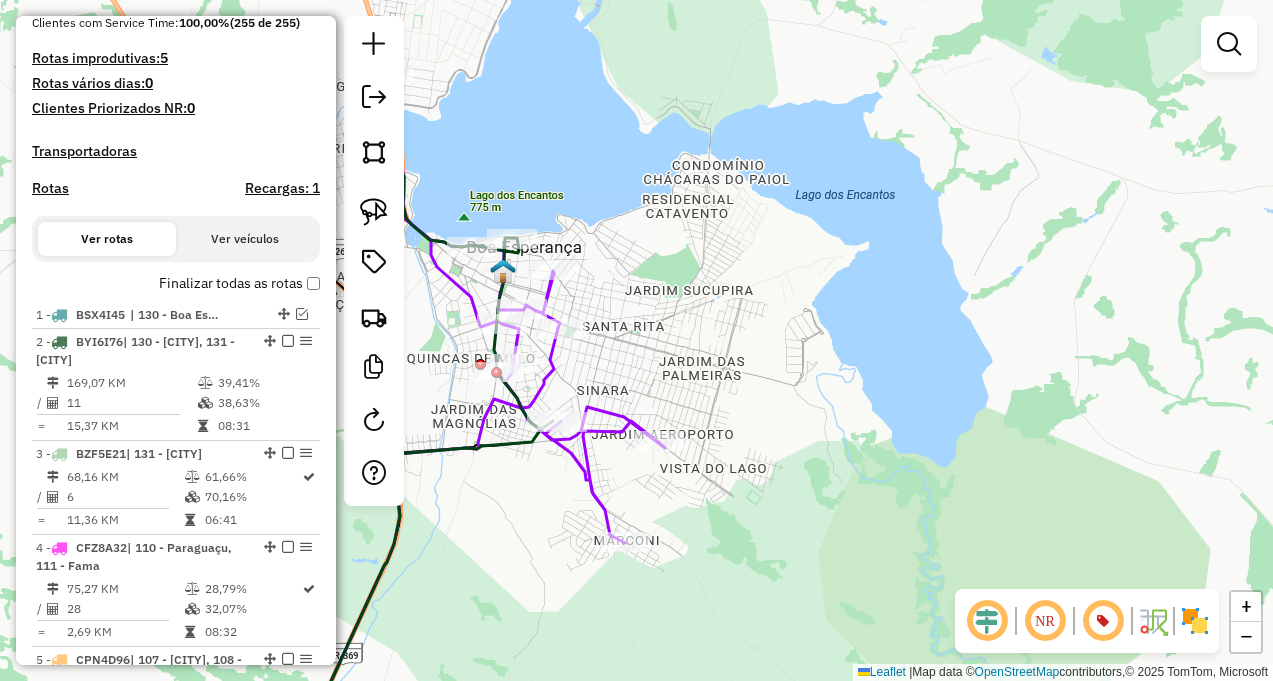 drag, startPoint x: 627, startPoint y: 230, endPoint x: 647, endPoint y: 290, distance: 63.245552 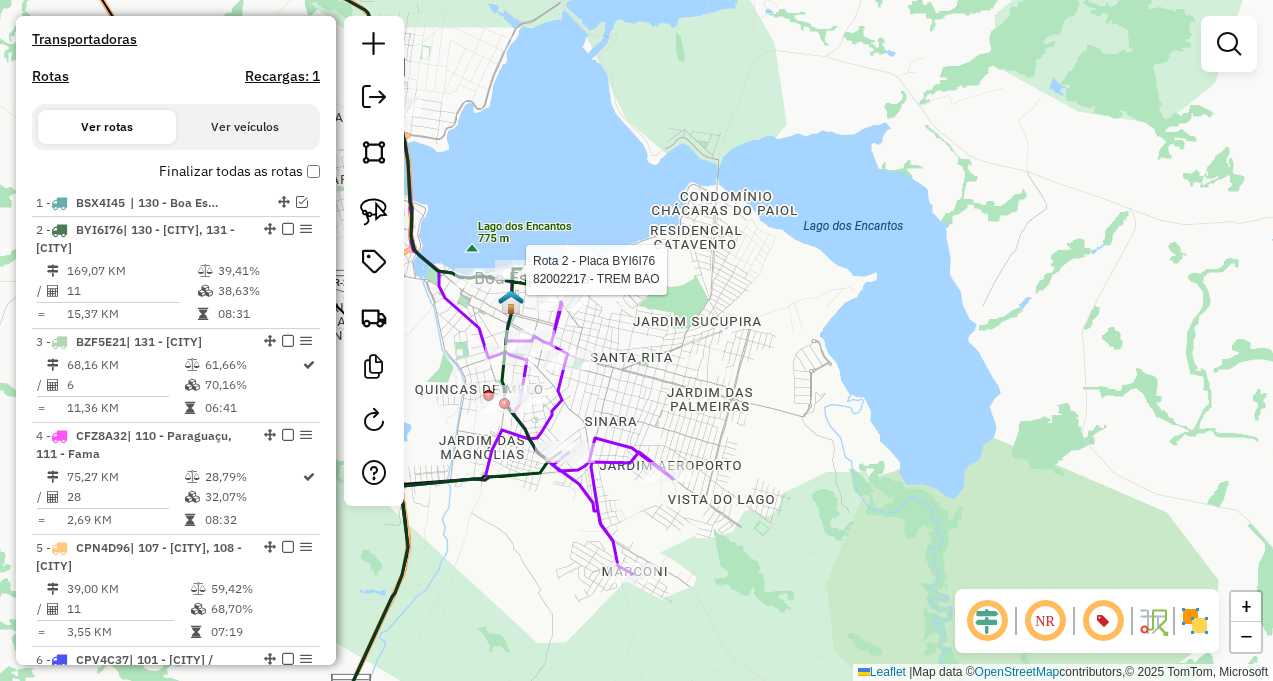 select on "**********" 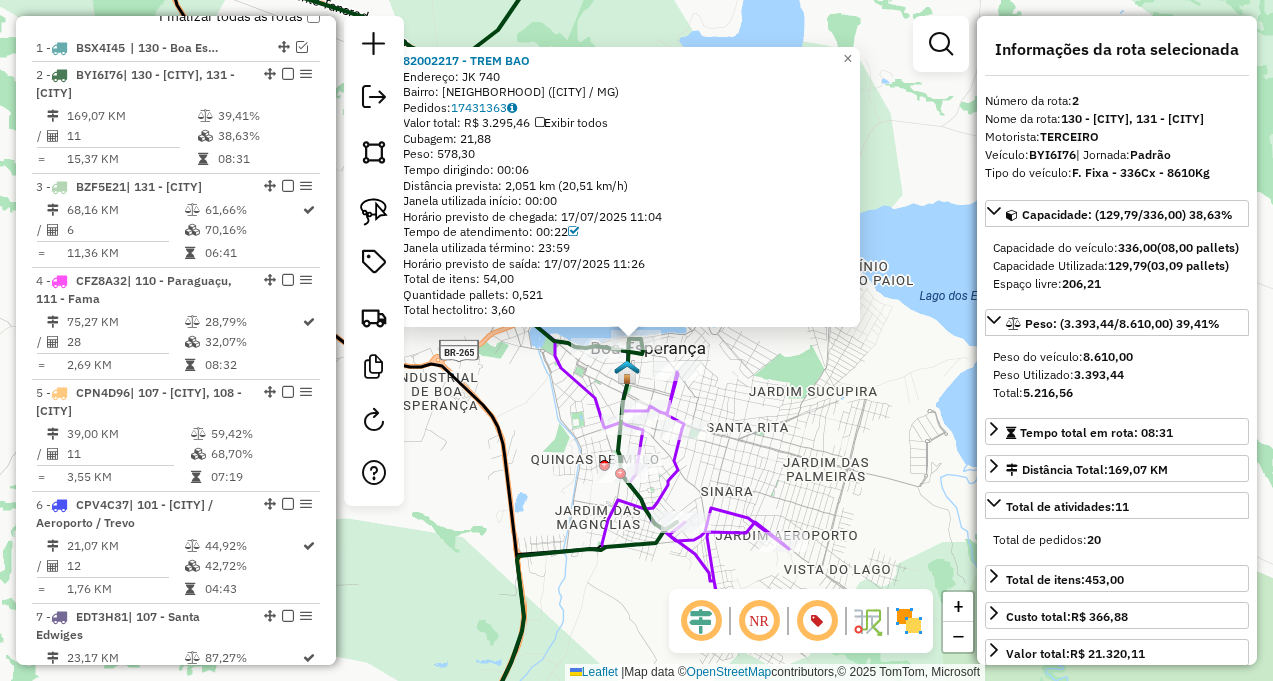 scroll, scrollTop: 862, scrollLeft: 0, axis: vertical 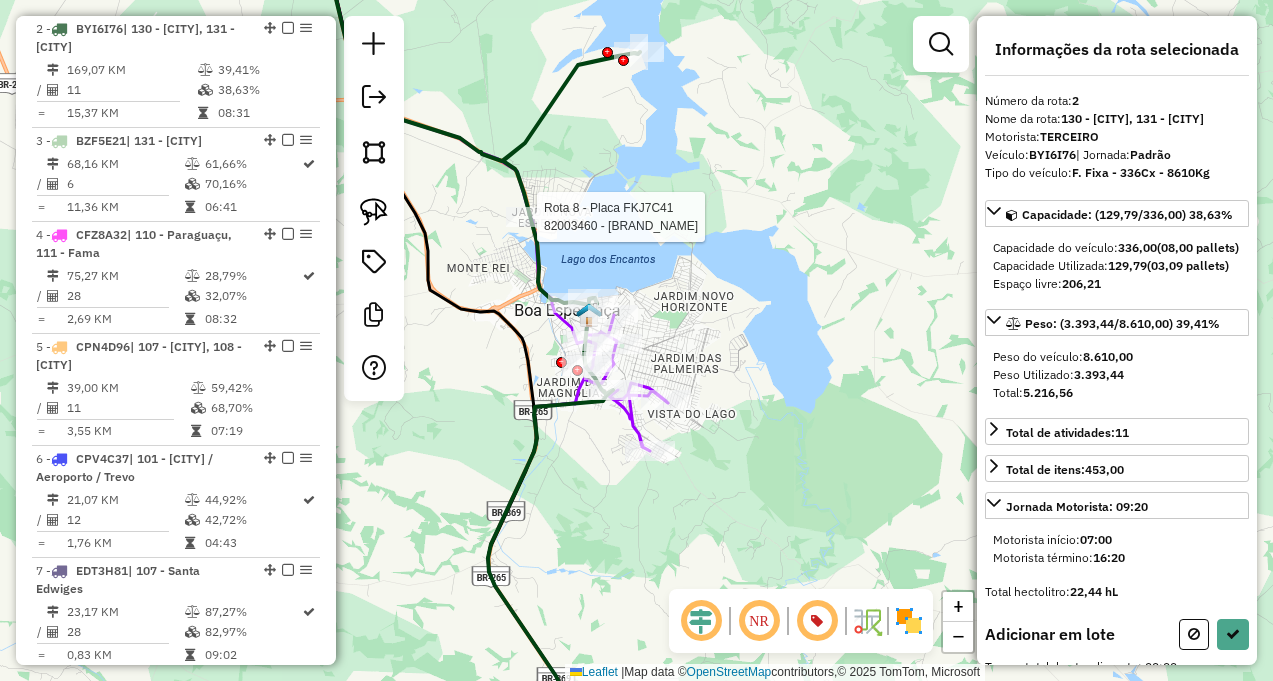 click 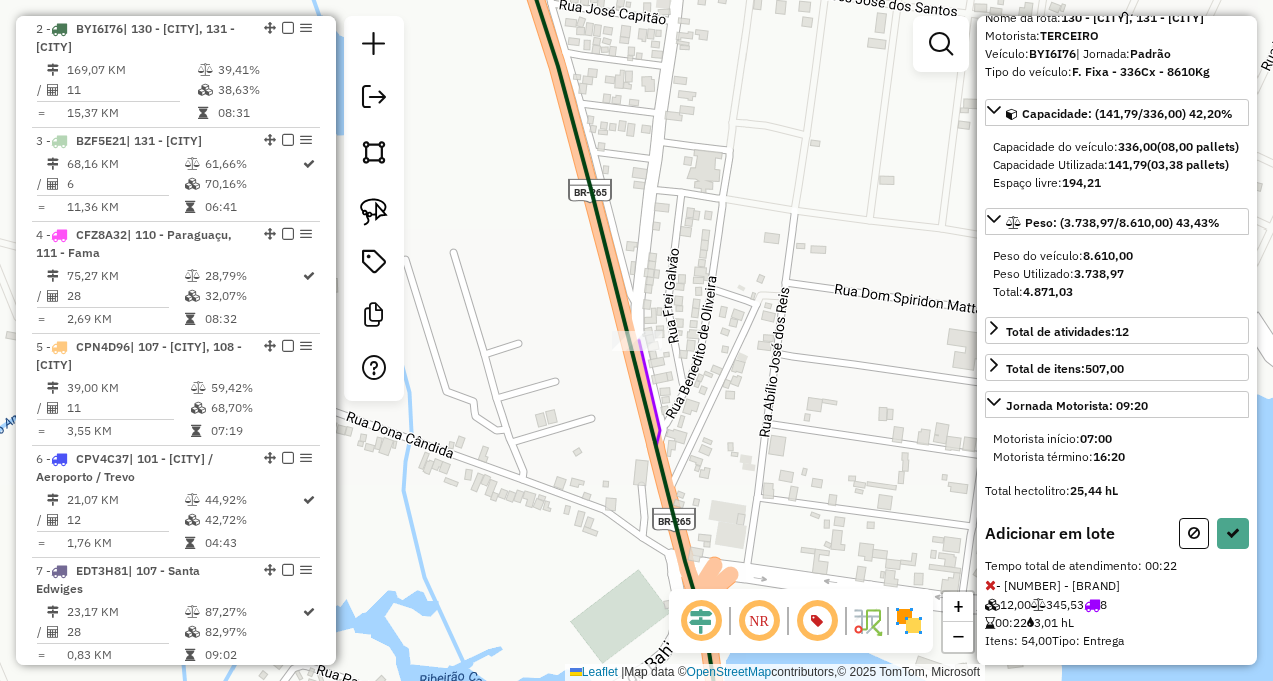 scroll, scrollTop: 181, scrollLeft: 0, axis: vertical 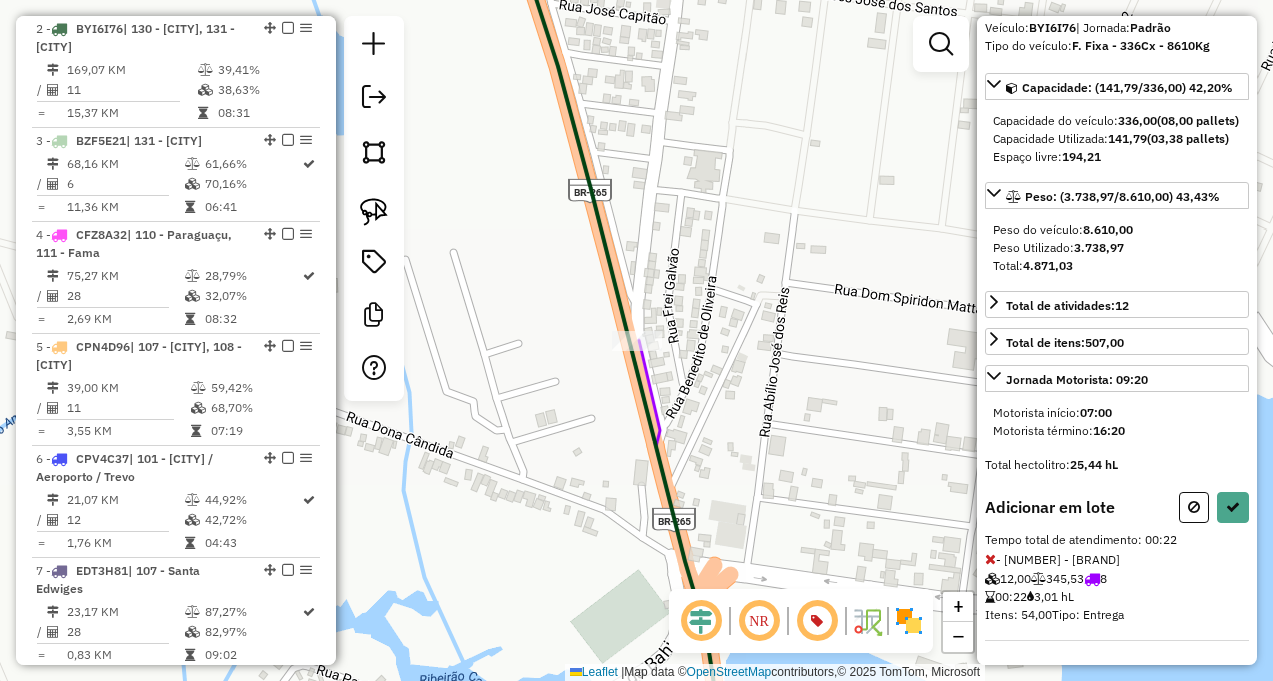click on "Adicionar em lote Tempo total de atendimento: 00:22   - 82003460 - CASA DO CHOPE   12,00  345,53  8   00:22   3,01 hL   Itens: 54,00   Tipo: Entrega" at bounding box center (1117, 566) 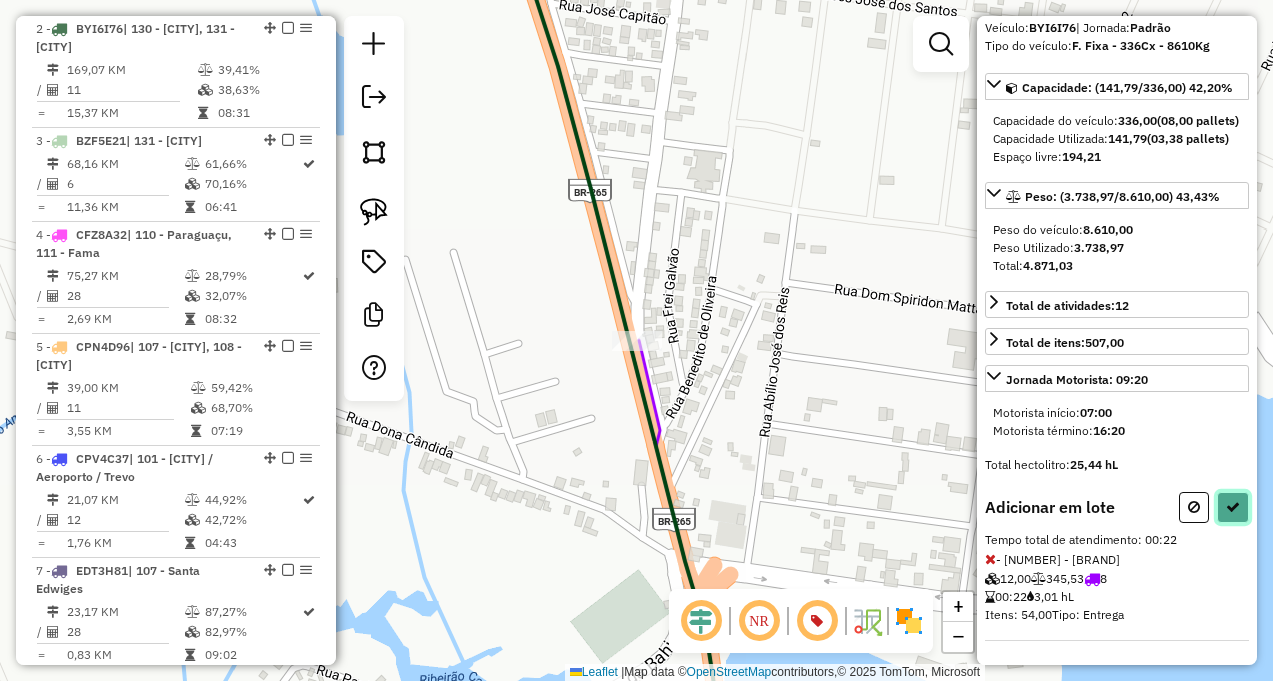 click at bounding box center [1233, 507] 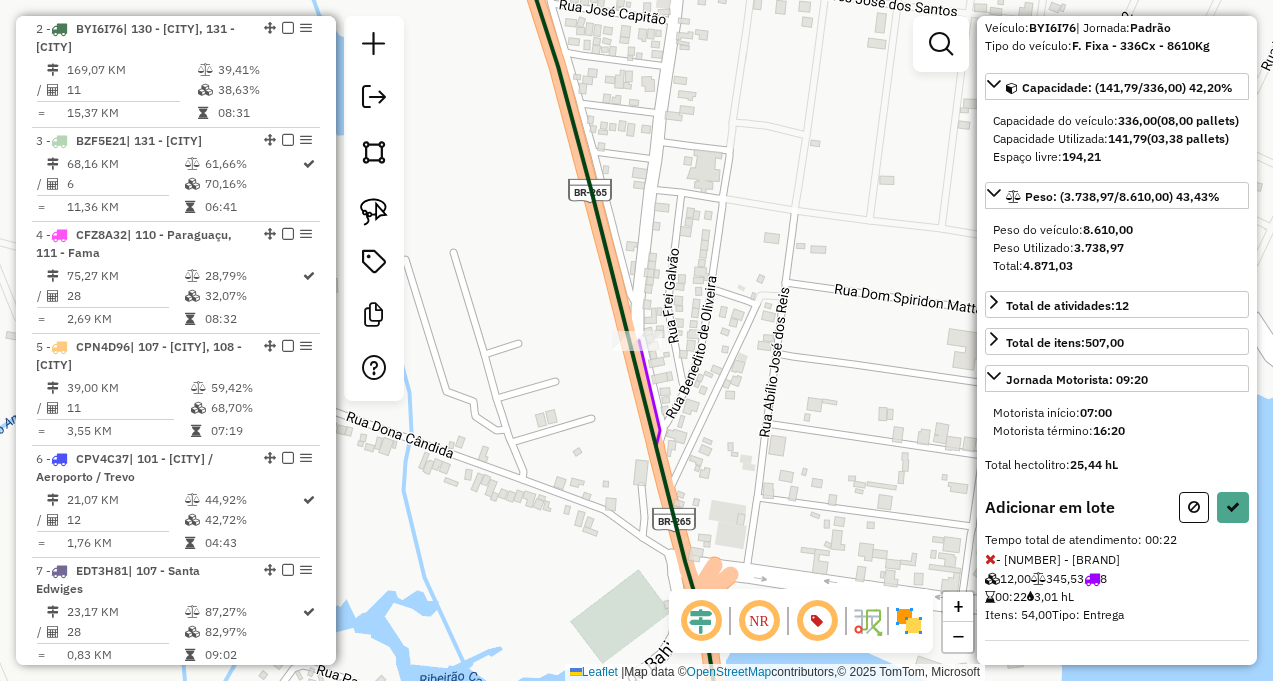 select on "**********" 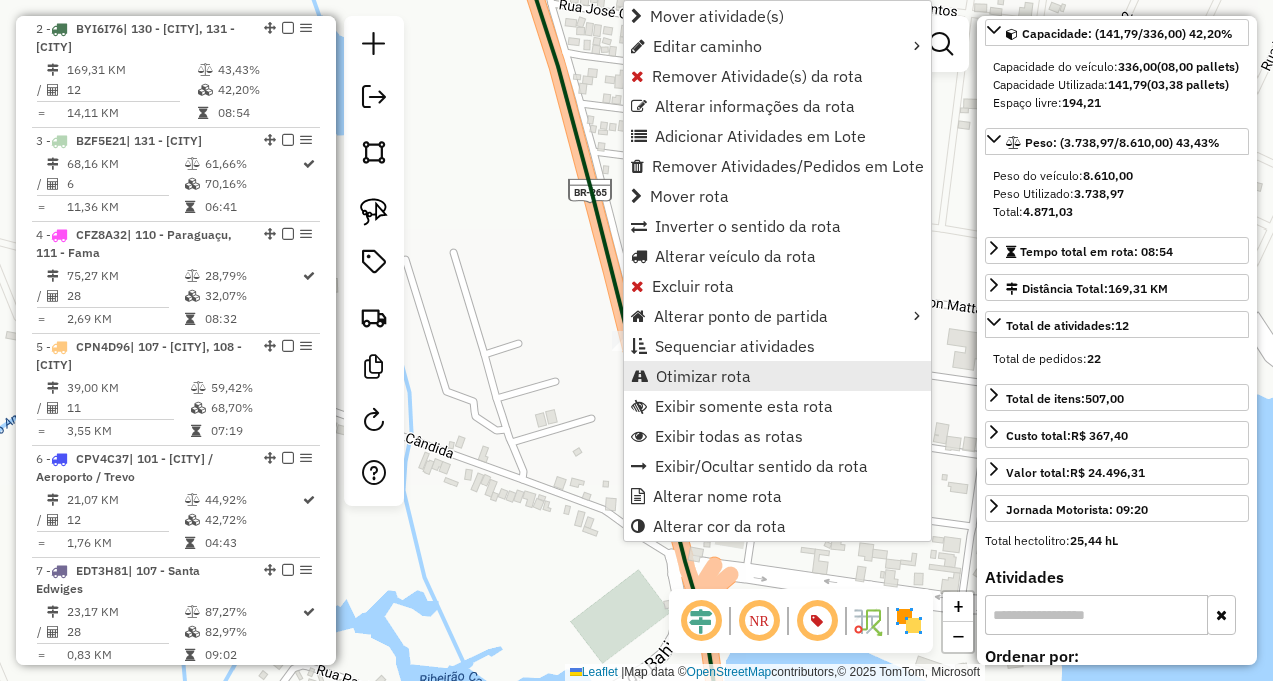 click on "Otimizar rota" at bounding box center (777, 376) 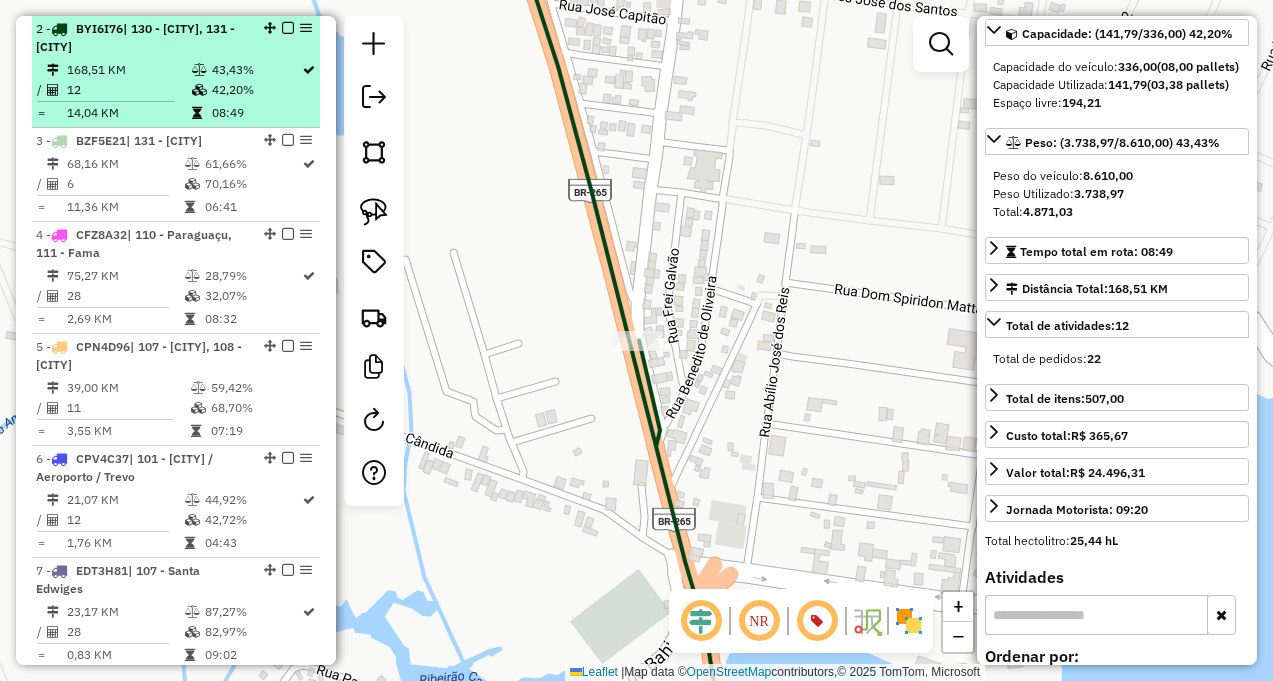 click at bounding box center [288, 28] 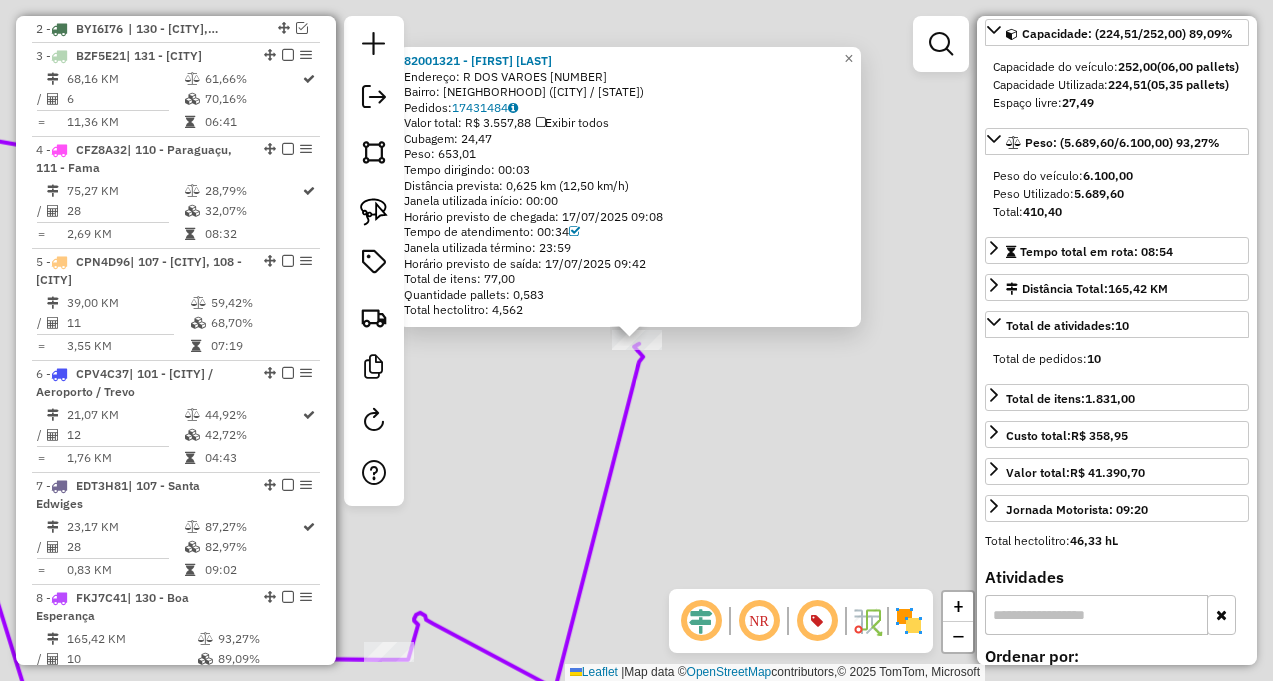 scroll, scrollTop: 163, scrollLeft: 0, axis: vertical 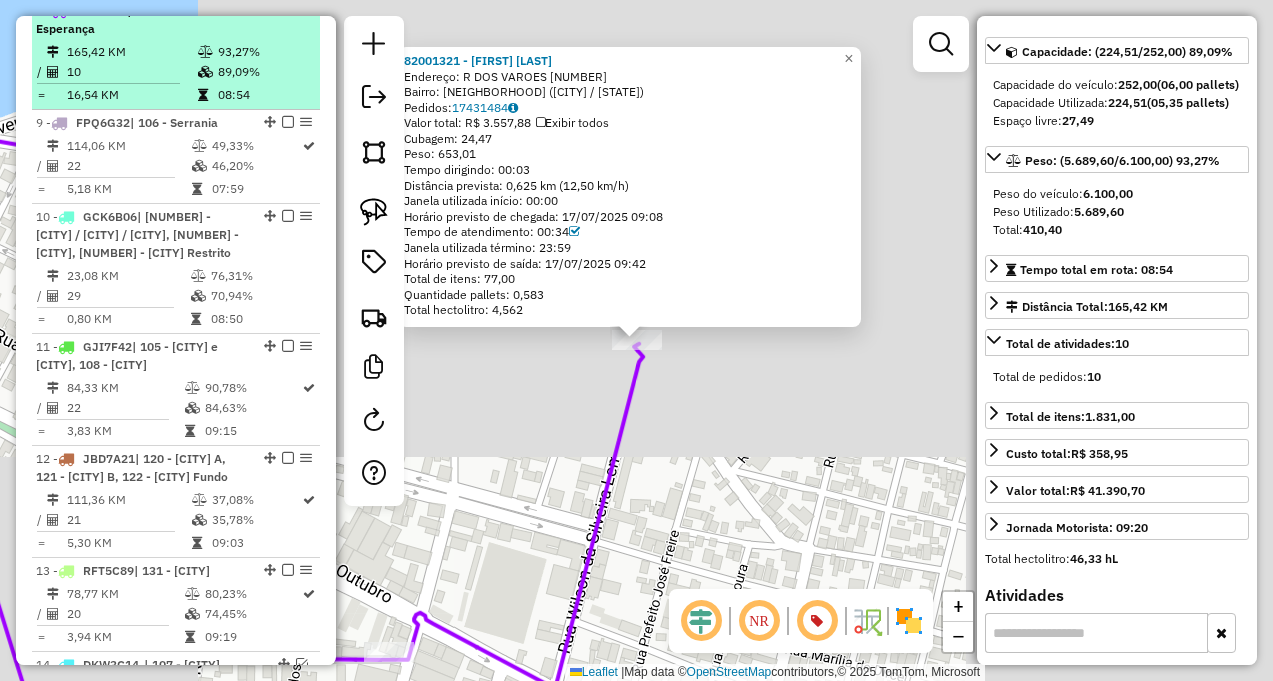 click at bounding box center [288, 10] 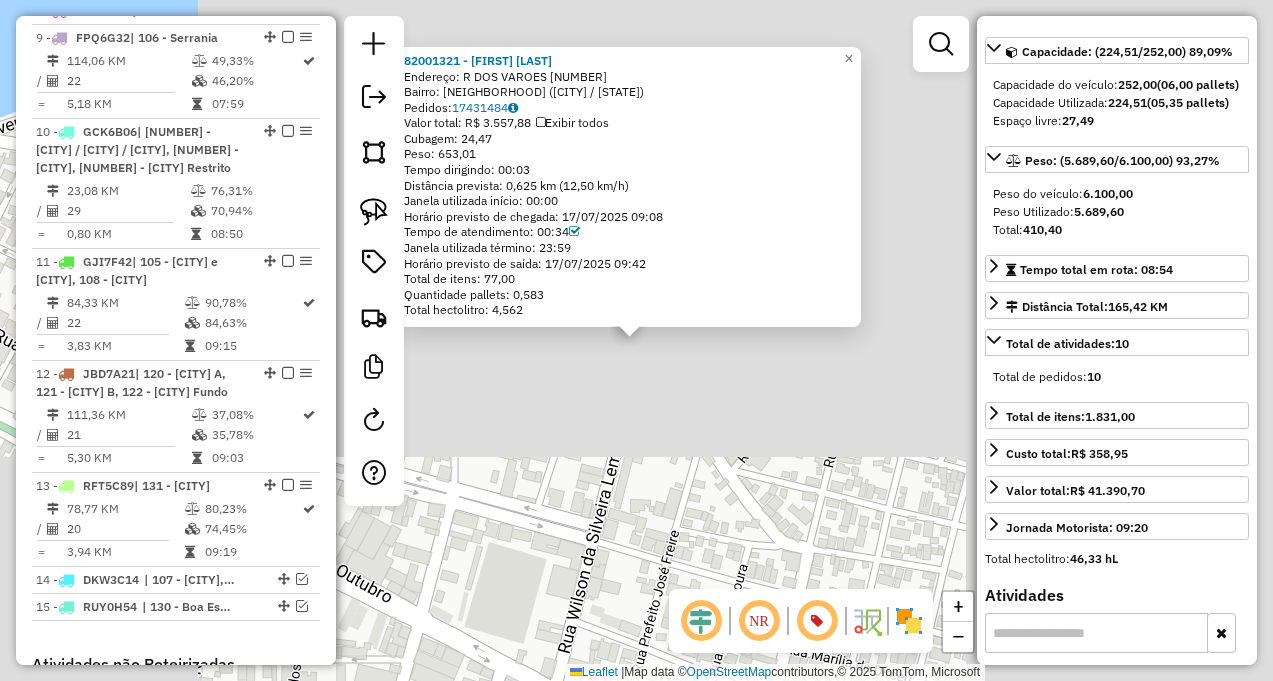 click on "82001321 - GABRIEL LARA PESSOA  Endereço: R   DOS VAROES                    157   Bairro: VILA BELEM (BOA ESPERANCA / MG)   Pedidos:  17431484   Valor total: R$ 3.557,88   Exibir todos   Cubagem: 24,47  Peso: 653,01  Tempo dirigindo: 00:03   Distância prevista: 0,625 km (12,50 km/h)   Janela utilizada início: 00:00   Horário previsto de chegada: 17/07/2025 09:08   Tempo de atendimento: 00:34   Janela utilizada término: 23:59   Horário previsto de saída: 17/07/2025 09:42   Total de itens: 77,00   Quantidade pallets: 0,583   Total hectolitro: 4,562  × Janela de atendimento Grade de atendimento Capacidade Transportadoras Veículos Cliente Pedidos  Rotas Selecione os dias de semana para filtrar as janelas de atendimento  Seg   Ter   Qua   Qui   Sex   Sáb   Dom  Informe o período da janela de atendimento: De: Até:  Filtrar exatamente a janela do cliente  Considerar janela de atendimento padrão  Selecione os dias de semana para filtrar as grades de atendimento  Seg   Ter   Qua   Qui   Sex   Sáb   Dom" 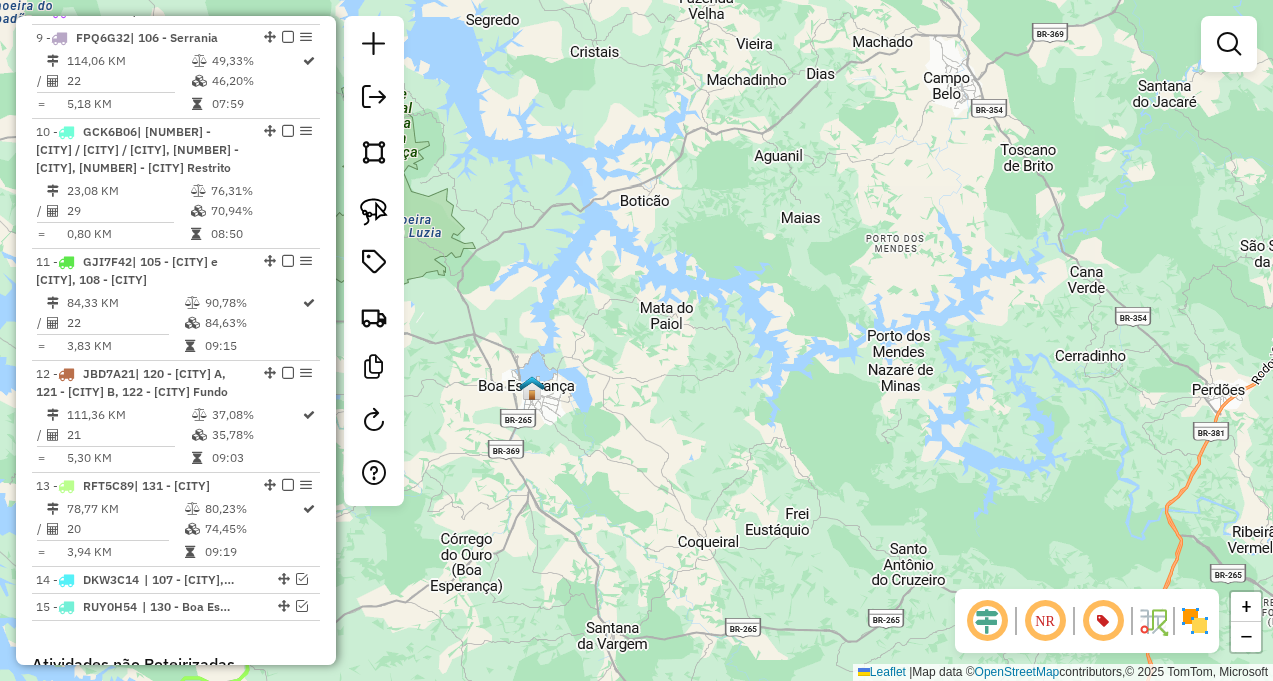 drag, startPoint x: 554, startPoint y: 445, endPoint x: 626, endPoint y: 330, distance: 135.67976 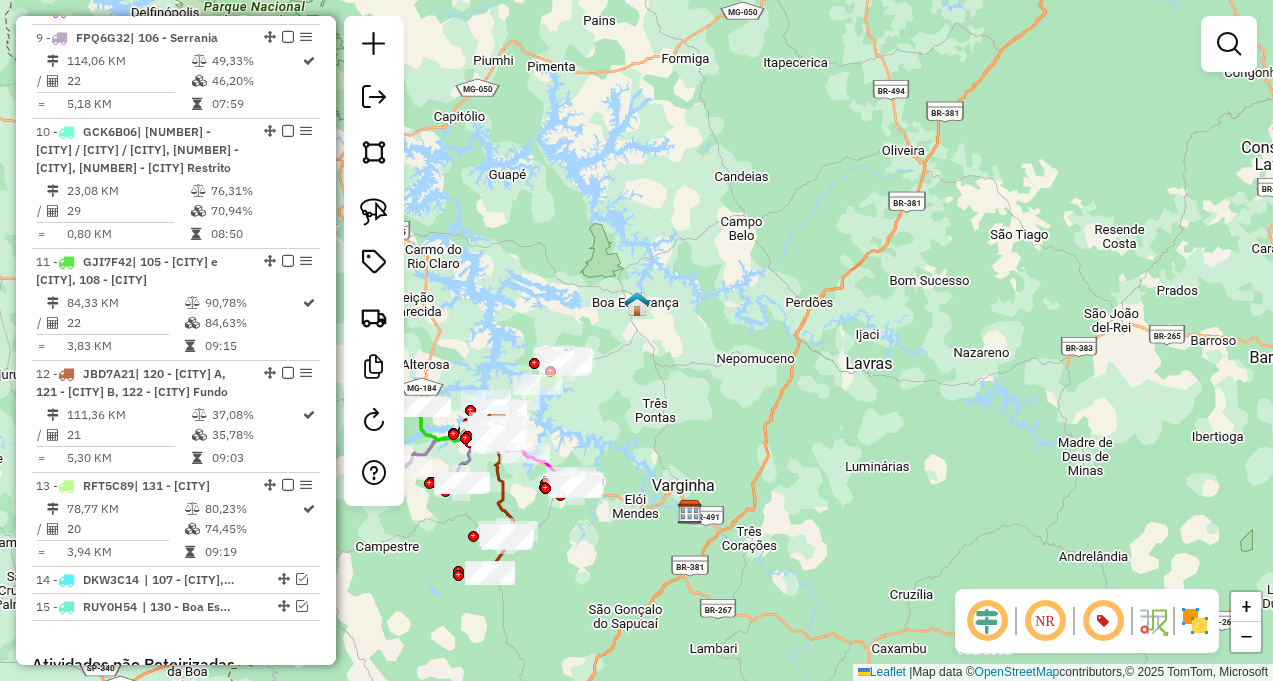 drag, startPoint x: 619, startPoint y: 388, endPoint x: 661, endPoint y: 349, distance: 57.31492 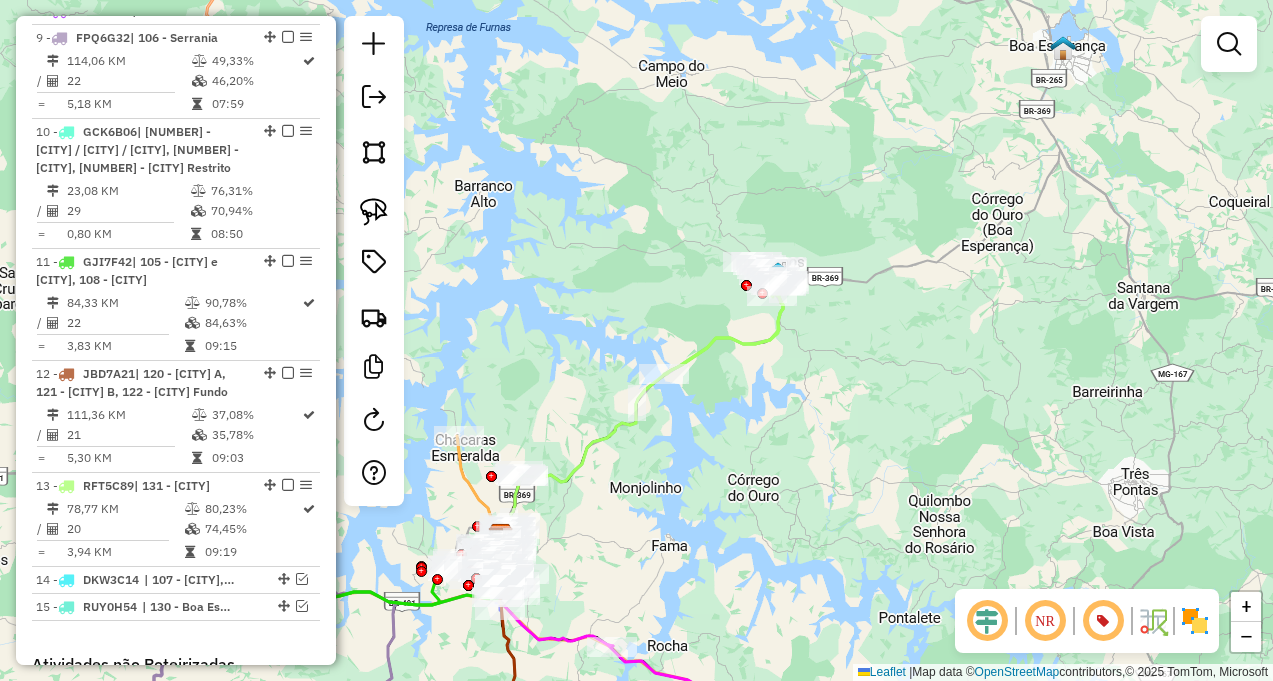 drag, startPoint x: 811, startPoint y: 336, endPoint x: 673, endPoint y: 410, distance: 156.58864 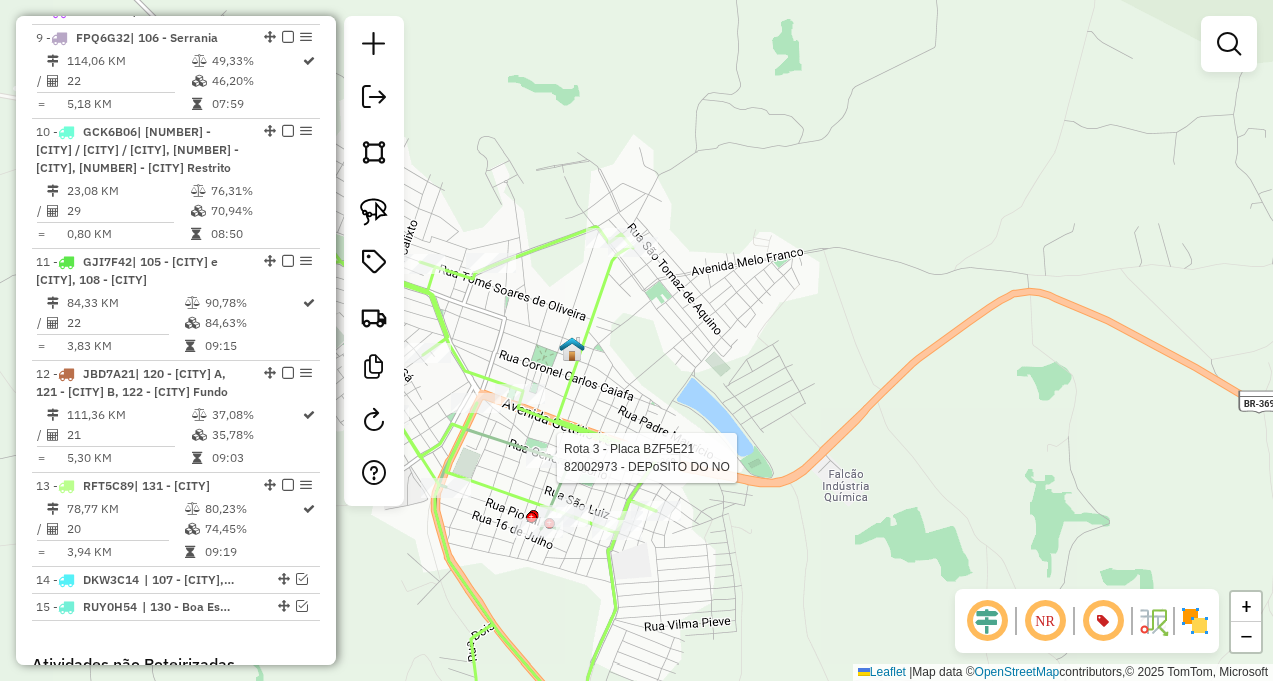 click 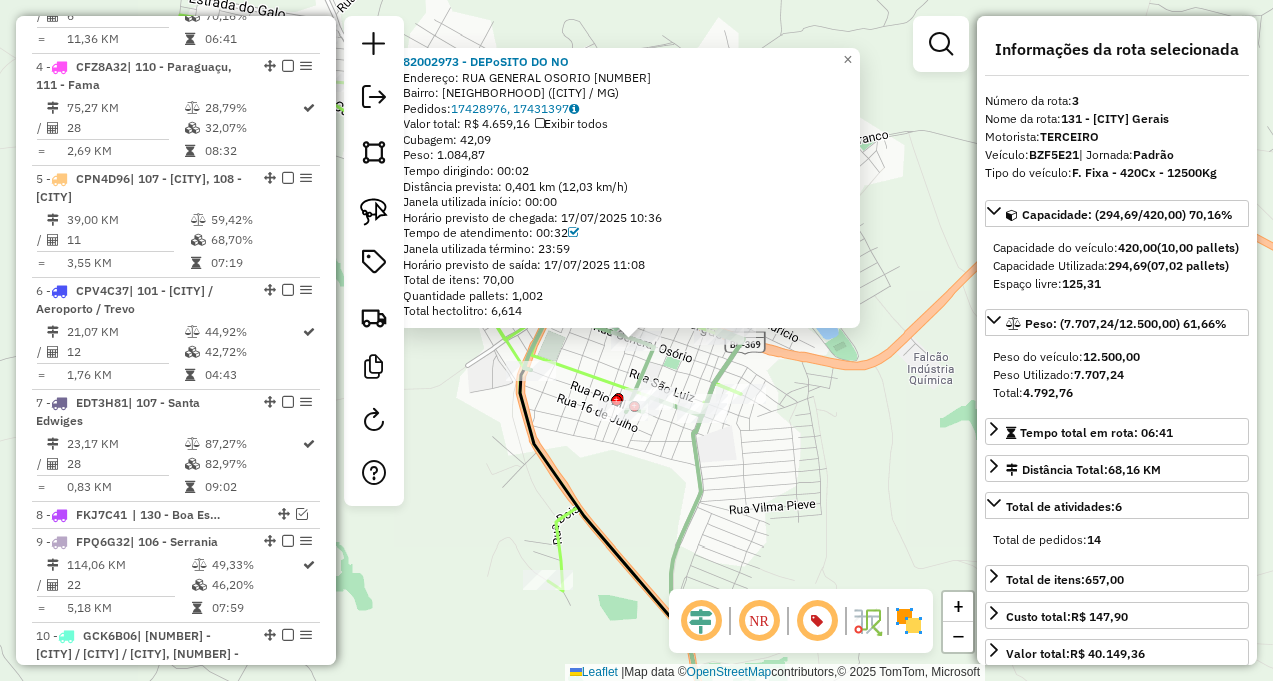 scroll, scrollTop: 889, scrollLeft: 0, axis: vertical 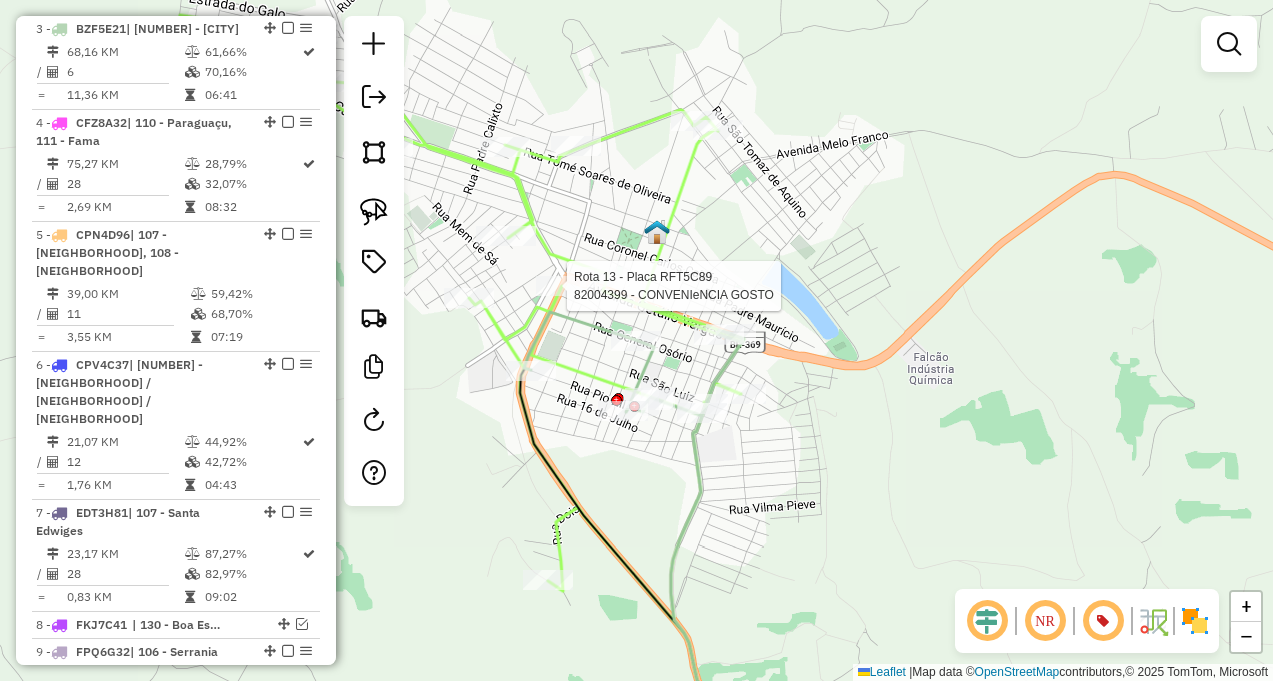 select on "**********" 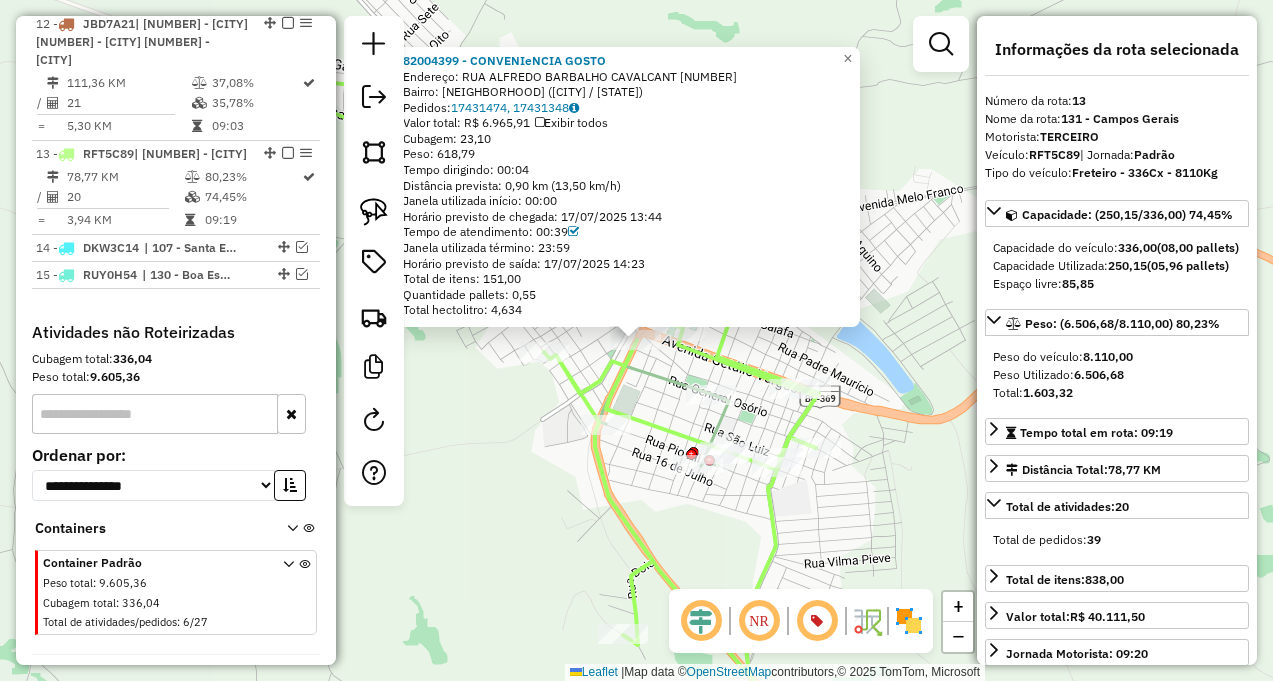scroll, scrollTop: 1925, scrollLeft: 0, axis: vertical 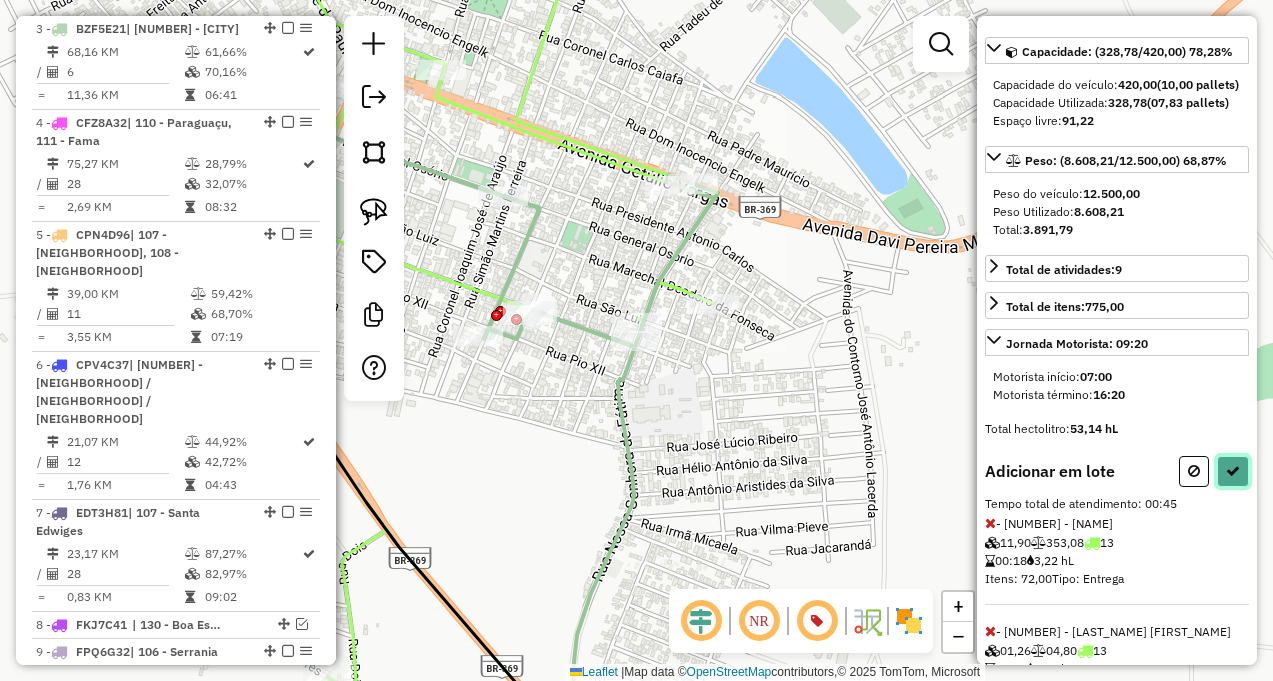 click at bounding box center [1233, 471] 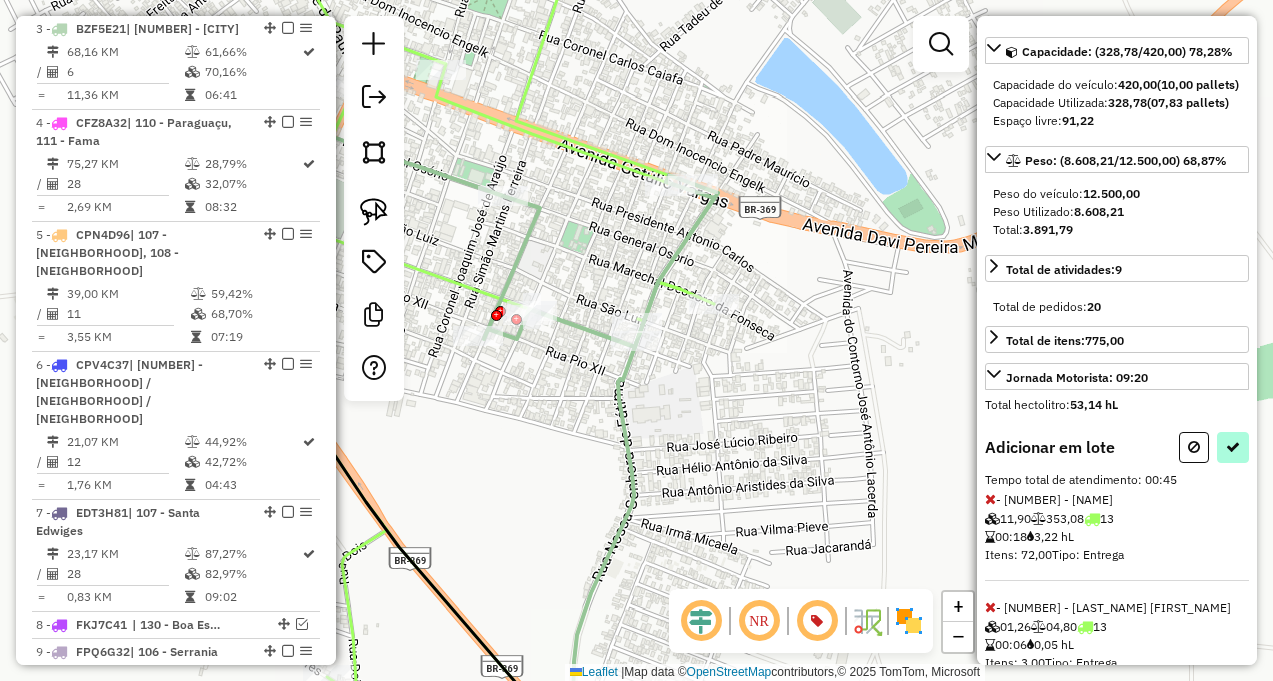 select on "**********" 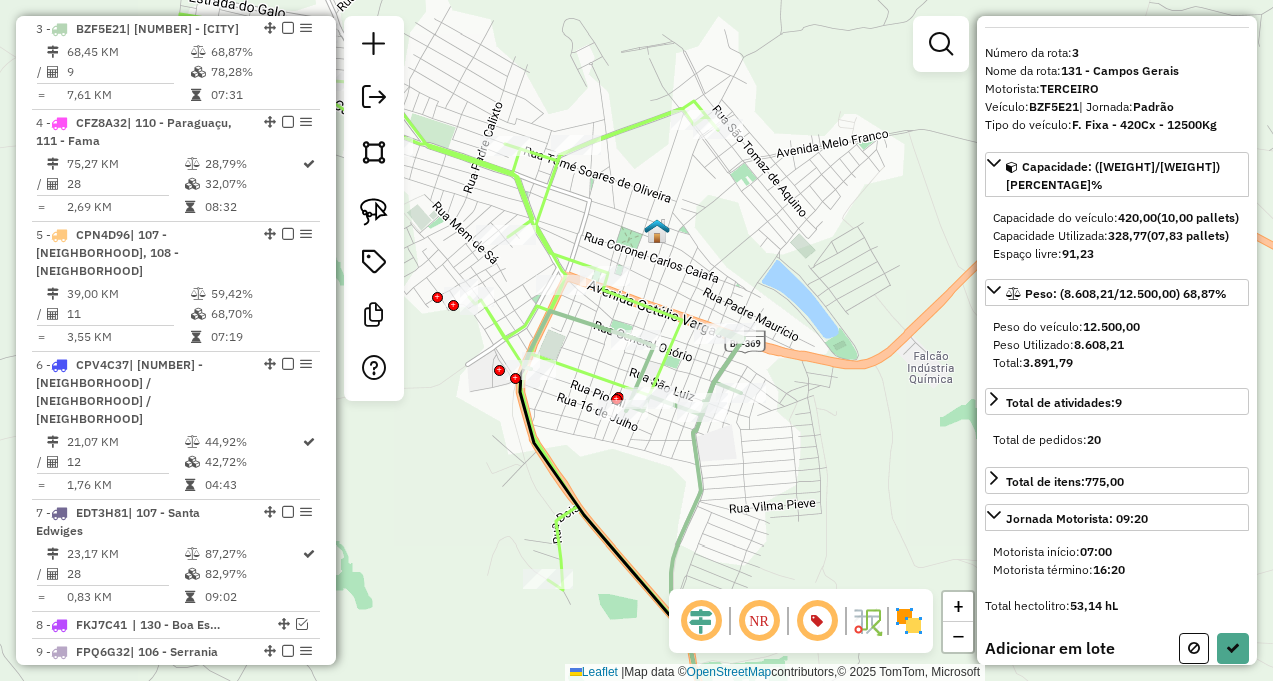scroll, scrollTop: 55, scrollLeft: 0, axis: vertical 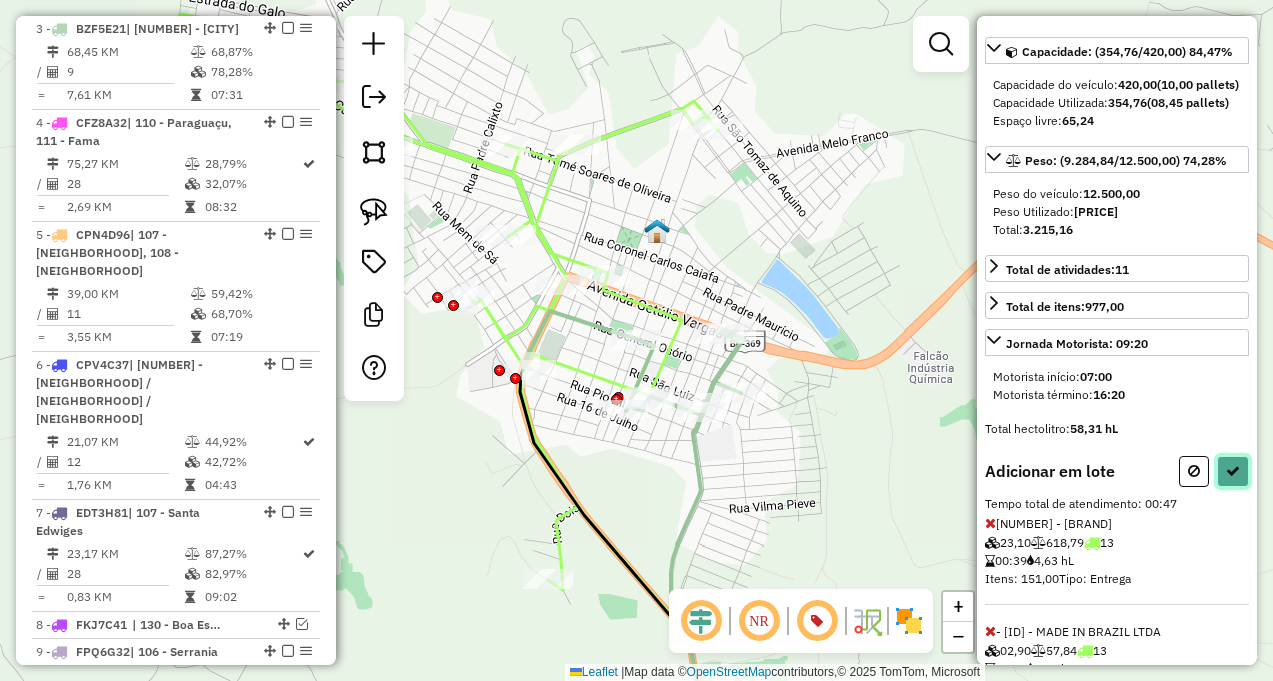 click at bounding box center [1233, 471] 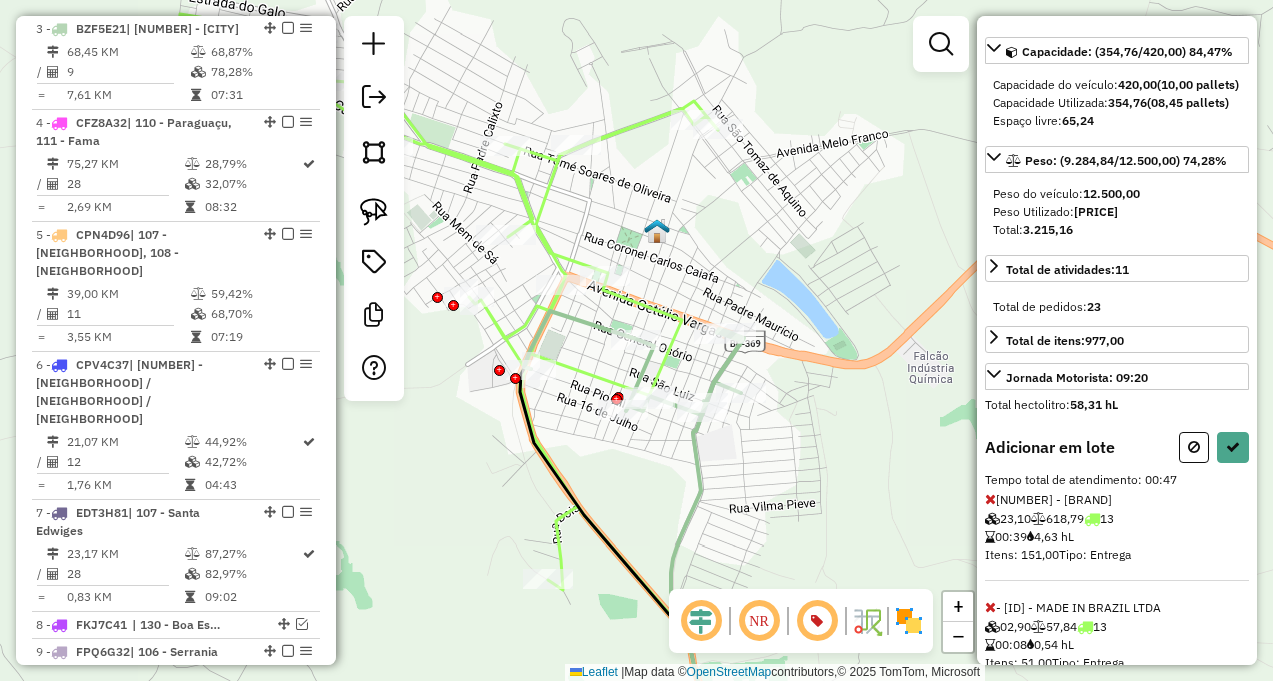 select on "**********" 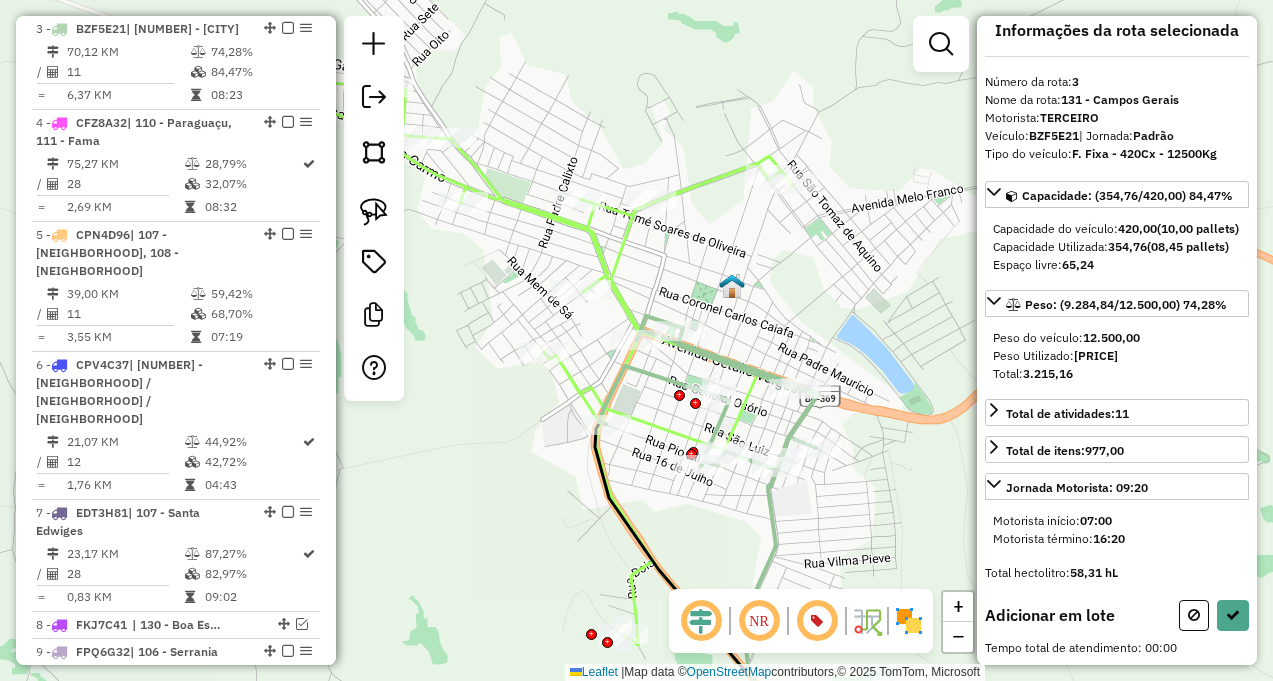 scroll, scrollTop: 55, scrollLeft: 0, axis: vertical 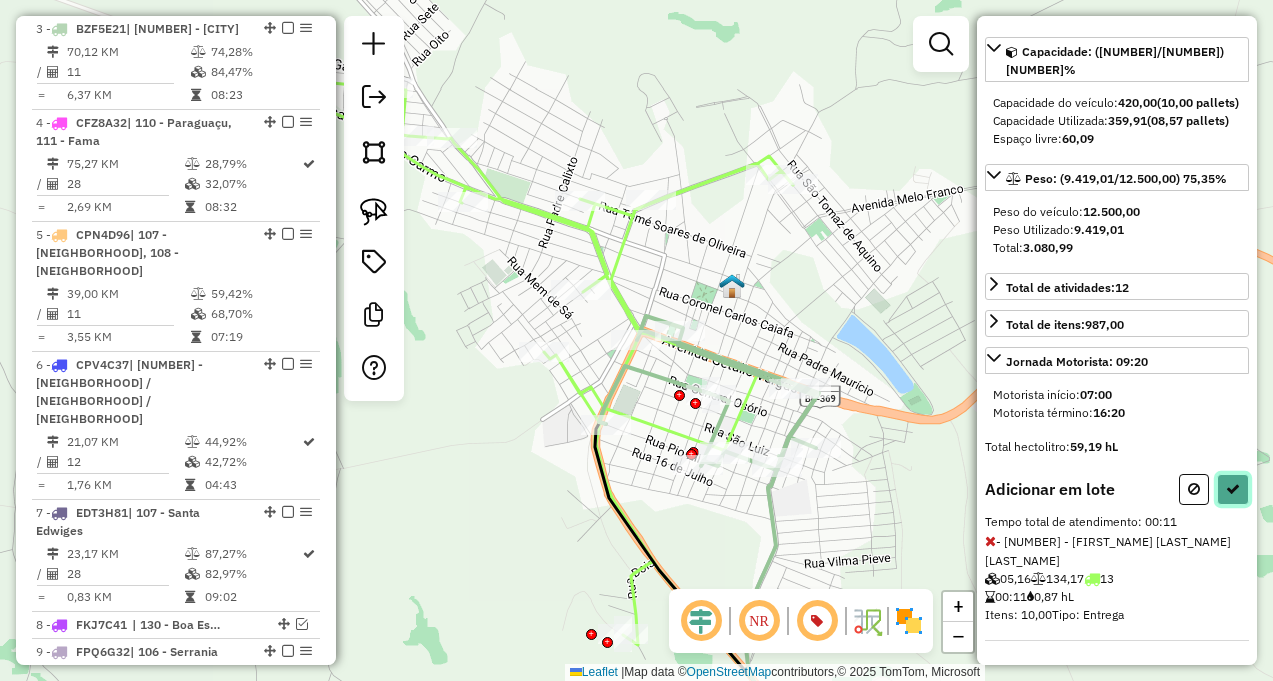 click at bounding box center [1233, 489] 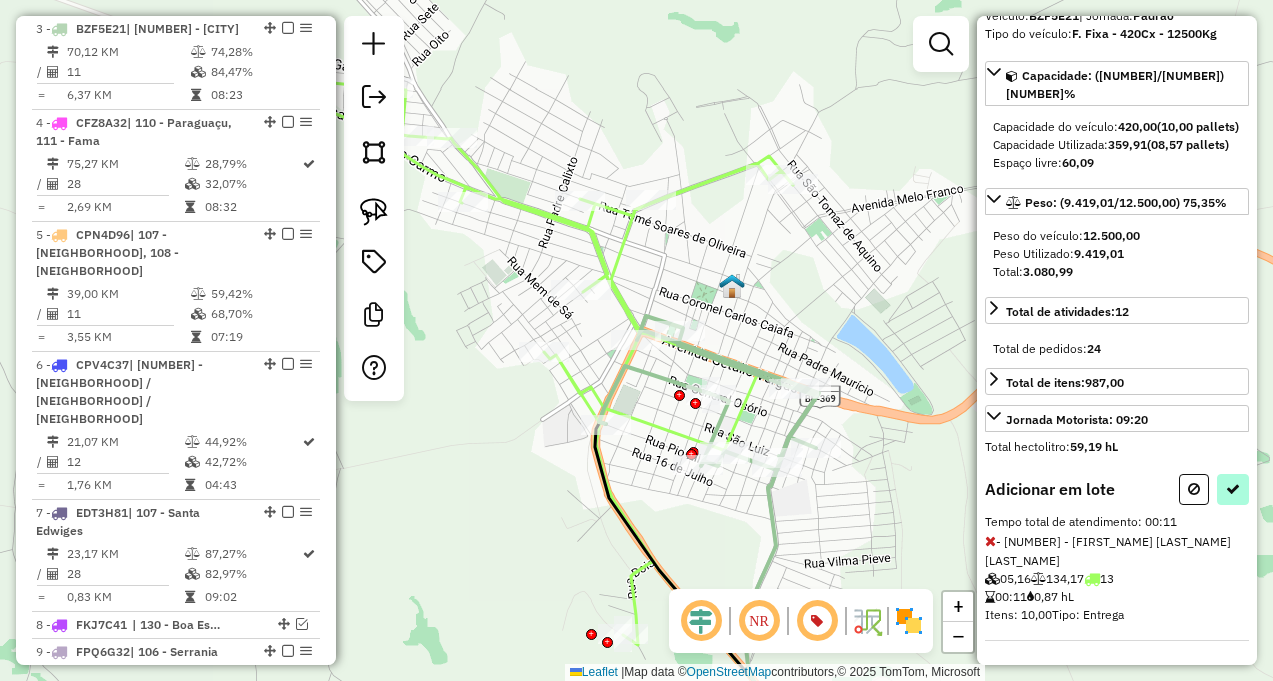 select on "**********" 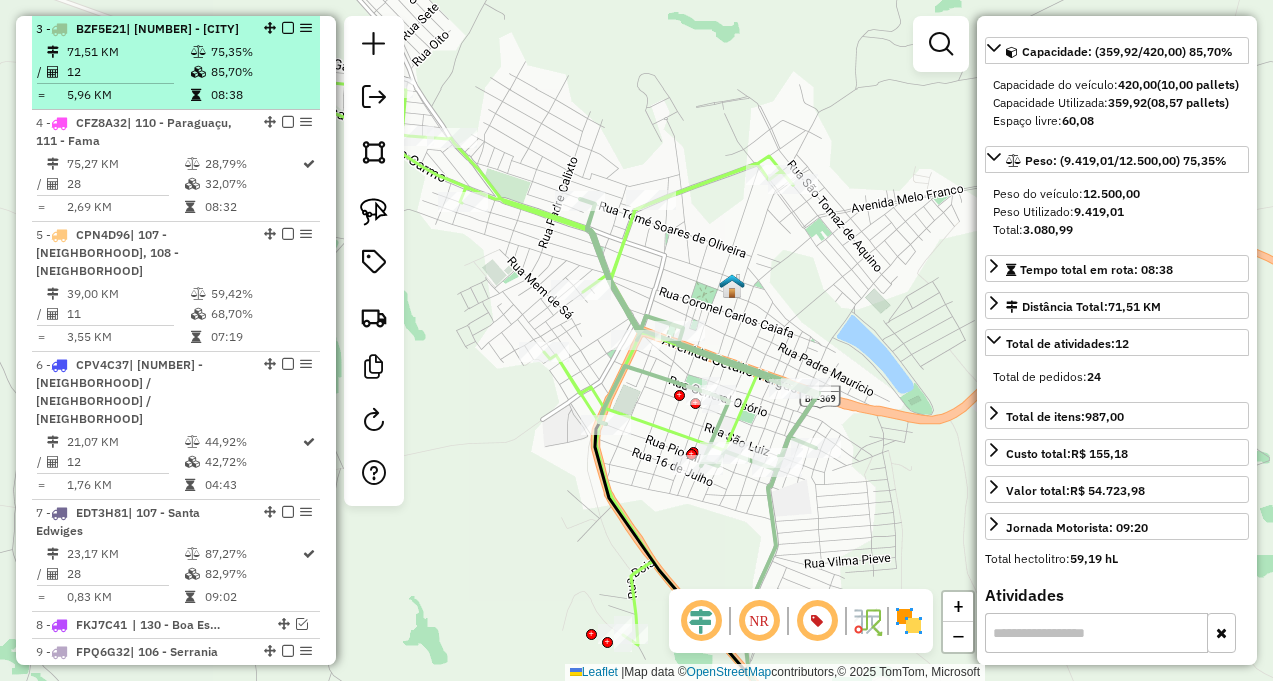 click at bounding box center (288, 28) 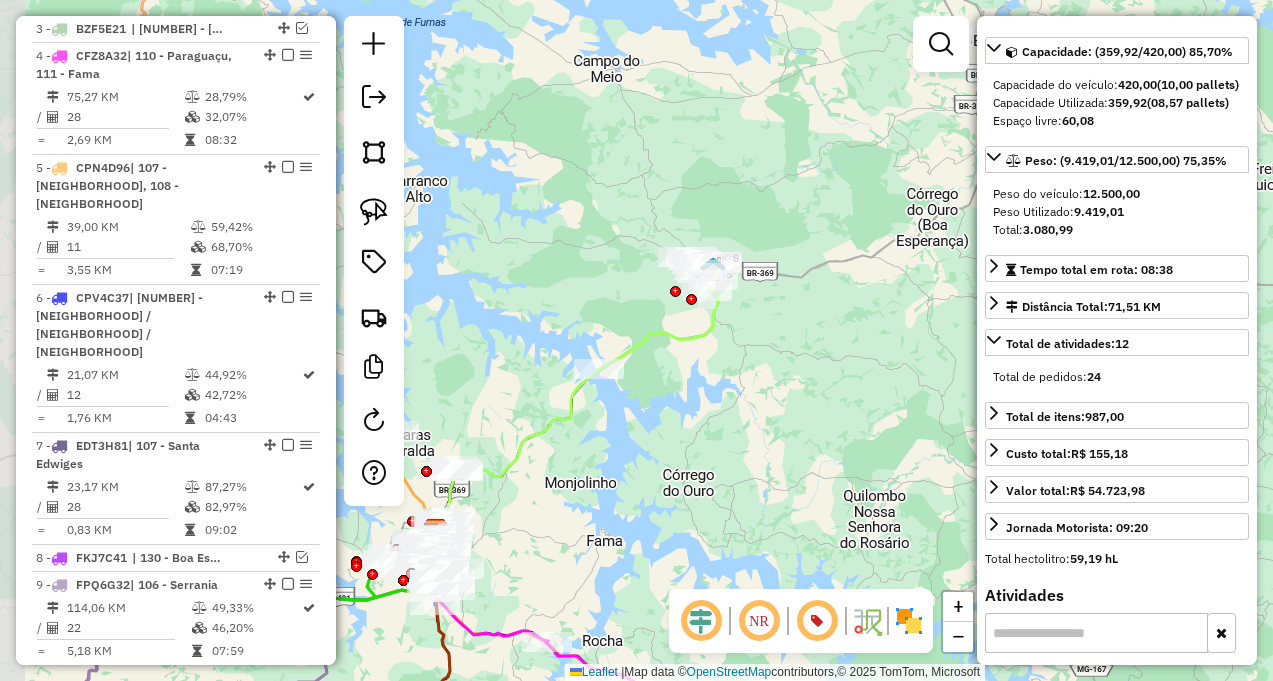 drag, startPoint x: 595, startPoint y: 425, endPoint x: 719, endPoint y: 353, distance: 143.38759 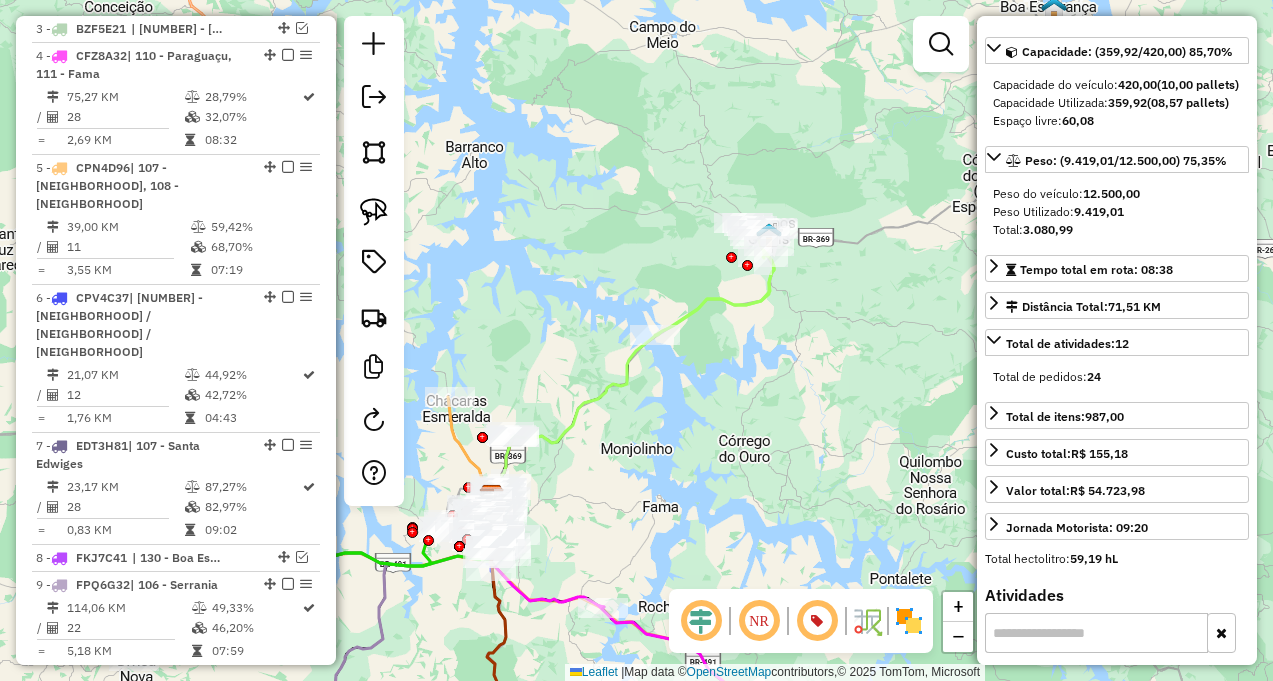 drag, startPoint x: 606, startPoint y: 420, endPoint x: 742, endPoint y: 343, distance: 156.285 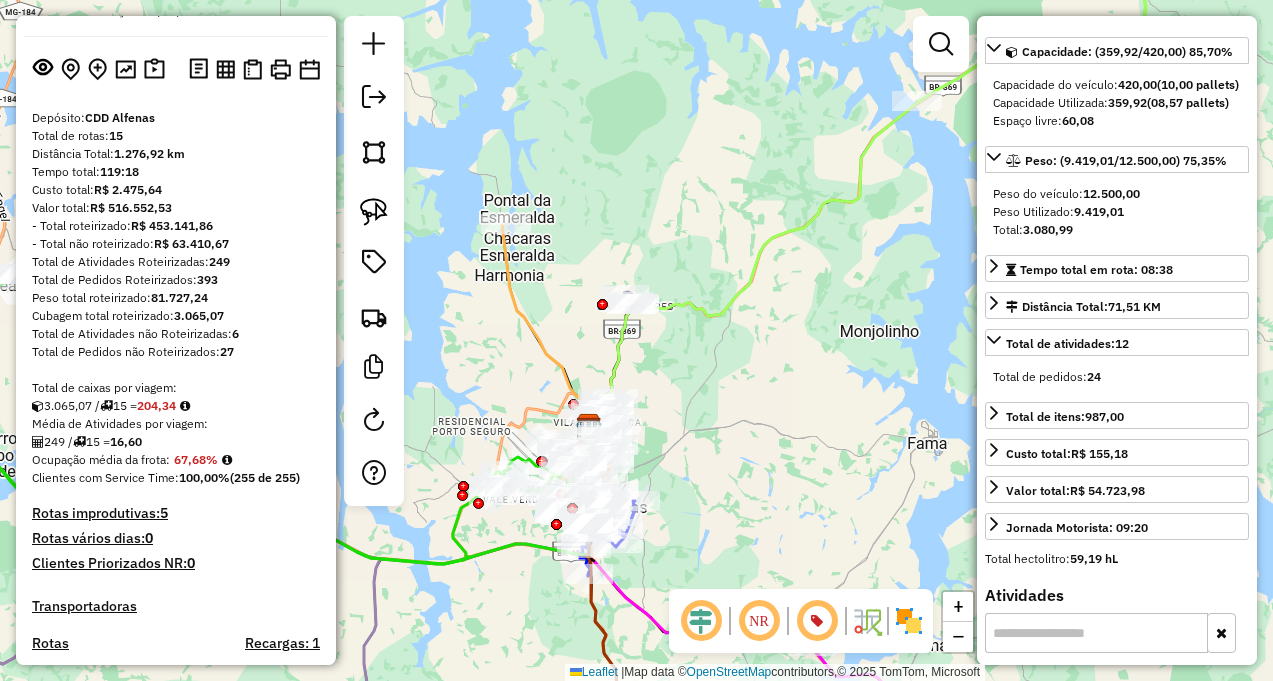 scroll, scrollTop: 0, scrollLeft: 0, axis: both 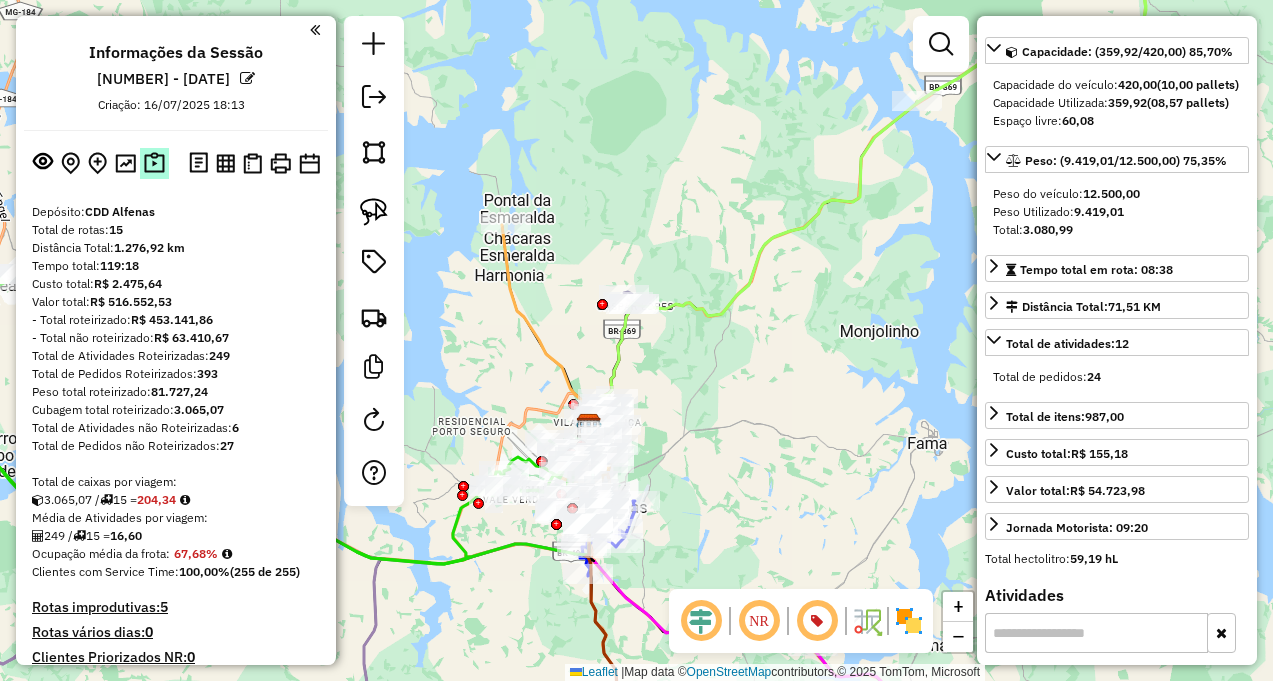 click at bounding box center [154, 163] 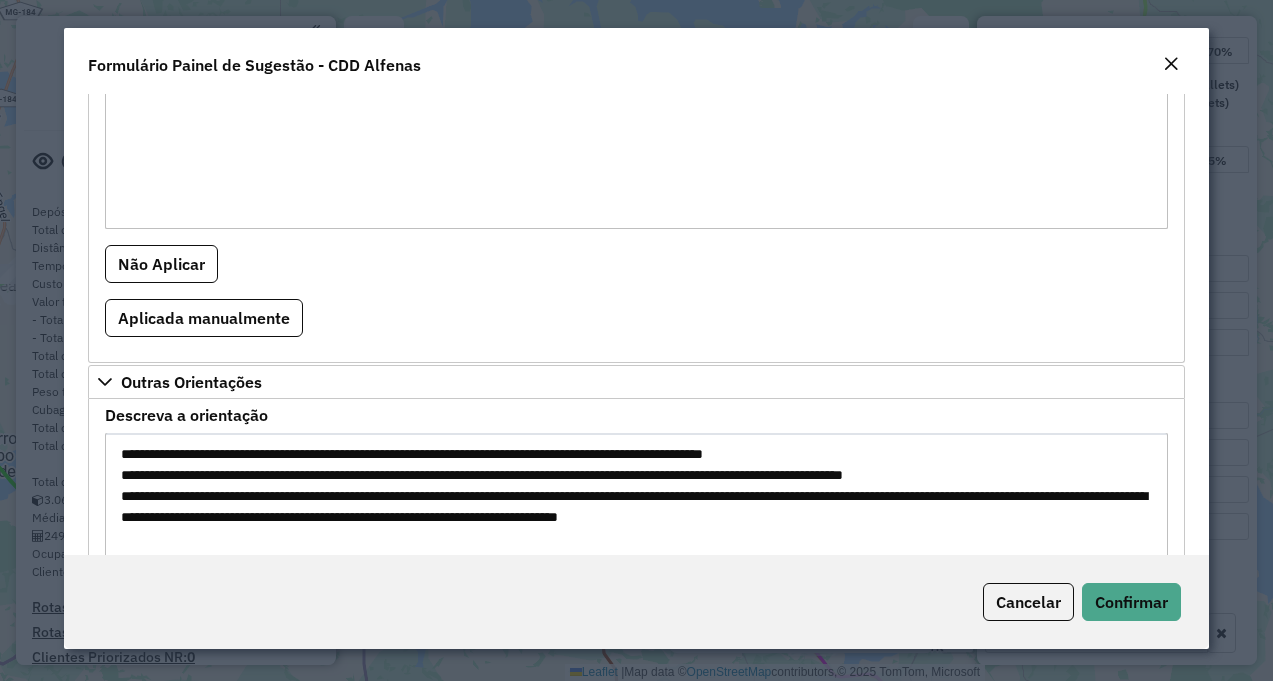 scroll, scrollTop: 1897, scrollLeft: 0, axis: vertical 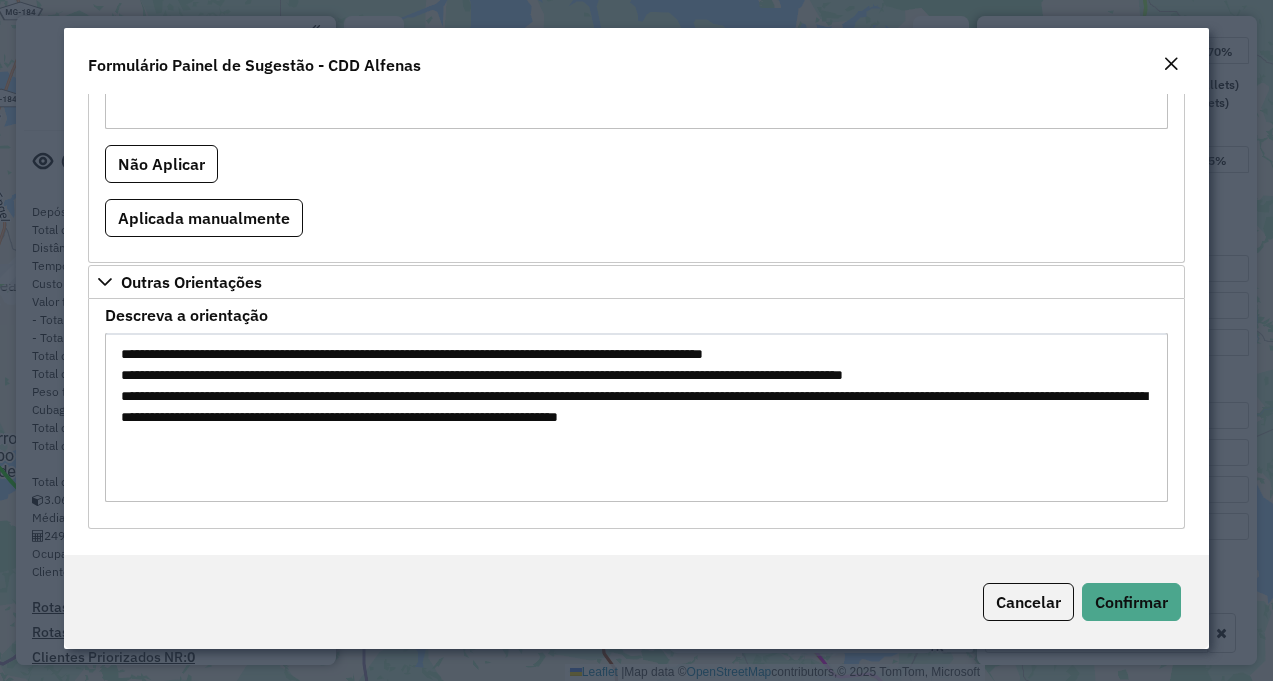 click 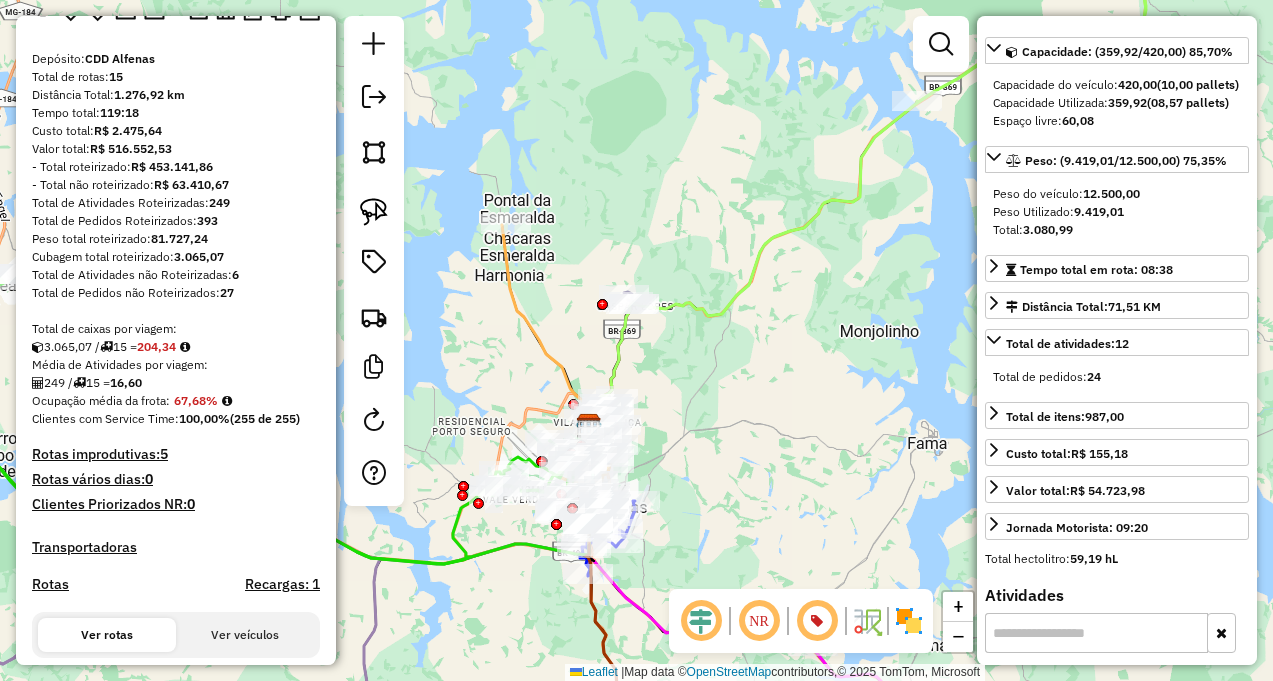 scroll, scrollTop: 200, scrollLeft: 0, axis: vertical 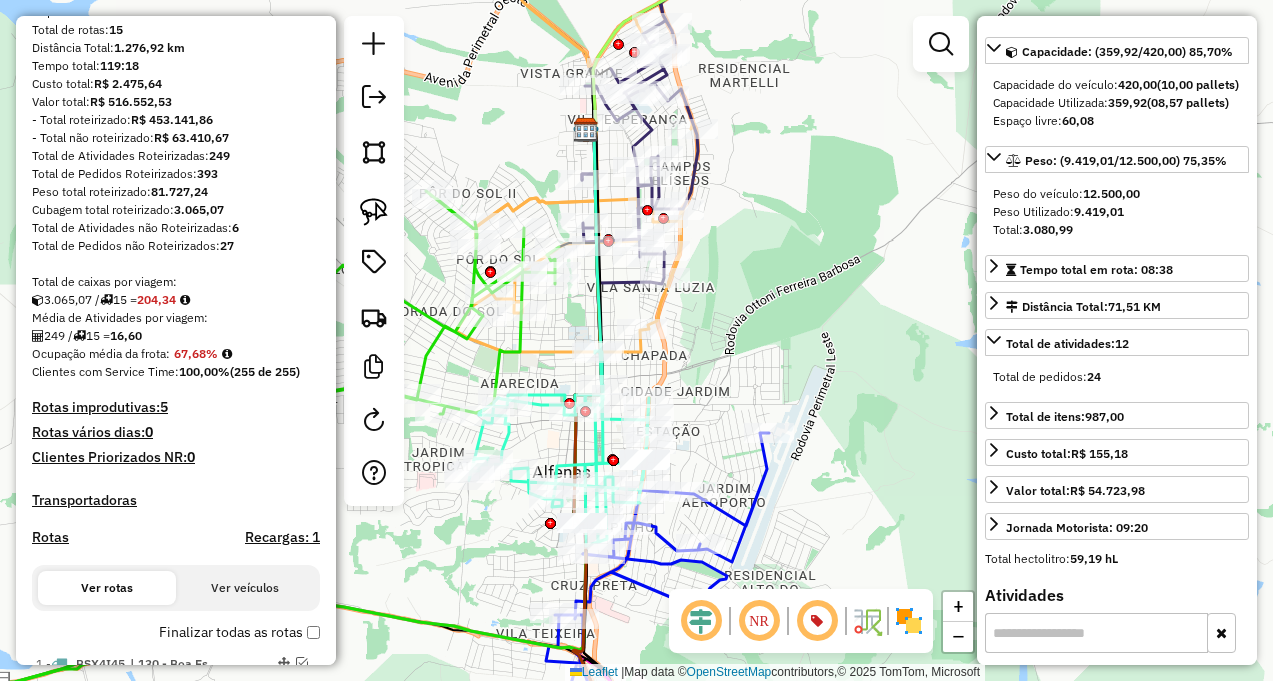 drag, startPoint x: 652, startPoint y: 409, endPoint x: 705, endPoint y: 372, distance: 64.63745 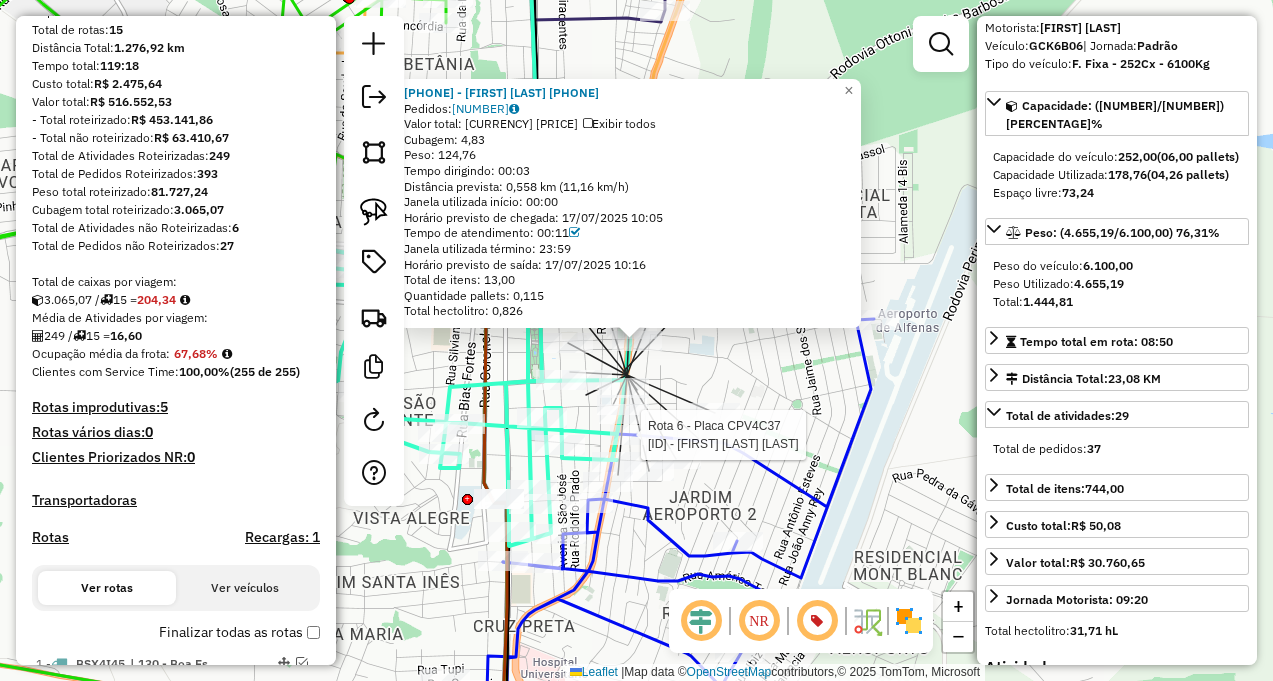 scroll, scrollTop: 199, scrollLeft: 0, axis: vertical 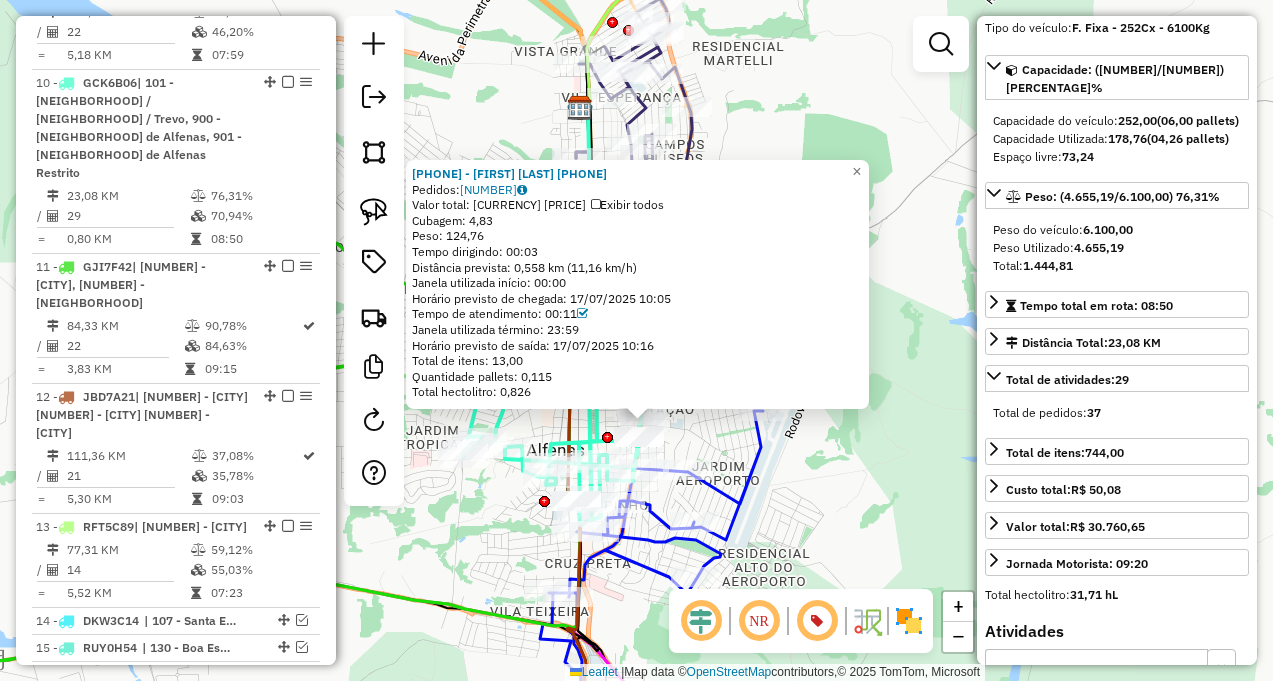 click 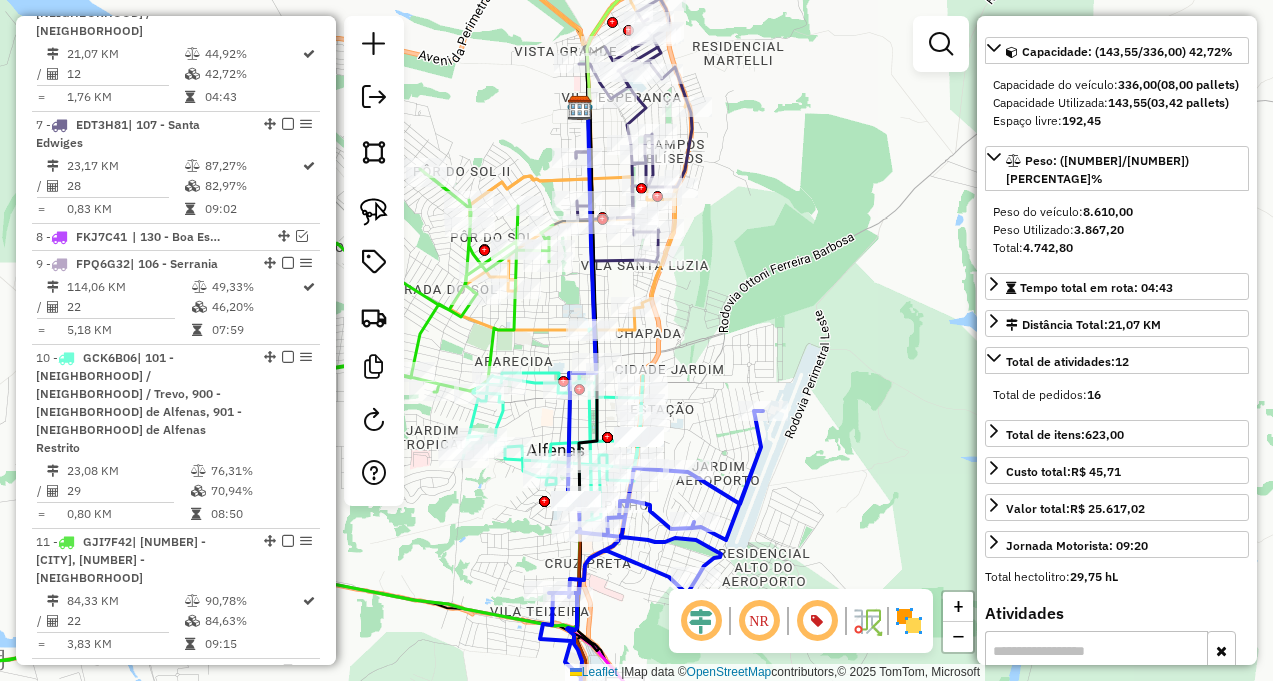 scroll, scrollTop: 1140, scrollLeft: 0, axis: vertical 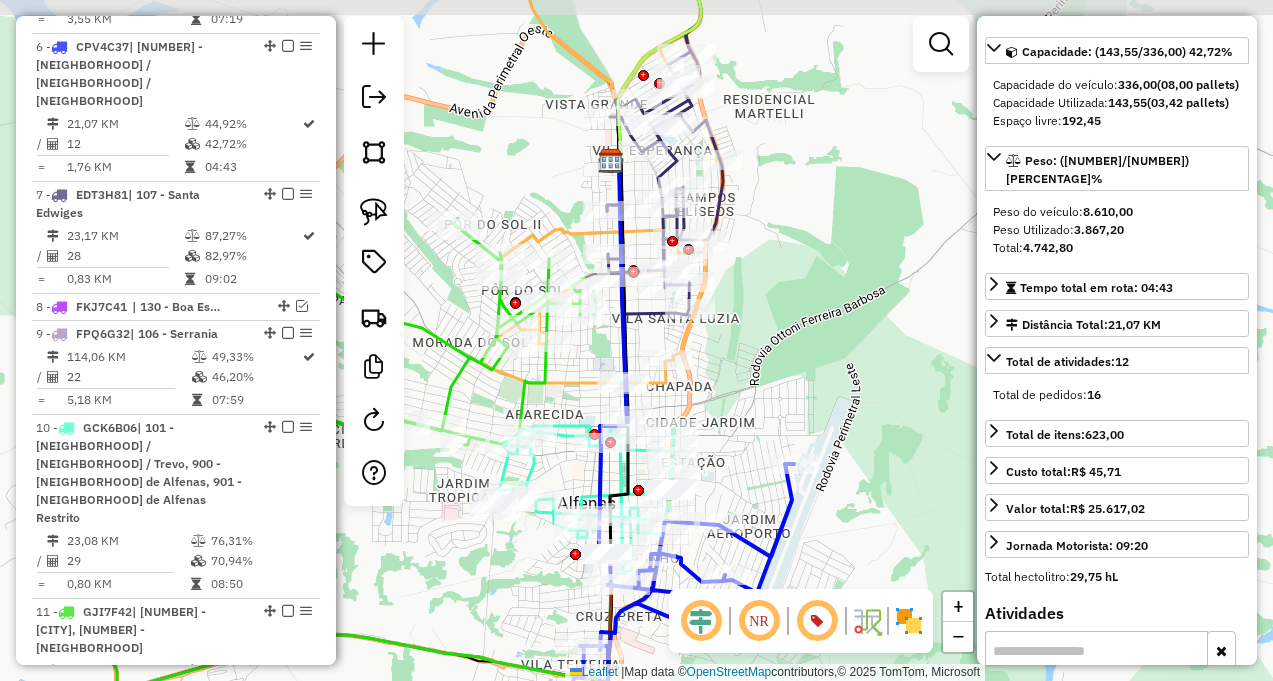 drag, startPoint x: 760, startPoint y: 392, endPoint x: 793, endPoint y: 444, distance: 61.587337 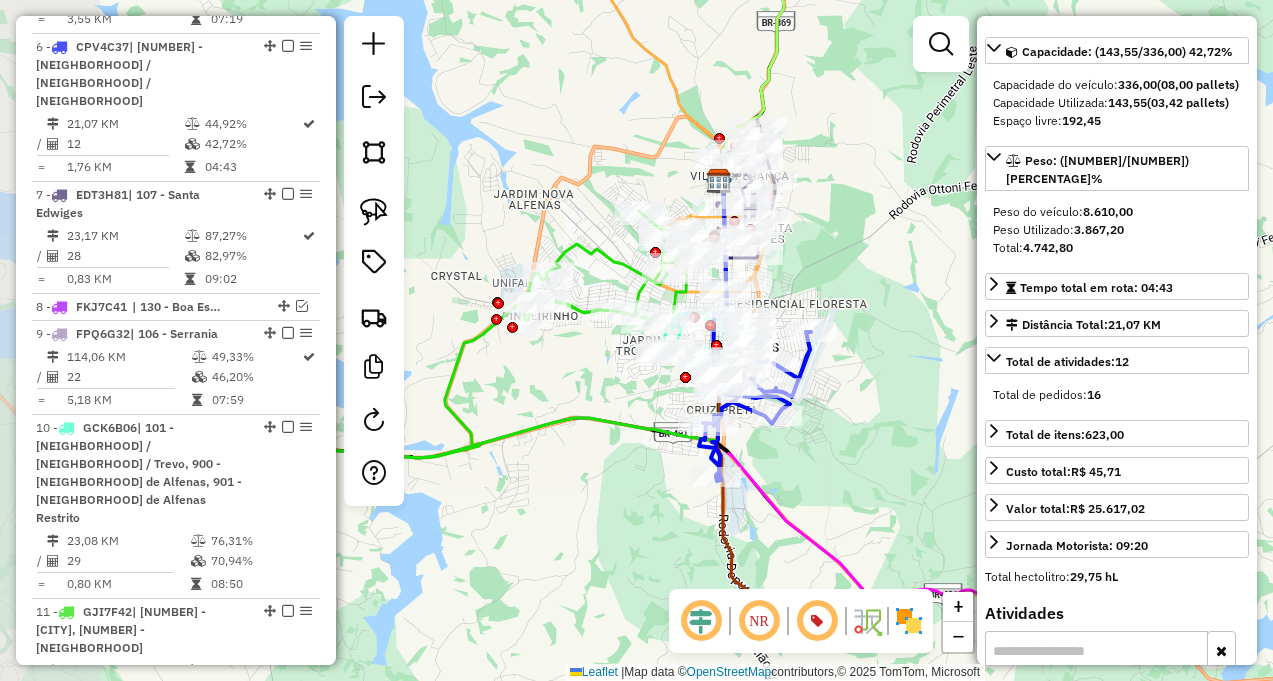 drag, startPoint x: 448, startPoint y: 516, endPoint x: 633, endPoint y: 374, distance: 233.2145 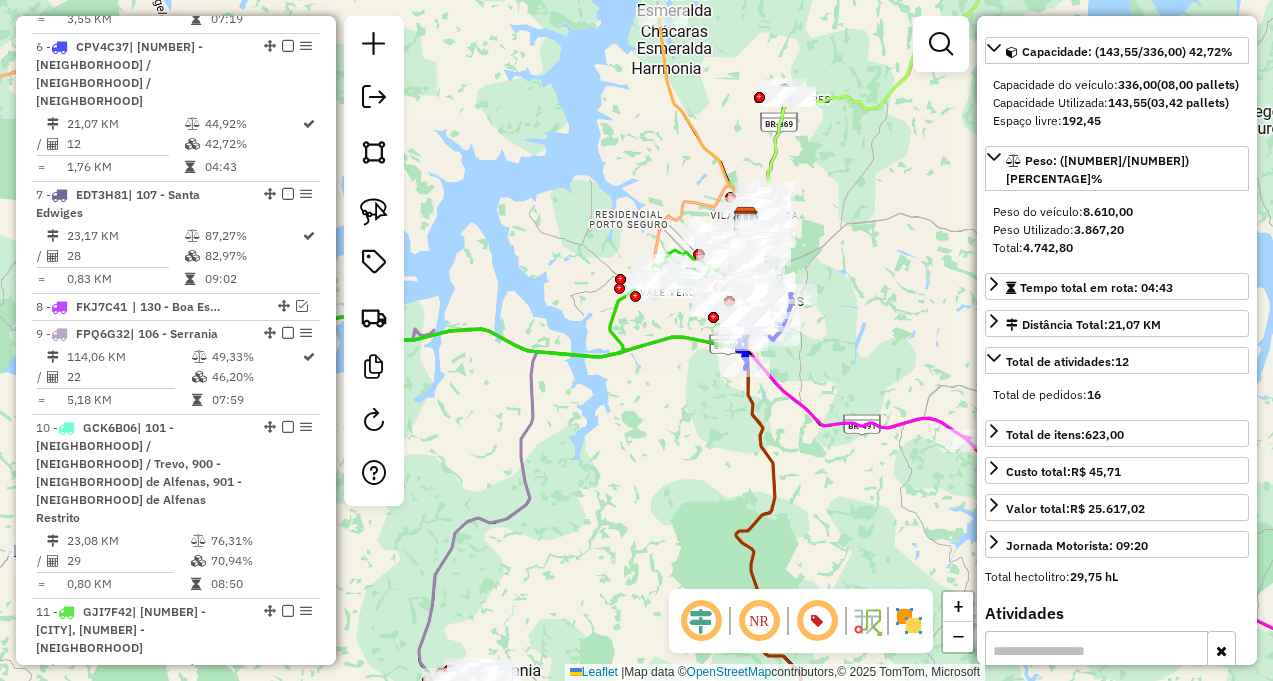 drag, startPoint x: 596, startPoint y: 430, endPoint x: 806, endPoint y: 258, distance: 271.44797 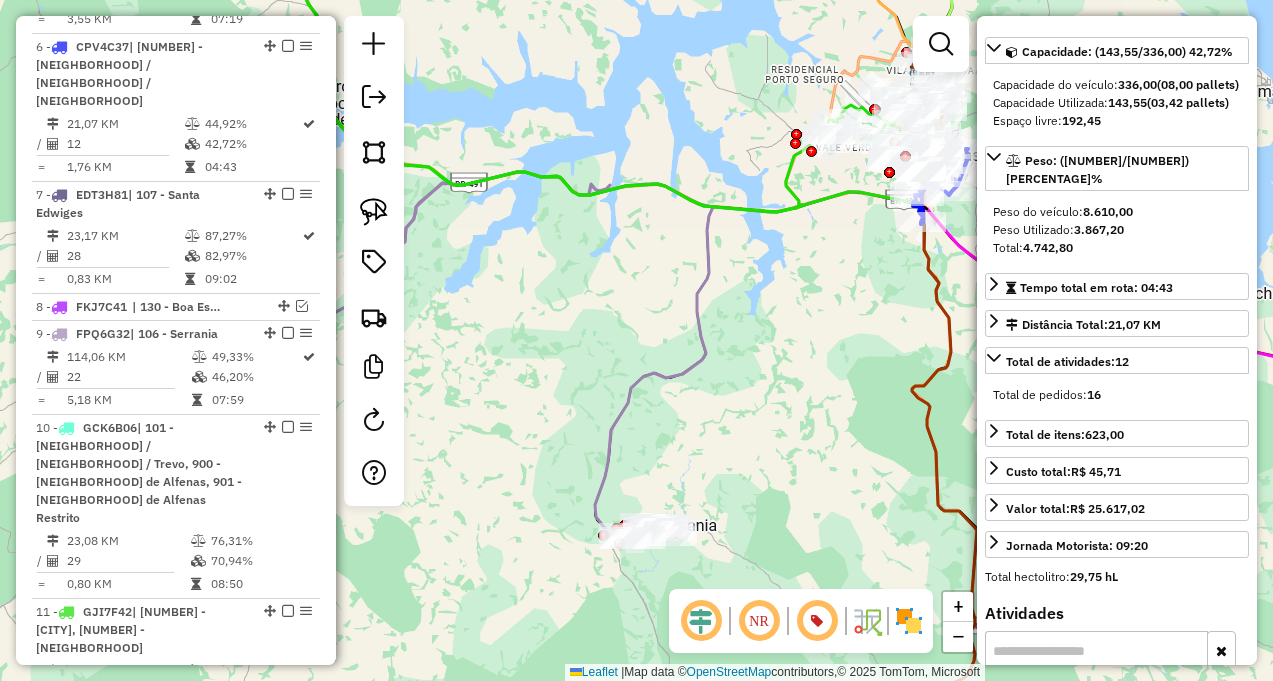 drag, startPoint x: 710, startPoint y: 386, endPoint x: 726, endPoint y: 403, distance: 23.345236 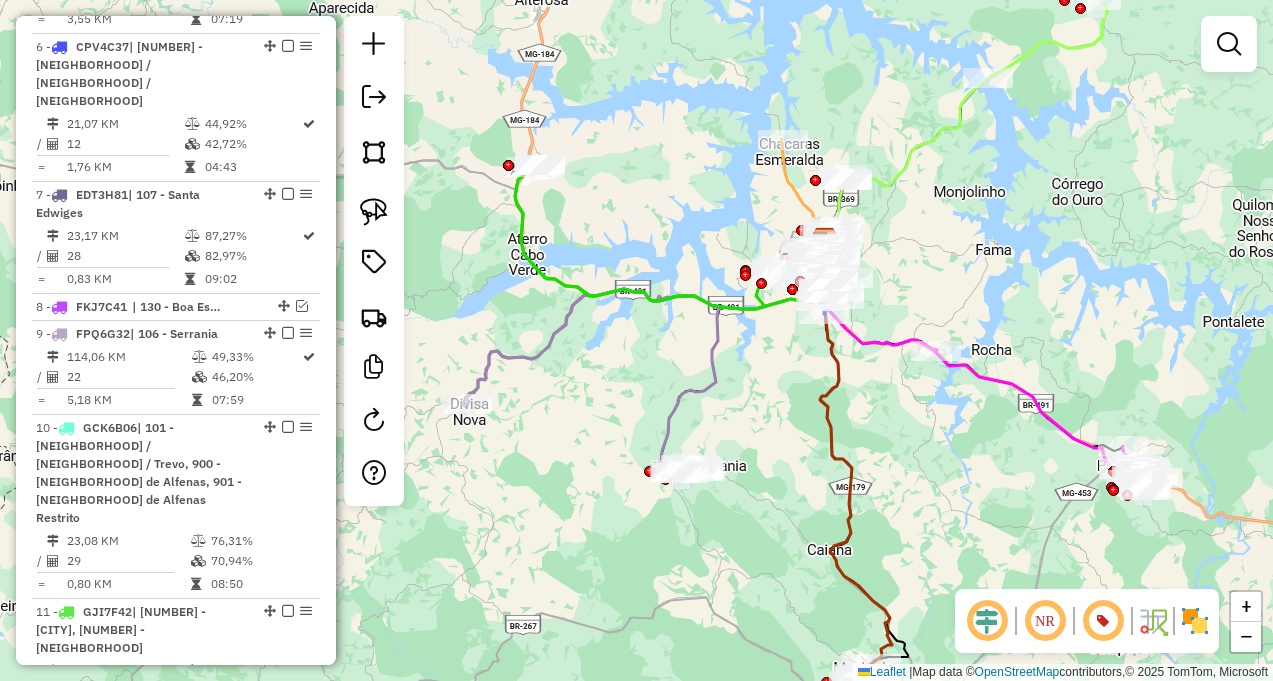 click 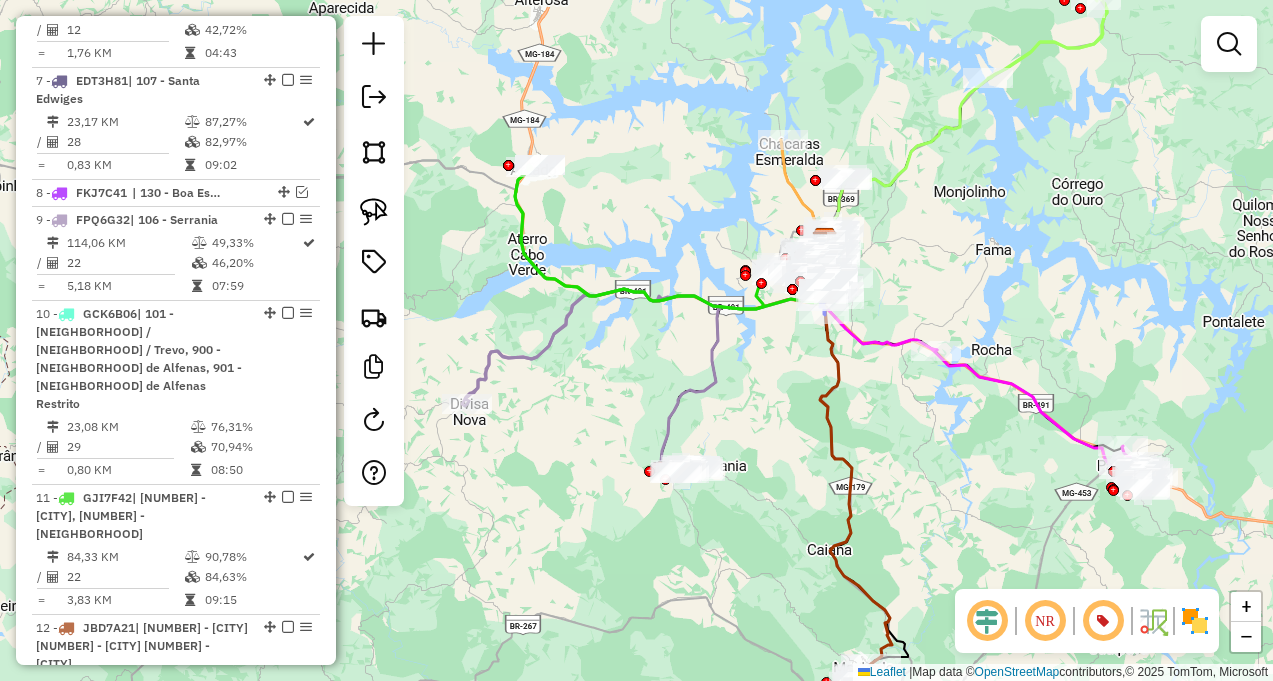 select on "**********" 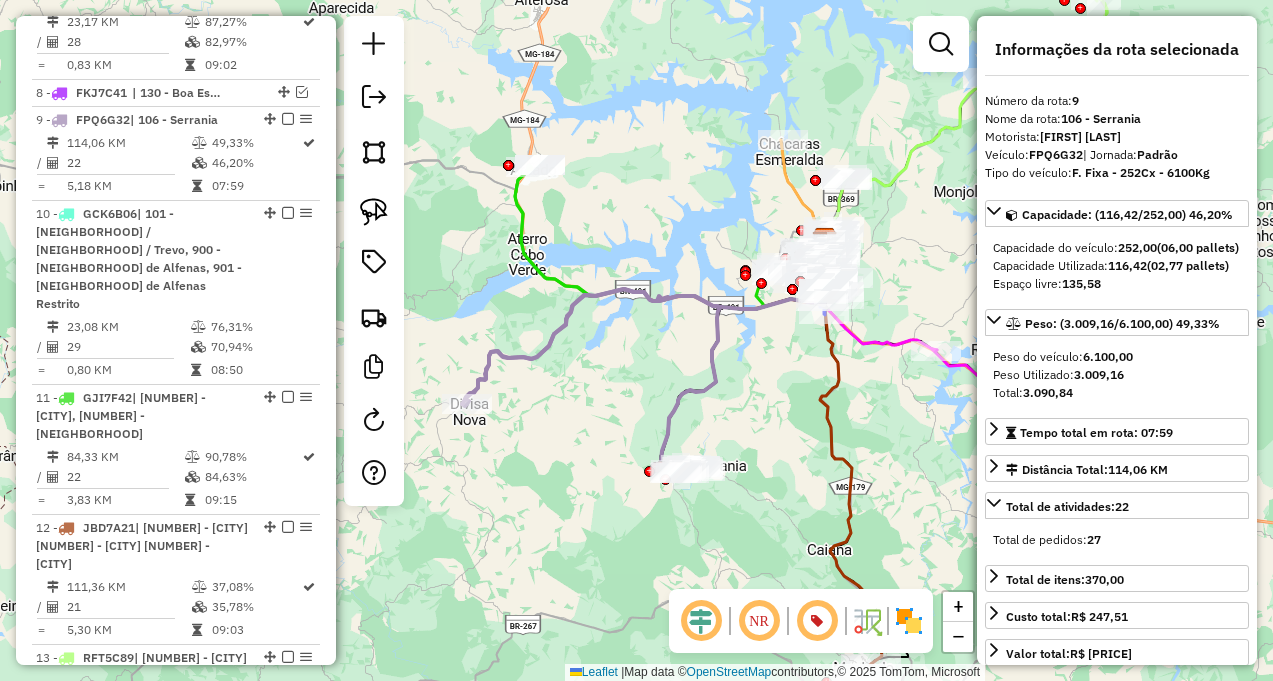 scroll, scrollTop: 1391, scrollLeft: 0, axis: vertical 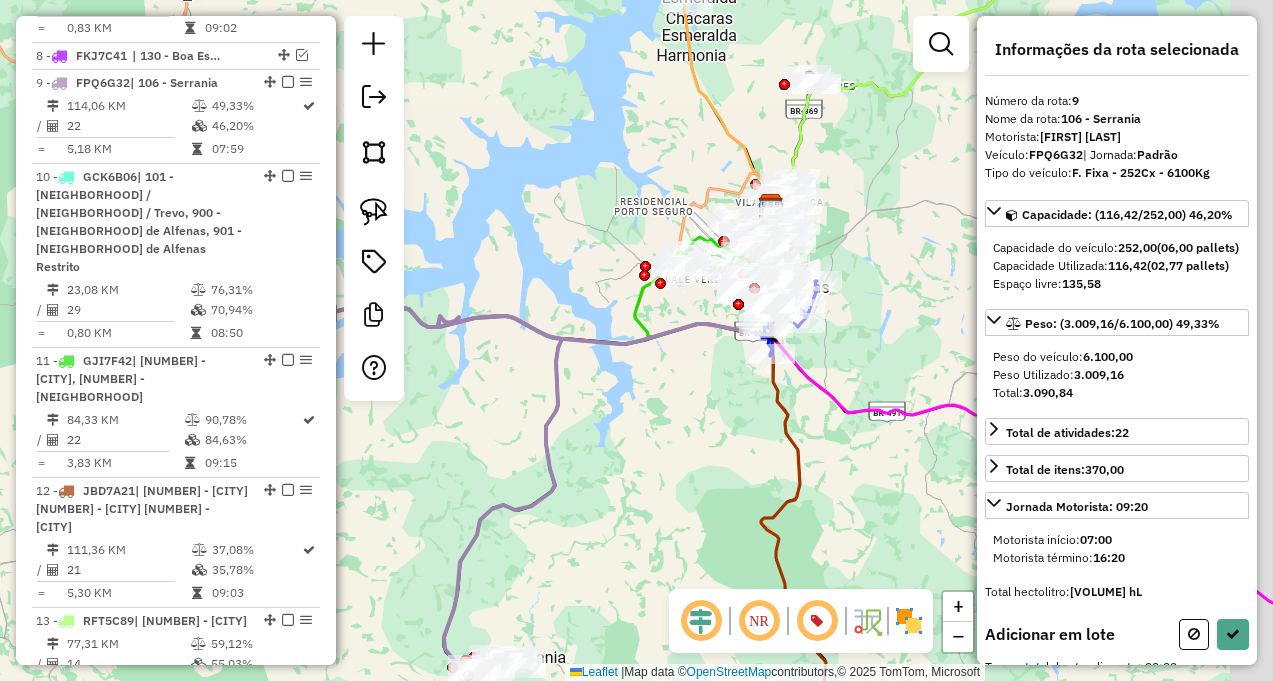 drag, startPoint x: 750, startPoint y: 324, endPoint x: 631, endPoint y: 356, distance: 123.22743 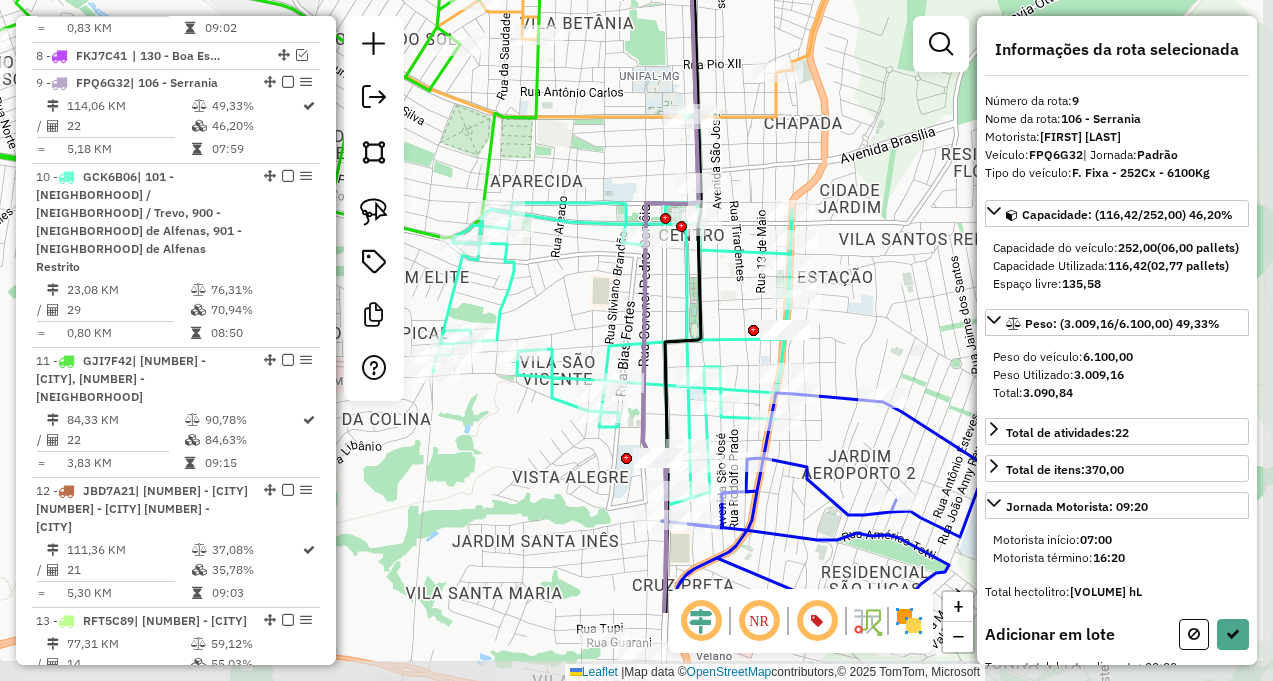 drag, startPoint x: 663, startPoint y: 438, endPoint x: 597, endPoint y: 302, distance: 151.16878 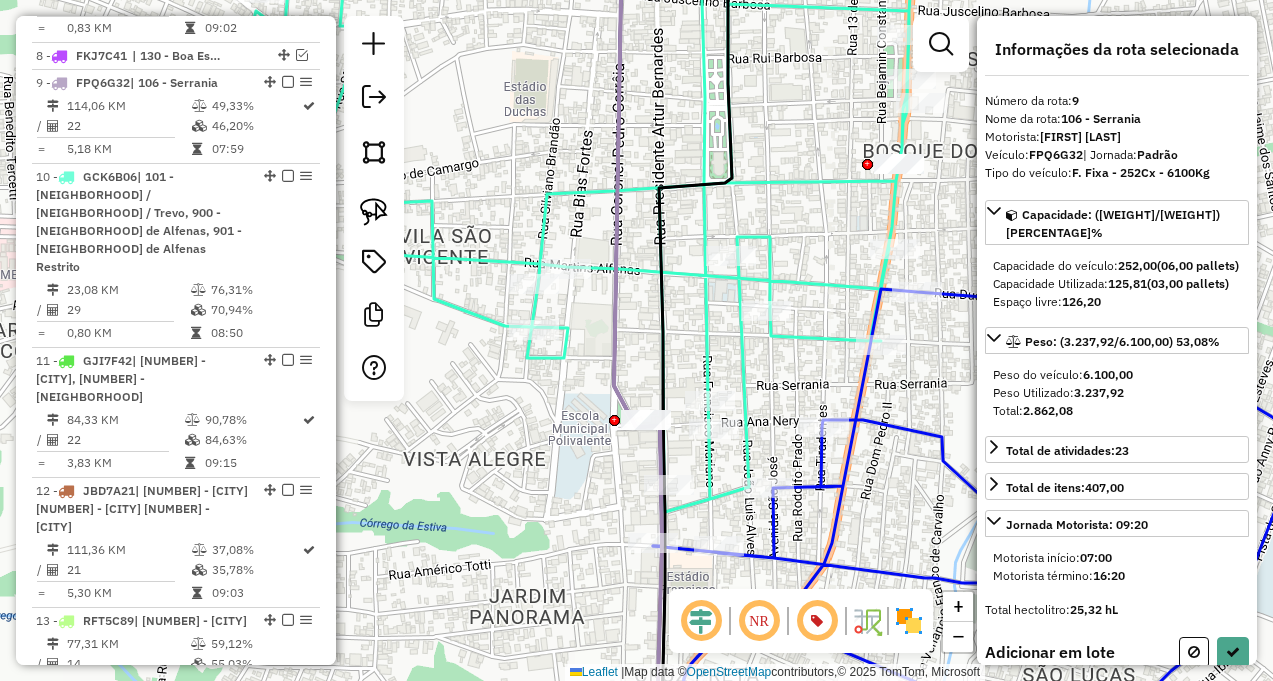 click 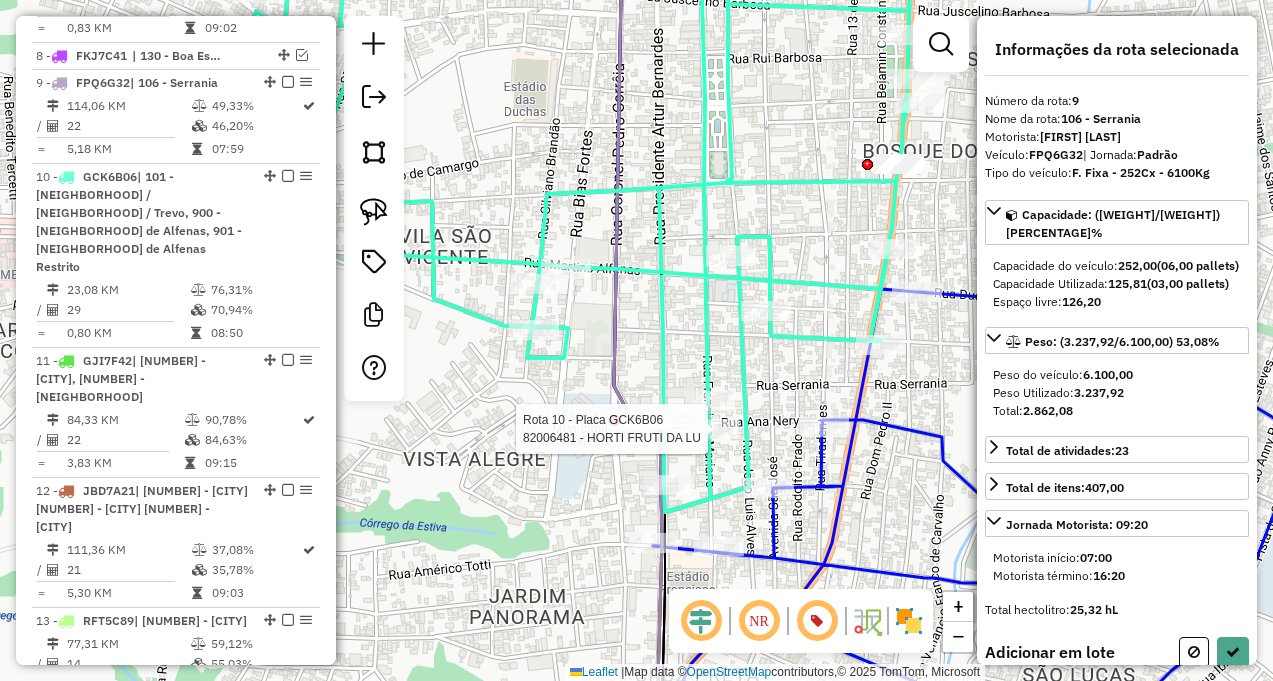 click 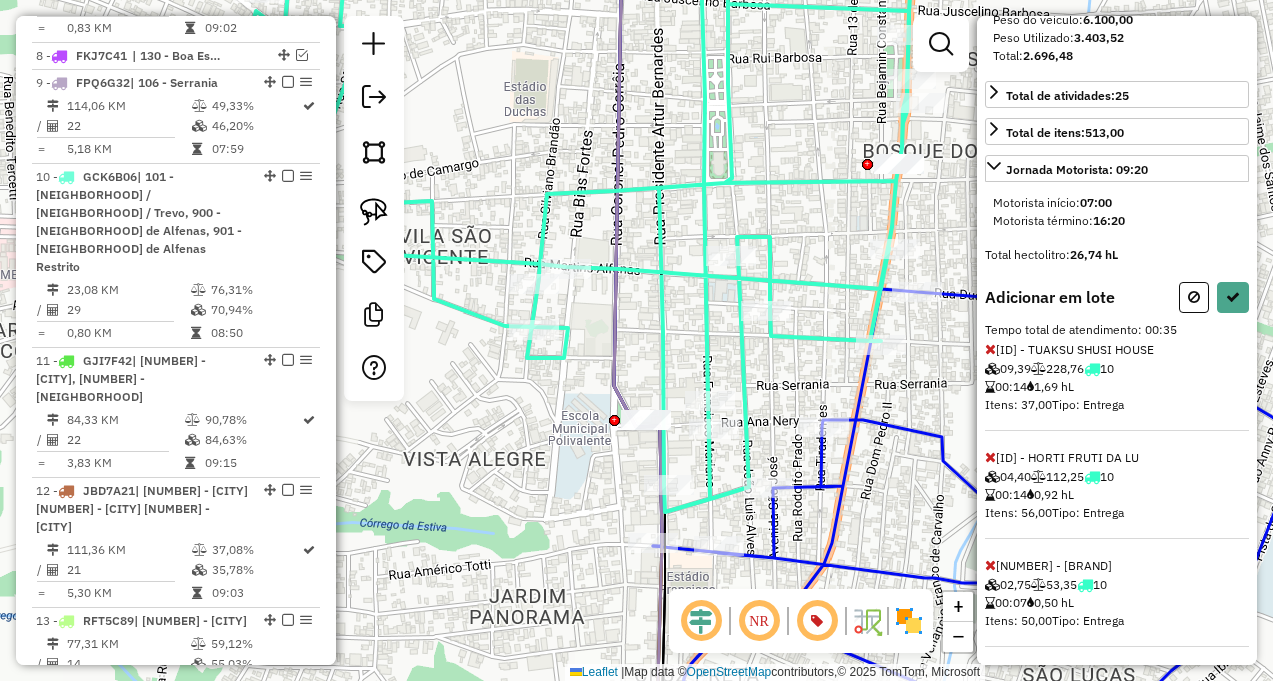 scroll, scrollTop: 379, scrollLeft: 0, axis: vertical 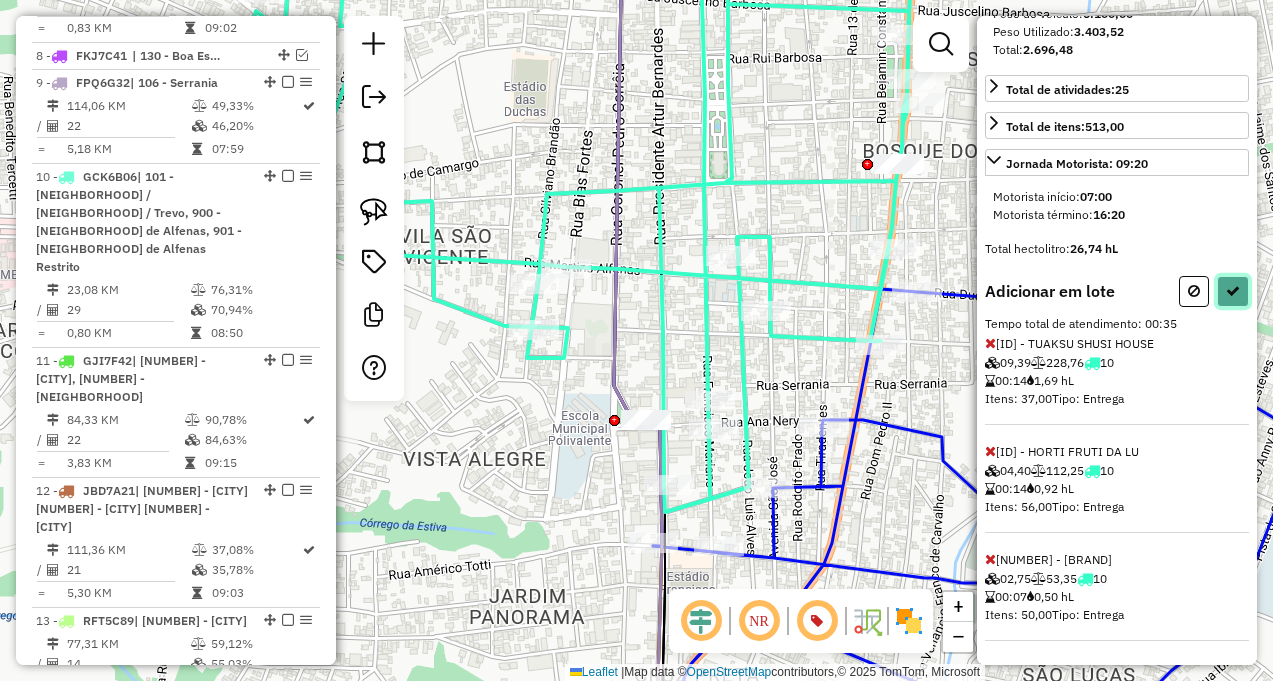 click at bounding box center [1233, 291] 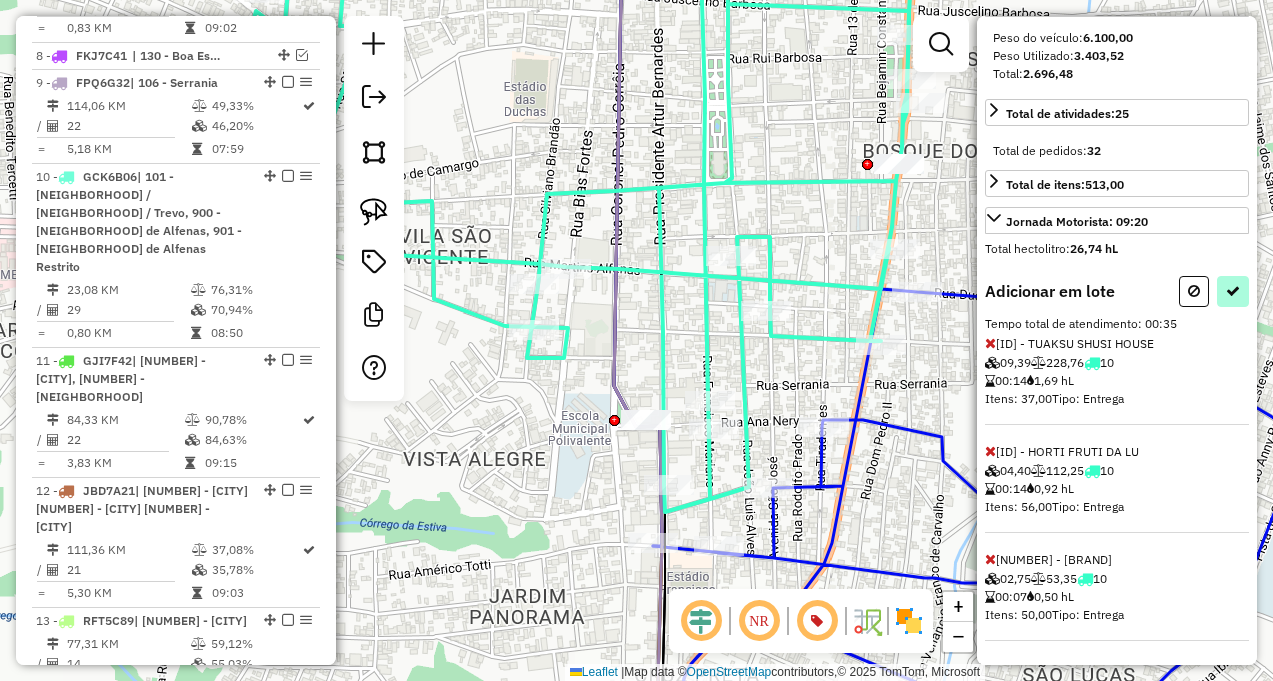 select on "**********" 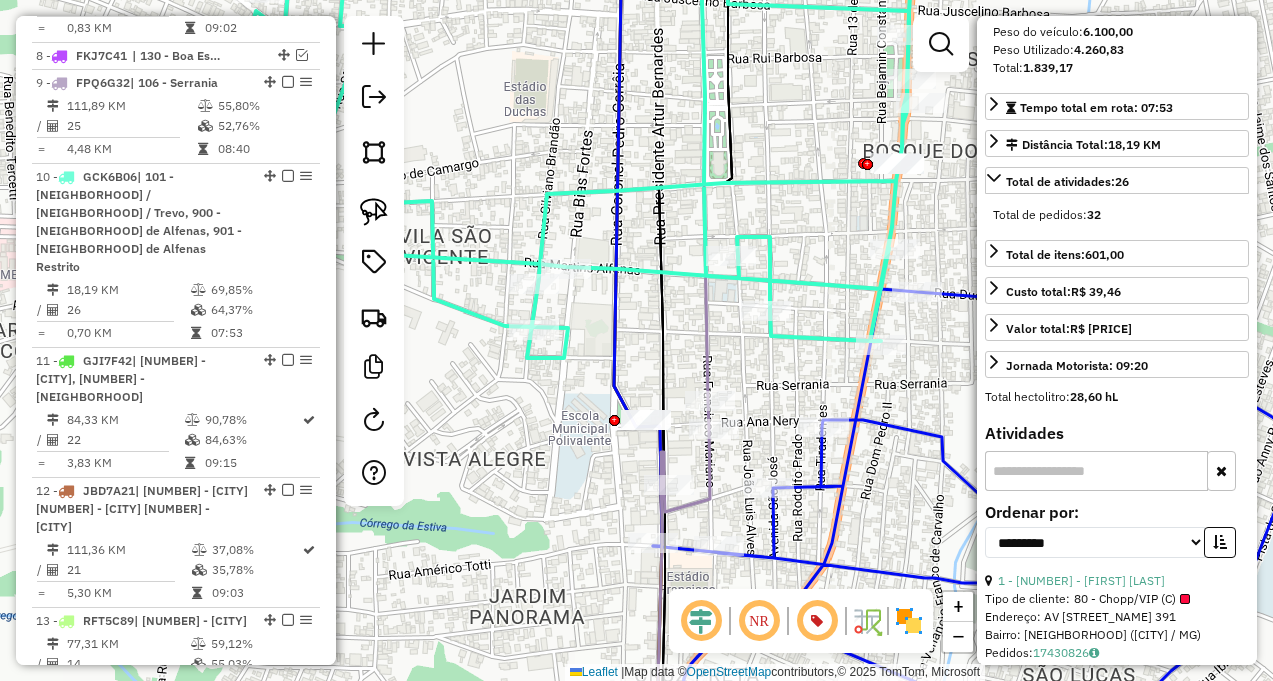 scroll, scrollTop: 415, scrollLeft: 0, axis: vertical 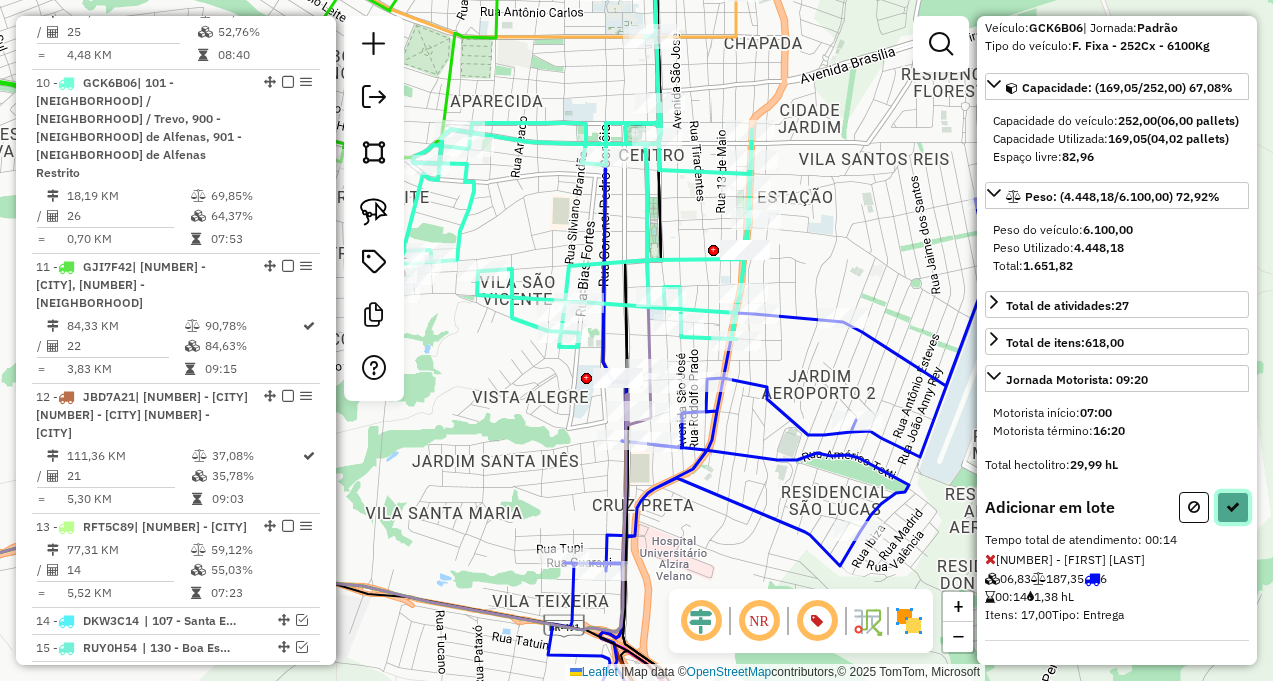 click at bounding box center [1233, 507] 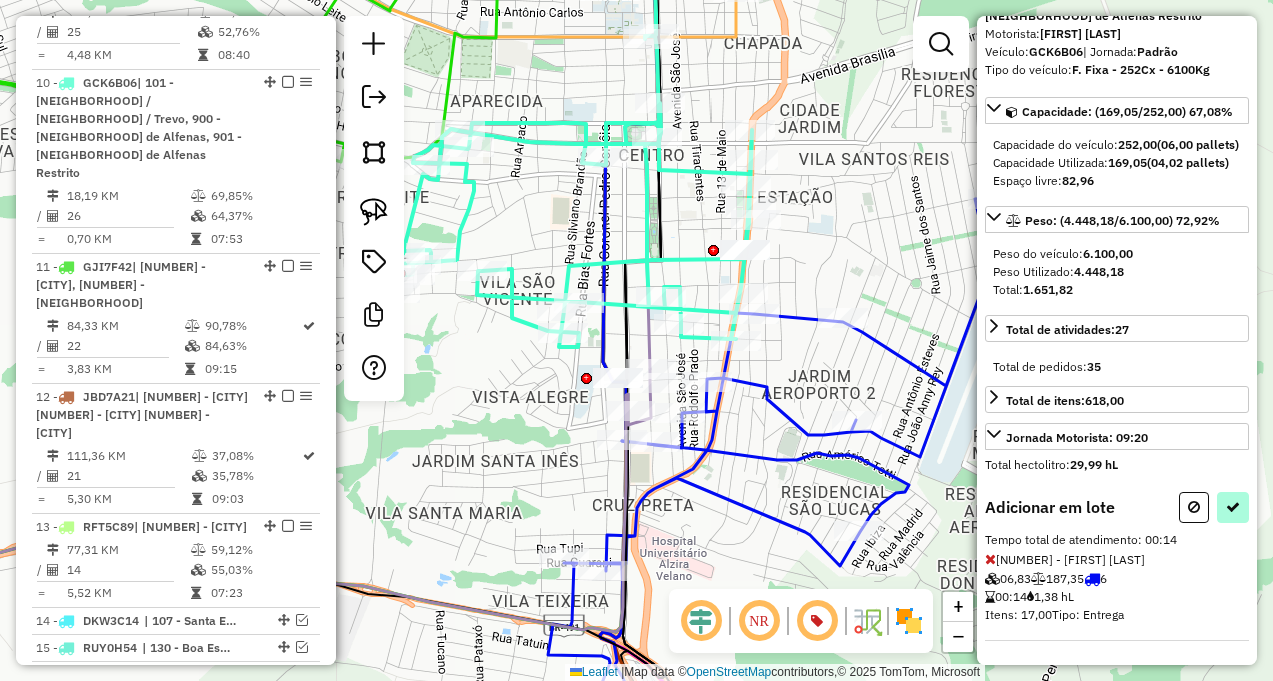 select on "**********" 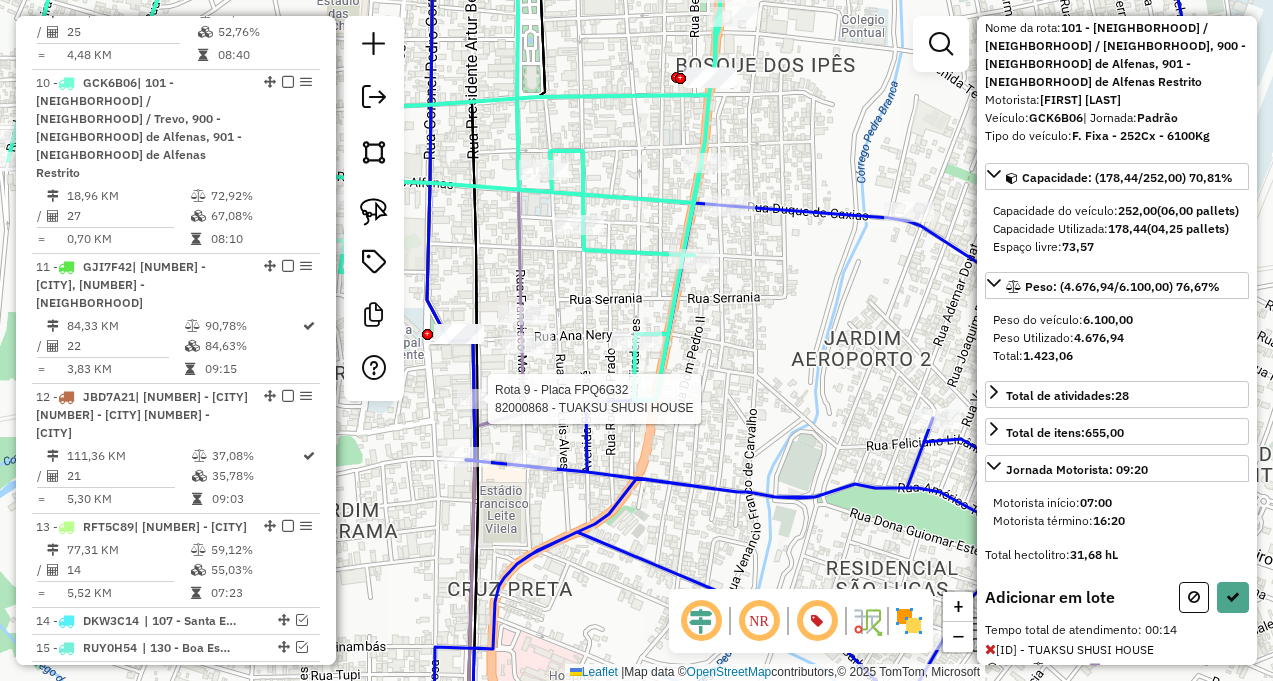 scroll, scrollTop: 199, scrollLeft: 0, axis: vertical 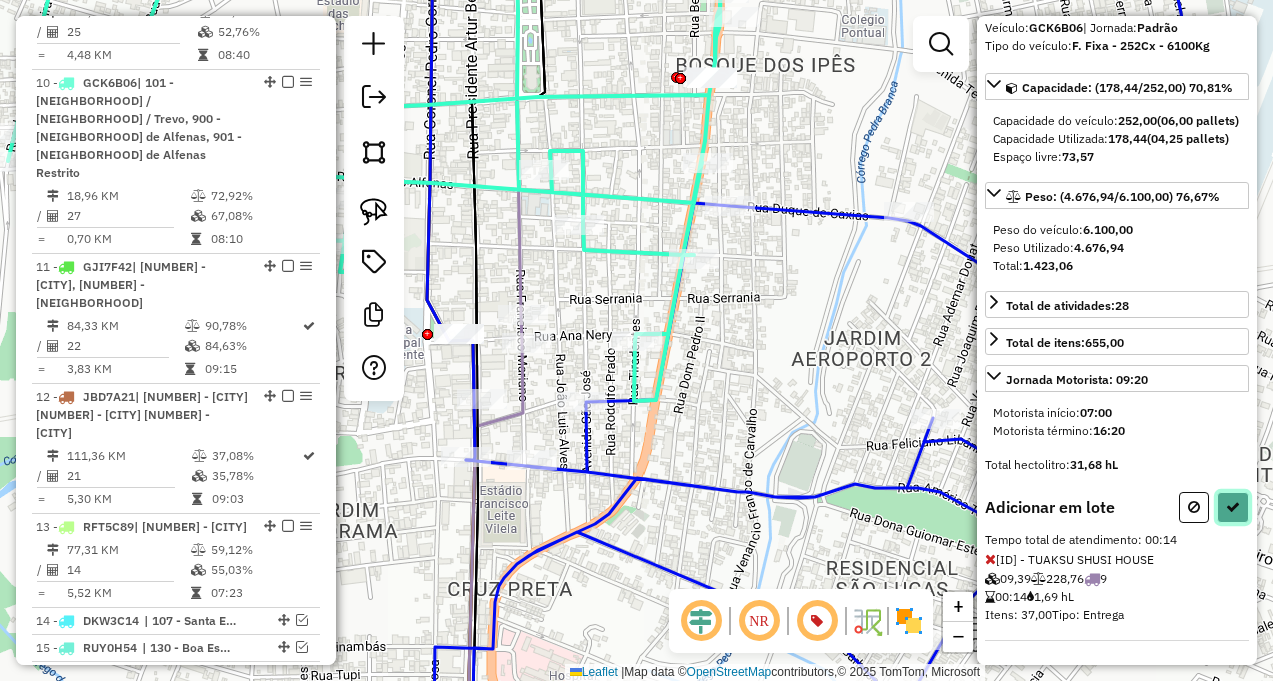 click at bounding box center (1233, 507) 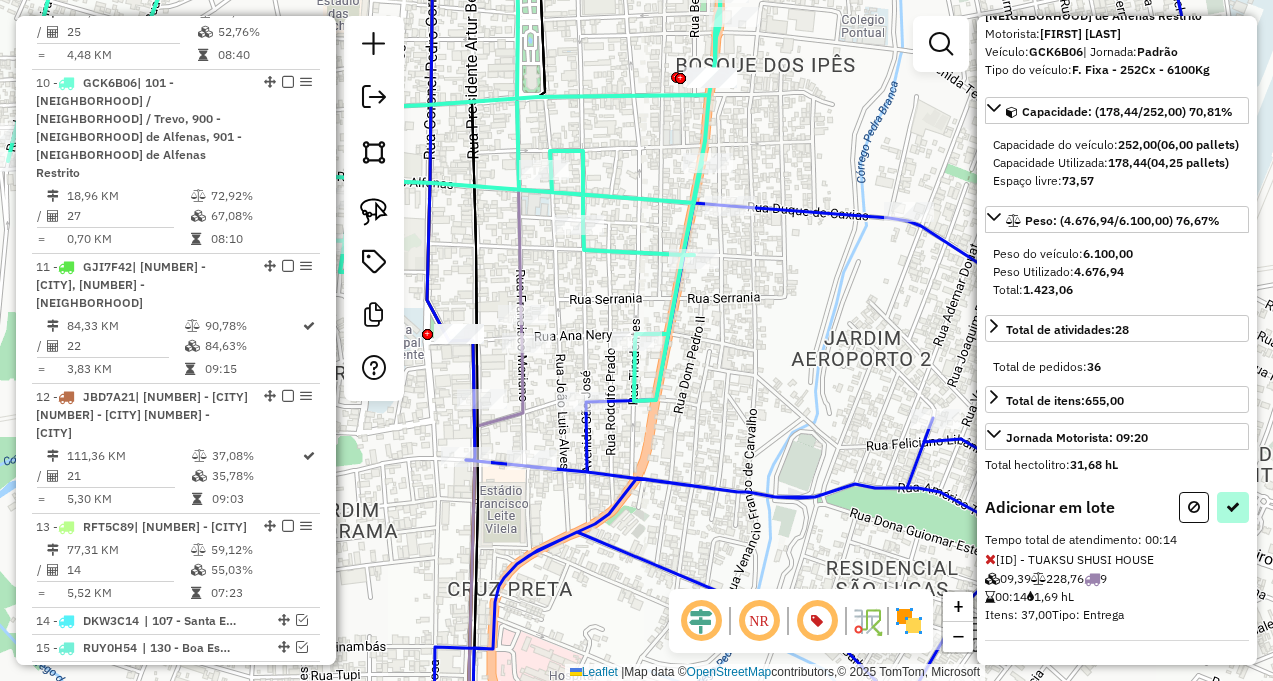 select on "**********" 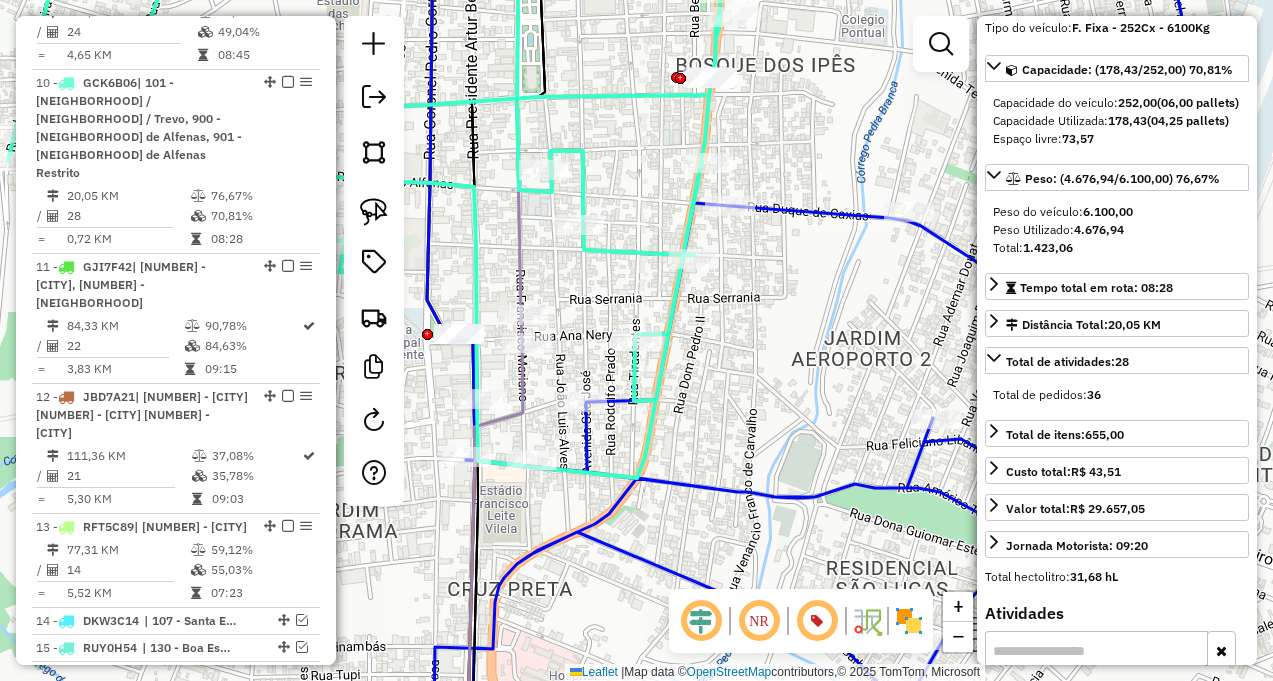 click at bounding box center (288, 82) 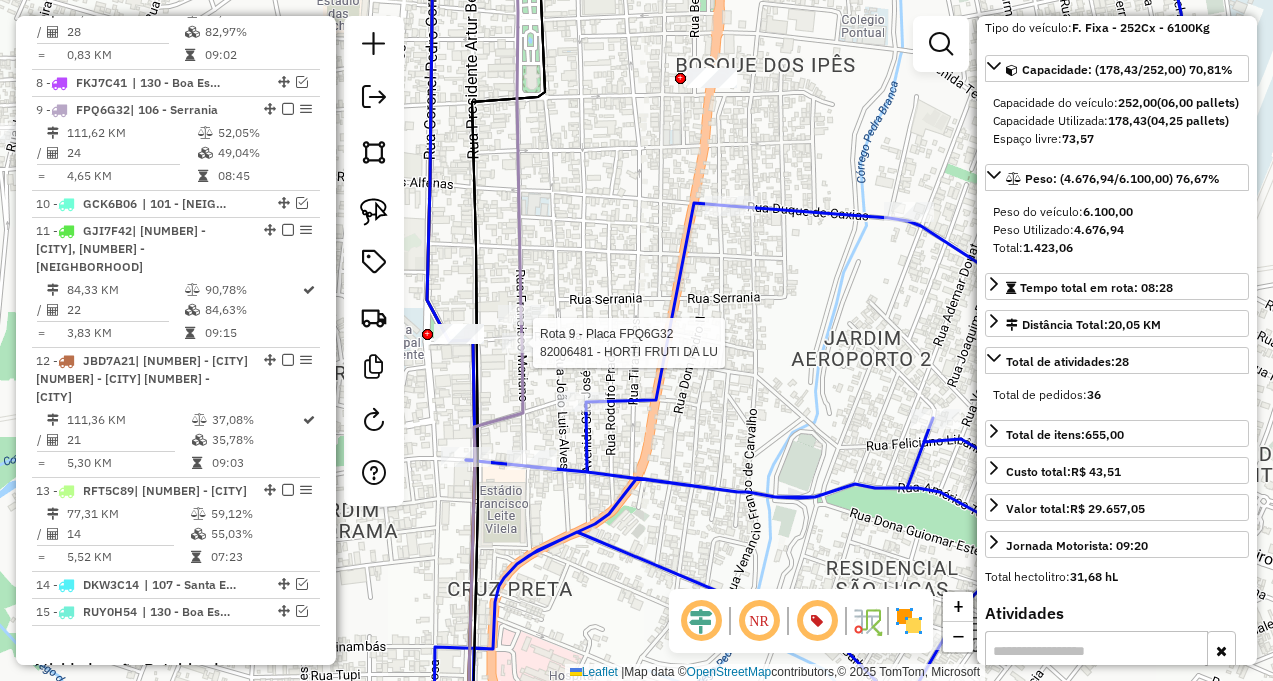 scroll, scrollTop: 163, scrollLeft: 0, axis: vertical 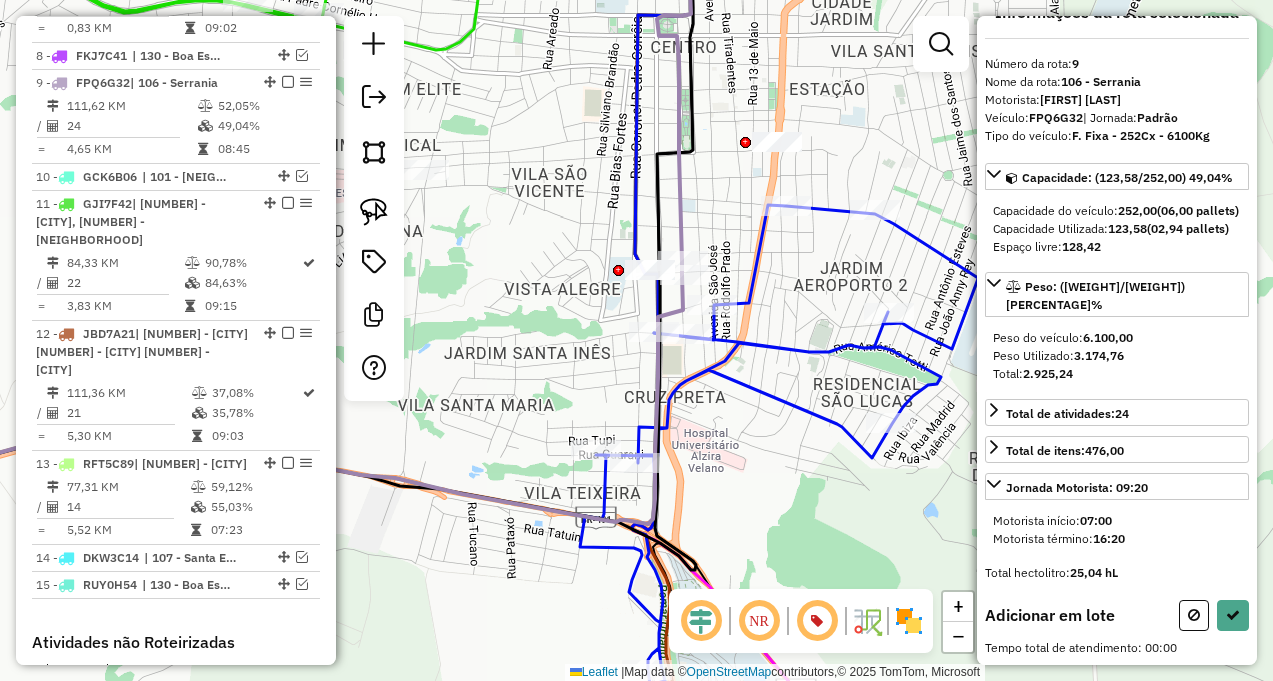 drag, startPoint x: 687, startPoint y: 207, endPoint x: 653, endPoint y: 230, distance: 41.04875 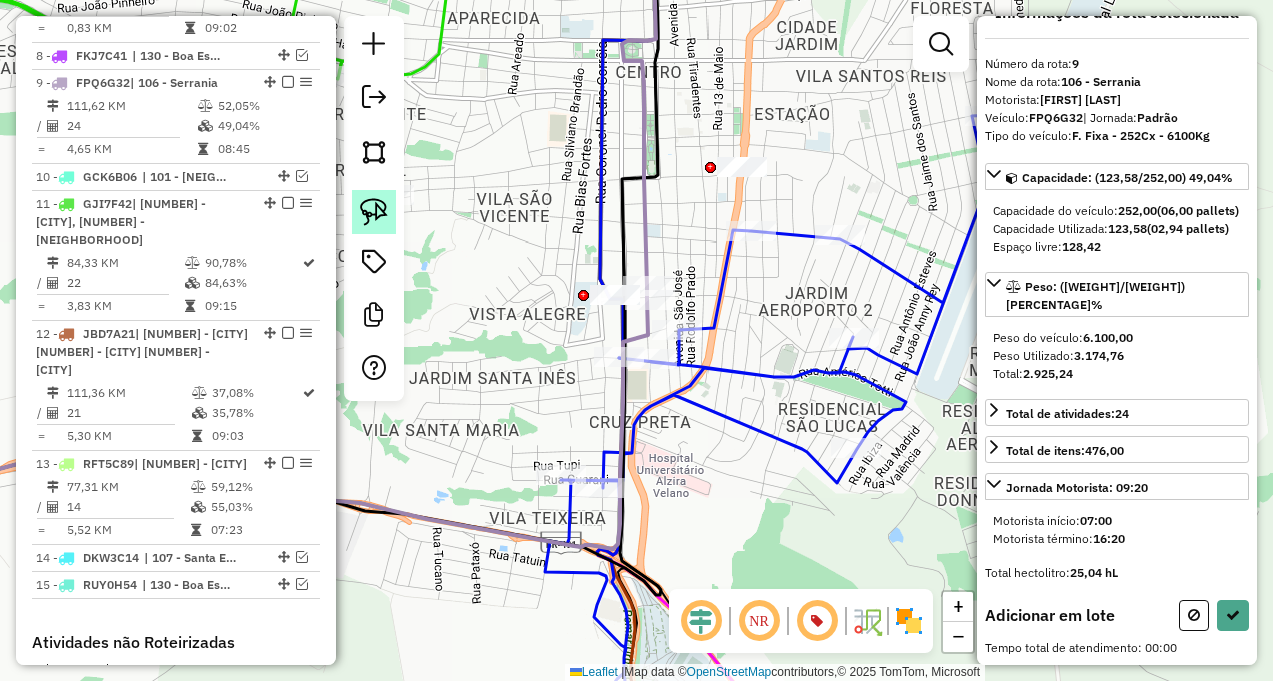 click 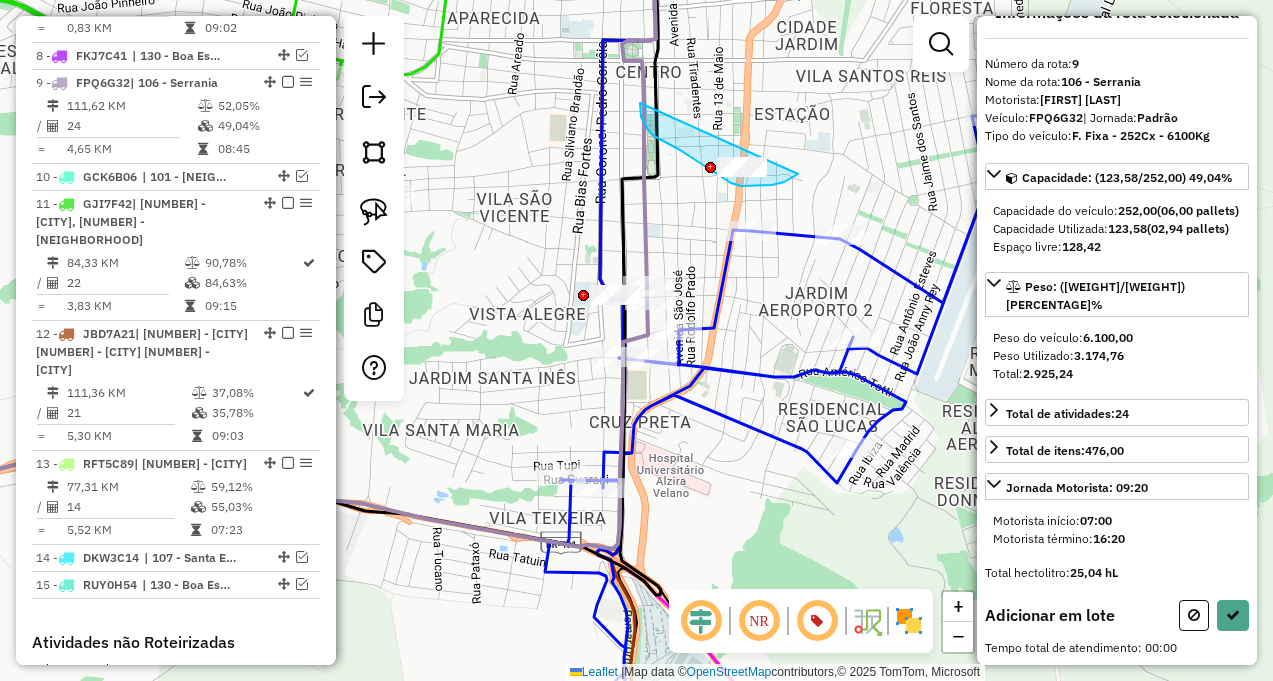 drag, startPoint x: 643, startPoint y: 121, endPoint x: 799, endPoint y: 173, distance: 164.43843 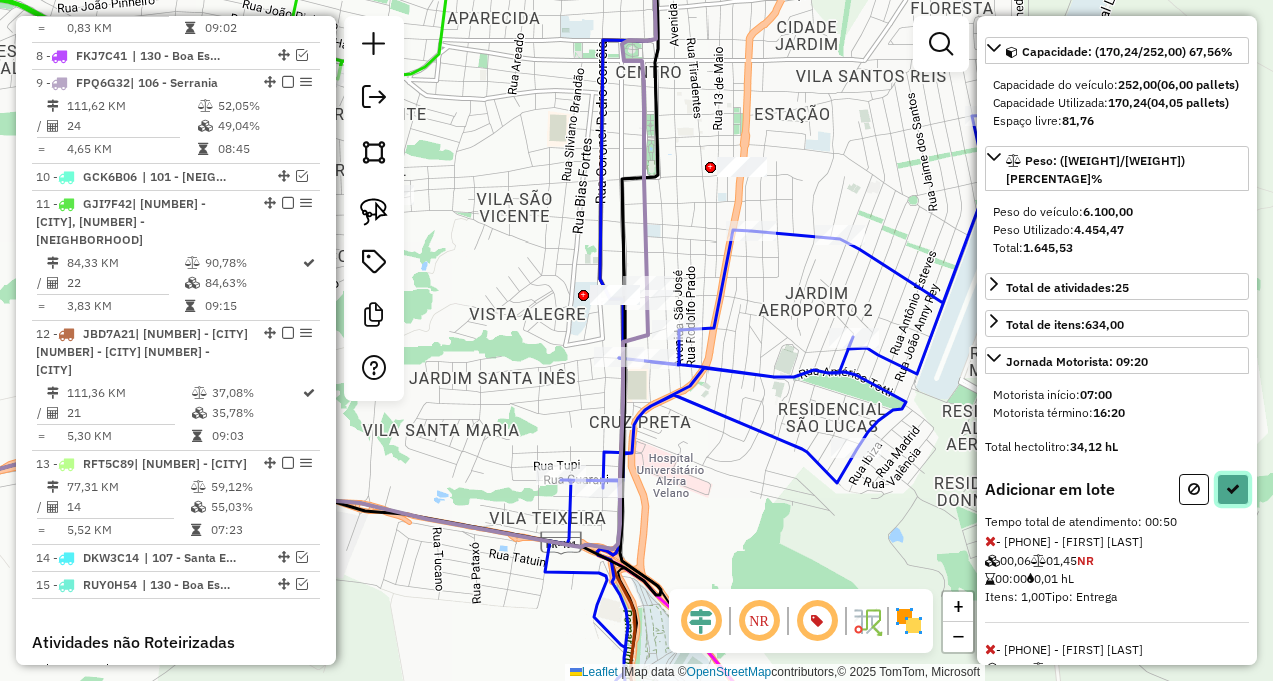 click at bounding box center [1233, 489] 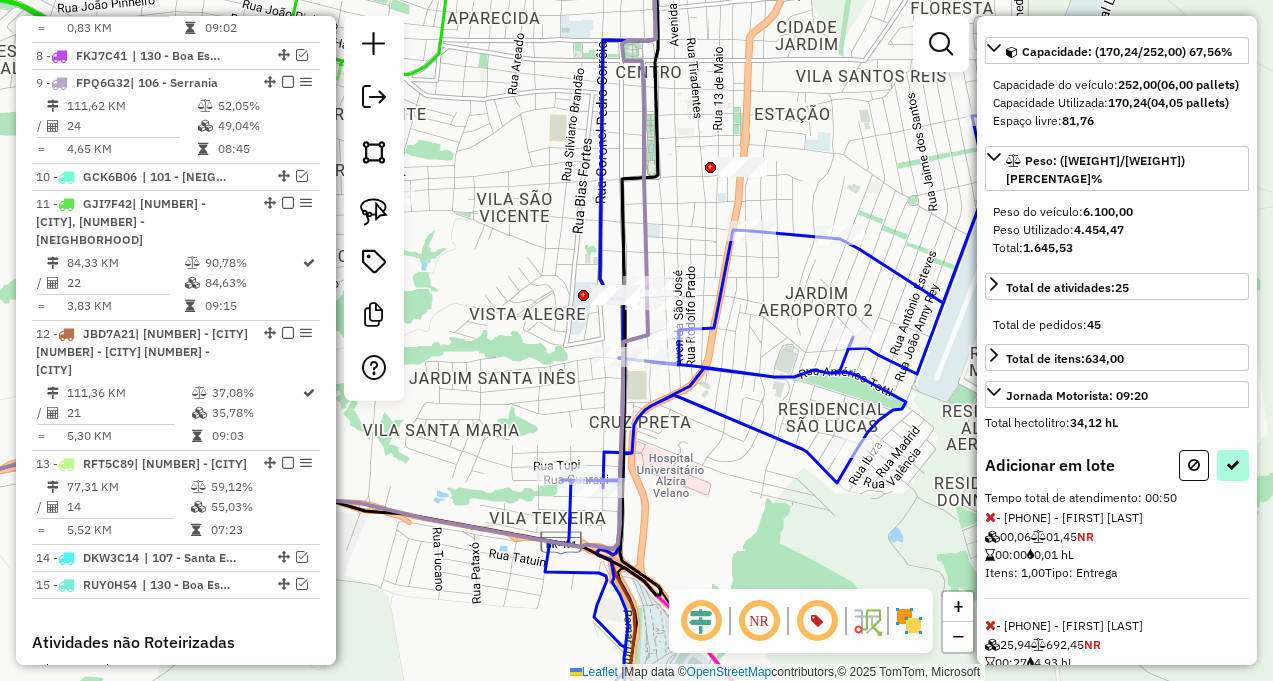 select on "**********" 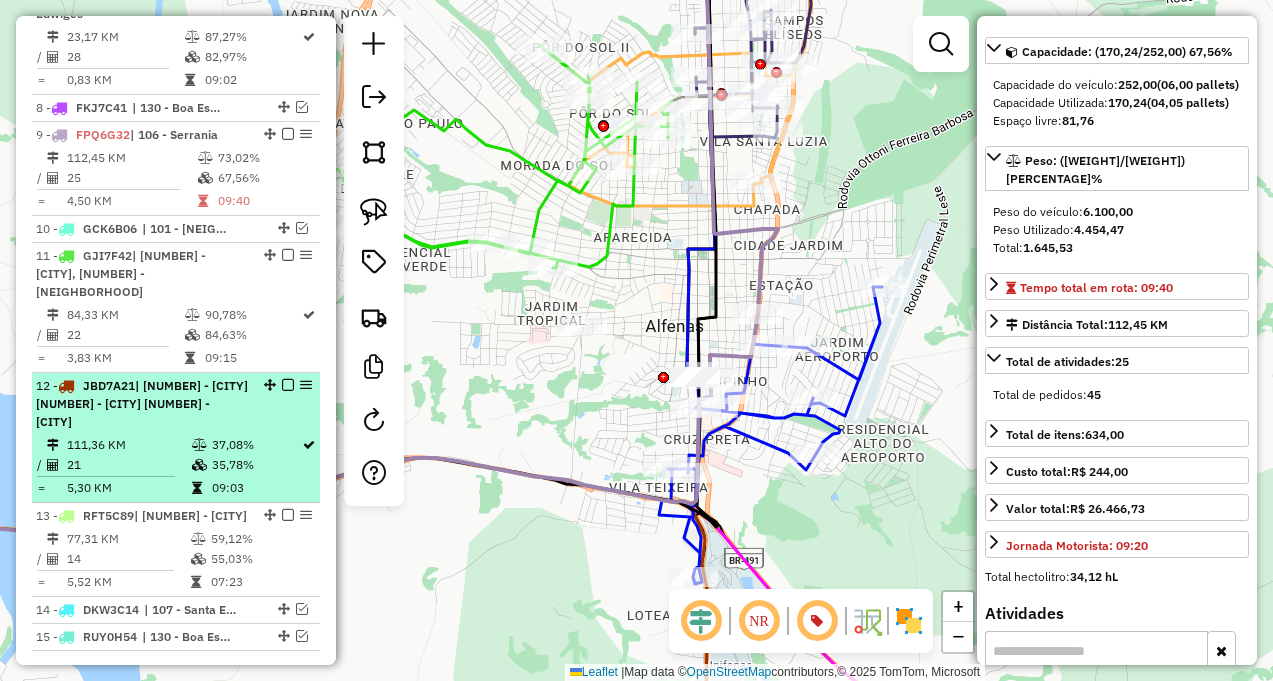 scroll, scrollTop: 1291, scrollLeft: 0, axis: vertical 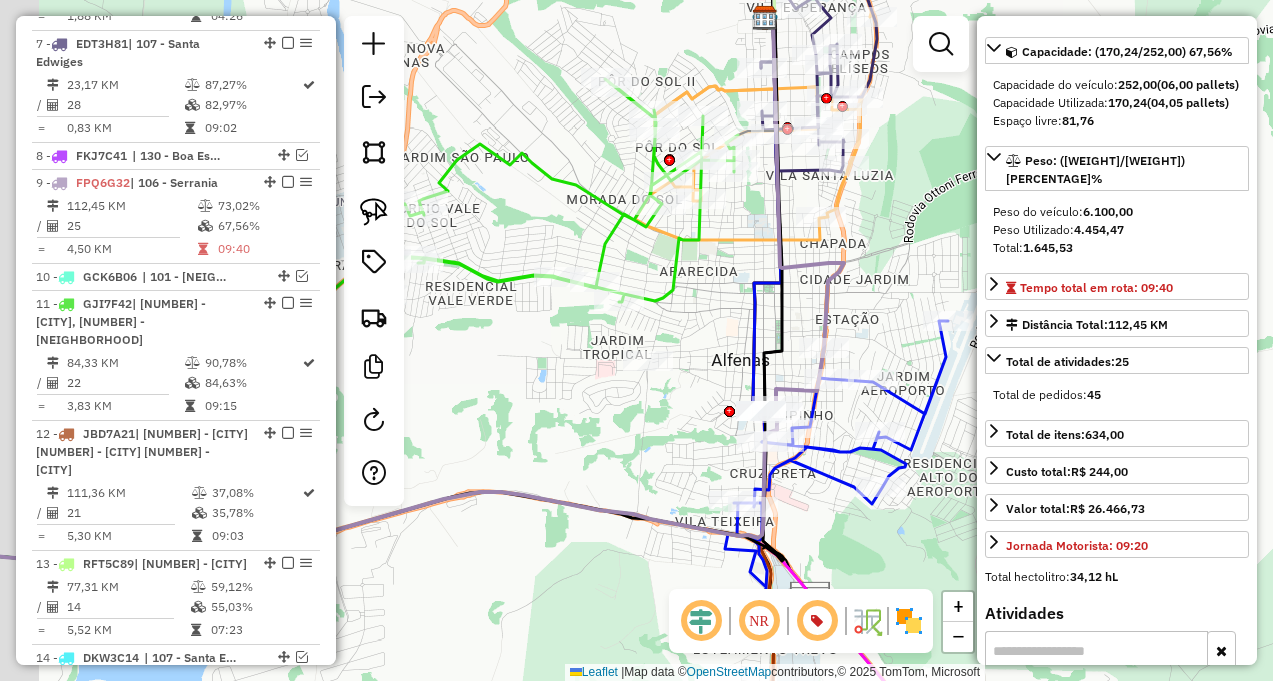 drag, startPoint x: 406, startPoint y: 378, endPoint x: 501, endPoint y: 441, distance: 113.99123 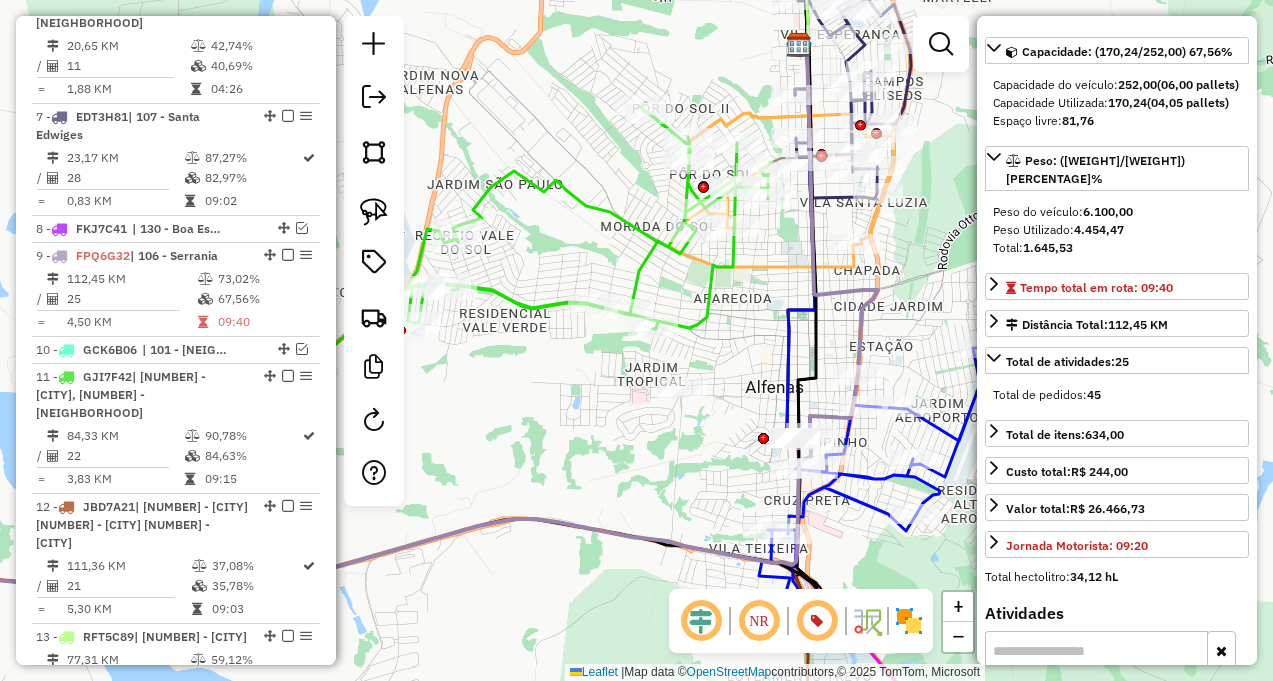 scroll, scrollTop: 1191, scrollLeft: 0, axis: vertical 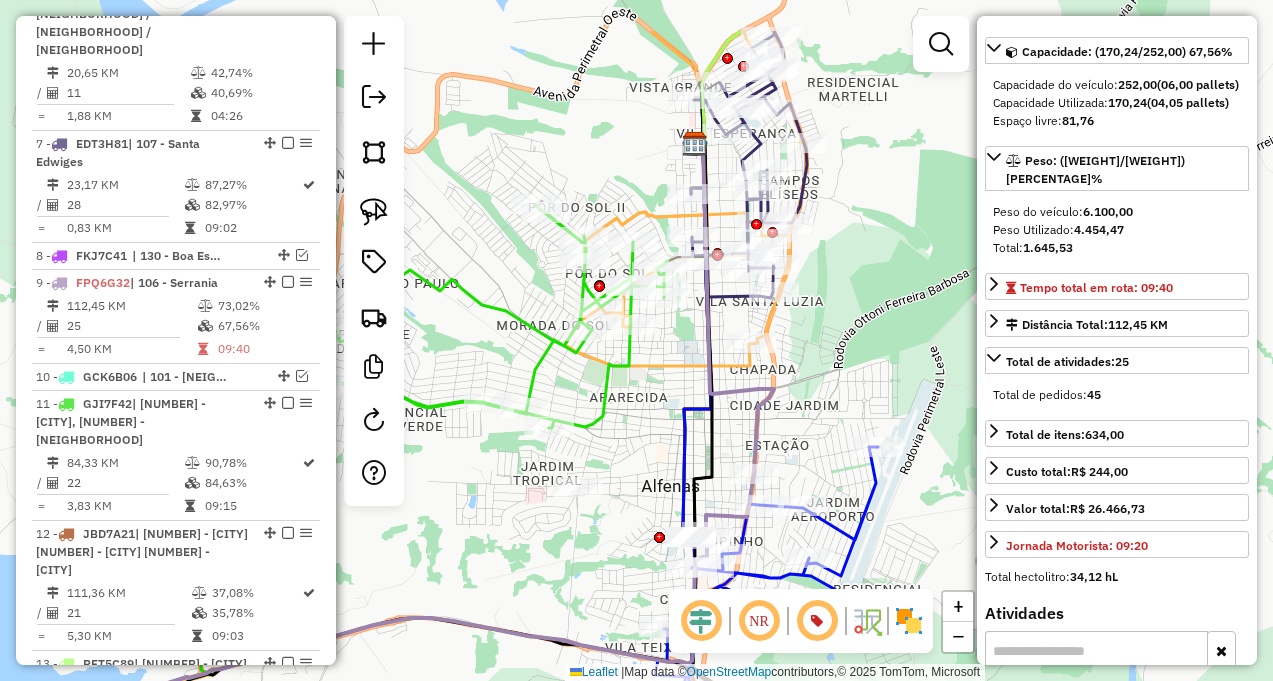drag, startPoint x: 749, startPoint y: 287, endPoint x: 619, endPoint y: 389, distance: 165.23923 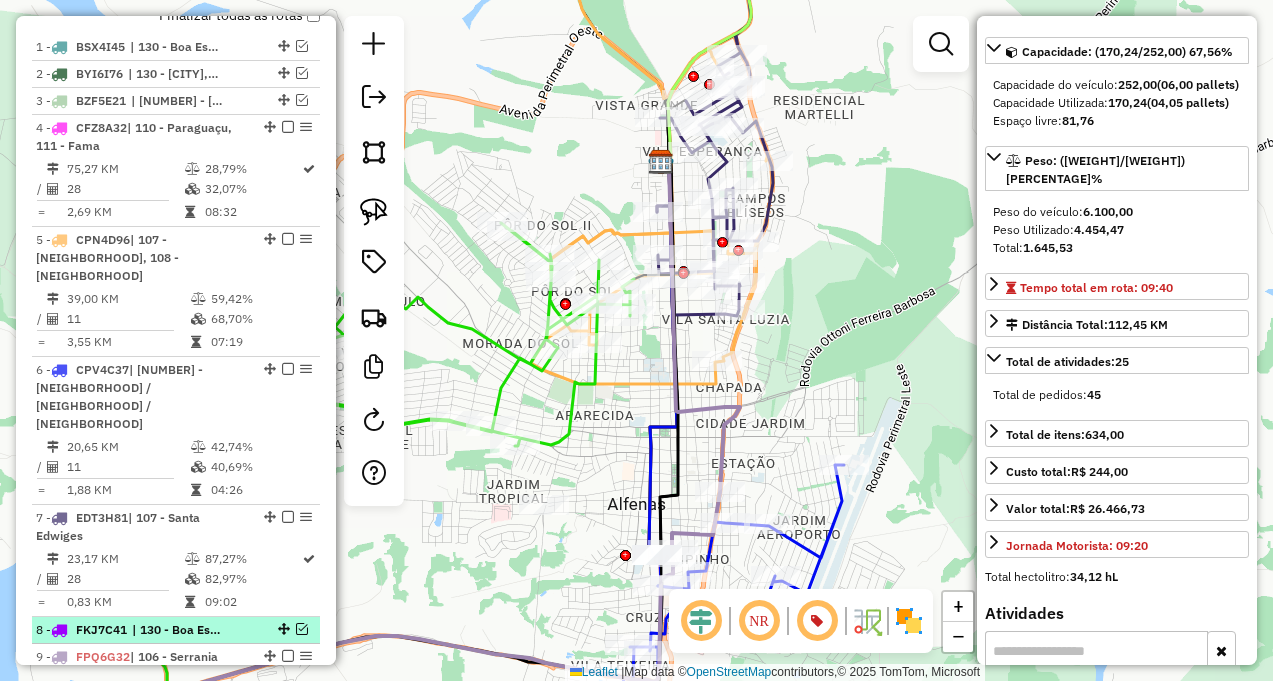 scroll, scrollTop: 791, scrollLeft: 0, axis: vertical 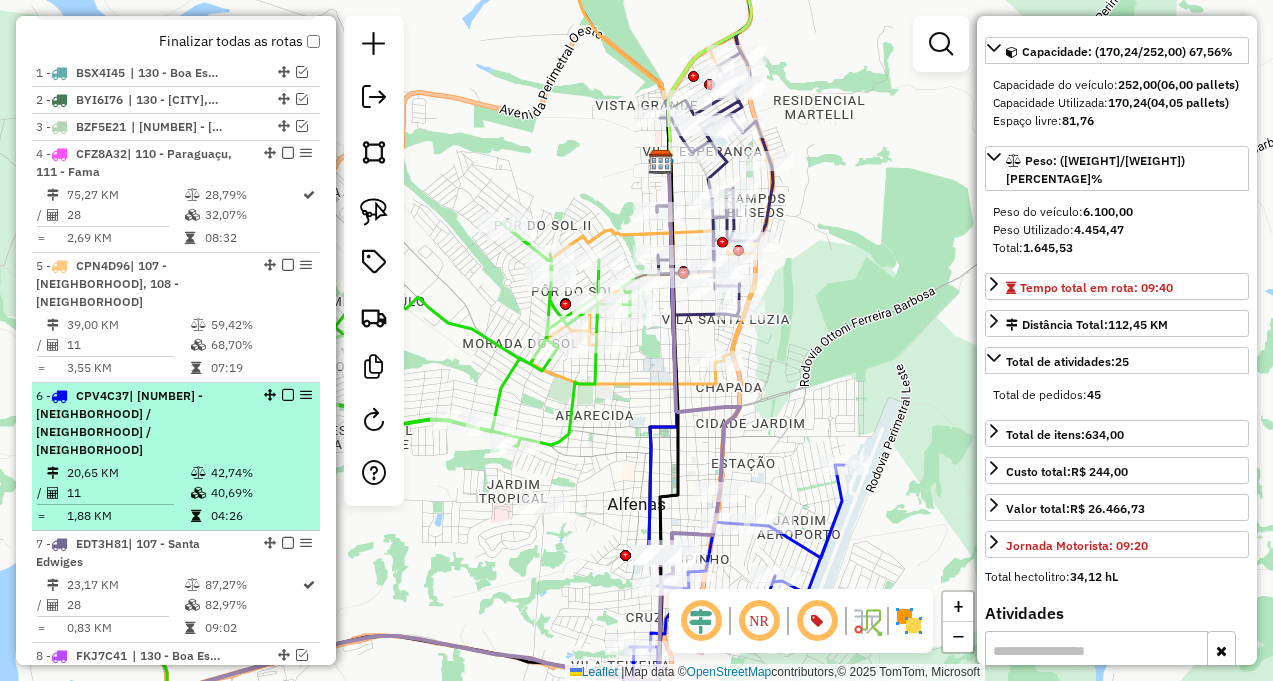 click on "6 -       CPV4C37   | 101 - [NEIGHBORHOOD] / [NEIGHBORHOOD] / [NEIGHBORHOOD]" at bounding box center [142, 423] 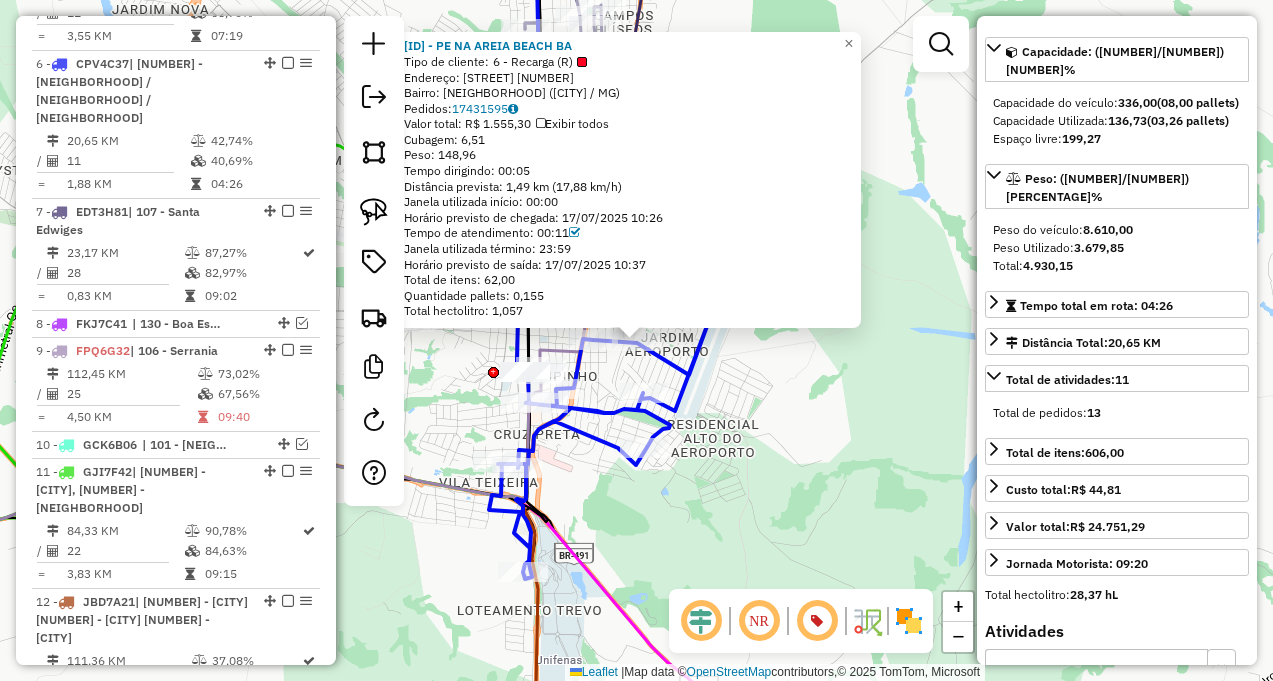 scroll, scrollTop: 1140, scrollLeft: 0, axis: vertical 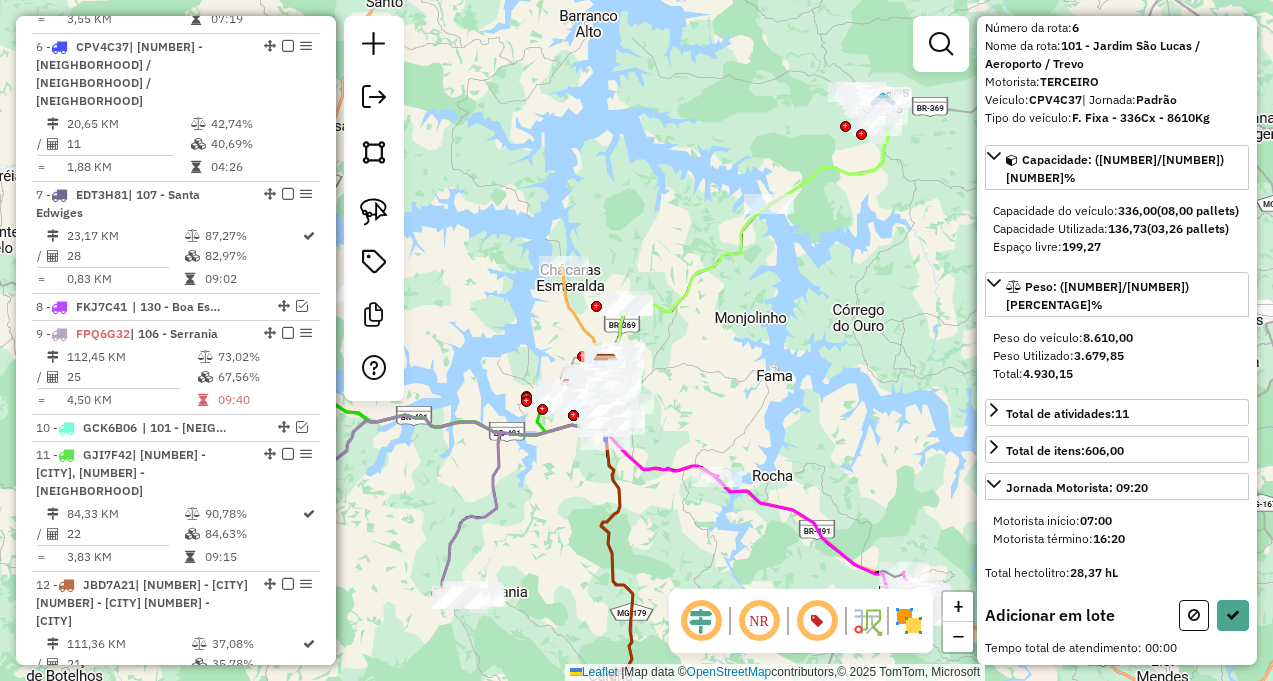 drag, startPoint x: 614, startPoint y: 535, endPoint x: 506, endPoint y: 412, distance: 163.68567 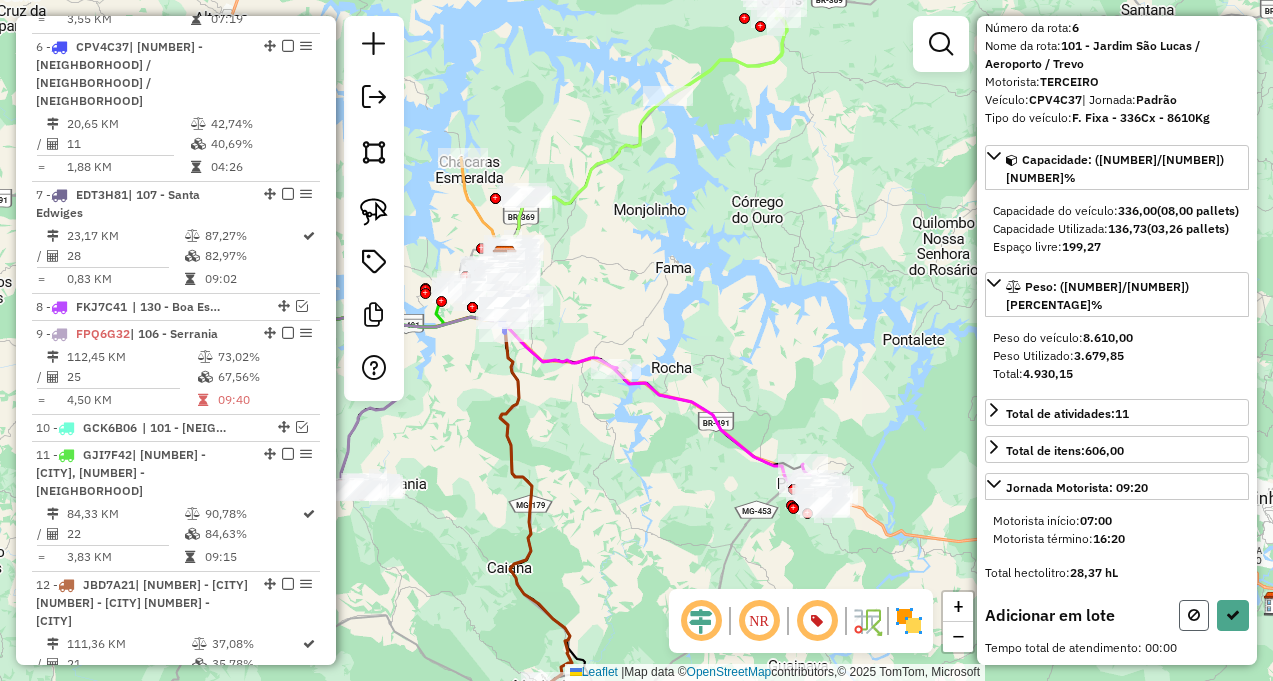 click at bounding box center [1194, 615] 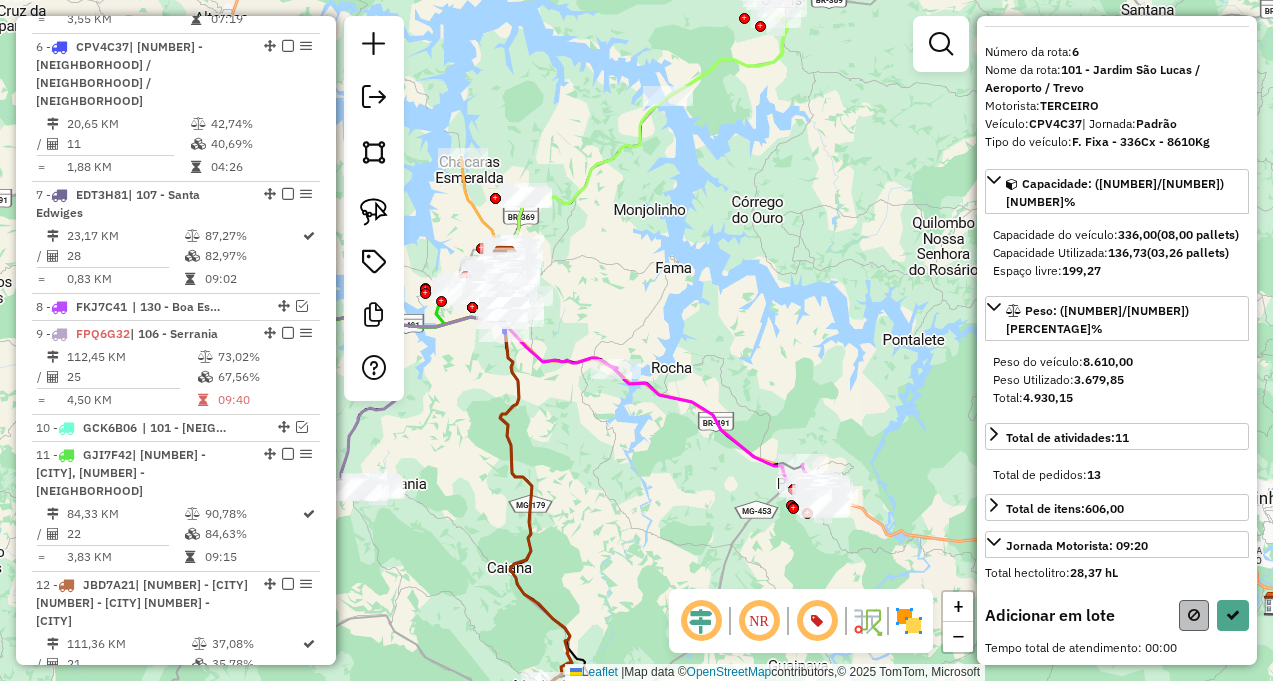 select on "**********" 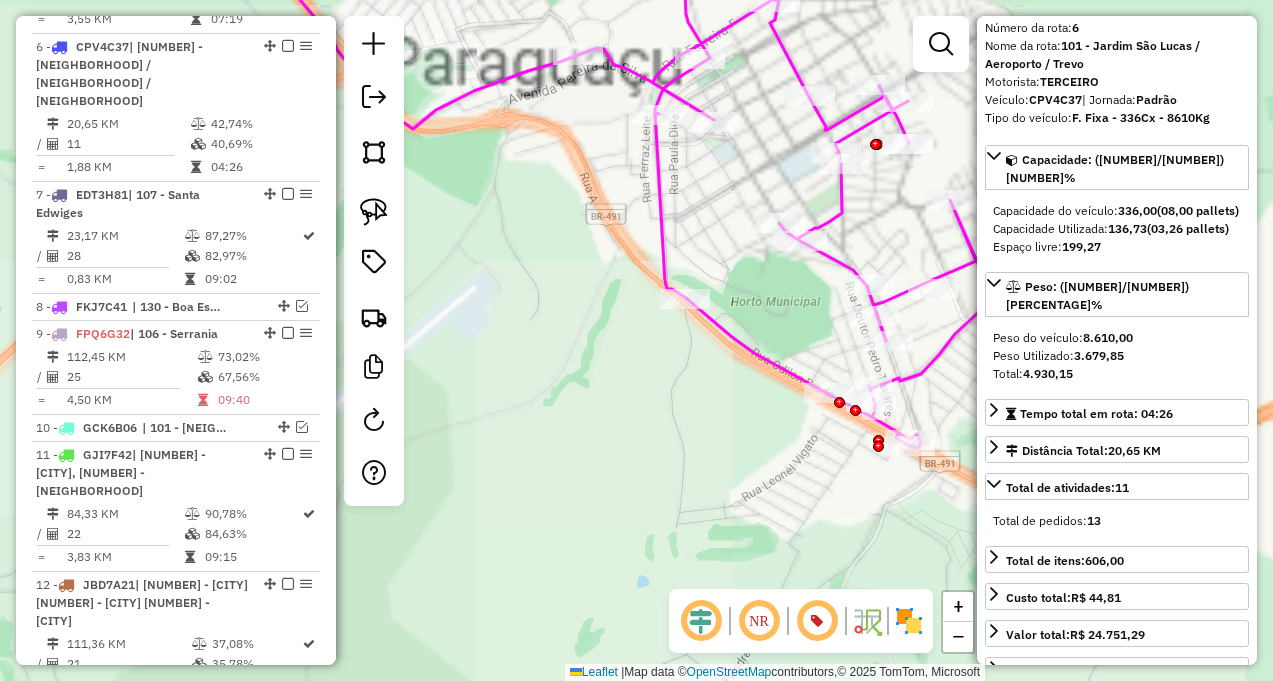 drag, startPoint x: 835, startPoint y: 440, endPoint x: 747, endPoint y: 471, distance: 93.30059 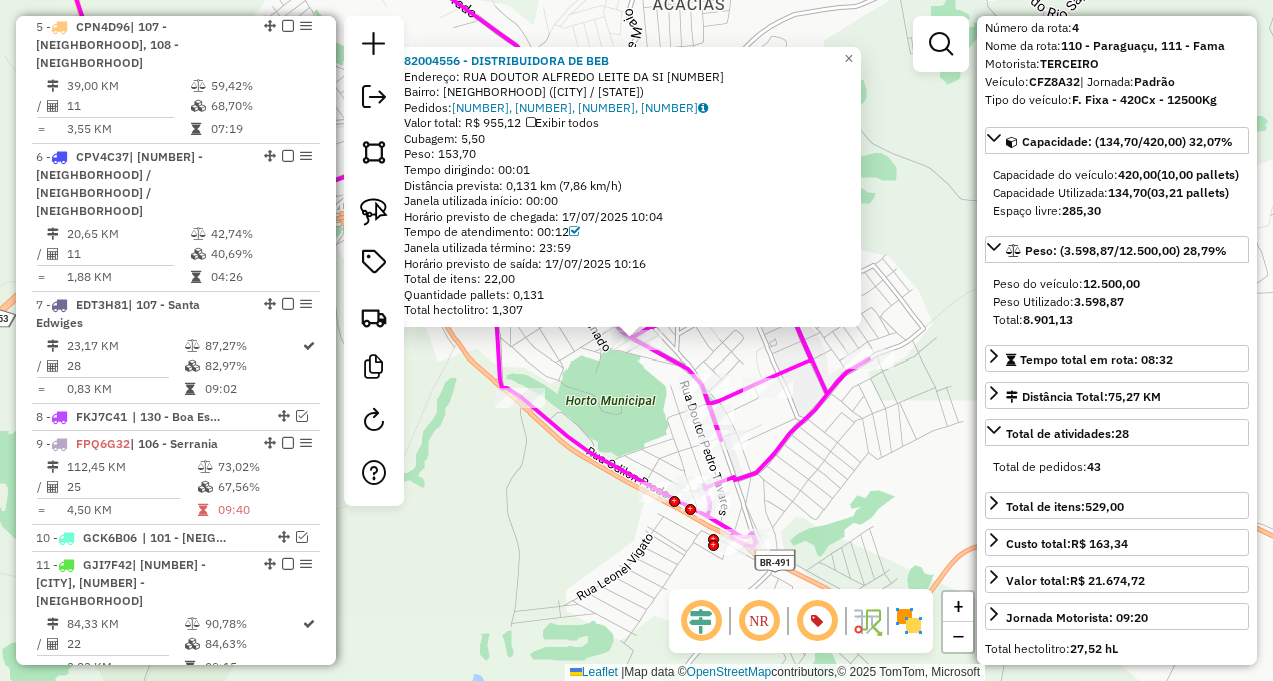 scroll, scrollTop: 916, scrollLeft: 0, axis: vertical 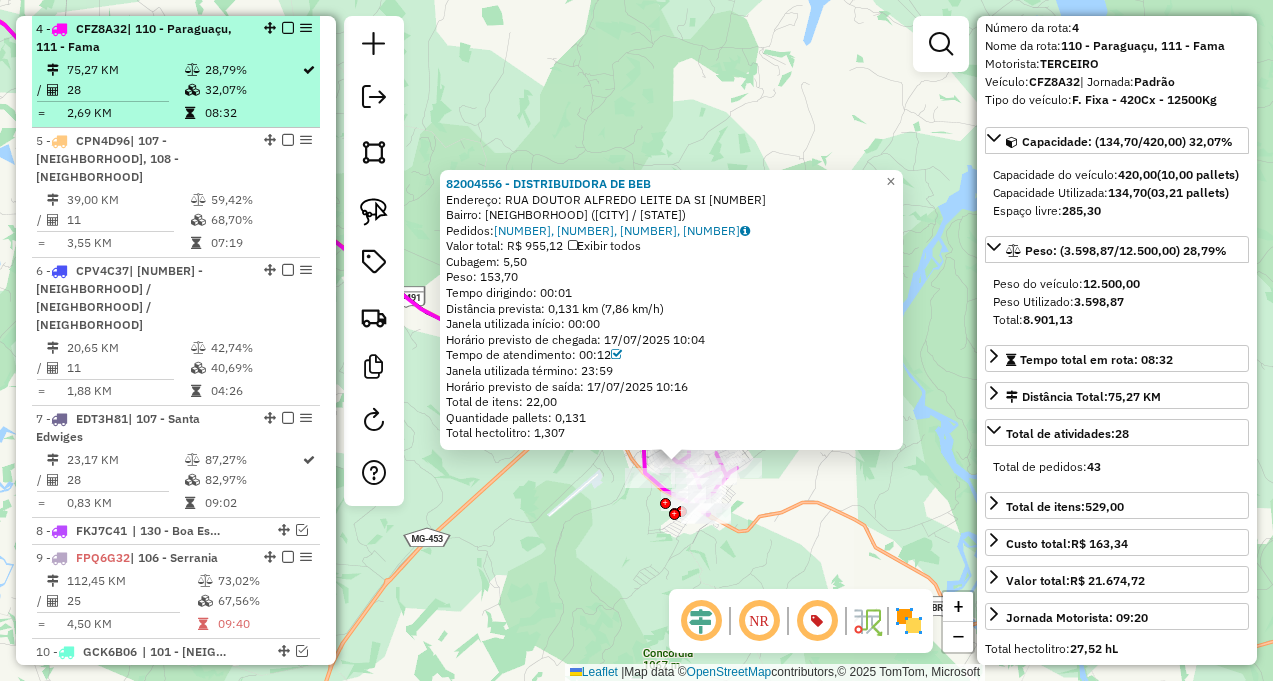 click at bounding box center (288, 28) 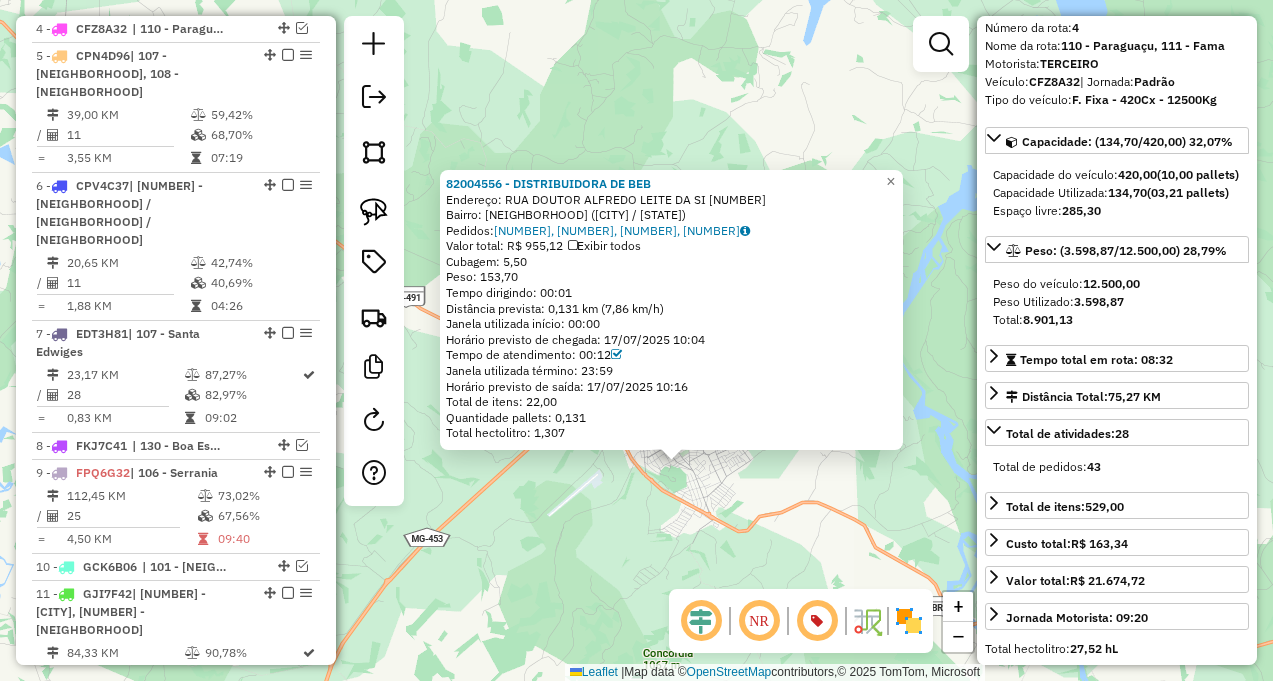 click on "82004556 - [COMPANY_NAME]  Endereço:  [STREET_NAME] [STREET_NUMBER]   Bairro: [NEIGHBORHOOD] ([CITY] / MG)   Pedidos:  17431380, 17431407, 17431378, 17431377   Valor total: R$ 955,12   Exibir todos   Cubagem: 5,50  Peso: 153,70  Tempo dirigindo: 00:01   Distância prevista: 0,131 km (7,86 km/h)   Janela utilizada início: 00:00   Horário previsto de chegada: 17/07/2025 10:04   Tempo de atendimento: 00:12   Janela utilizada término: 23:59   Horário previsto de saída: 17/07/2025 10:16   Total de itens: 22,00   Quantidade pallets: 0,131   Total hectolitro: 1,307  × Janela de atendimento Grade de atendimento Capacidade Transportadoras Veículos Cliente Pedidos  Rotas Selecione os dias de semana para filtrar as janelas de atendimento  Seg   Ter   Qua   Qui   Sex   Sáb   Dom  Informe o período da janela de atendimento: De: Até:  Filtrar exatamente a janela do cliente  Considerar janela de atendimento padrão  Selecione os dias de semana para filtrar as grades de atendimento  Seg   Ter   Qua   Qui  +" 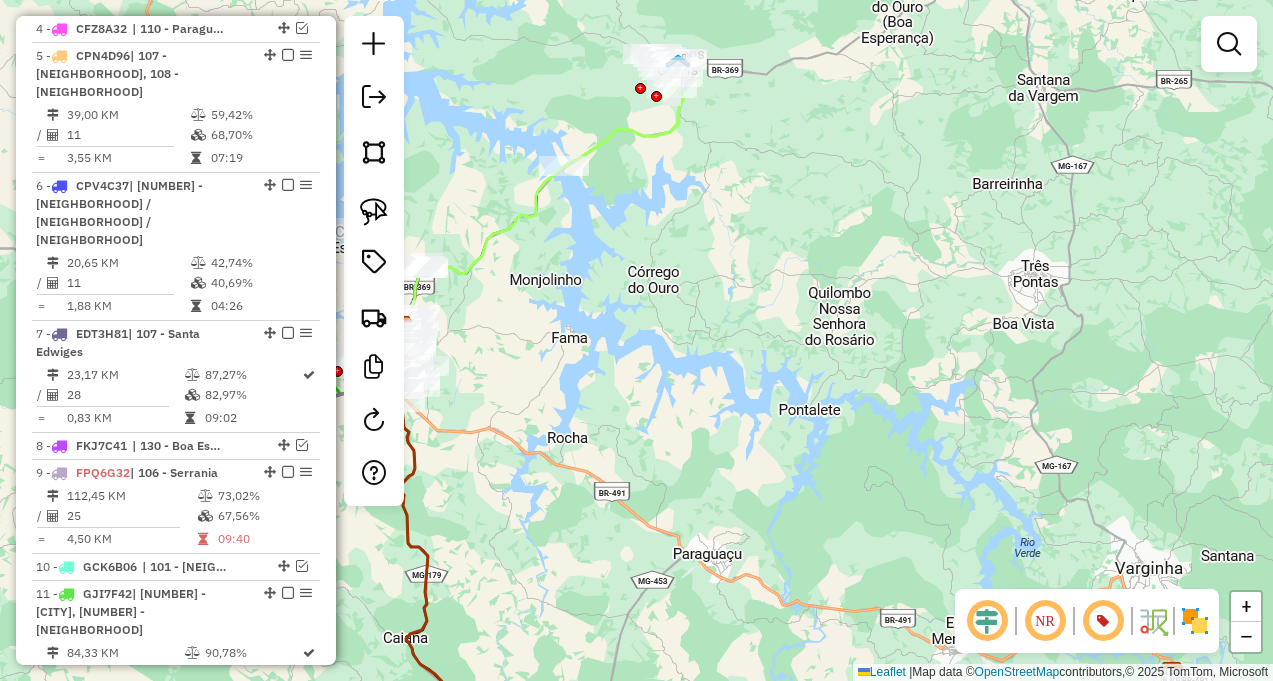 drag, startPoint x: 484, startPoint y: 417, endPoint x: 714, endPoint y: 492, distance: 241.9194 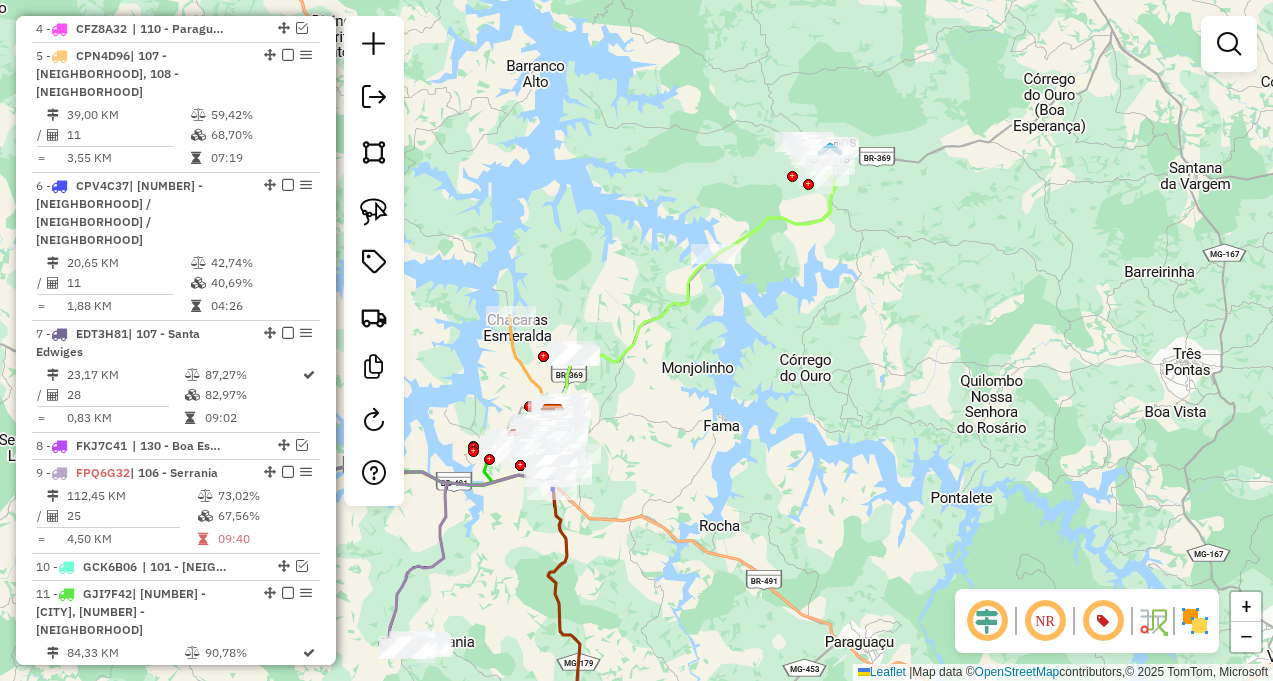 drag, startPoint x: 617, startPoint y: 451, endPoint x: 757, endPoint y: 540, distance: 165.89455 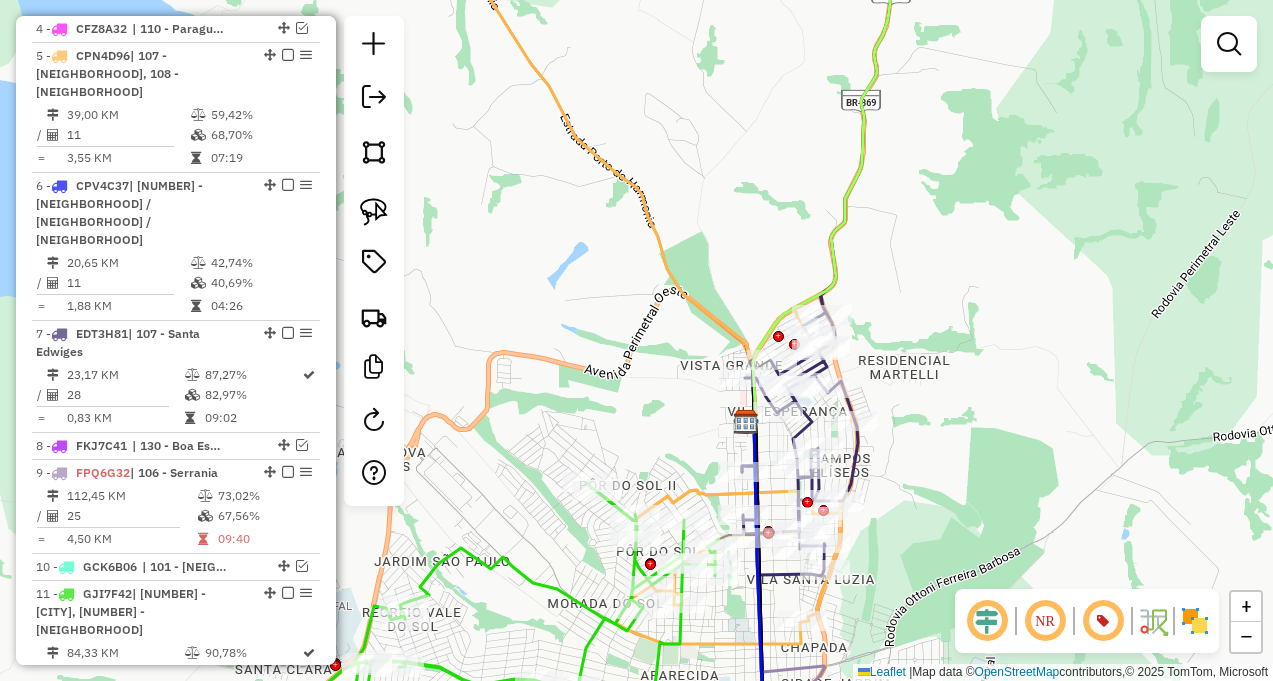 drag, startPoint x: 674, startPoint y: 479, endPoint x: 598, endPoint y: 341, distance: 157.54364 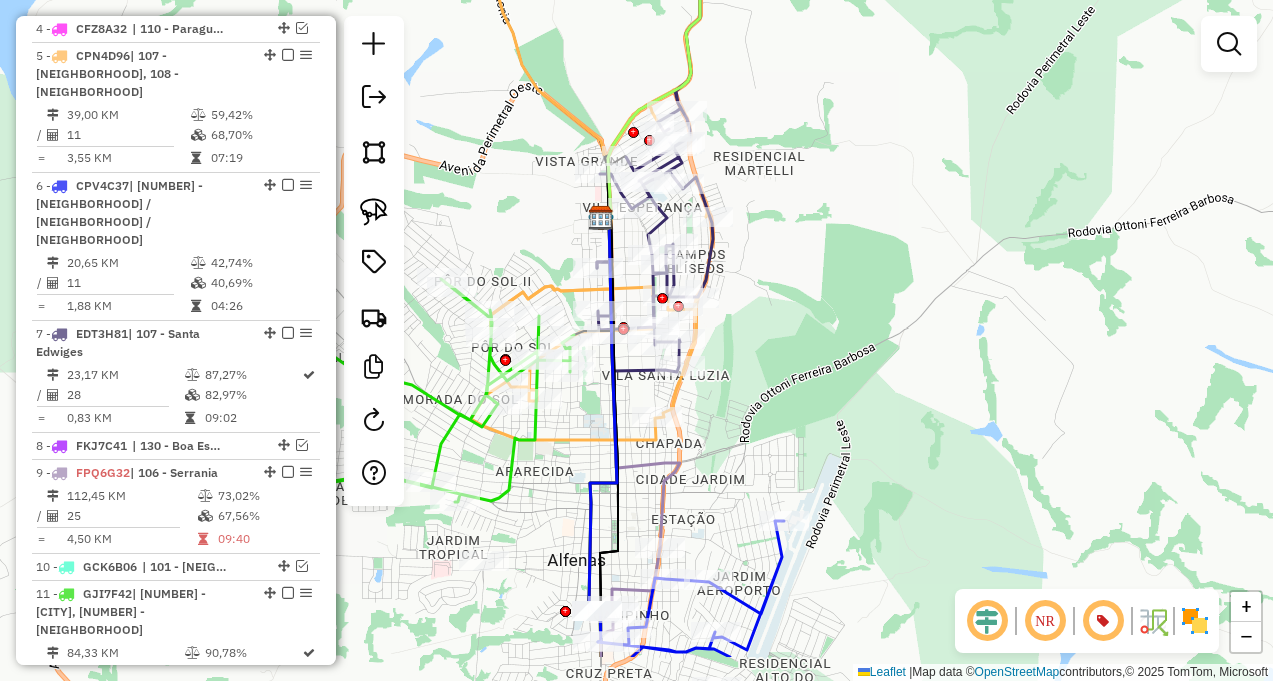 drag, startPoint x: 746, startPoint y: 584, endPoint x: 658, endPoint y: 485, distance: 132.45753 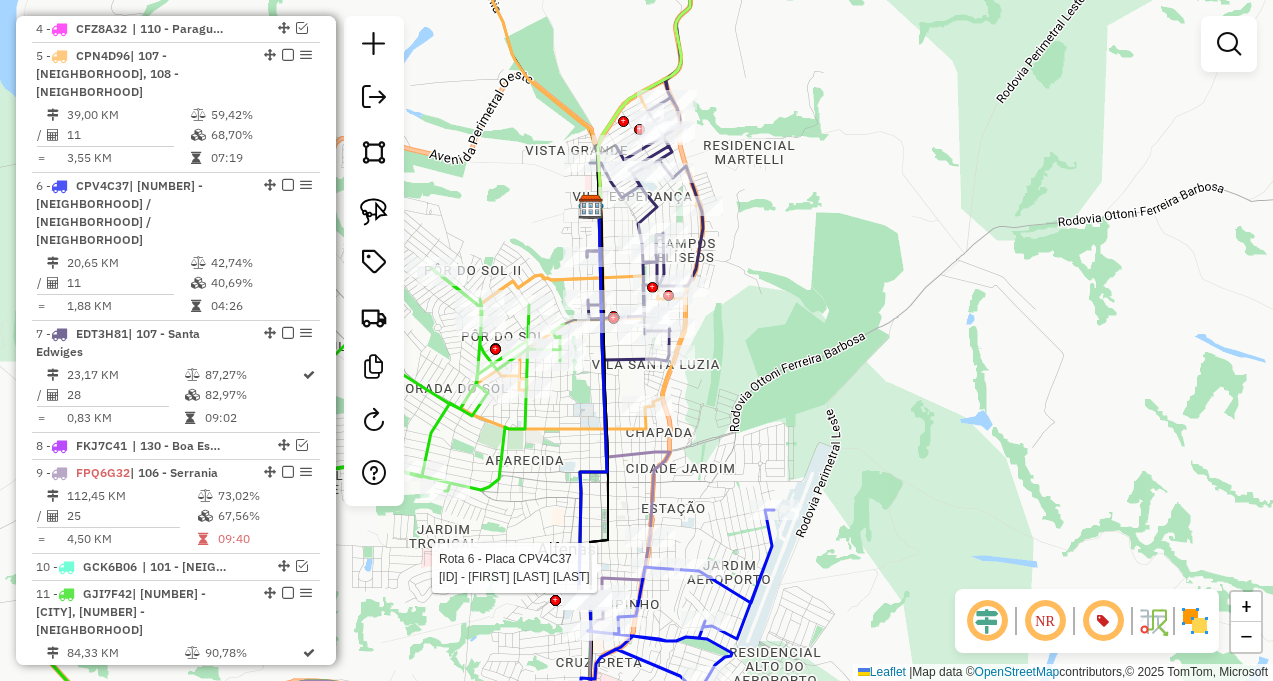select on "**********" 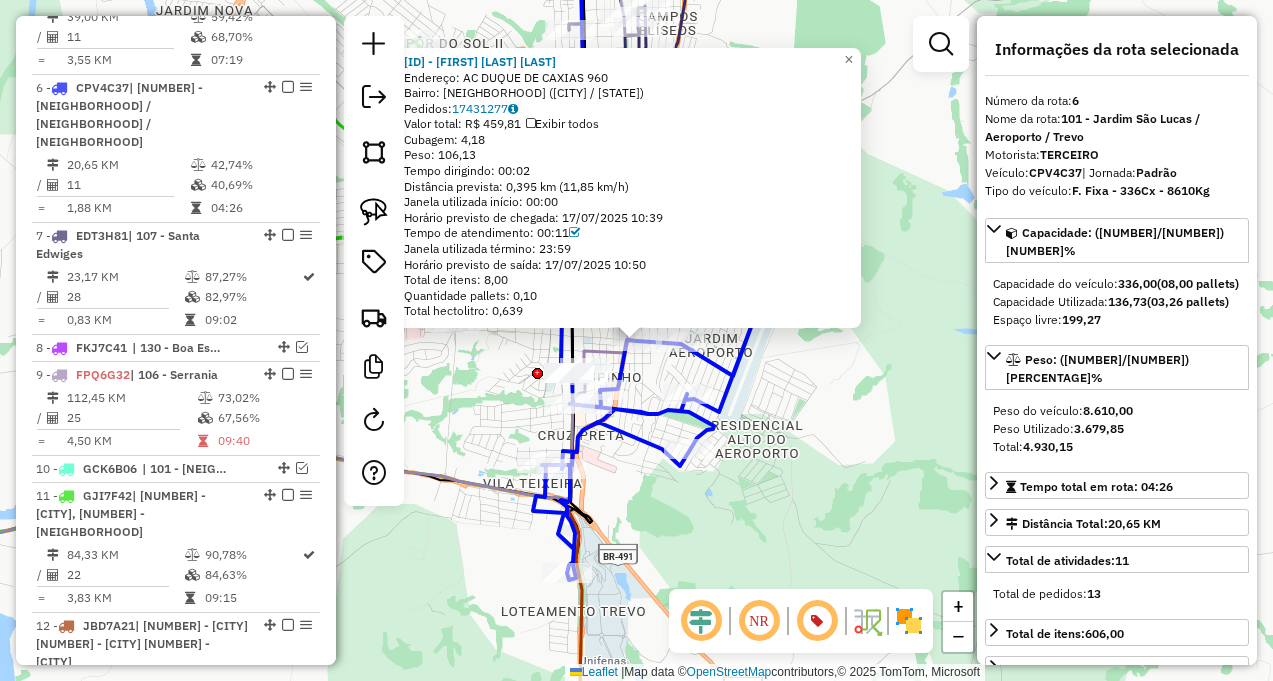 scroll, scrollTop: 1055, scrollLeft: 0, axis: vertical 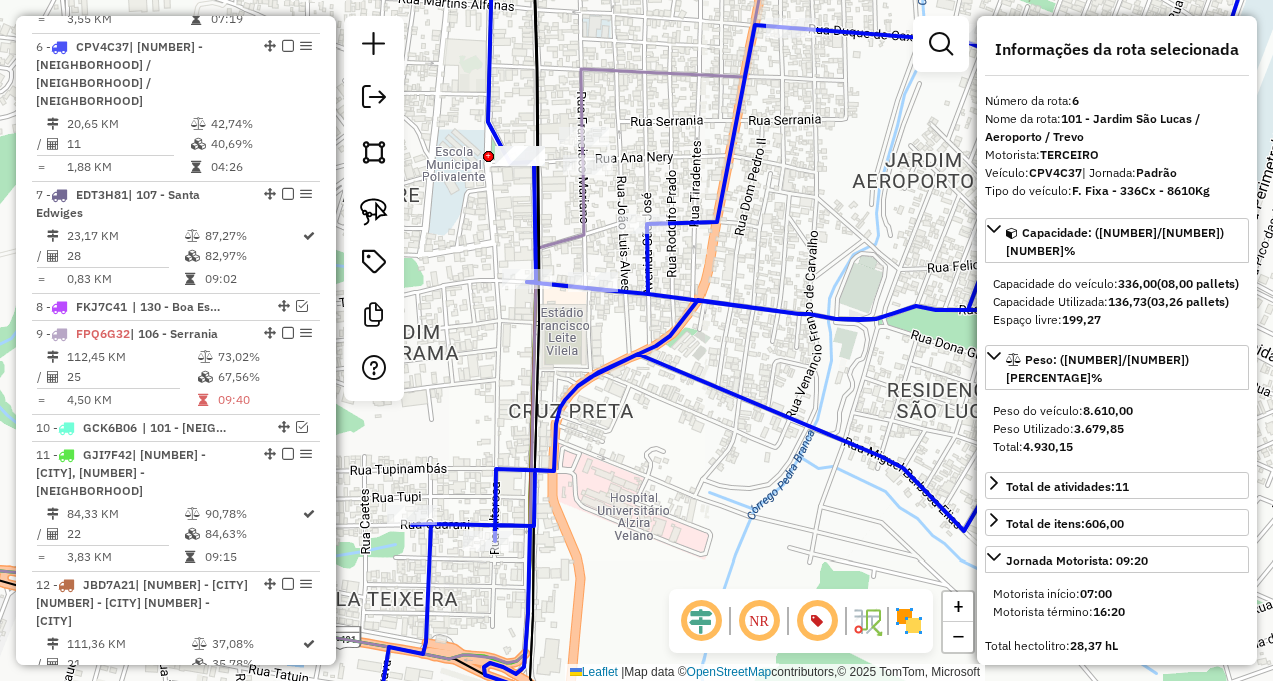 click 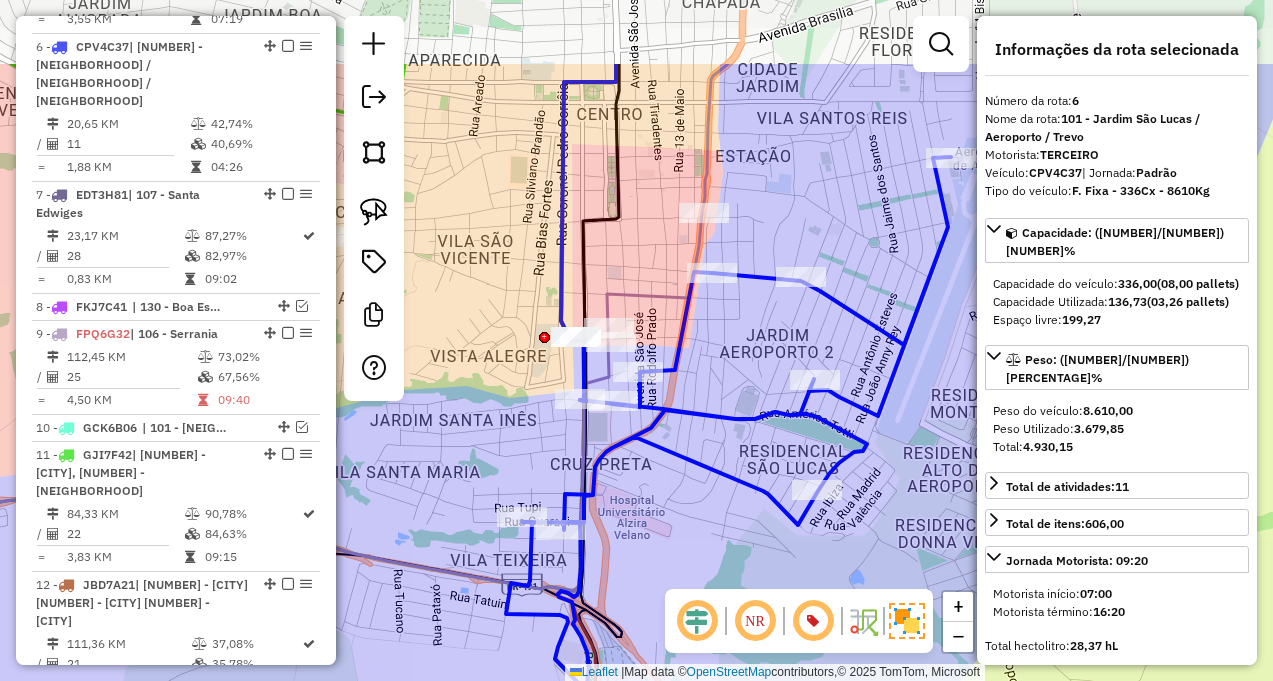 drag, startPoint x: 516, startPoint y: 328, endPoint x: 567, endPoint y: 454, distance: 135.93013 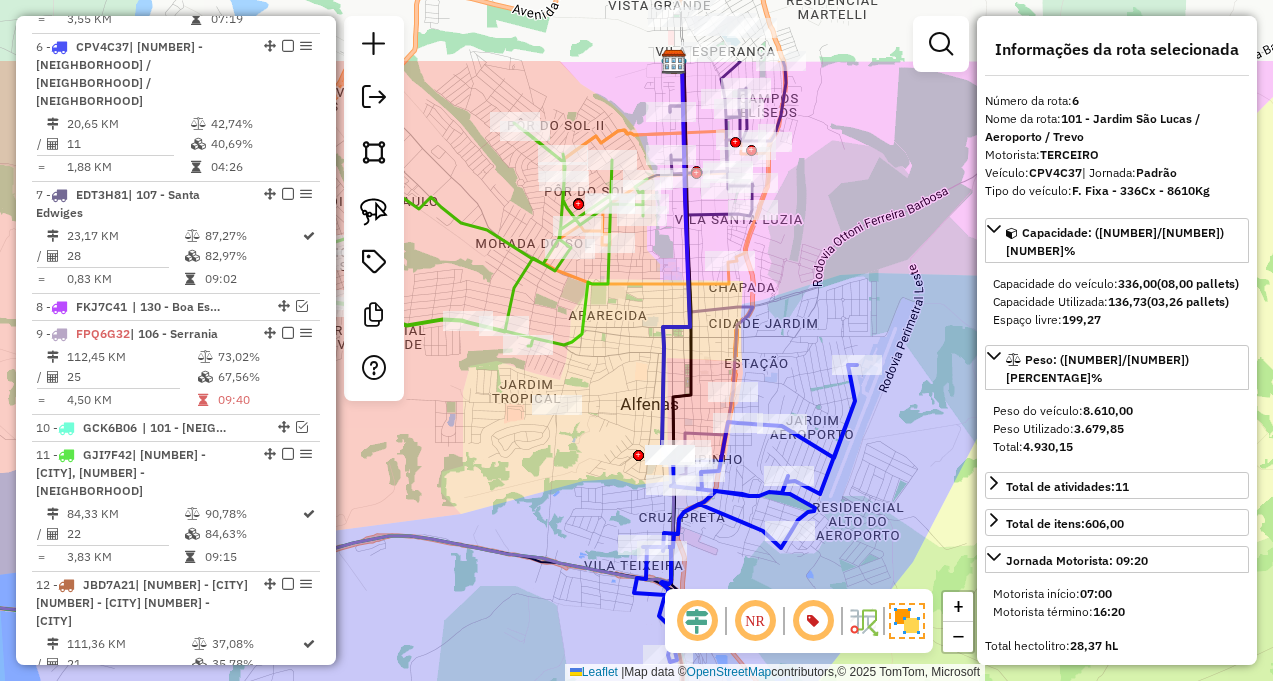 drag, startPoint x: 510, startPoint y: 251, endPoint x: 608, endPoint y: 355, distance: 142.89856 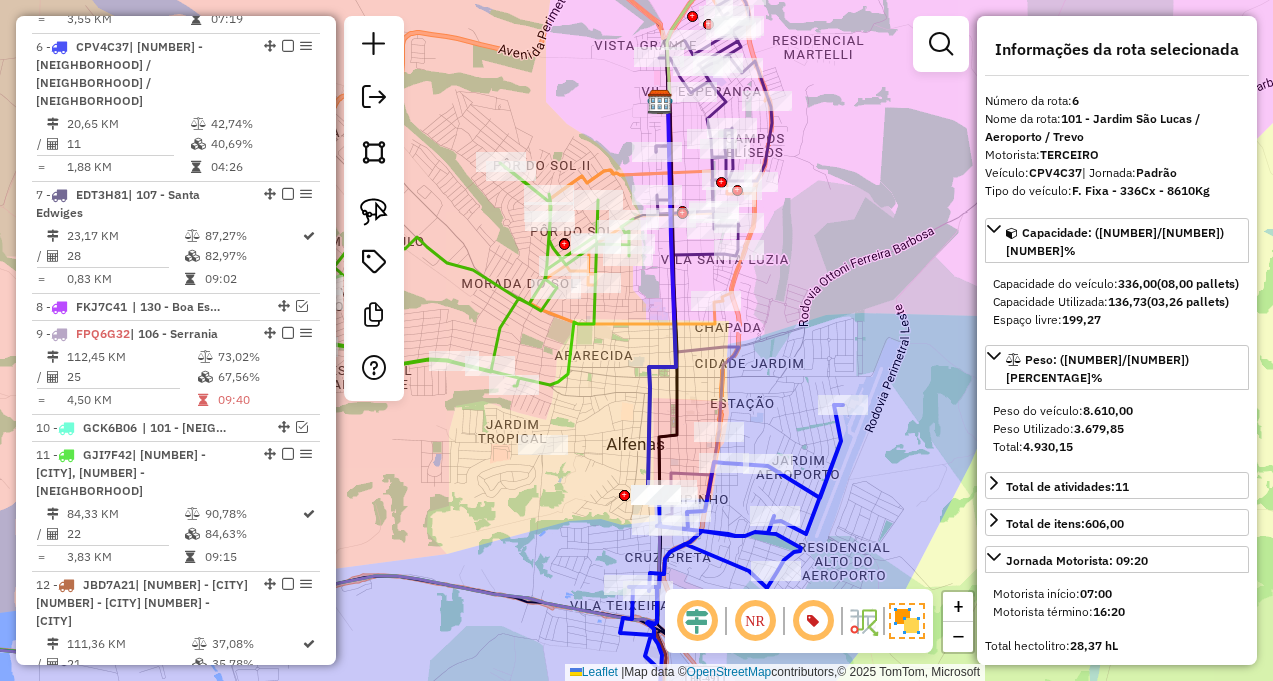 drag, startPoint x: 652, startPoint y: 335, endPoint x: 620, endPoint y: 432, distance: 102.14206 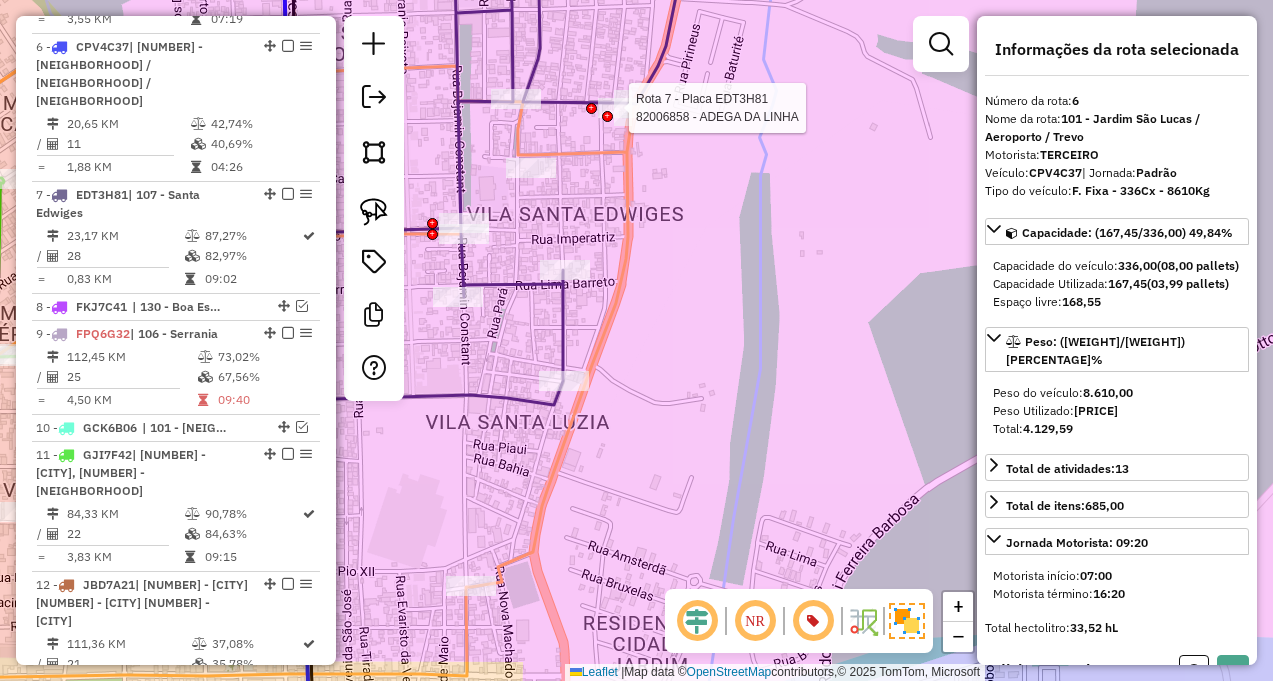 click 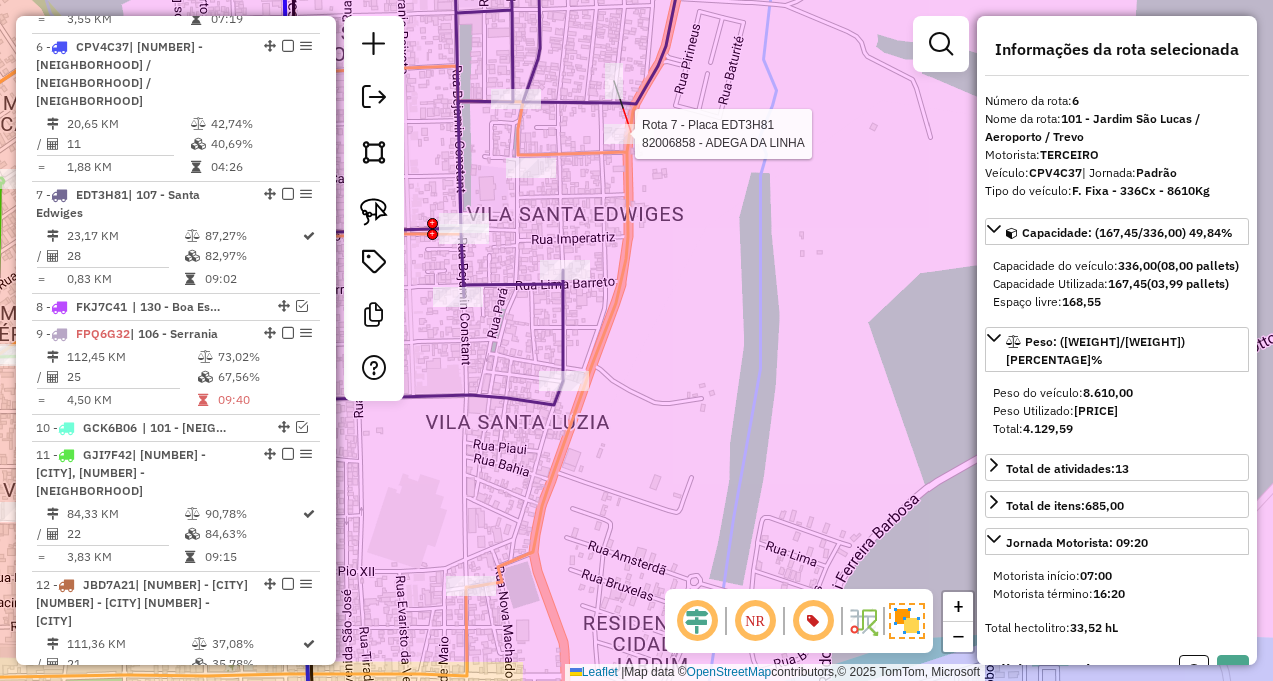 click 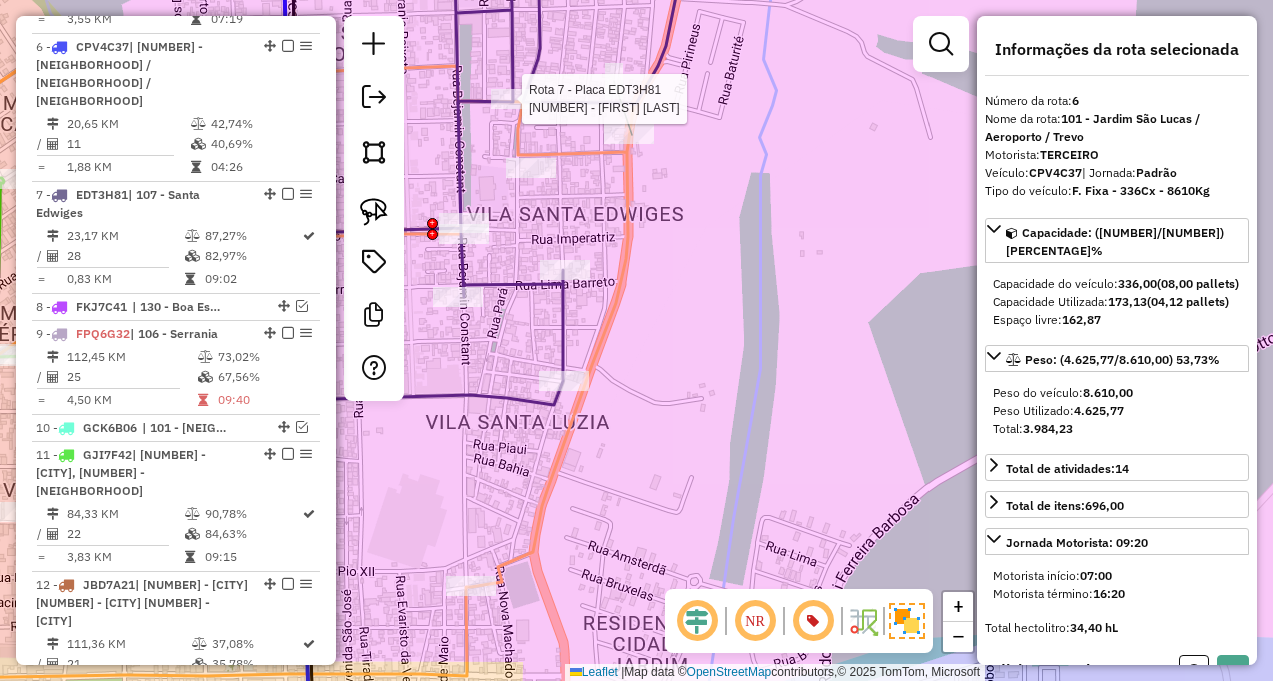 click 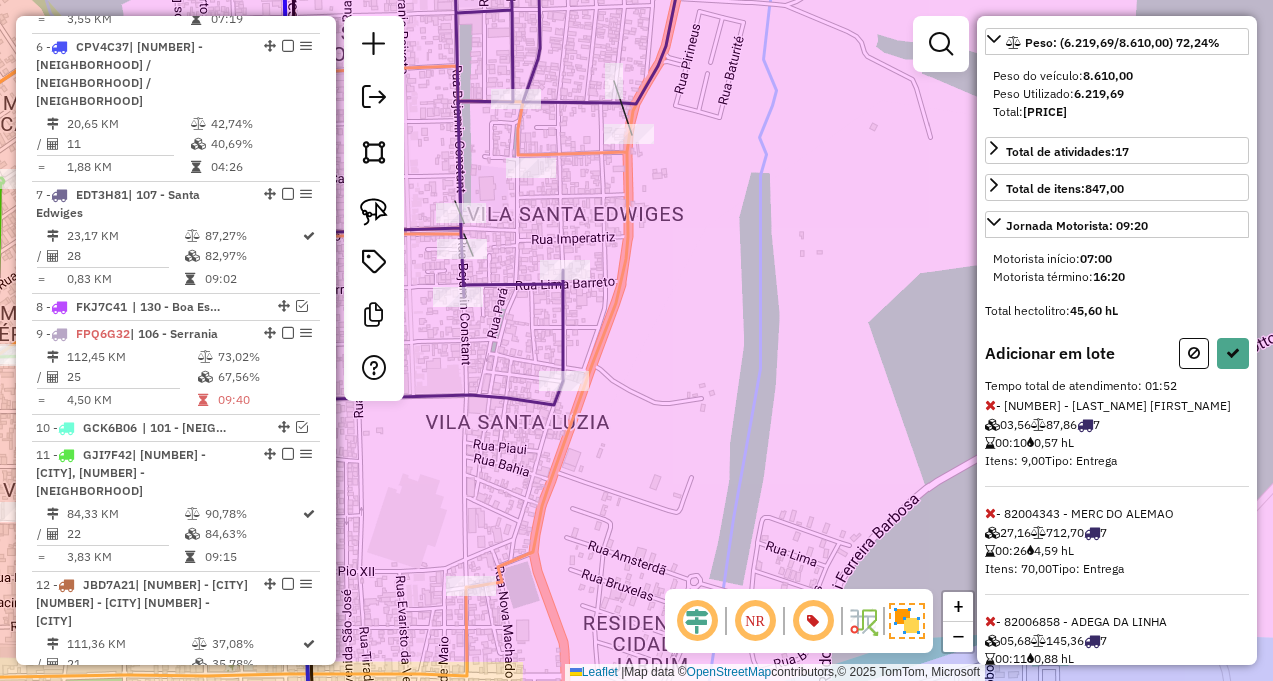 scroll, scrollTop: 300, scrollLeft: 0, axis: vertical 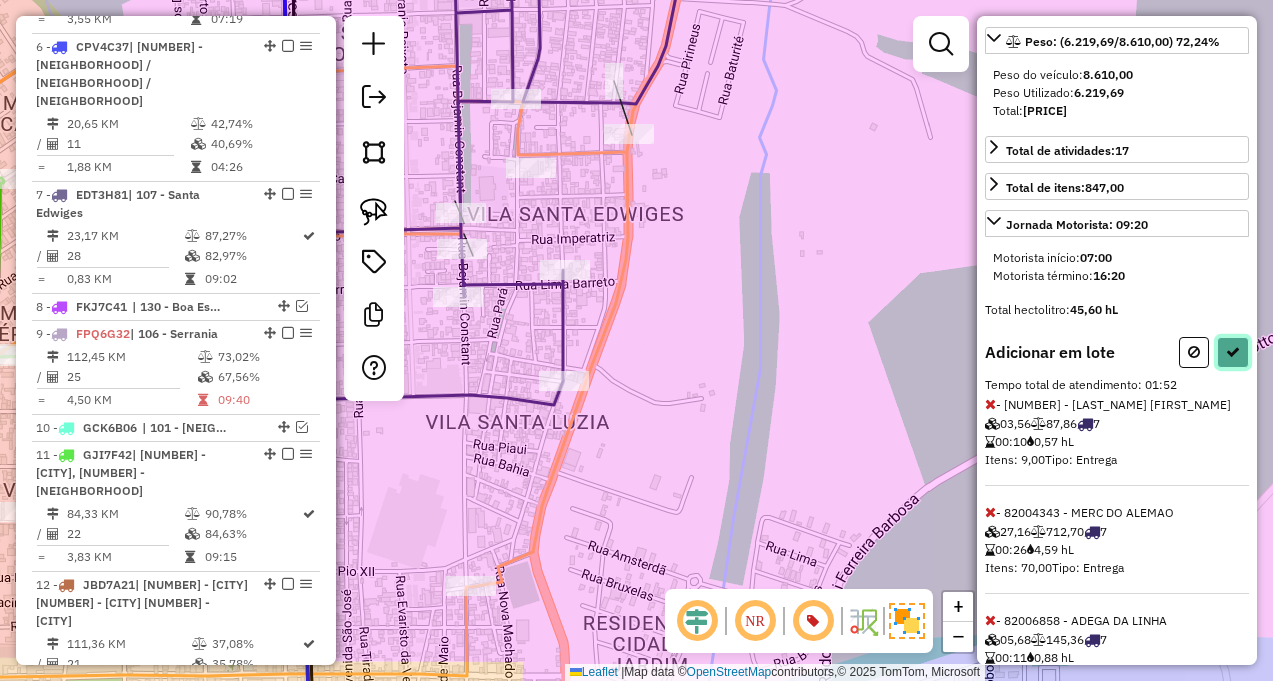 click at bounding box center [1233, 352] 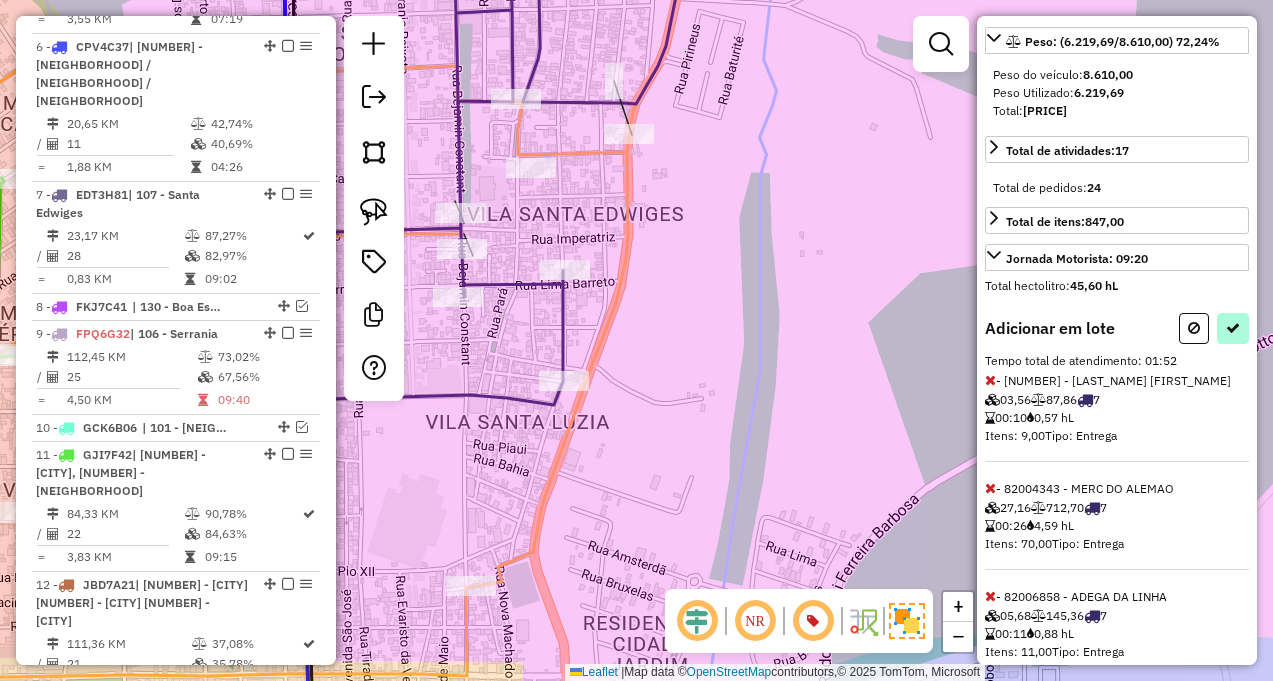 select on "**********" 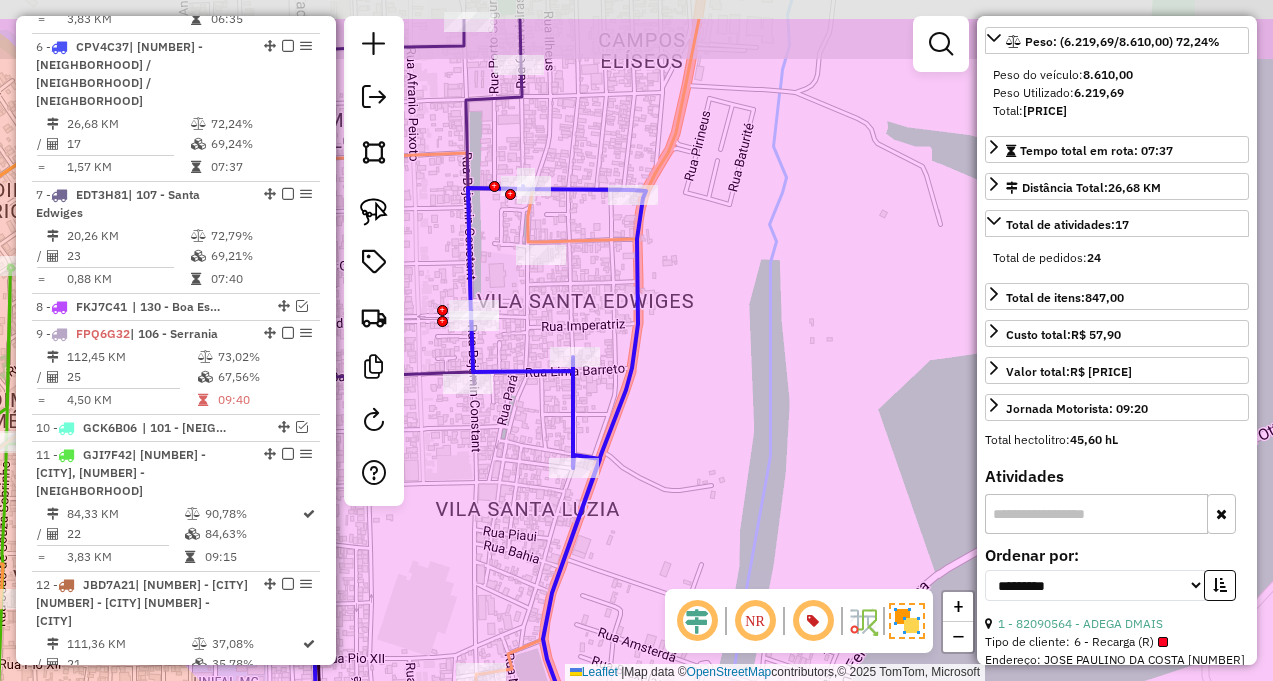 drag, startPoint x: 679, startPoint y: 286, endPoint x: 696, endPoint y: 403, distance: 118.22859 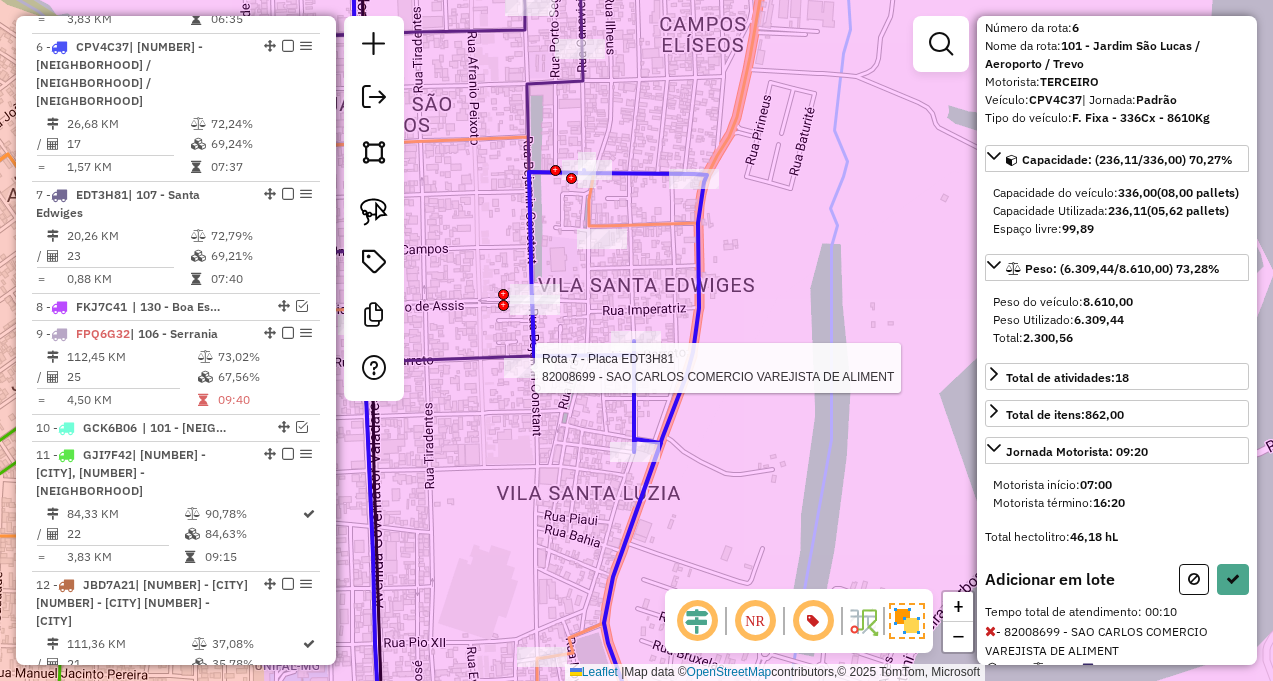scroll, scrollTop: 199, scrollLeft: 0, axis: vertical 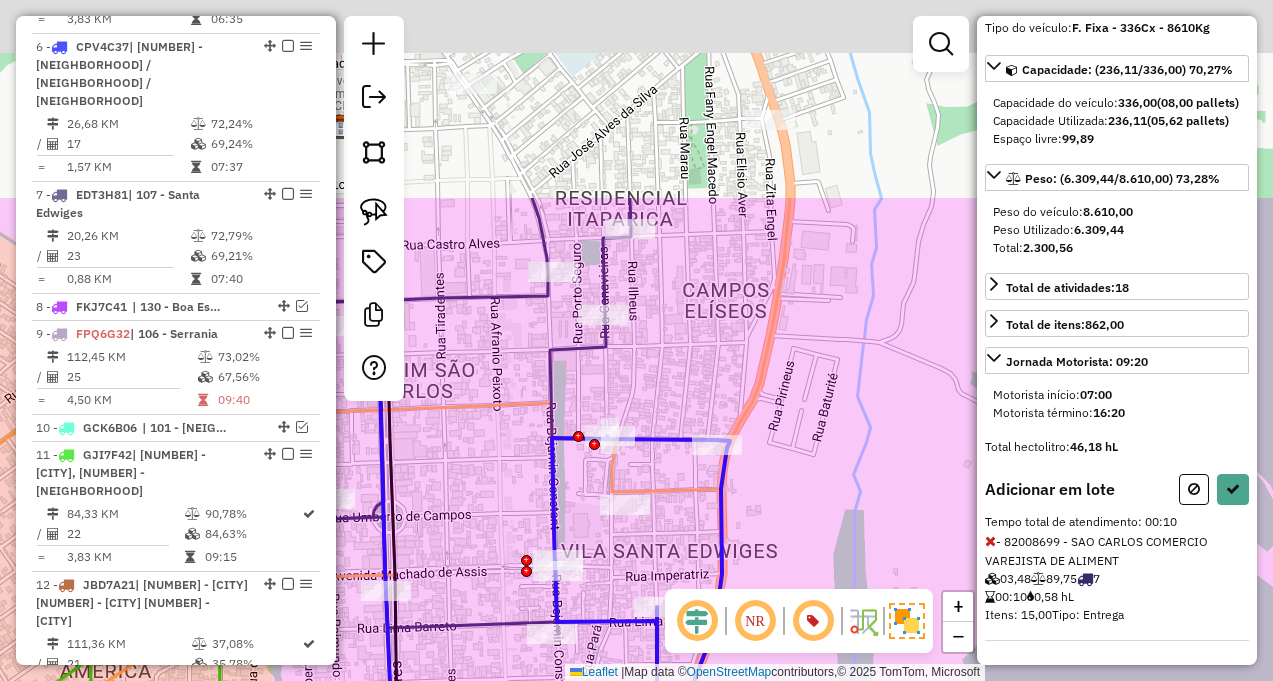 drag, startPoint x: 711, startPoint y: 158, endPoint x: 725, endPoint y: 378, distance: 220.445 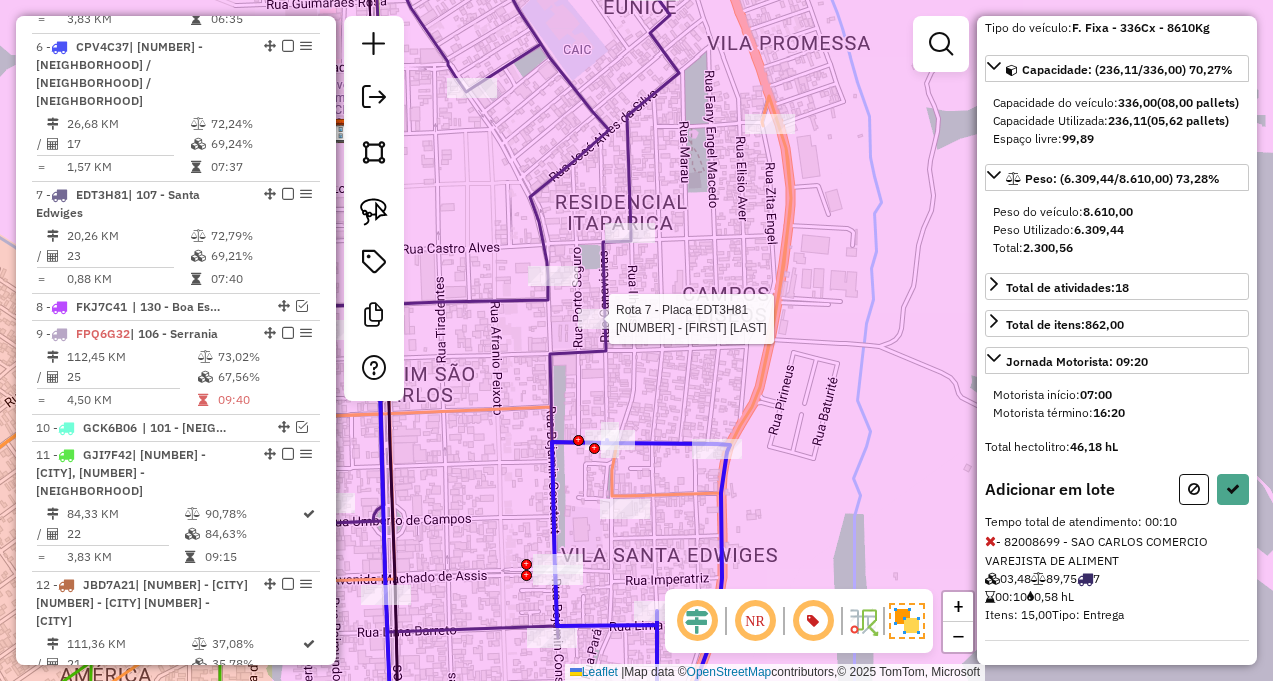 scroll, scrollTop: 300, scrollLeft: 0, axis: vertical 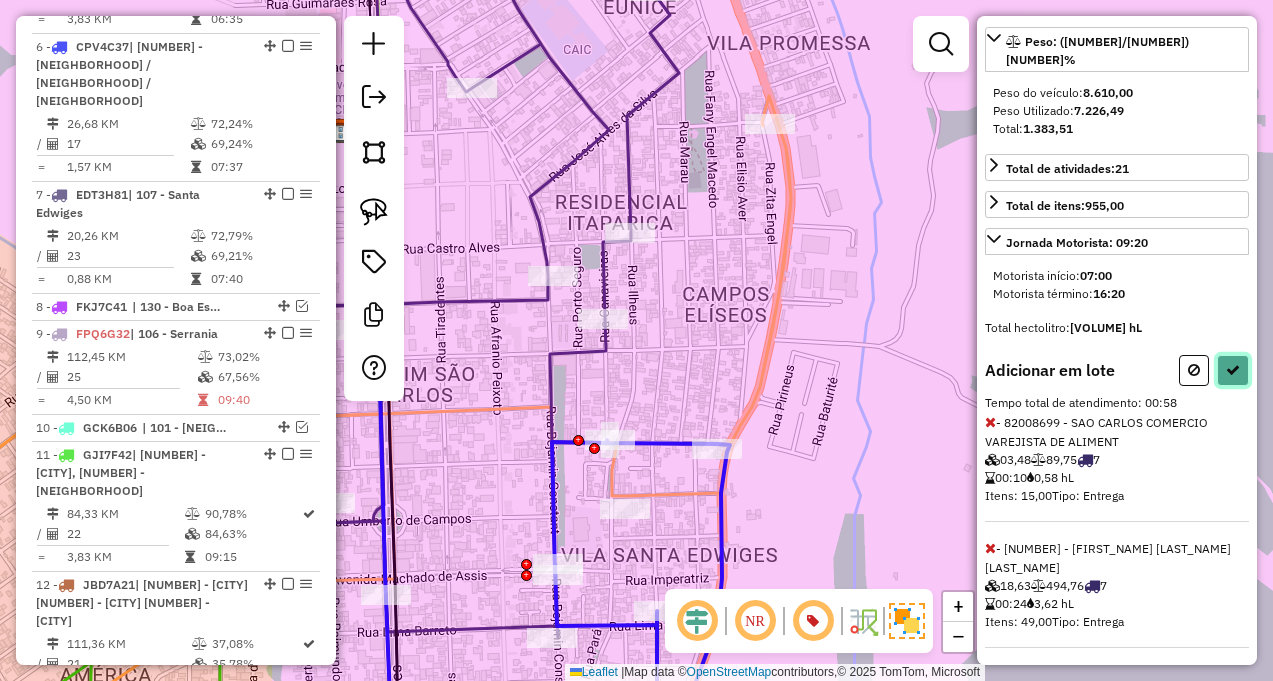 click at bounding box center (1233, 370) 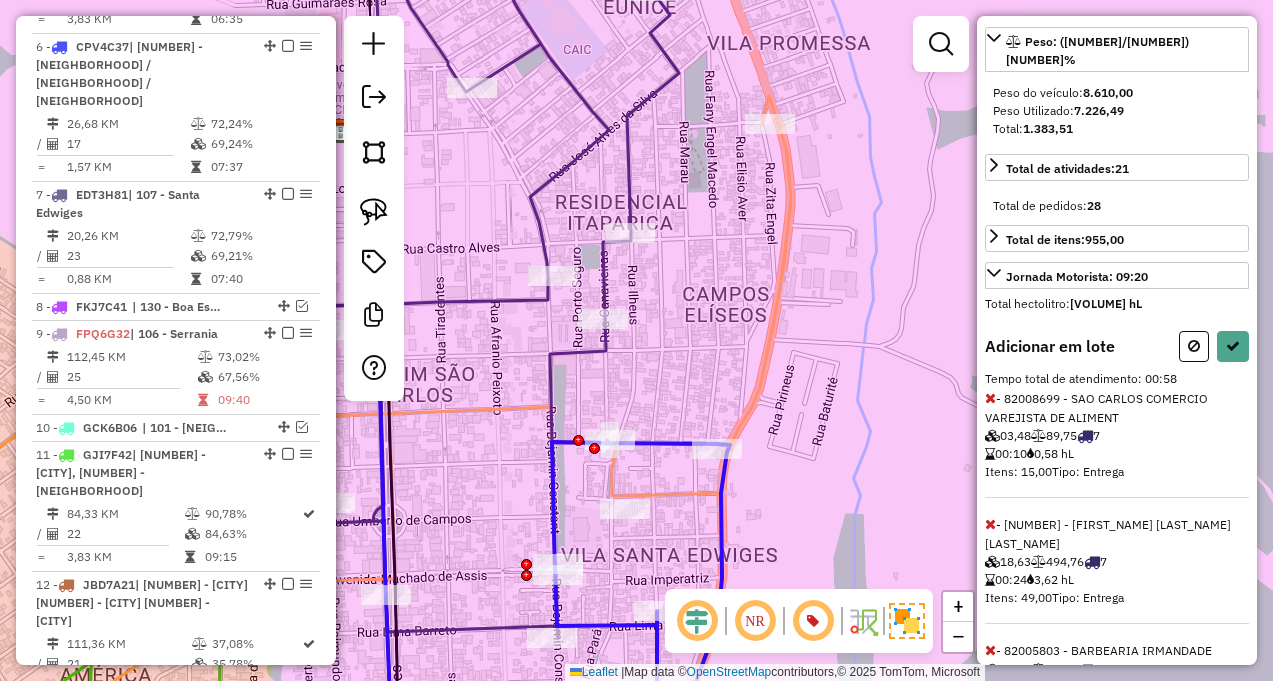select on "**********" 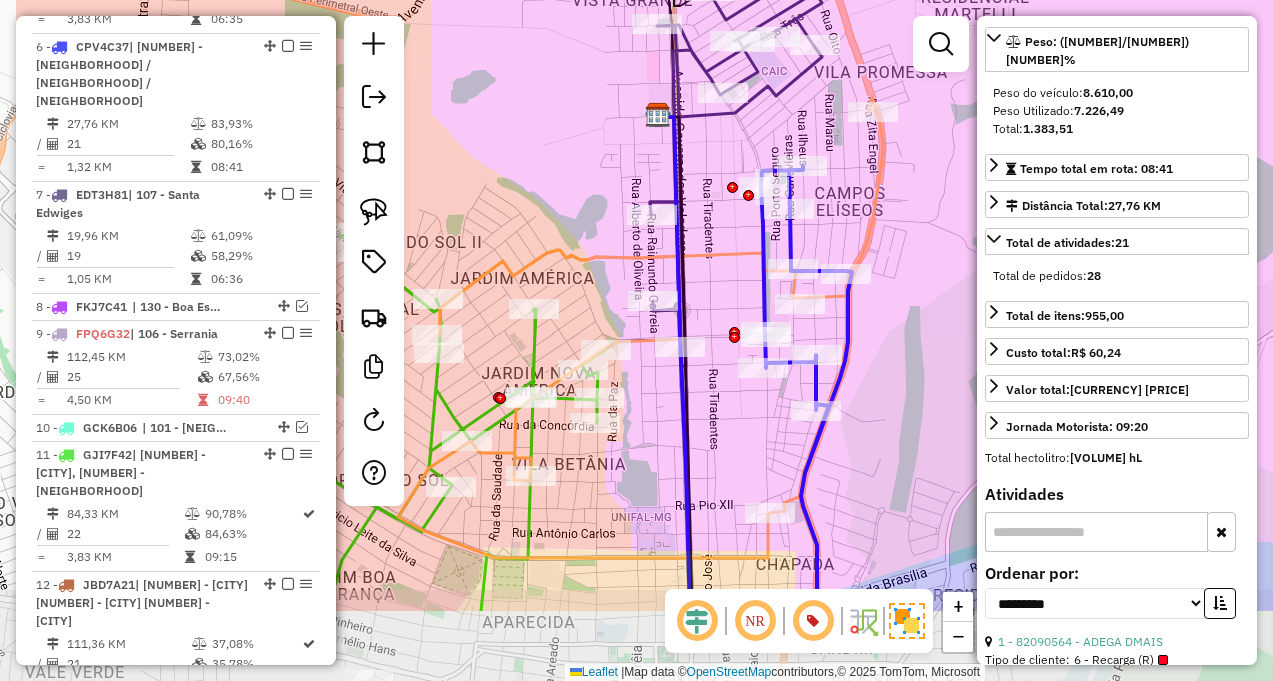 drag, startPoint x: 545, startPoint y: 525, endPoint x: 690, endPoint y: 382, distance: 203.65166 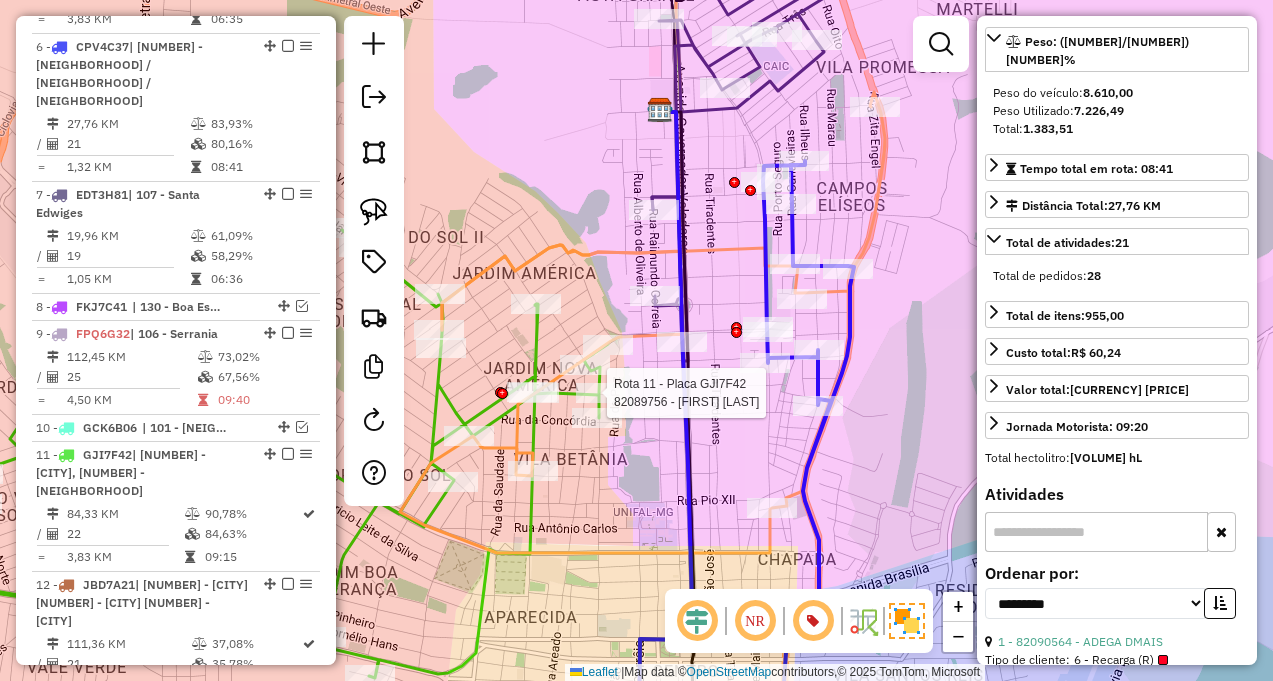 click 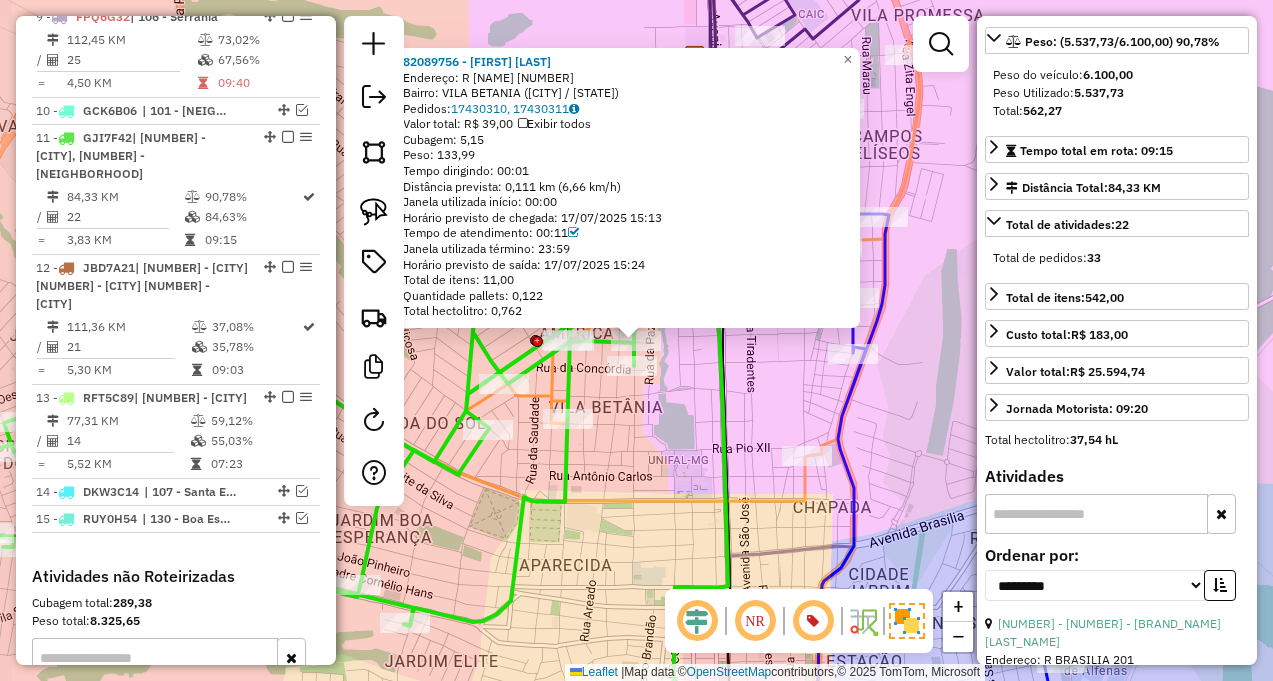 scroll, scrollTop: 1427, scrollLeft: 0, axis: vertical 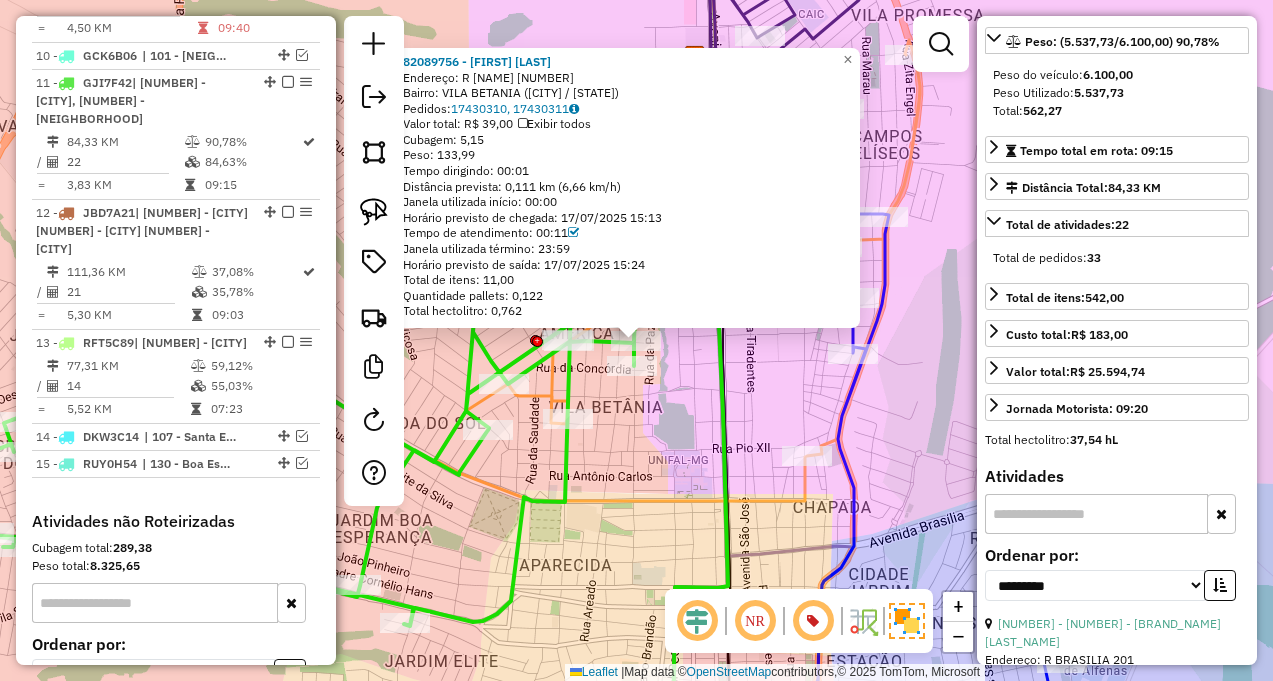 click on "[NUMBER] - [NUMBER] - [NAME] Endereço: R LEAO DE FARIA [NUMBER] Bairro: VILA BETANIA ([CITY] / [STATE]) Pedidos: [NUMBER], [NUMBER] Valor total: R$ [NUMBER], [NUMBER] Exibir todos Cubagem: [NUMBER] Peso: [NUMBER] Tempo dirigindo: [TIME] Distância prevista: [NUMBER] km ([NUMBER] km/h) Janela utilizada início: [TIME] Horário previsto de chegada: [DATE] [TIME] Tempo de atendimento: [TIME] Janela utilizada término: [TIME] Horário previsto de saída: [DATE] [TIME] Total de itens: [NUMBER] Quantidade pallets: [NUMBER] Total hectolitro: [NUMBER] × Janela de atendimento Grade de atendimento Capacidade Transportadoras Veículos Cliente Pedidos Rotas Selecione os dias de semana para filtrar as janelas de atendimento Seg Ter Qua Qui Sex Sáb Dom Informe o período da janela de atendimento: De: Até: Filtrar exatamente a janela do cliente Considerar janela de atendimento padrão Selecione os dias de semana para filtrar as grades de atendimento Seg Ter Qua Qui Sex Sáb De:" 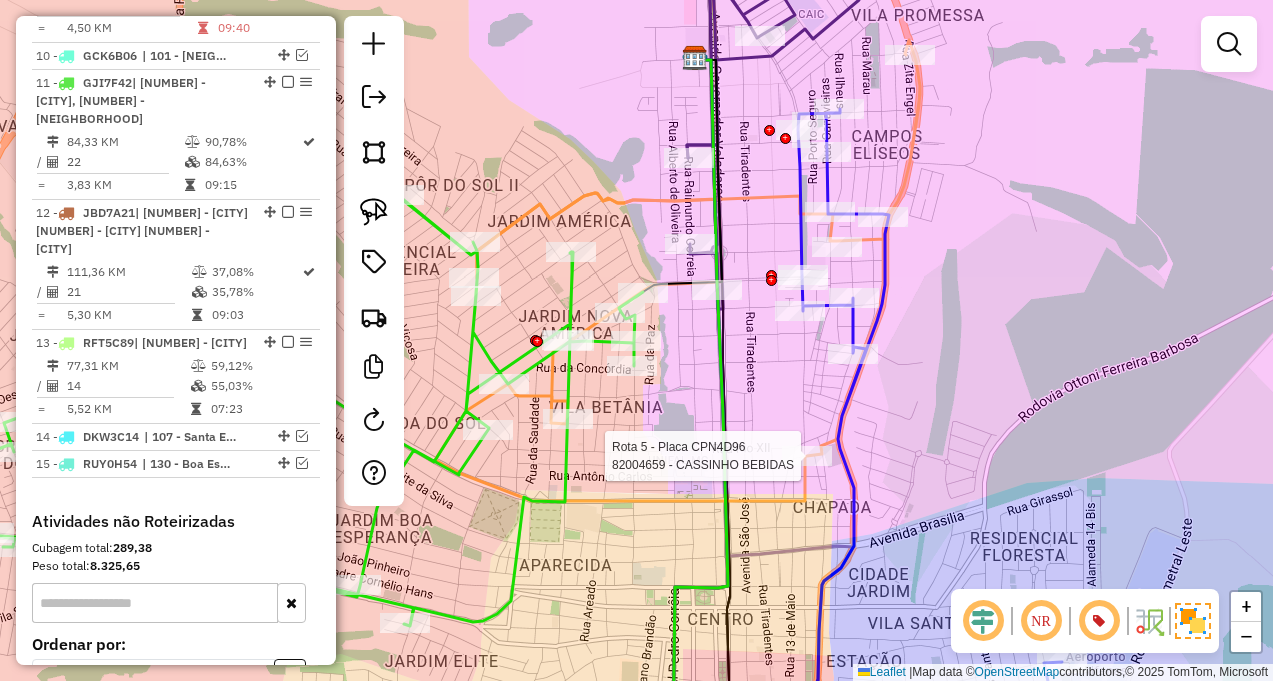 click 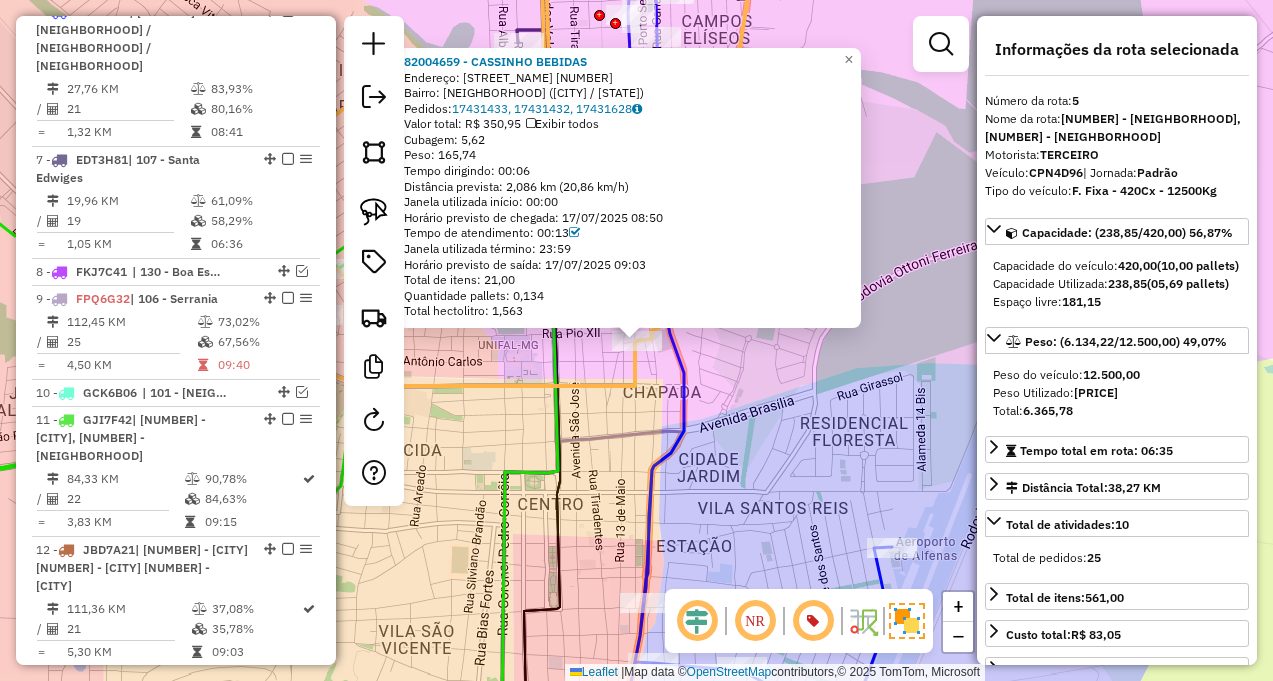 scroll, scrollTop: 943, scrollLeft: 0, axis: vertical 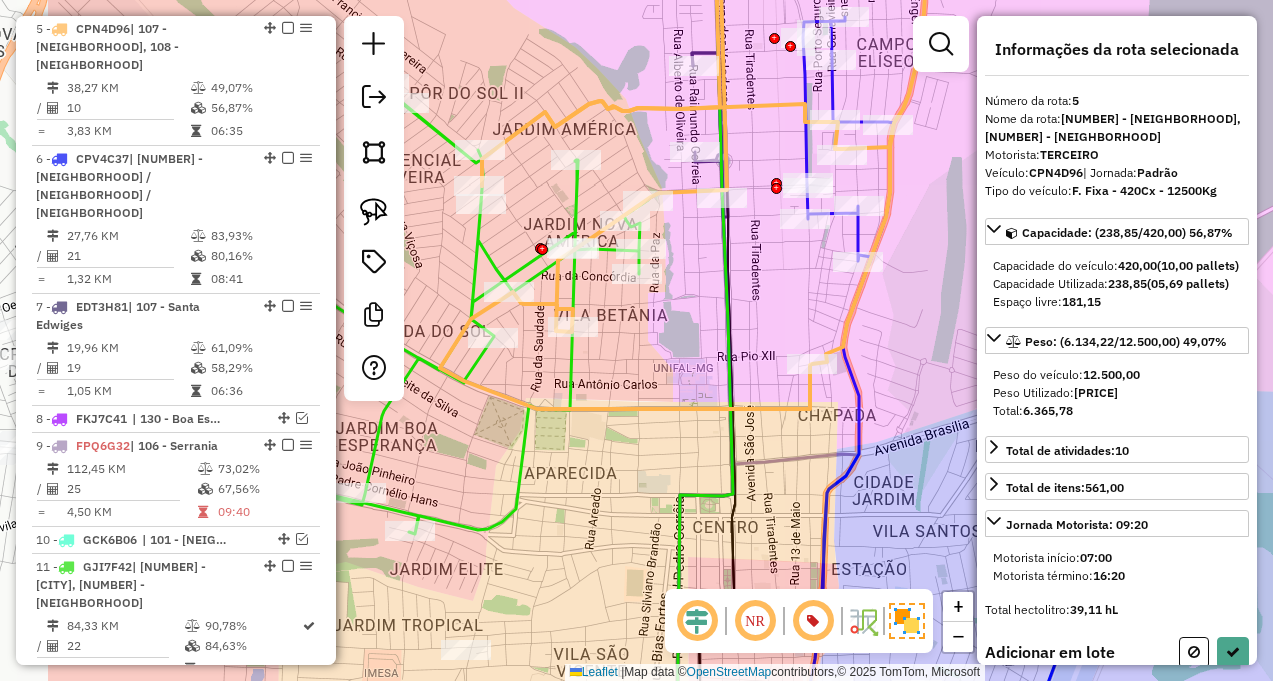 drag, startPoint x: 569, startPoint y: 382, endPoint x: 806, endPoint y: 412, distance: 238.89119 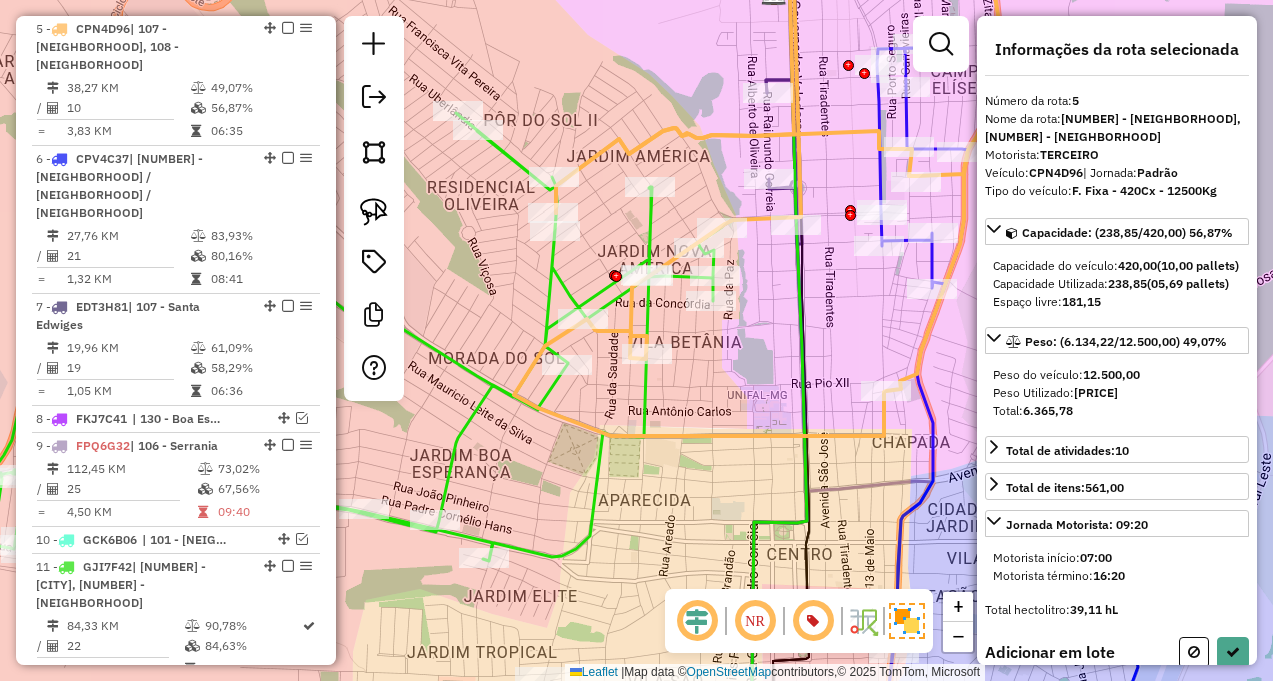 drag, startPoint x: 716, startPoint y: 359, endPoint x: 743, endPoint y: 400, distance: 49.09175 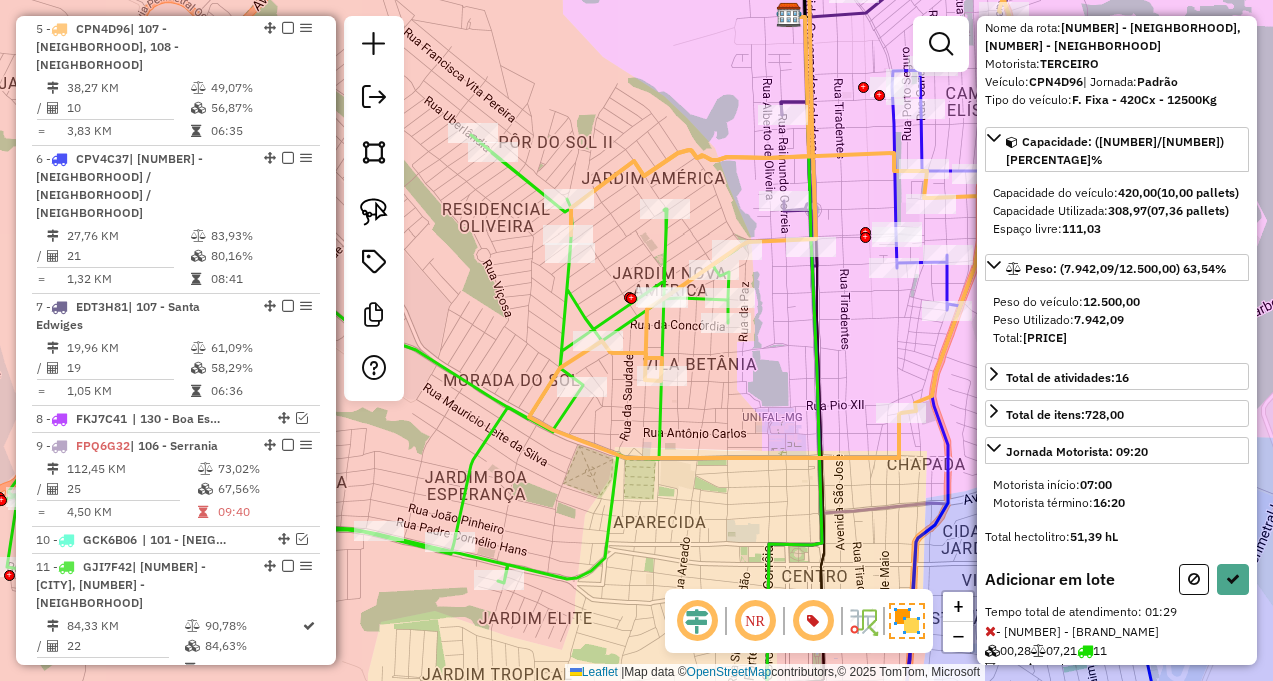 scroll, scrollTop: 200, scrollLeft: 0, axis: vertical 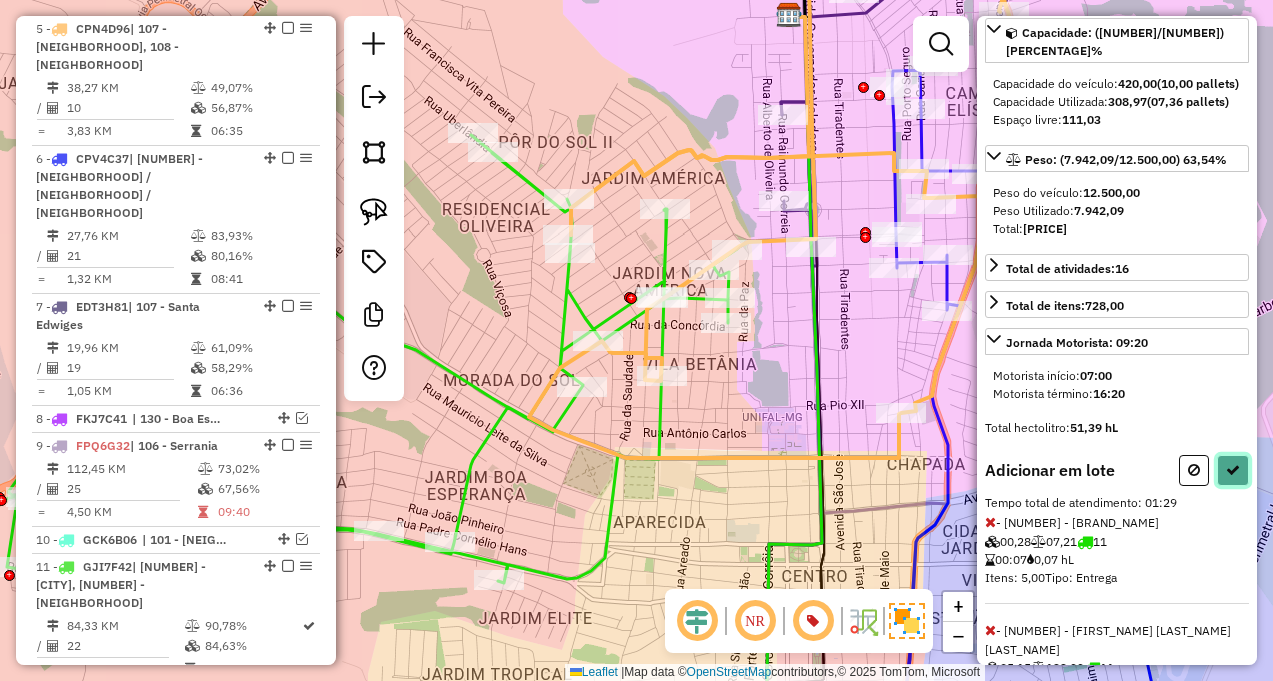 click at bounding box center [1233, 470] 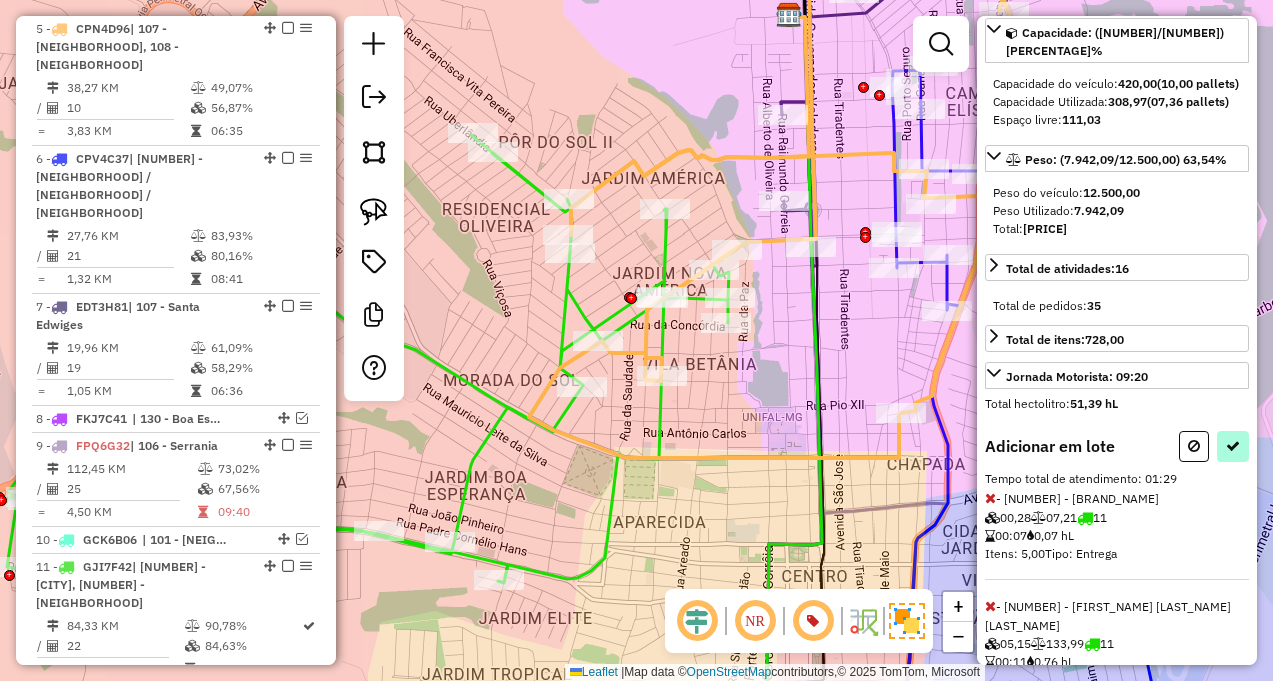 select on "**********" 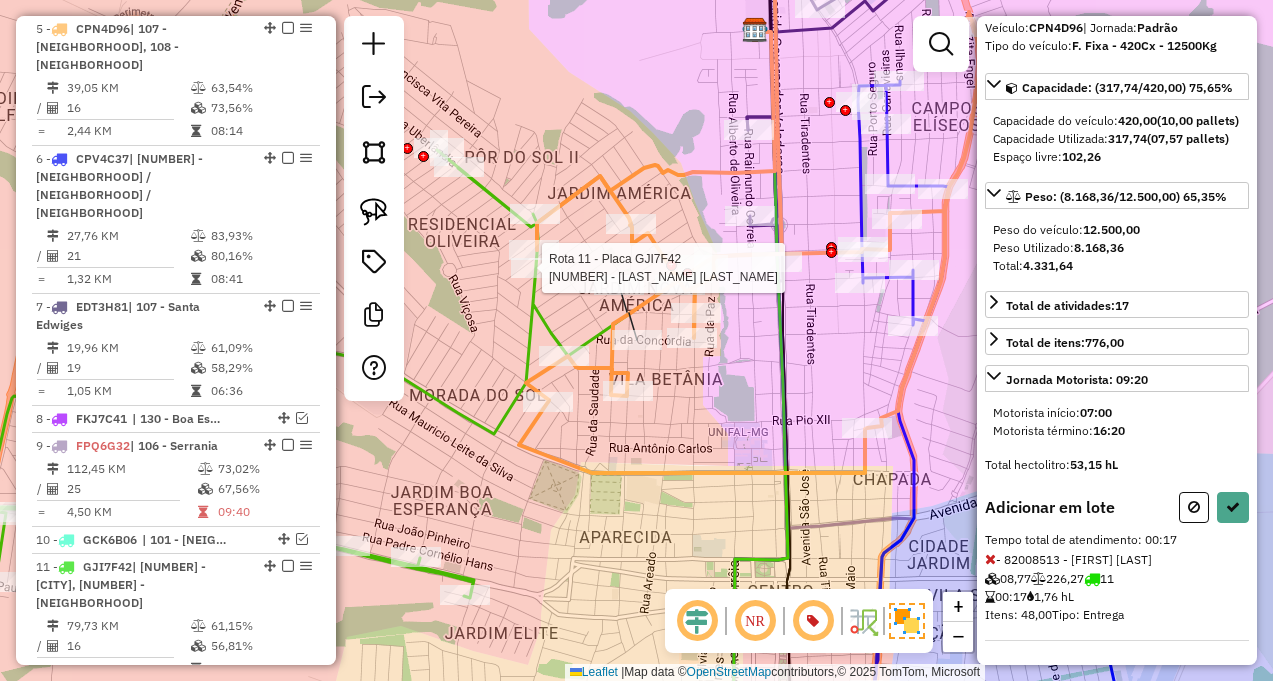 scroll, scrollTop: 200, scrollLeft: 0, axis: vertical 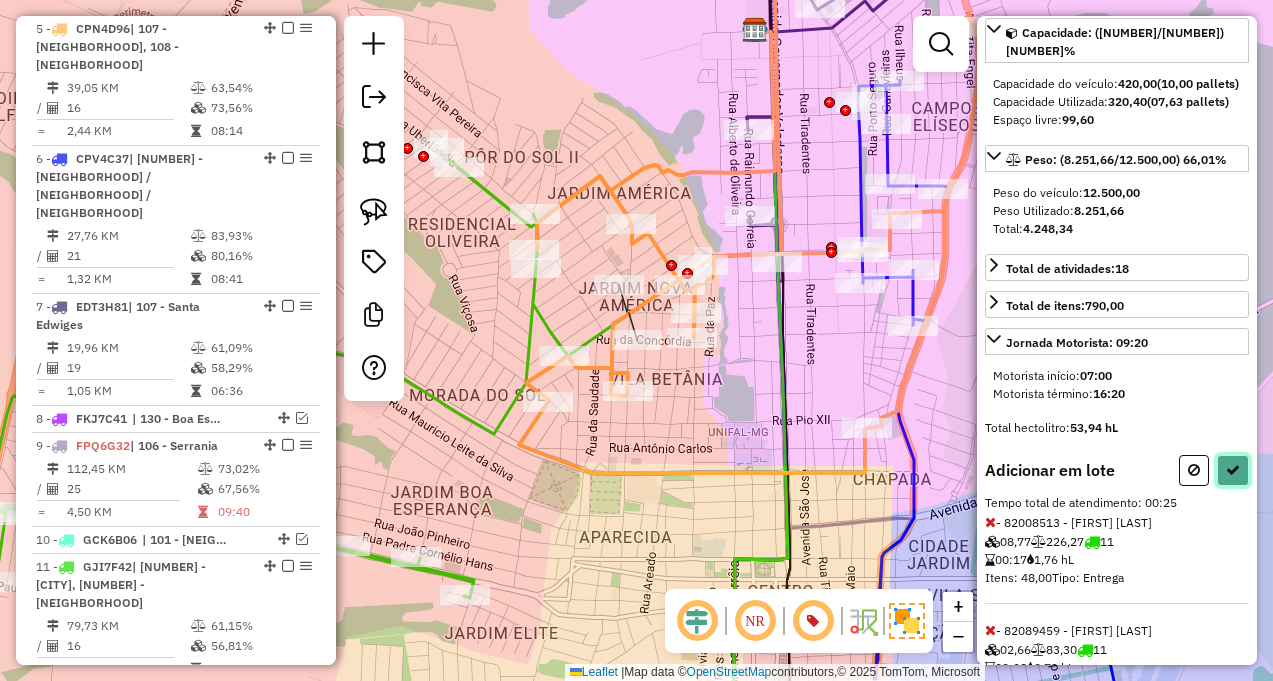 click at bounding box center [1233, 470] 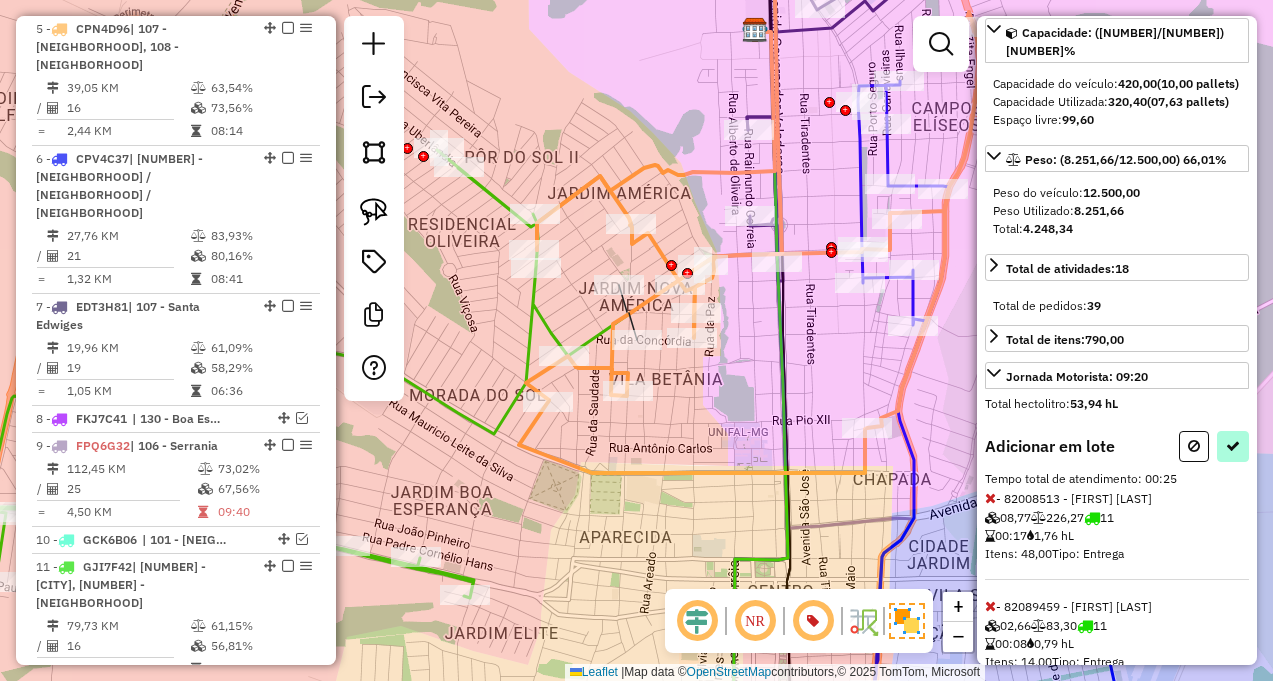 select on "**********" 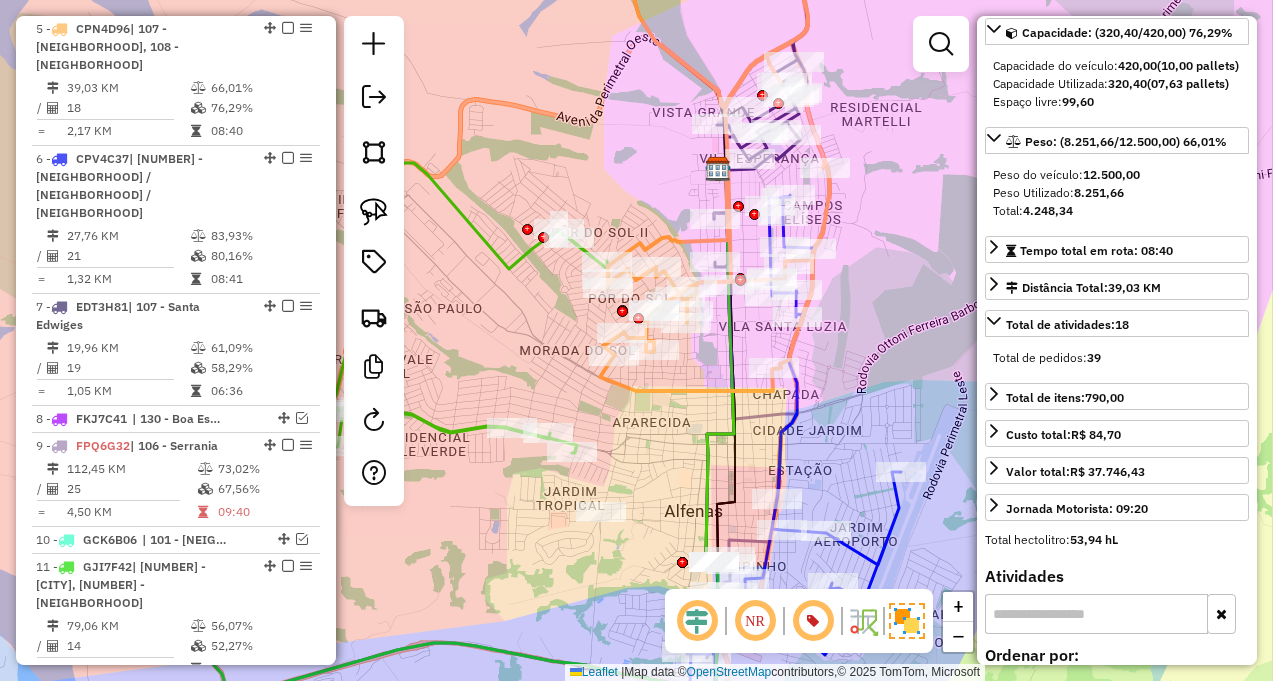 drag, startPoint x: 762, startPoint y: 410, endPoint x: 717, endPoint y: 381, distance: 53.535034 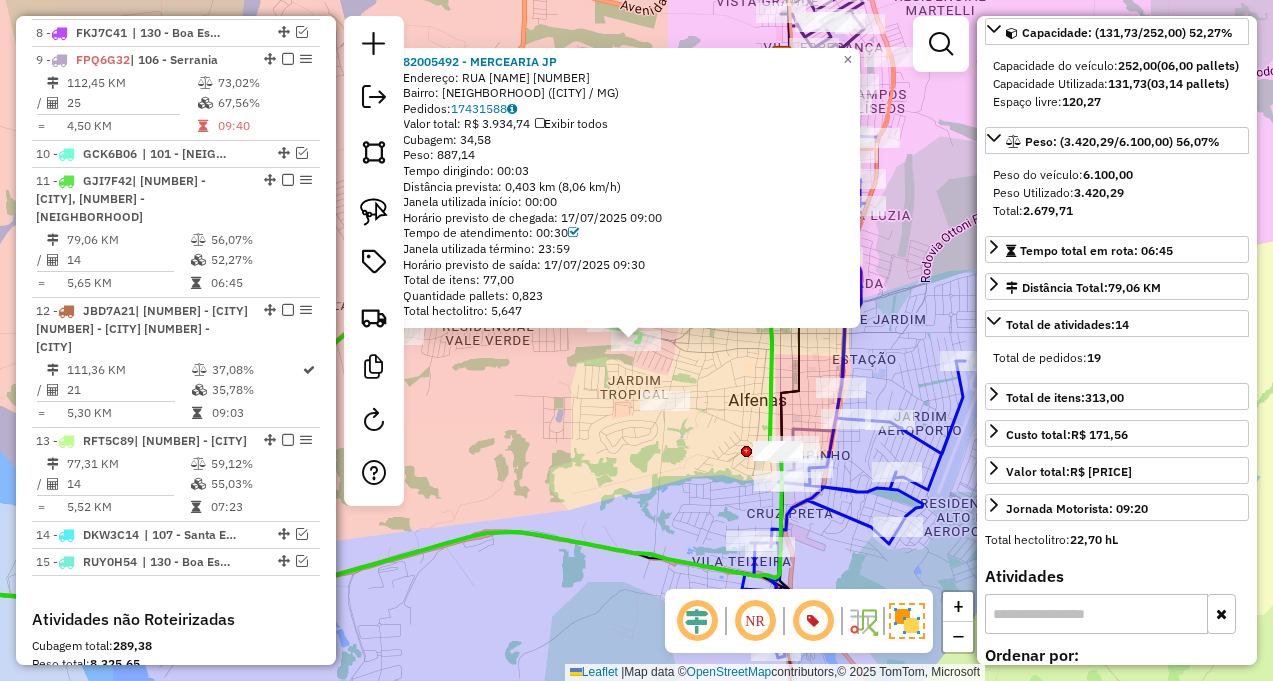 scroll, scrollTop: 1427, scrollLeft: 0, axis: vertical 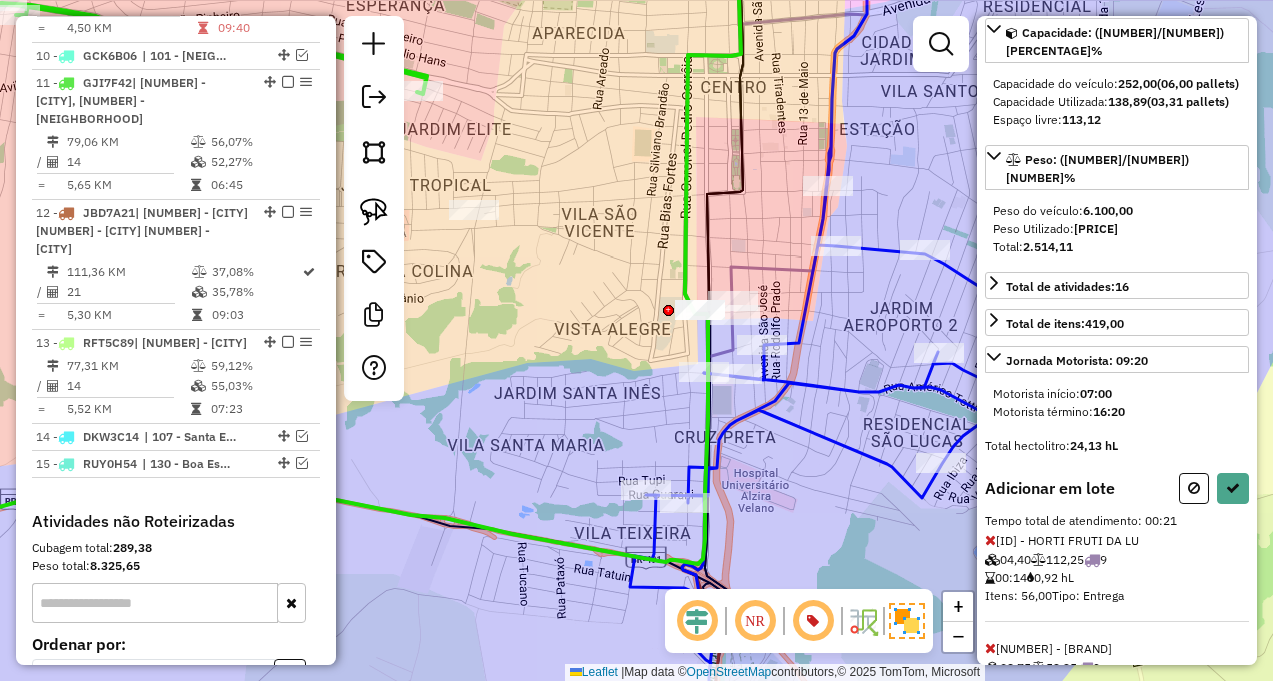 drag, startPoint x: 825, startPoint y: 228, endPoint x: 732, endPoint y: 271, distance: 102.45975 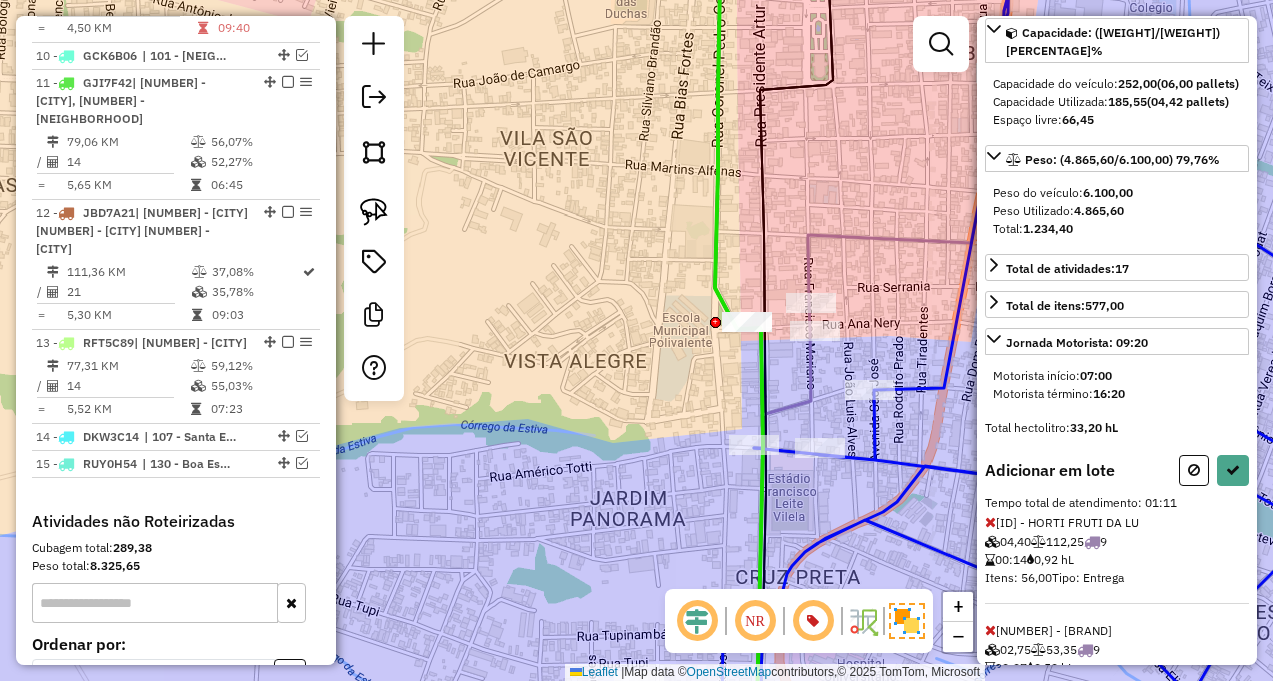 drag, startPoint x: 570, startPoint y: 270, endPoint x: 695, endPoint y: 267, distance: 125.035995 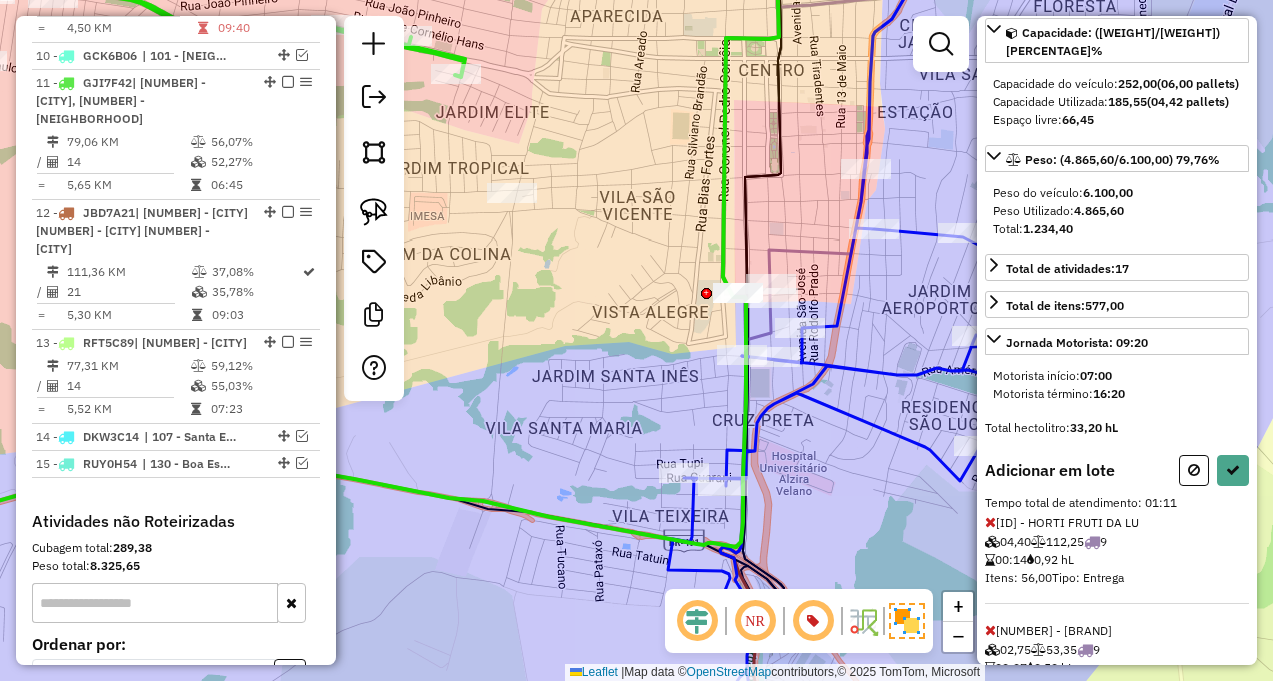 click 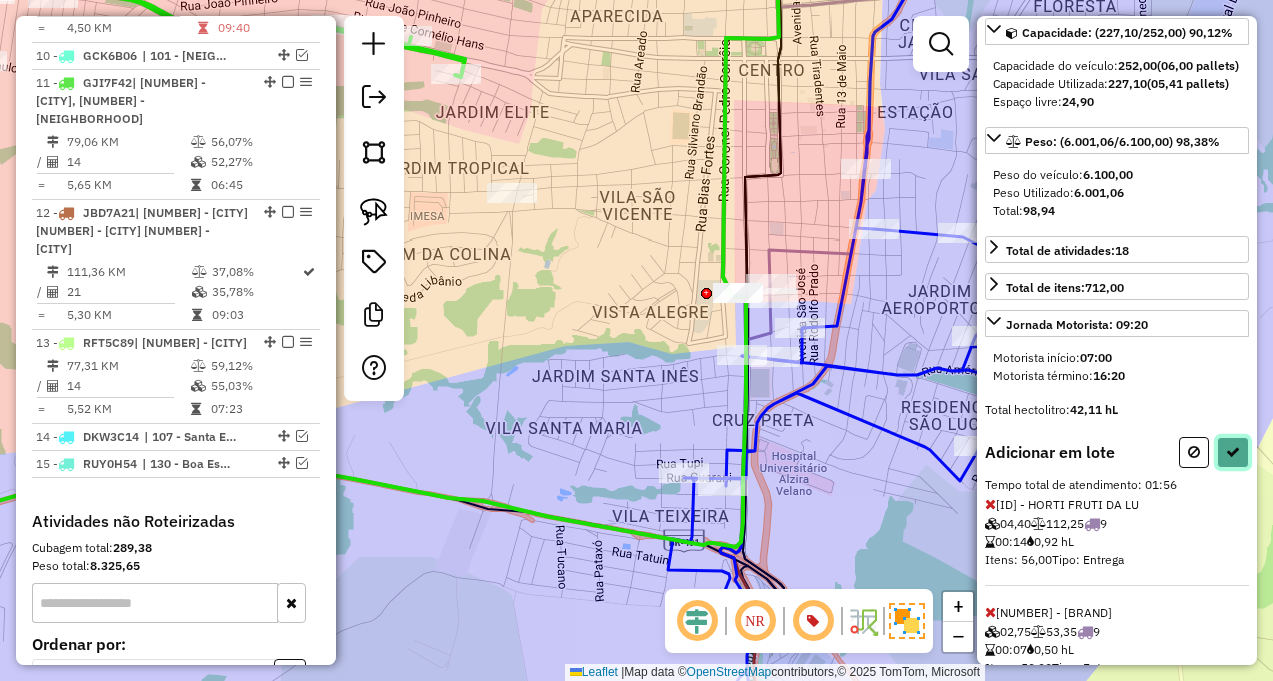 click at bounding box center (1233, 452) 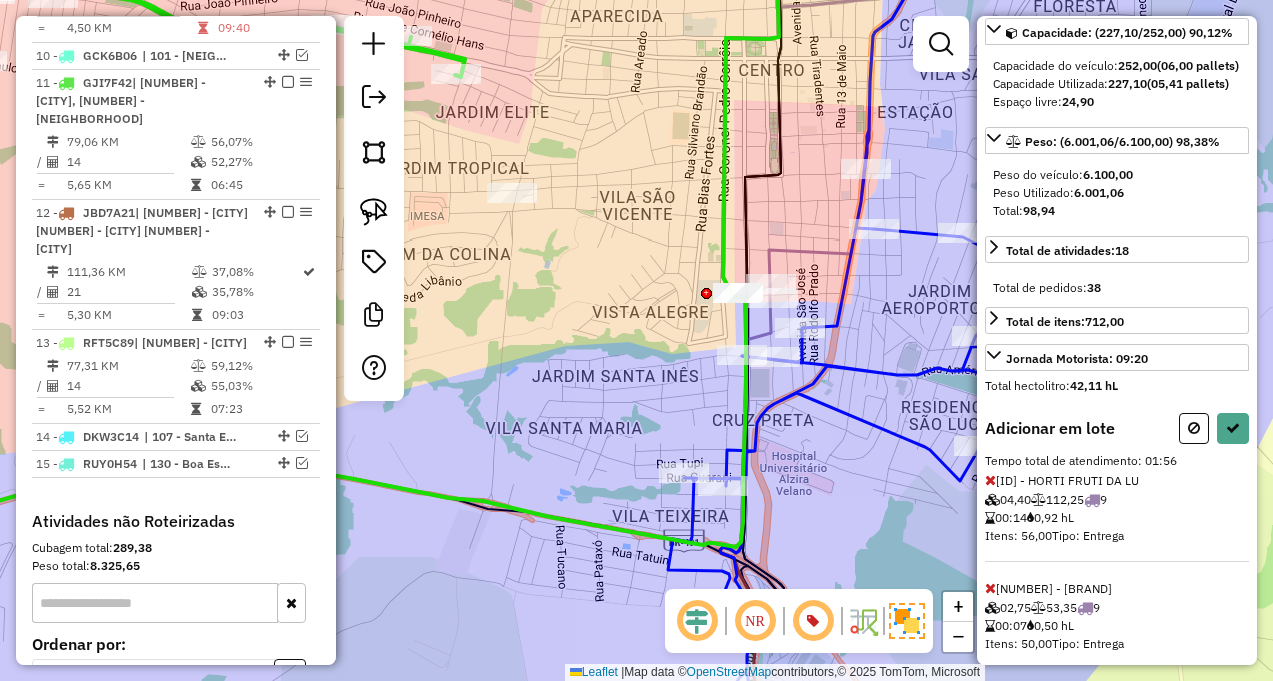 select on "**********" 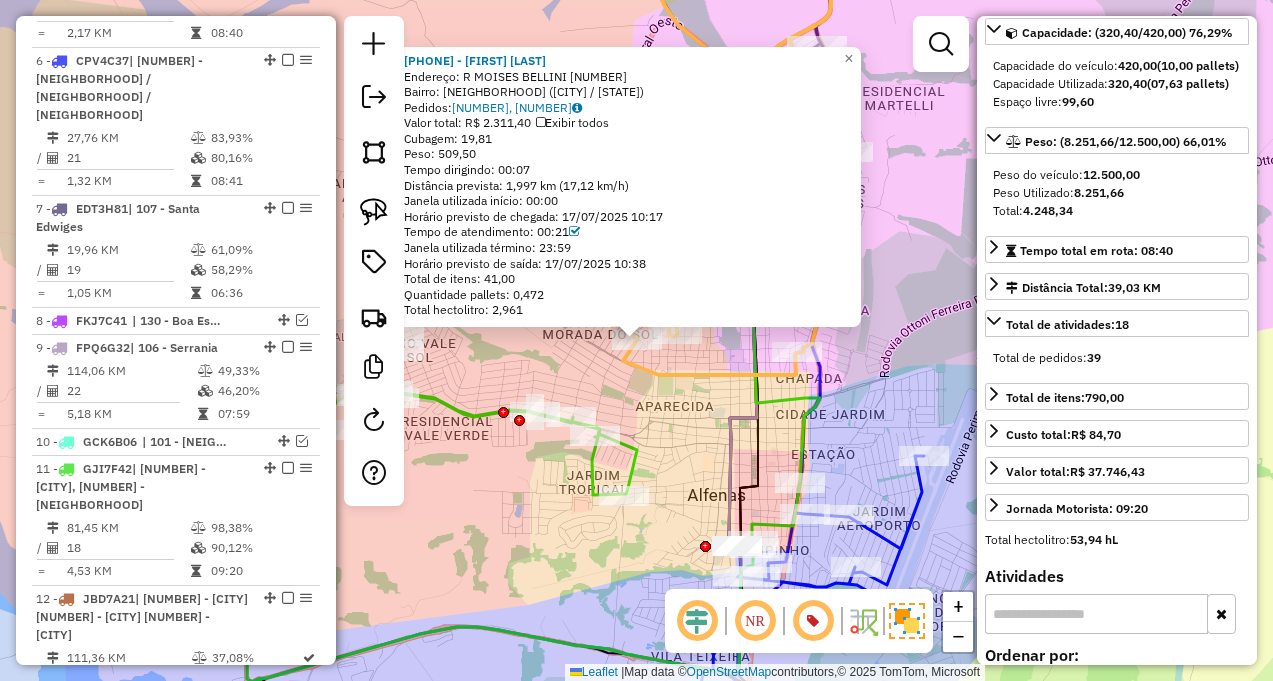 scroll, scrollTop: 943, scrollLeft: 0, axis: vertical 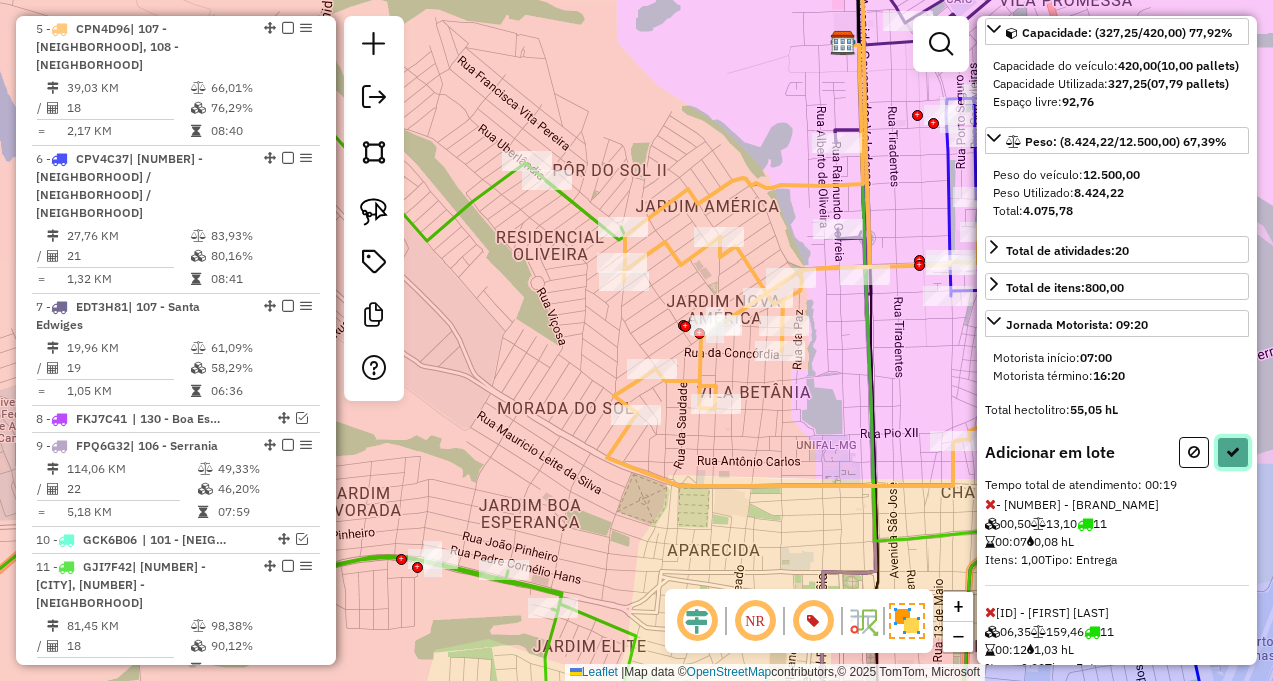 click at bounding box center (1233, 452) 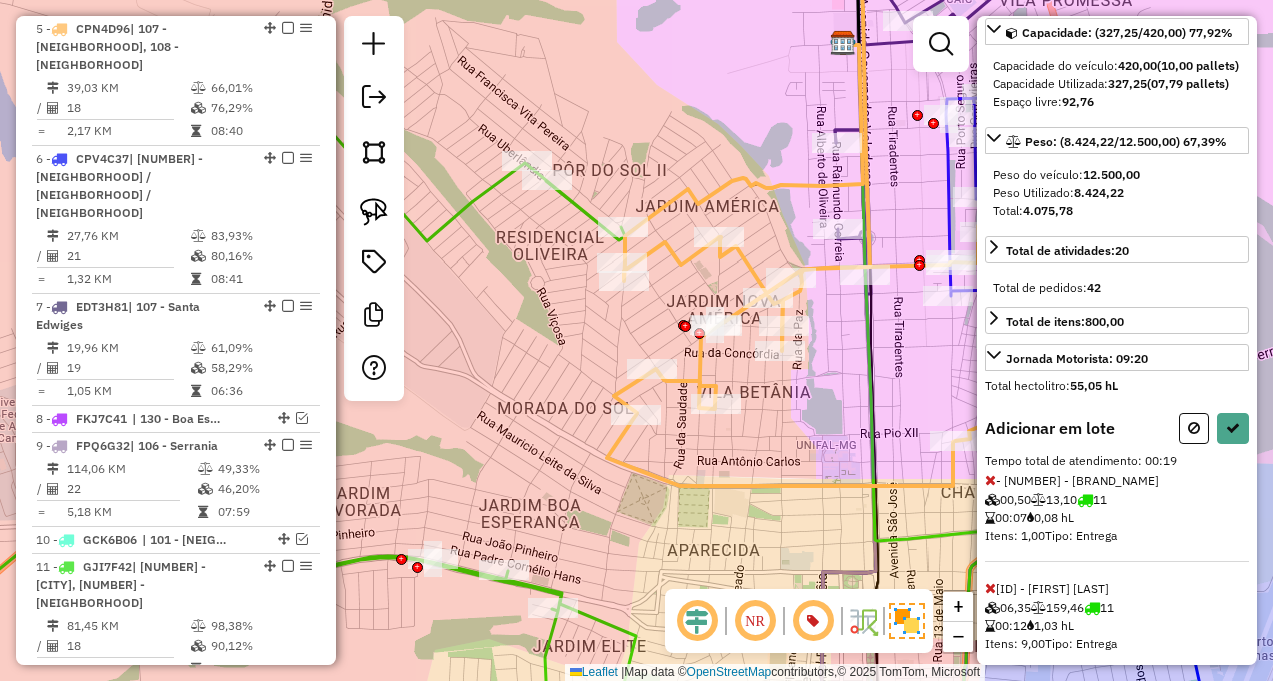 select on "**********" 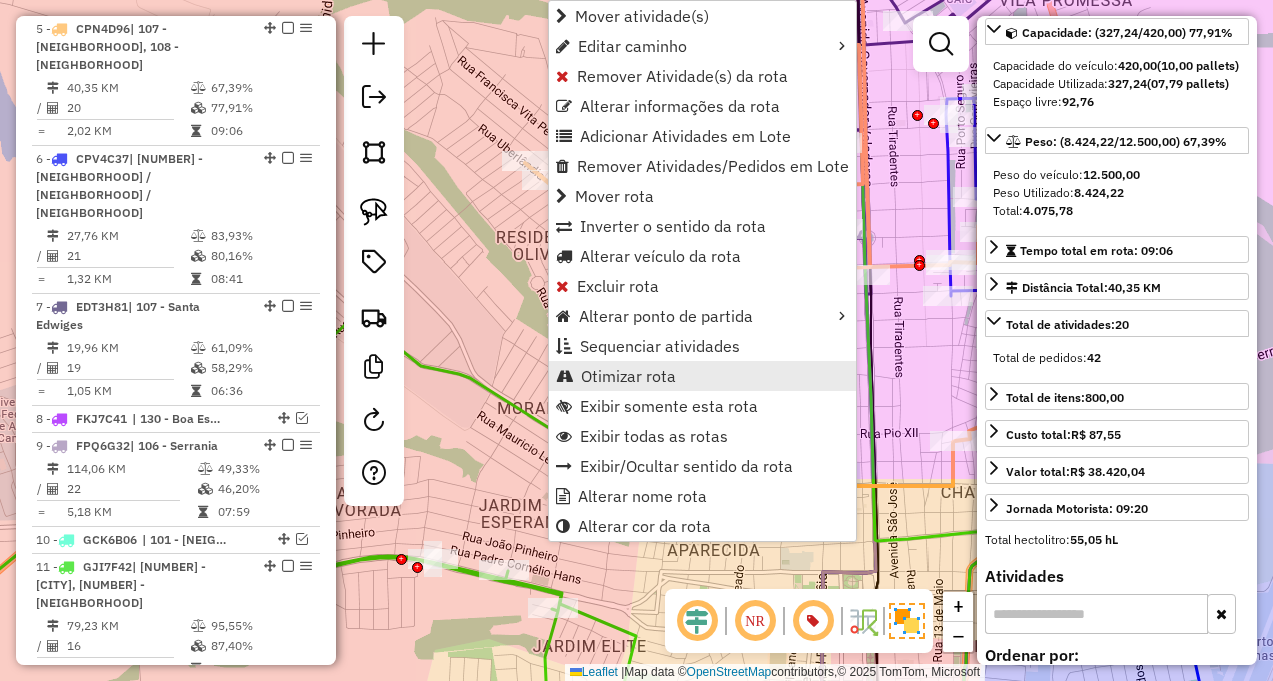 click on "Otimizar rota" at bounding box center [702, 376] 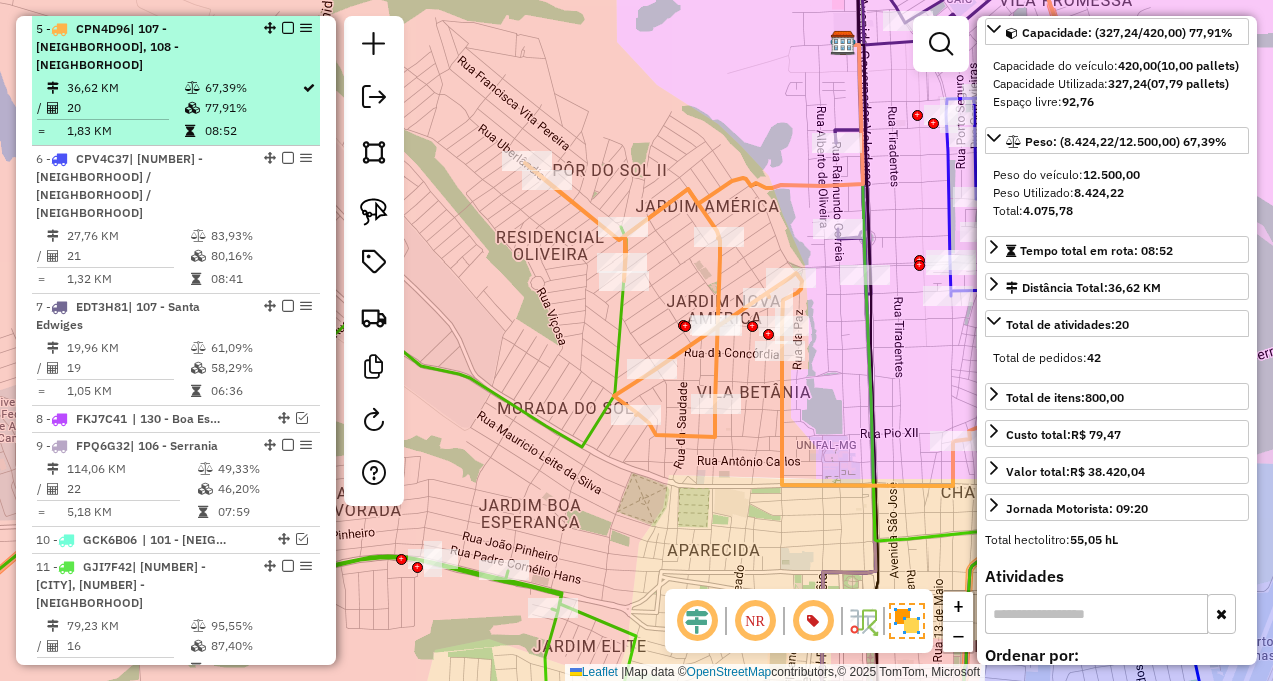 click at bounding box center [288, 28] 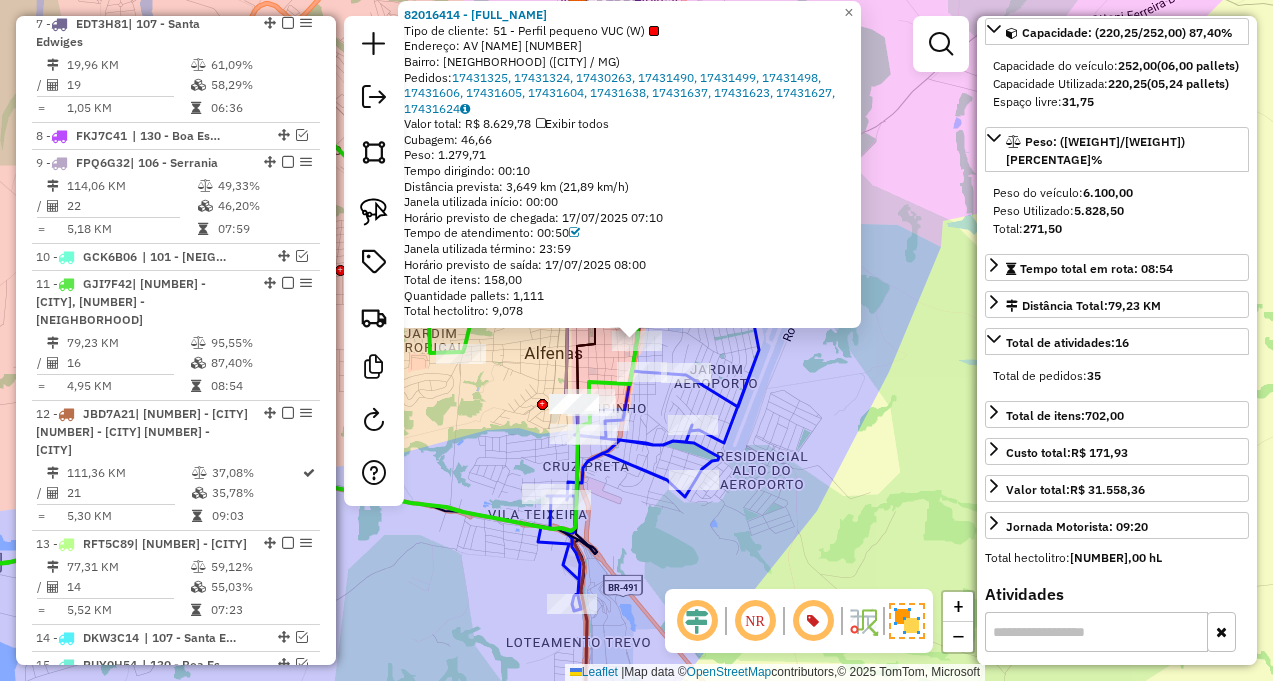scroll, scrollTop: 1342, scrollLeft: 0, axis: vertical 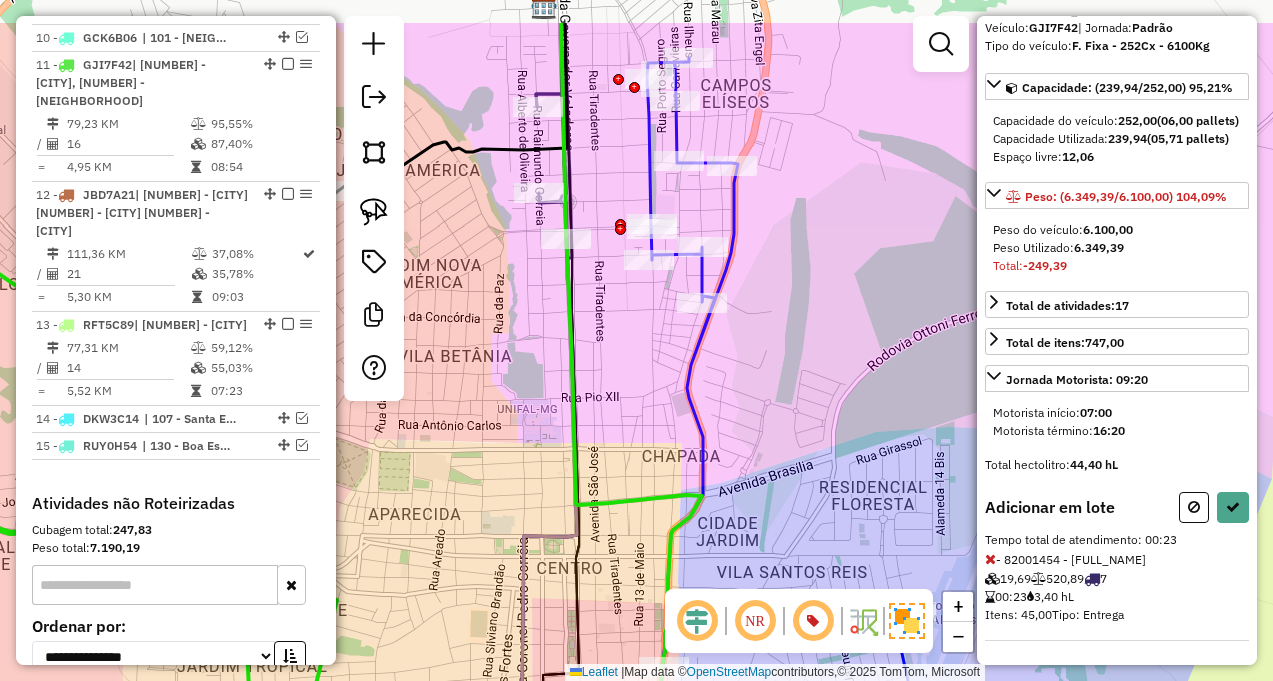 drag, startPoint x: 524, startPoint y: 230, endPoint x: 509, endPoint y: 346, distance: 116.965805 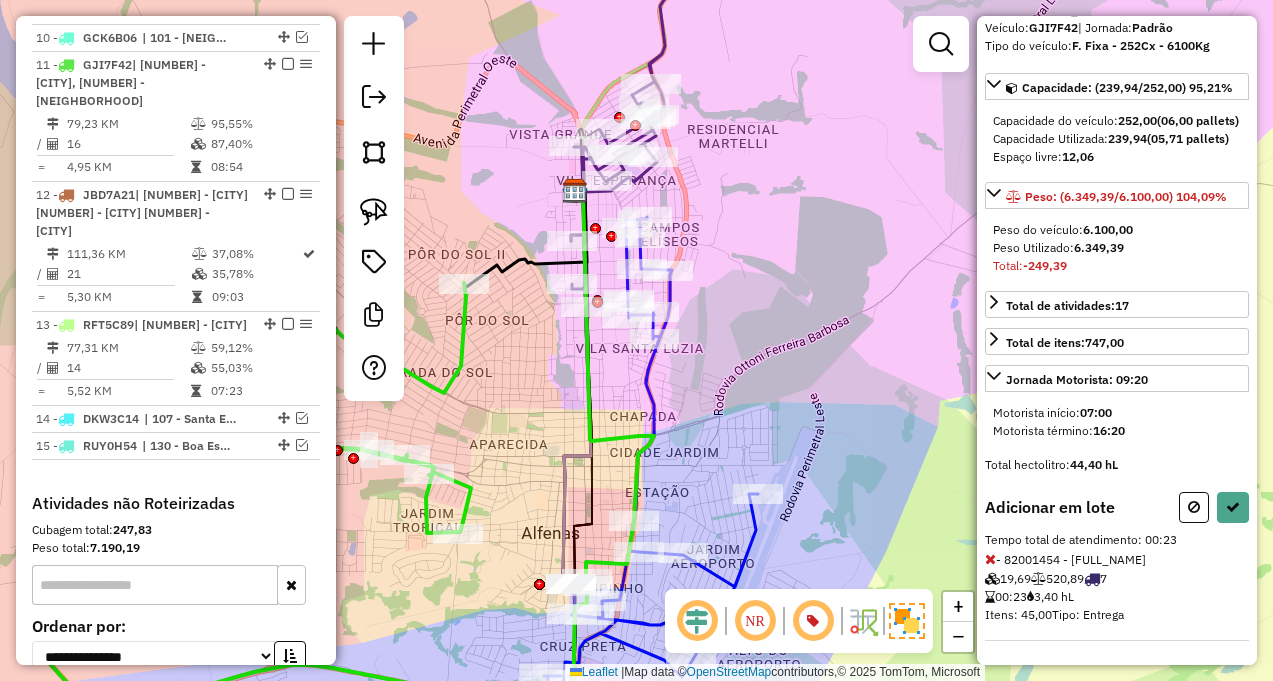 drag, startPoint x: 759, startPoint y: 443, endPoint x: 829, endPoint y: 425, distance: 72.277245 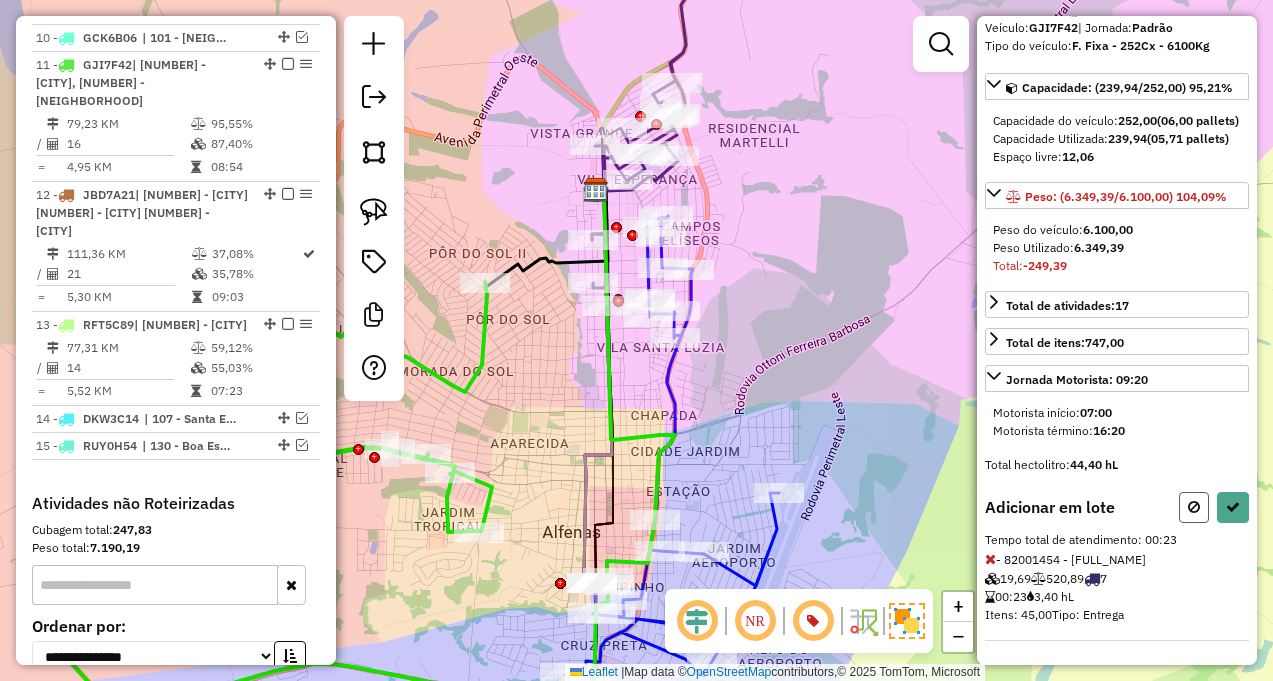 click at bounding box center (1194, 507) 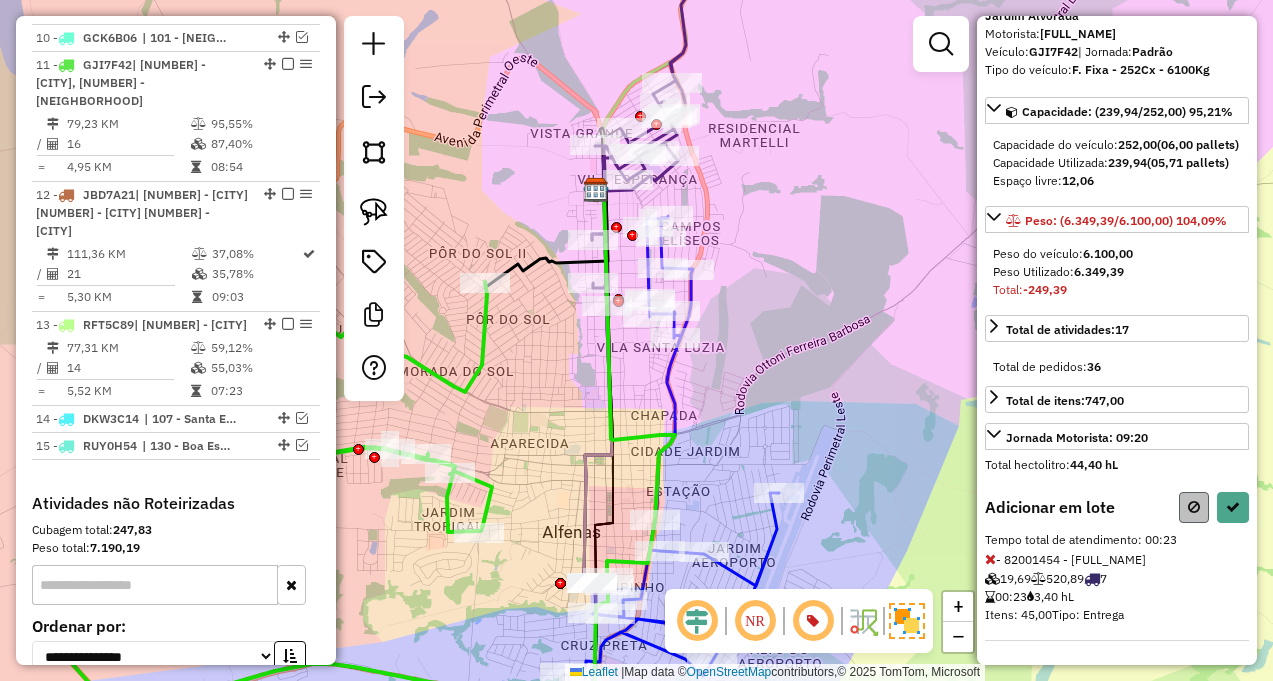 select on "**********" 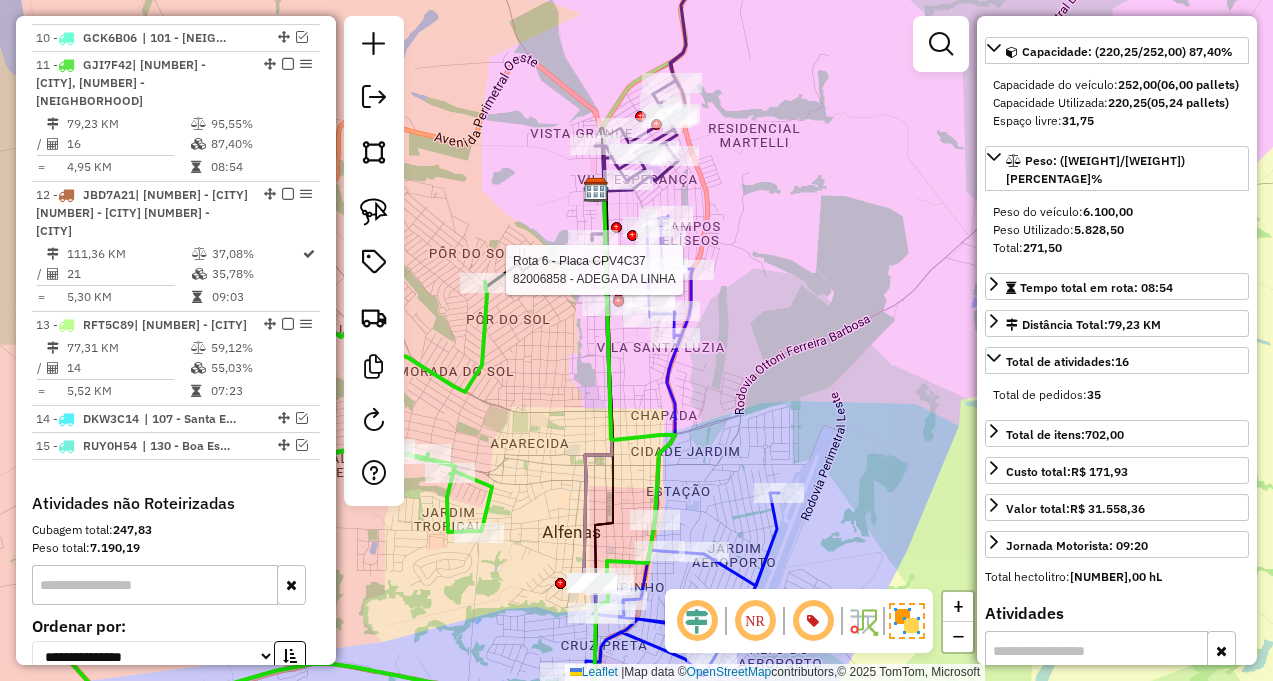 click 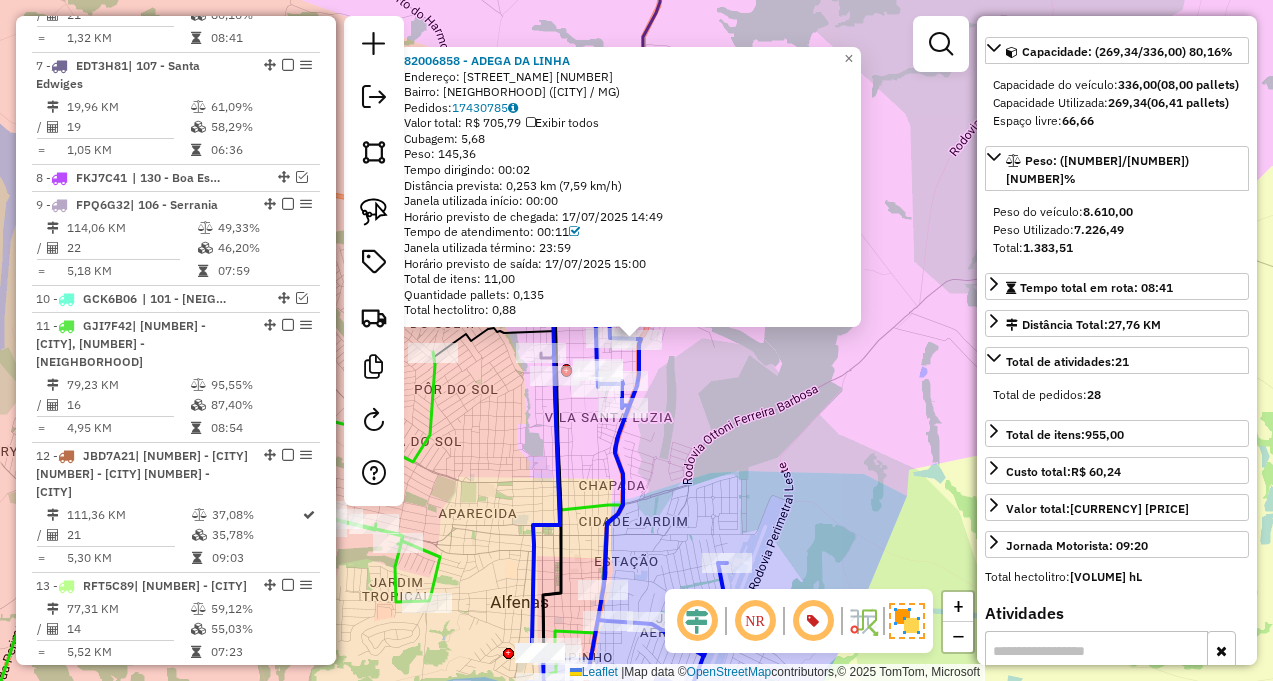 scroll, scrollTop: 970, scrollLeft: 0, axis: vertical 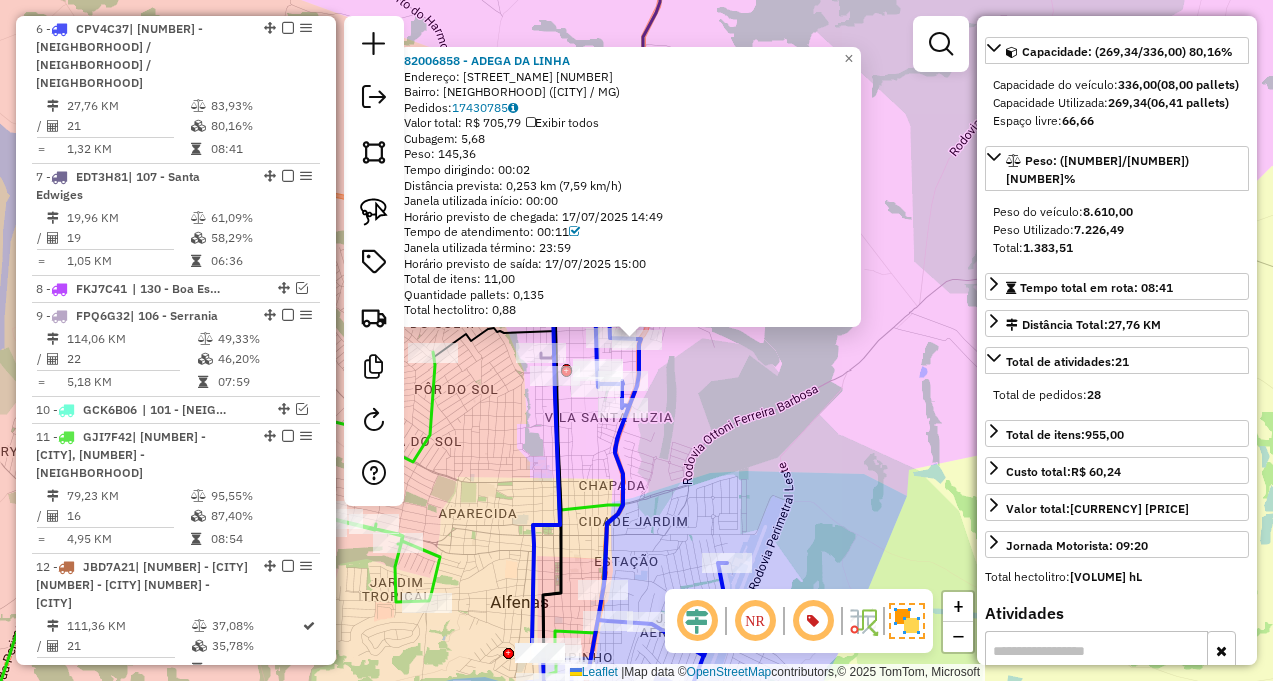click on "[NUMBER] - [NUMBER] - [NAME] Endereço: RUA NAPOLEaO SALES [NUMBER] Bairro: CENTRO ([CITY] / [STATE]) Pedidos: [NUMBER] Valor total: R$ [NUMBER], [NUMBER] Exibir todos Cubagem: [NUMBER] Peso: [NUMBER] Tempo dirigindo: [TIME] Distância prevista: [NUMBER] km ([NUMBER] km/h) Janela utilizada início: [TIME] Horário previsto de chegada: [DATE] [TIME] Tempo de atendimento: [TIME] Janela utilizada término: [TIME] Horário previsto de saída: [DATE] [TIME] Total de itens: [NUMBER] Quantidade pallets: [NUMBER] Total hectolitro: [NUMBER] × Janela de atendimento Grade de atendimento Capacidade Transportadoras Veículos Cliente Pedidos Rotas Selecione os dias de semana para filtrar as janelas de atendimento Seg Ter Qua Qui Sex Sáb Dom Informe o período da janela de atendimento: De: Até: Filtrar exatamente a janela do cliente Considerar janela de atendimento padrão Selecione os dias de semana para filtrar as grades de atendimento Seg Ter Qua Qui Sex Sáb Dom Peso mínimo: Peso máximo: +" 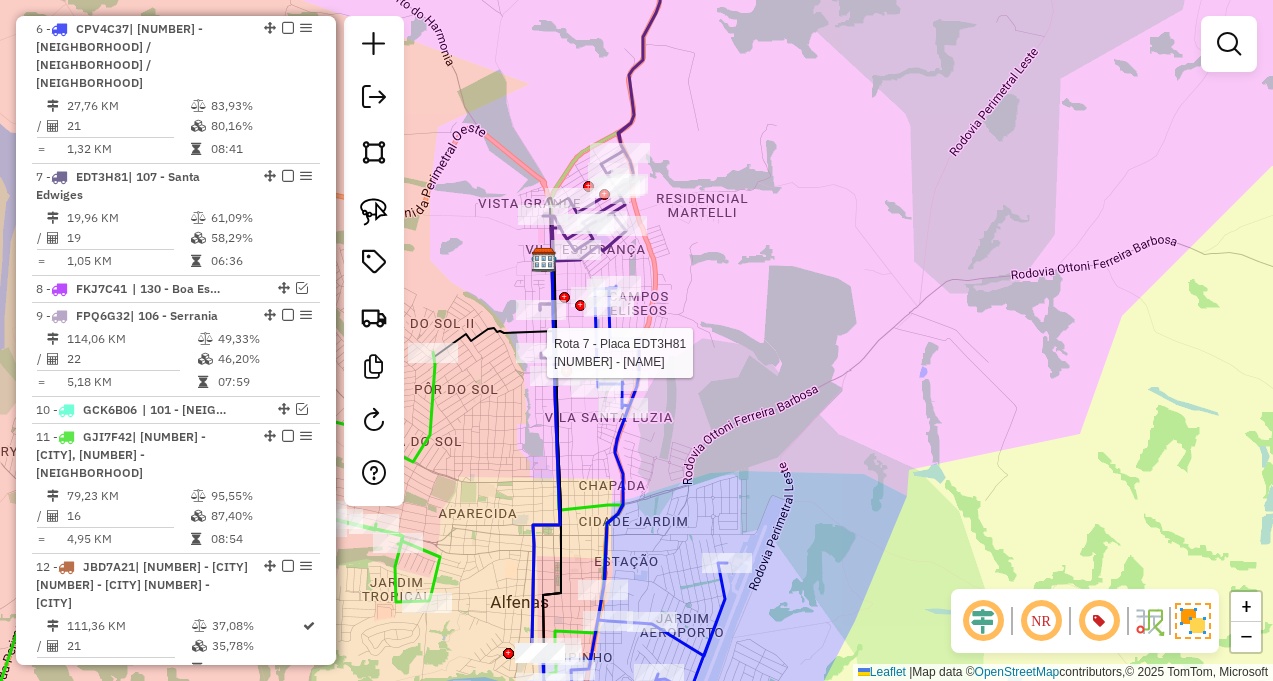 select on "**********" 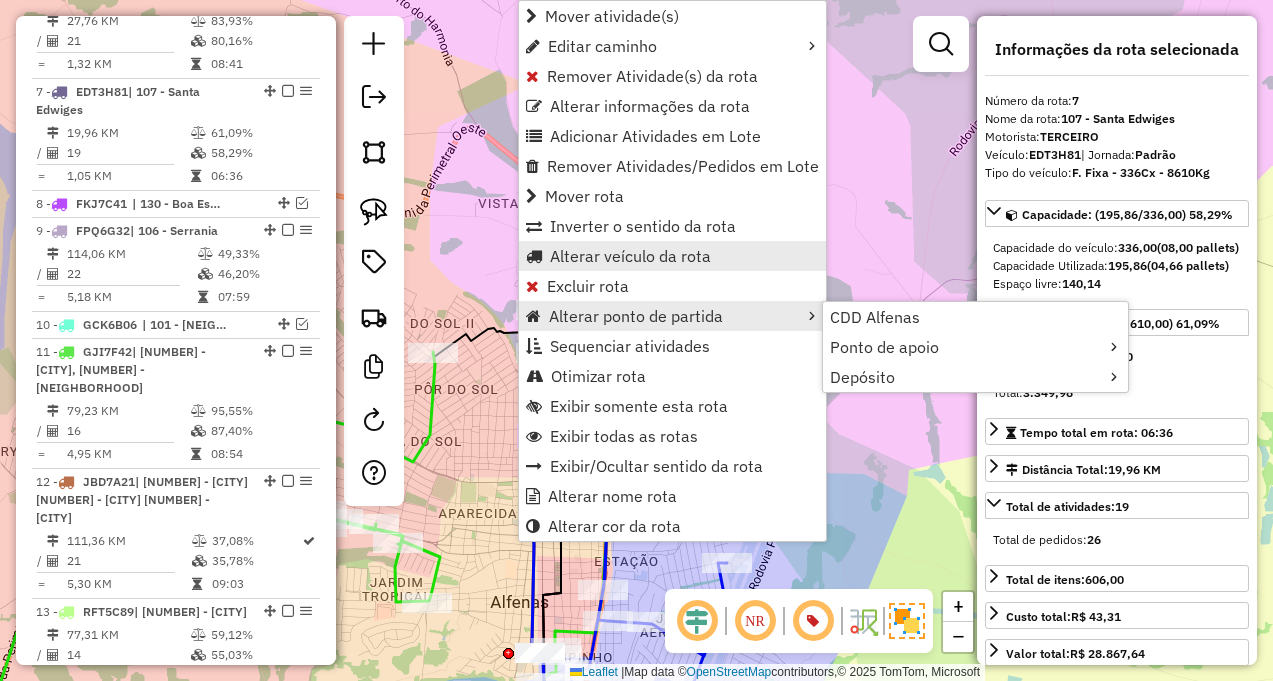 scroll, scrollTop: 1082, scrollLeft: 0, axis: vertical 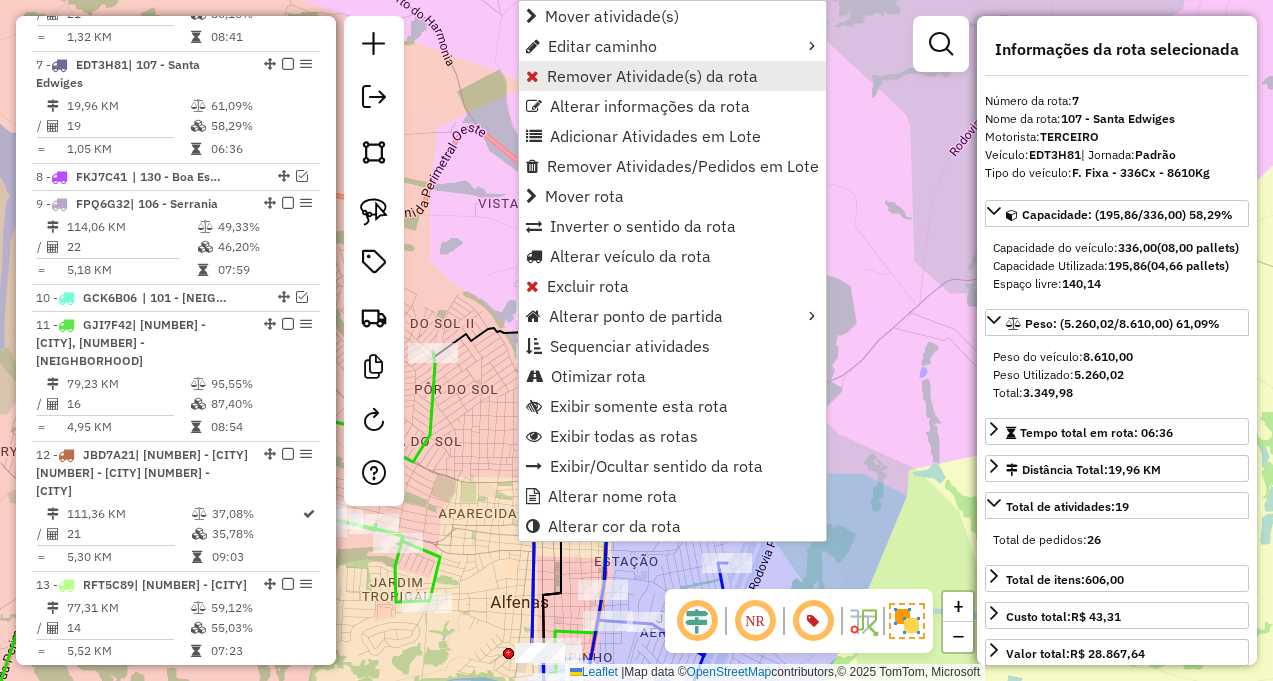 click on "Remover Atividade(s) da rota" at bounding box center (652, 76) 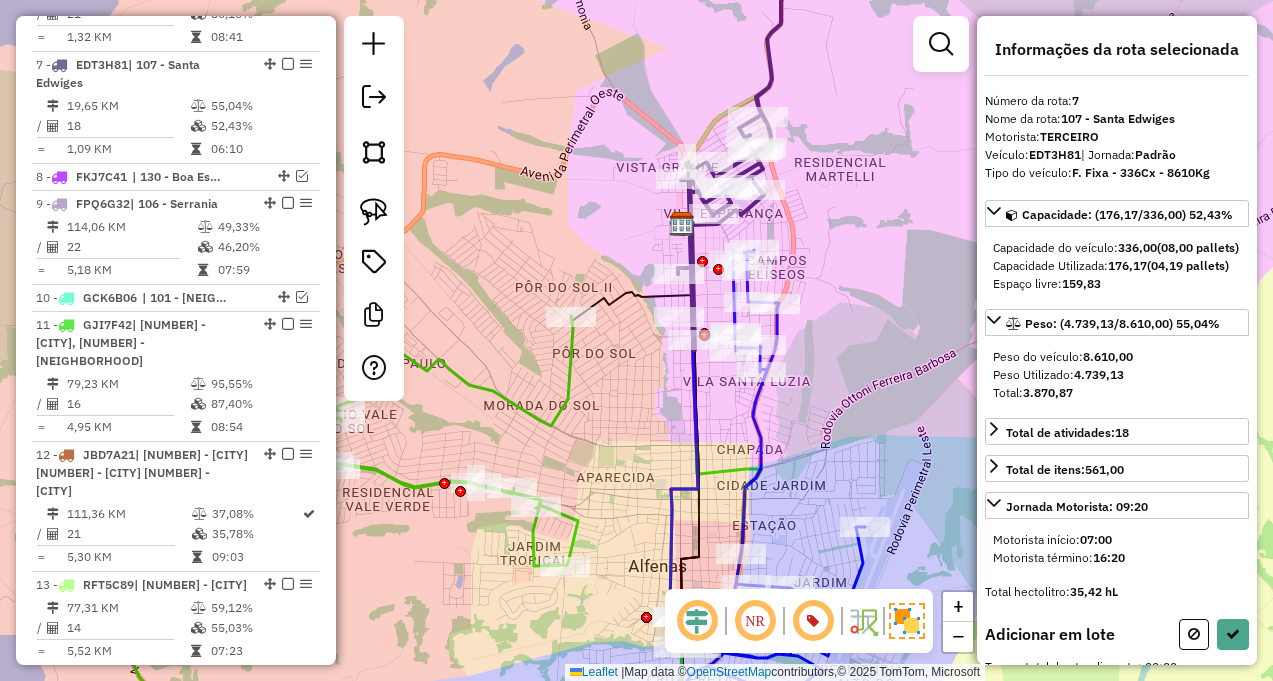 drag, startPoint x: 519, startPoint y: 376, endPoint x: 577, endPoint y: 372, distance: 58.137768 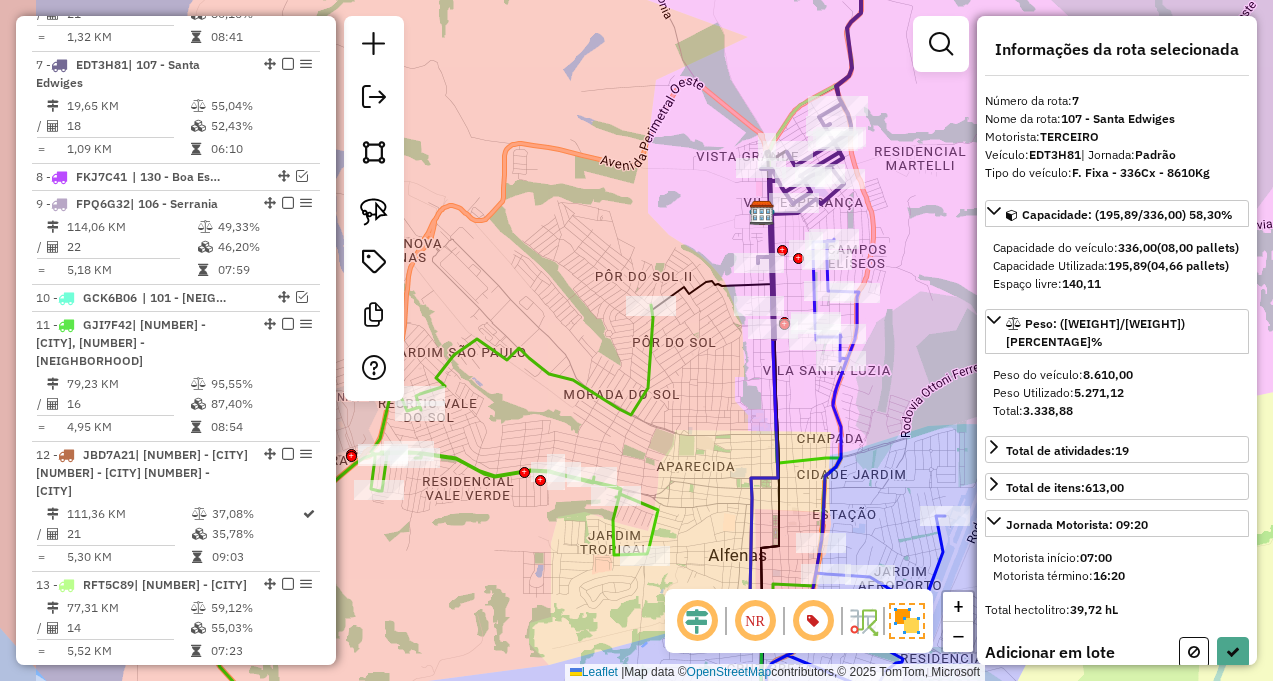 drag, startPoint x: 572, startPoint y: 370, endPoint x: 723, endPoint y: 338, distance: 154.35349 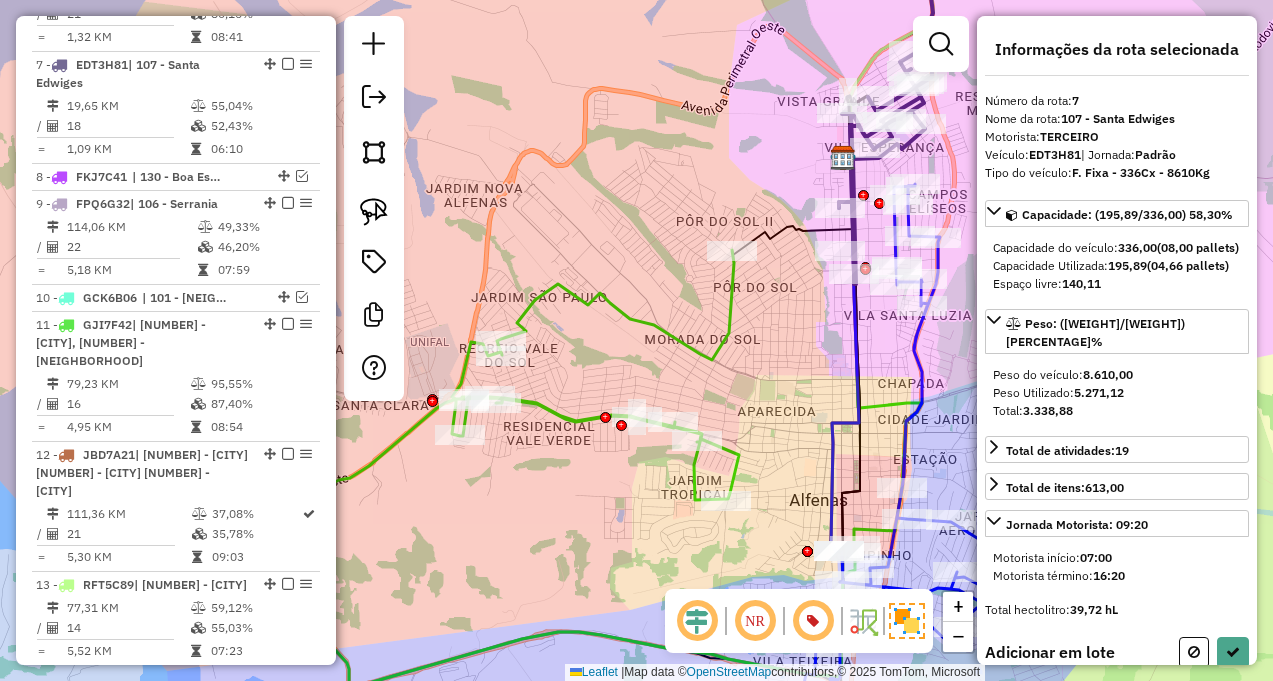 drag, startPoint x: 706, startPoint y: 420, endPoint x: 670, endPoint y: 294, distance: 131.04198 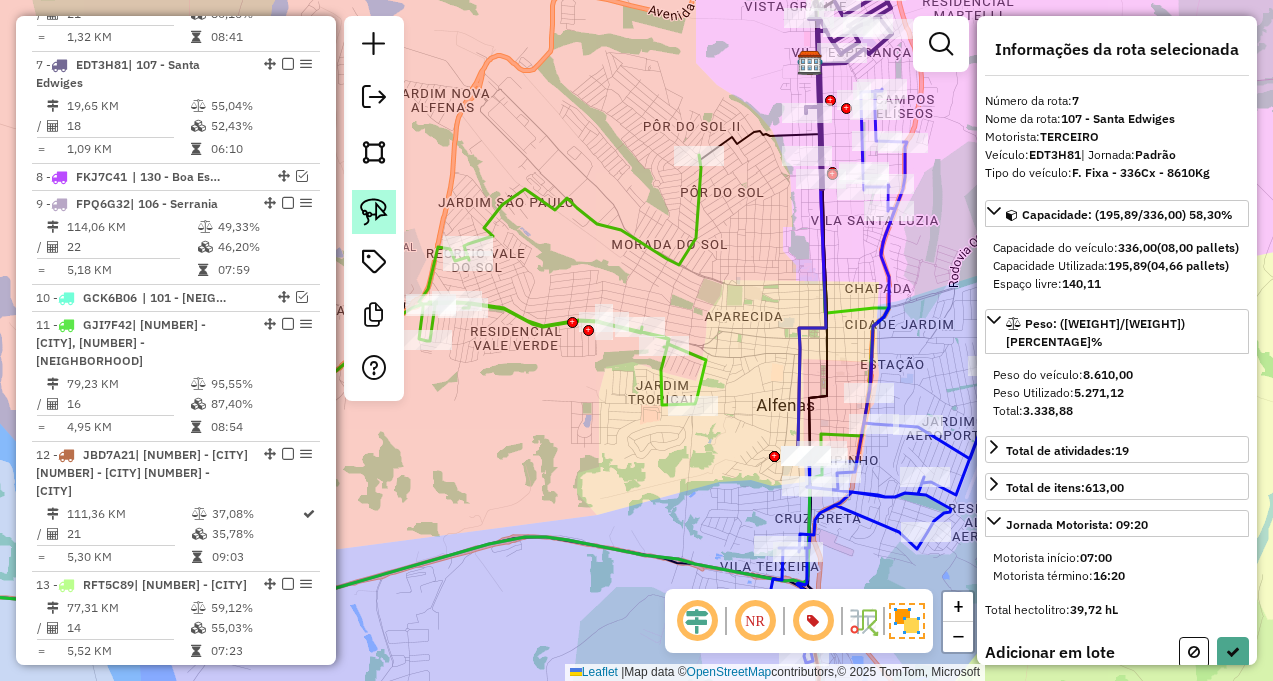 click 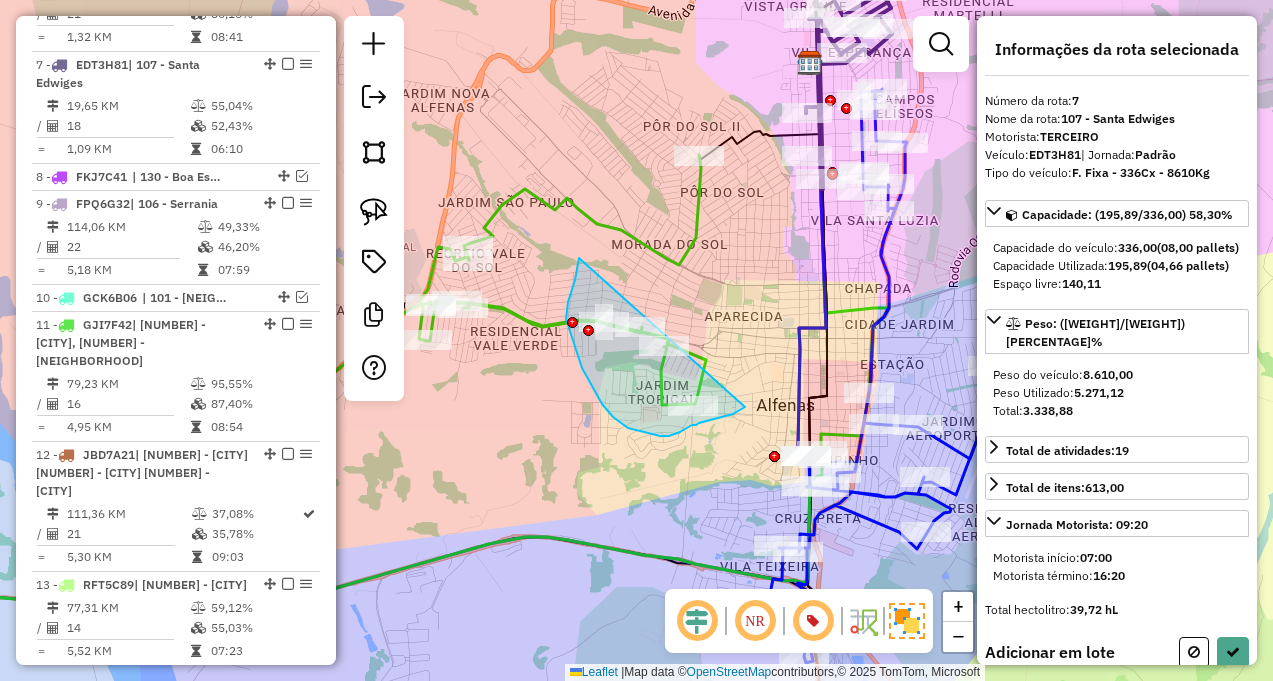 drag, startPoint x: 579, startPoint y: 263, endPoint x: 745, endPoint y: 407, distance: 219.75441 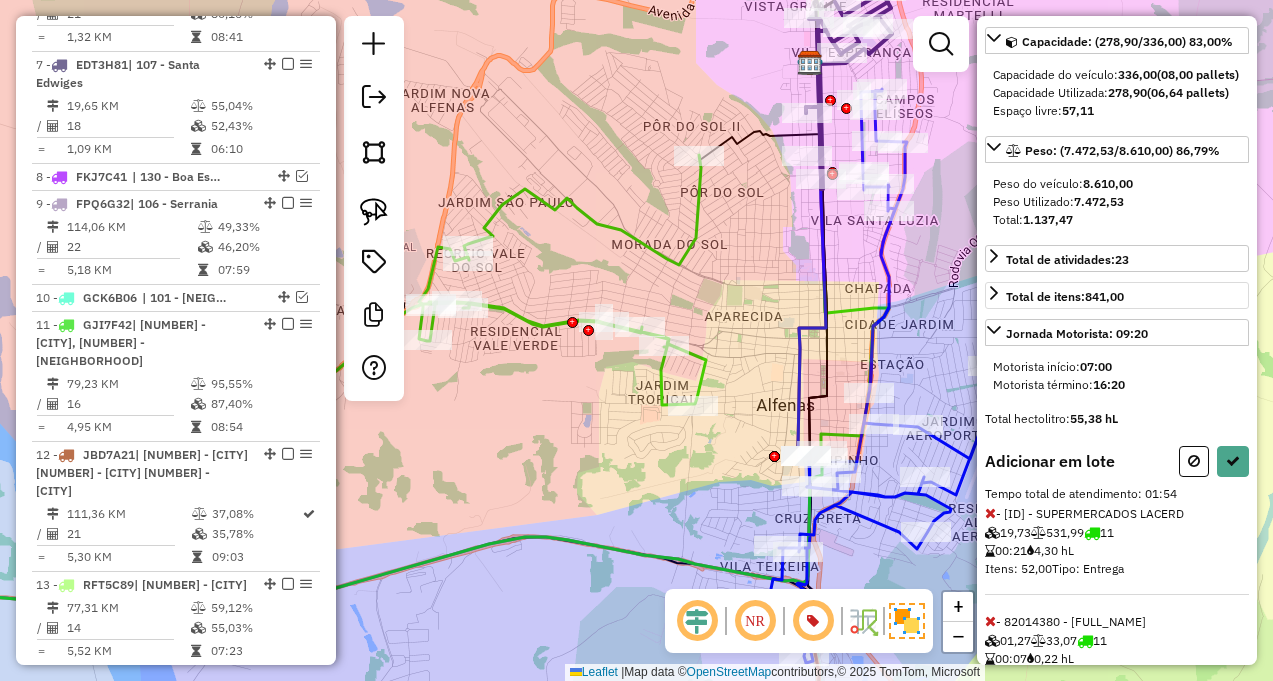 scroll, scrollTop: 200, scrollLeft: 0, axis: vertical 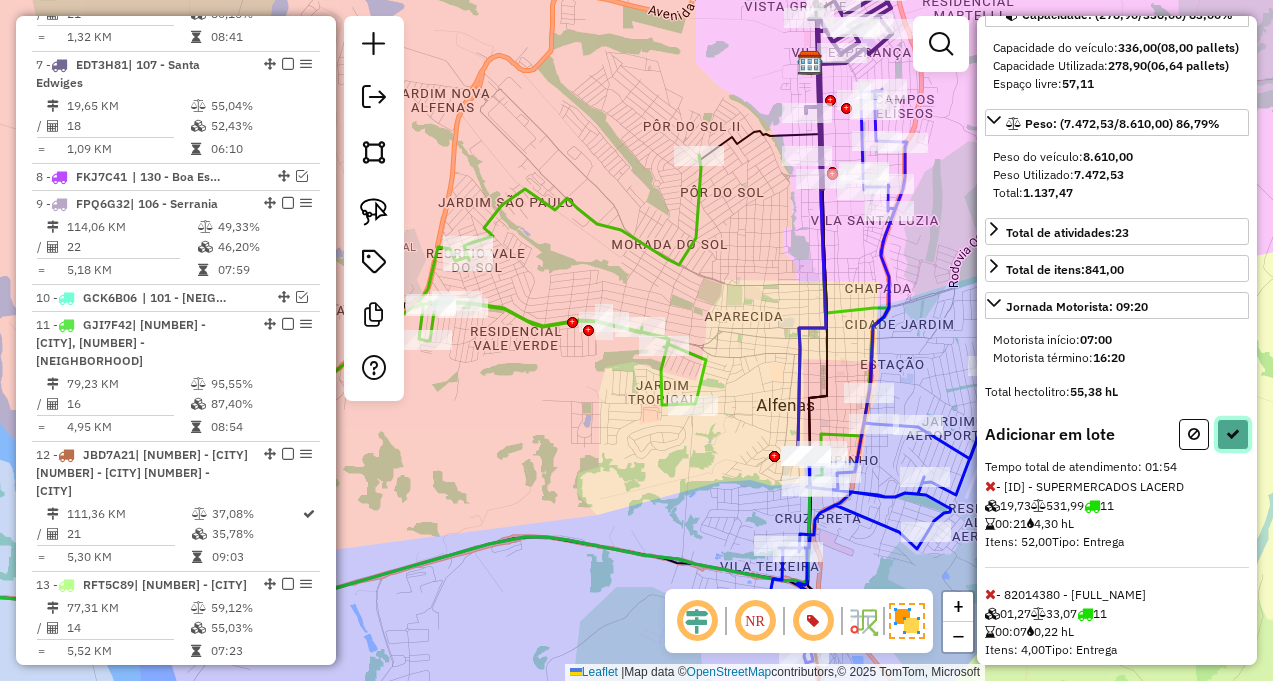 click at bounding box center (1233, 434) 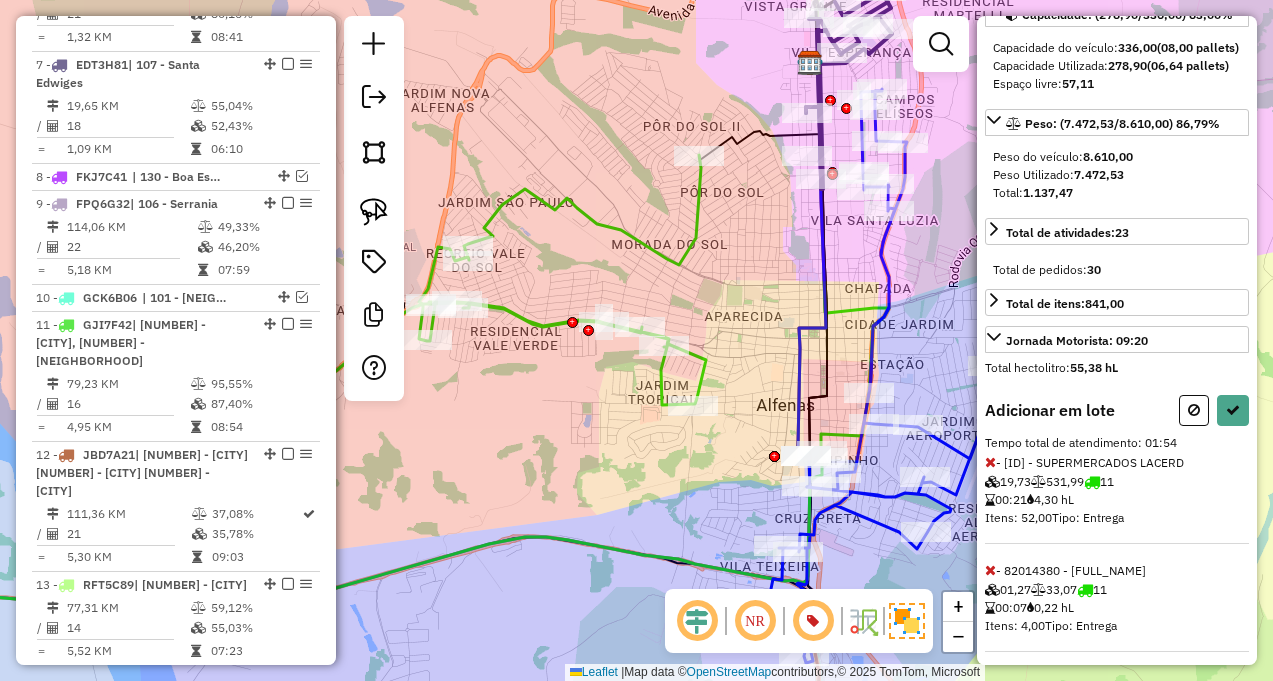 select on "**********" 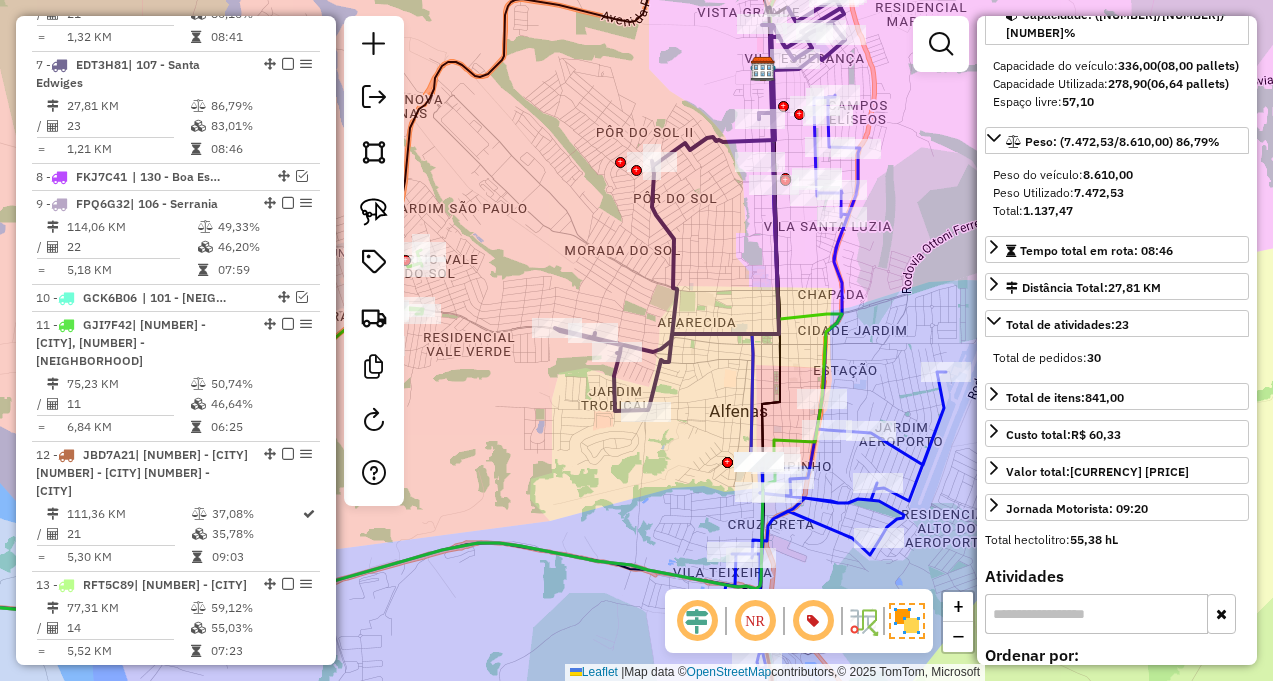 drag, startPoint x: 688, startPoint y: 258, endPoint x: 623, endPoint y: 263, distance: 65.192024 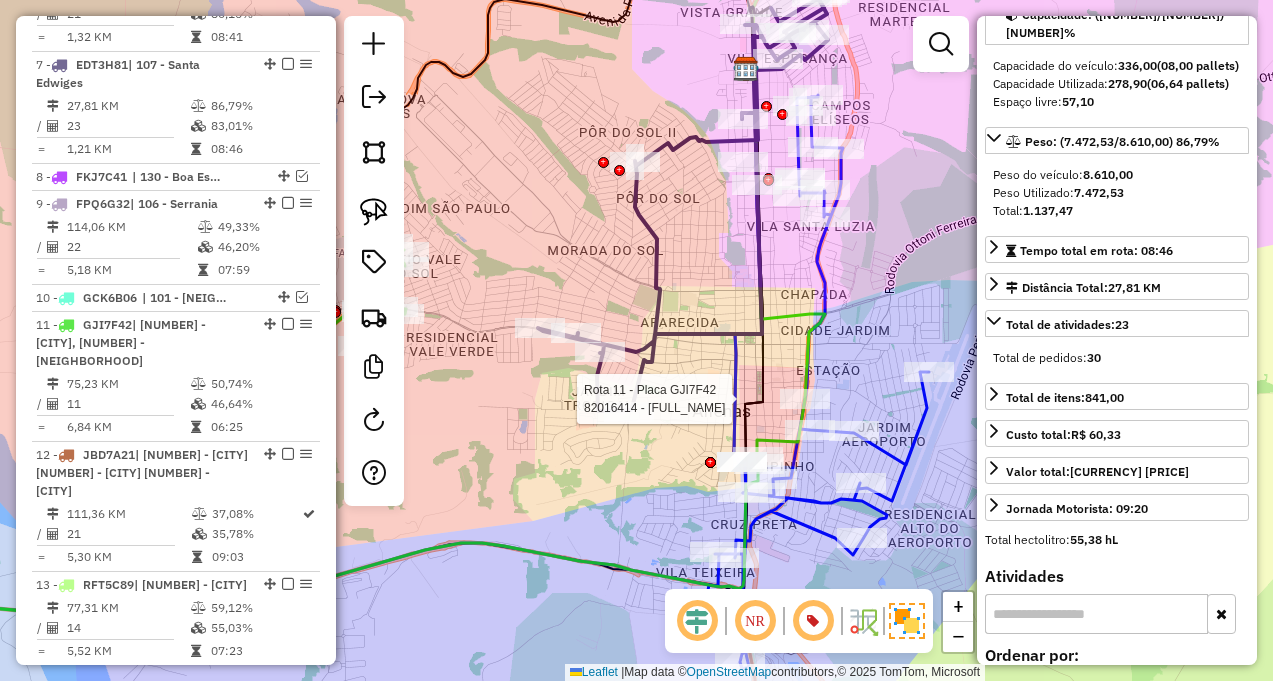 scroll, scrollTop: 218, scrollLeft: 0, axis: vertical 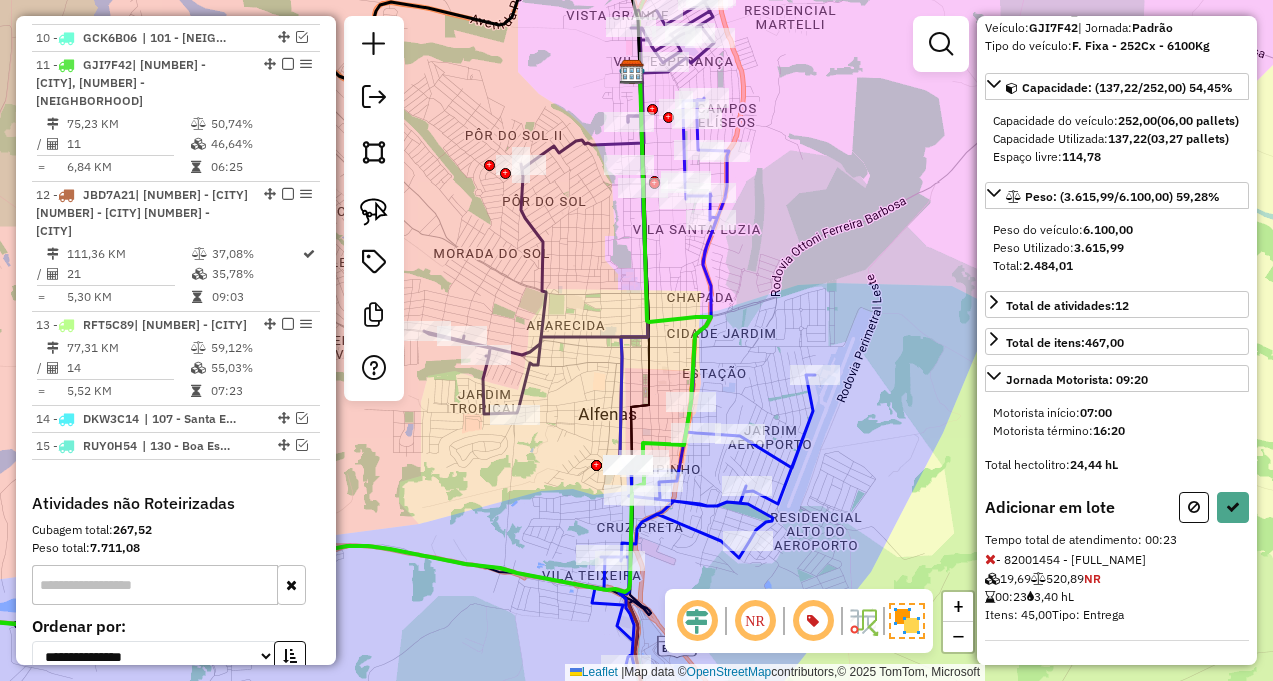 drag, startPoint x: 526, startPoint y: 412, endPoint x: 576, endPoint y: 407, distance: 50.24938 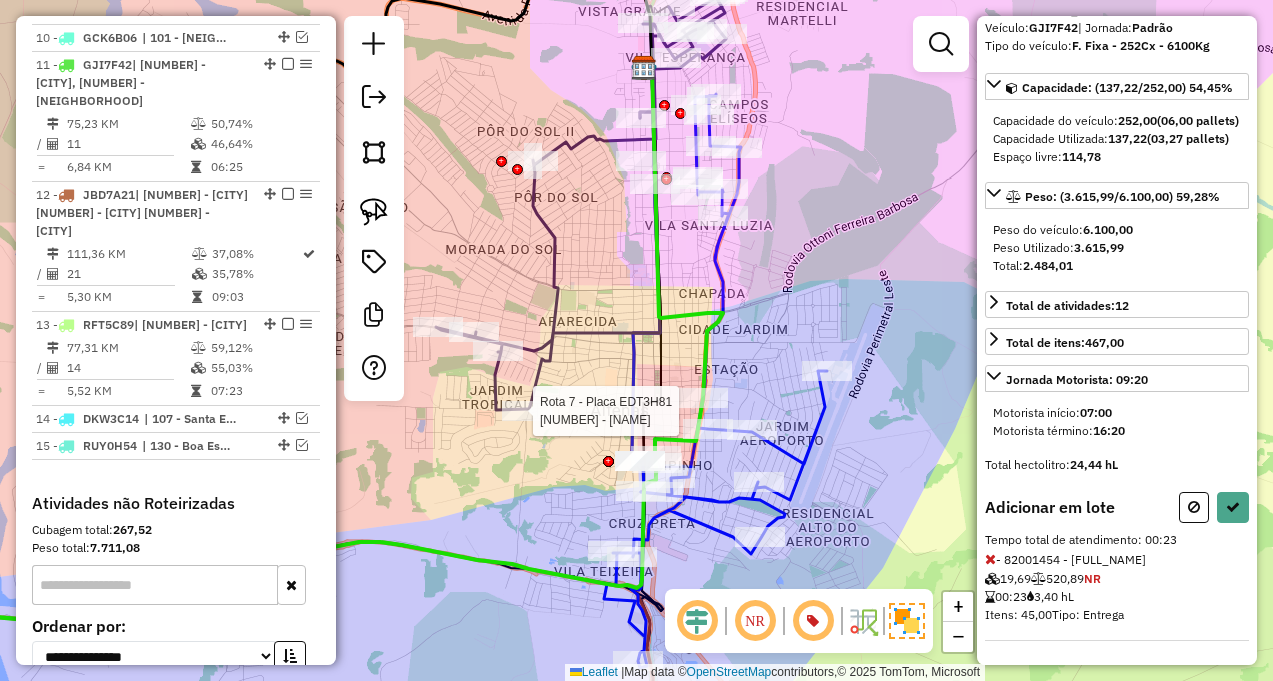 scroll, scrollTop: 218, scrollLeft: 0, axis: vertical 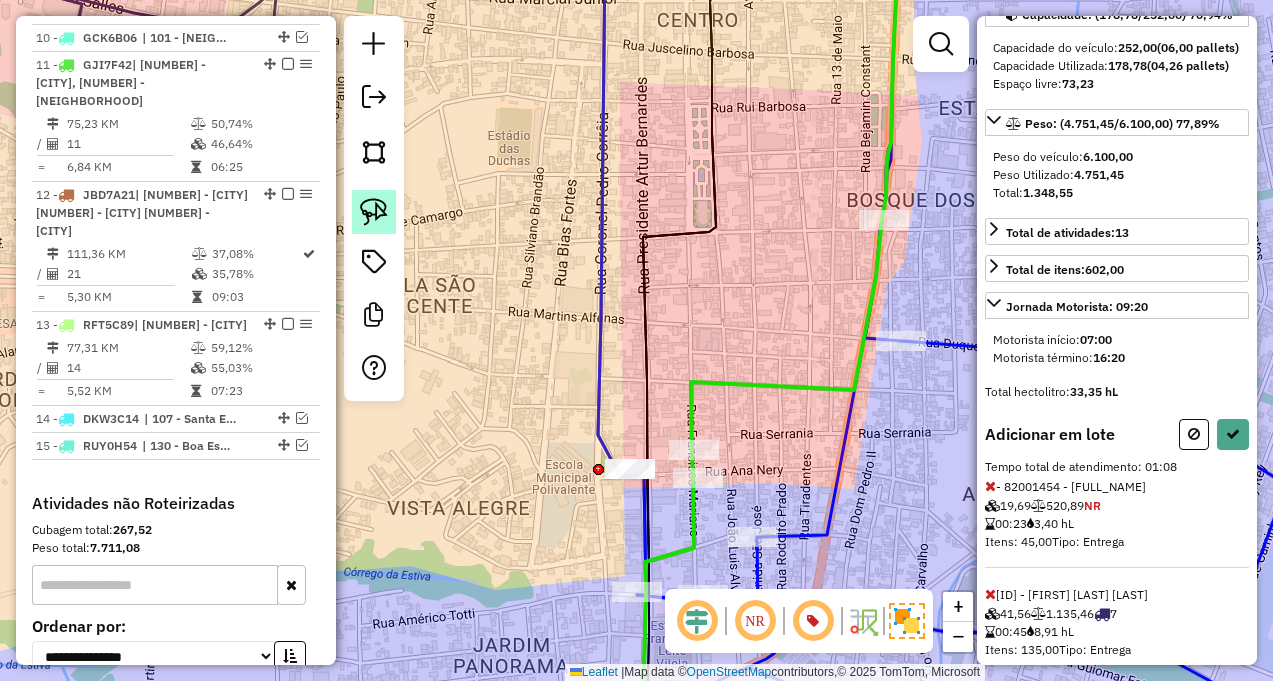 click 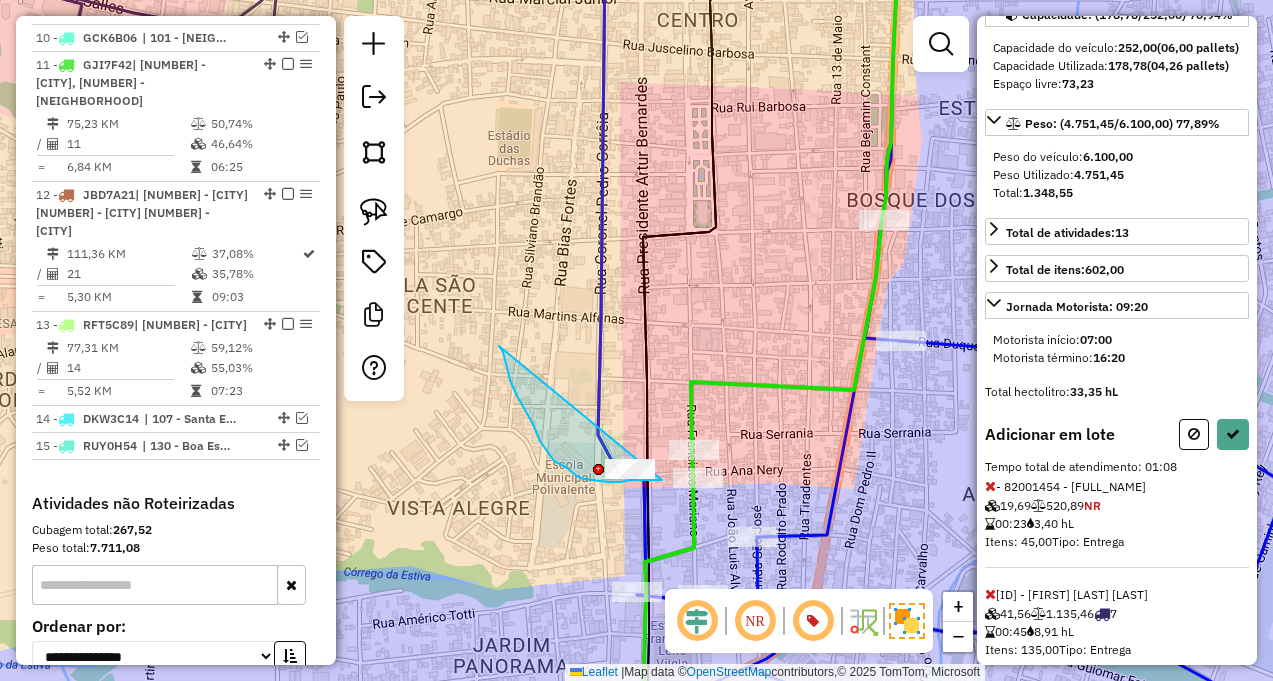 drag, startPoint x: 500, startPoint y: 347, endPoint x: 666, endPoint y: 478, distance: 211.46394 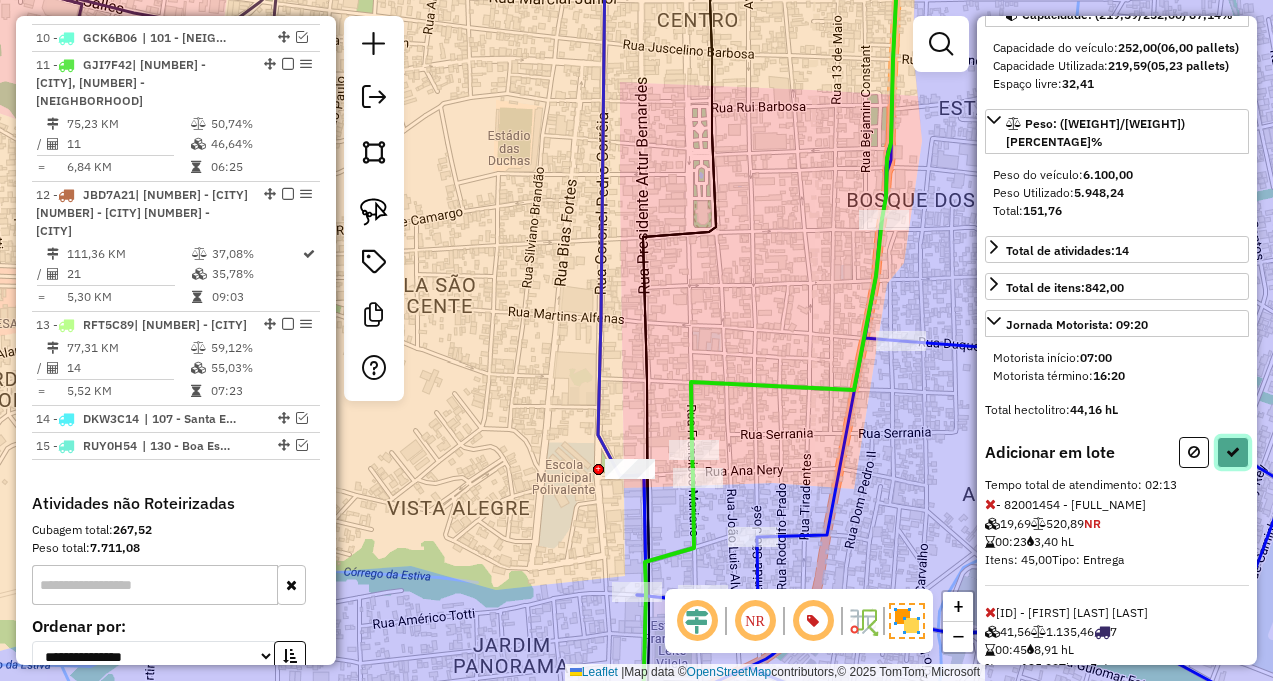 click at bounding box center [1233, 452] 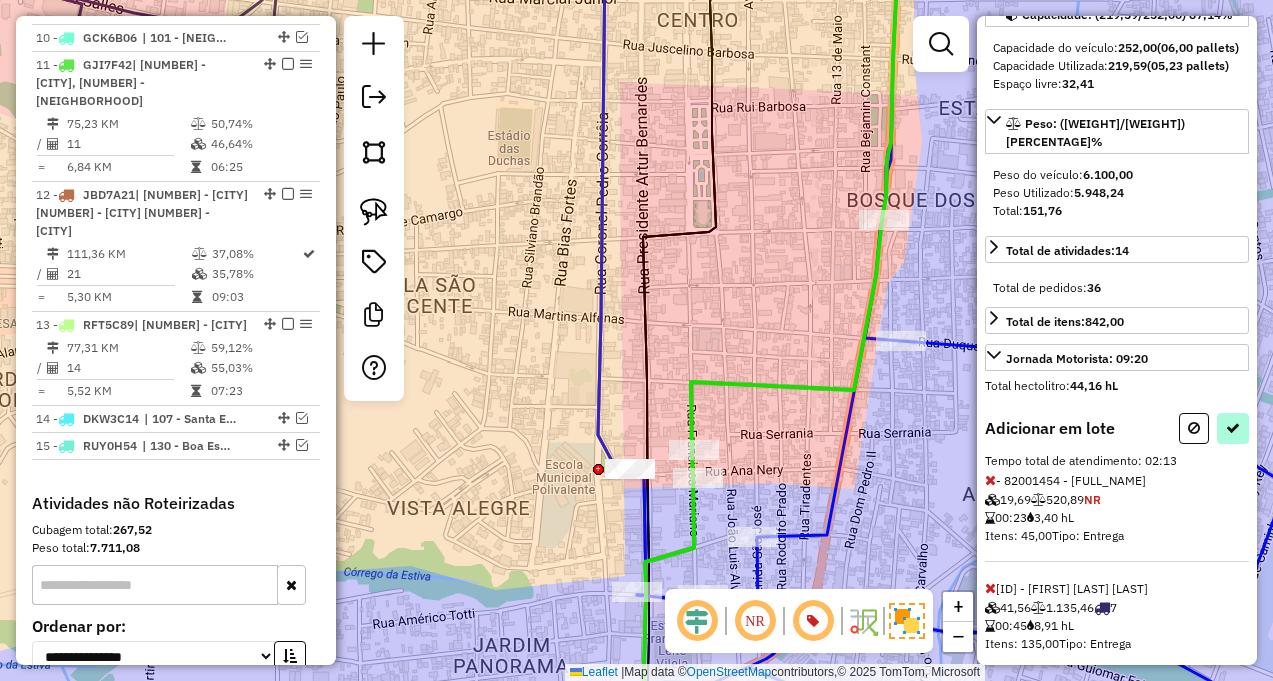 select on "**********" 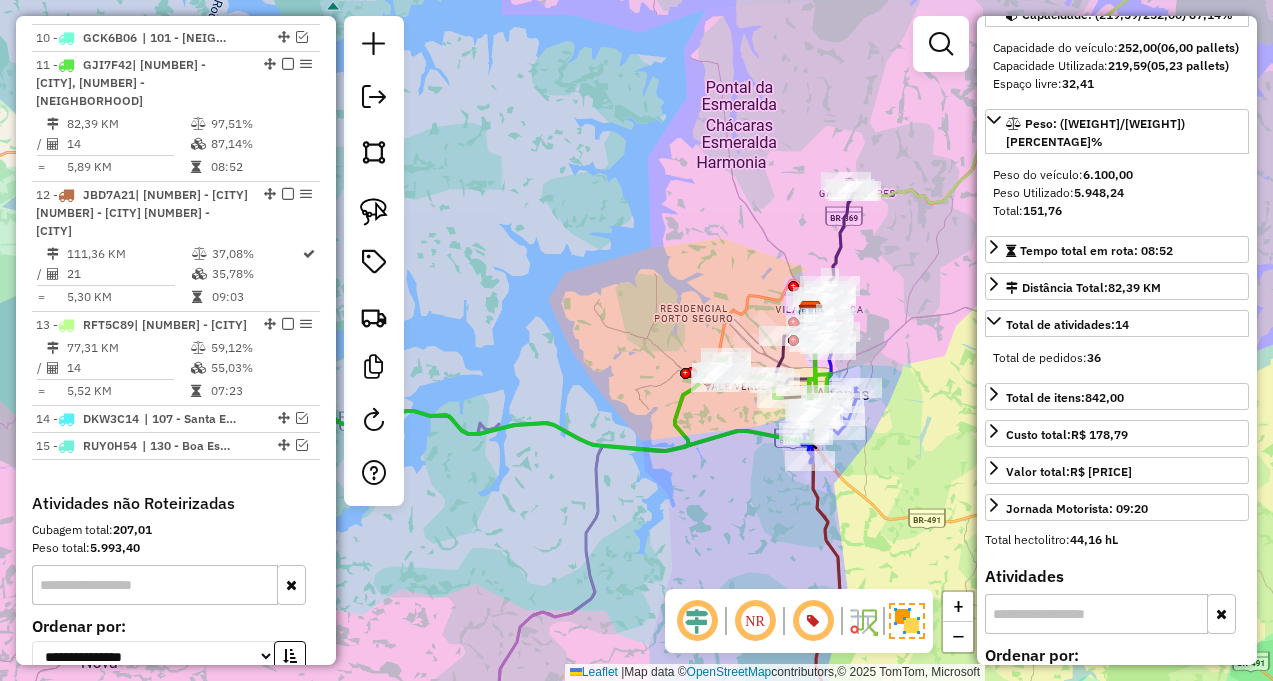 drag, startPoint x: 611, startPoint y: 519, endPoint x: 754, endPoint y: 472, distance: 150.52574 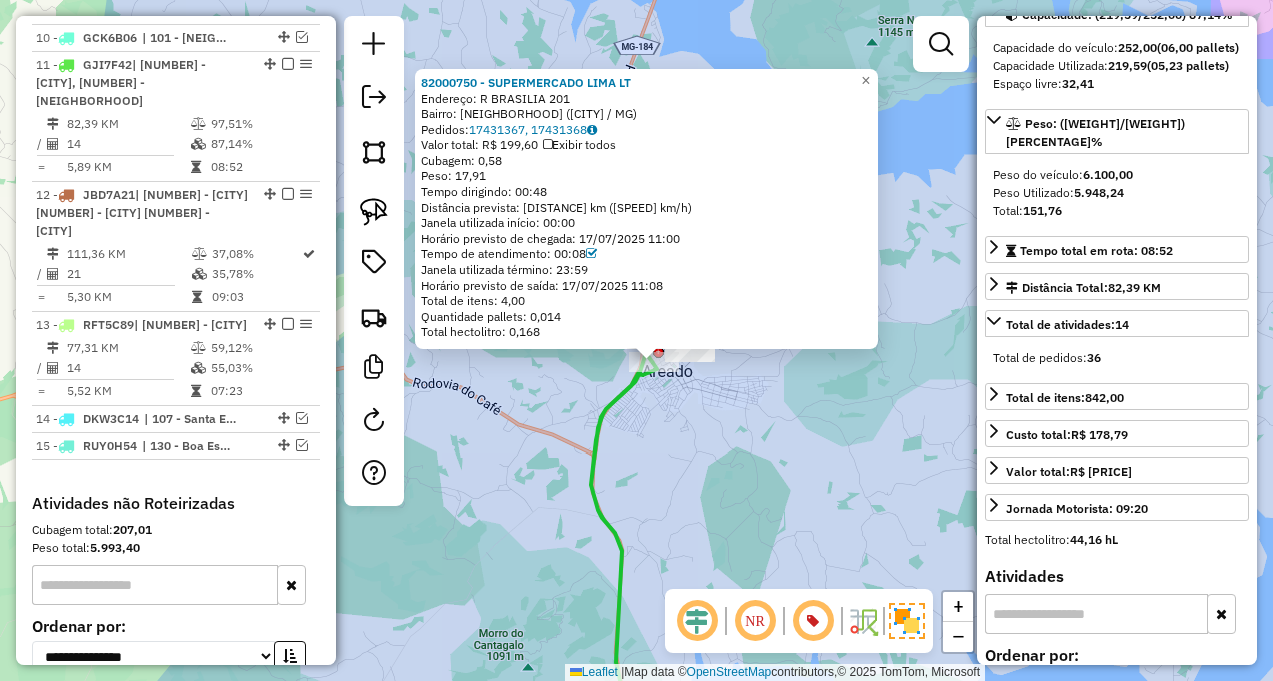 click on "[ID] - [FIRST] LT Endereço: [STREET] [NUMBER] Bairro: [NEIGHBORHOOD] ([CITY] / [STATE]) Pedidos: [ORDER_ID], [ORDER_ID] Valor total: R$ [PRICE] Exibir todos Cubagem: [CUBAGE] Peso: [WEIGHT] Tempo dirigindo: [TIME] Distância prevista: [DISTANCE] km ([SPEED] km/h) Janela utilizada início: [TIME] Horário previsto de chegada: [DATE] [TIME] Tempo de atendimento: [TIME] Janela utilizada término: [TIME] Horário previsto de saída: [DATE] [TIME] Total de itens: [ITEMS] Quantidade pallets: [PALLETS] Total hectolitro: [HECTOLITER] × Janela de atendimento Grade de atendimento Capacidade Transportadoras Veículos Cliente Pedidos Rotas Selecione os dias de semana para filtrar as janelas de atendimento Seg Ter Qua Qui Sex Sáb Dom Informe o período da janela de atendimento: De: Até: Filtrar exatamente a janela do cliente Considerar janela de atendimento padrão Selecione os dias de semana para filtrar as grades de atendimento Seg Ter Qua Qui Sex Sáb Dom De:" 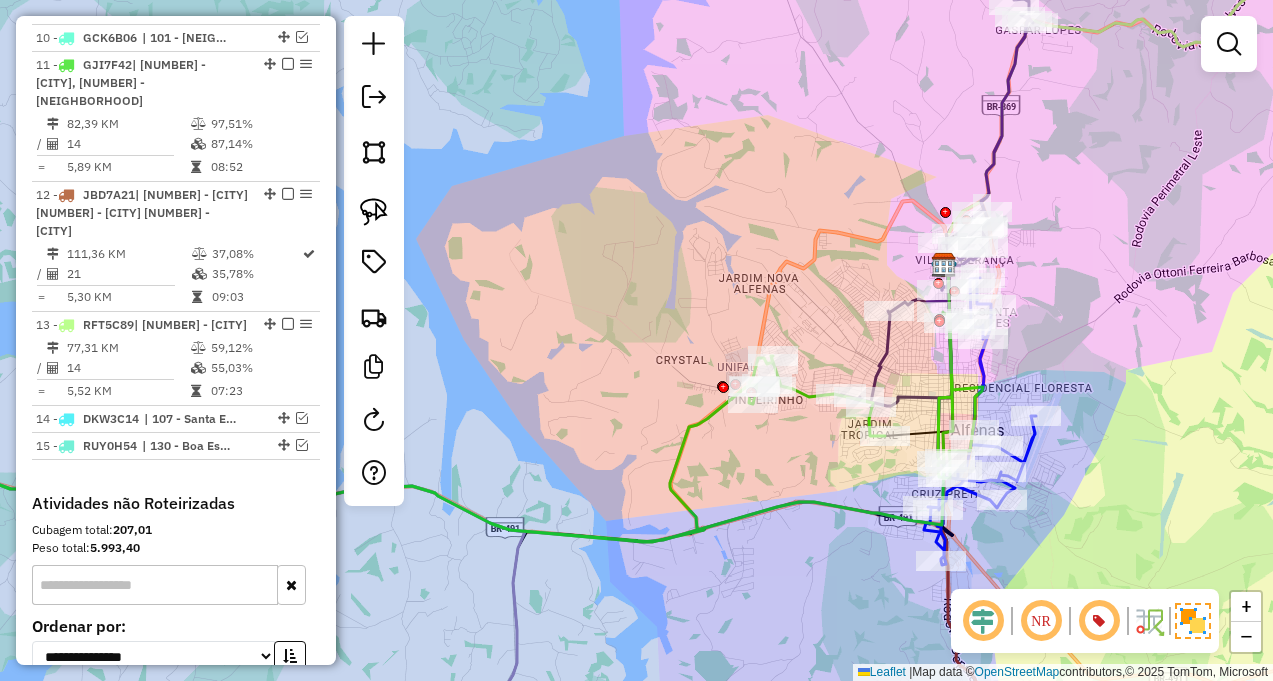 drag, startPoint x: 845, startPoint y: 348, endPoint x: 818, endPoint y: 357, distance: 28.460499 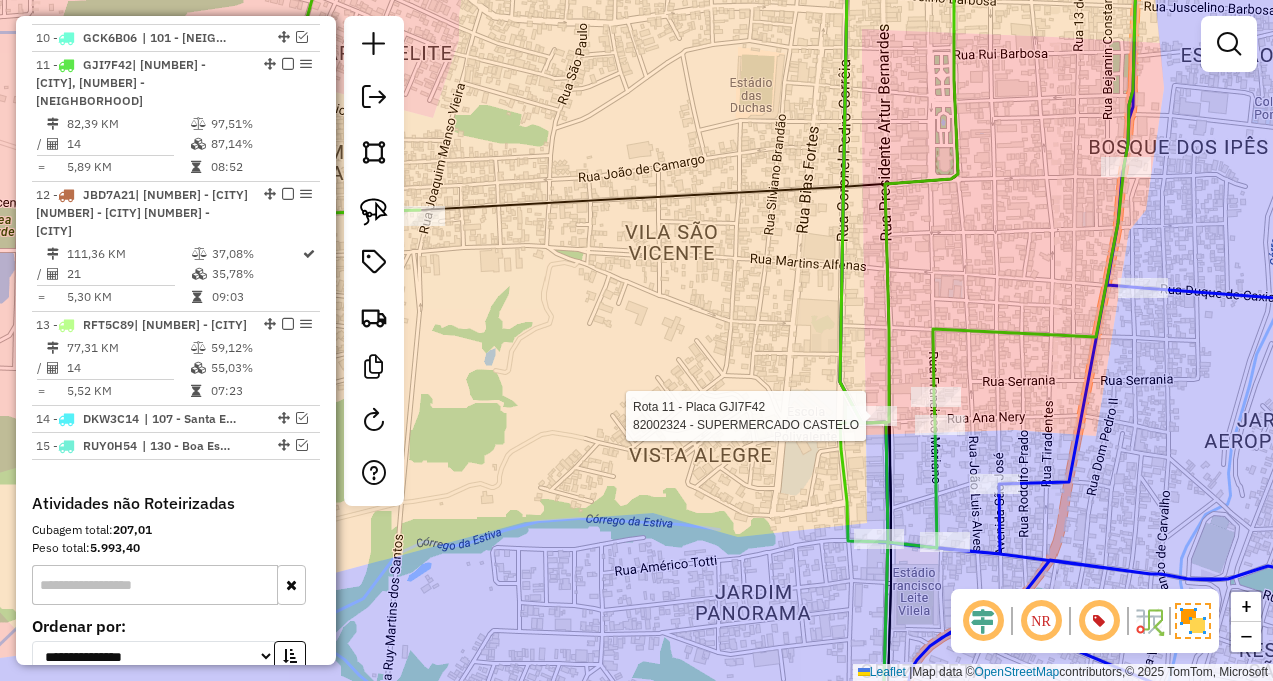 select on "**********" 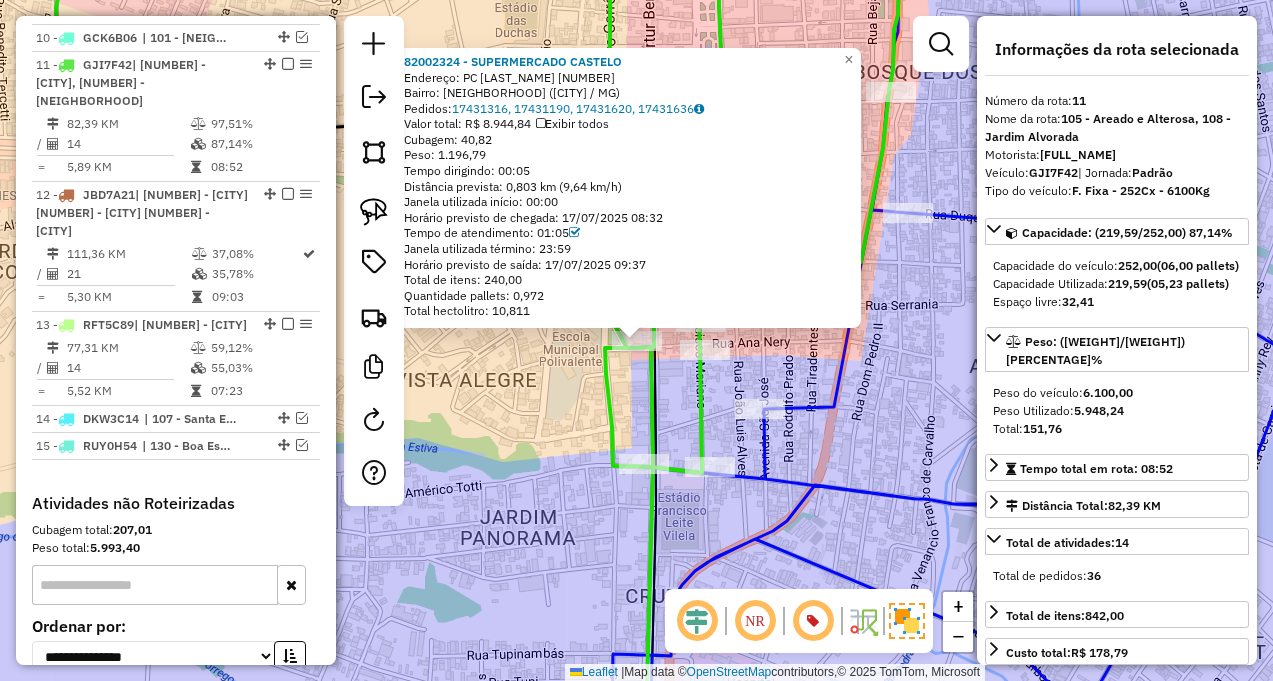 click on "82002324 - [COMPANY_NAME]  Endereço: PC  [STREET_NAME]                  152   Bairro: [NEIGHBORHOOD] ([CITY] / MG)   Pedidos:  17431316, 17431190, 17431620, 17431636   Valor total: R$ 8.944,84   Exibir todos   Cubagem: 40,82  Peso: 1.196,79  Tempo dirigindo: 00:05   Distância prevista: 0,803 km (9,64 km/h)   Janela utilizada início: 00:00   Horário previsto de chegada: 17/07/2025 08:32   Tempo de atendimento: 01:05   Janela utilizada término: 23:59   Horário previsto de saída: 17/07/2025 09:37   Total de itens: 240,00   Quantidade pallets: 0,972   Total hectolitro: 10,811  × Janela de atendimento Grade de atendimento Capacidade Transportadoras Veículos Cliente Pedidos  Rotas Selecione os dias de semana para filtrar as janelas de atendimento  Seg   Ter   Qua   Qui   Sex   Sáb   Dom  Informe o período da janela de atendimento: De: Até:  Filtrar exatamente a janela do cliente  Considerar janela de atendimento padrão  Selecione os dias de semana para filtrar as grades de atendimento  Seg   Ter   Qua  +" 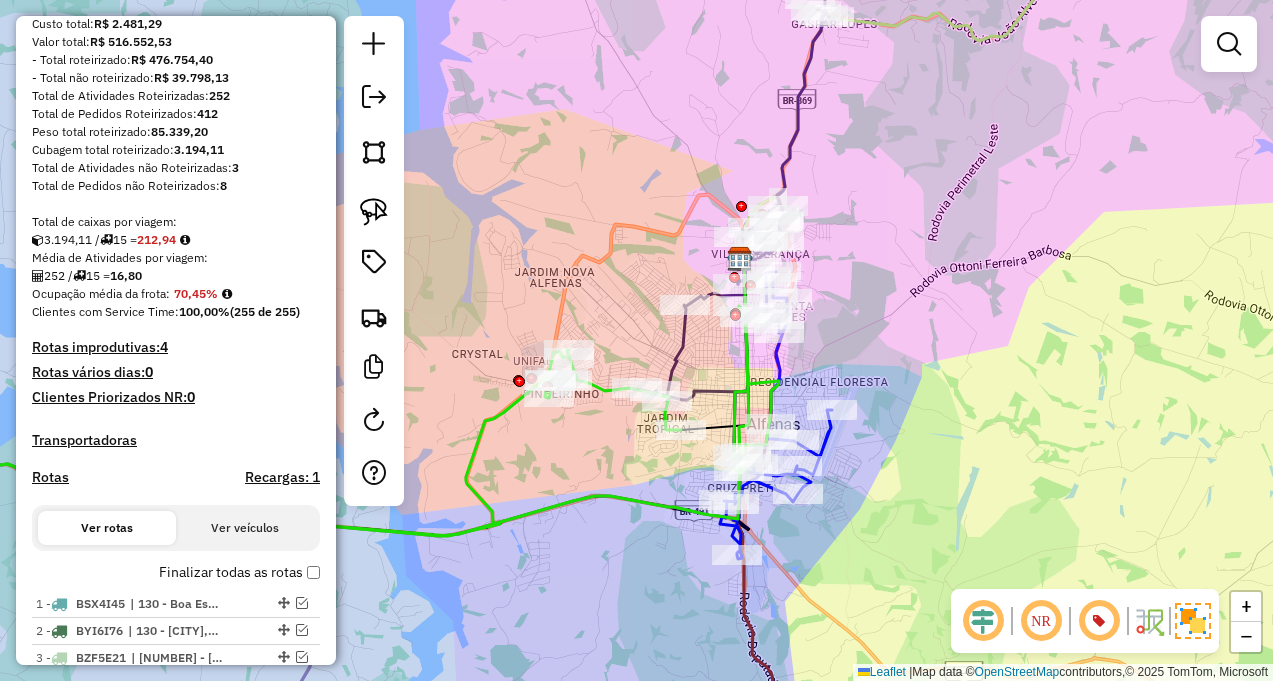 scroll, scrollTop: 242, scrollLeft: 0, axis: vertical 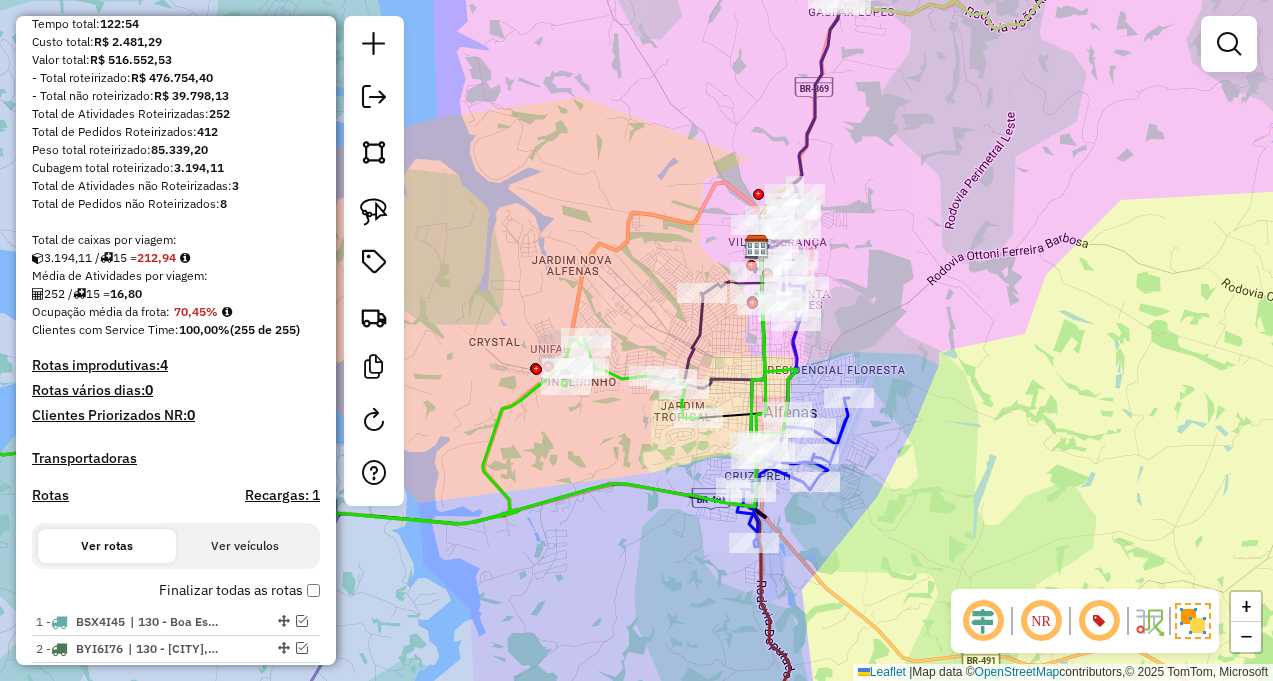 drag, startPoint x: 495, startPoint y: 292, endPoint x: 517, endPoint y: 275, distance: 27.802877 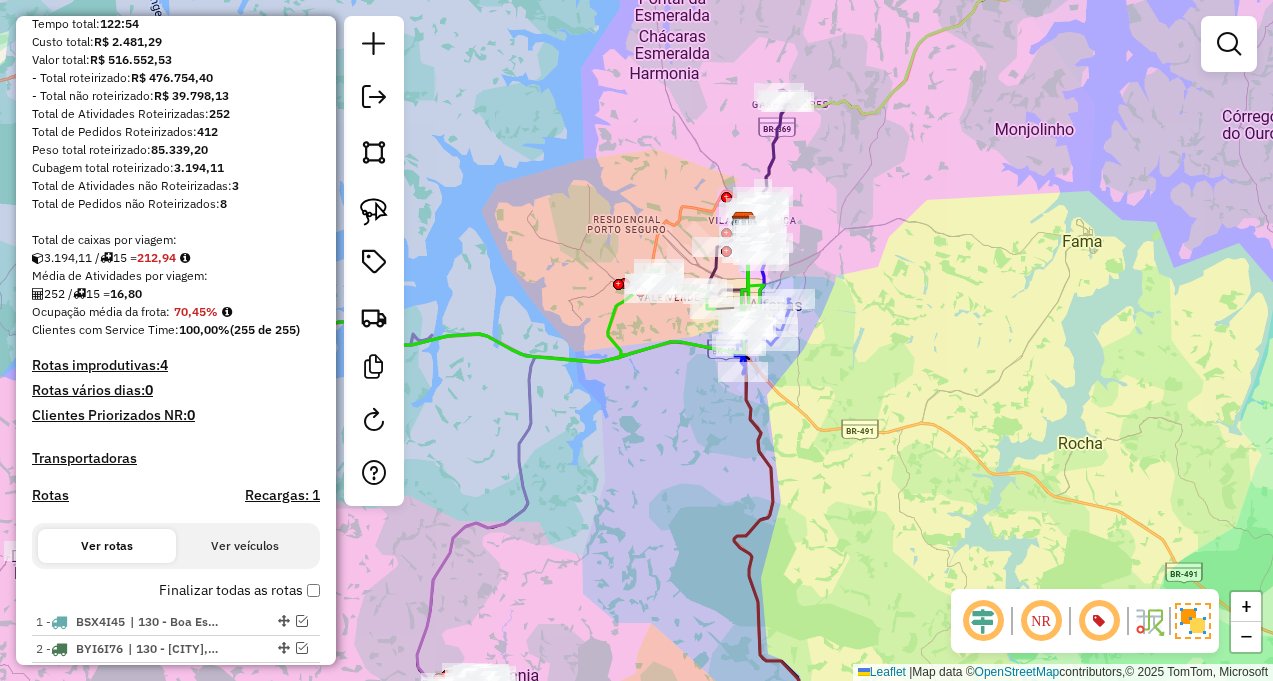 drag, startPoint x: 515, startPoint y: 397, endPoint x: 633, endPoint y: 362, distance: 123.081276 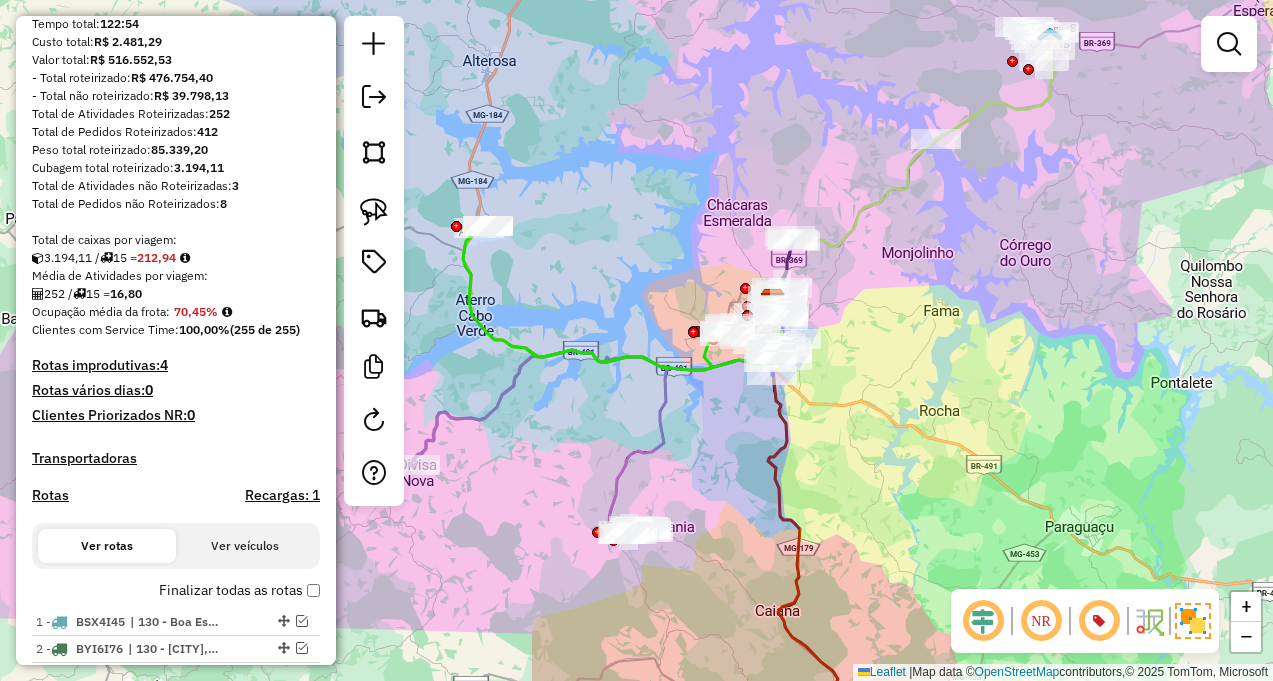 drag, startPoint x: 606, startPoint y: 392, endPoint x: 706, endPoint y: 410, distance: 101.607086 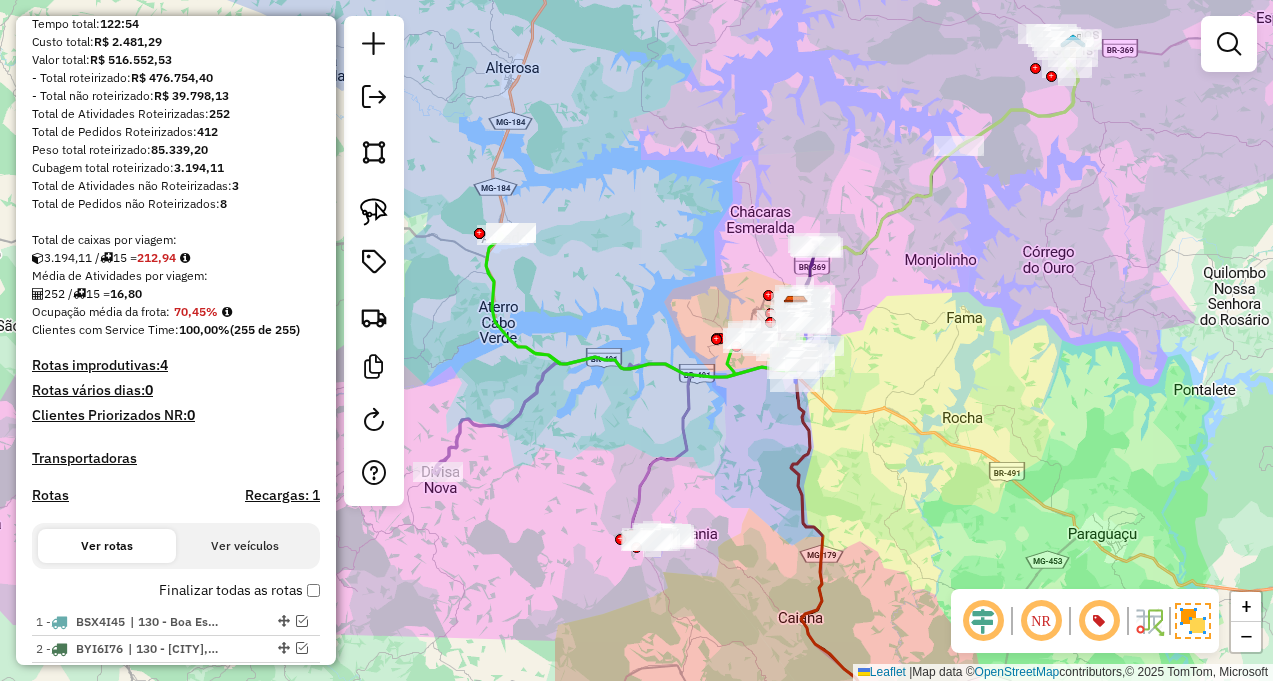 click 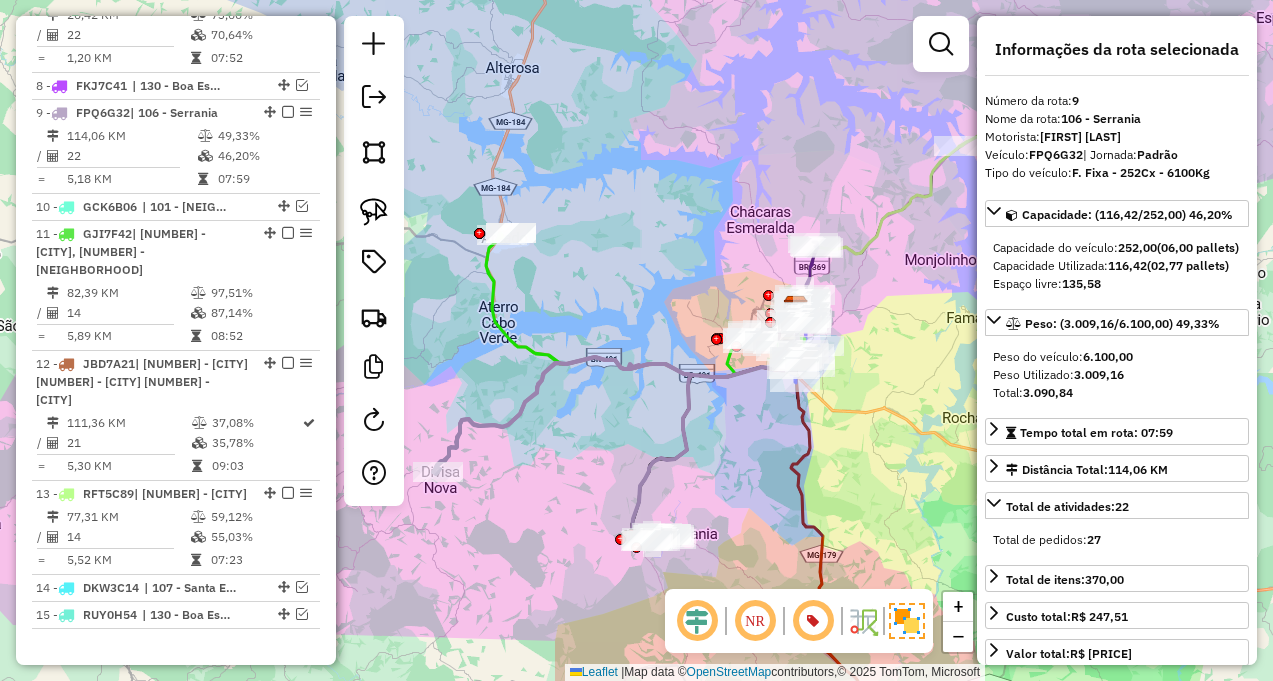 scroll, scrollTop: 1221, scrollLeft: 0, axis: vertical 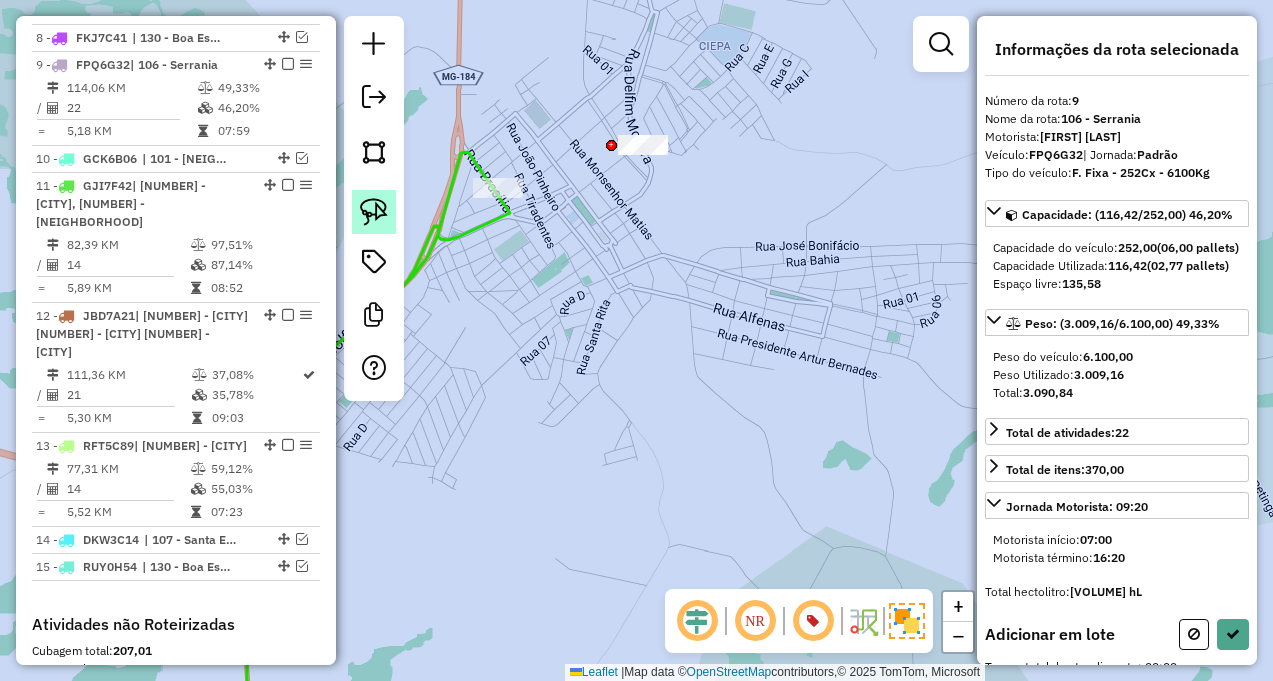 click 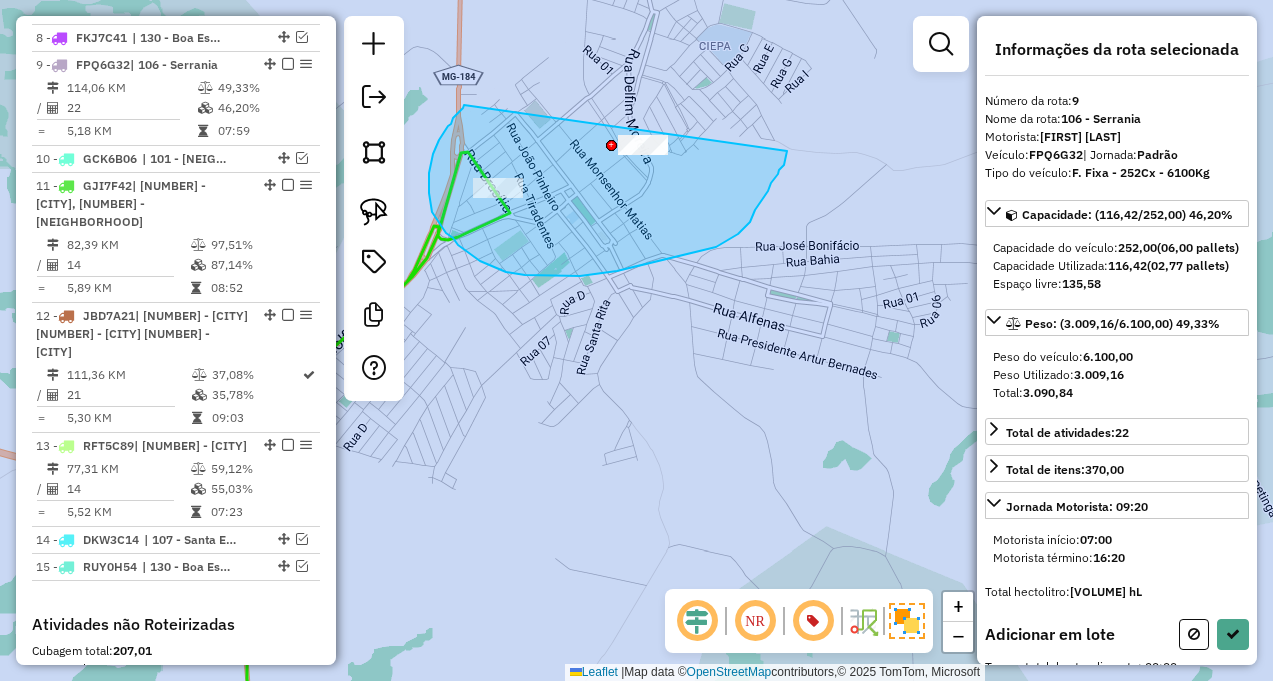 drag, startPoint x: 453, startPoint y: 118, endPoint x: 788, endPoint y: 151, distance: 336.62146 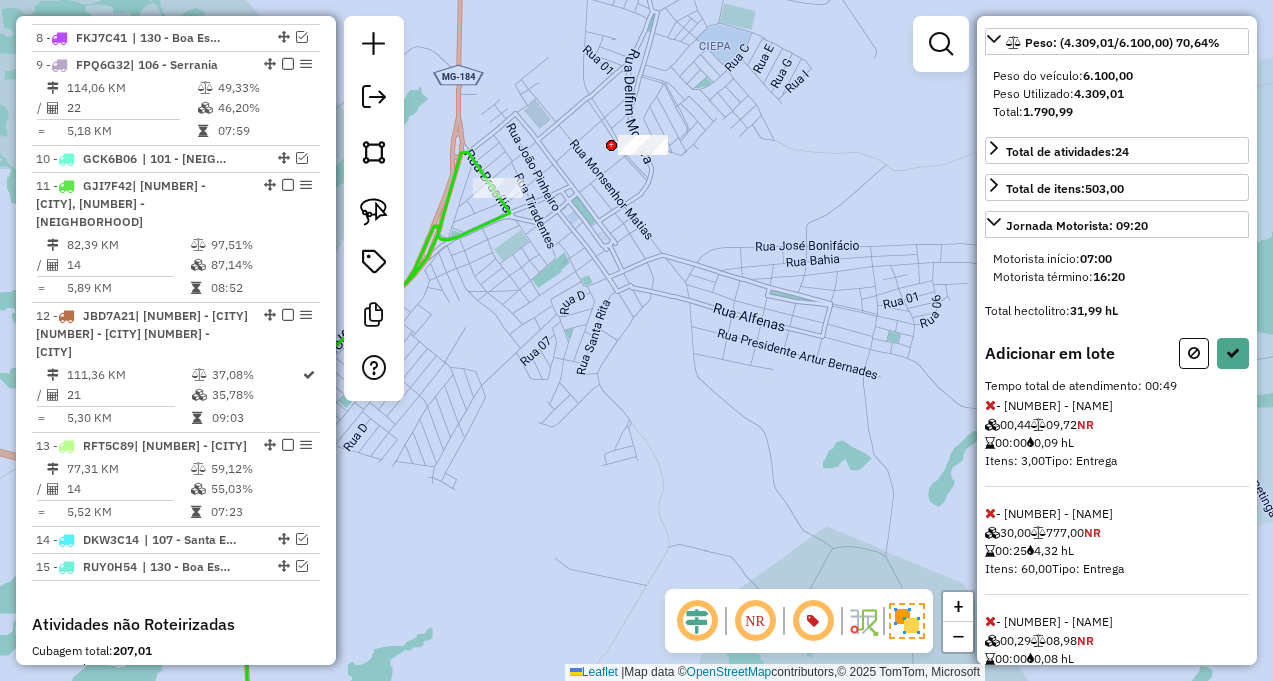 scroll, scrollTop: 300, scrollLeft: 0, axis: vertical 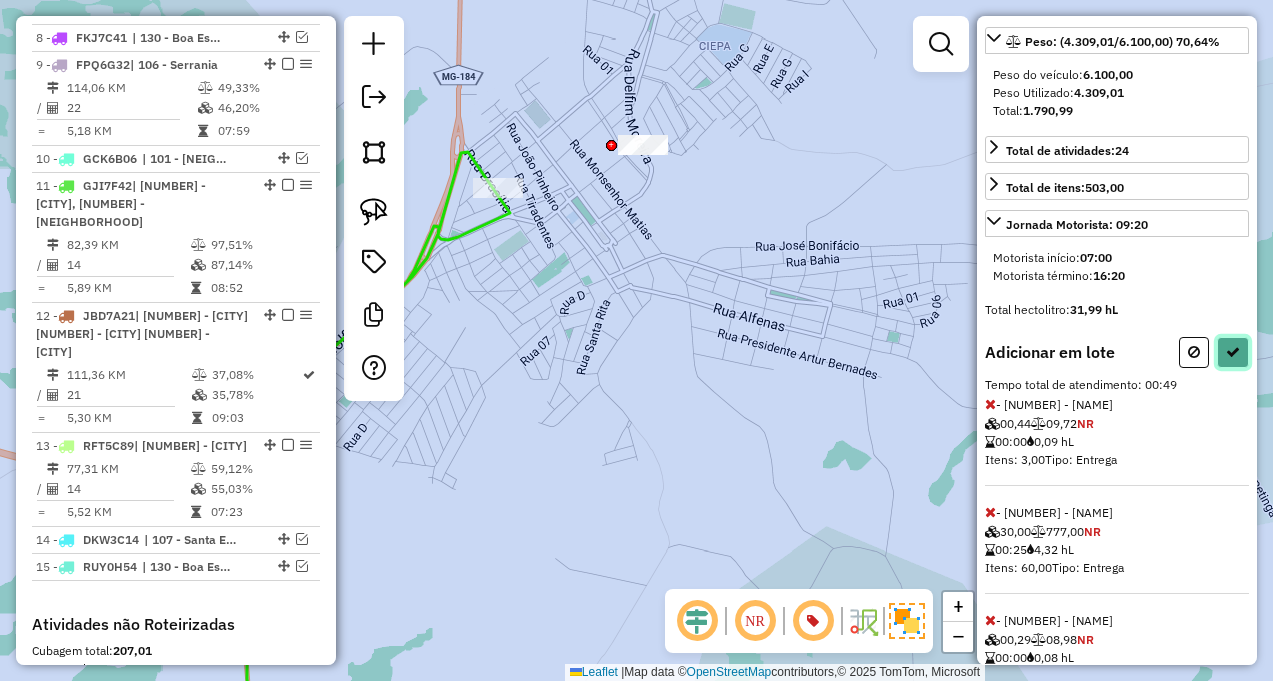 click at bounding box center (1233, 352) 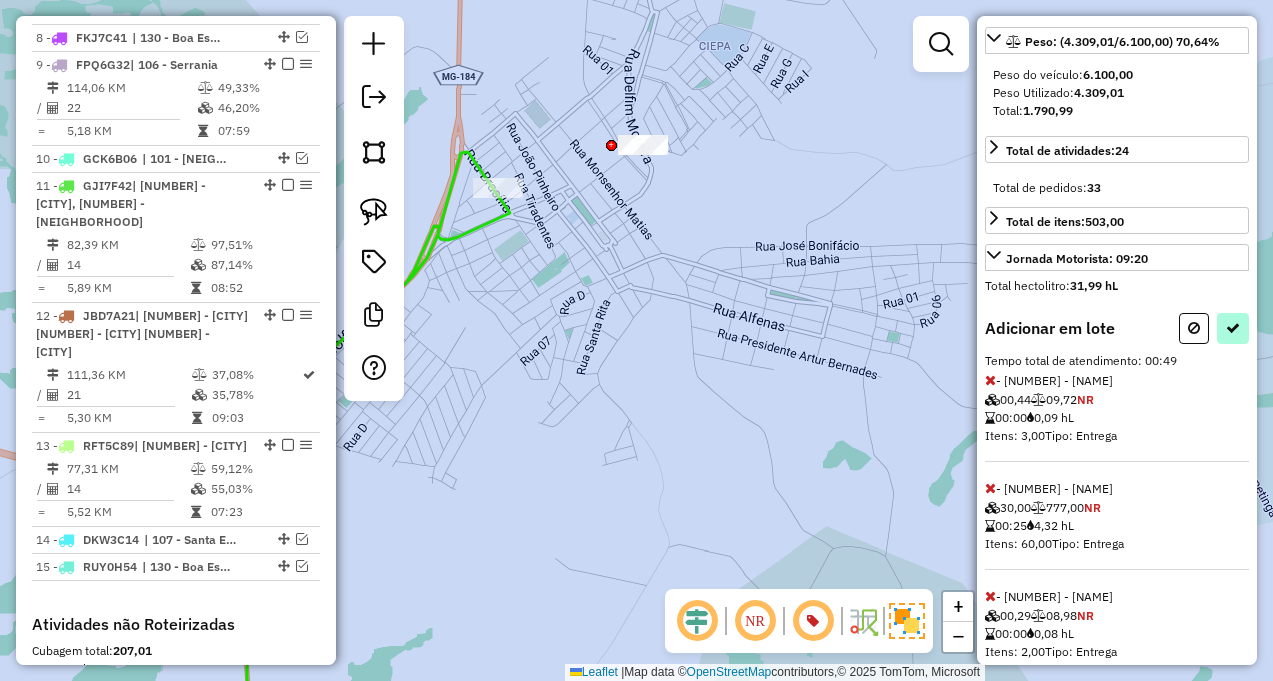select on "**********" 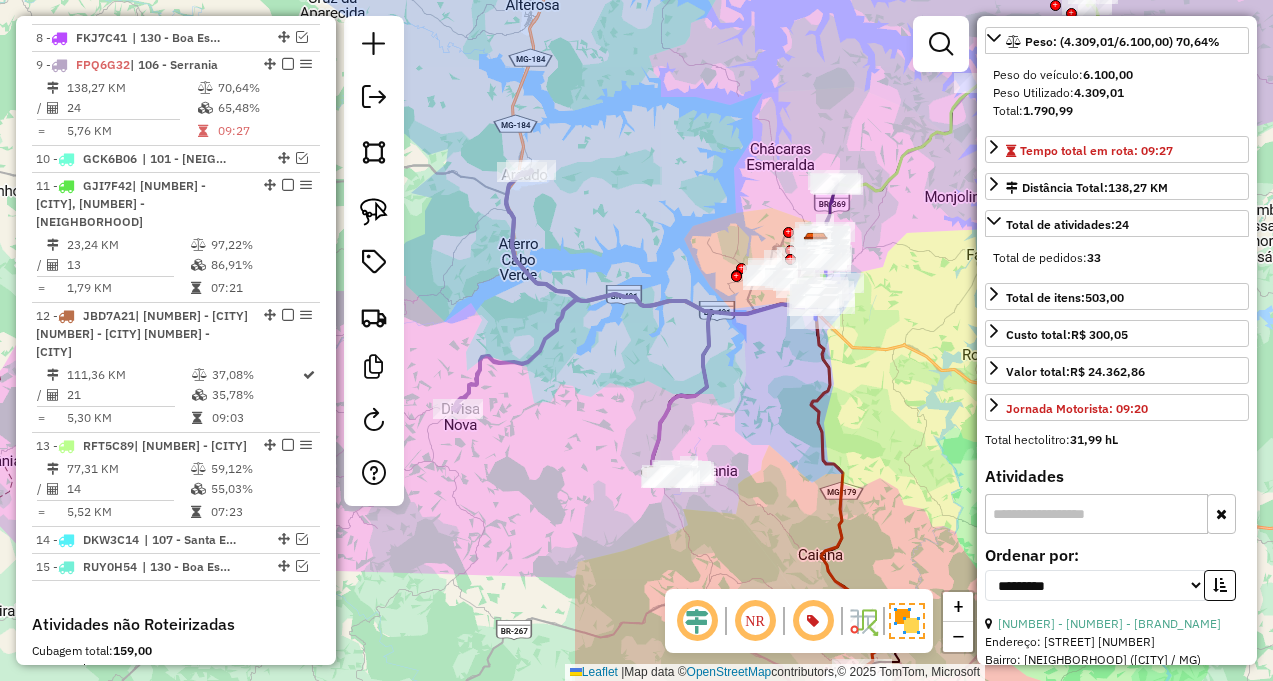 drag, startPoint x: 645, startPoint y: 347, endPoint x: 720, endPoint y: 343, distance: 75.10659 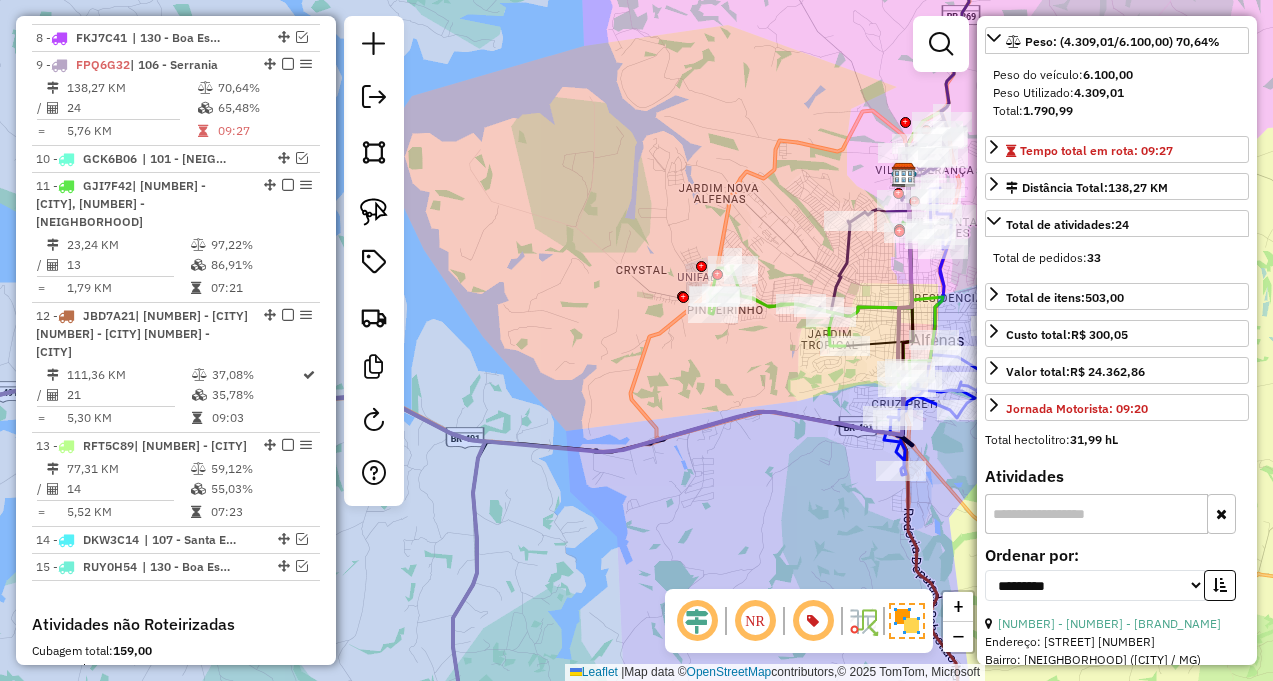 drag, startPoint x: 811, startPoint y: 337, endPoint x: 713, endPoint y: 371, distance: 103.73042 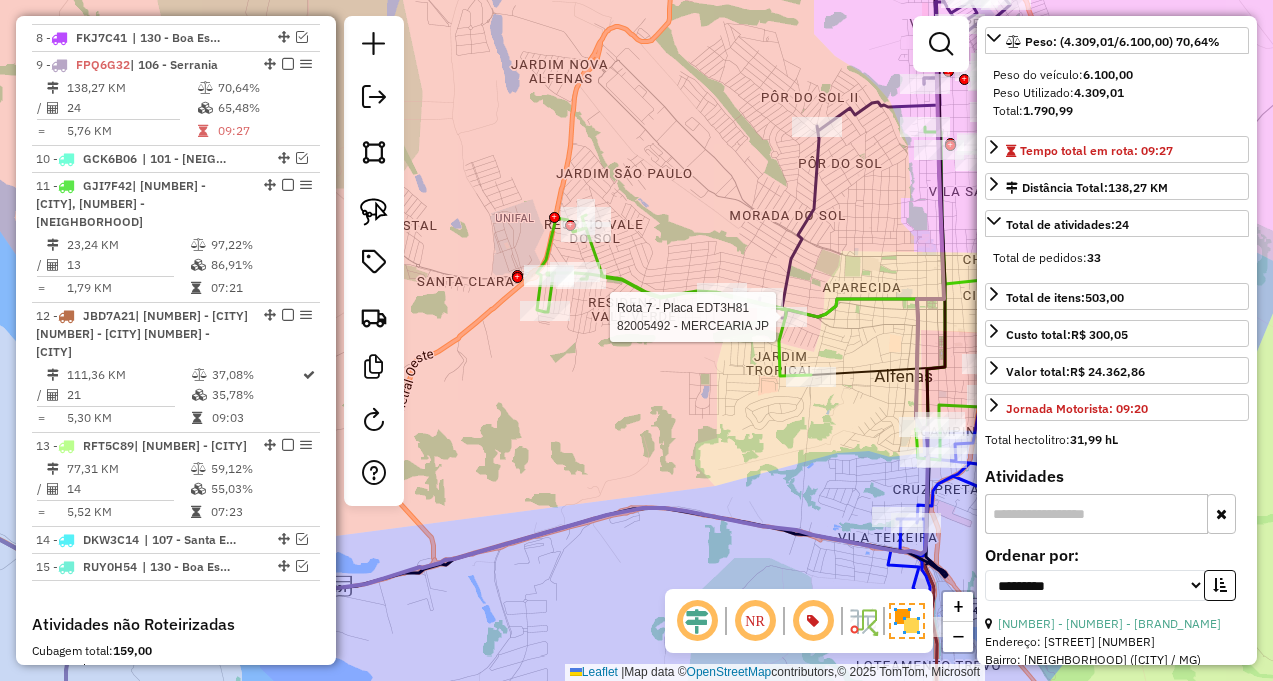 click 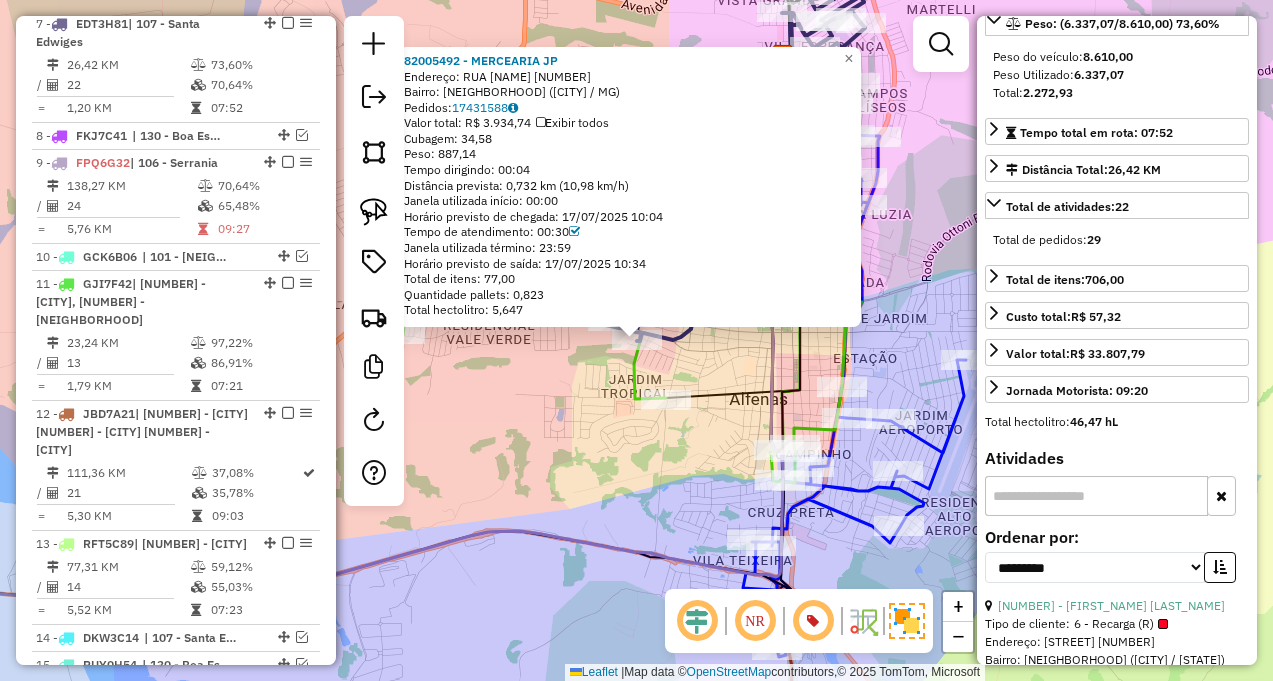 scroll, scrollTop: 1082, scrollLeft: 0, axis: vertical 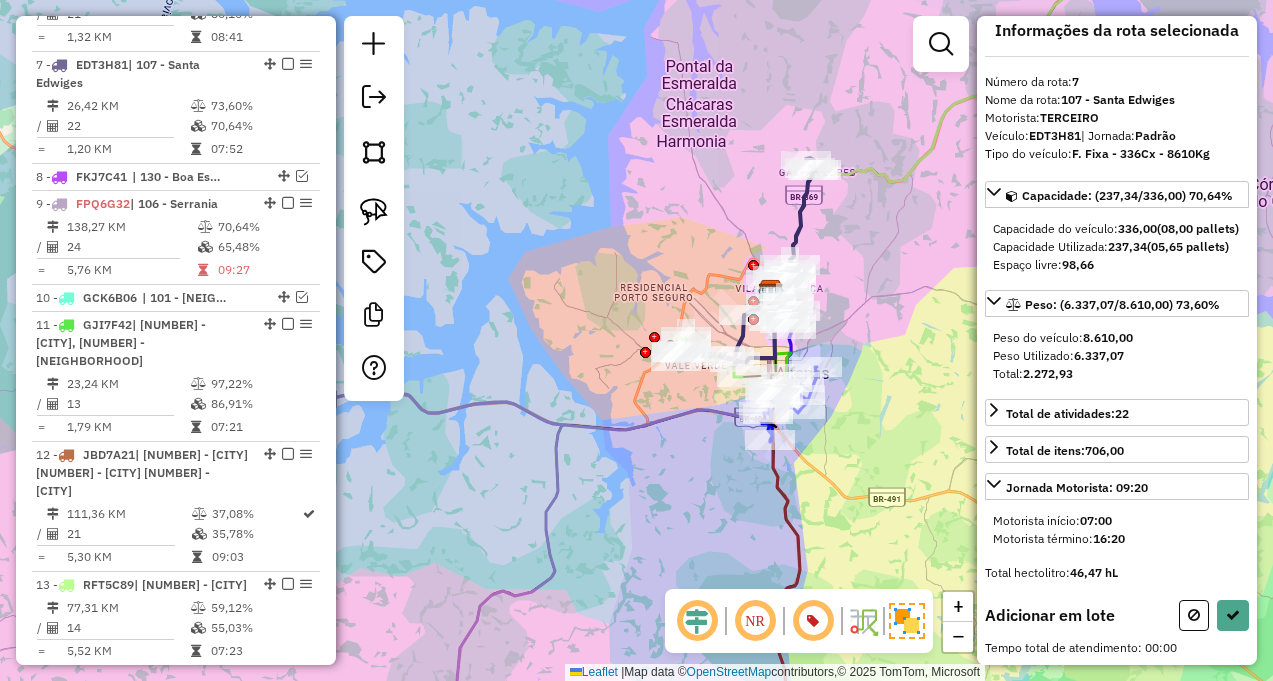 drag, startPoint x: 621, startPoint y: 397, endPoint x: 763, endPoint y: 319, distance: 162.01234 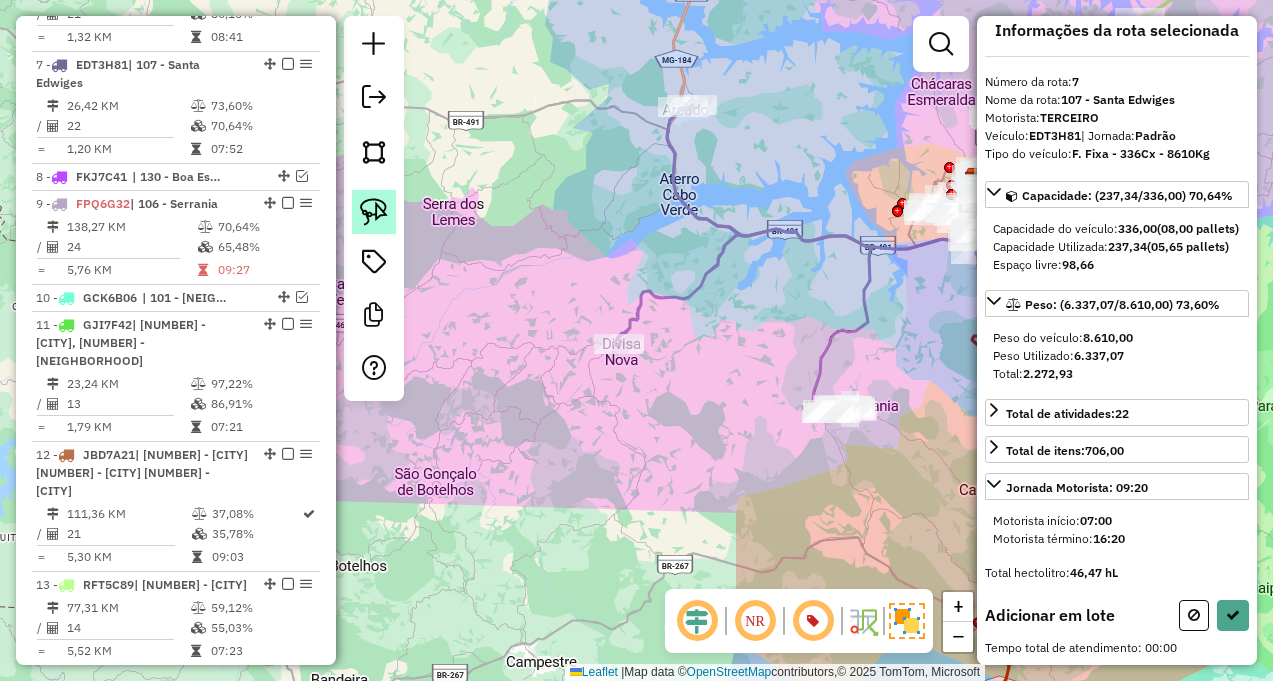 click 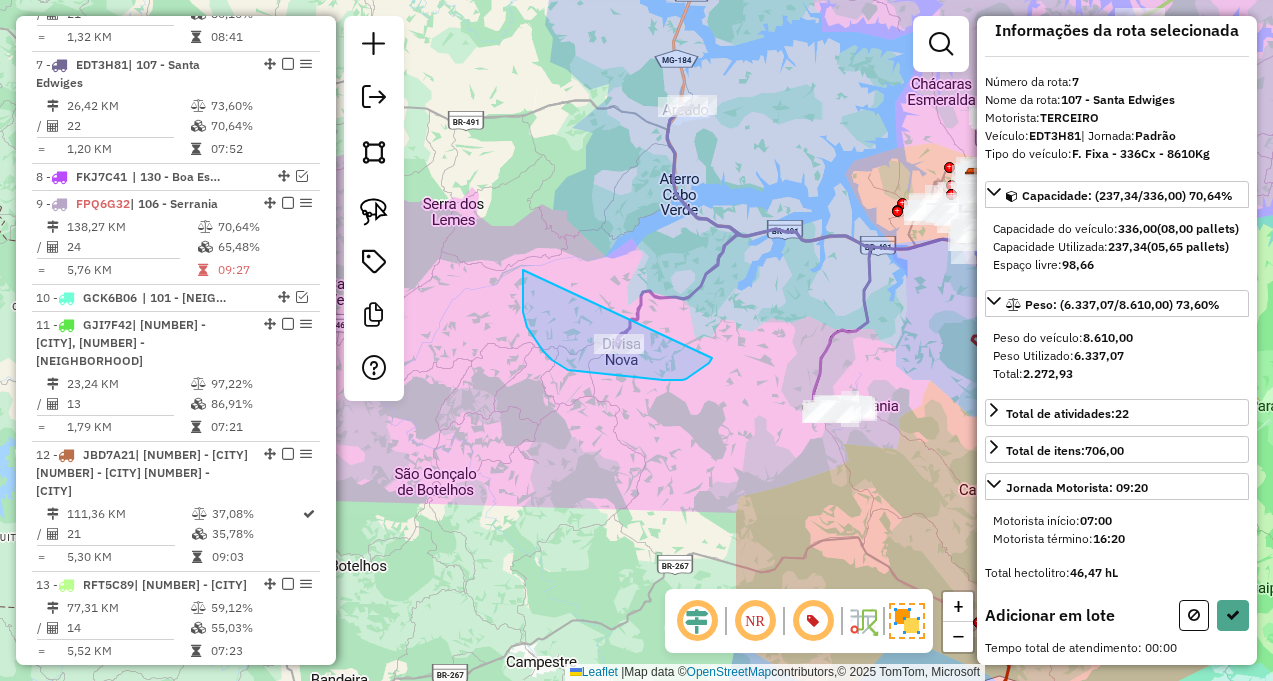 drag, startPoint x: 523, startPoint y: 275, endPoint x: 712, endPoint y: 358, distance: 206.4219 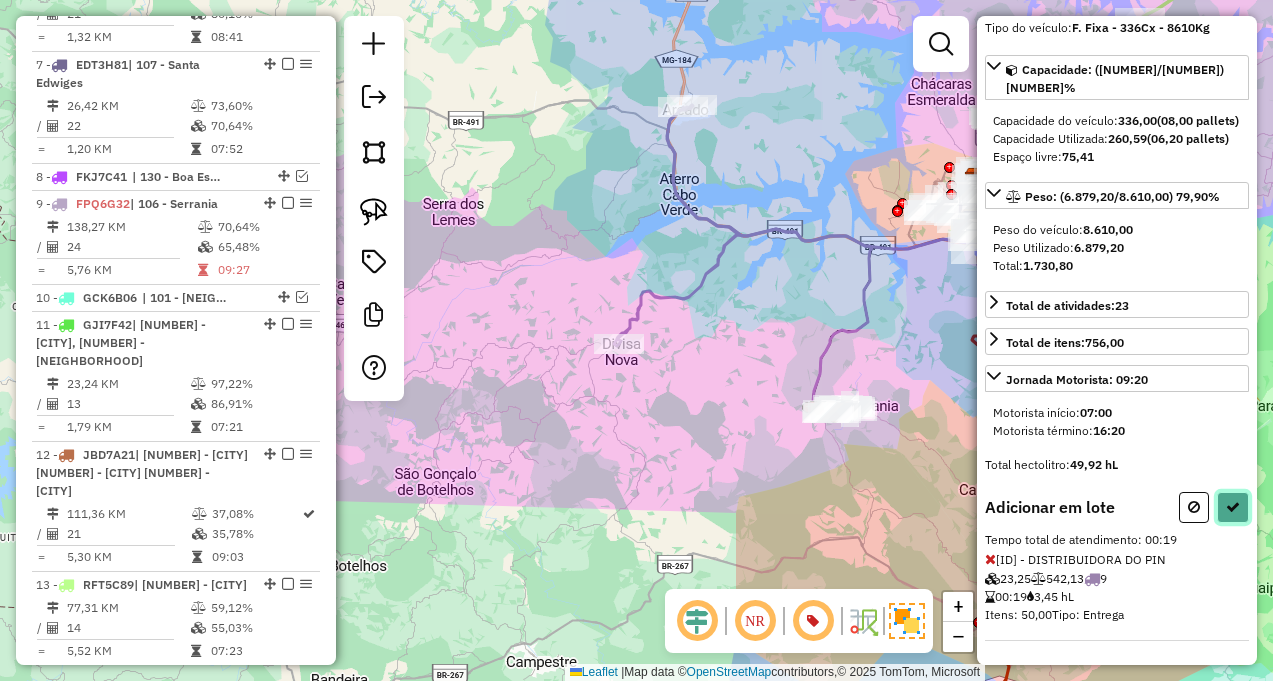 click at bounding box center (1233, 507) 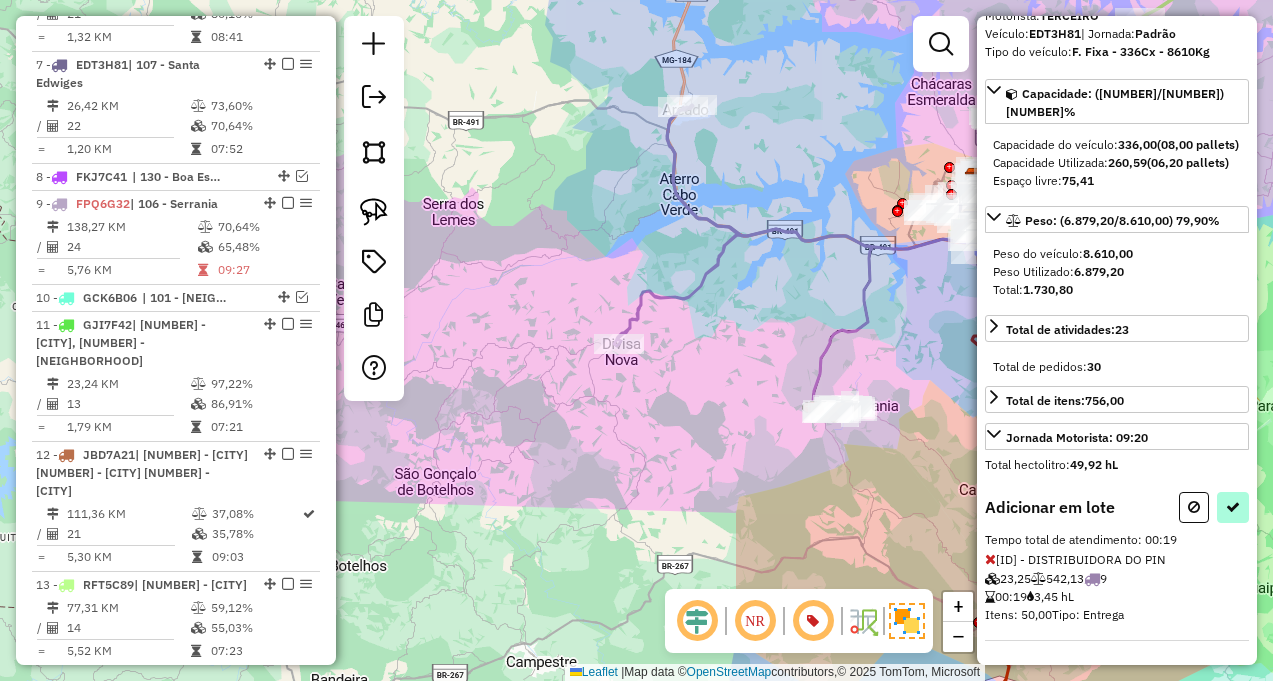 select on "**********" 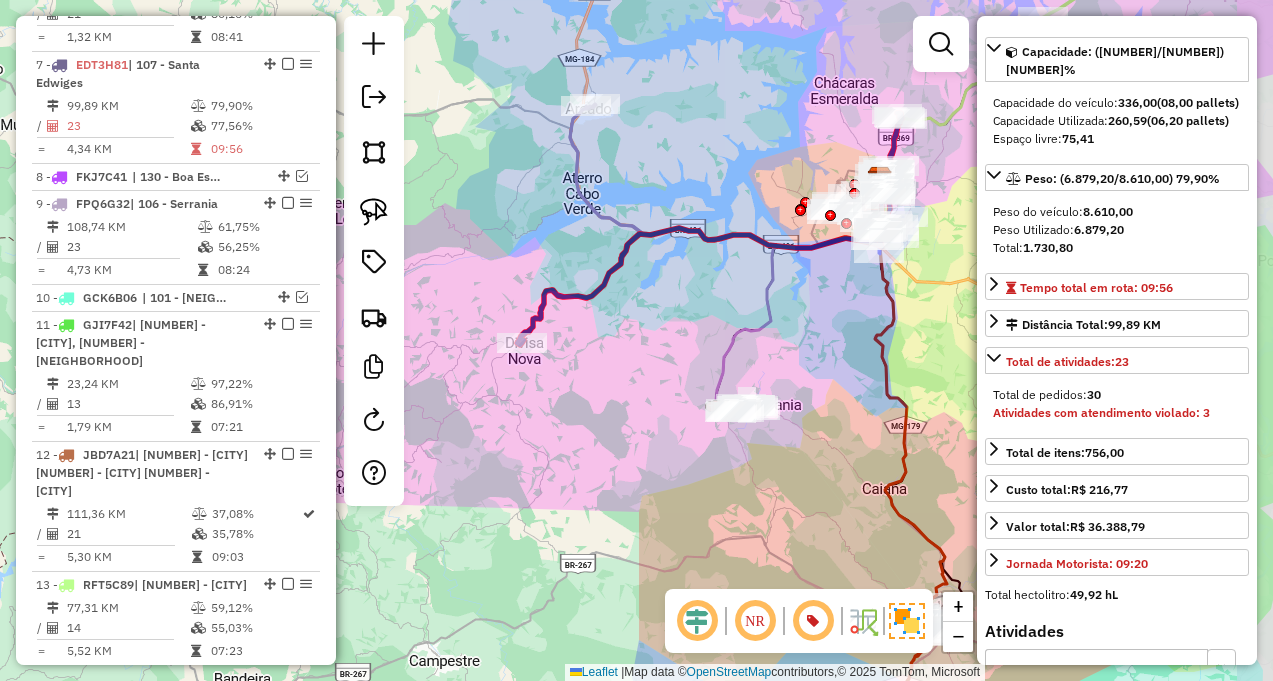 drag, startPoint x: 728, startPoint y: 312, endPoint x: 628, endPoint y: 310, distance: 100.02 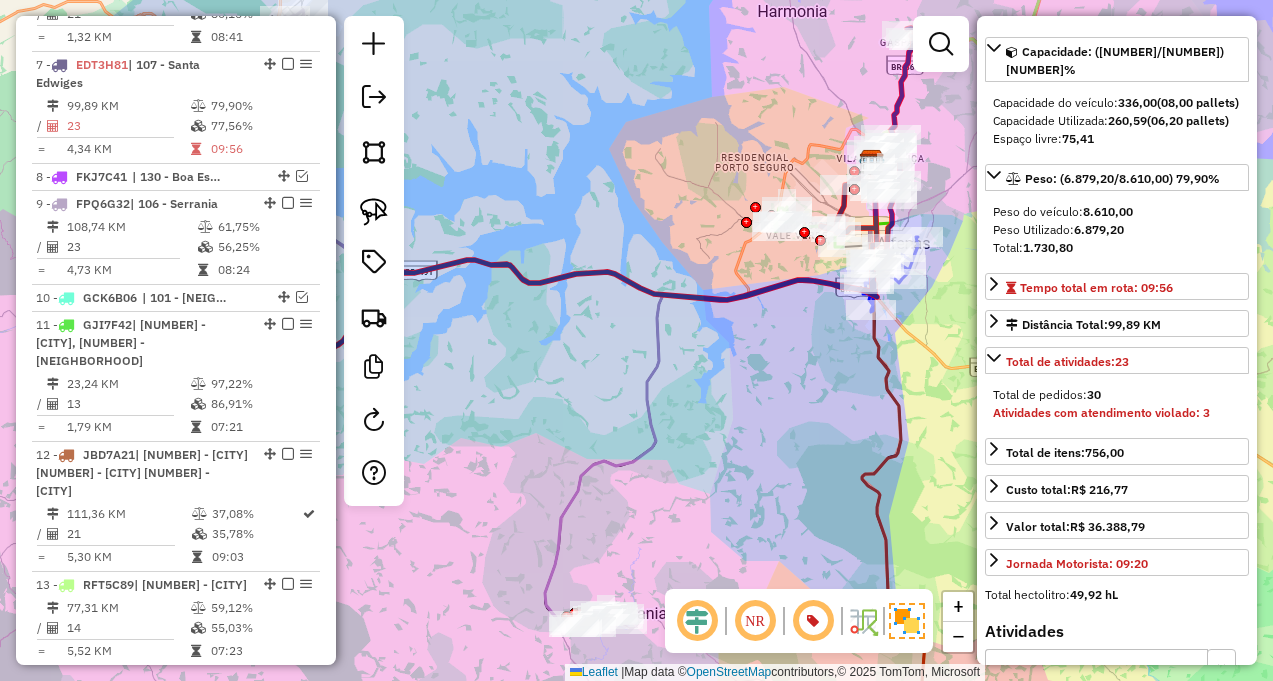 drag, startPoint x: 792, startPoint y: 280, endPoint x: 769, endPoint y: 314, distance: 41.04875 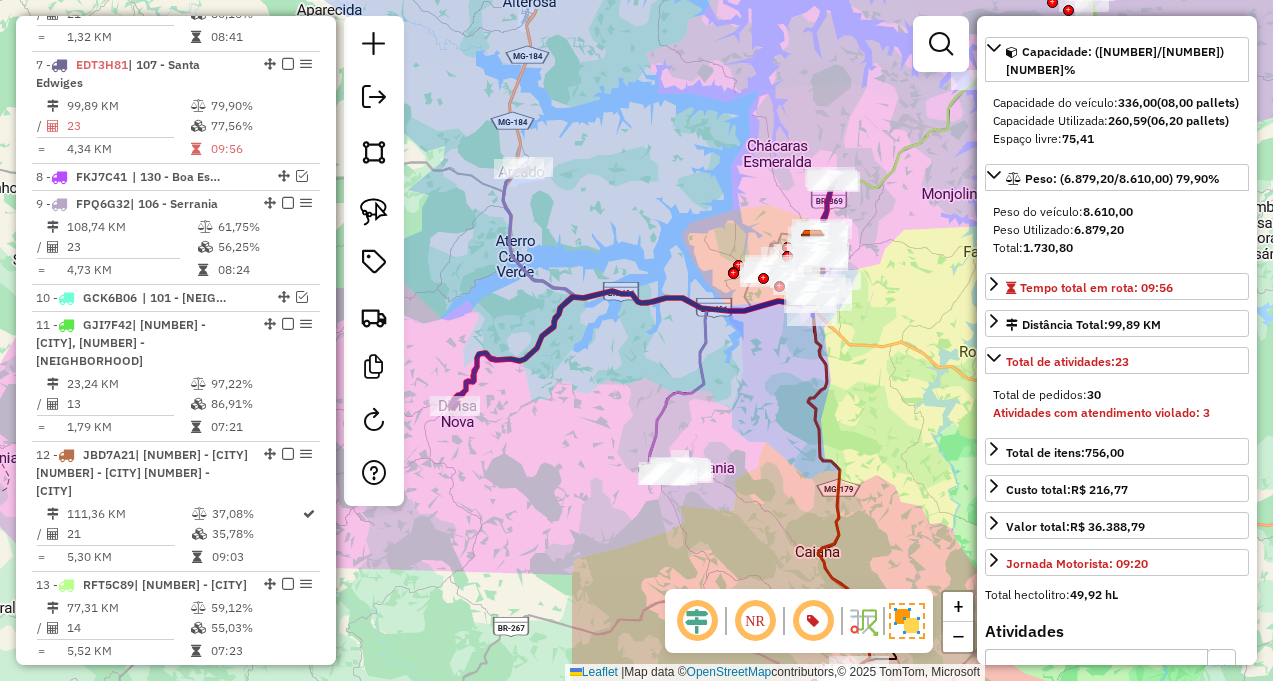 click 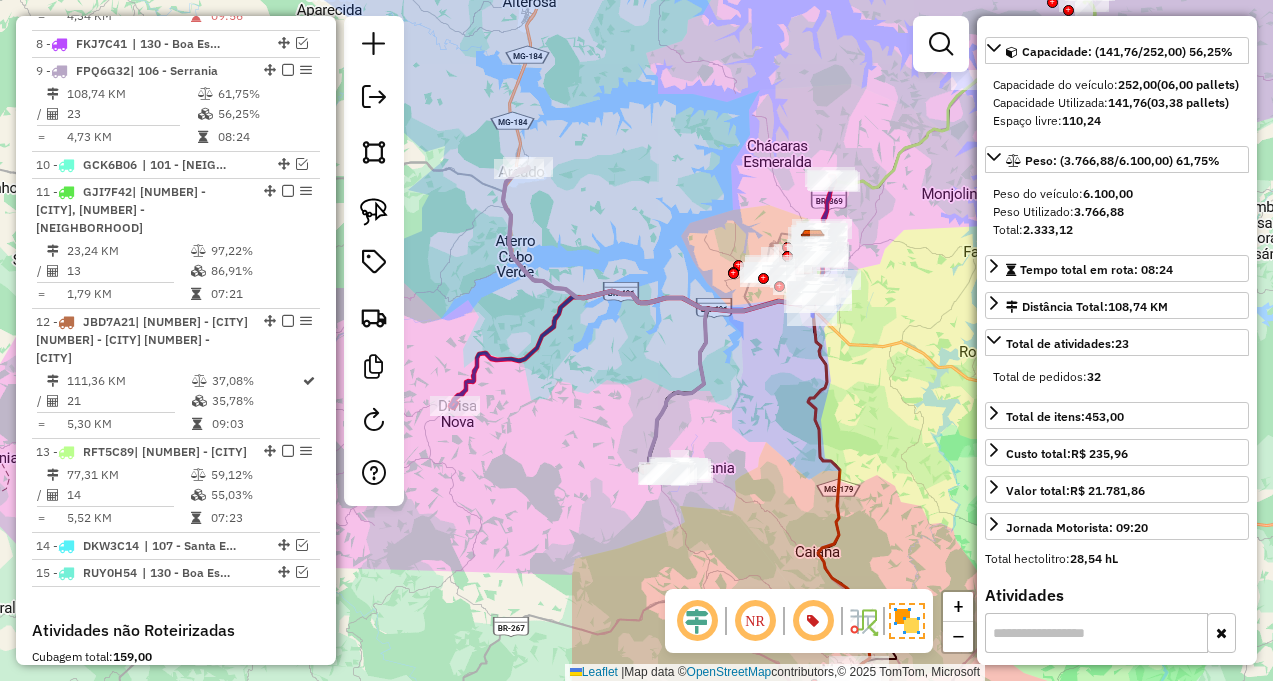 scroll, scrollTop: 1221, scrollLeft: 0, axis: vertical 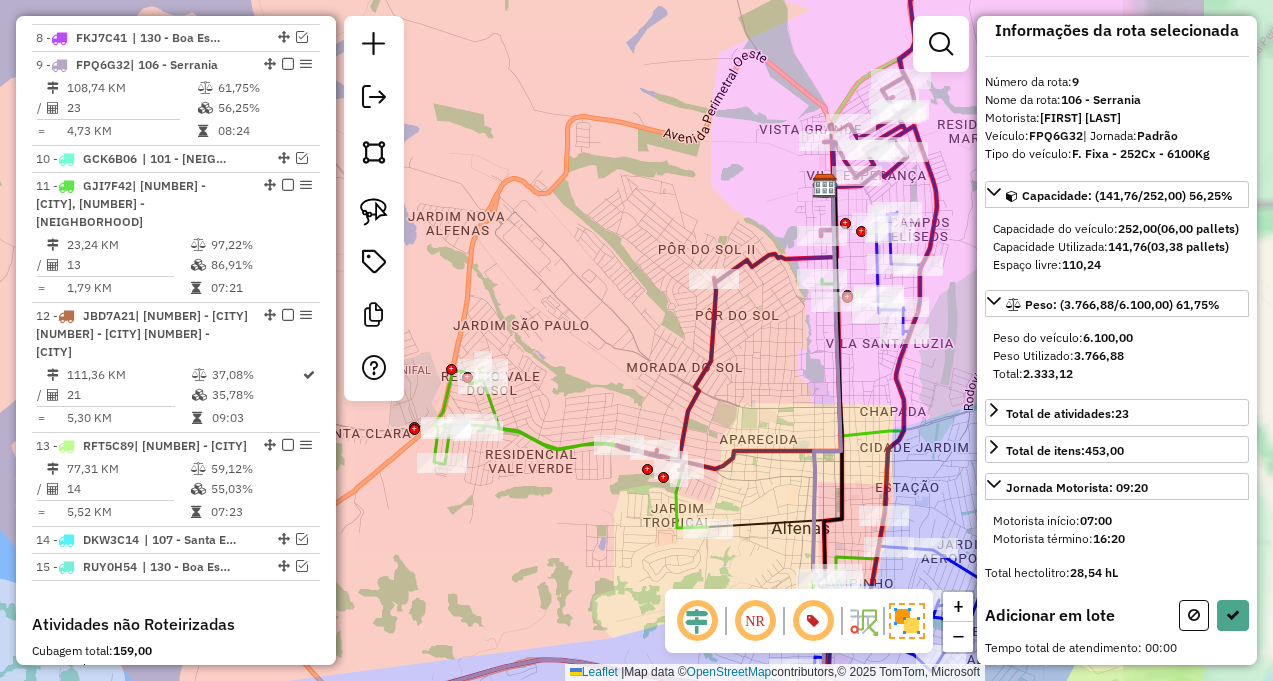 drag, startPoint x: 792, startPoint y: 279, endPoint x: 551, endPoint y: 300, distance: 241.91321 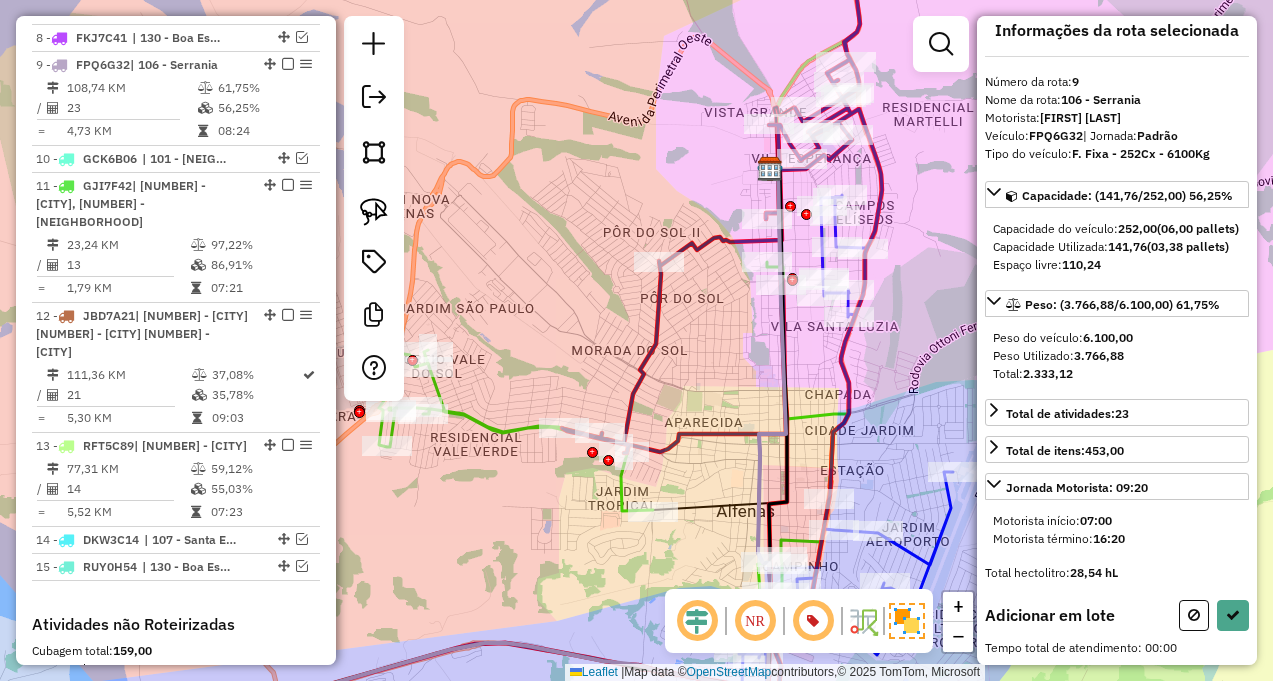 drag, startPoint x: 692, startPoint y: 378, endPoint x: 699, endPoint y: 323, distance: 55.443665 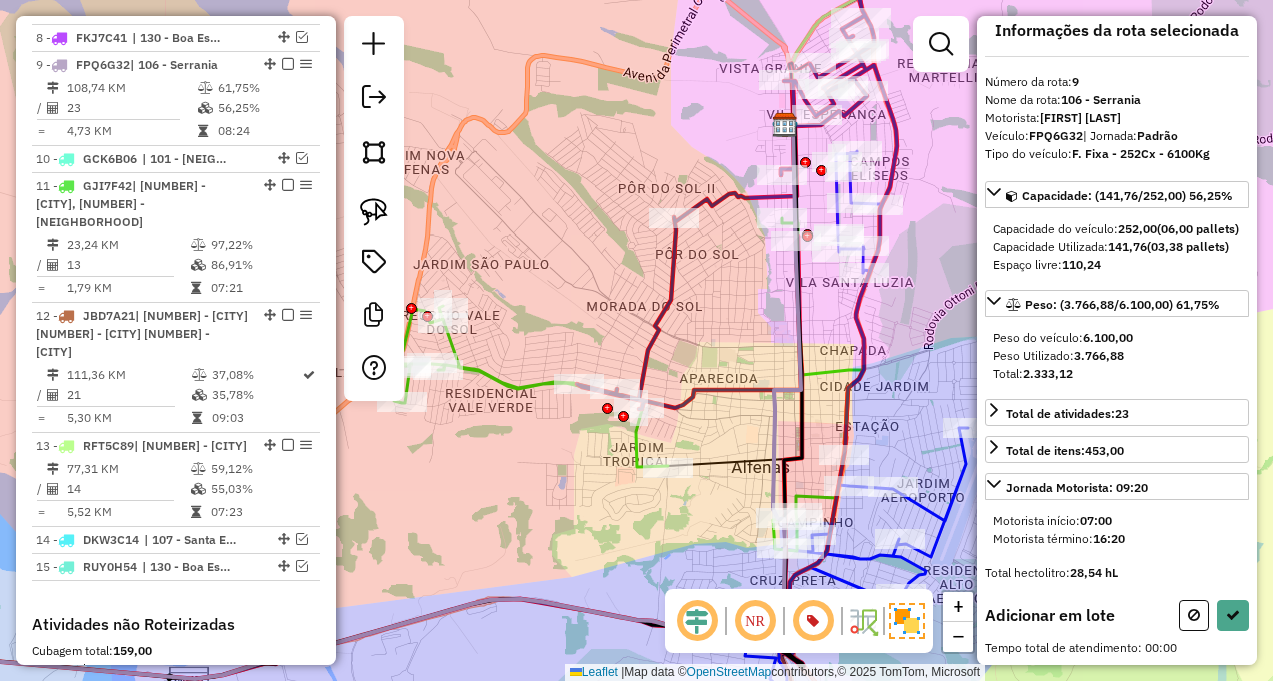 drag, startPoint x: 557, startPoint y: 437, endPoint x: 570, endPoint y: 430, distance: 14.764823 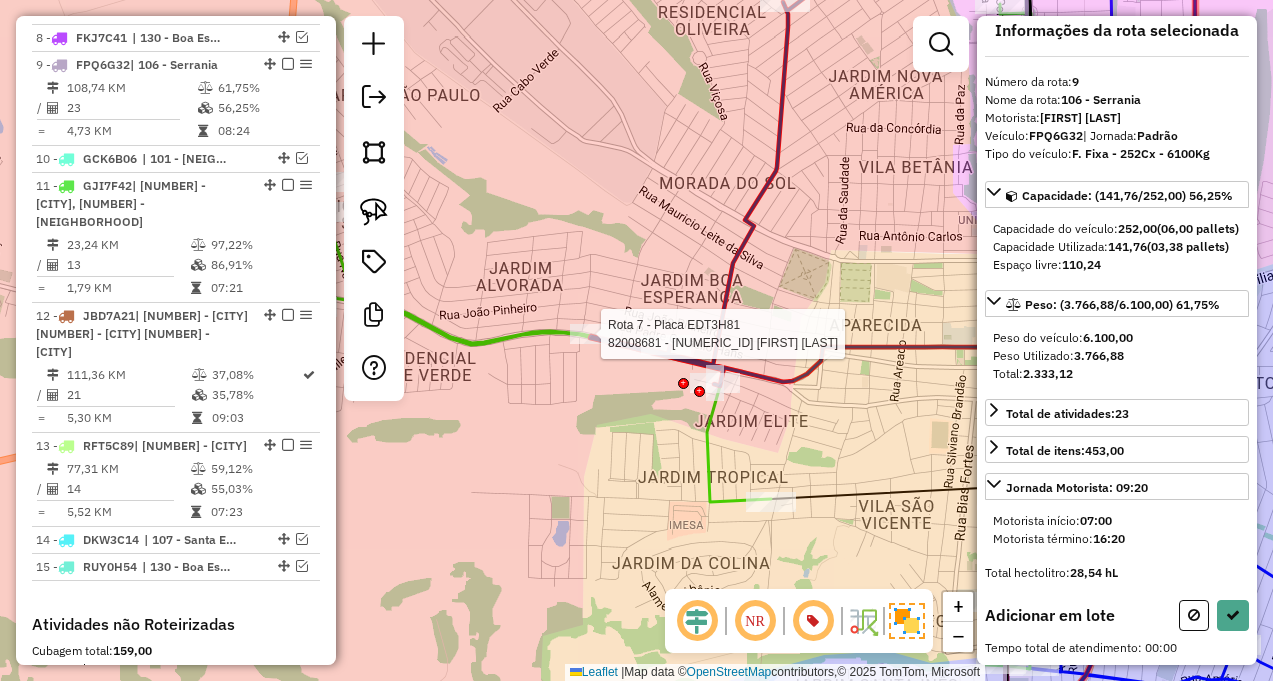 scroll, scrollTop: 163, scrollLeft: 0, axis: vertical 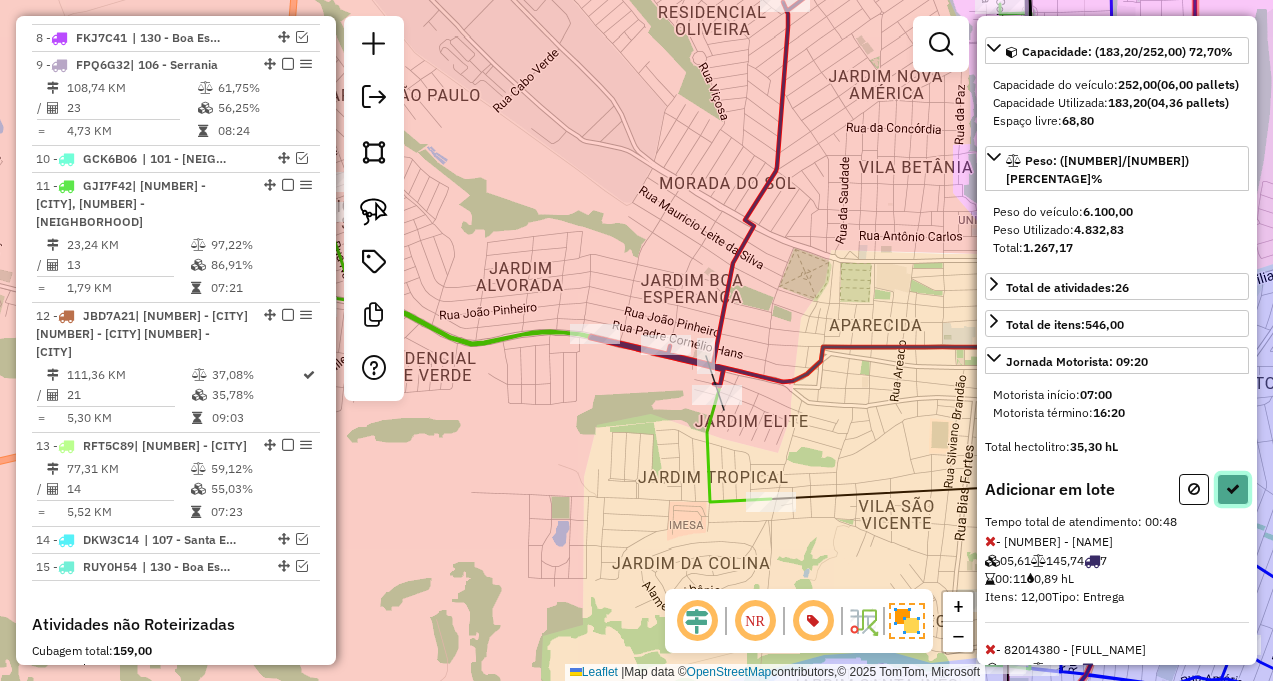 click at bounding box center [1233, 489] 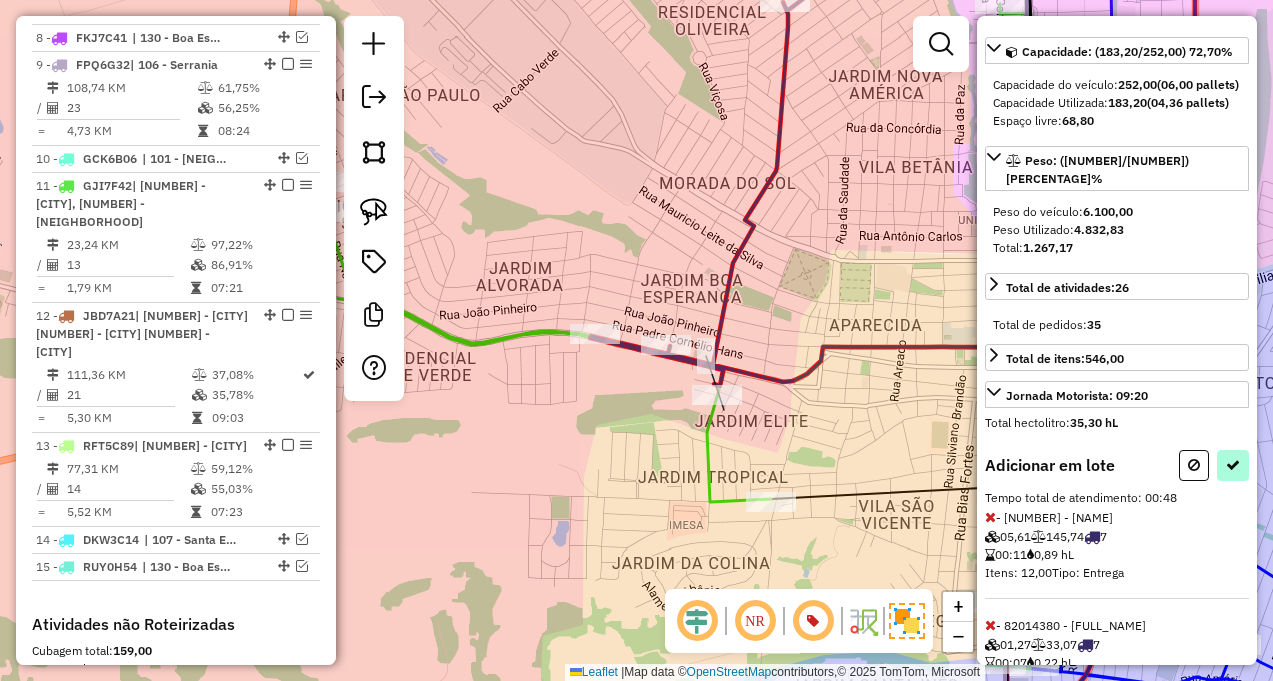 select on "**********" 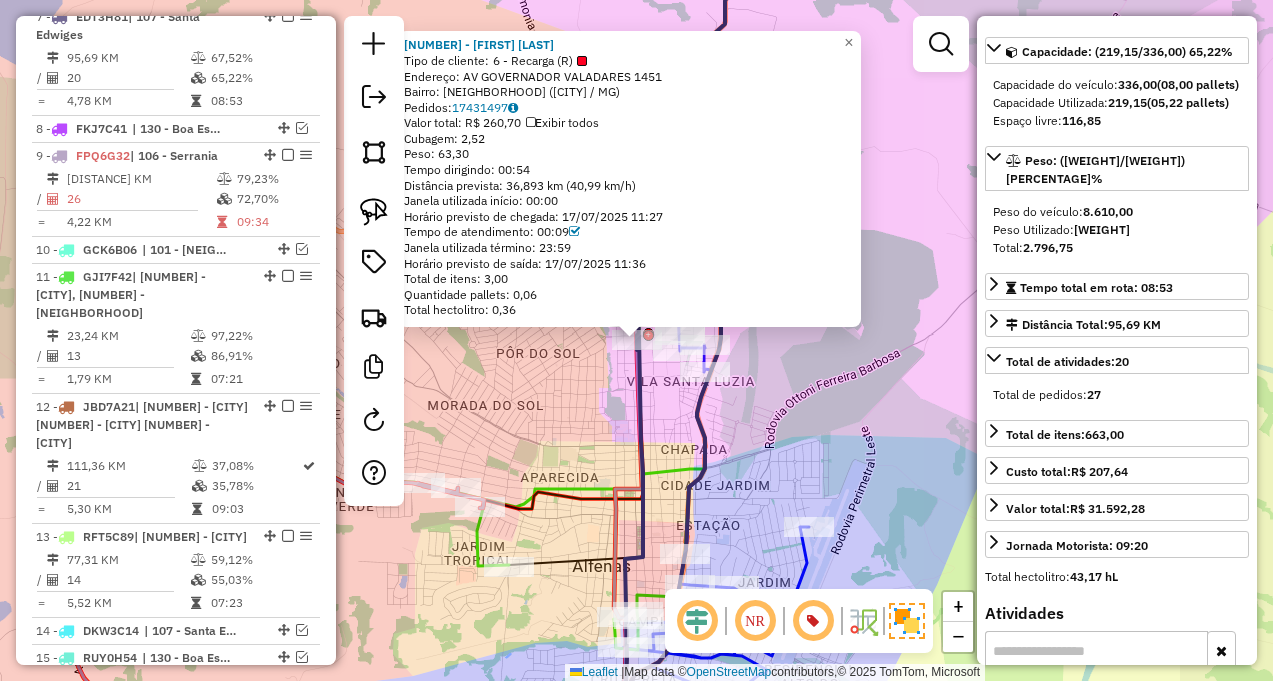 scroll, scrollTop: 1082, scrollLeft: 0, axis: vertical 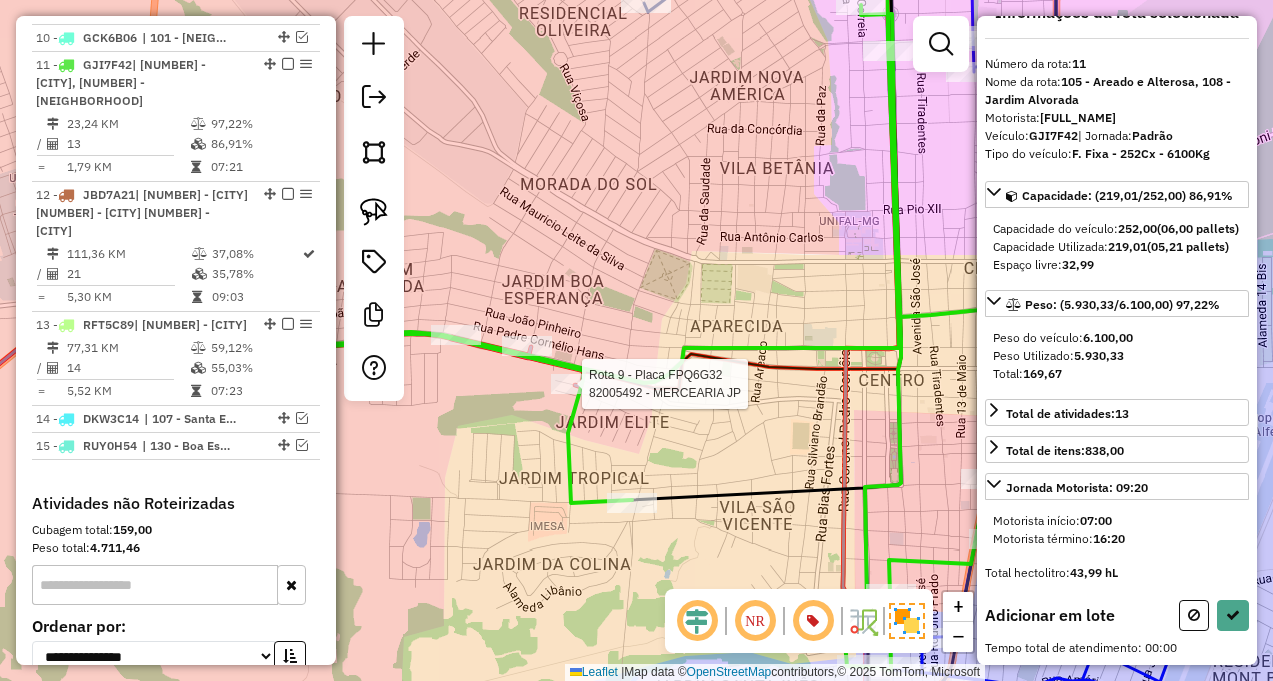 click 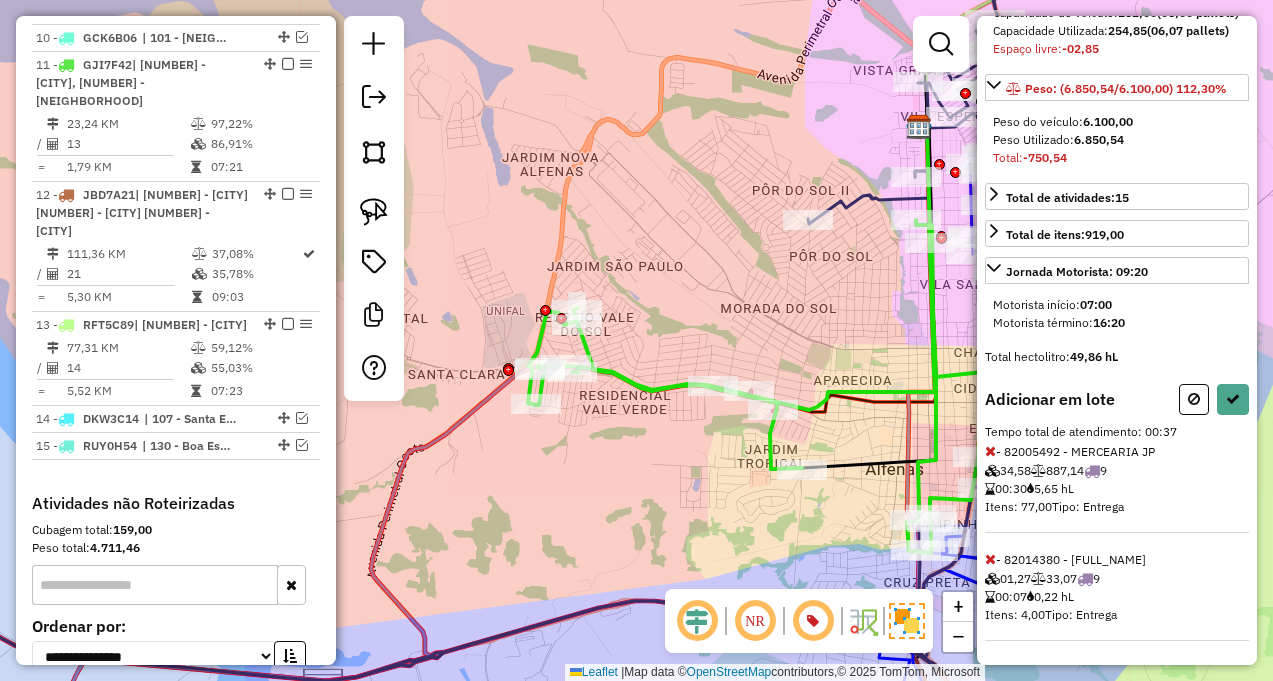 scroll, scrollTop: 307, scrollLeft: 0, axis: vertical 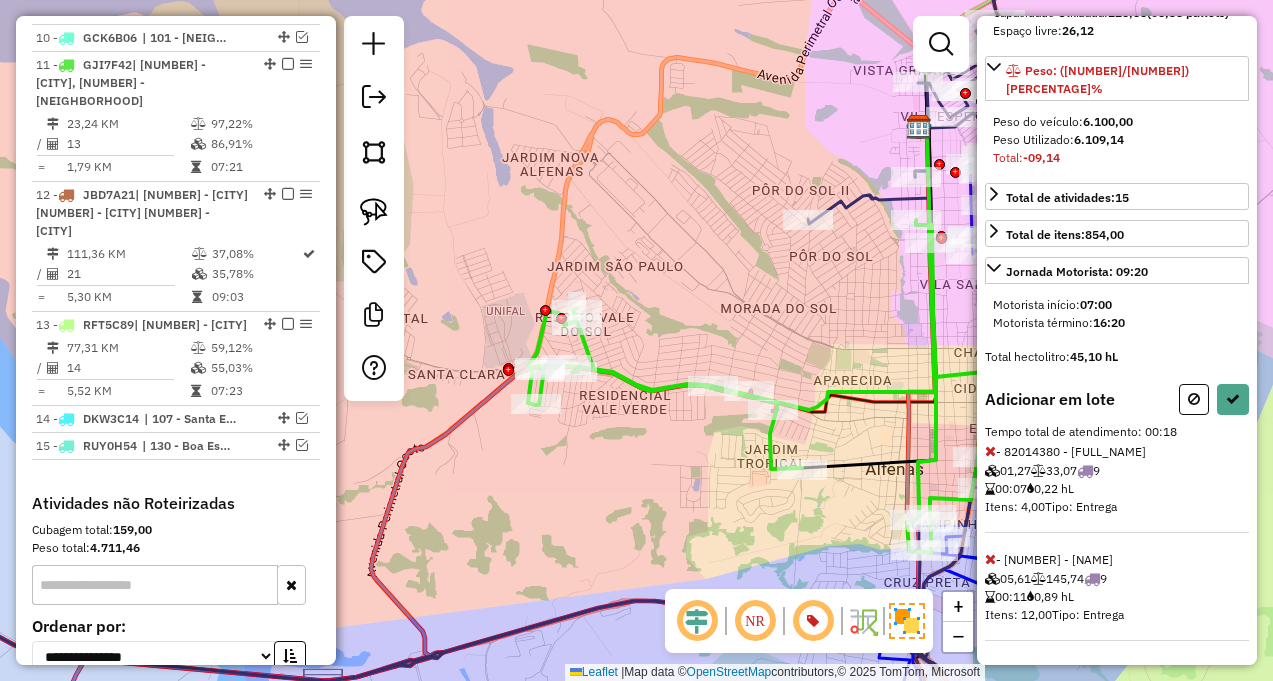 click at bounding box center (990, 451) 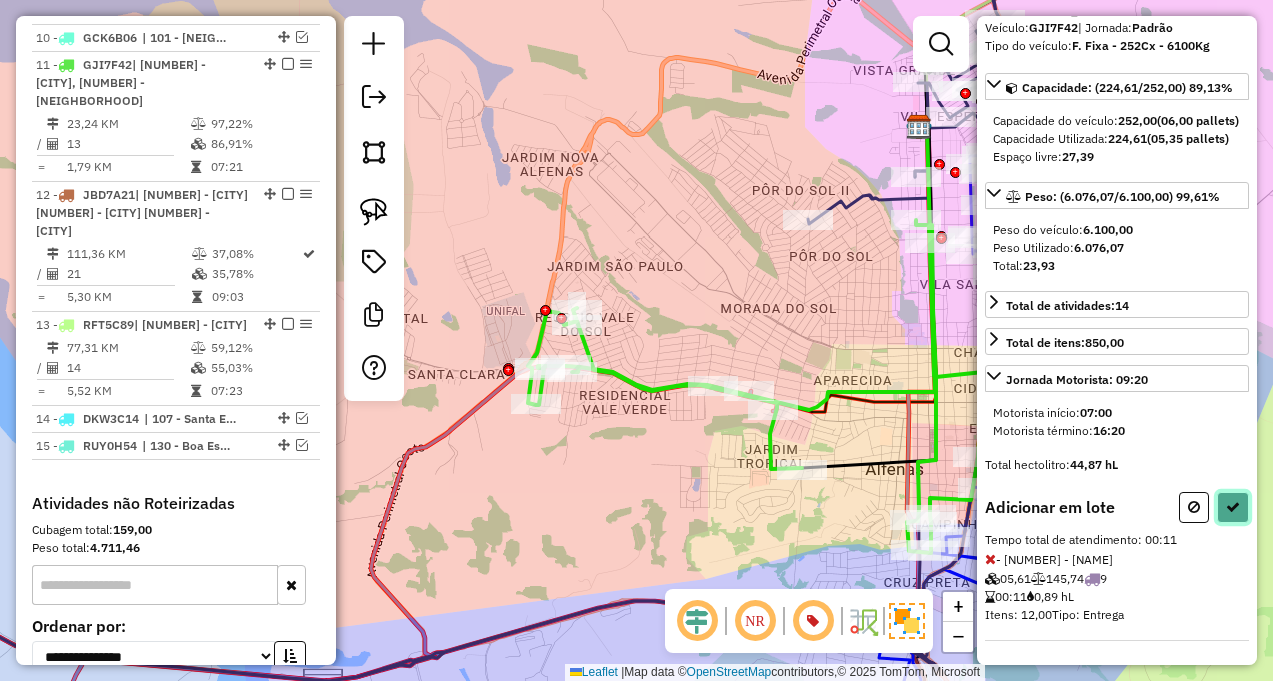 click at bounding box center (1233, 507) 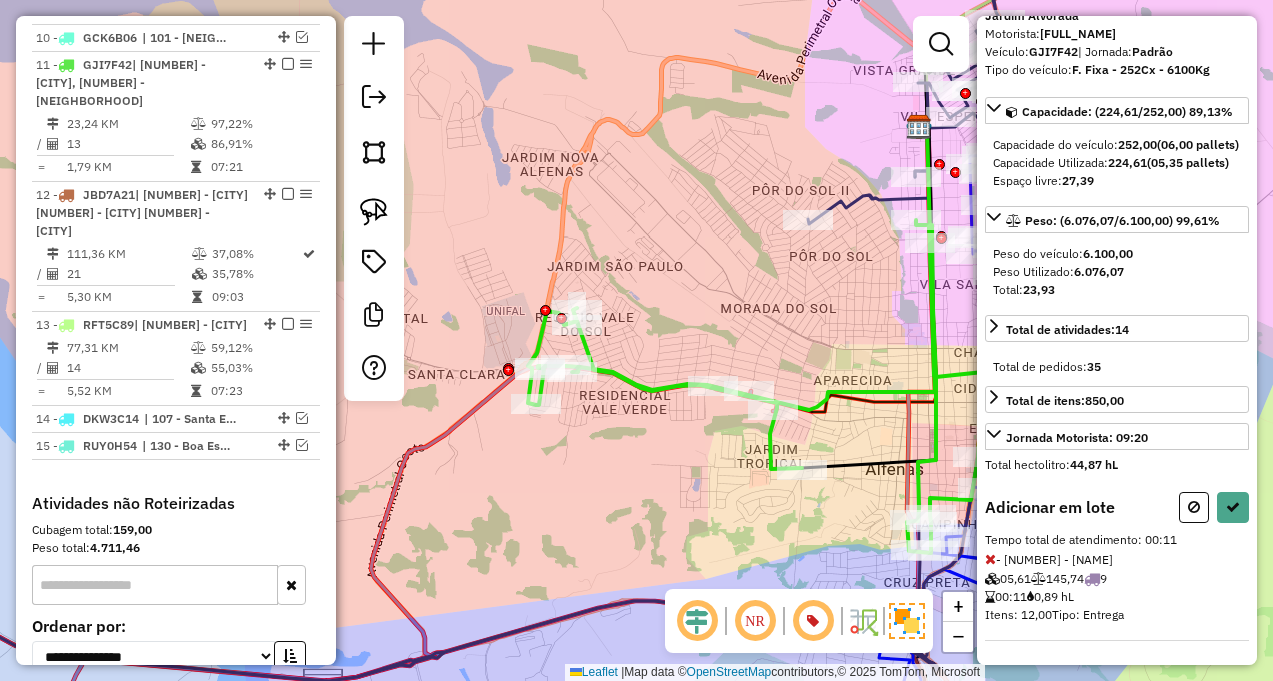 select on "**********" 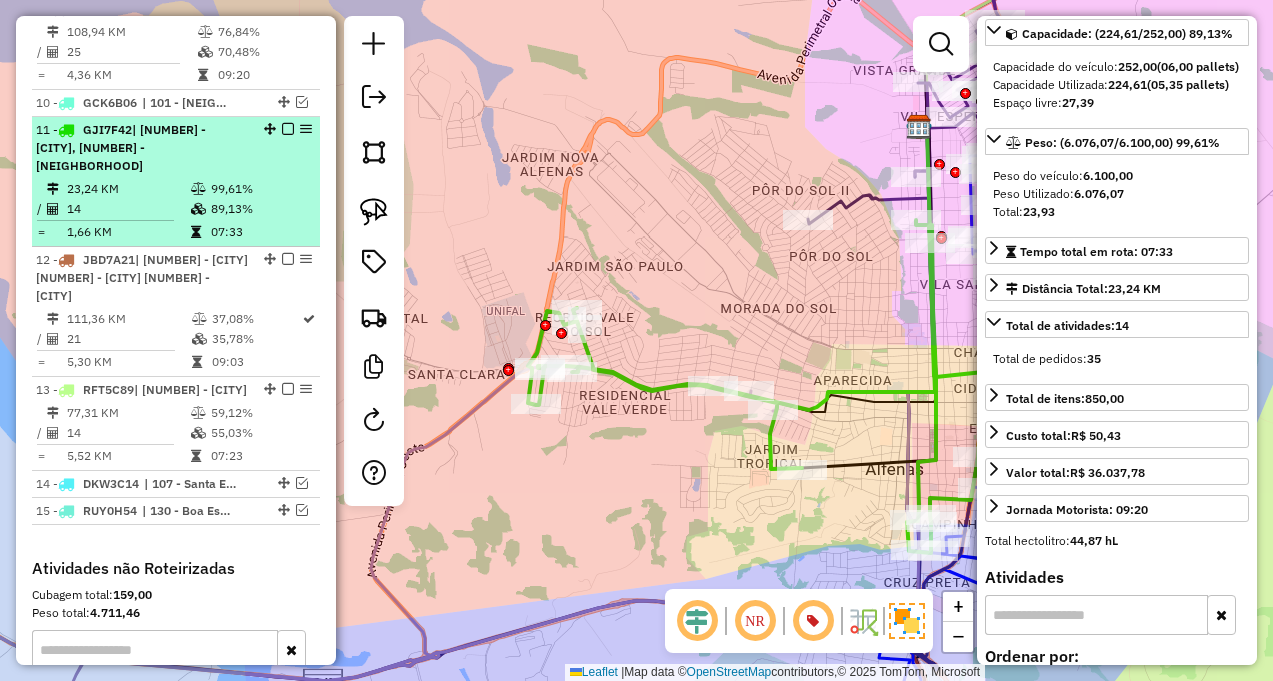 scroll, scrollTop: 1242, scrollLeft: 0, axis: vertical 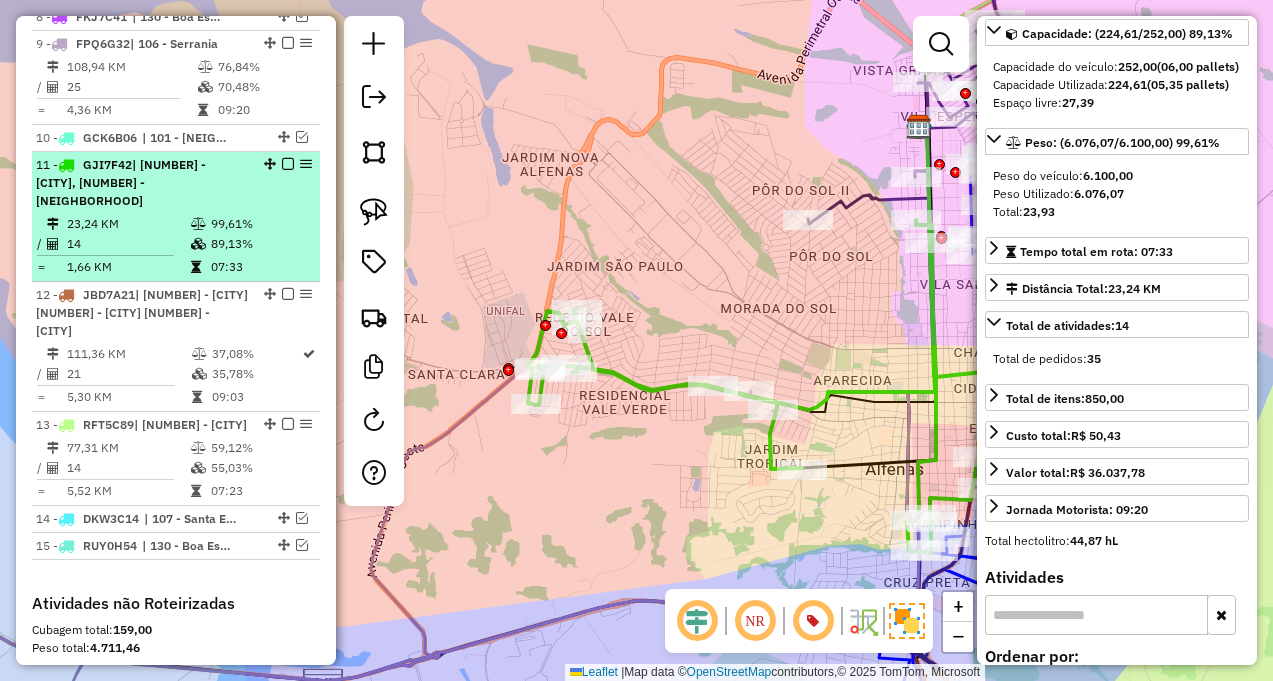 click at bounding box center (288, 164) 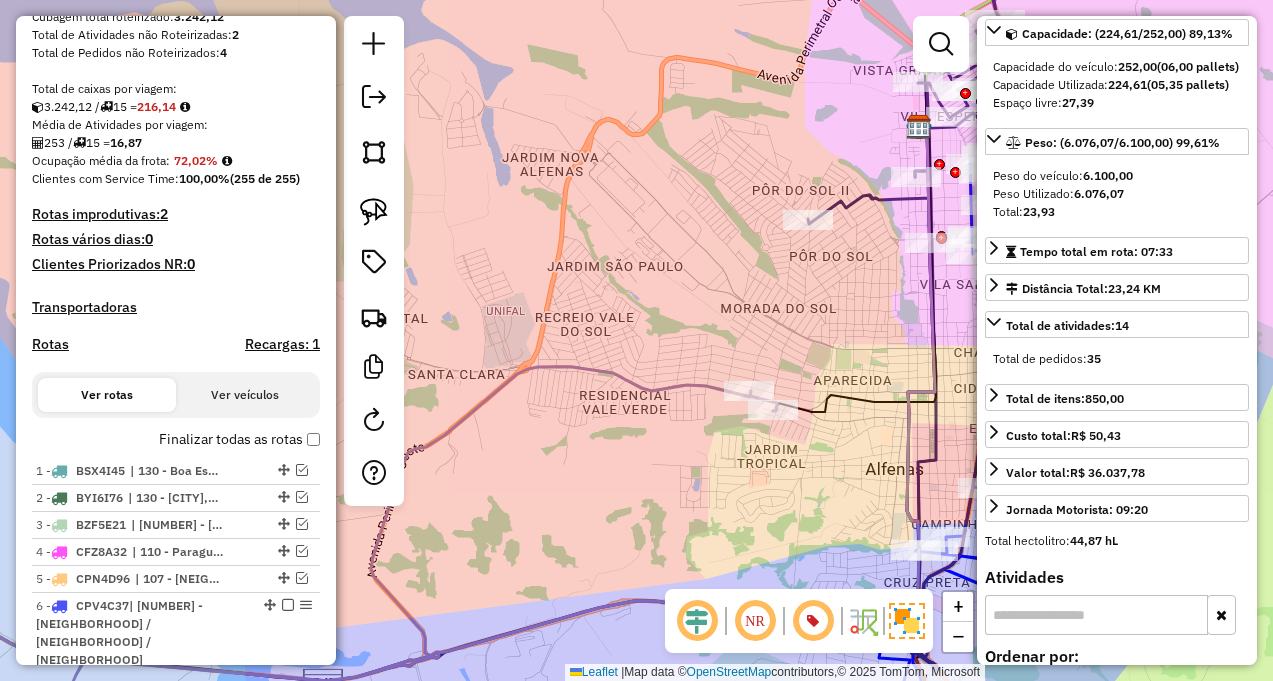 scroll, scrollTop: 342, scrollLeft: 0, axis: vertical 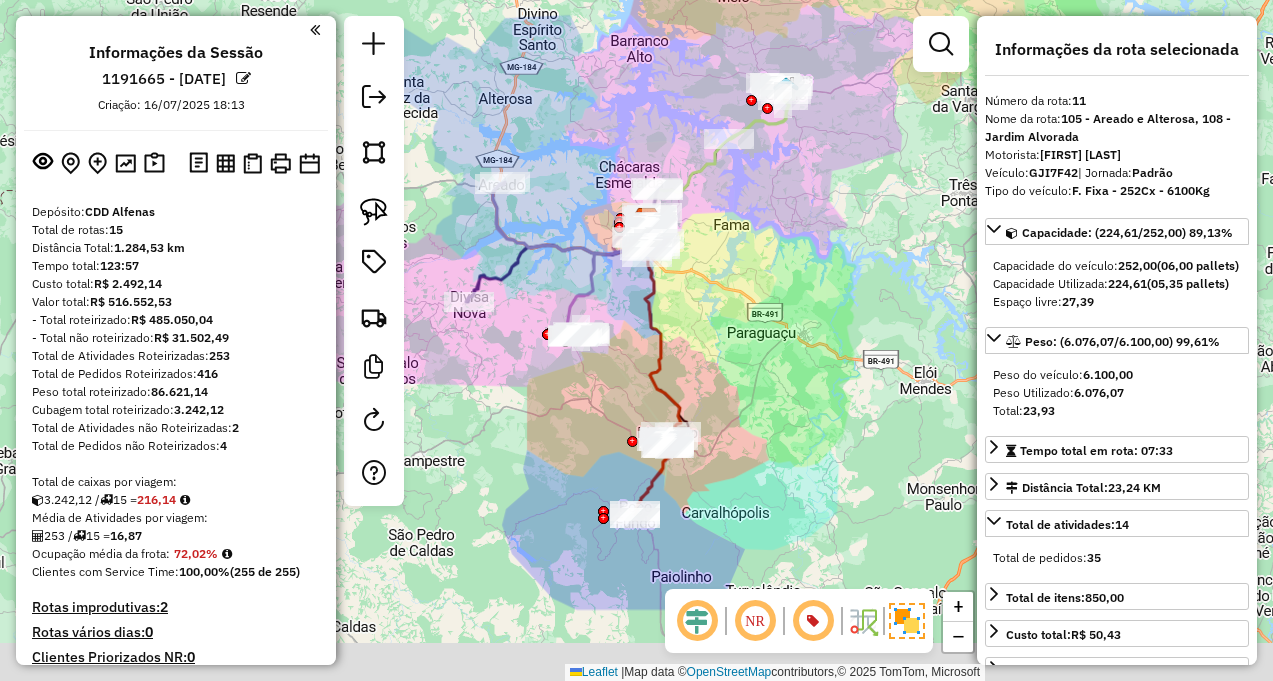 select on "**********" 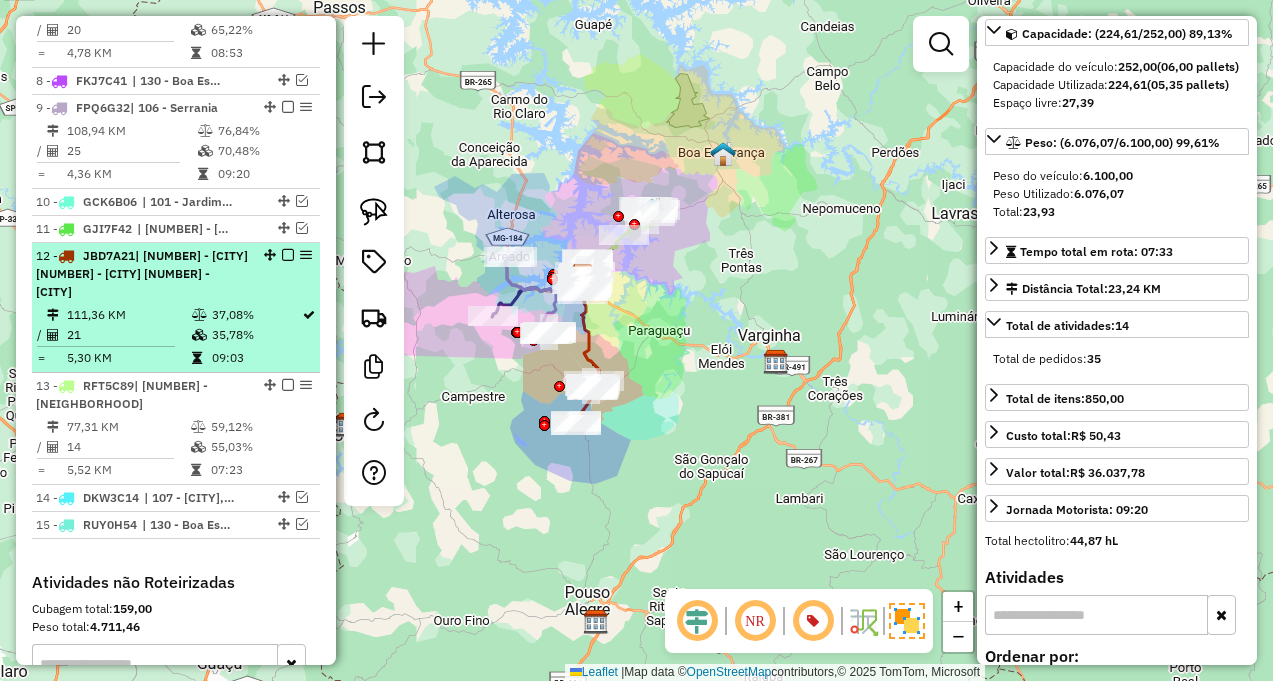 scroll, scrollTop: 1242, scrollLeft: 0, axis: vertical 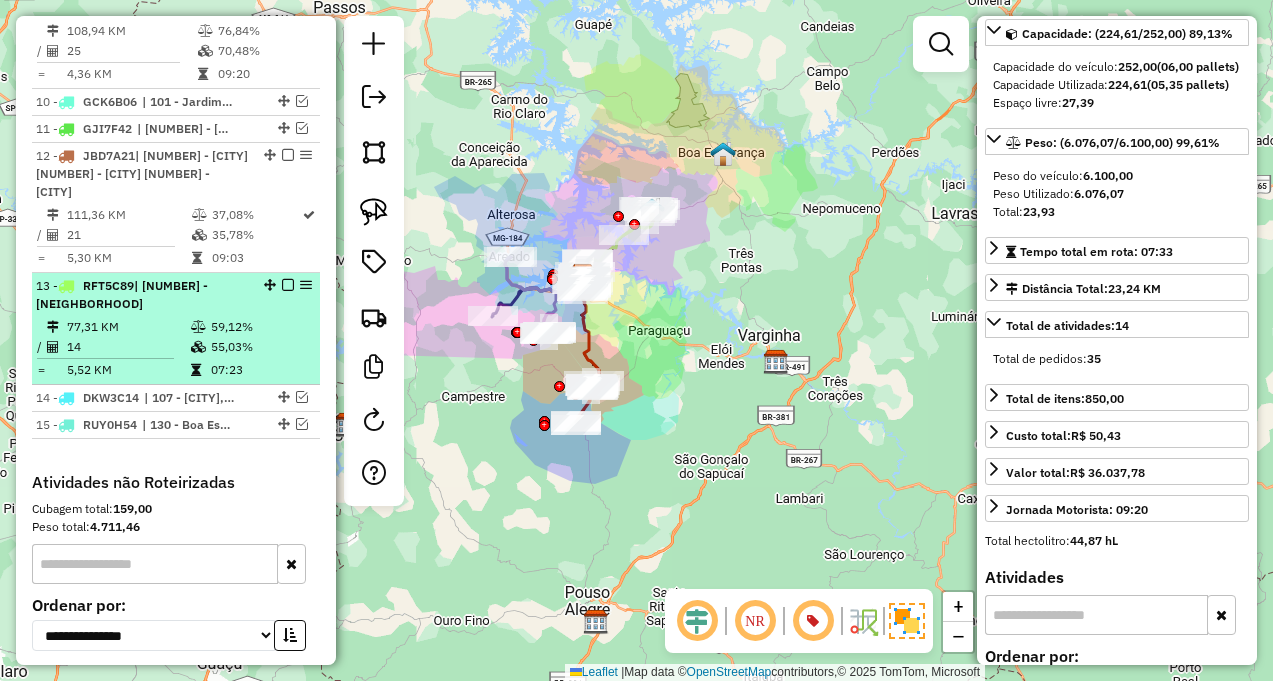 click on "59,12%" at bounding box center (260, 327) 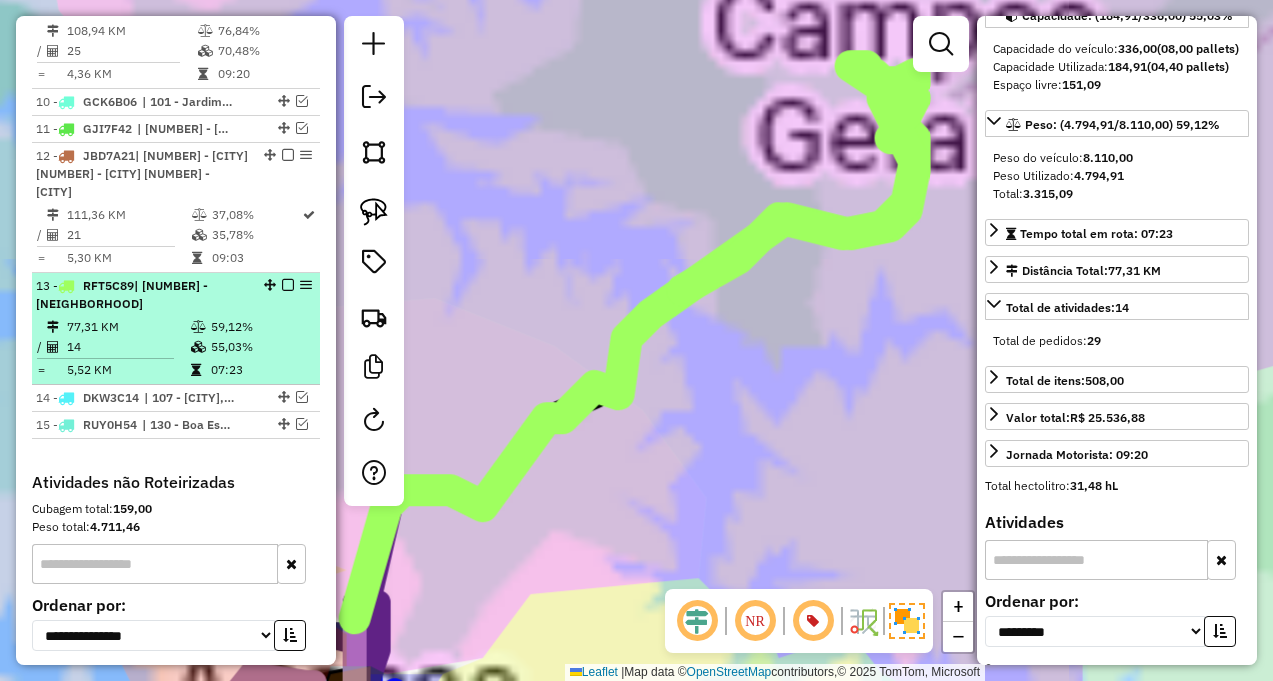 scroll, scrollTop: 181, scrollLeft: 0, axis: vertical 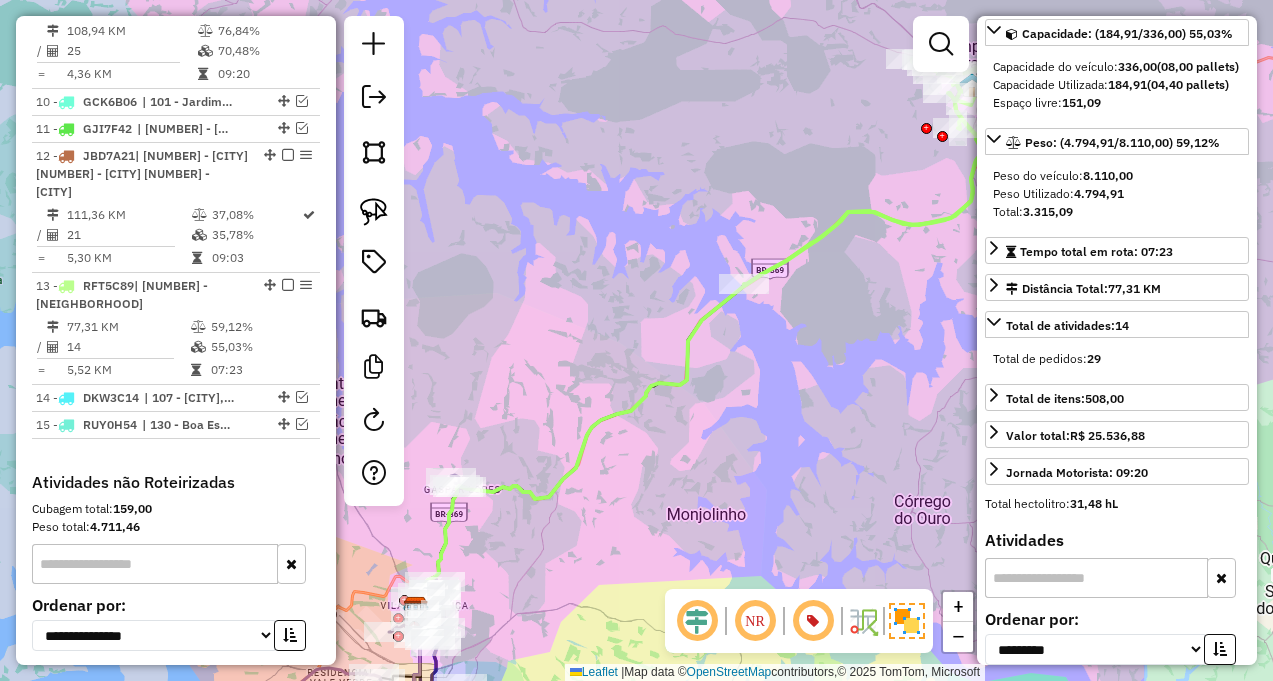 drag, startPoint x: 536, startPoint y: 383, endPoint x: 650, endPoint y: 352, distance: 118.13975 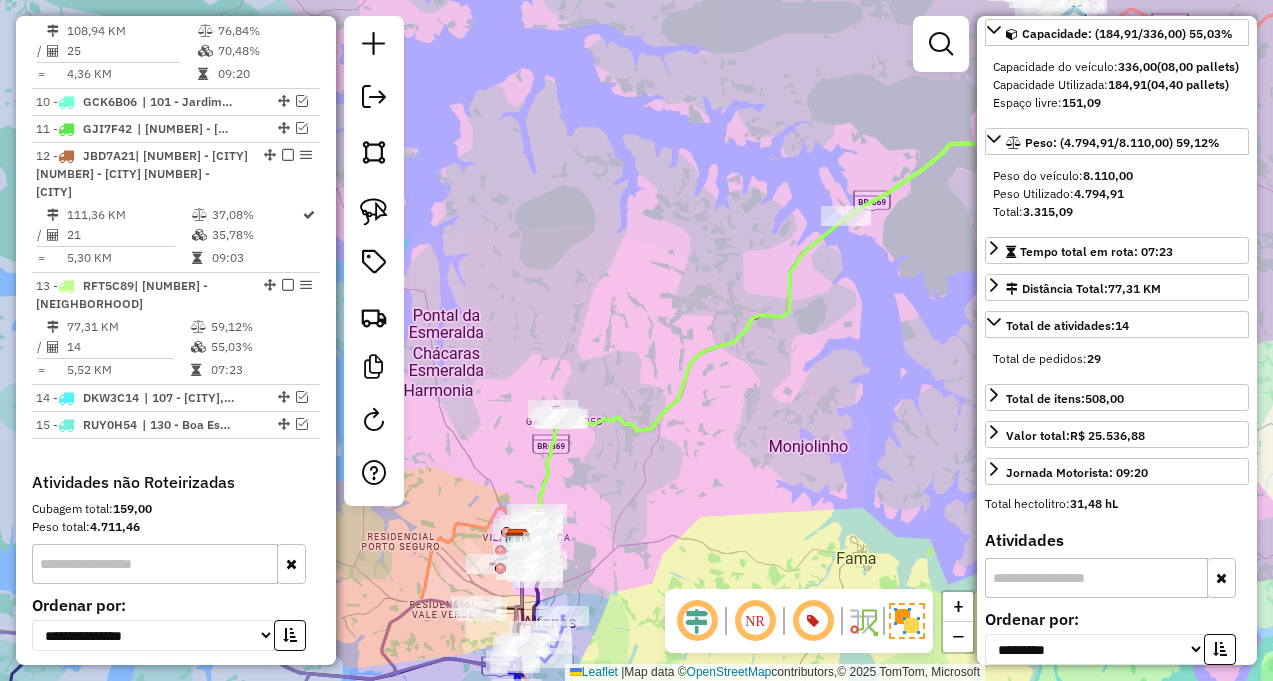 drag, startPoint x: 633, startPoint y: 435, endPoint x: 704, endPoint y: 345, distance: 114.6342 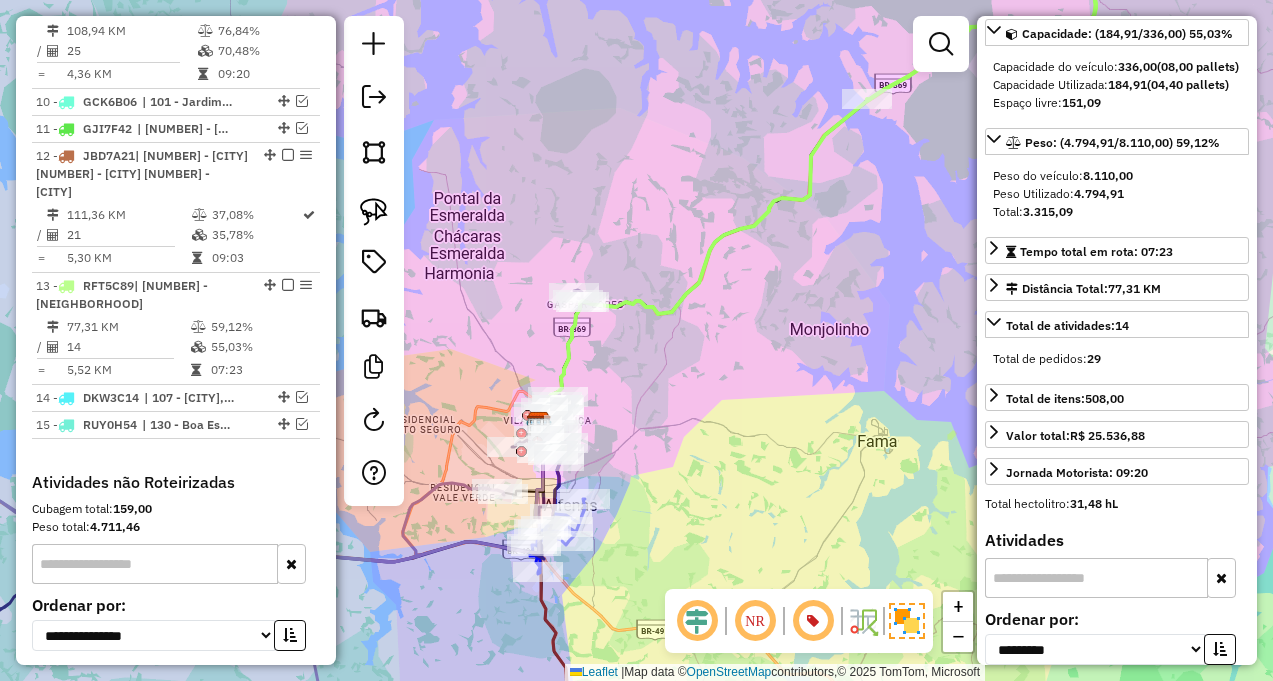 drag, startPoint x: 682, startPoint y: 395, endPoint x: 671, endPoint y: 300, distance: 95.63472 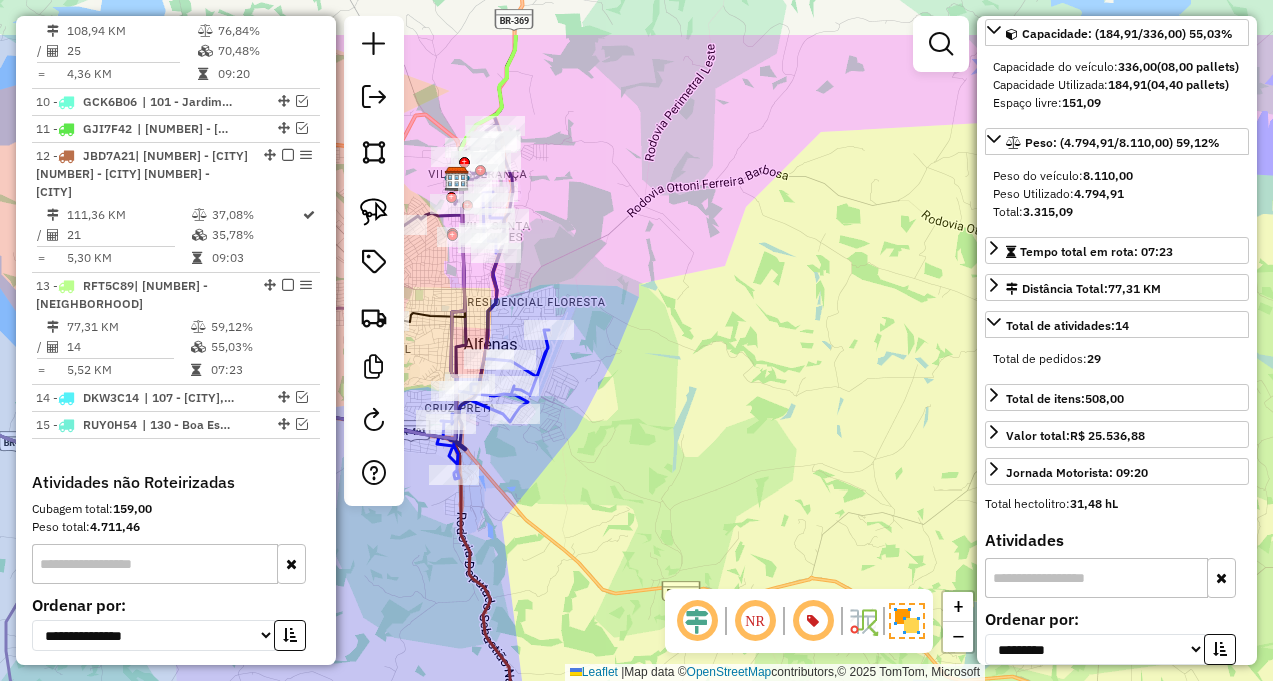 drag, startPoint x: 631, startPoint y: 322, endPoint x: 577, endPoint y: 417, distance: 109.27488 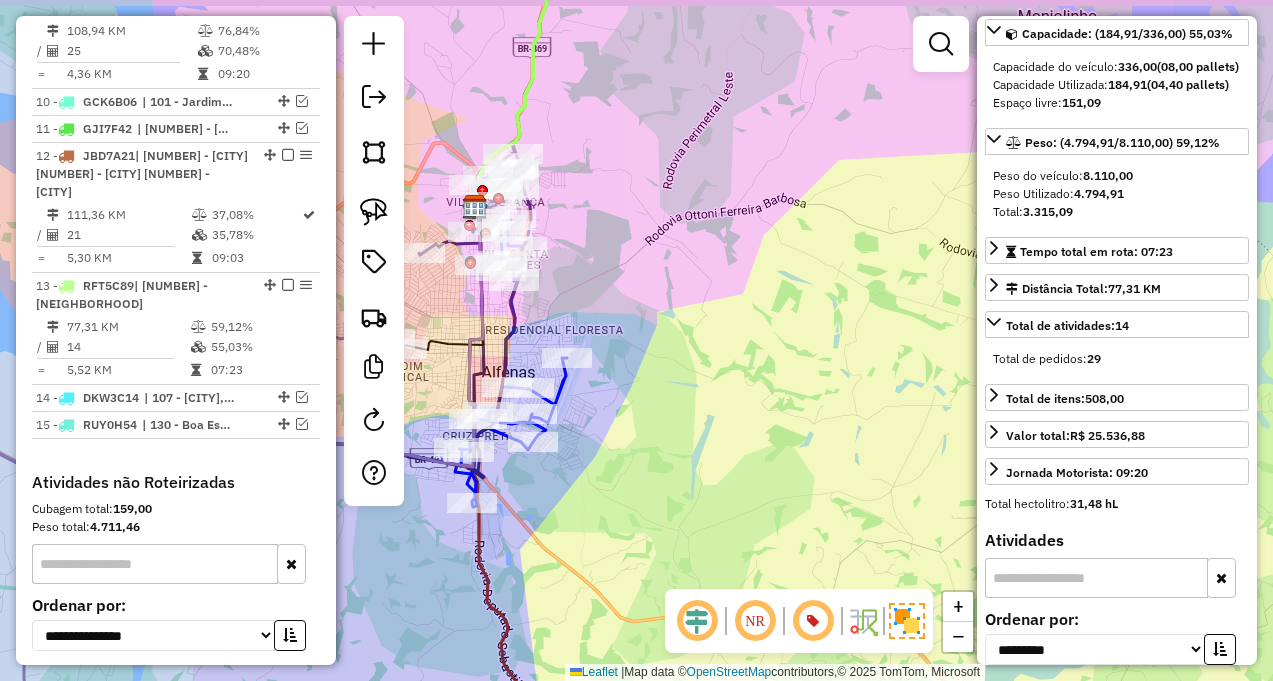 drag, startPoint x: 587, startPoint y: 427, endPoint x: 621, endPoint y: 457, distance: 45.343136 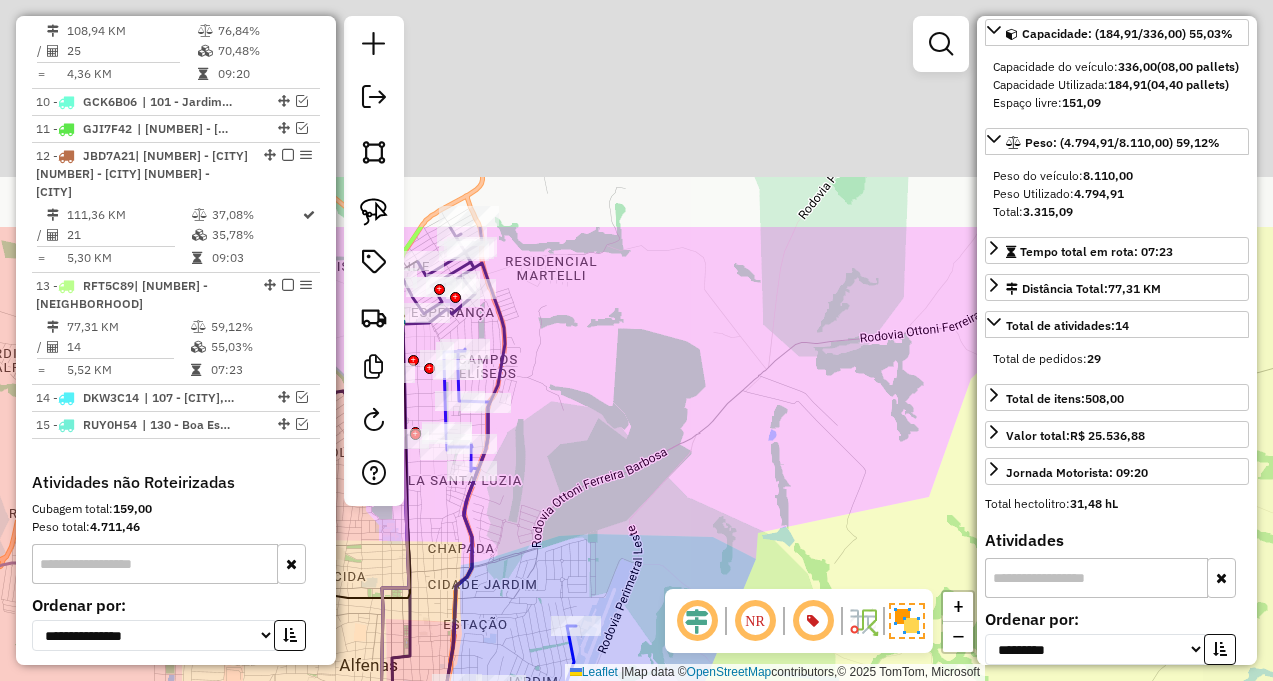 drag, startPoint x: 728, startPoint y: 289, endPoint x: 625, endPoint y: 587, distance: 315.29828 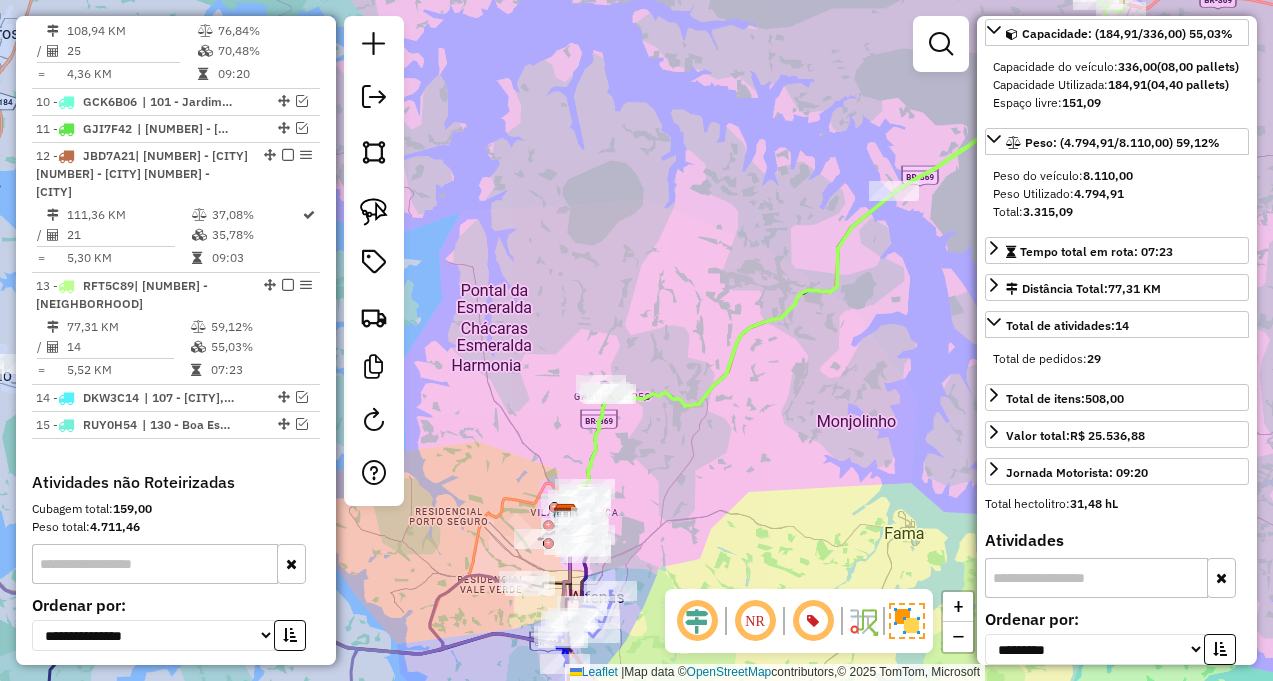 click 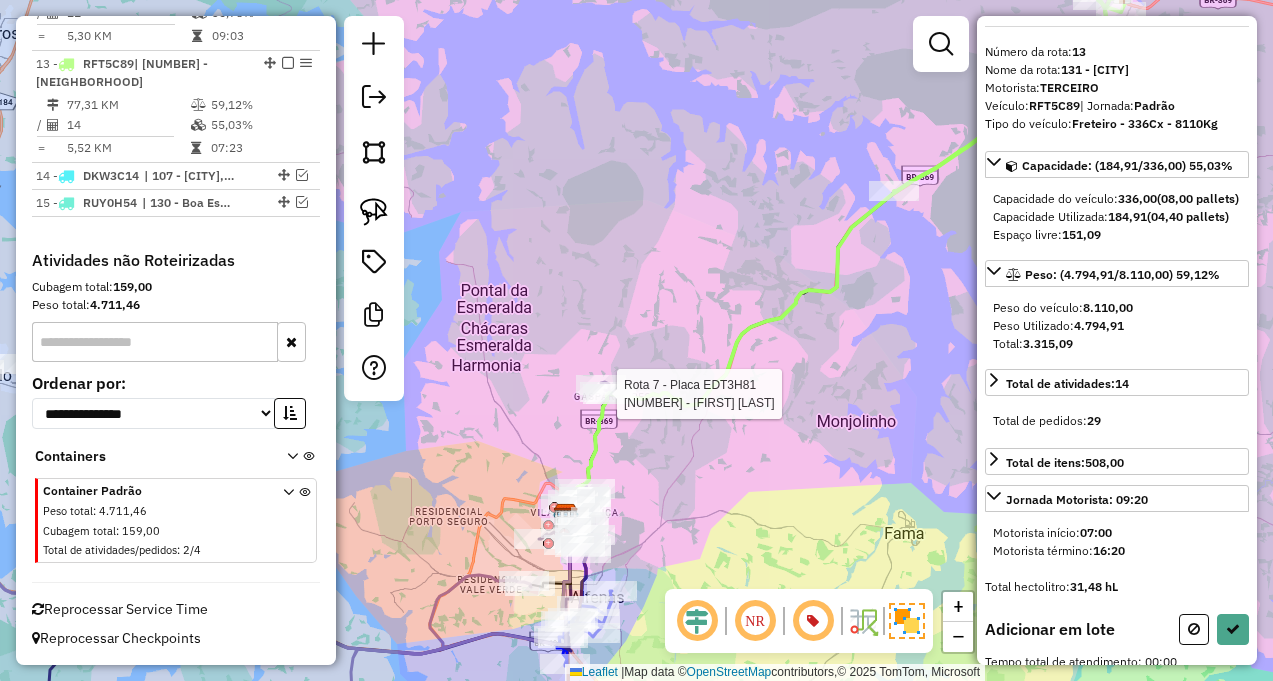 scroll, scrollTop: 55, scrollLeft: 0, axis: vertical 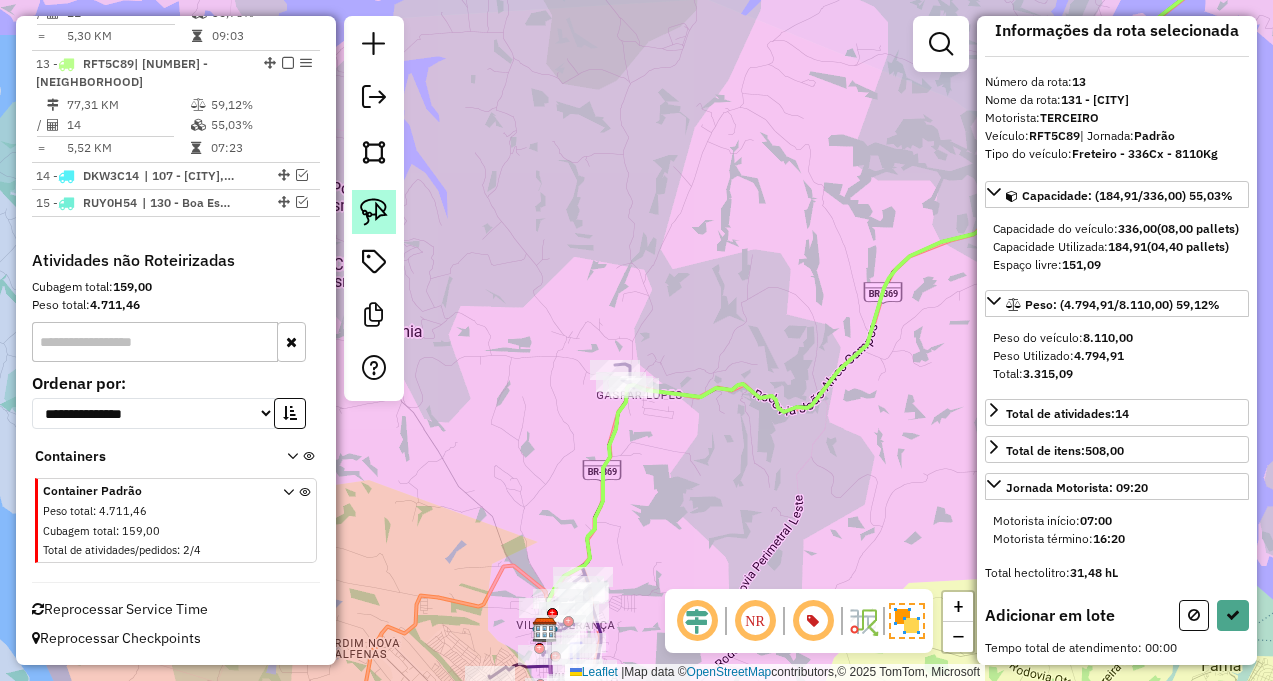click 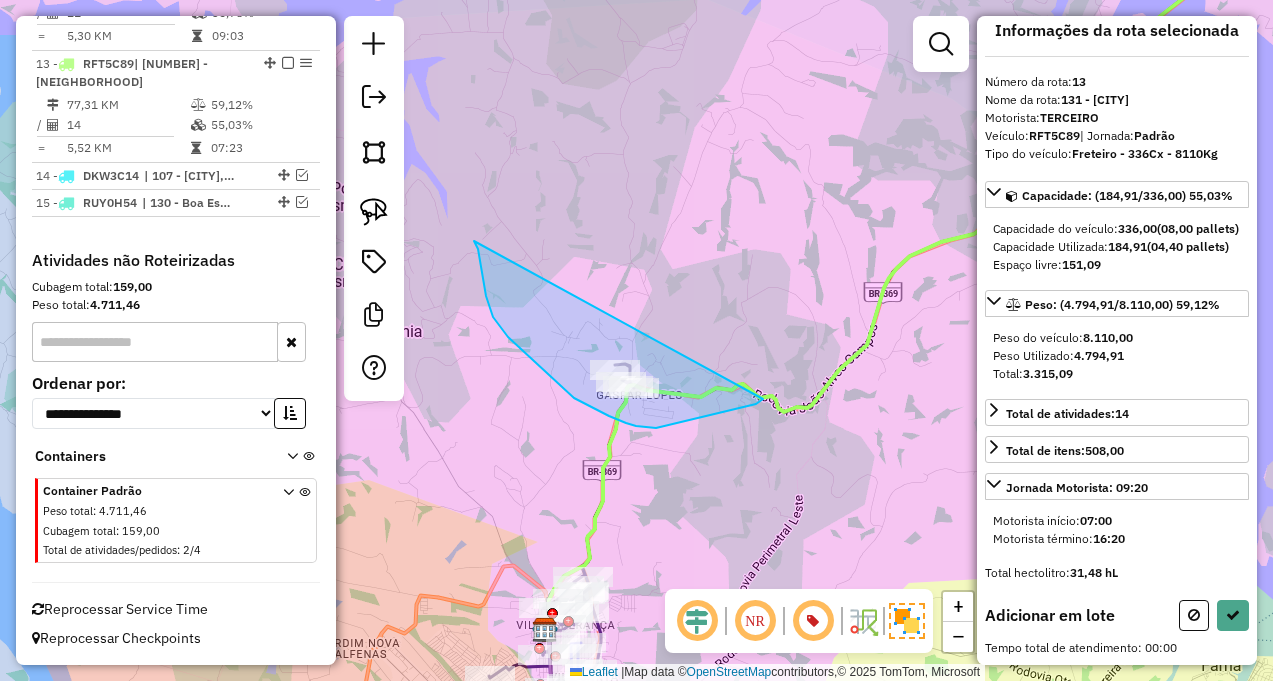 drag, startPoint x: 475, startPoint y: 243, endPoint x: 767, endPoint y: 397, distance: 330.1212 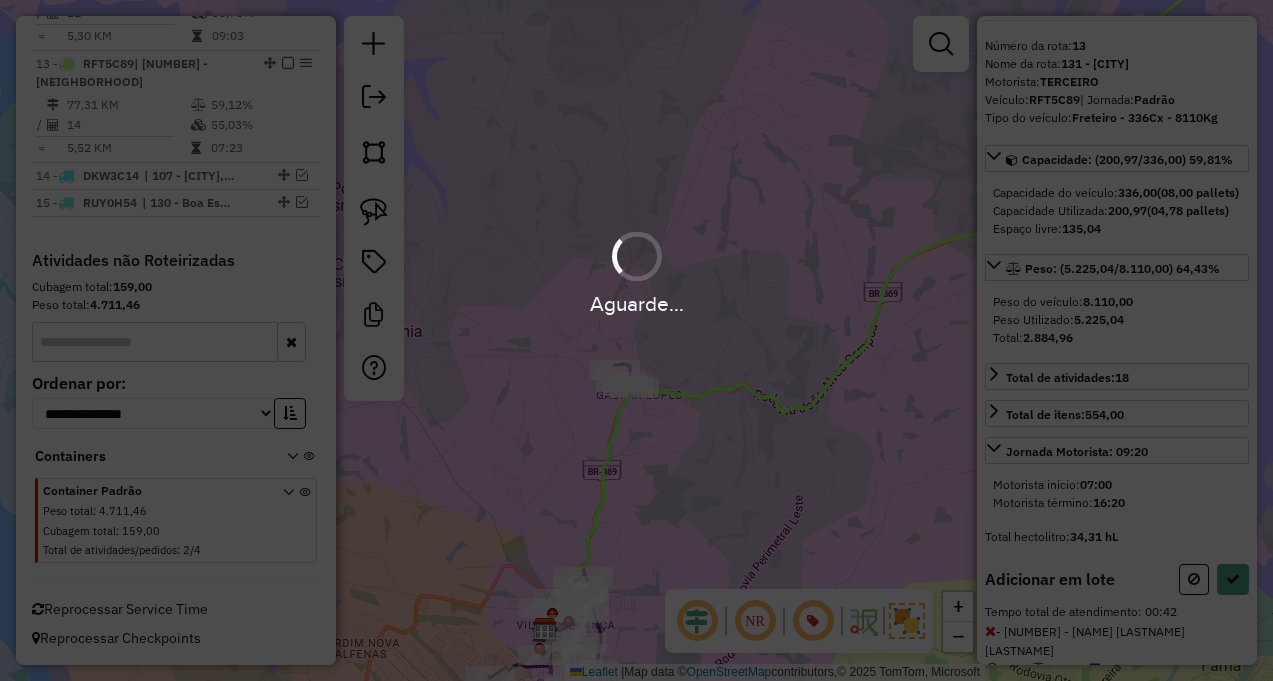 scroll, scrollTop: 181, scrollLeft: 0, axis: vertical 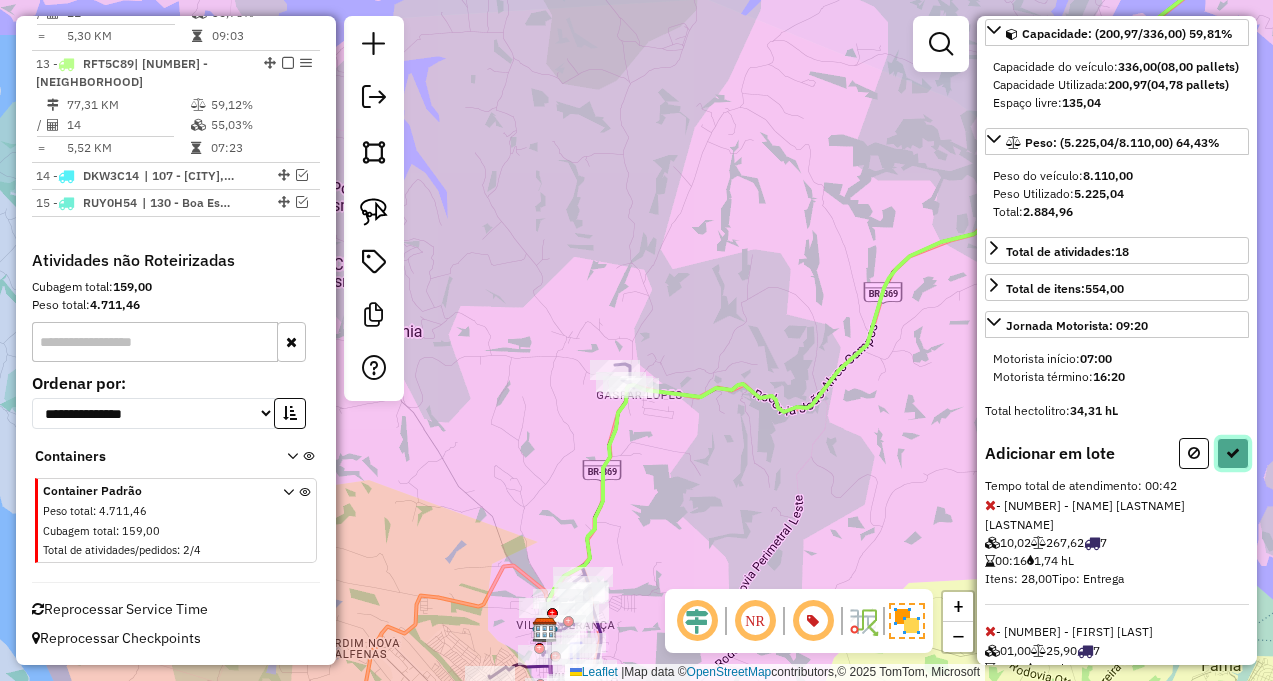 click at bounding box center (1233, 453) 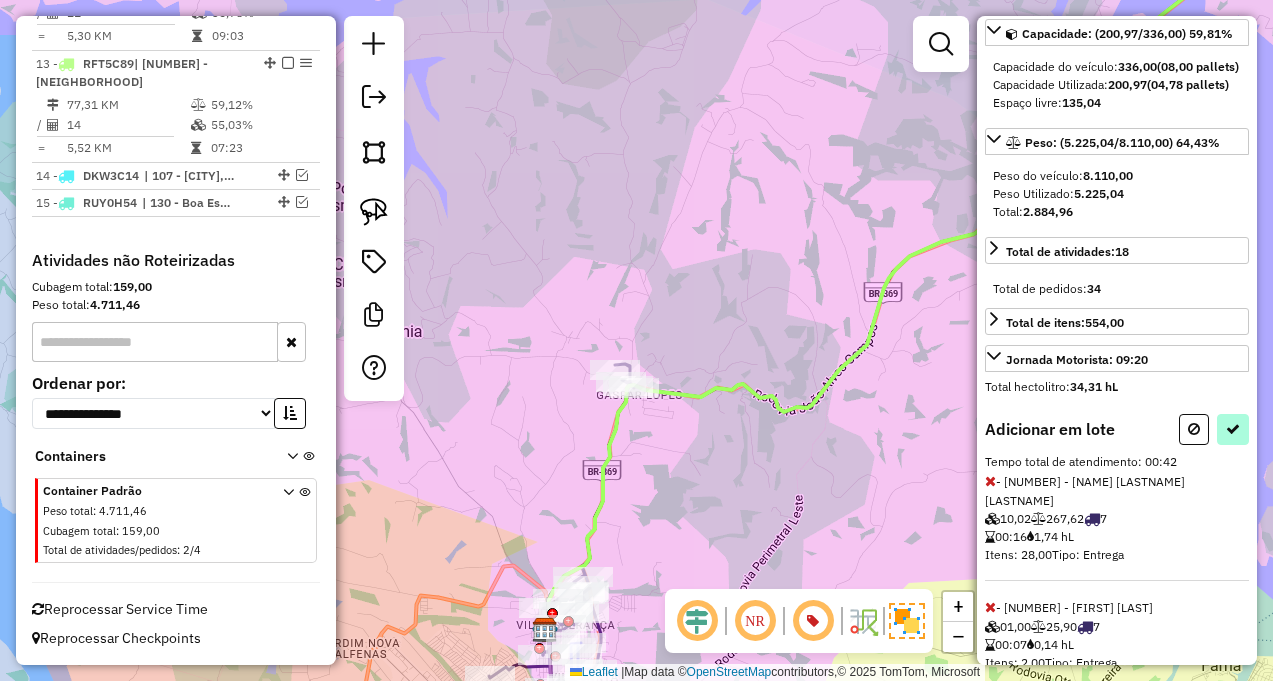 select on "**********" 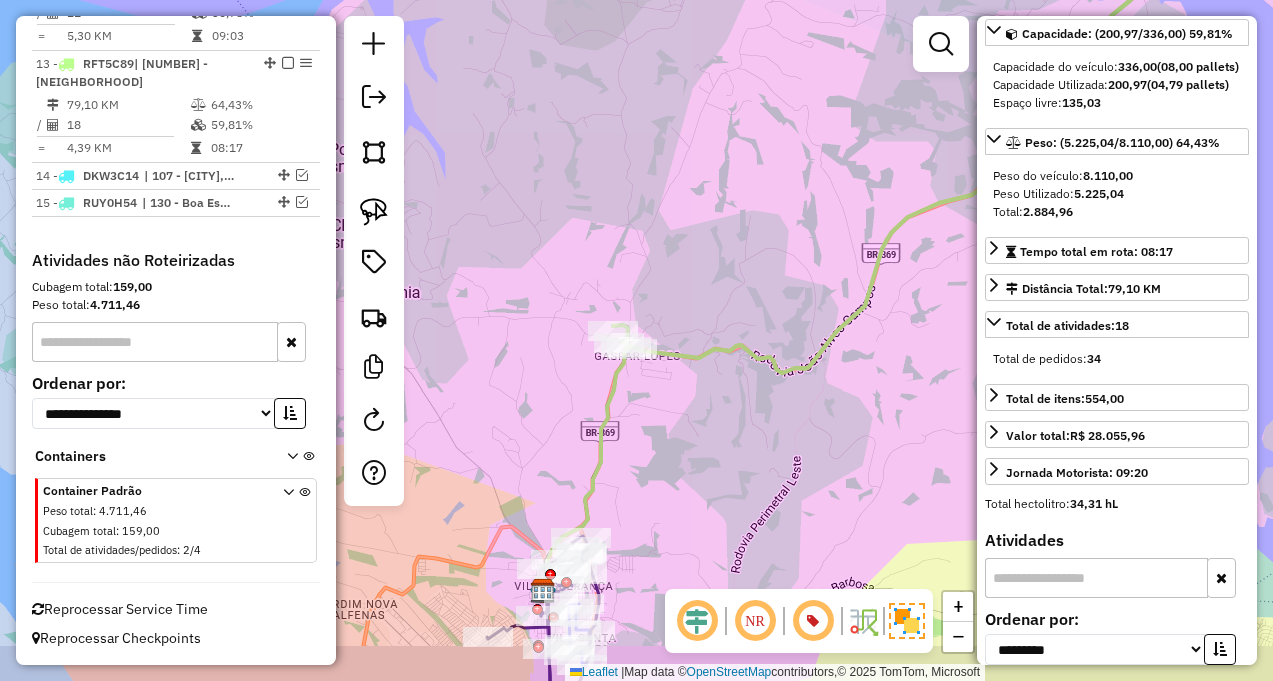 drag, startPoint x: 685, startPoint y: 496, endPoint x: 678, endPoint y: 346, distance: 150.16324 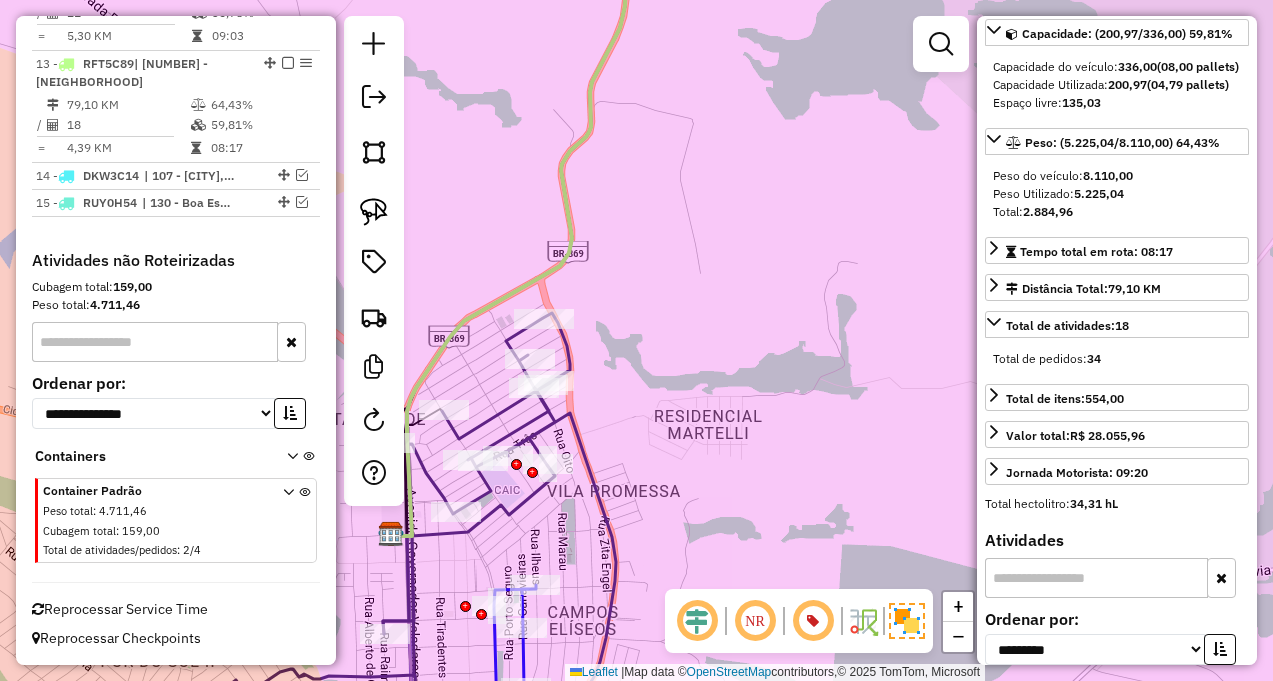 click 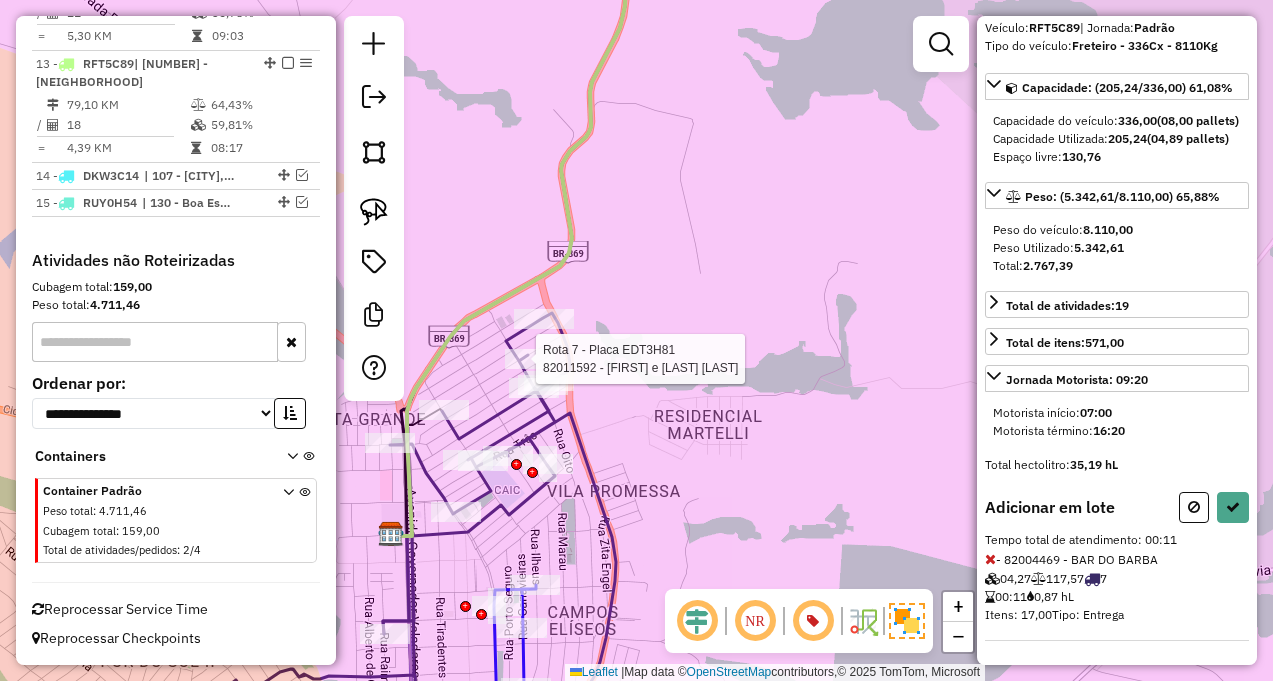 scroll, scrollTop: 181, scrollLeft: 0, axis: vertical 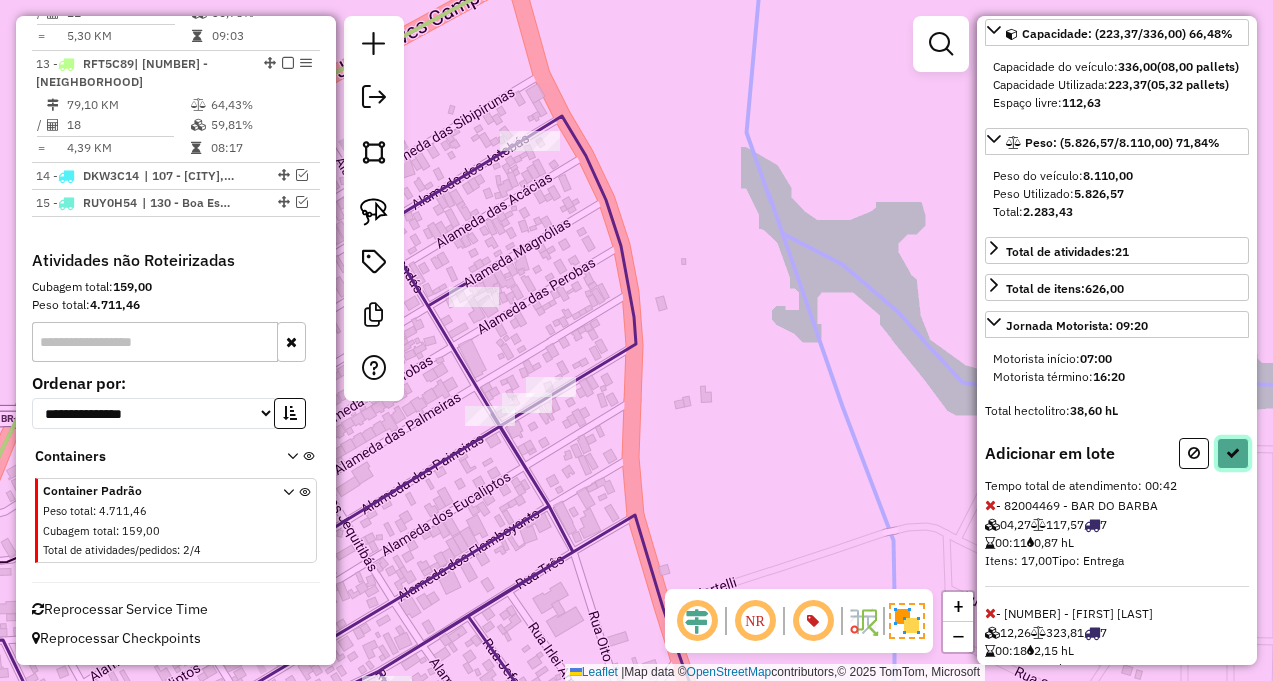 click at bounding box center [1233, 453] 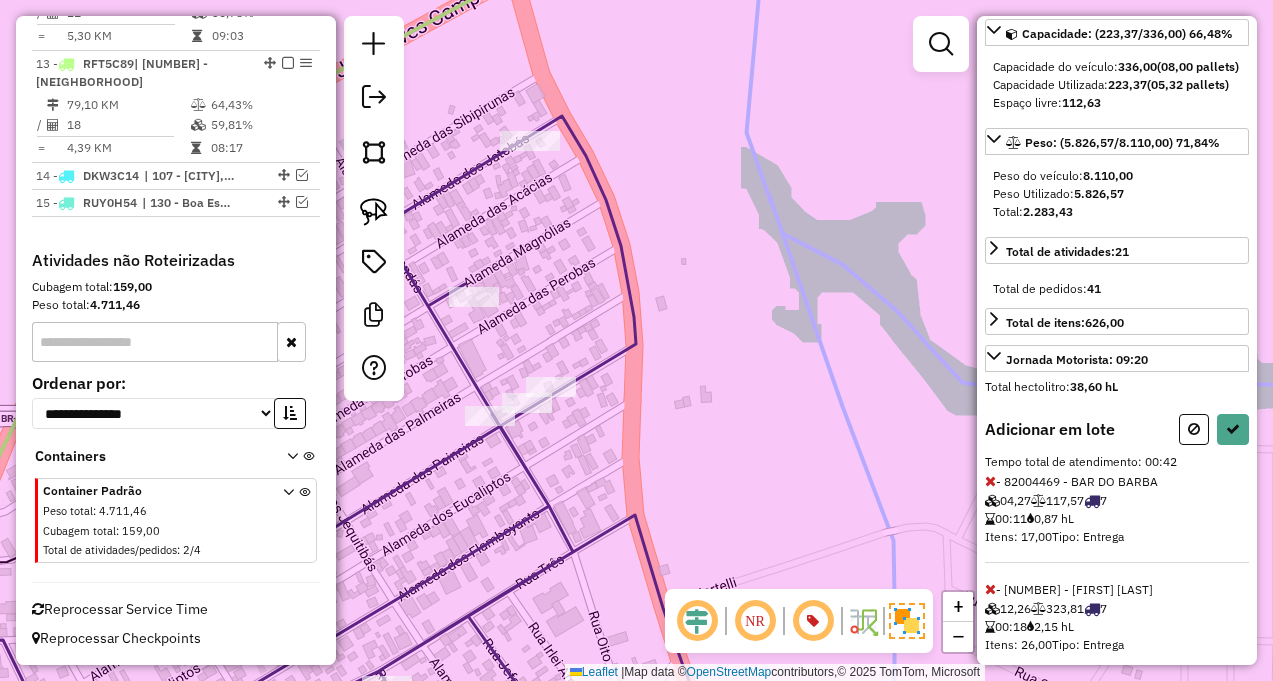 select on "**********" 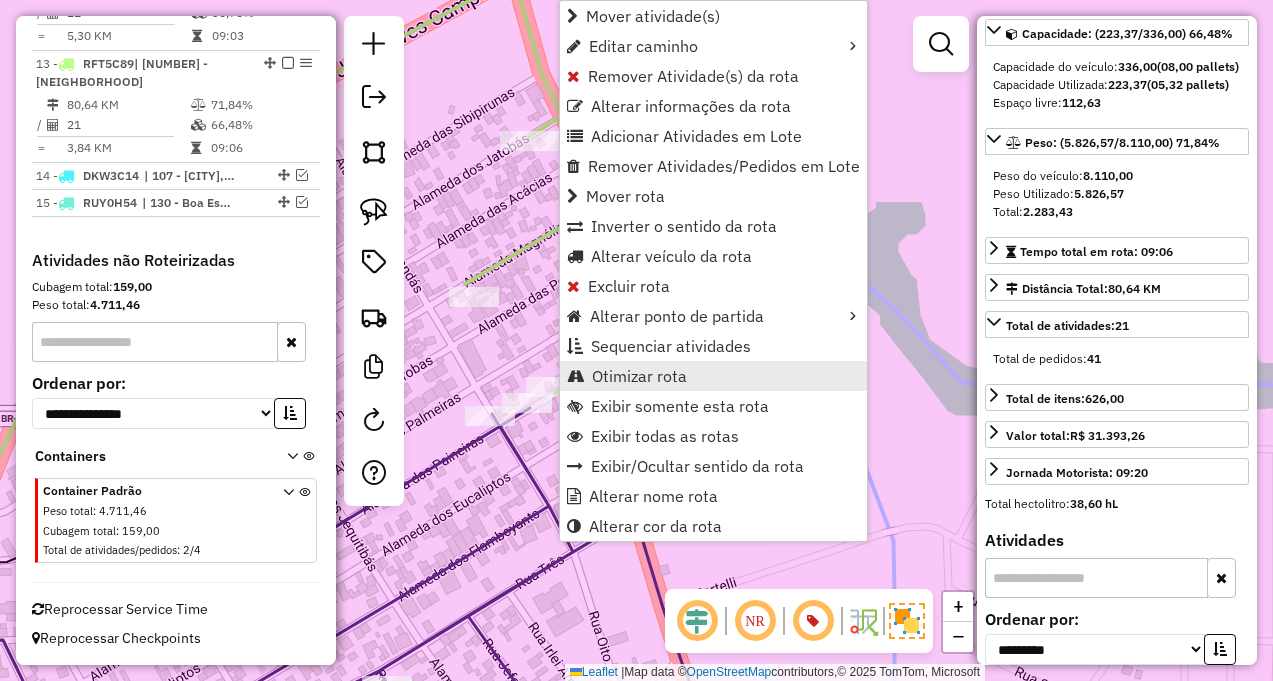 click on "Otimizar rota" at bounding box center [639, 376] 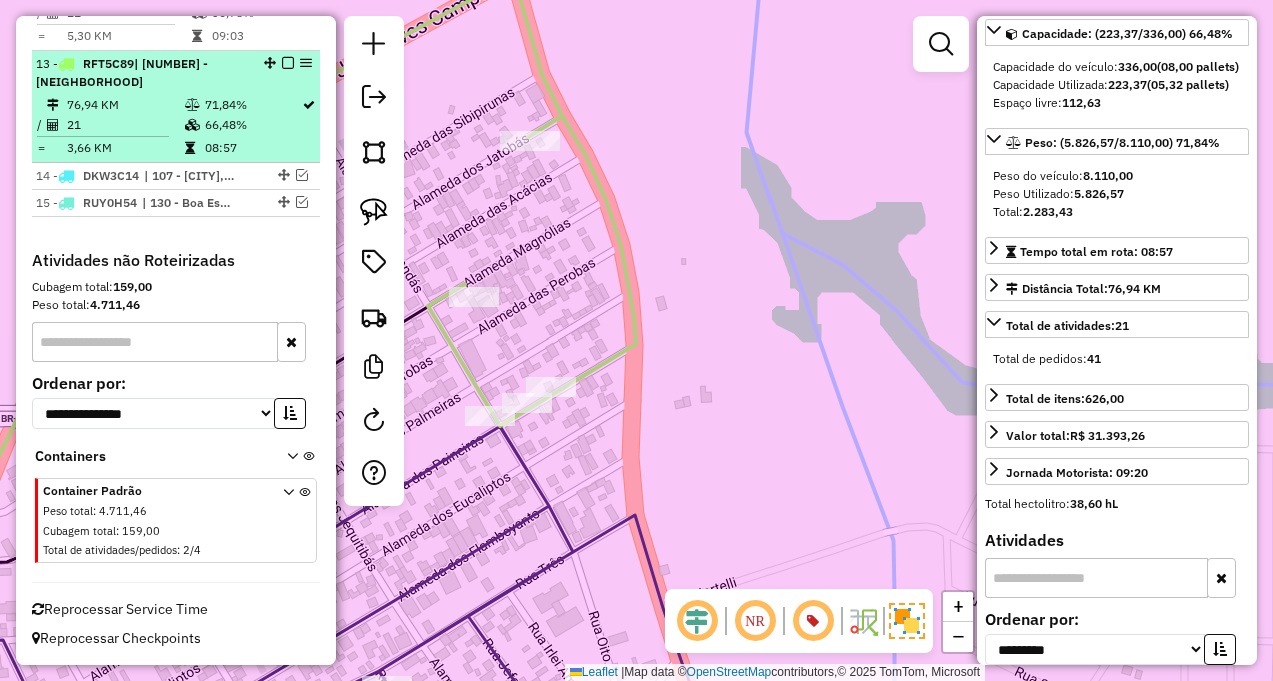 click at bounding box center [288, 63] 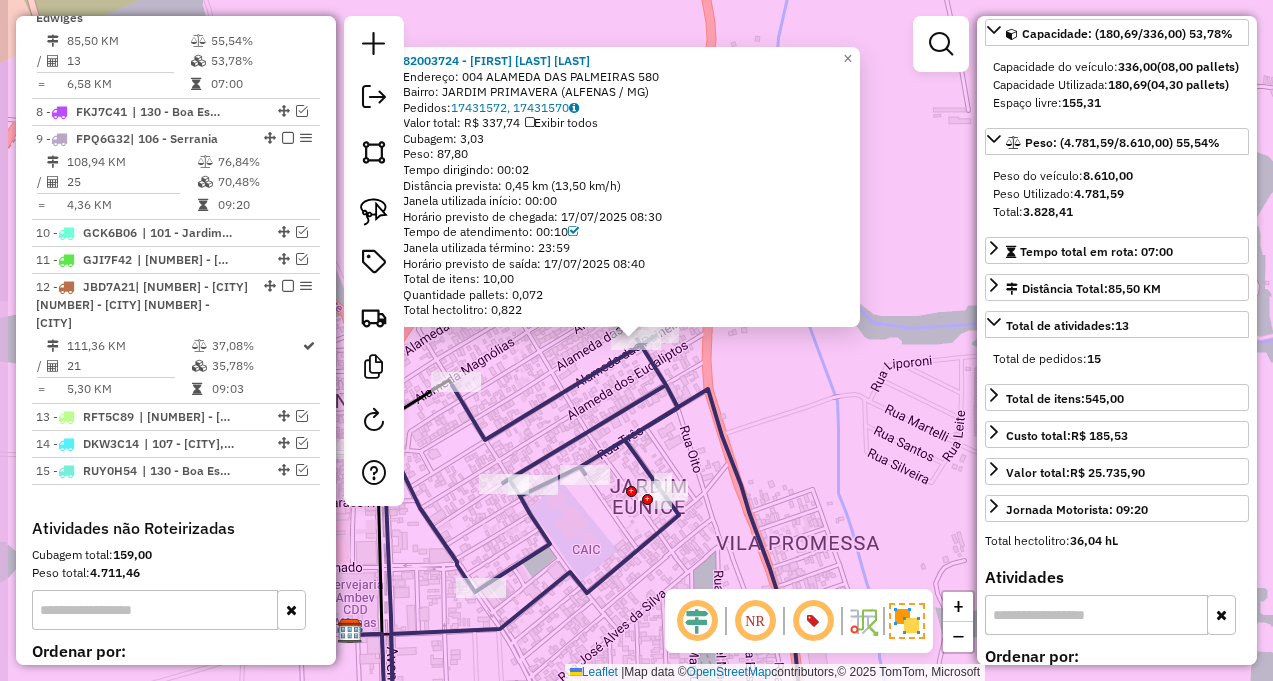 scroll, scrollTop: 1082, scrollLeft: 0, axis: vertical 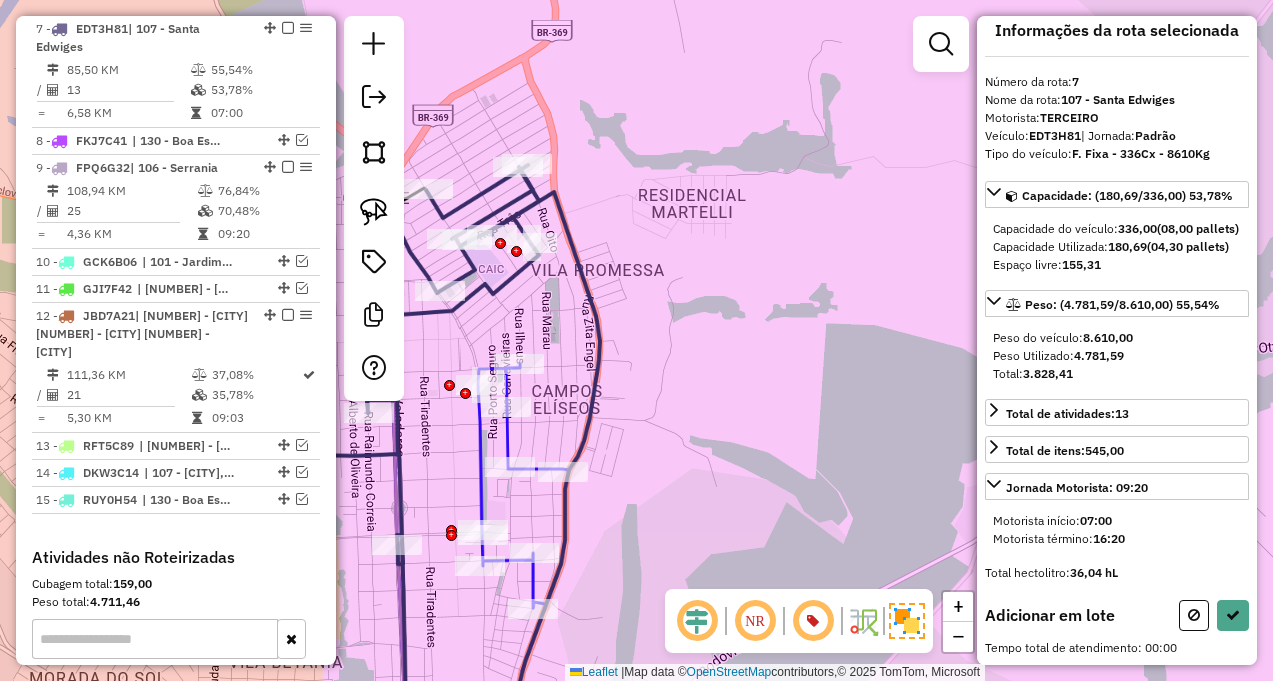 drag, startPoint x: 600, startPoint y: 404, endPoint x: 645, endPoint y: 311, distance: 103.315056 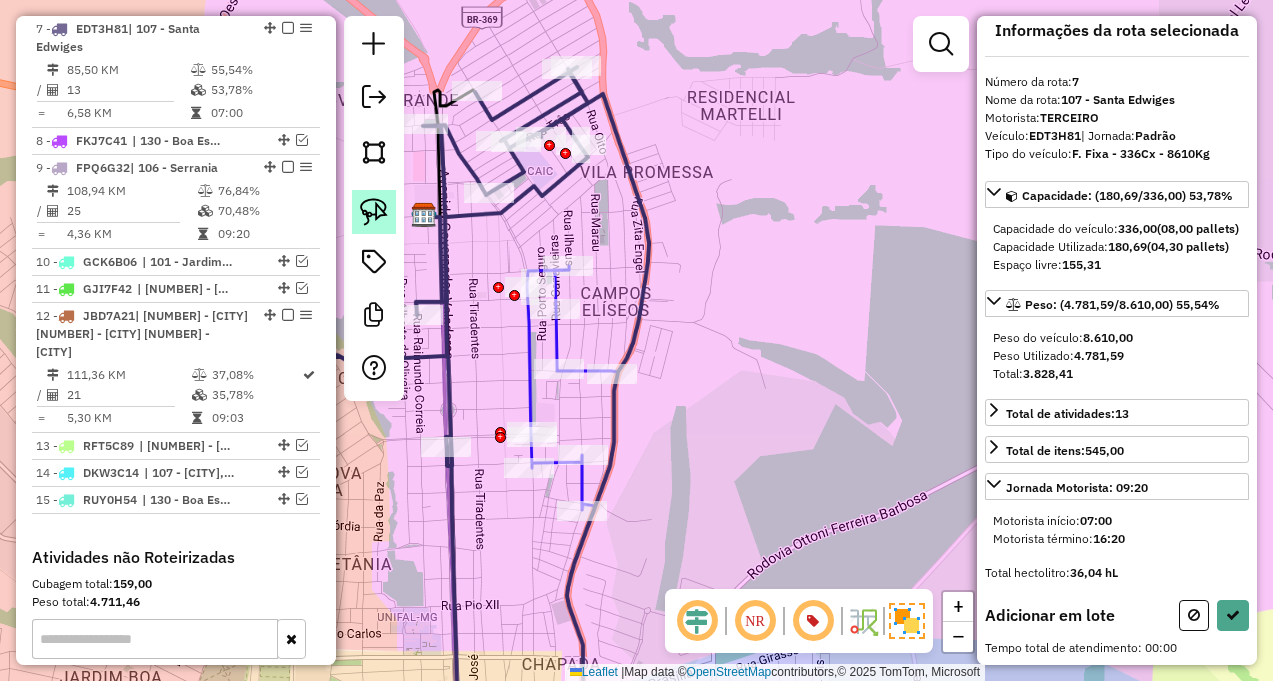 click 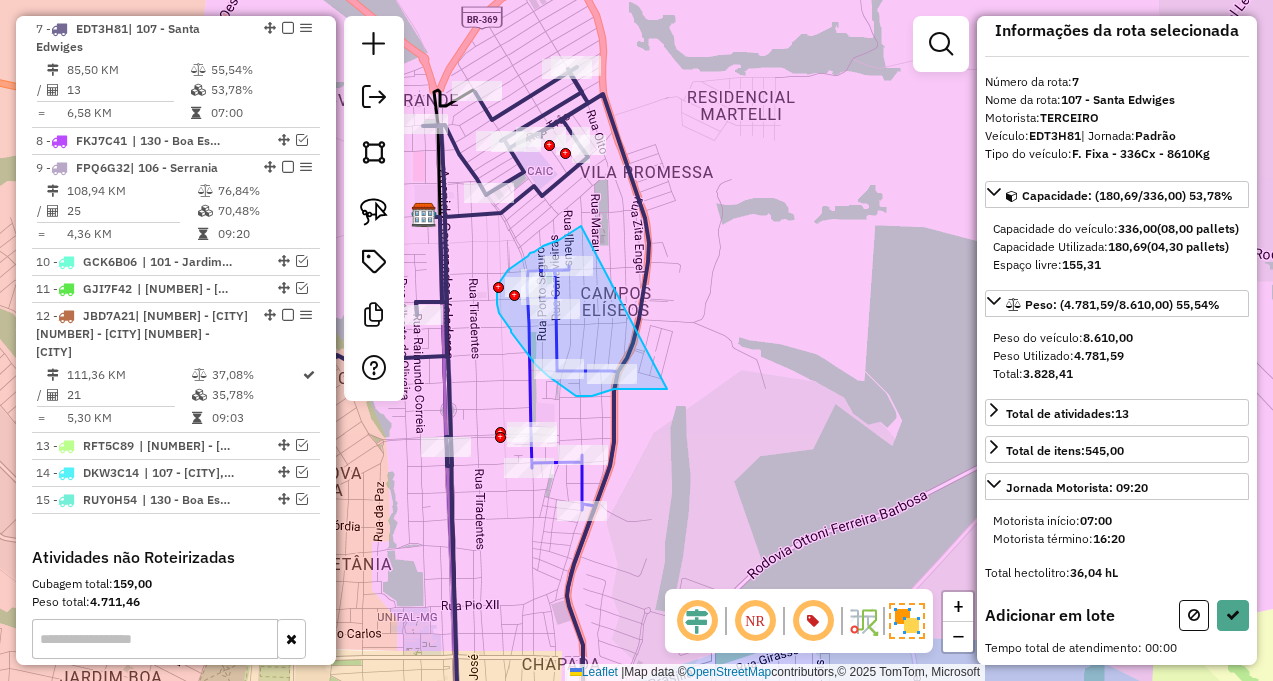 drag, startPoint x: 581, startPoint y: 226, endPoint x: 668, endPoint y: 389, distance: 184.76471 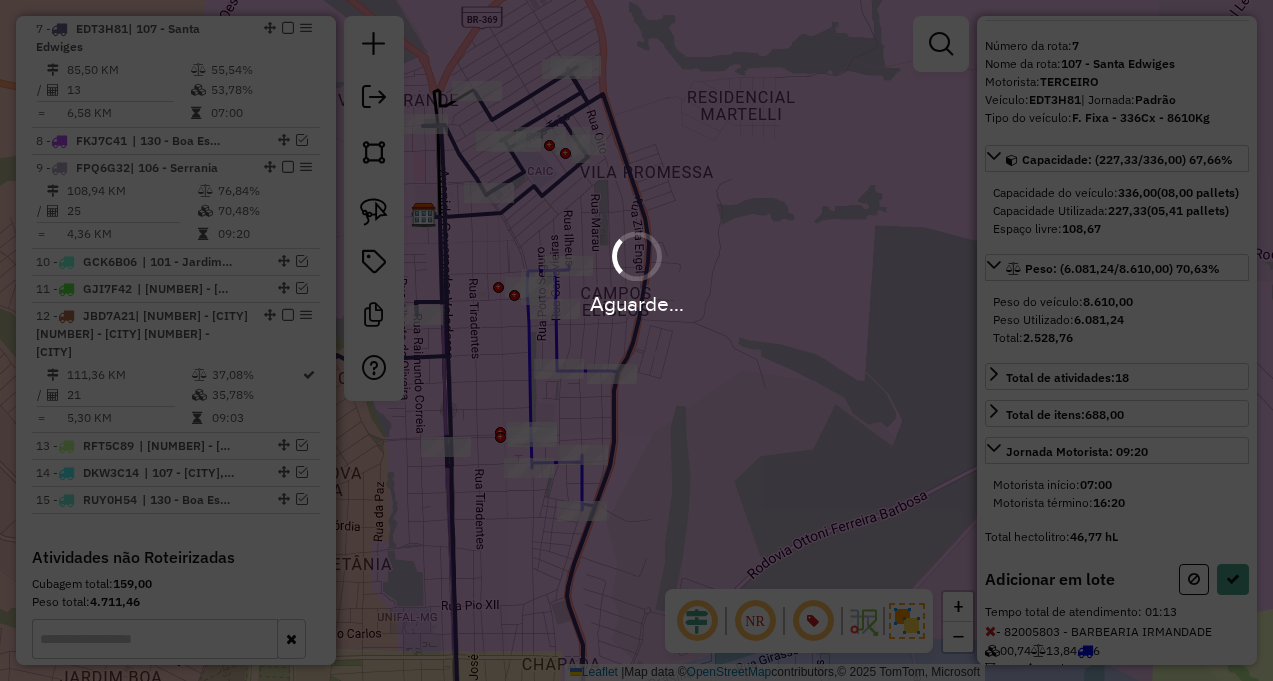 scroll, scrollTop: 181, scrollLeft: 0, axis: vertical 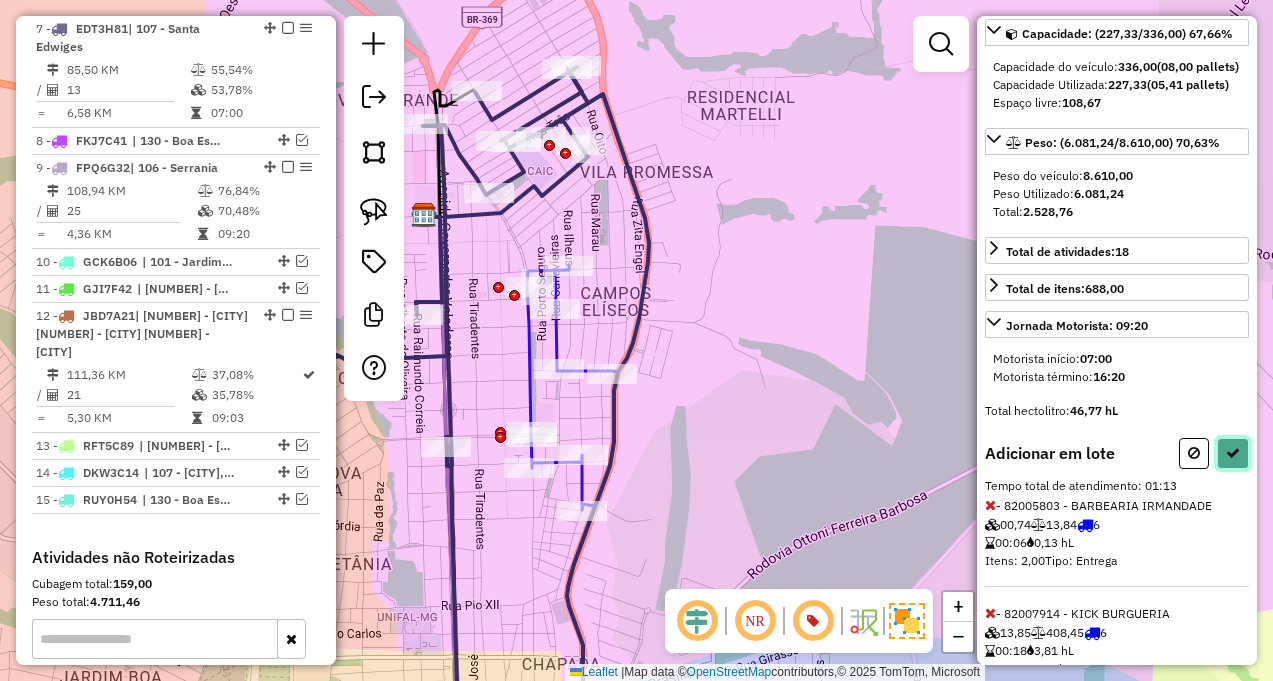 click at bounding box center (1233, 453) 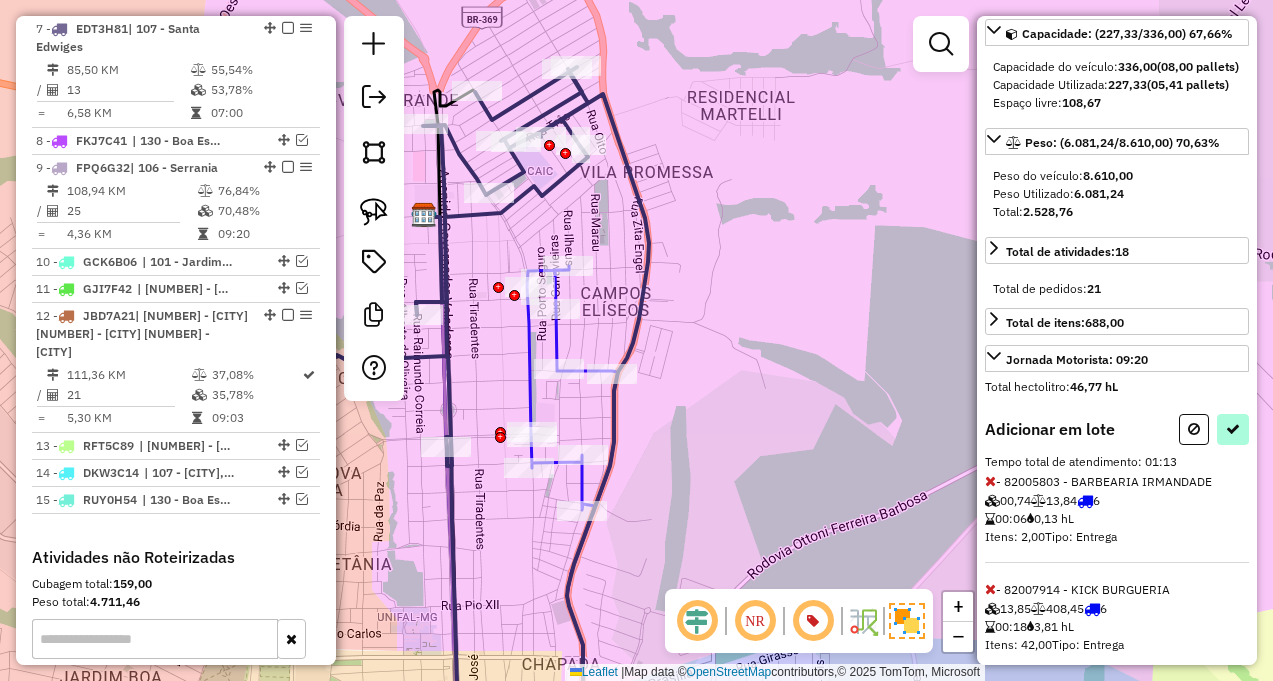 select on "**********" 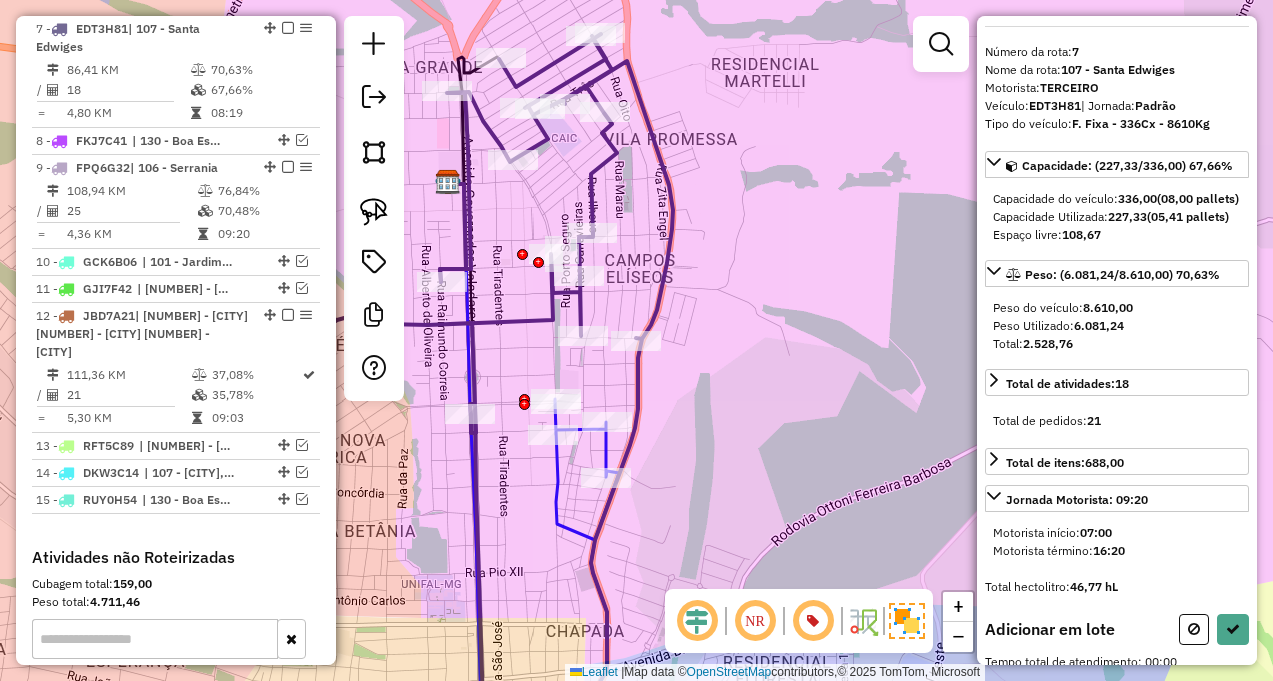 scroll, scrollTop: 55, scrollLeft: 0, axis: vertical 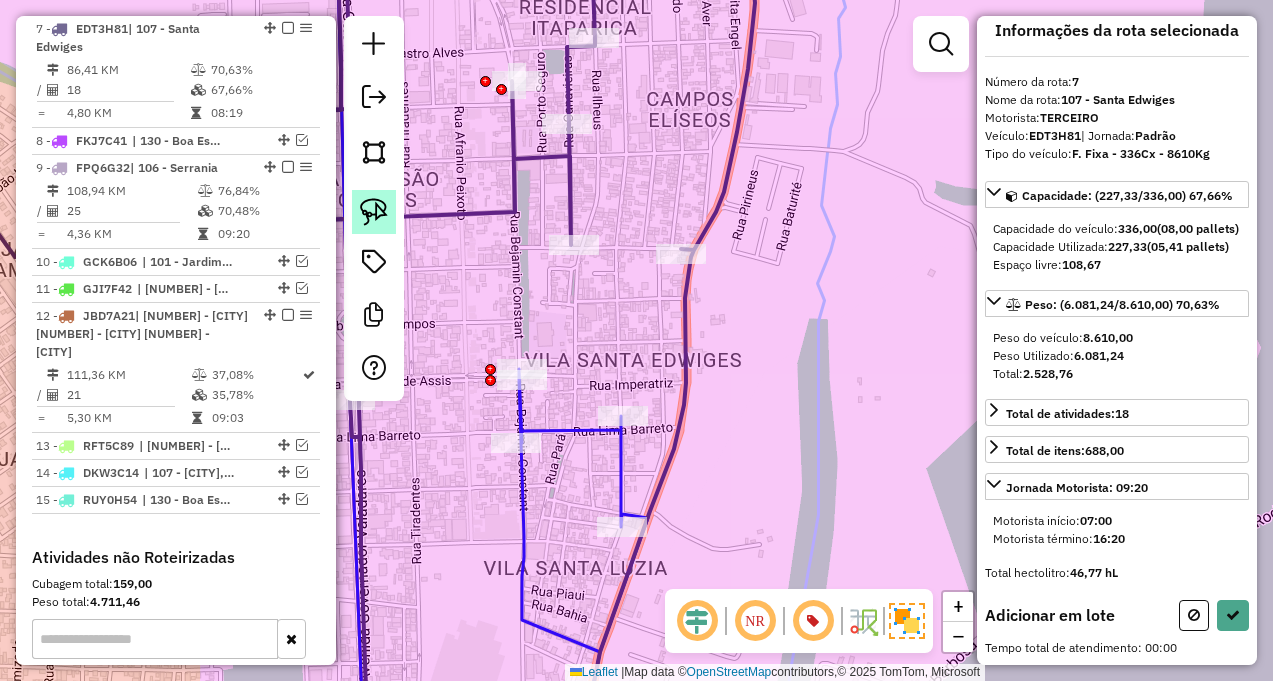 click 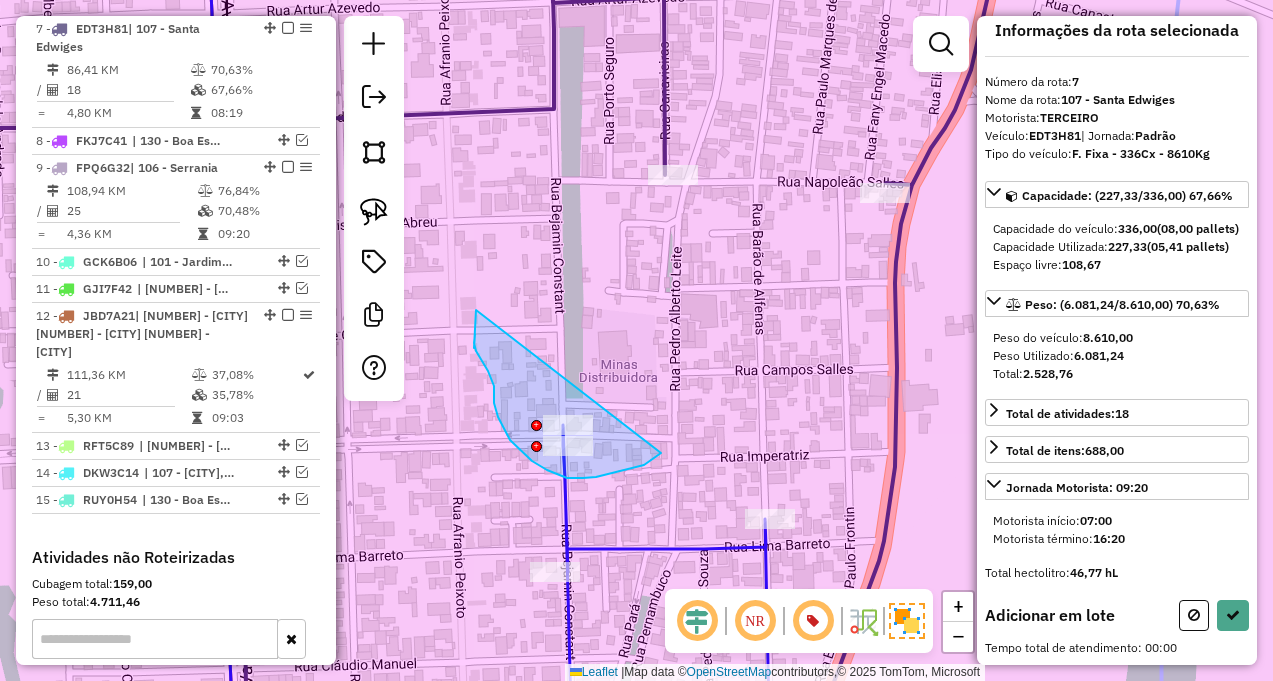 drag, startPoint x: 475, startPoint y: 331, endPoint x: 665, endPoint y: 449, distance: 223.66046 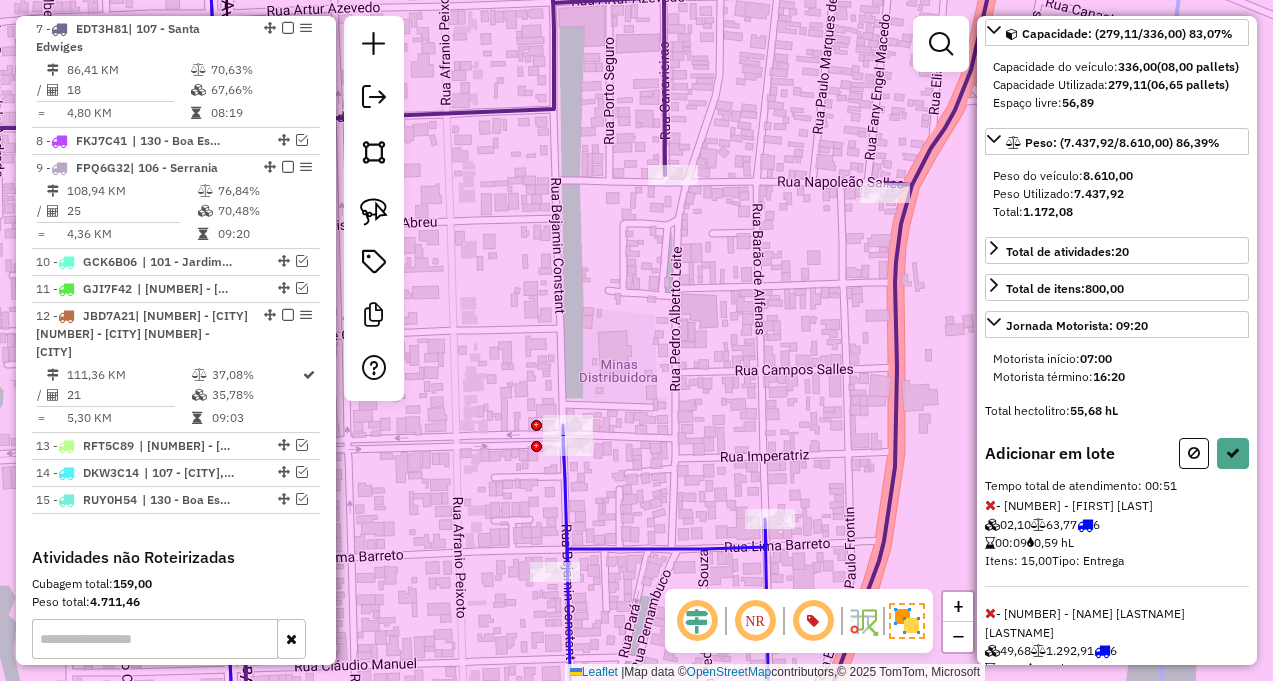 scroll, scrollTop: 271, scrollLeft: 0, axis: vertical 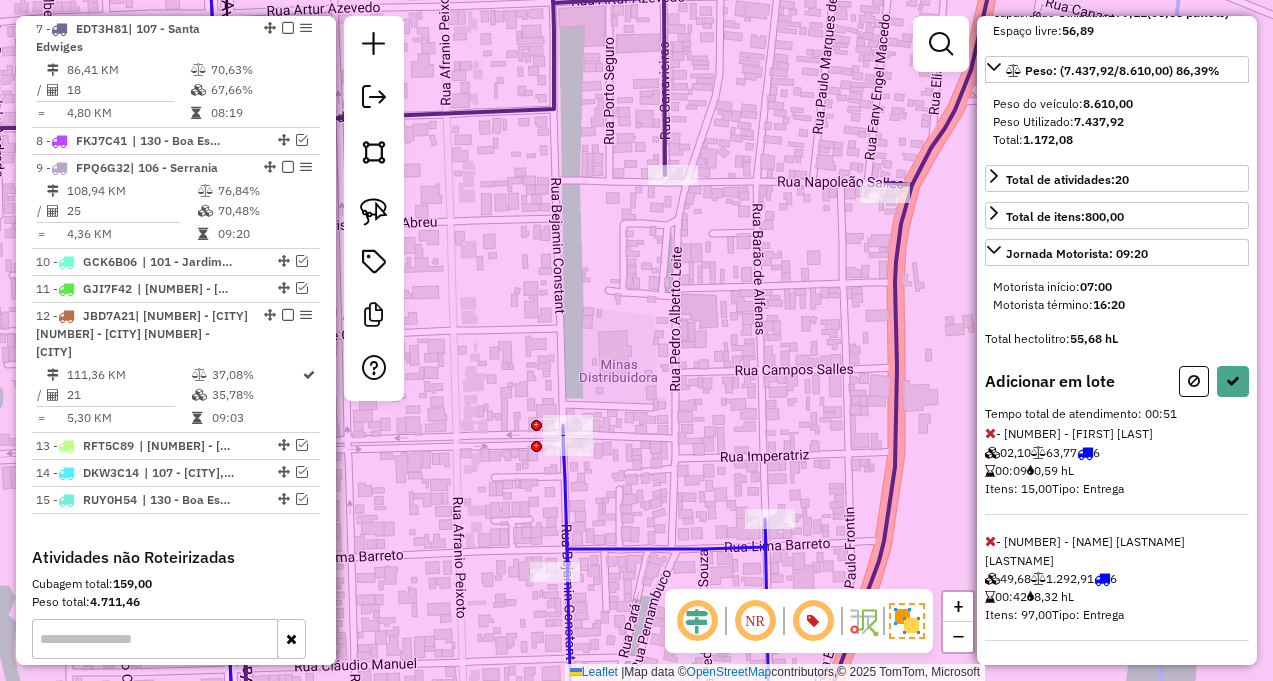 click at bounding box center (990, 541) 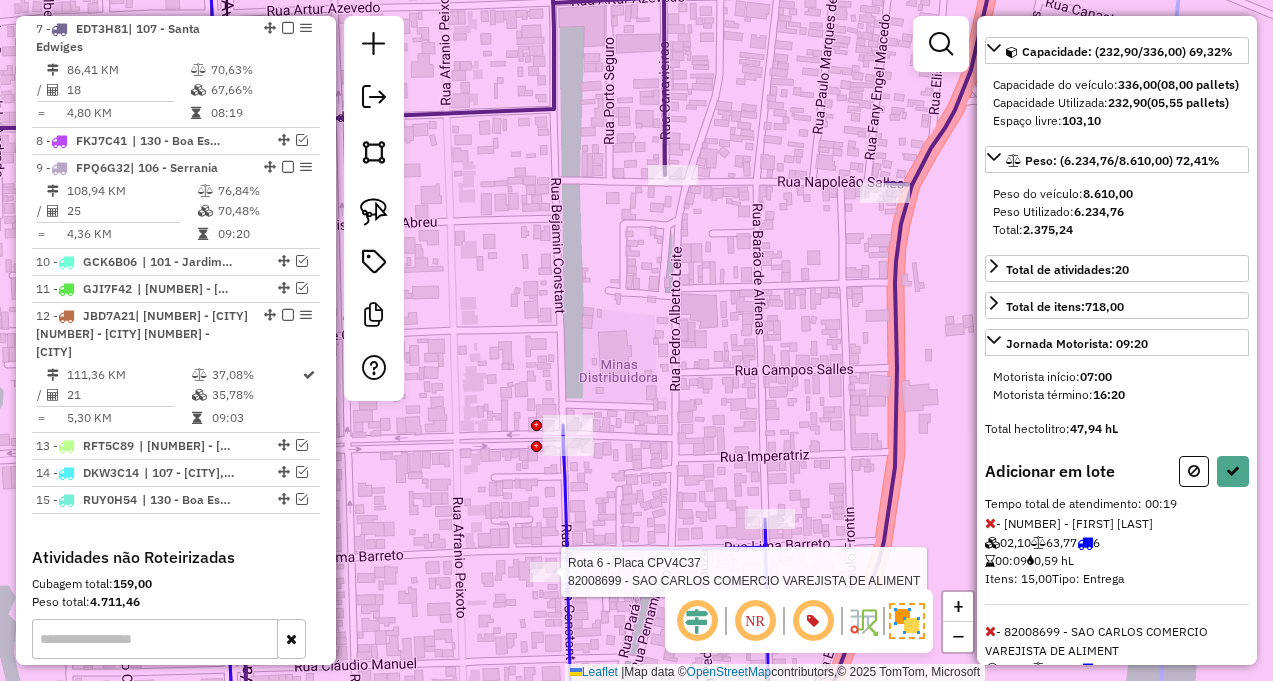 scroll, scrollTop: 271, scrollLeft: 0, axis: vertical 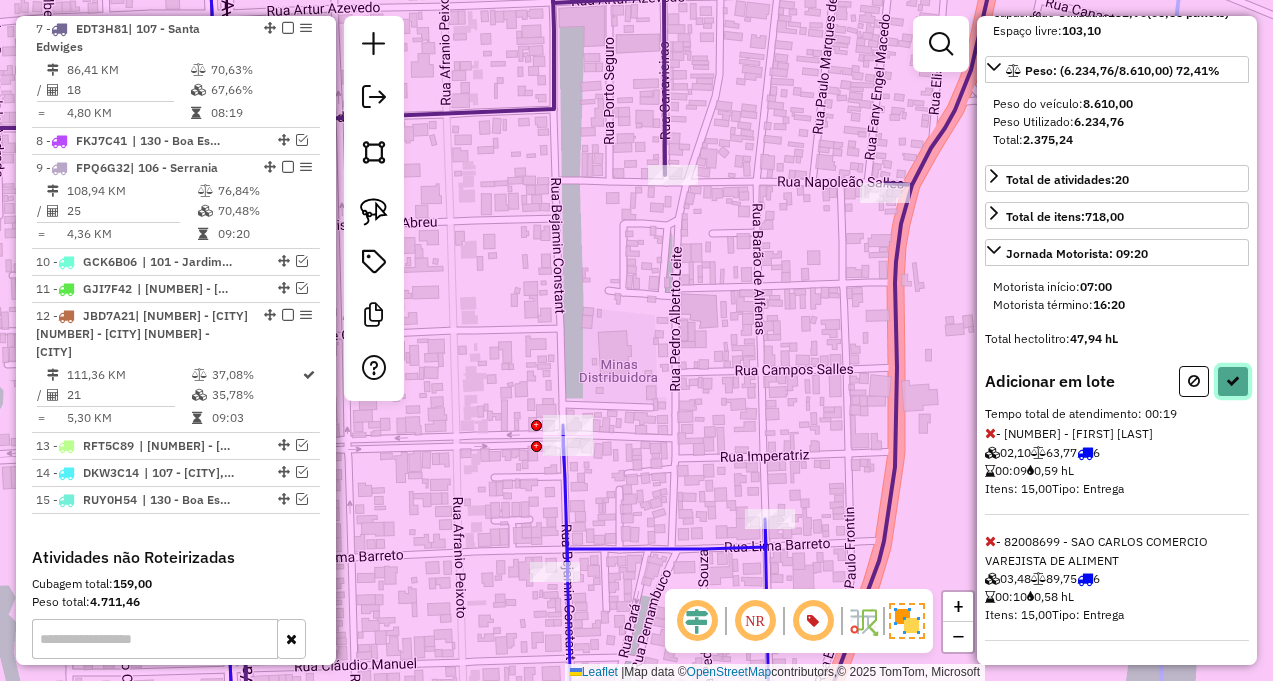 click at bounding box center [1233, 381] 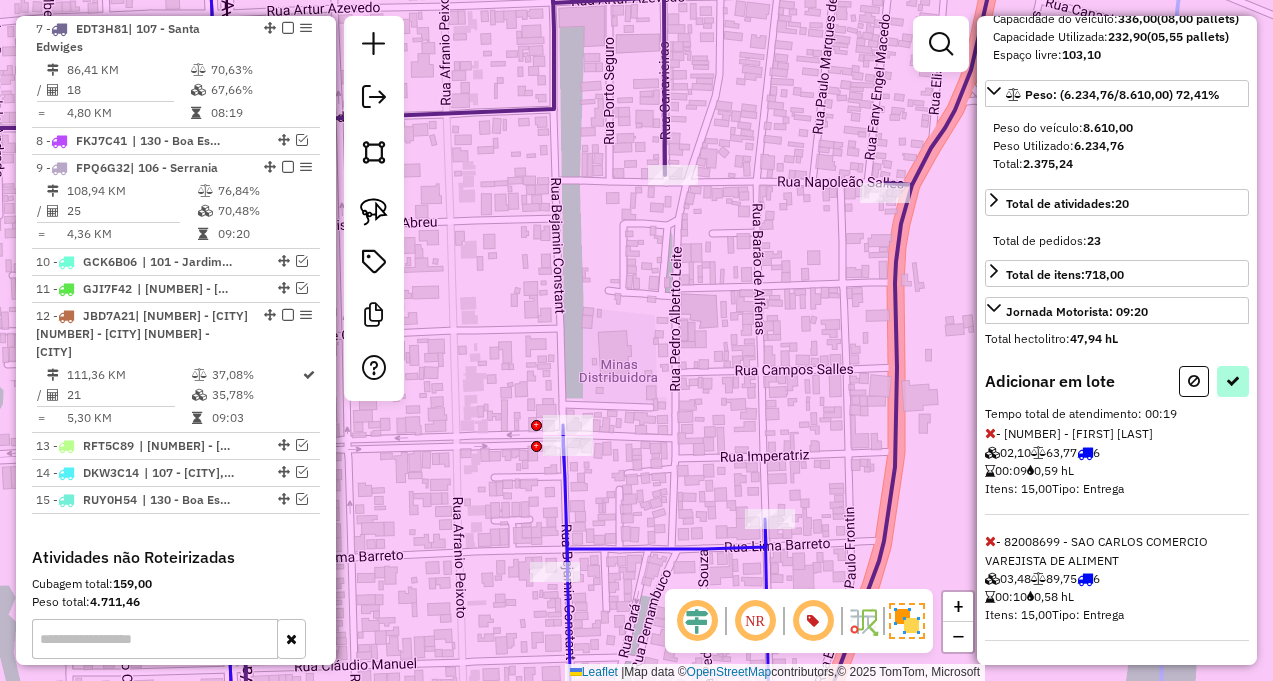 select on "**********" 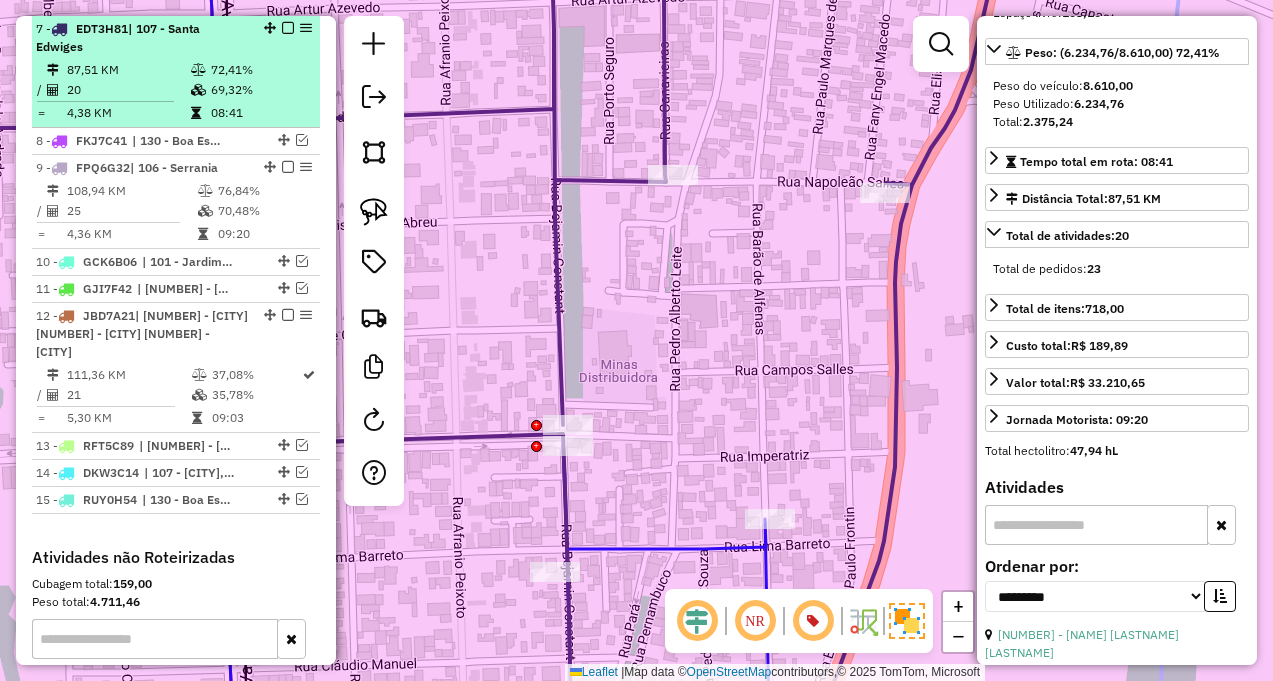 click at bounding box center [288, 28] 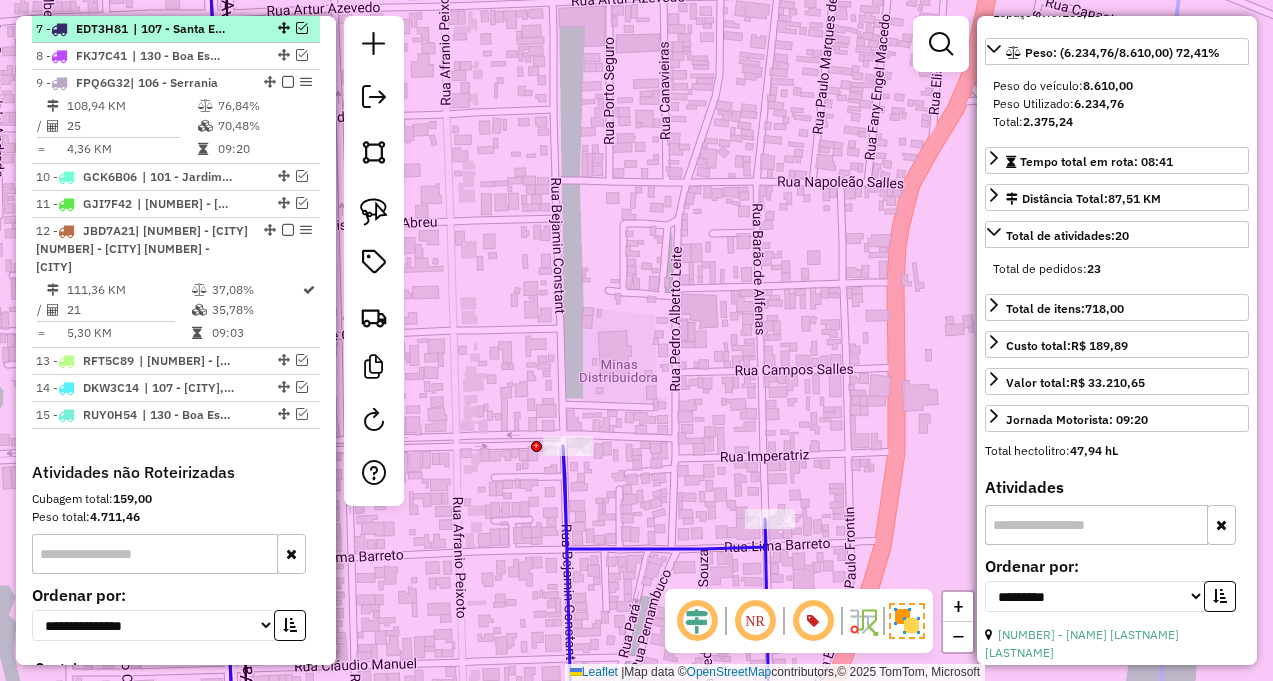 scroll, scrollTop: 997, scrollLeft: 0, axis: vertical 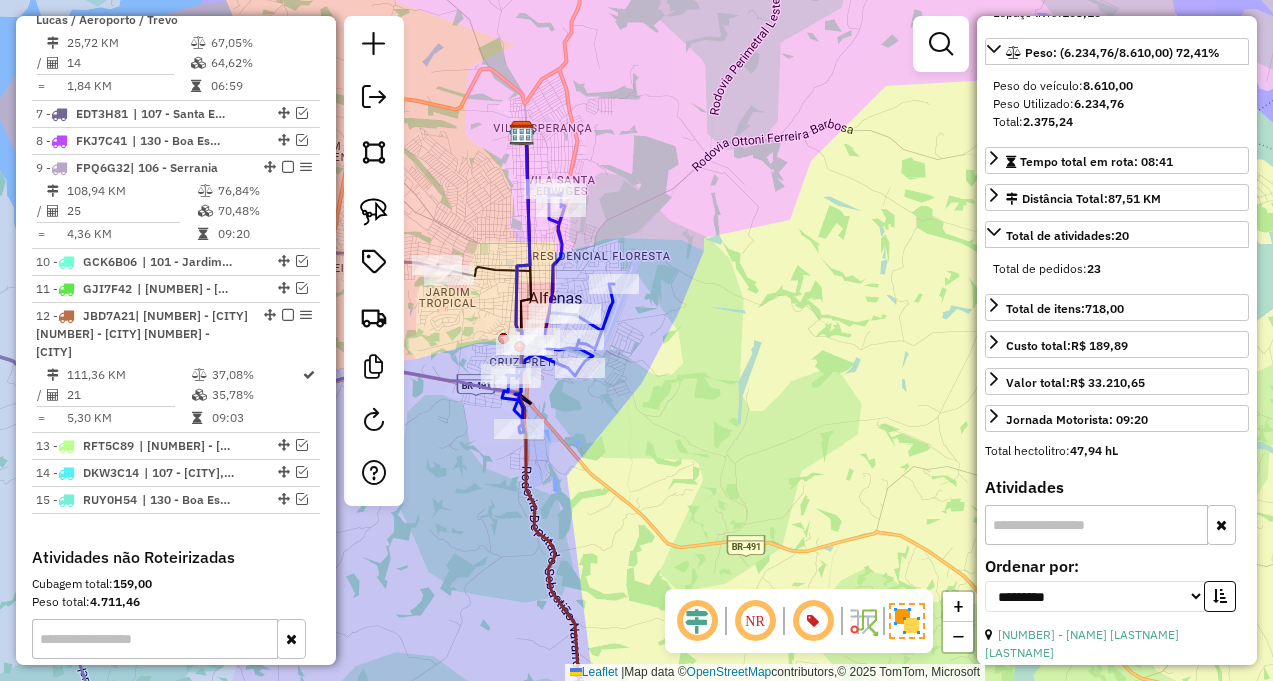 drag, startPoint x: 617, startPoint y: 384, endPoint x: 636, endPoint y: 371, distance: 23.021729 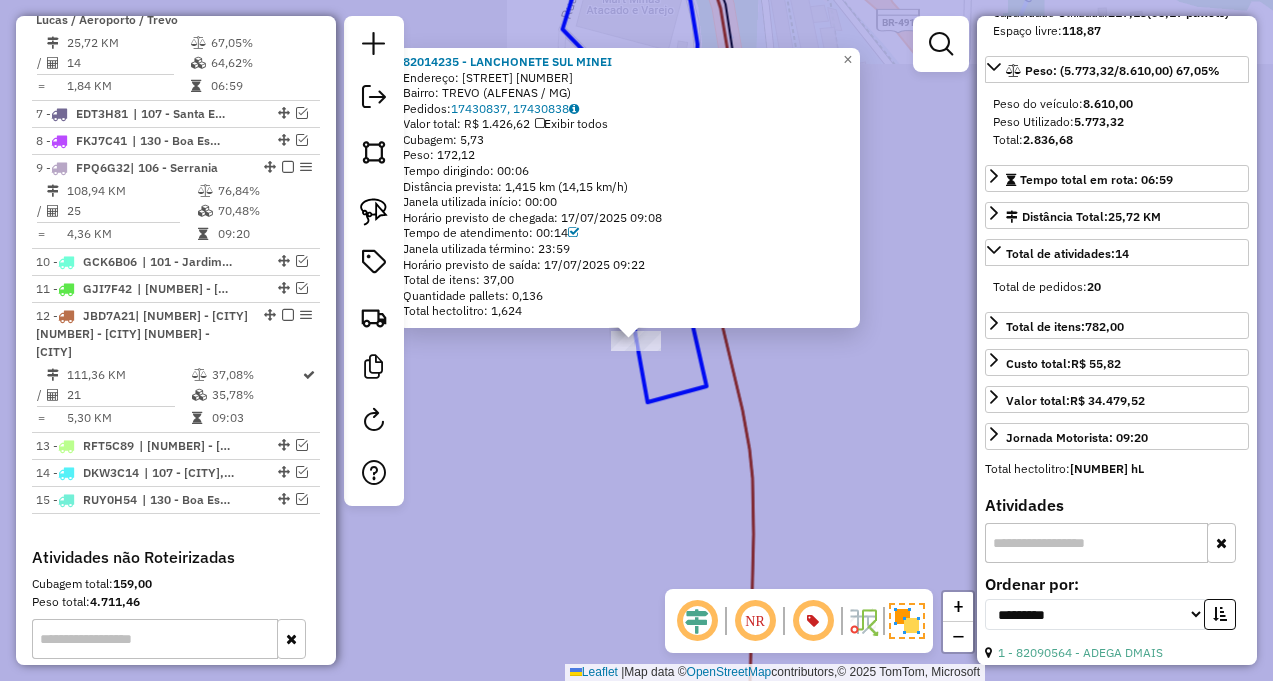 scroll, scrollTop: 289, scrollLeft: 0, axis: vertical 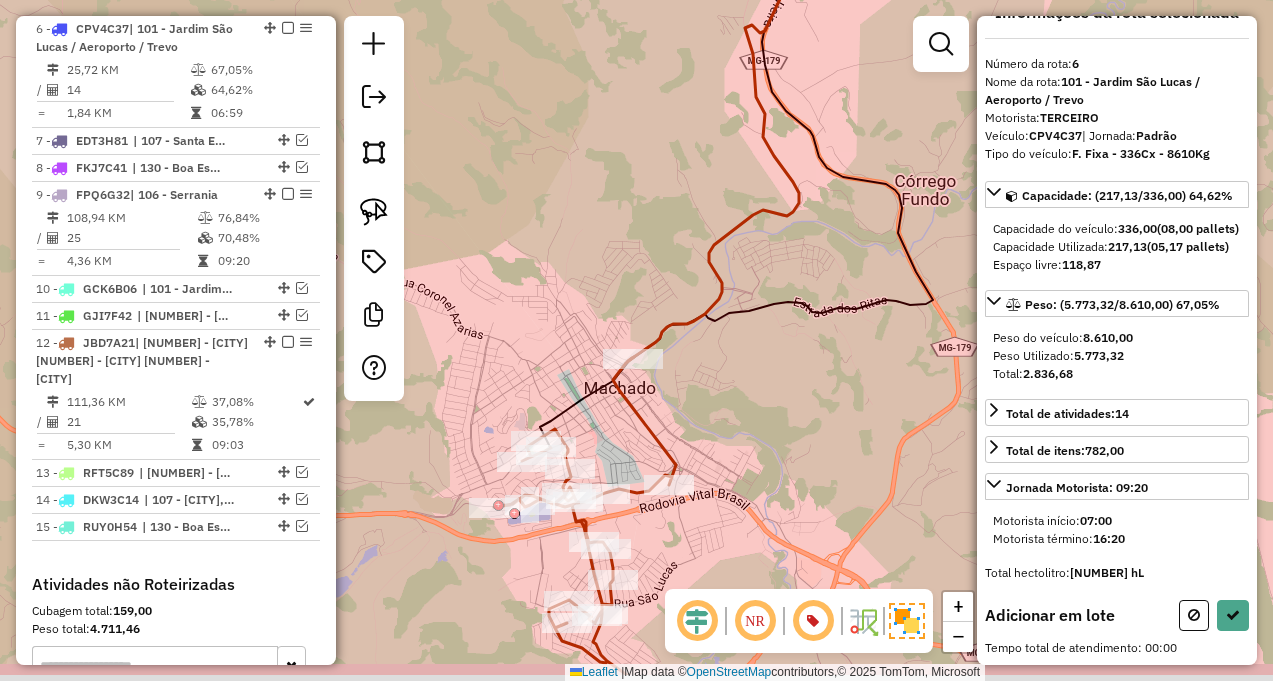 drag, startPoint x: 548, startPoint y: 414, endPoint x: 551, endPoint y: 251, distance: 163.0276 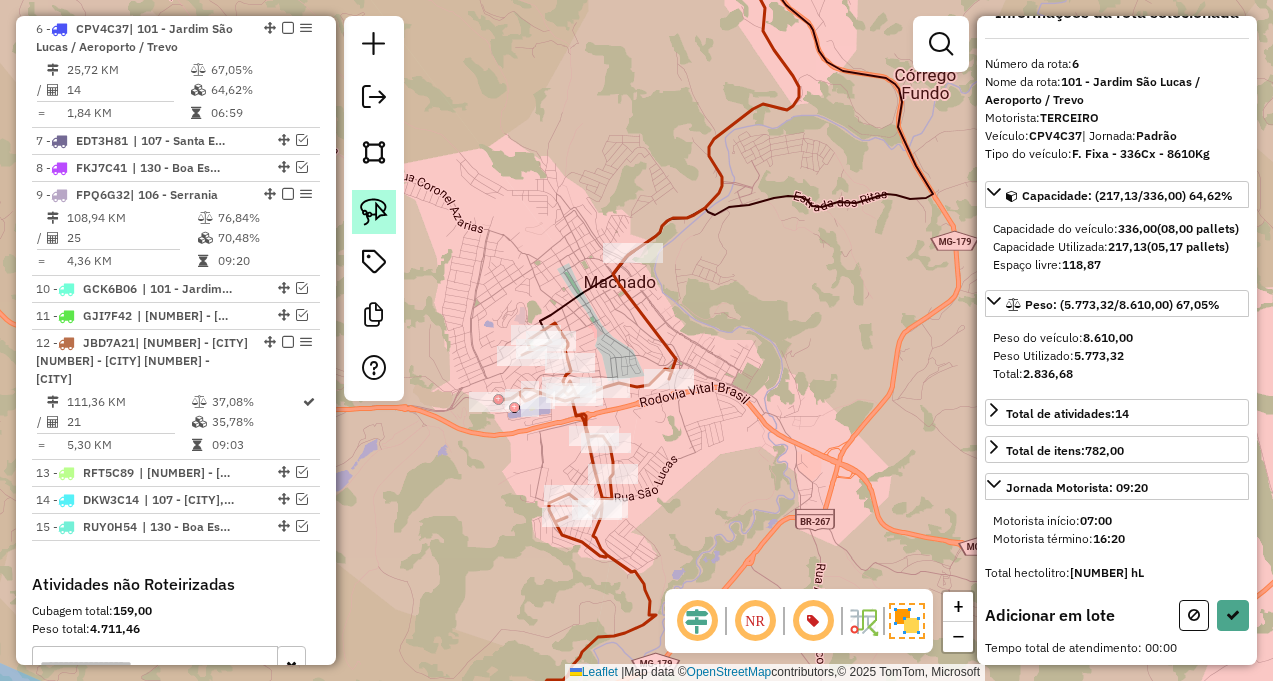 click 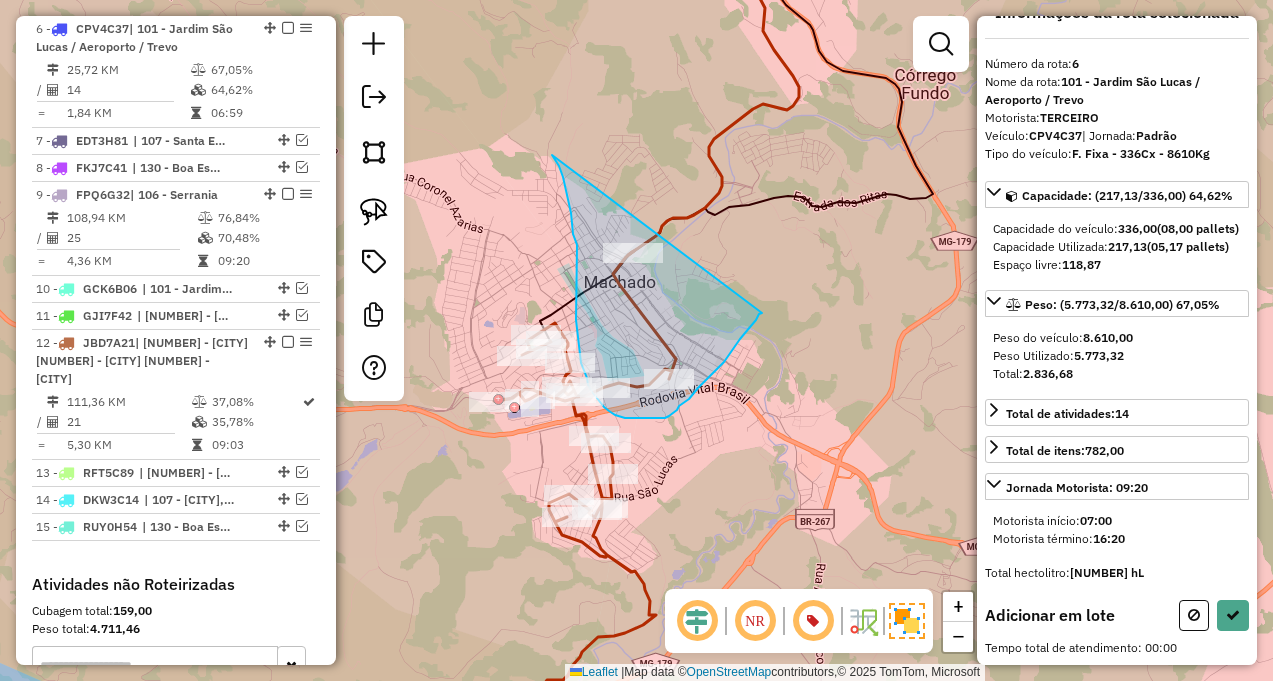 drag, startPoint x: 552, startPoint y: 155, endPoint x: 762, endPoint y: 313, distance: 262.8003 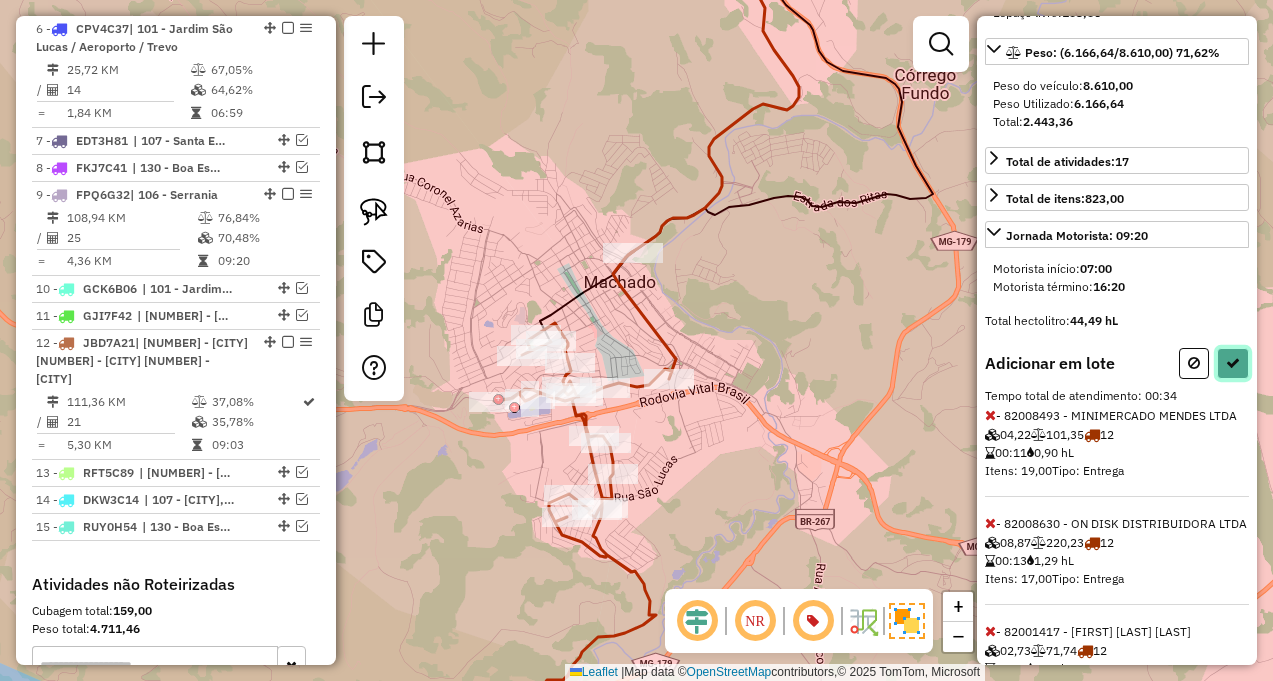 click at bounding box center (1233, 363) 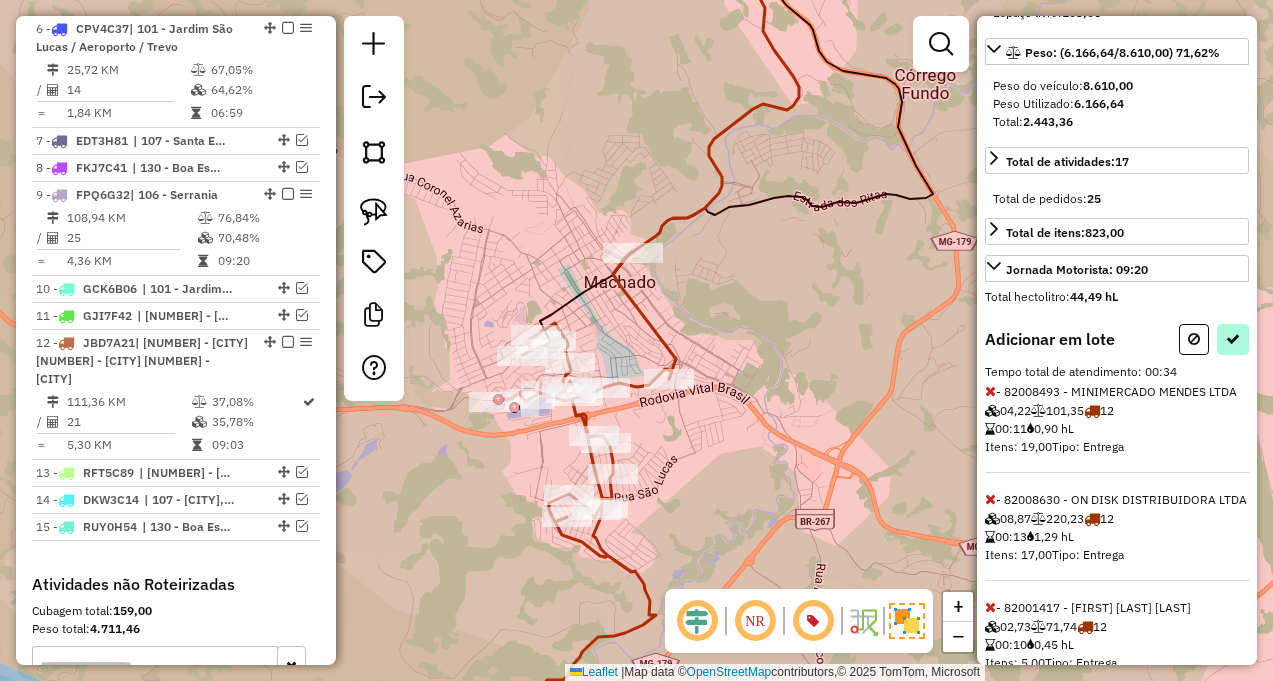 select on "**********" 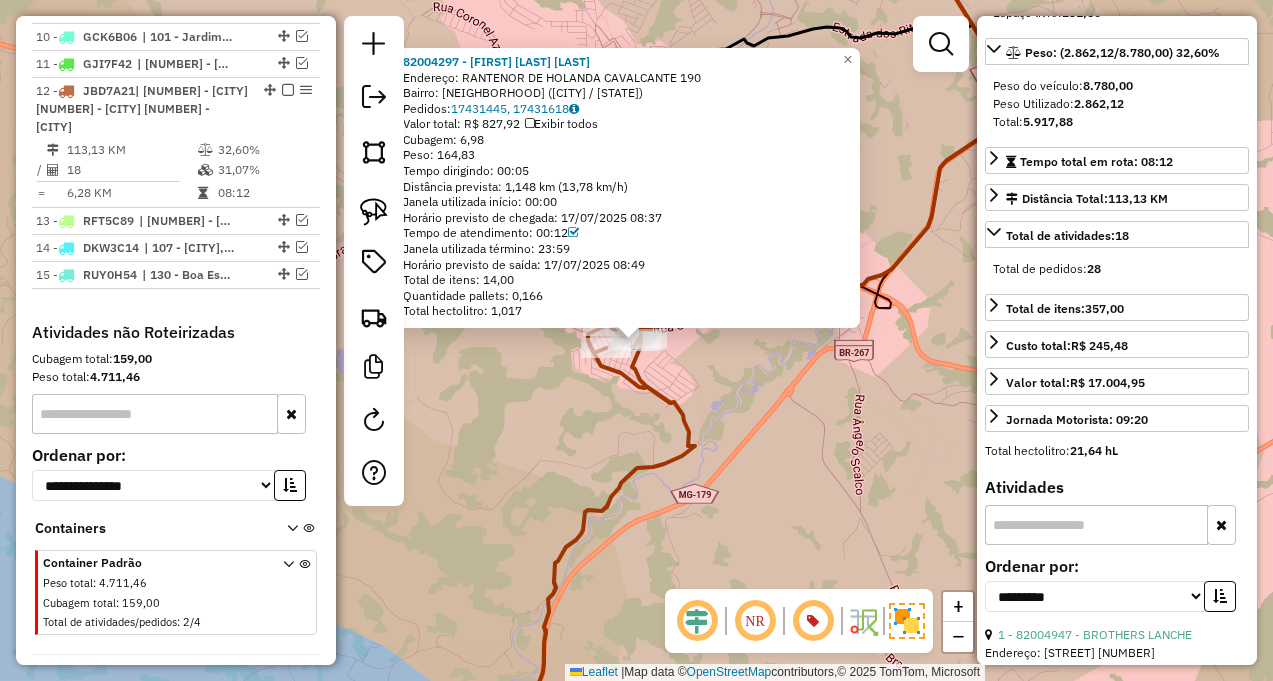 scroll, scrollTop: 1284, scrollLeft: 0, axis: vertical 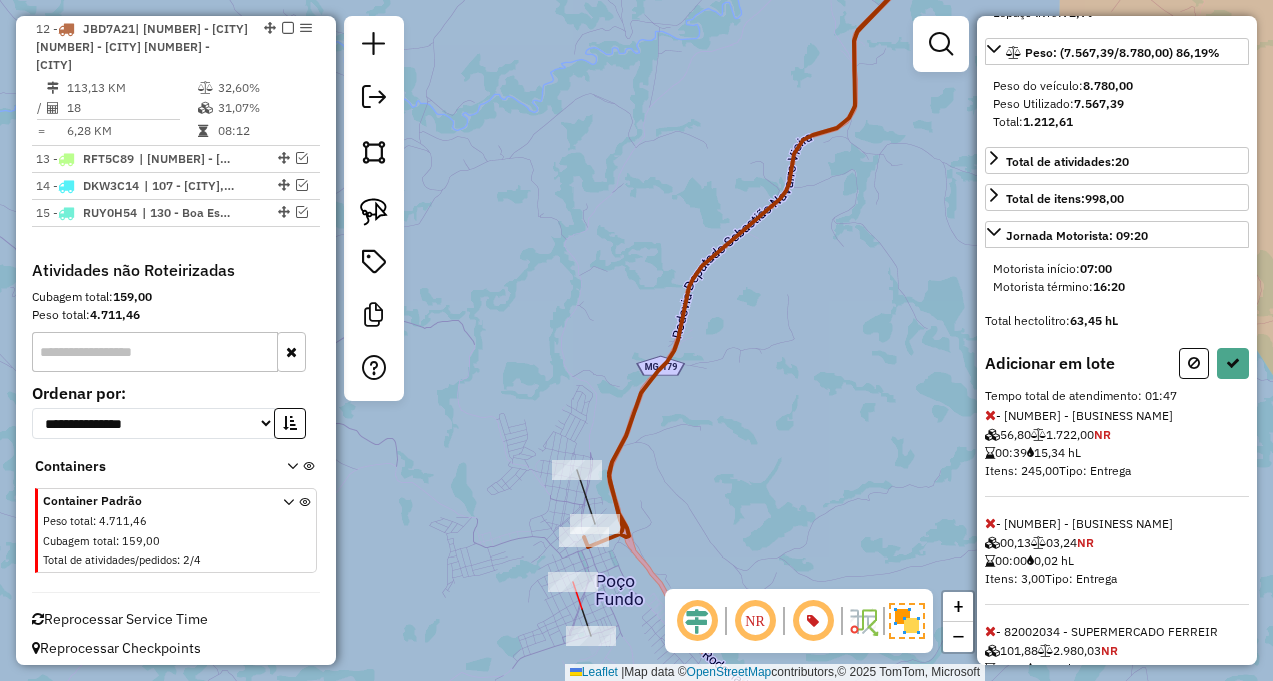 click 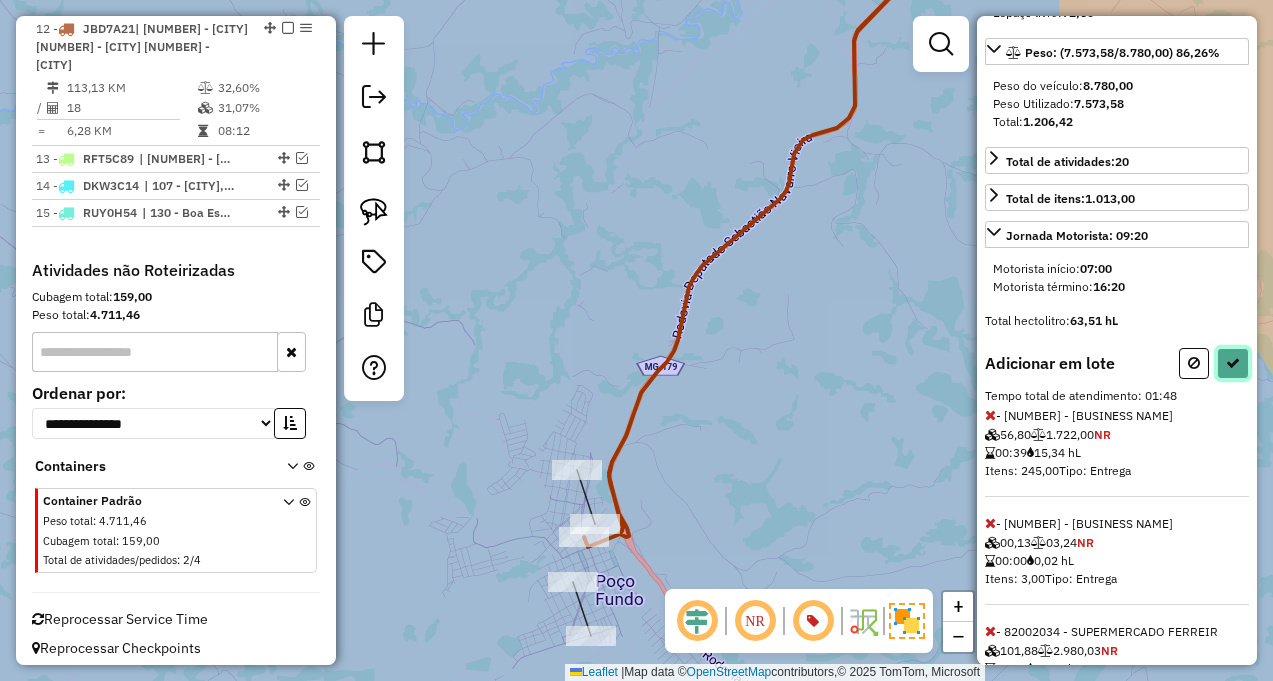 click at bounding box center (1233, 363) 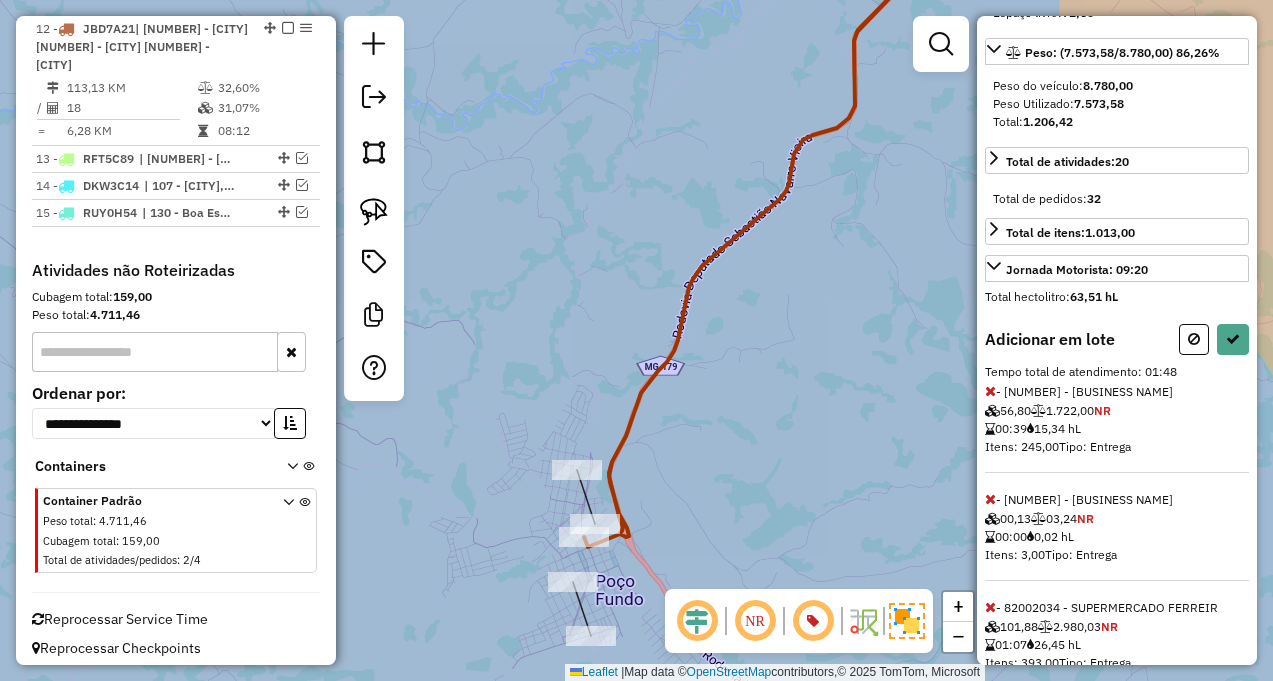 select on "**********" 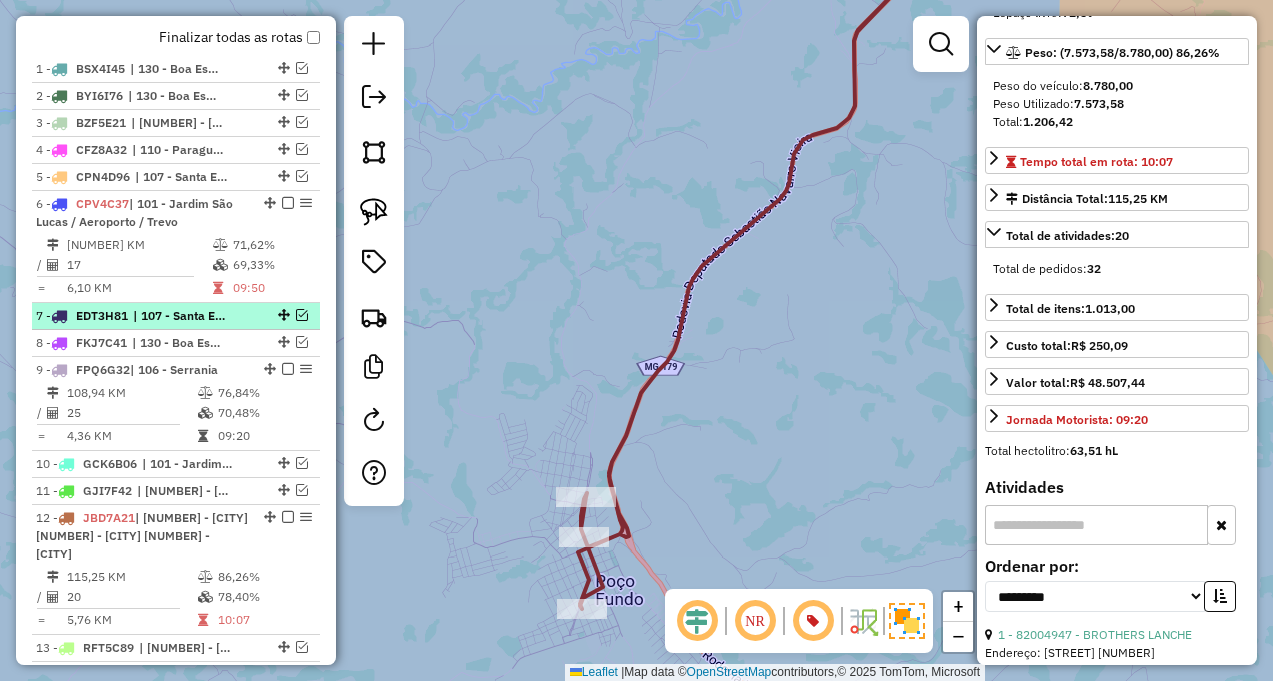 scroll, scrollTop: 779, scrollLeft: 0, axis: vertical 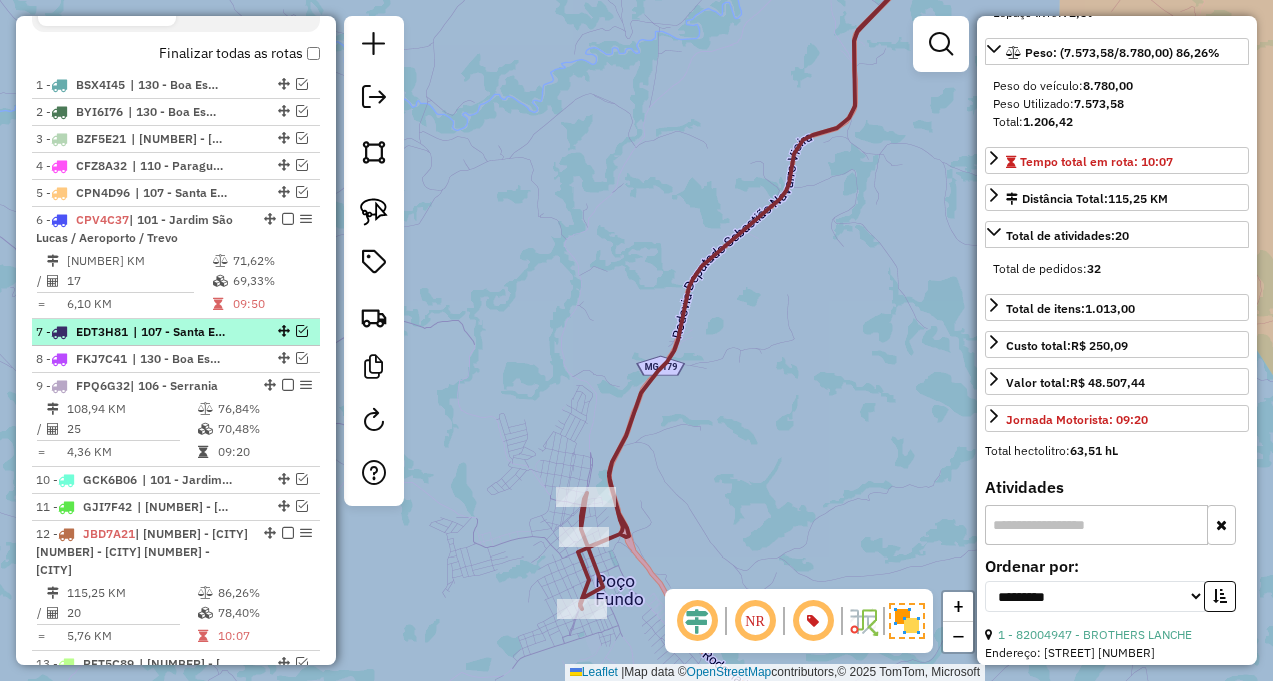 click at bounding box center [302, 331] 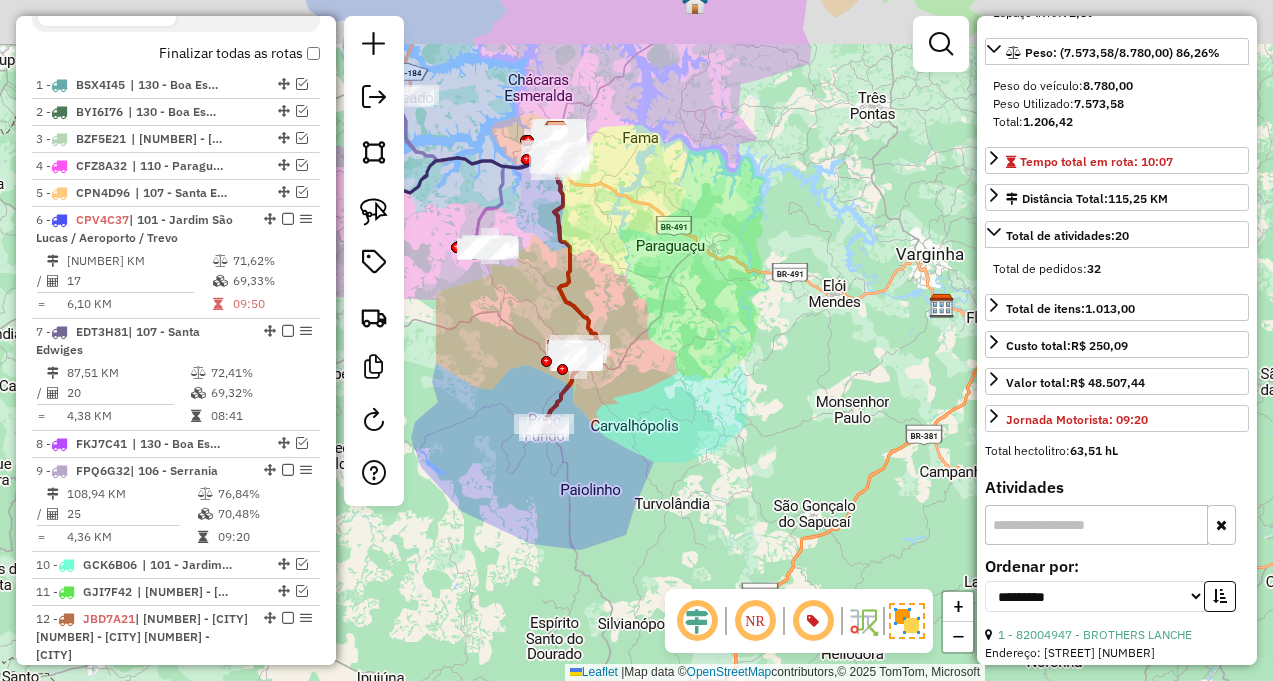 drag, startPoint x: 657, startPoint y: 275, endPoint x: 666, endPoint y: 420, distance: 145.27904 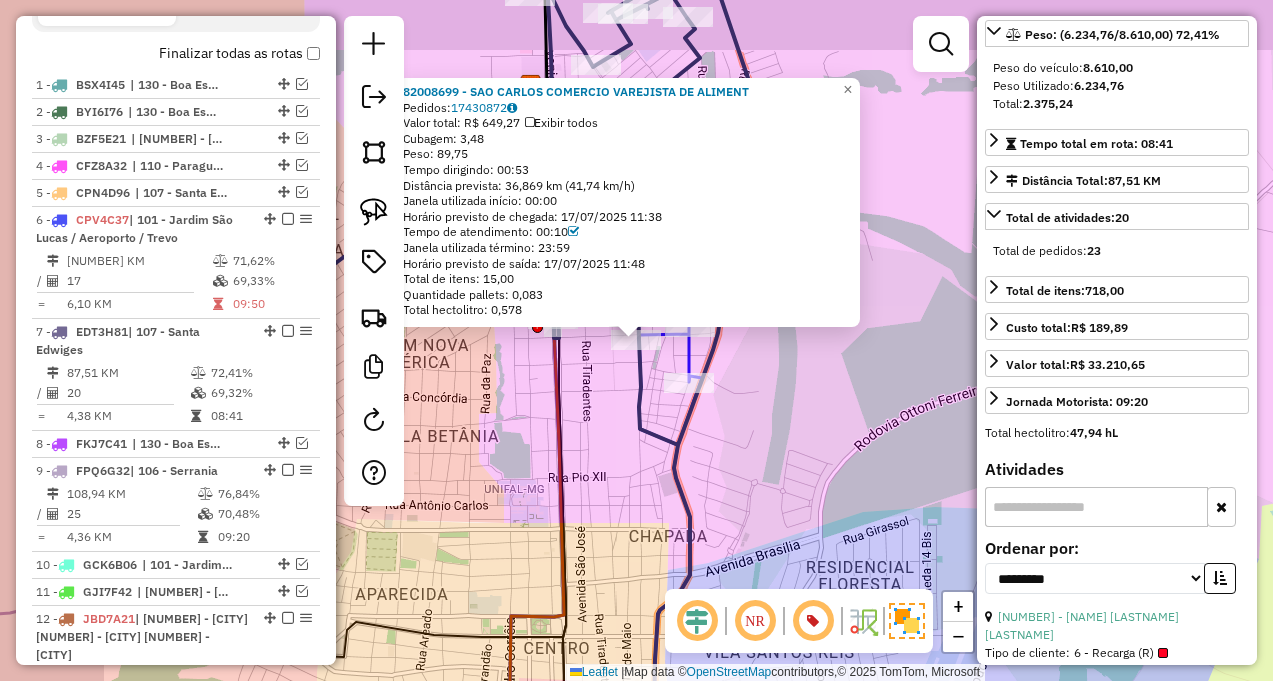 scroll, scrollTop: 271, scrollLeft: 0, axis: vertical 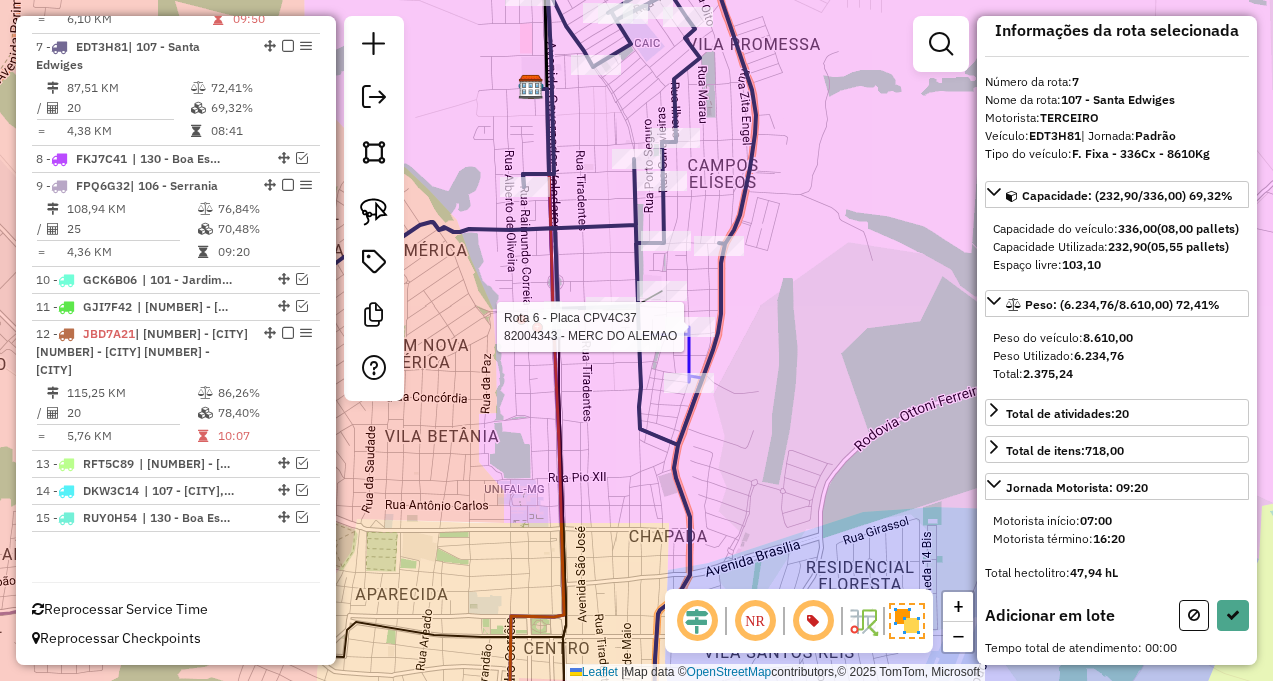 click 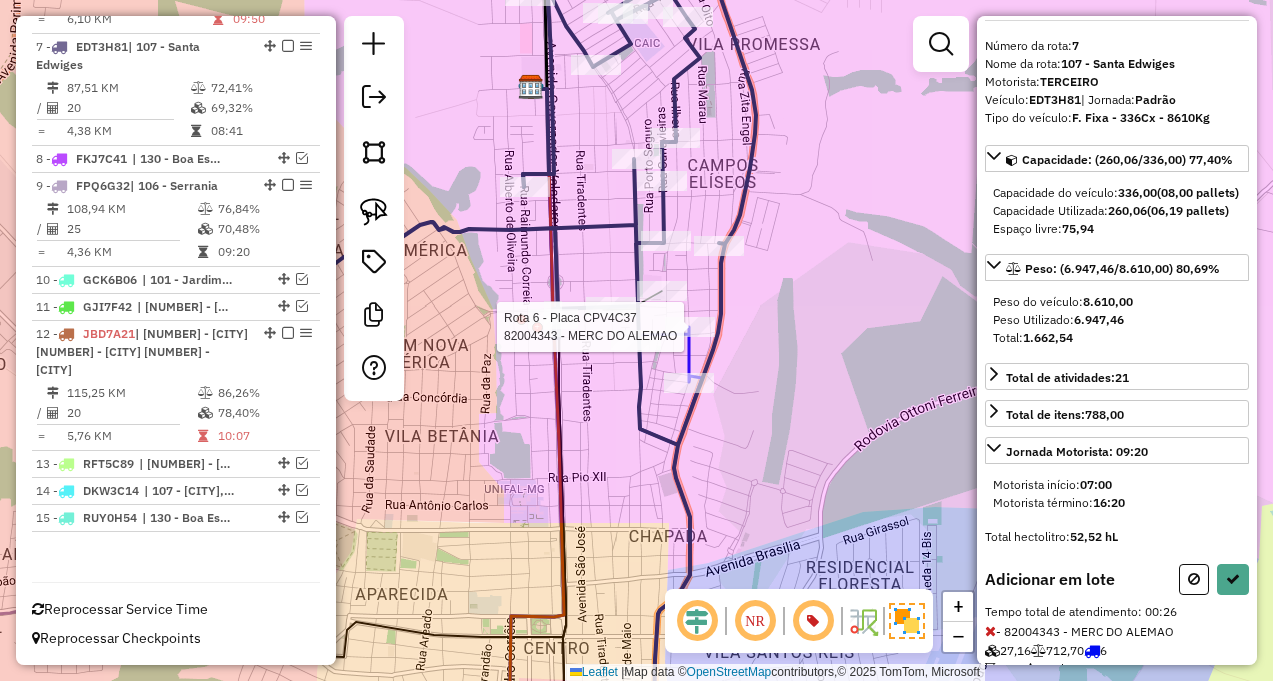 scroll, scrollTop: 163, scrollLeft: 0, axis: vertical 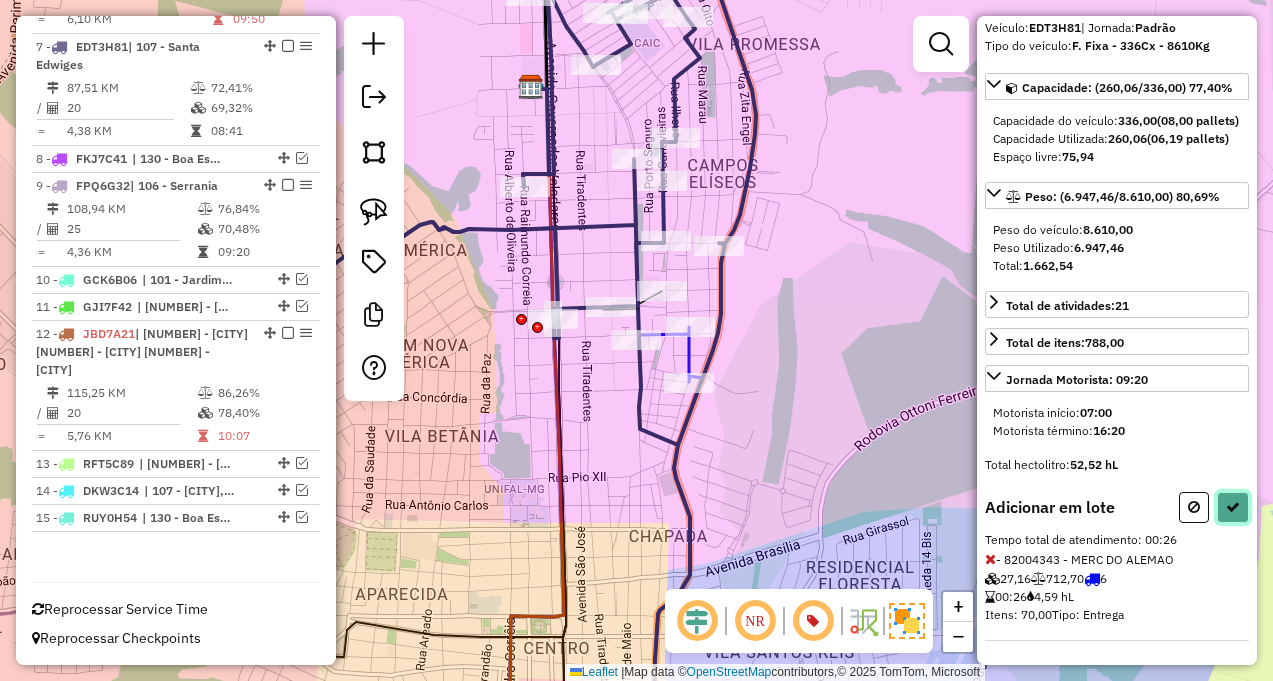 click at bounding box center [1233, 507] 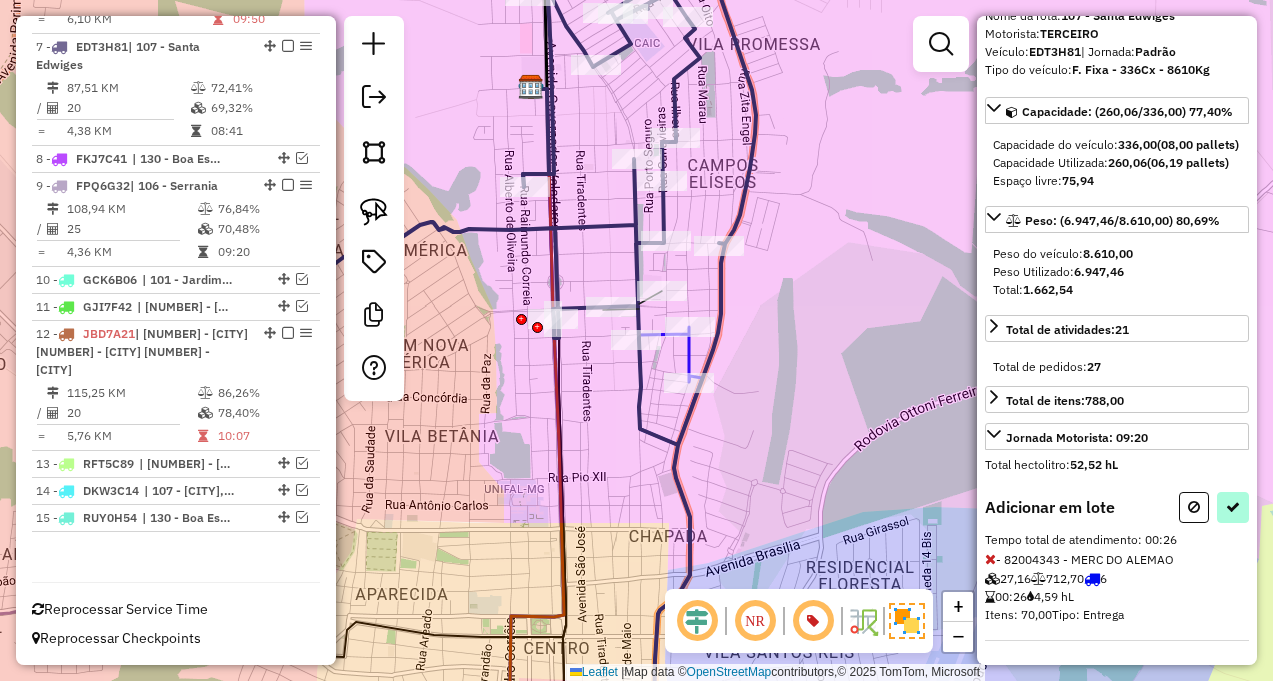 select on "**********" 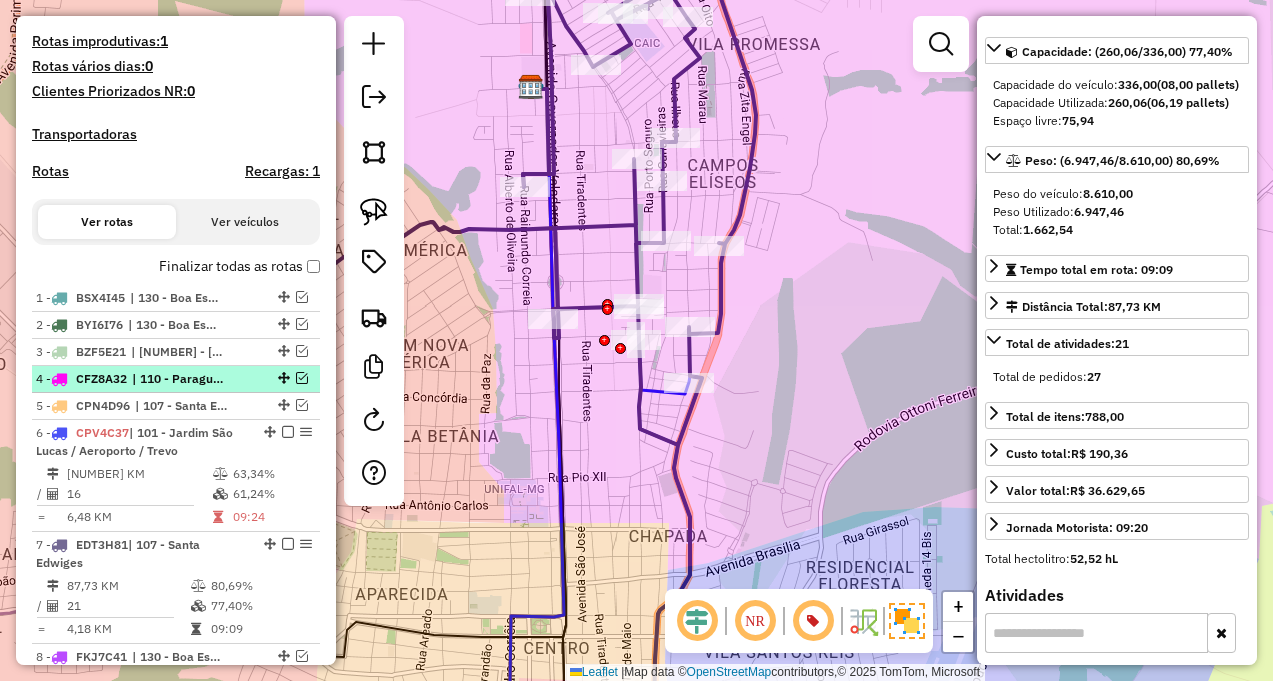 scroll, scrollTop: 564, scrollLeft: 0, axis: vertical 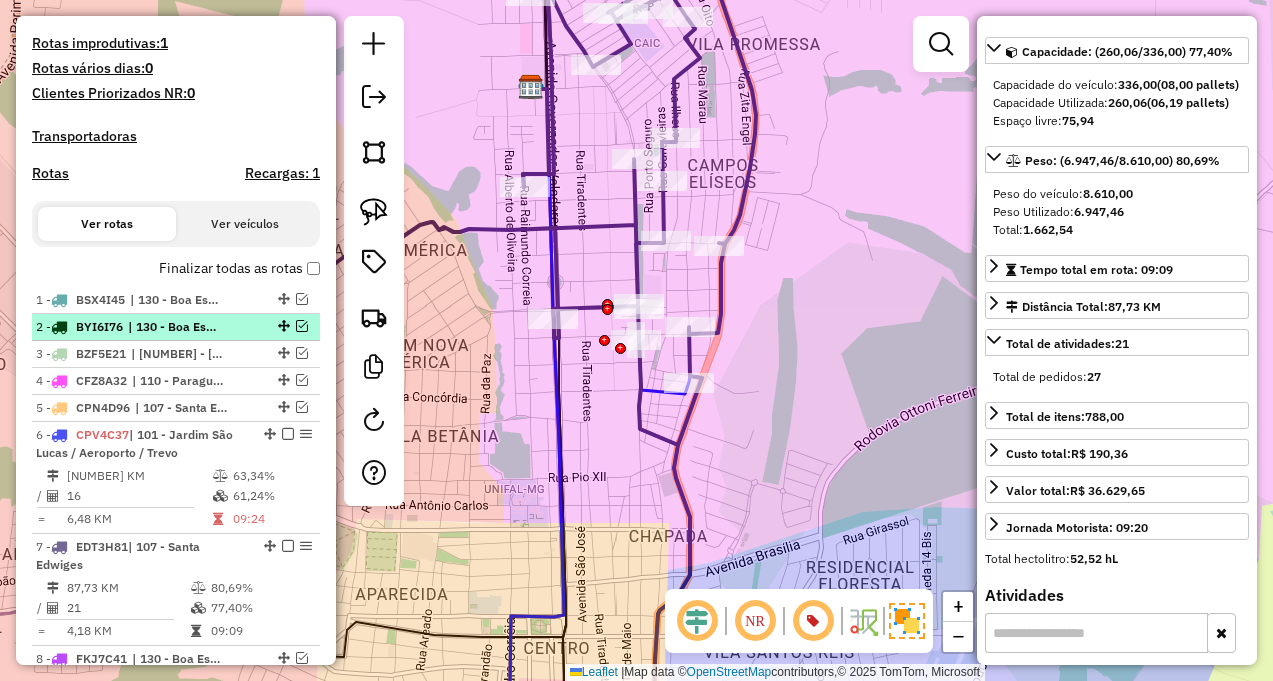 click at bounding box center [302, 326] 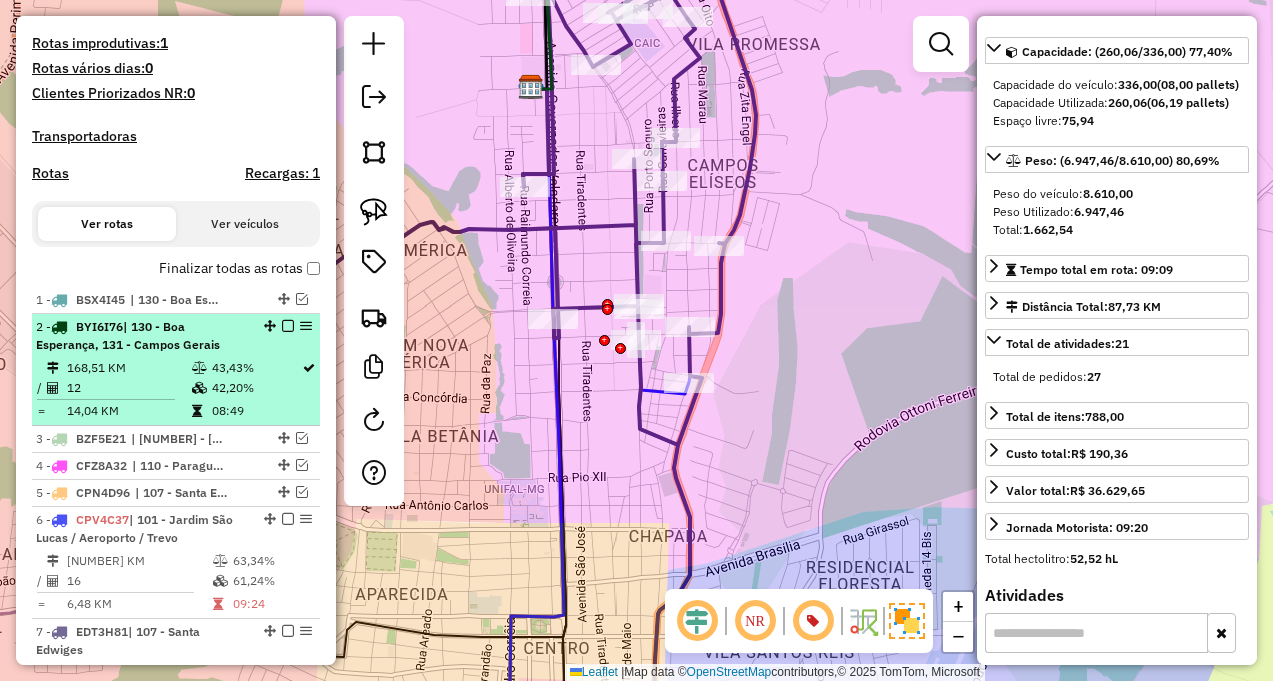 click at bounding box center (288, 326) 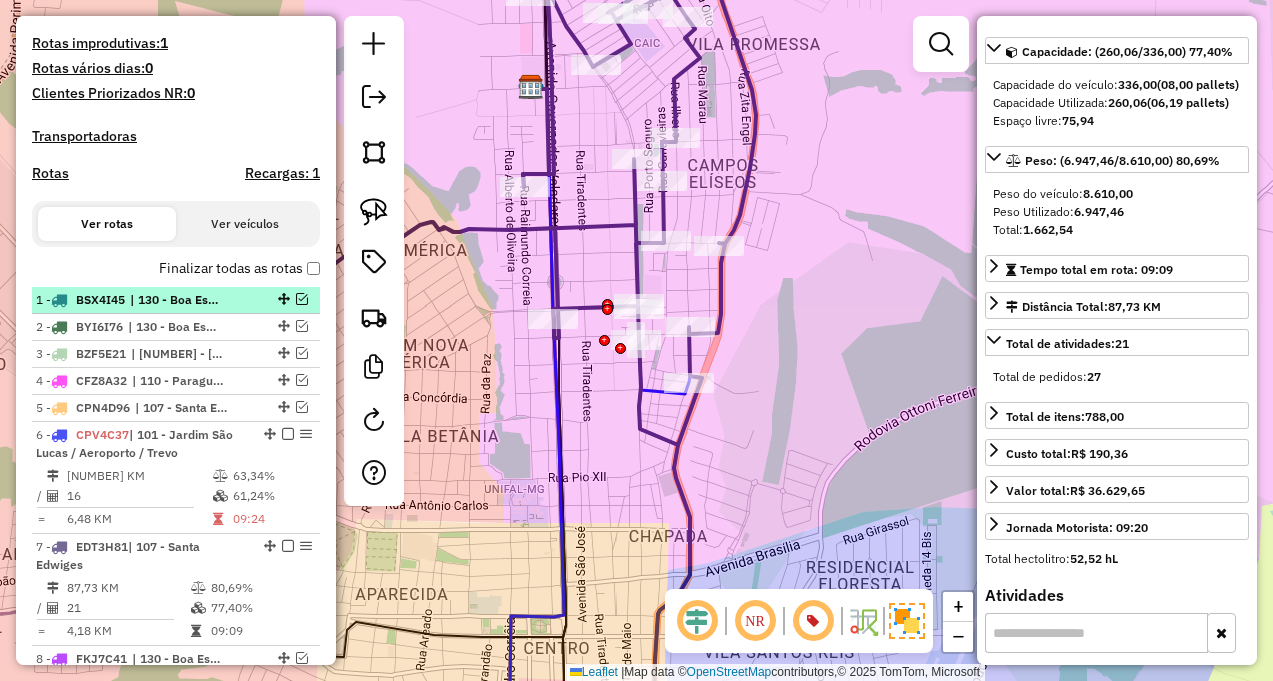 click on "1 -       BSX4I45   | 130 - Boa Esperança" at bounding box center (176, 300) 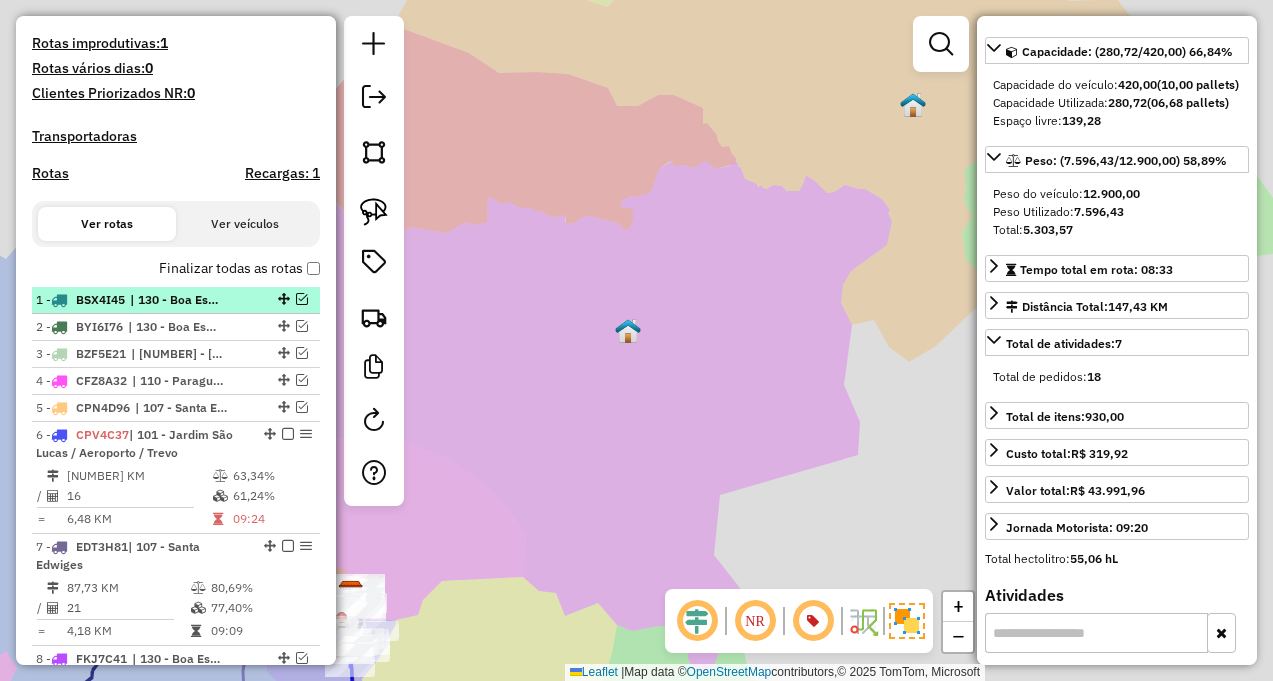 click at bounding box center [302, 299] 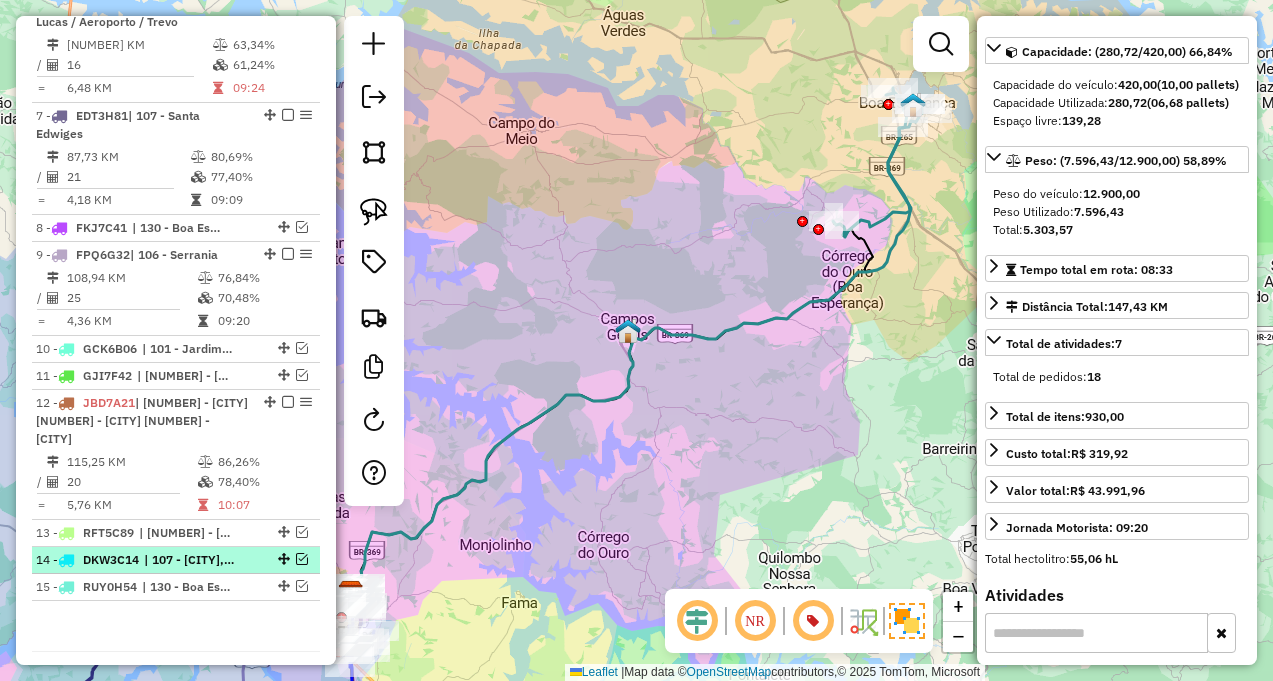 scroll, scrollTop: 1049, scrollLeft: 0, axis: vertical 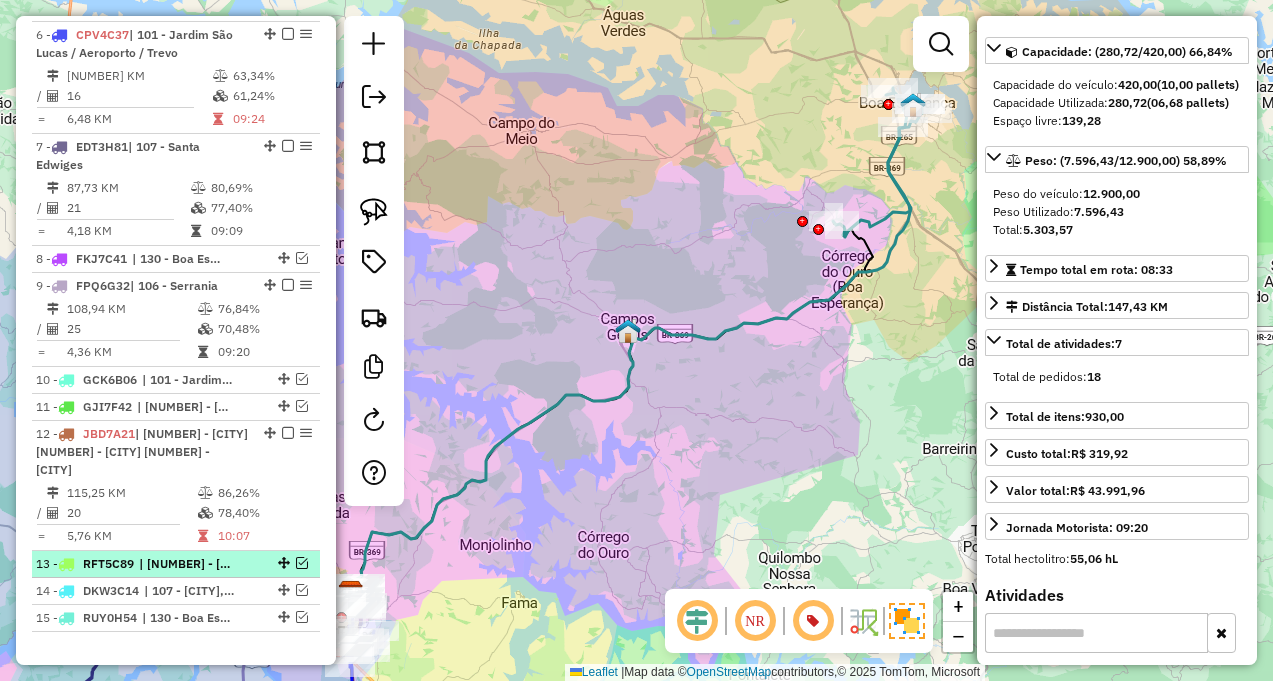 click at bounding box center (302, 563) 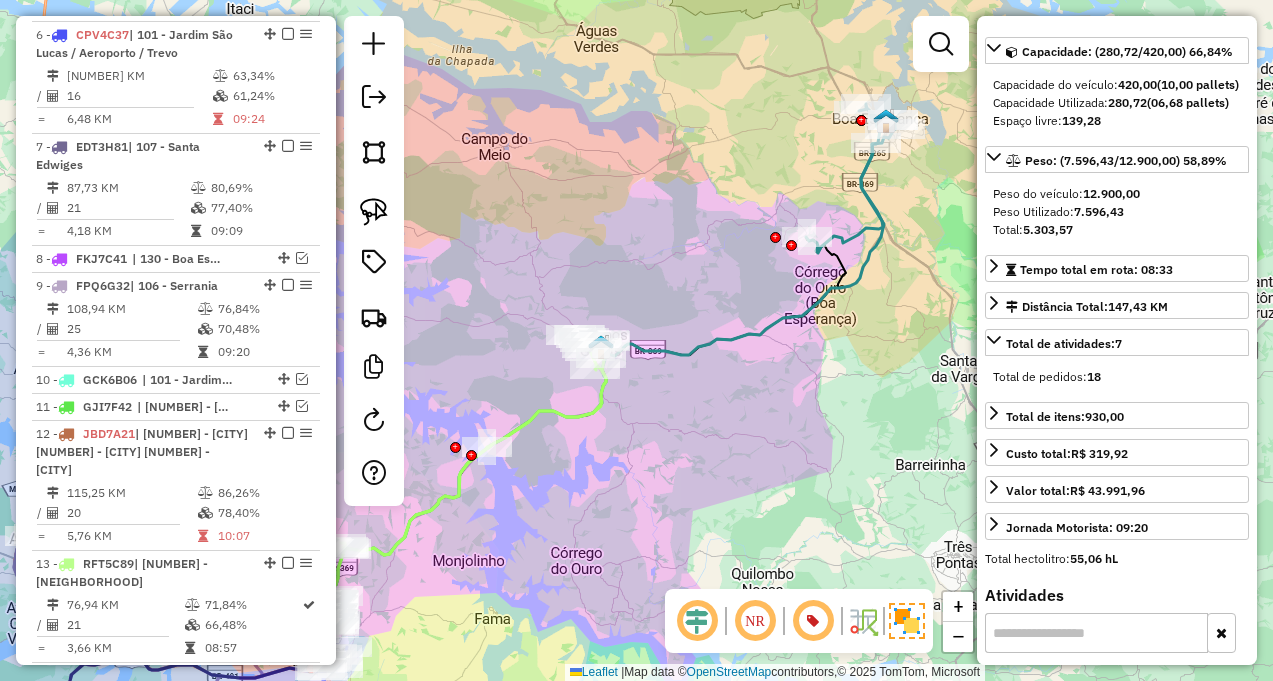drag, startPoint x: 722, startPoint y: 412, endPoint x: 647, endPoint y: 445, distance: 81.939 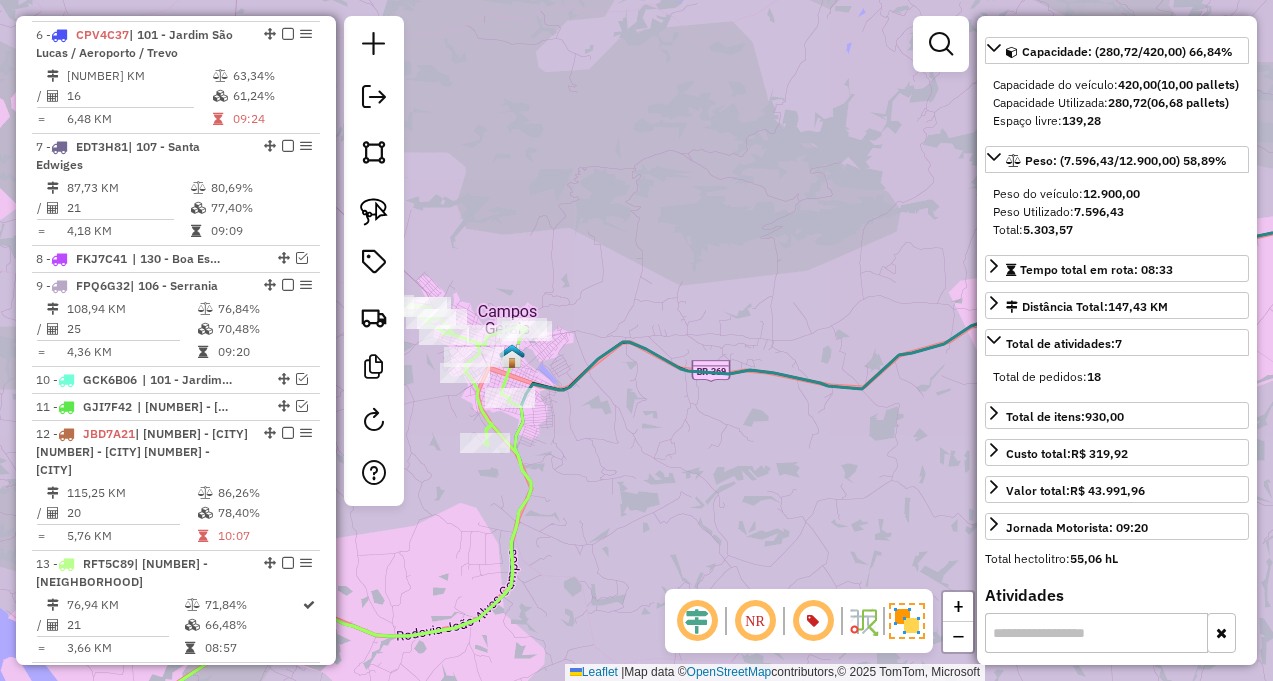 click 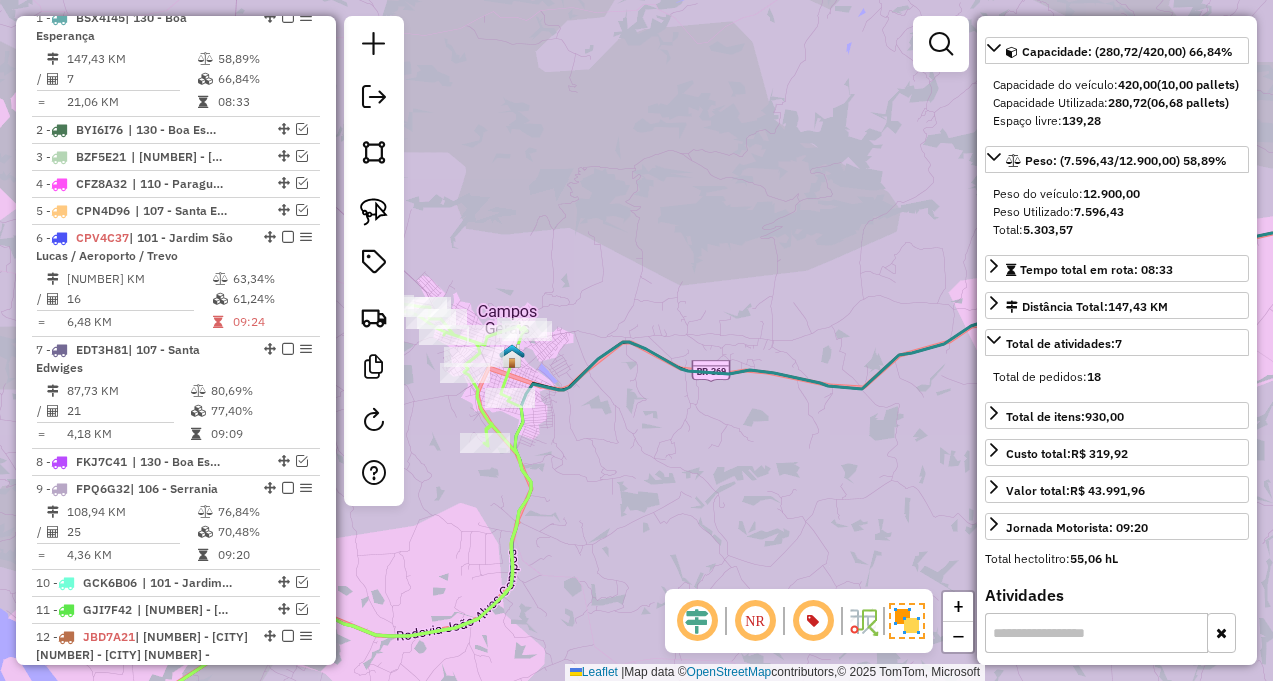scroll, scrollTop: 835, scrollLeft: 0, axis: vertical 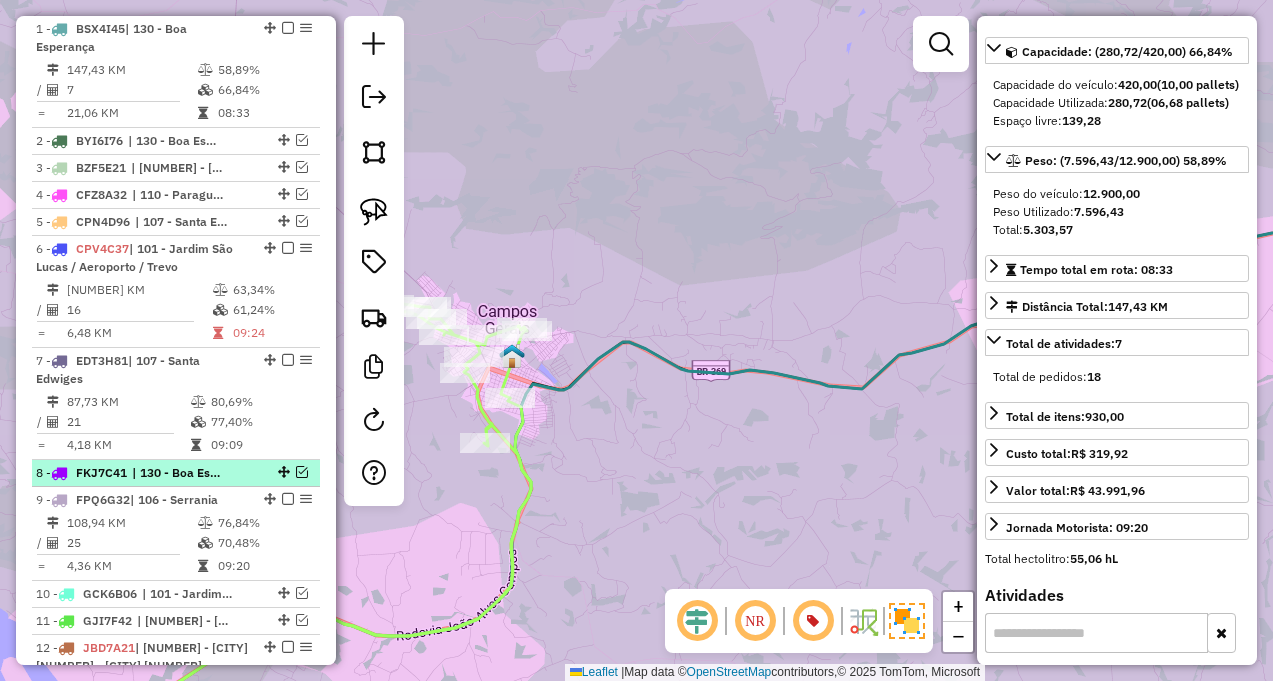 click at bounding box center (302, 472) 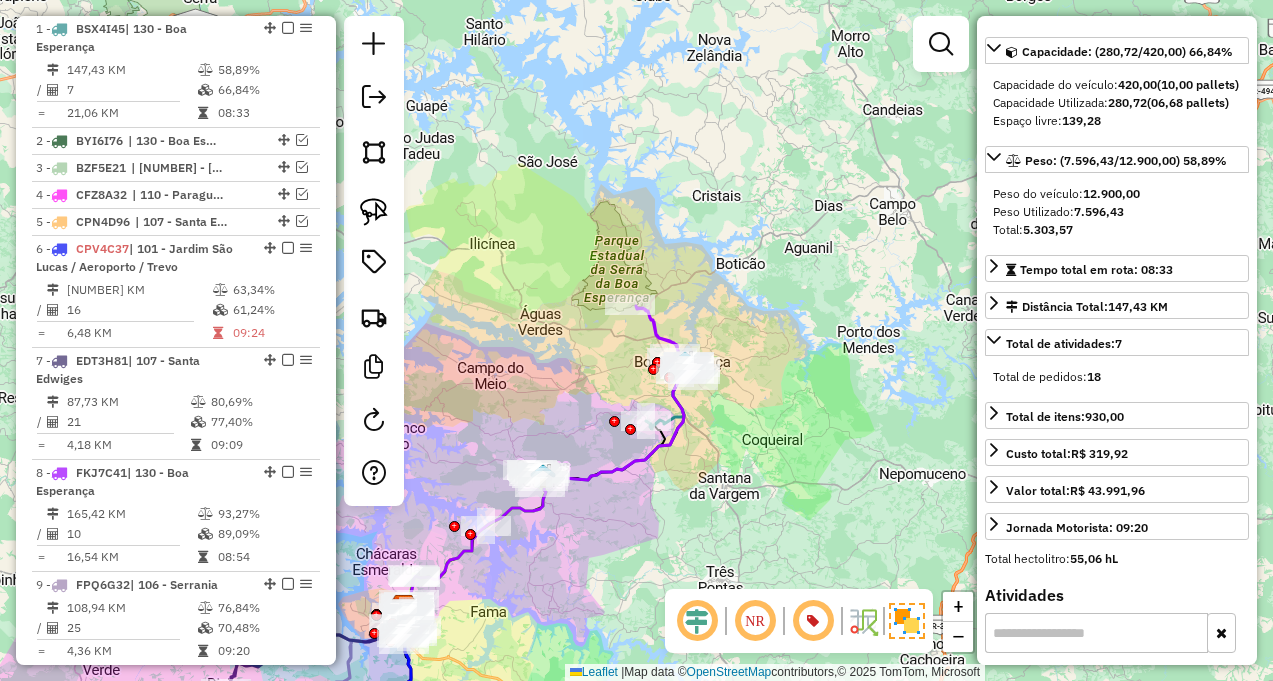 drag, startPoint x: 545, startPoint y: 541, endPoint x: 562, endPoint y: 530, distance: 20.248457 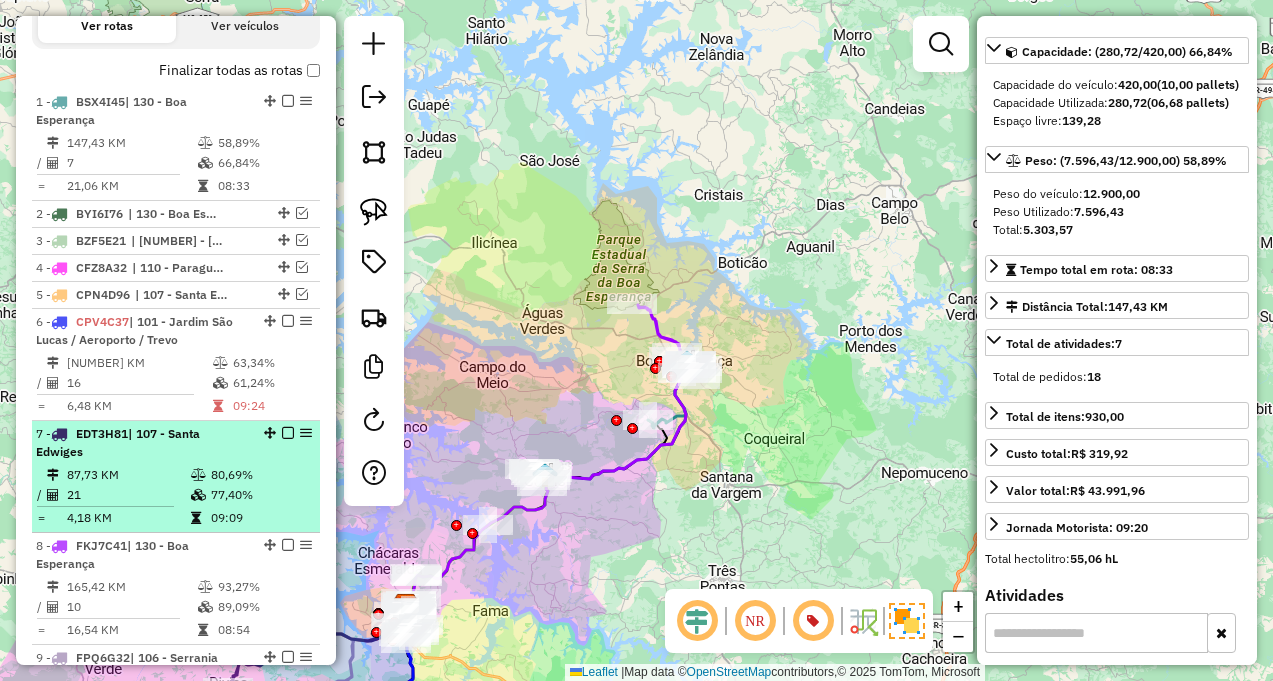 scroll, scrollTop: 735, scrollLeft: 0, axis: vertical 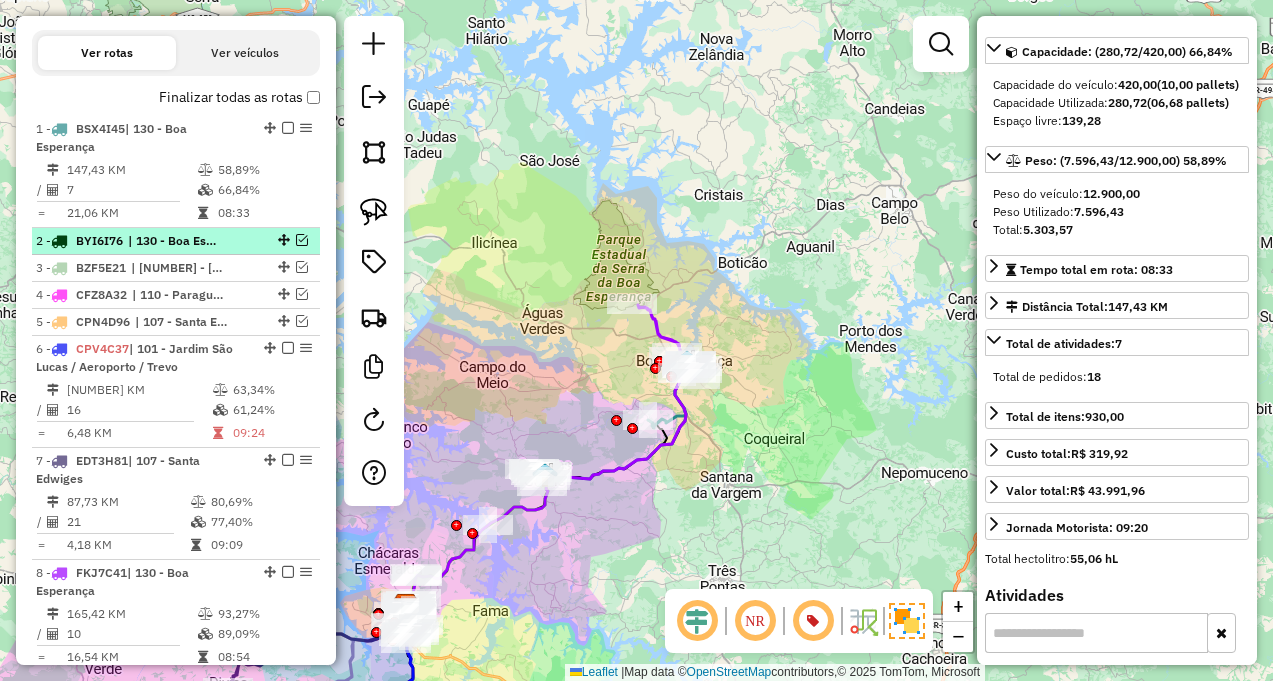click at bounding box center [302, 240] 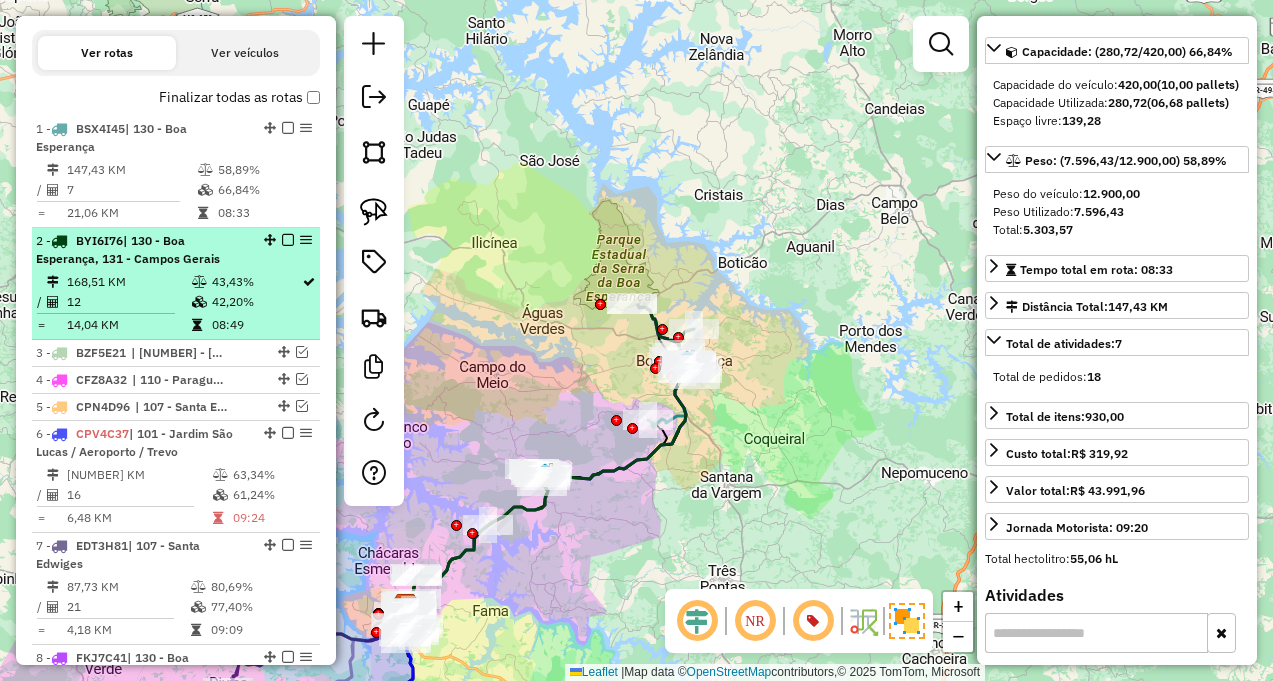 click at bounding box center (288, 240) 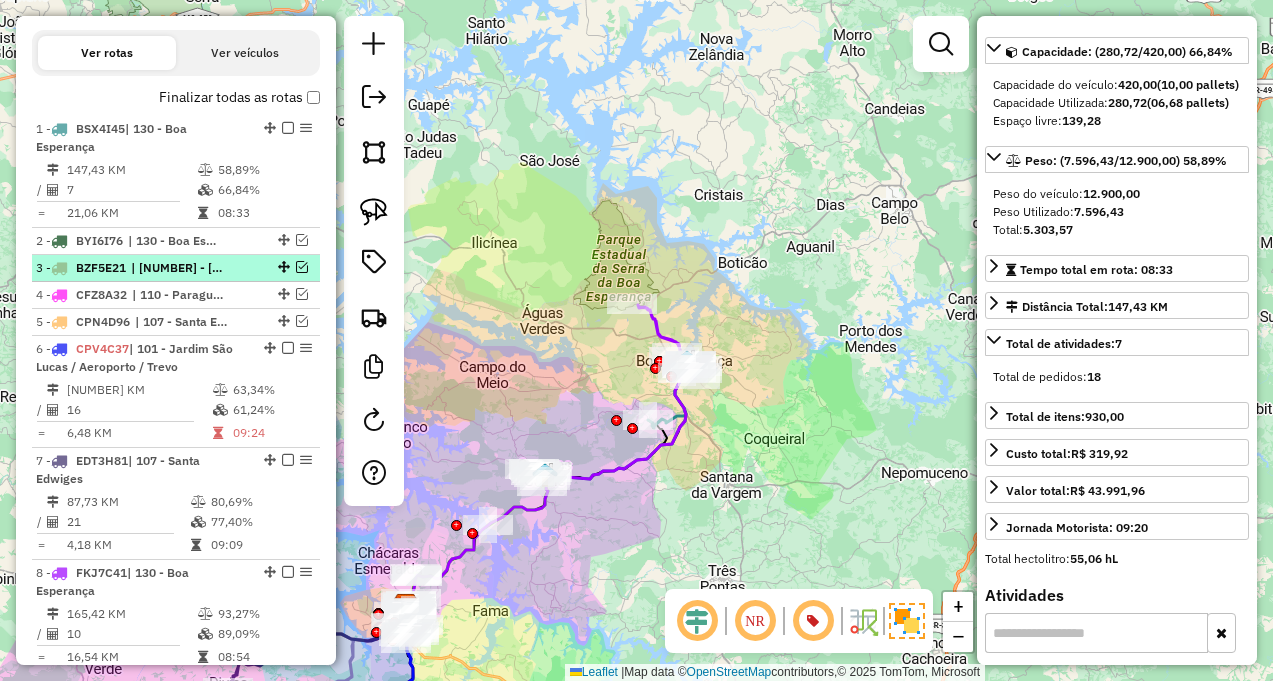 click at bounding box center [302, 267] 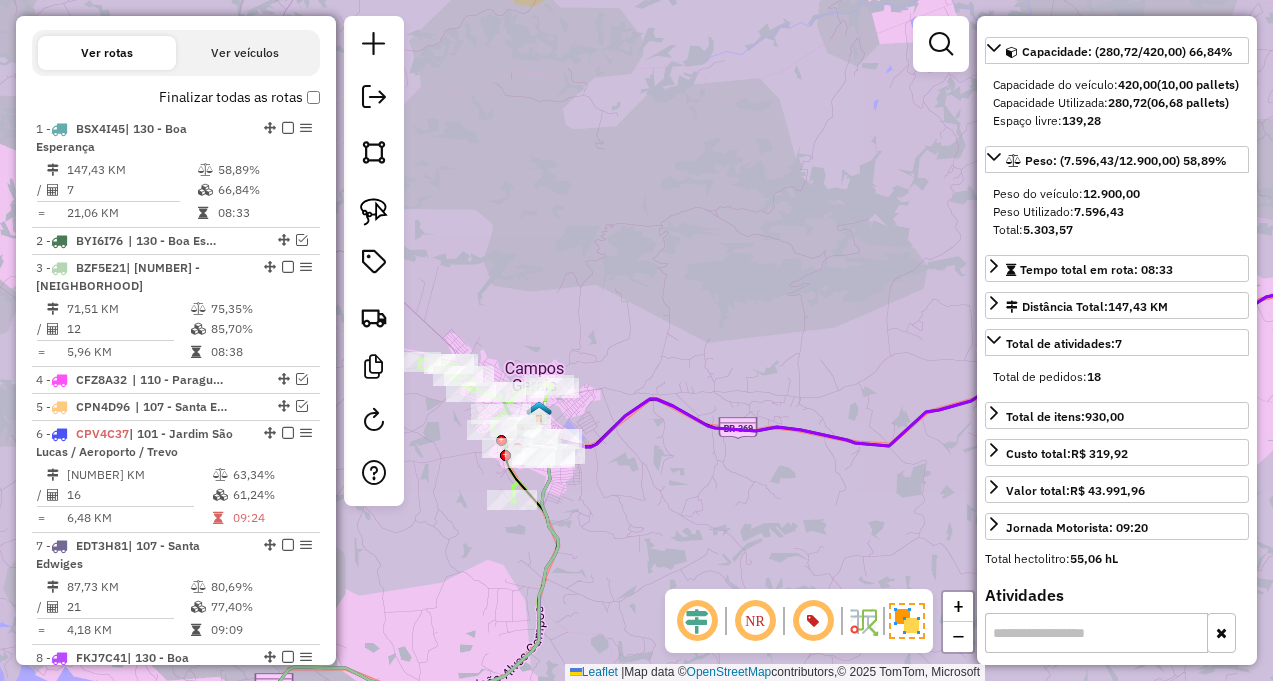 drag, startPoint x: 706, startPoint y: 429, endPoint x: 522, endPoint y: 451, distance: 185.31055 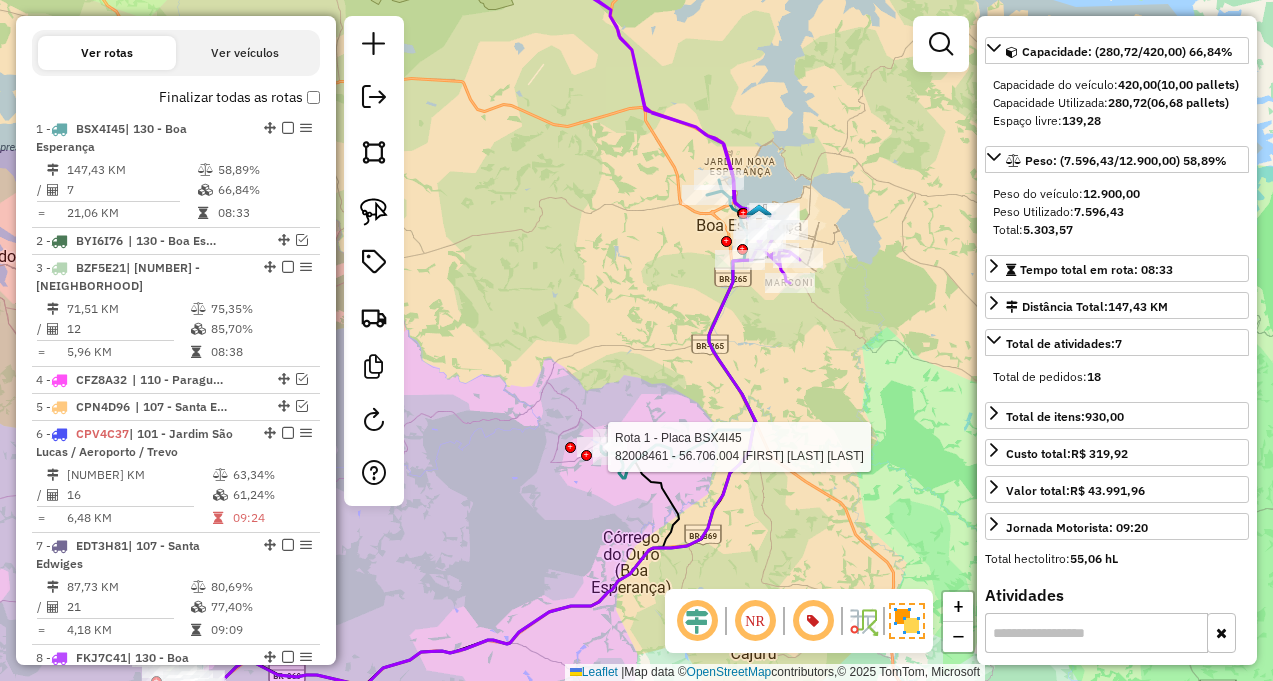 drag, startPoint x: 571, startPoint y: 466, endPoint x: 671, endPoint y: 357, distance: 147.92227 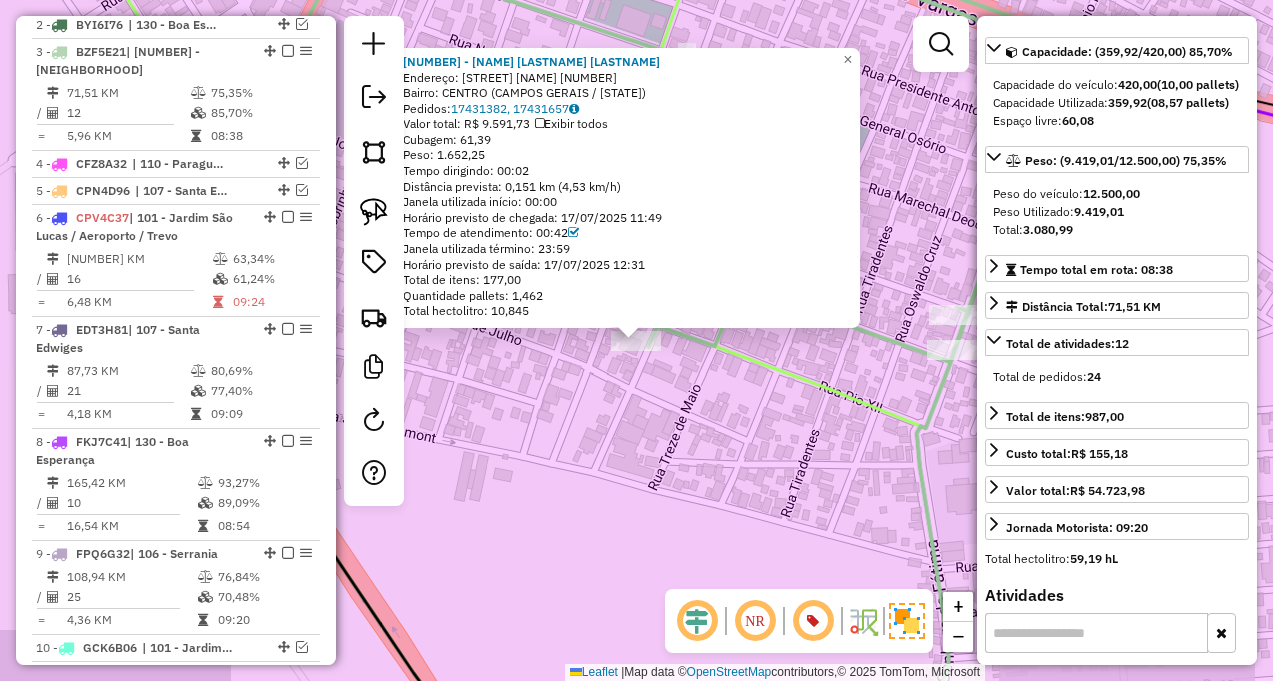 scroll, scrollTop: 974, scrollLeft: 0, axis: vertical 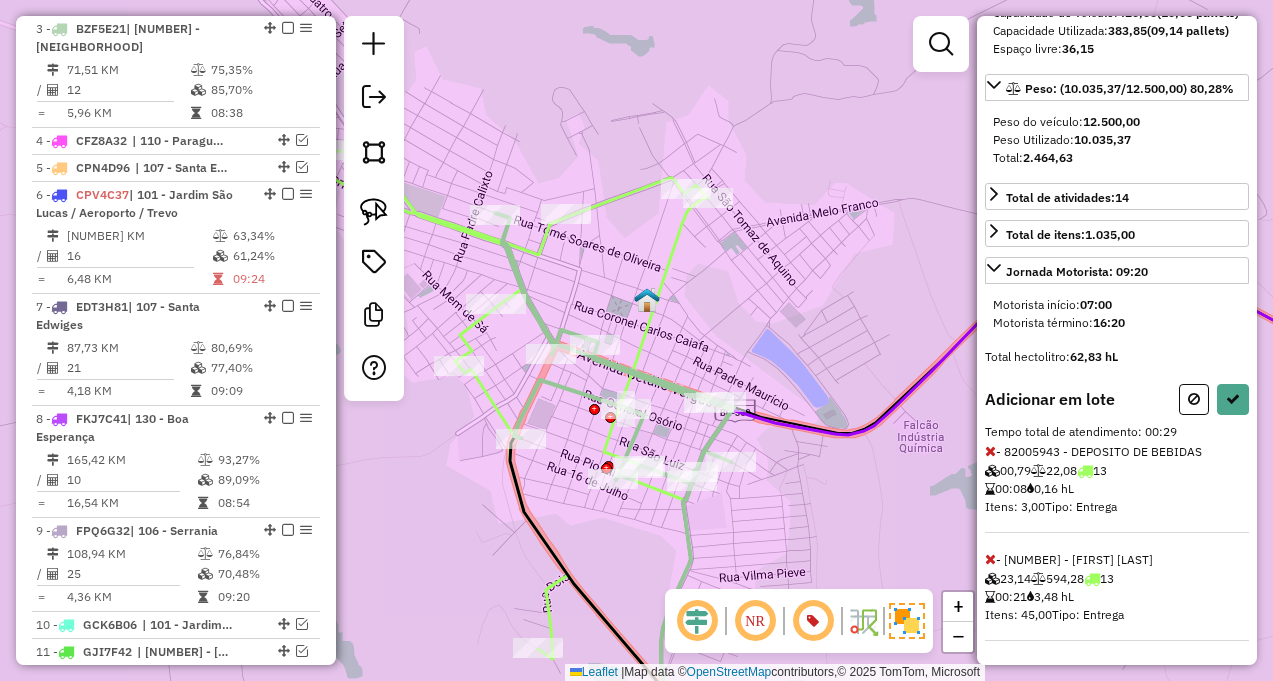 click at bounding box center [990, 451] 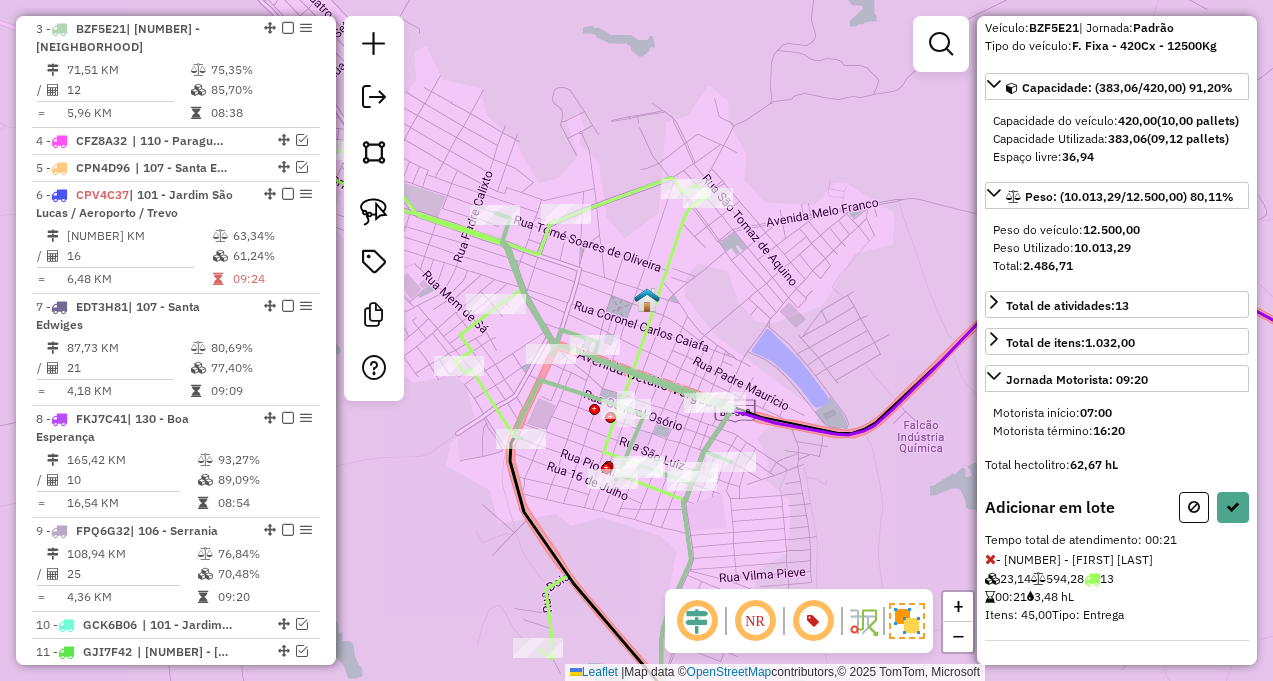 scroll, scrollTop: 163, scrollLeft: 0, axis: vertical 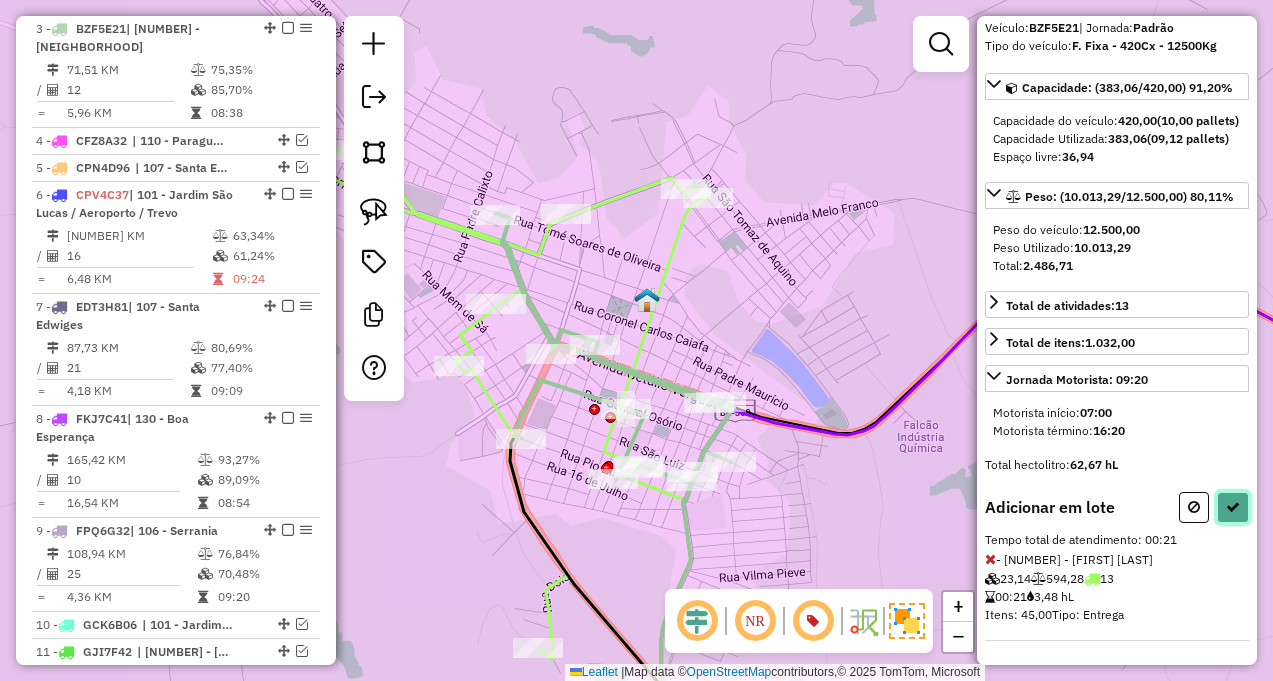 click at bounding box center (1233, 507) 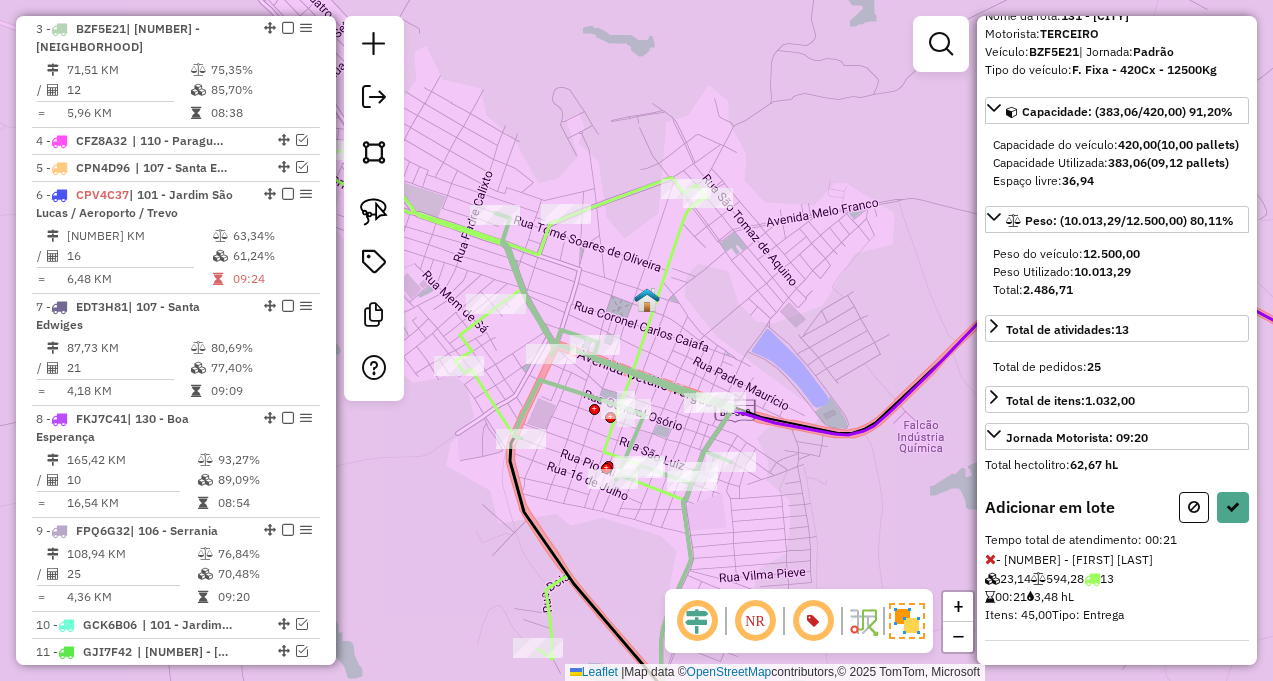 select on "**********" 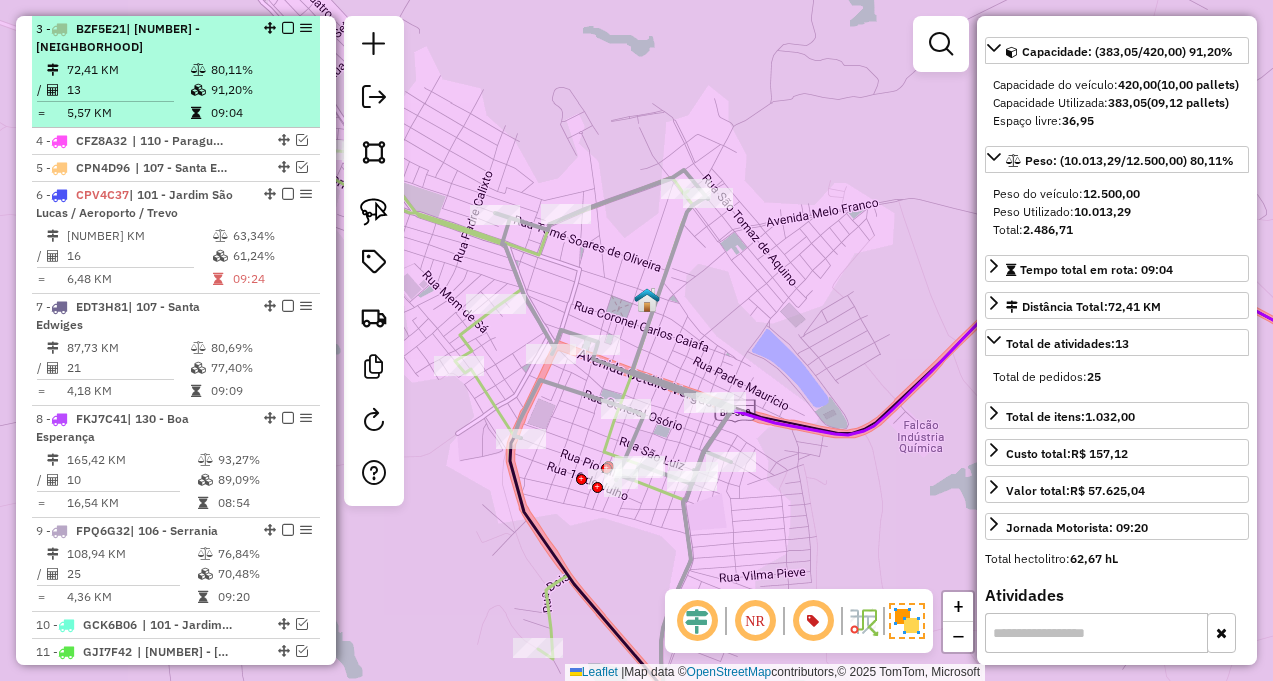 click at bounding box center [288, 28] 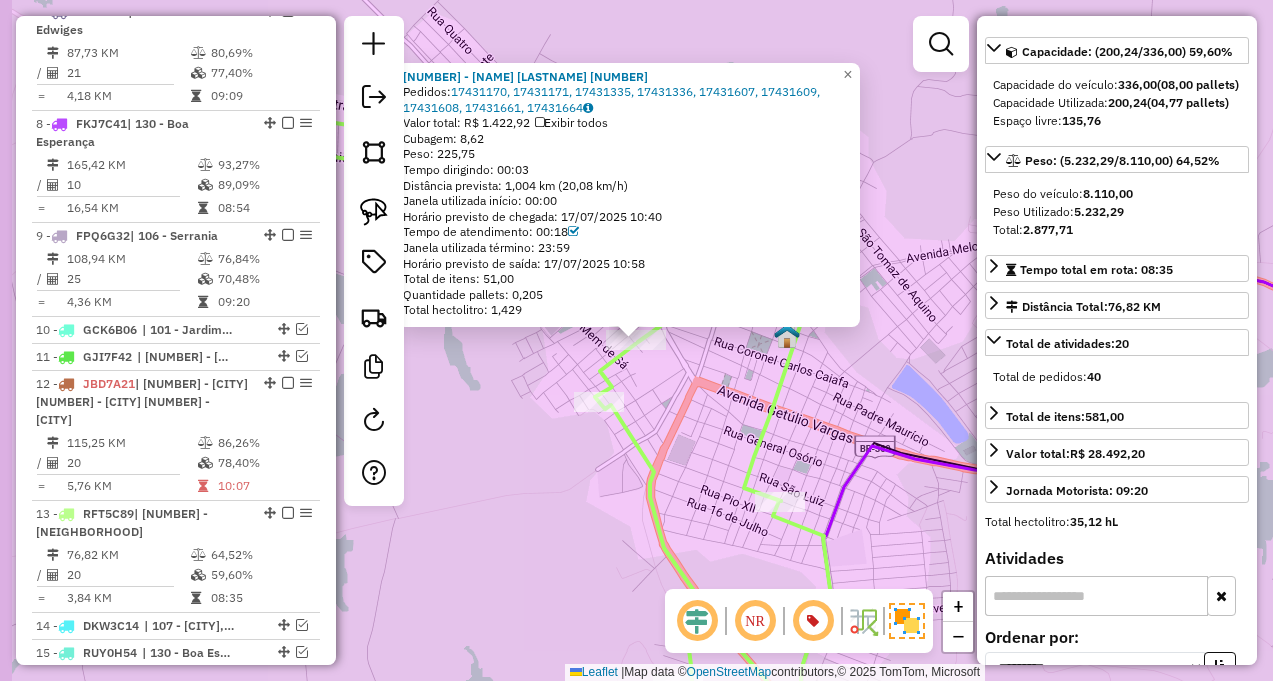 scroll, scrollTop: 1319, scrollLeft: 0, axis: vertical 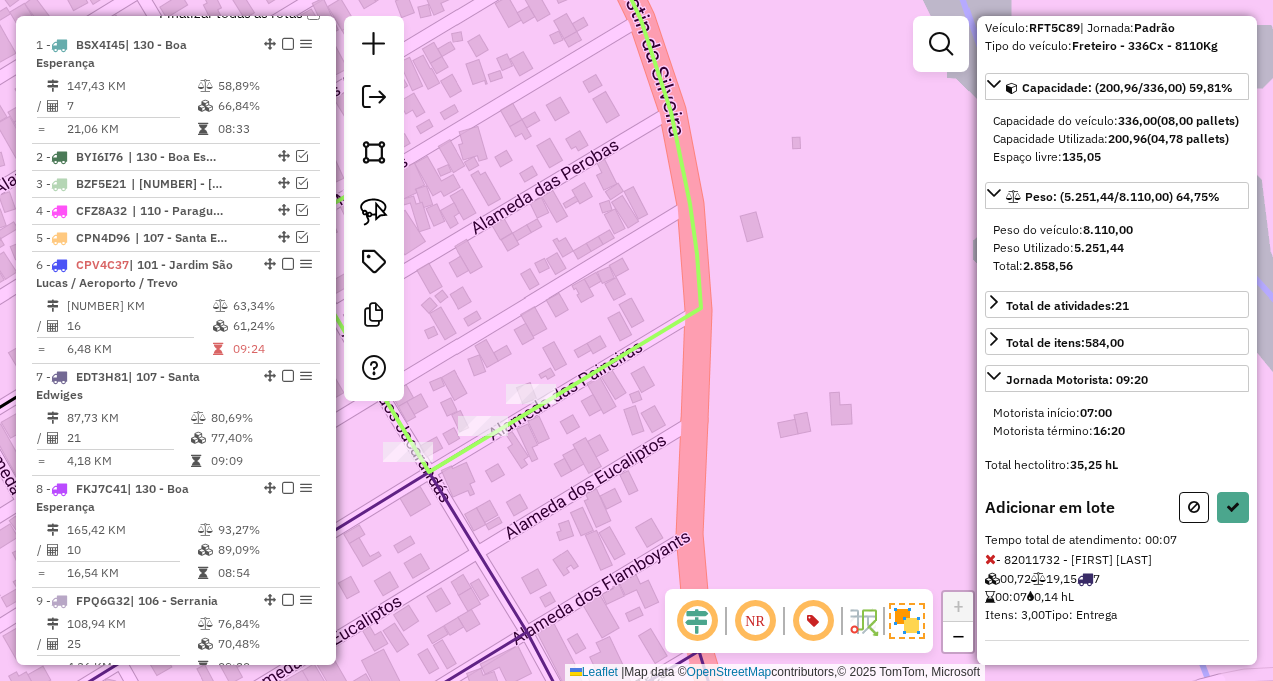 drag, startPoint x: 489, startPoint y: 498, endPoint x: 567, endPoint y: 457, distance: 88.11924 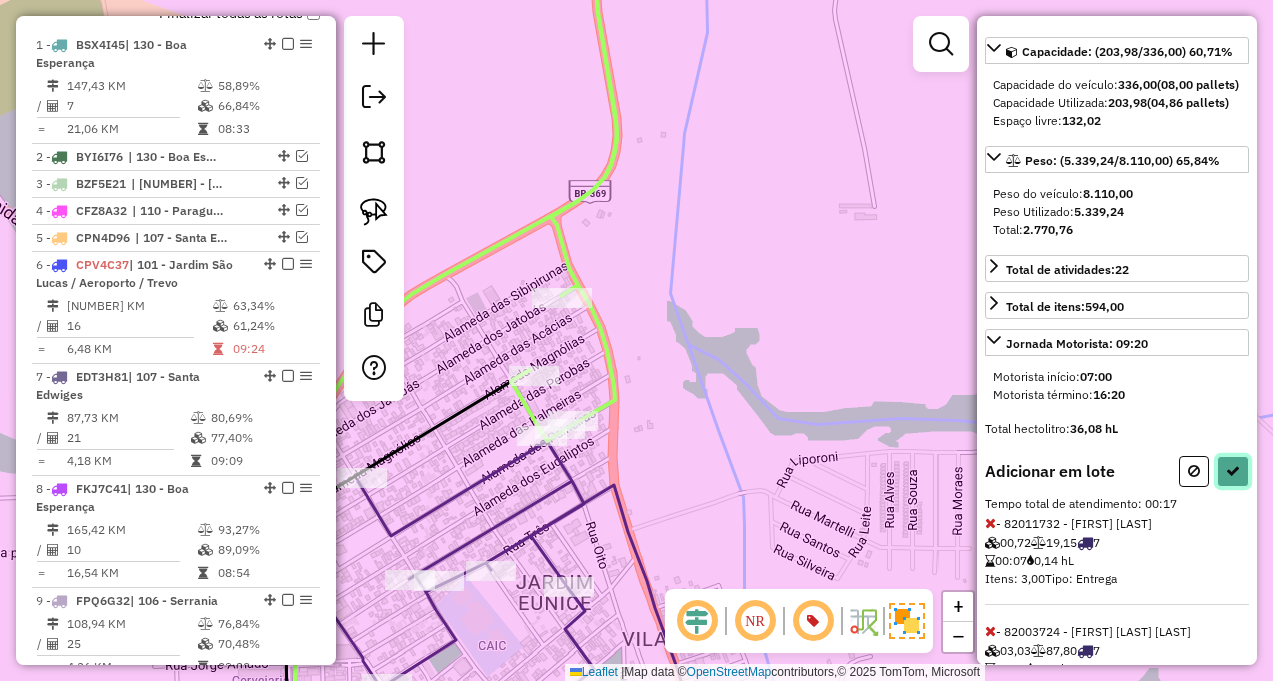 click at bounding box center (1233, 471) 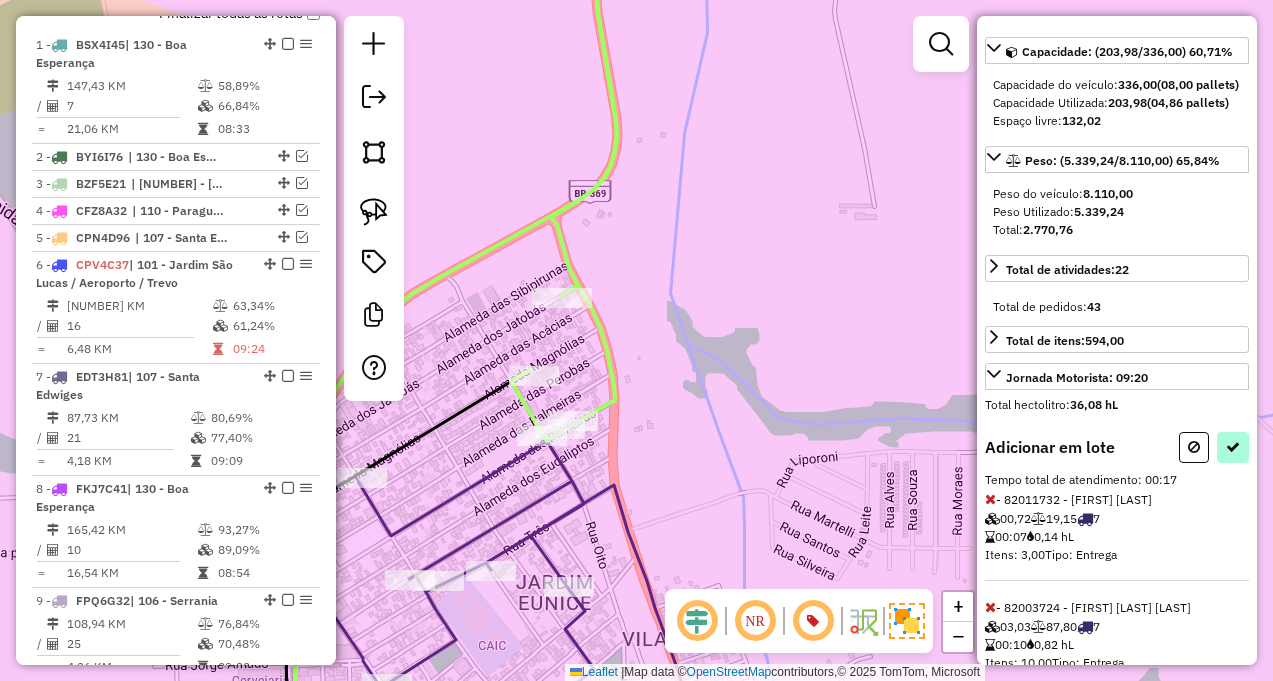 select on "**********" 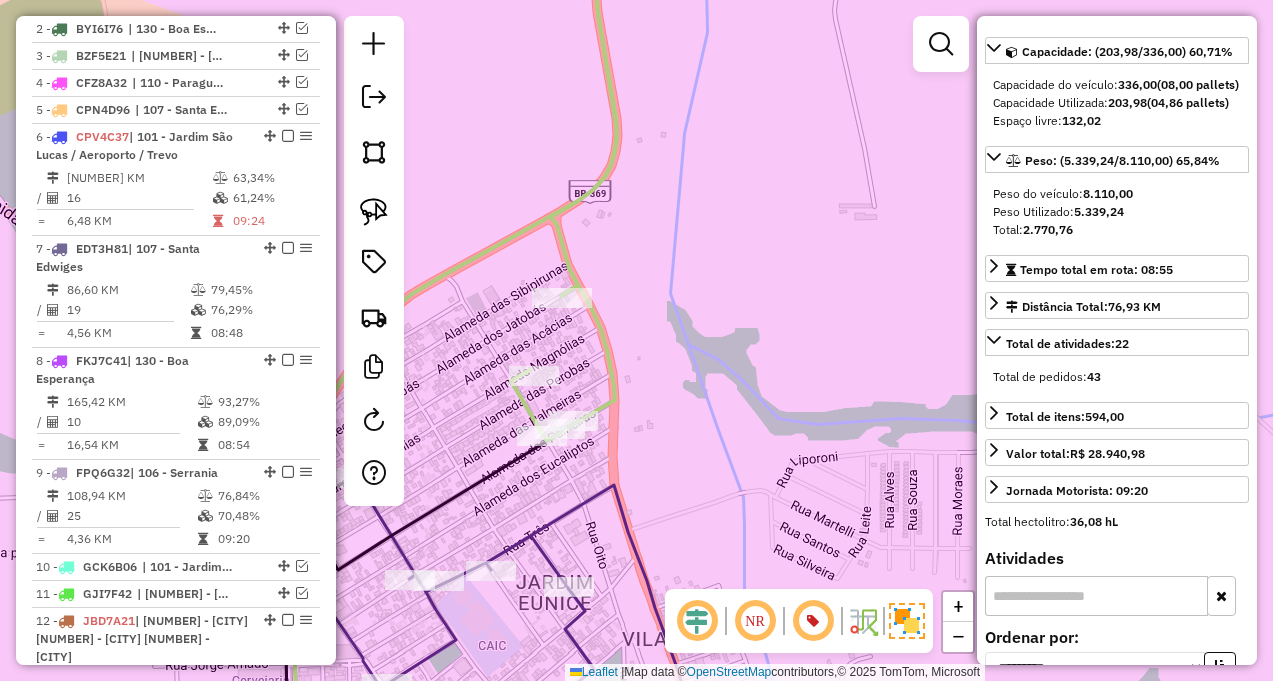 scroll, scrollTop: 1319, scrollLeft: 0, axis: vertical 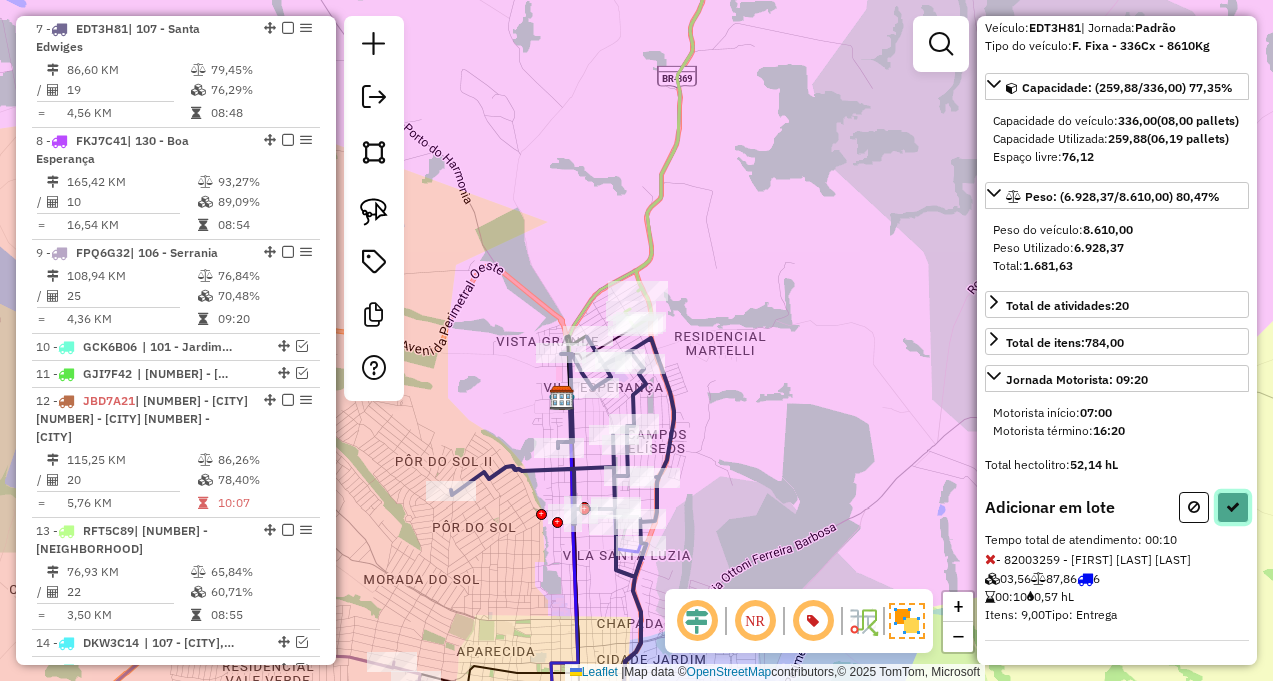 click at bounding box center (1233, 507) 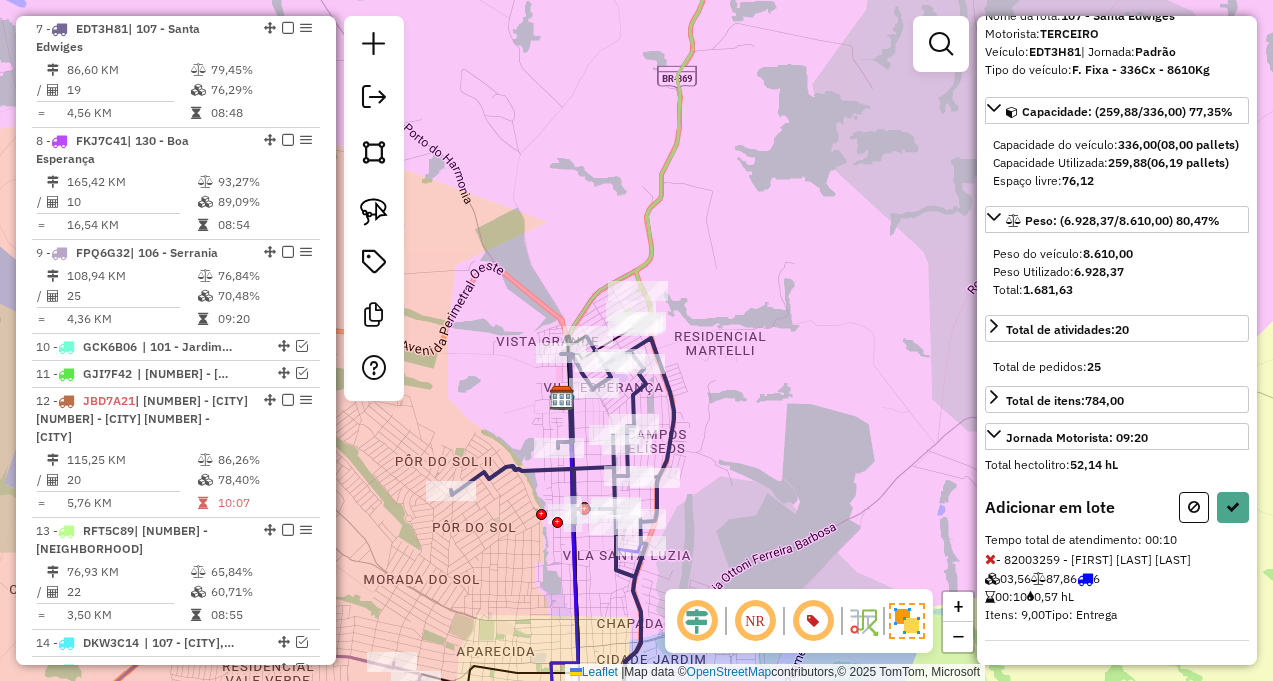 select on "**********" 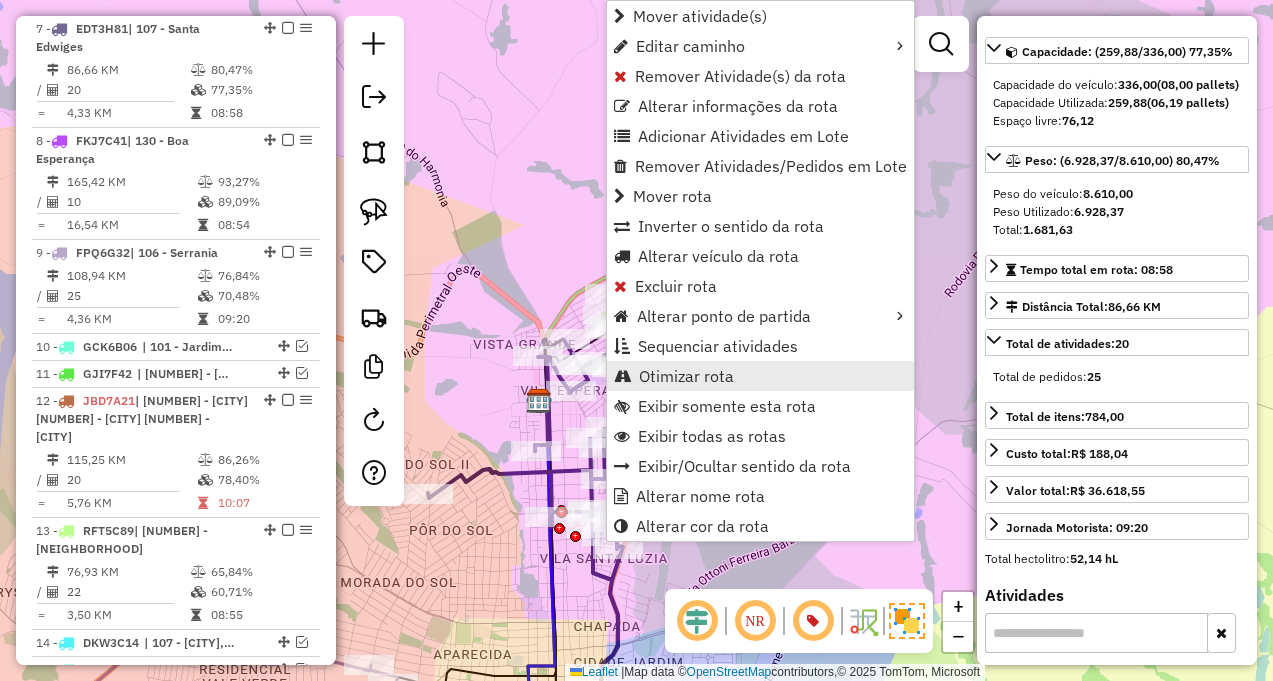 click on "Otimizar rota" at bounding box center [686, 376] 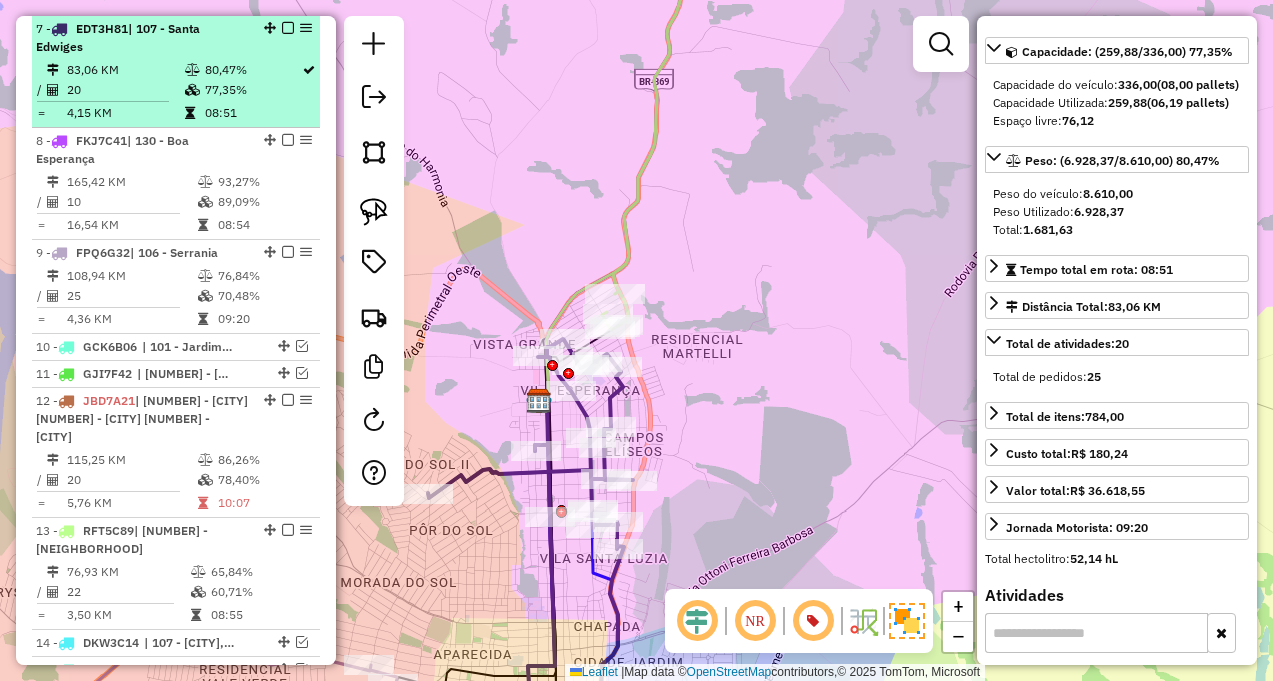click at bounding box center [288, 28] 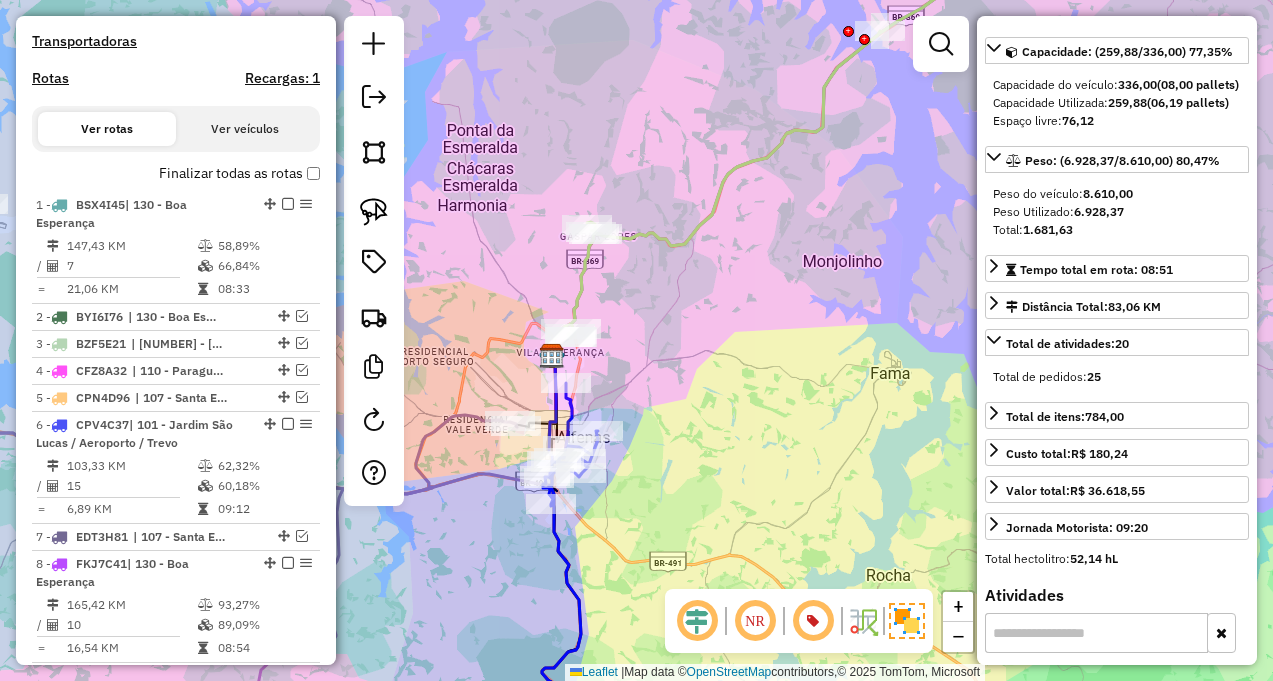 scroll, scrollTop: 834, scrollLeft: 0, axis: vertical 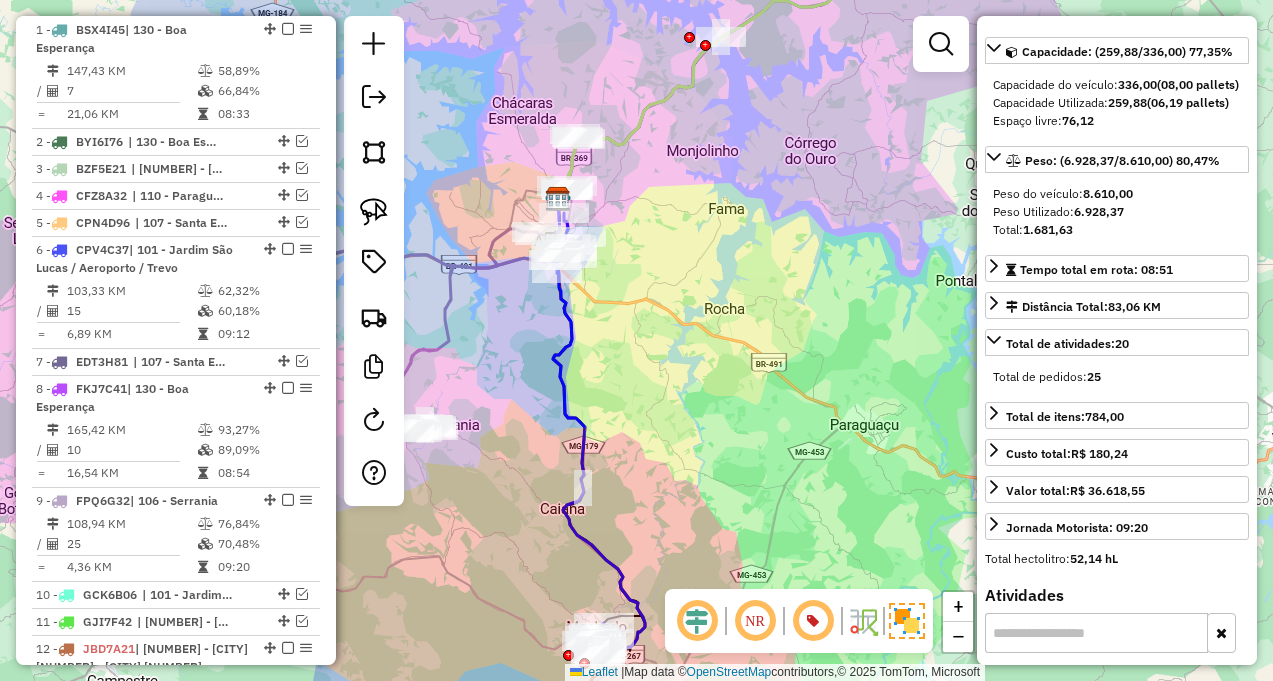 drag, startPoint x: 577, startPoint y: 563, endPoint x: 532, endPoint y: 390, distance: 178.75682 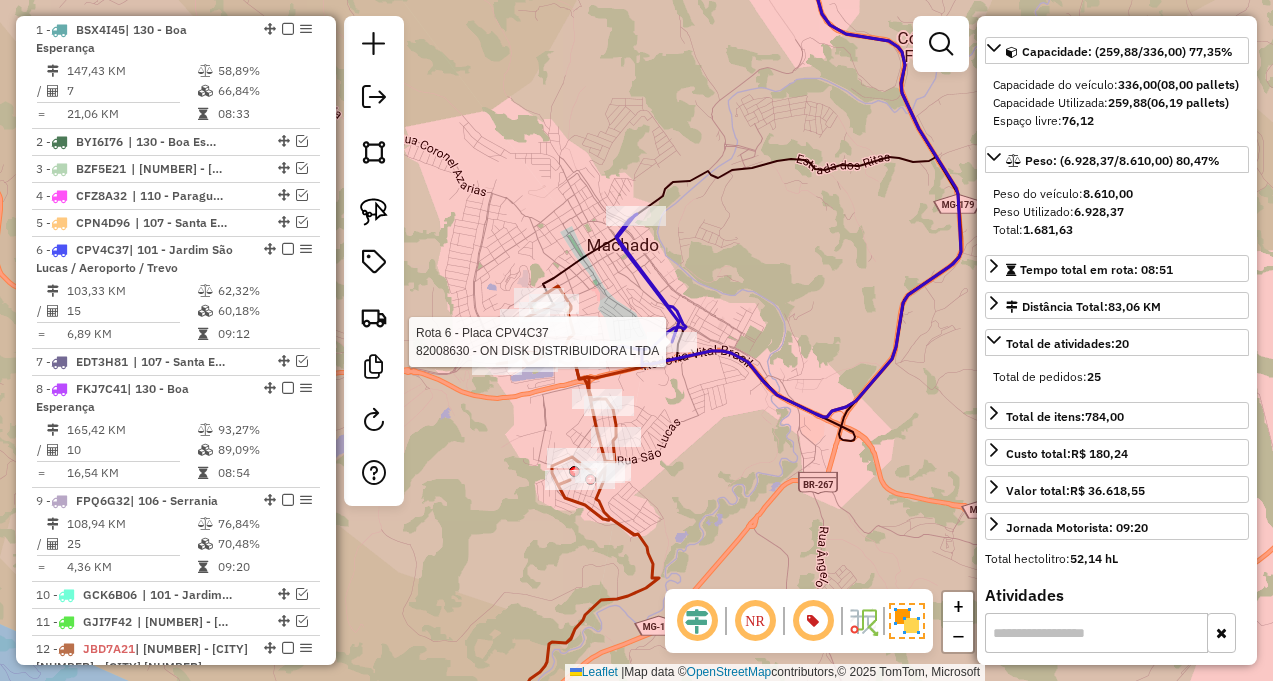 scroll, scrollTop: 181, scrollLeft: 0, axis: vertical 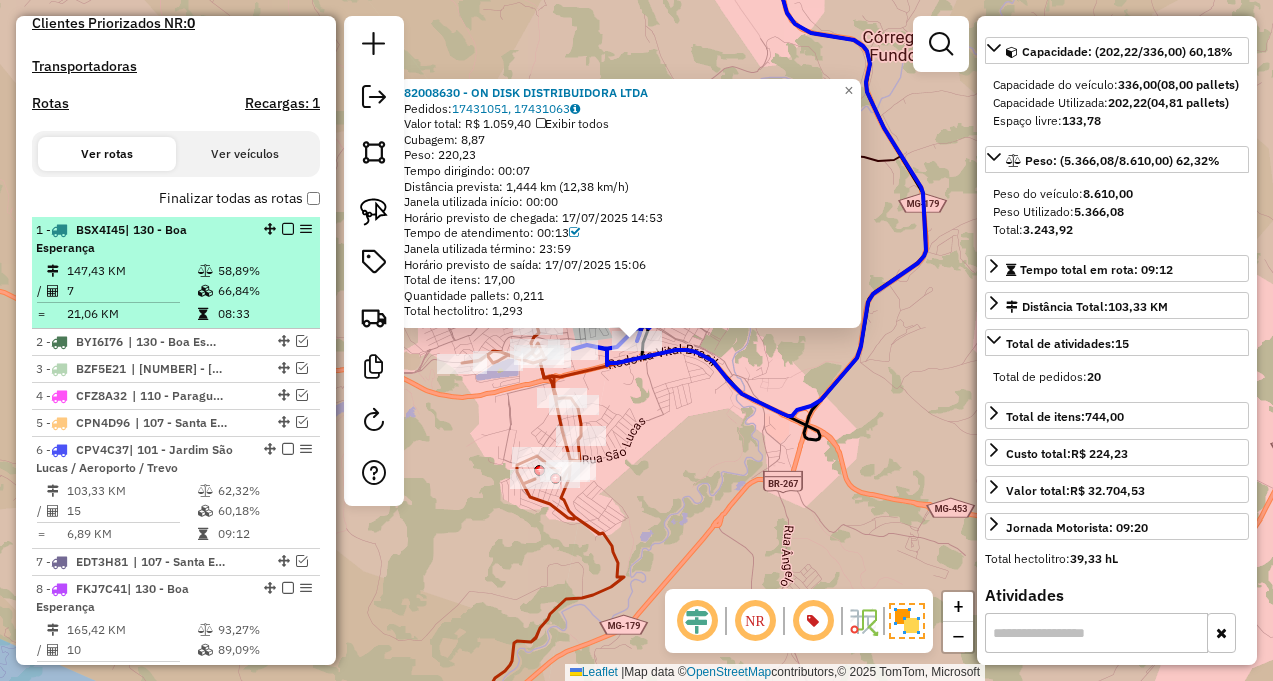 click on "147,43 KM" at bounding box center [131, 271] 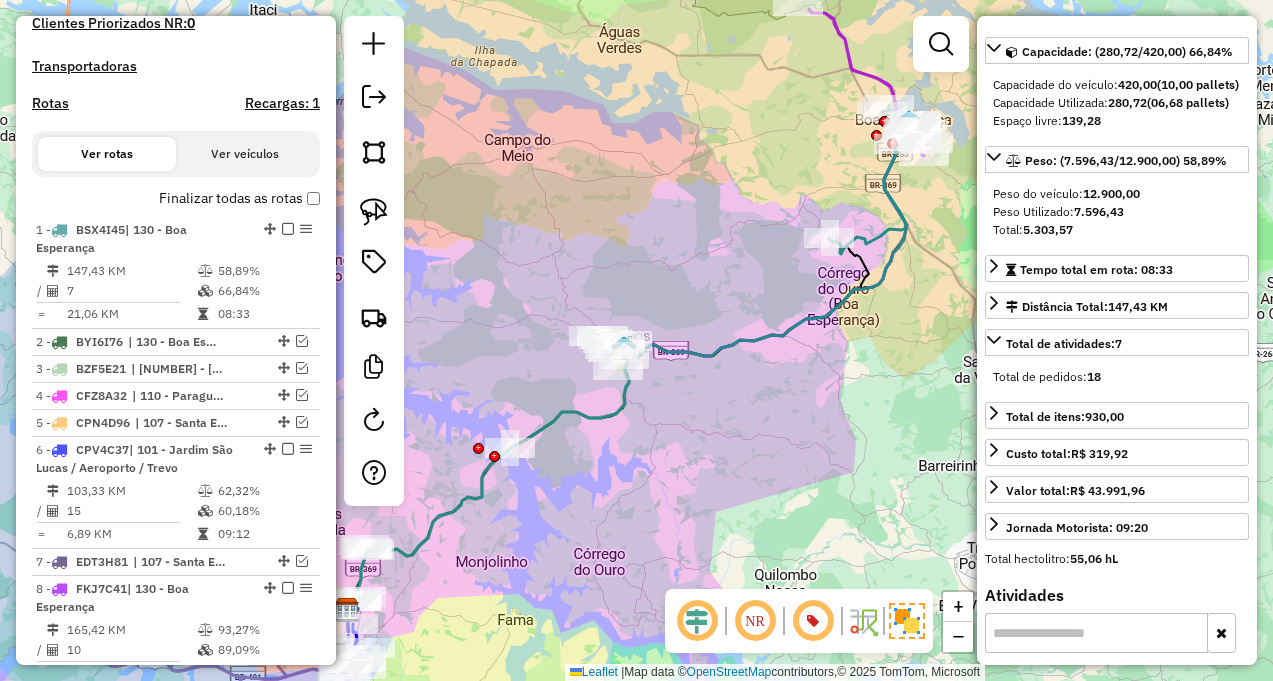 drag, startPoint x: 725, startPoint y: 331, endPoint x: 714, endPoint y: 350, distance: 21.954498 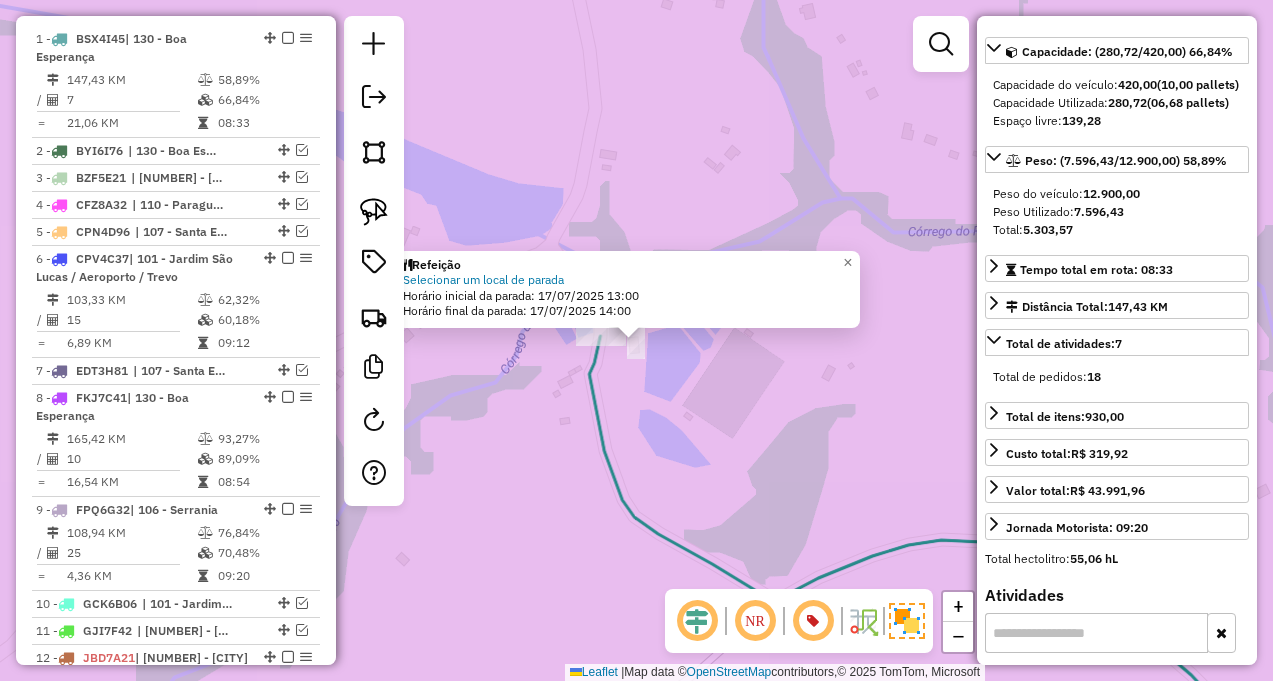 scroll, scrollTop: 835, scrollLeft: 0, axis: vertical 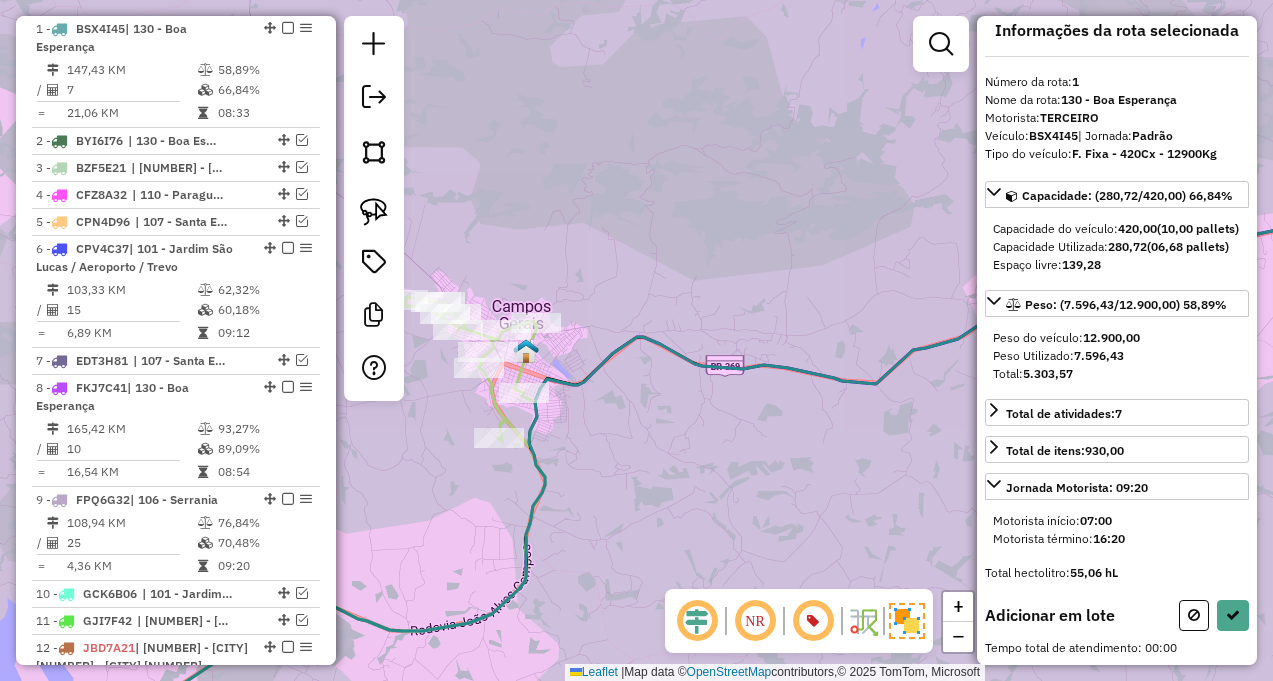 drag, startPoint x: 562, startPoint y: 446, endPoint x: 626, endPoint y: 453, distance: 64.381676 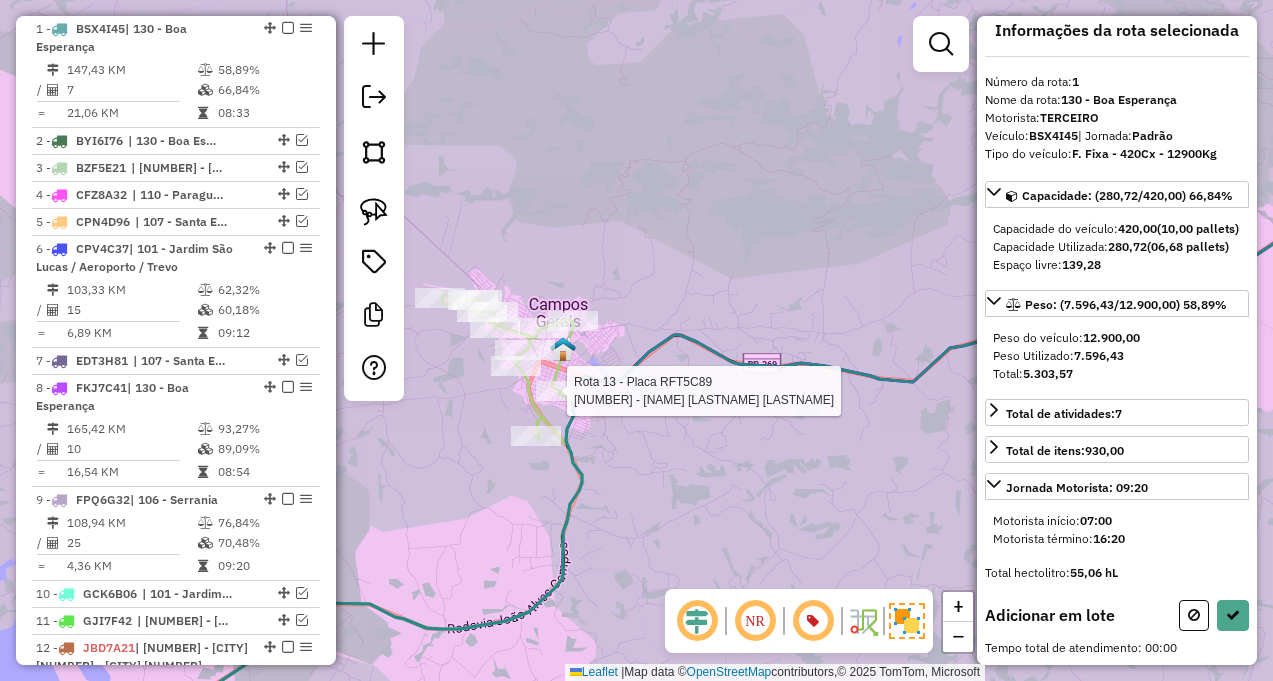 scroll, scrollTop: 163, scrollLeft: 0, axis: vertical 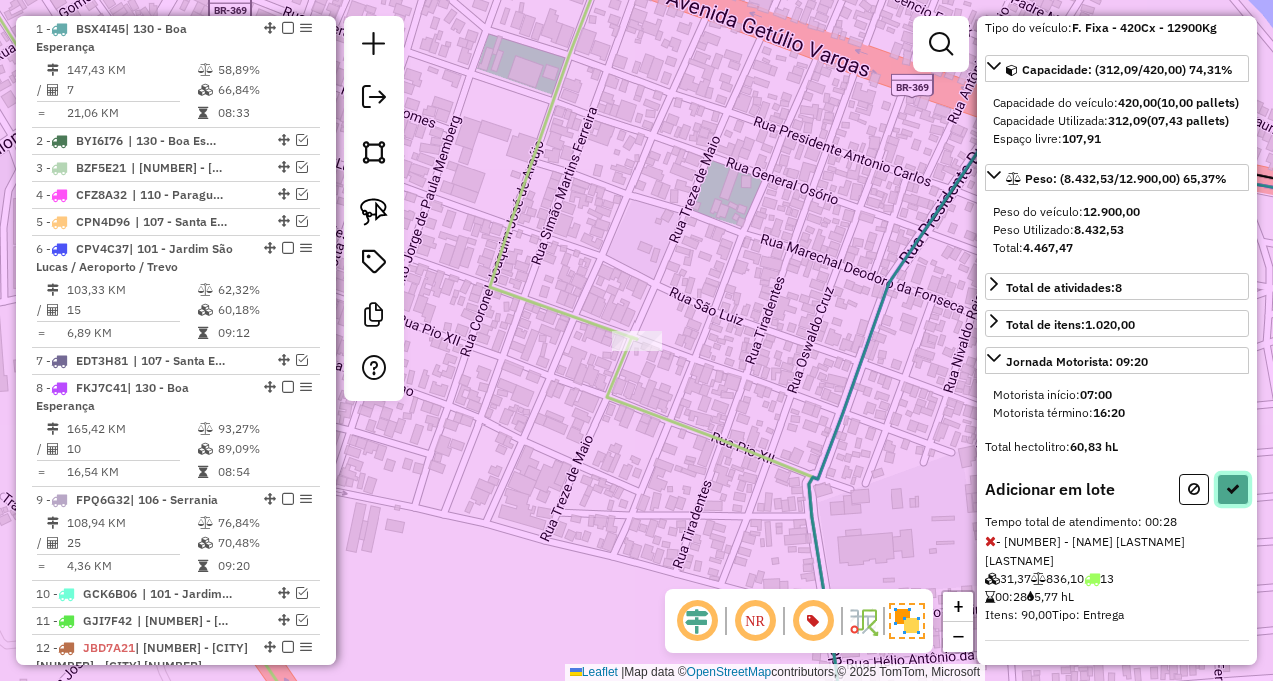 click at bounding box center (1233, 489) 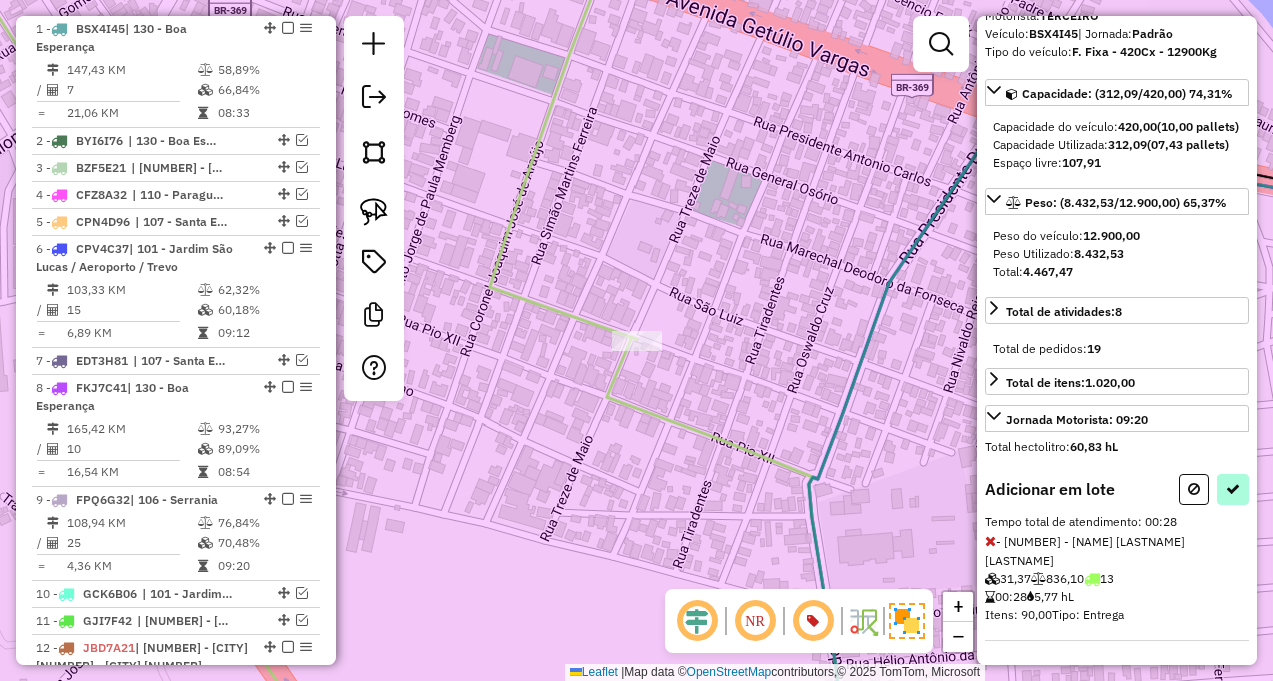 select on "**********" 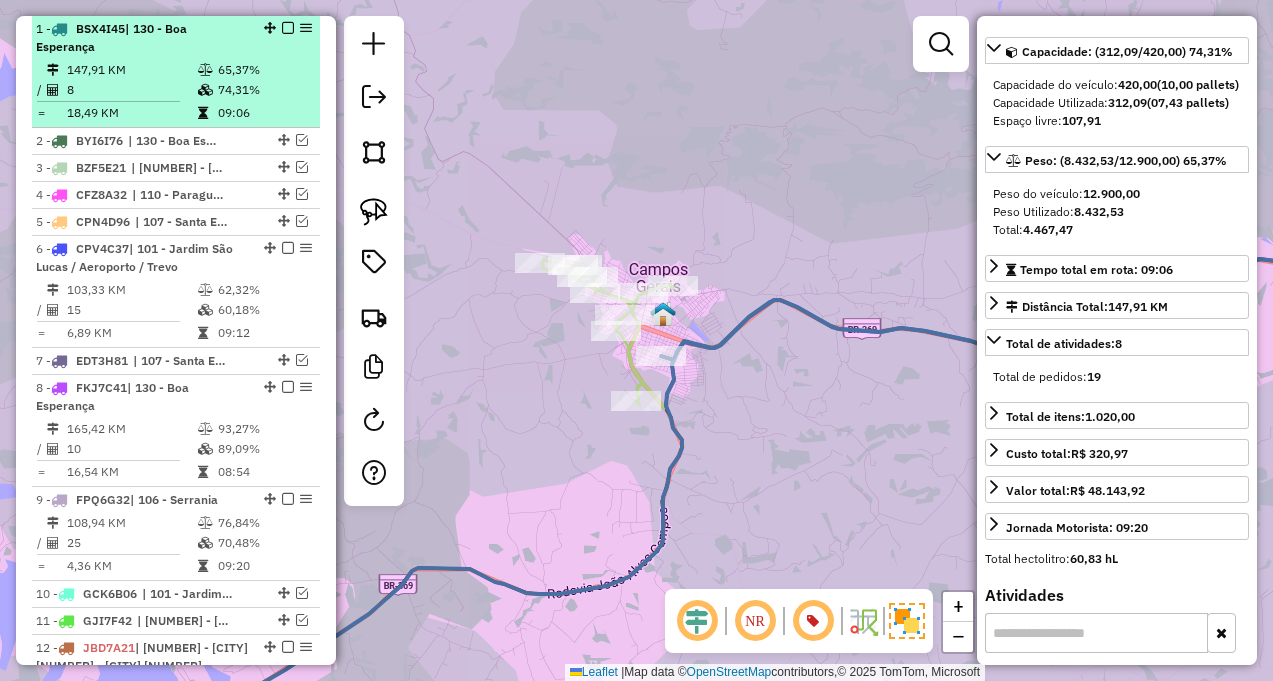 click on "1 -       BSX4I45   | 130 - Boa Esperança  147,91 KM   65,37%  /  8   74,31%     =  18,49 KM   09:06" at bounding box center (176, 72) 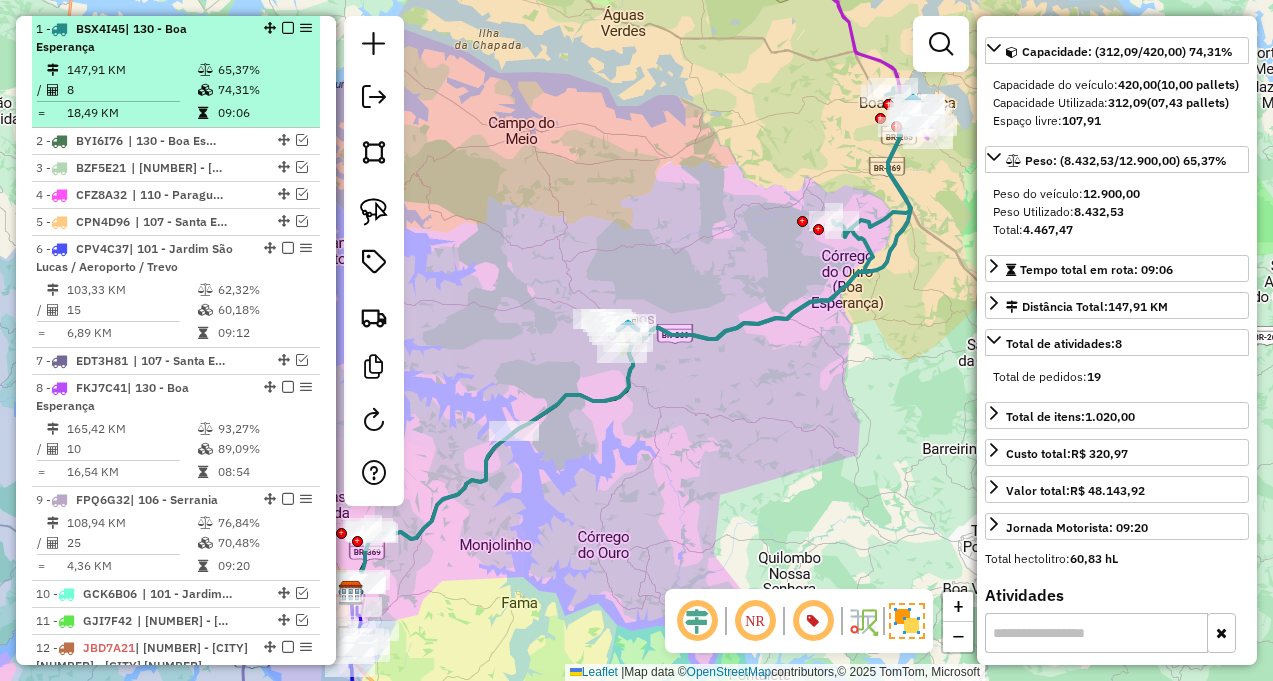 click at bounding box center (288, 28) 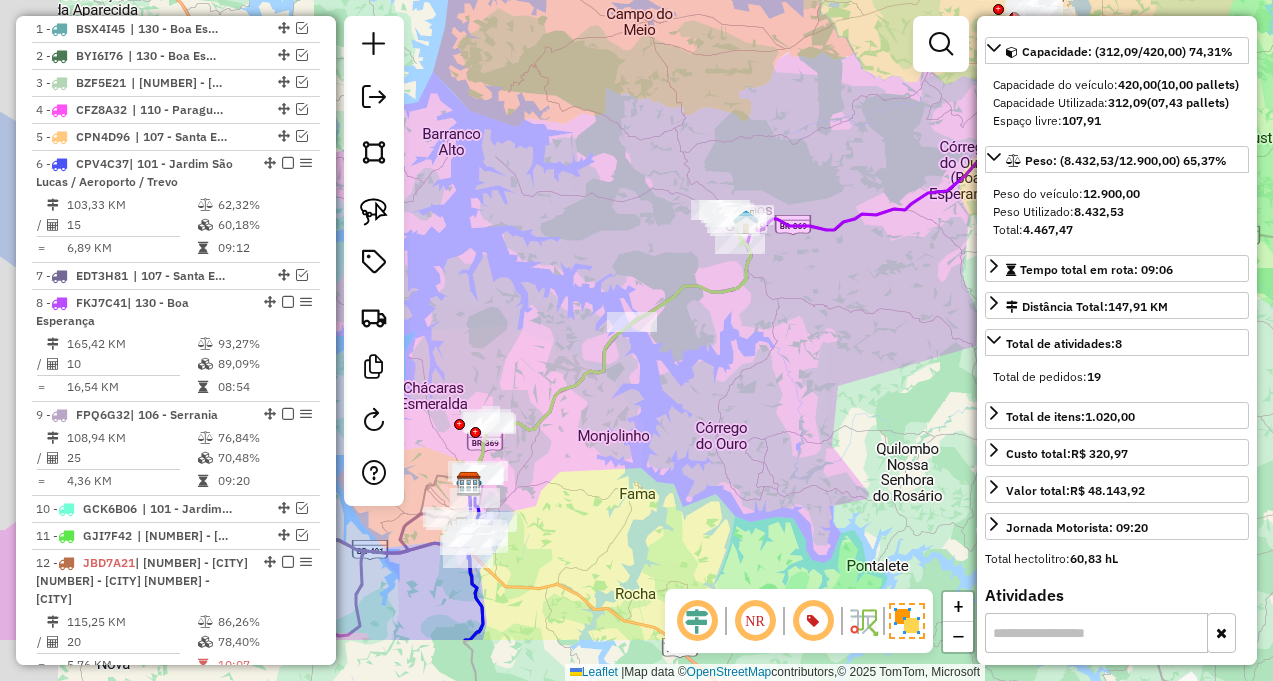 drag, startPoint x: 536, startPoint y: 387, endPoint x: 685, endPoint y: 259, distance: 196.43065 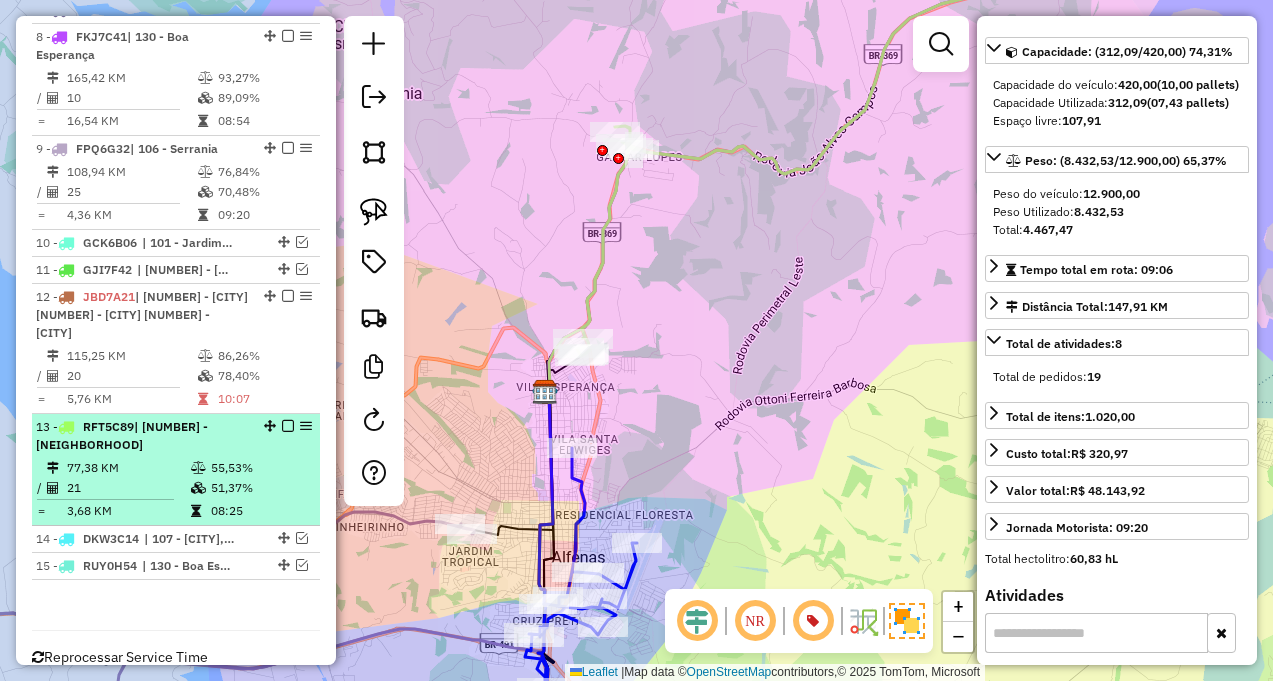 scroll, scrollTop: 1135, scrollLeft: 0, axis: vertical 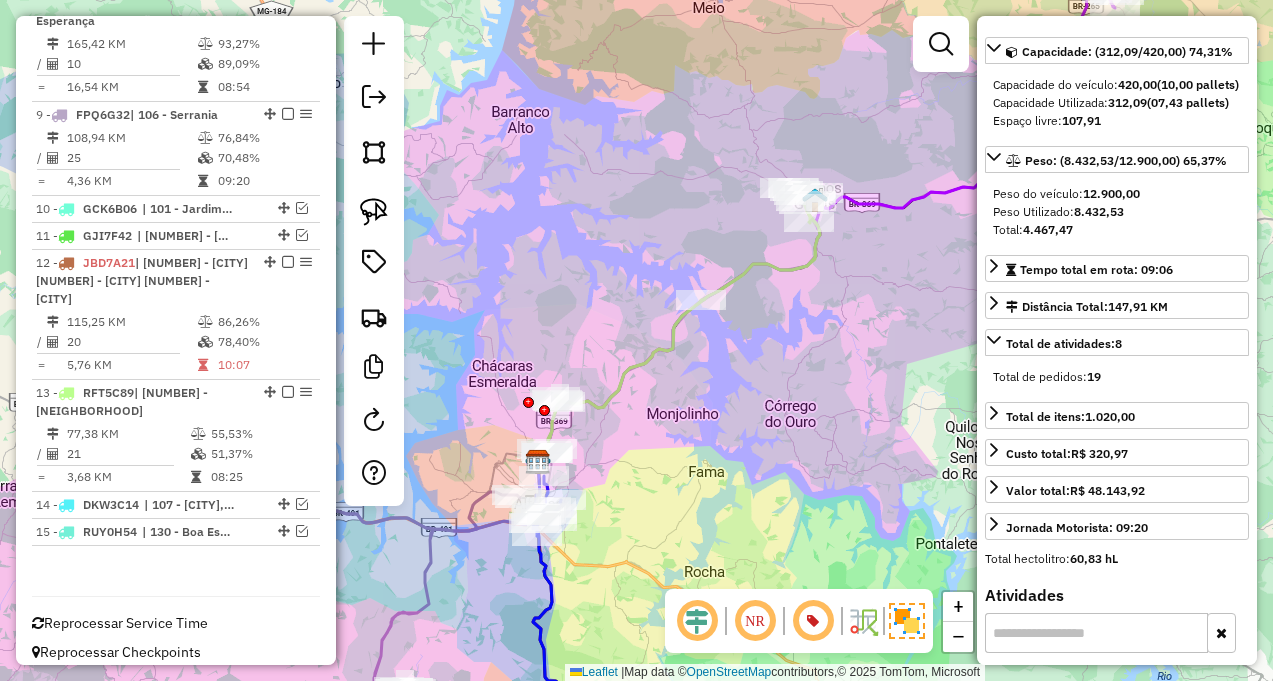 drag, startPoint x: 619, startPoint y: 516, endPoint x: 718, endPoint y: 414, distance: 142.14429 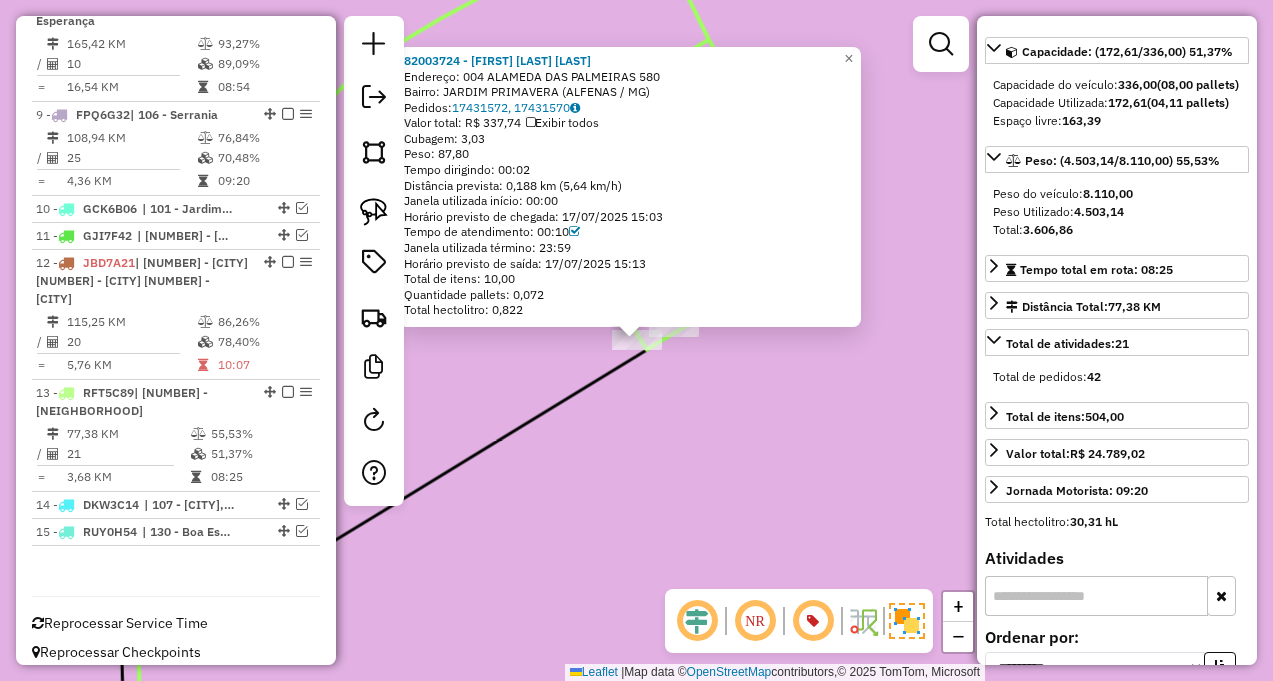 scroll, scrollTop: 1149, scrollLeft: 0, axis: vertical 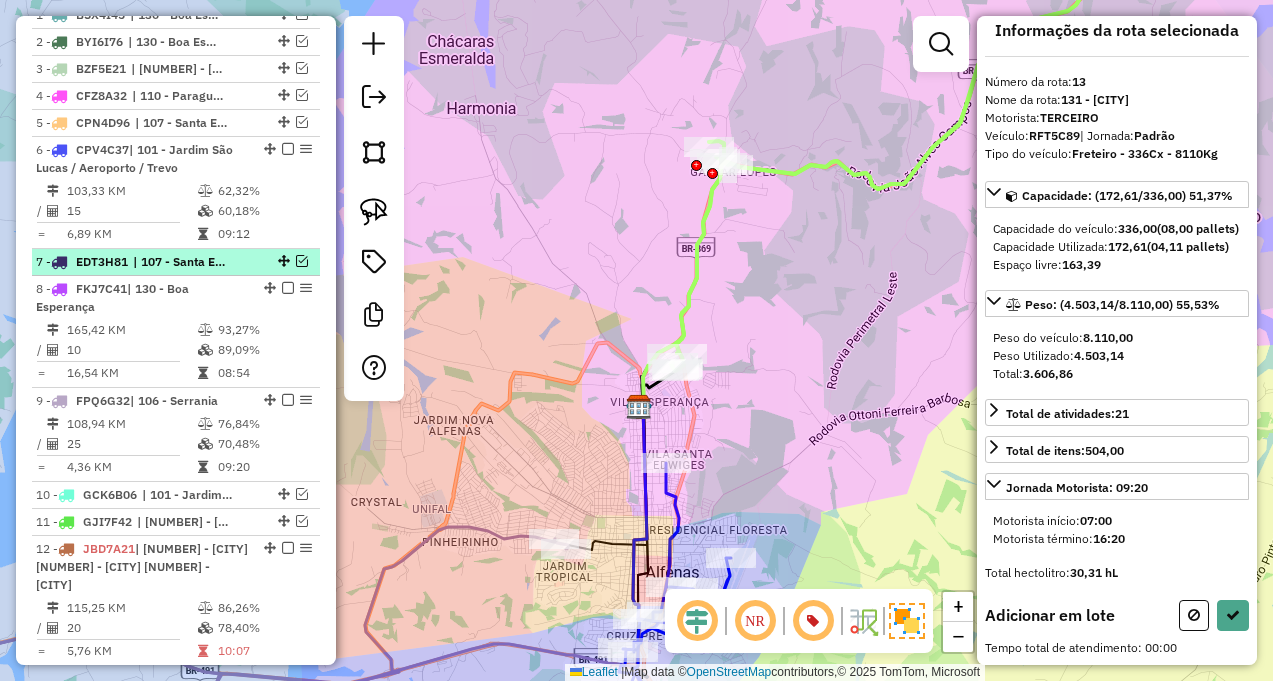 click at bounding box center (302, 261) 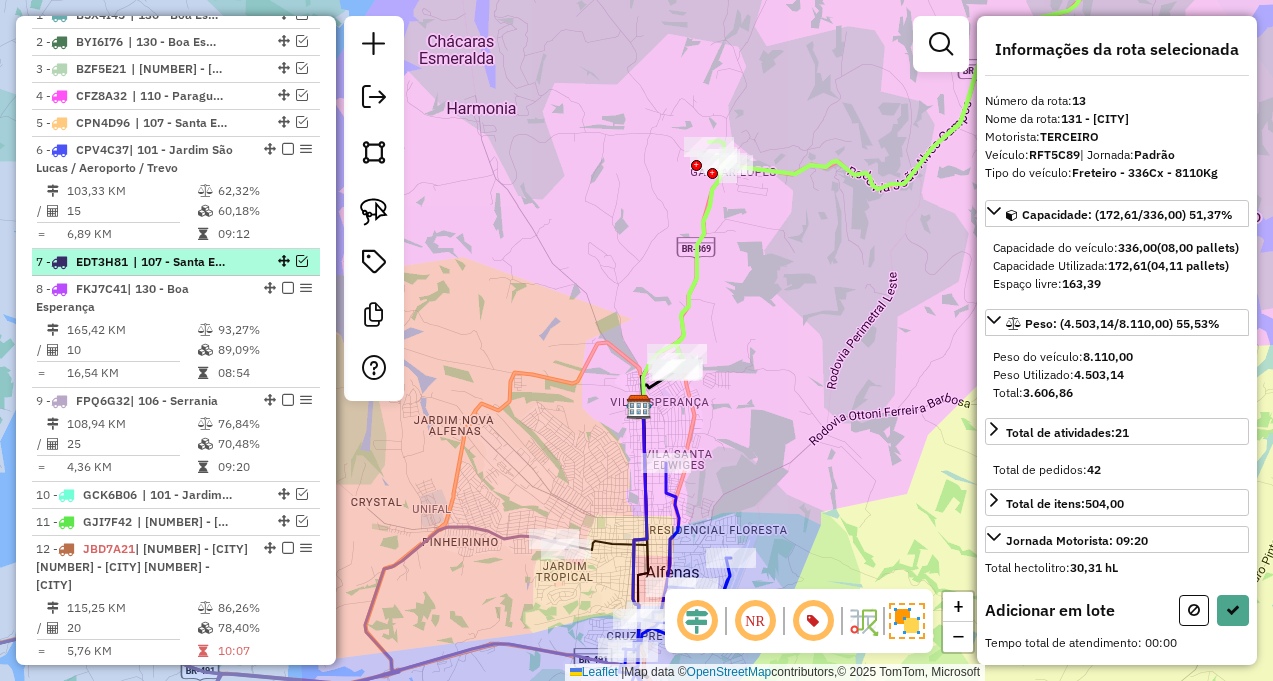 select on "**********" 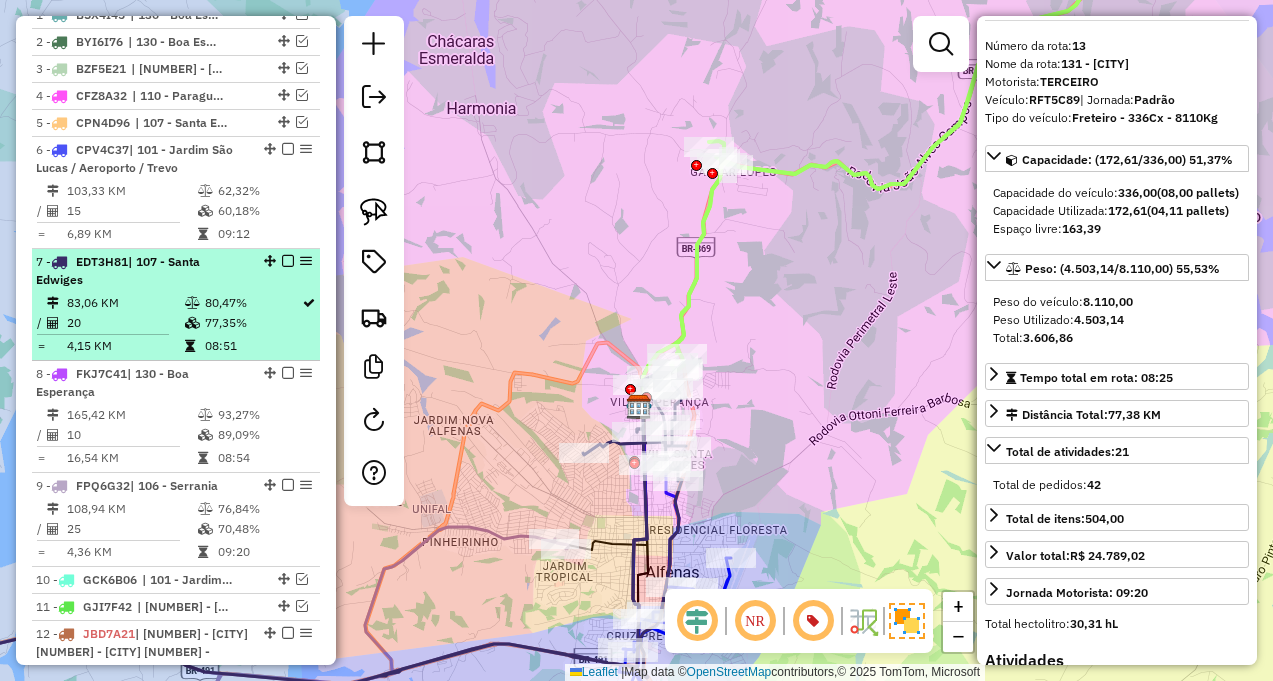 scroll, scrollTop: 163, scrollLeft: 0, axis: vertical 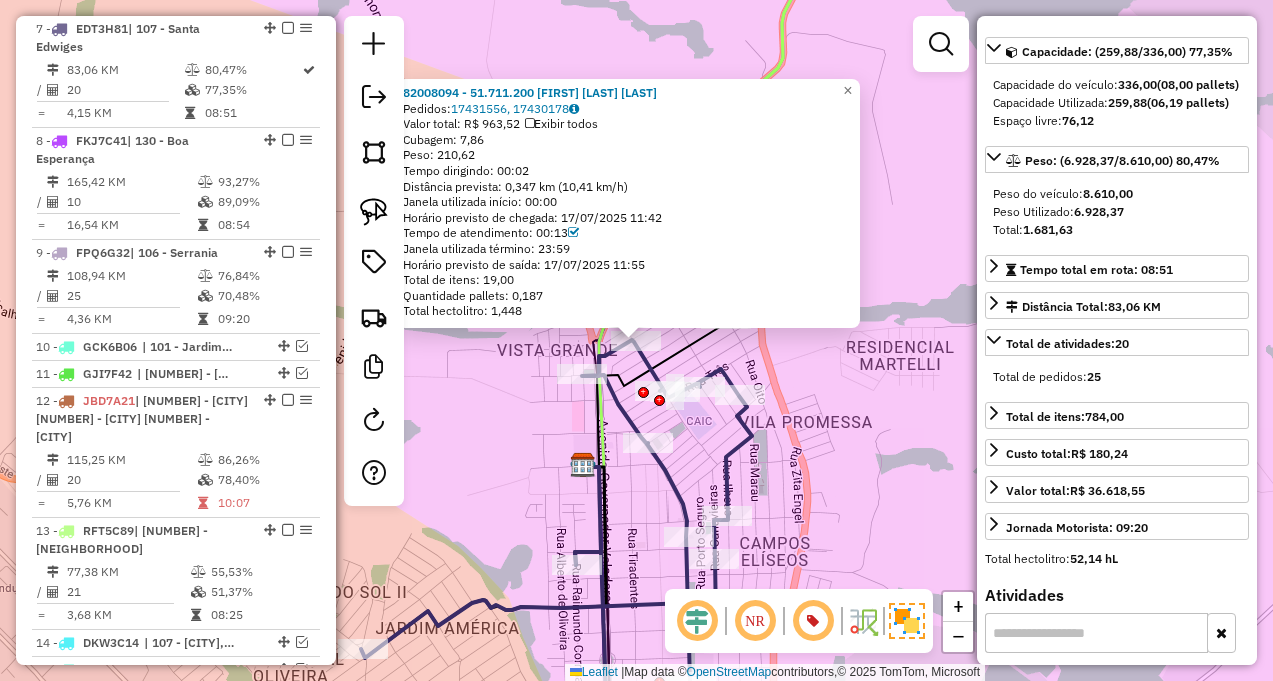 click on "Rota 7 - Placa EDT3H81  82005198 - BAR DOS AMIGOS 82008094 - 51.711.200 MARCILENE AGOSTINHO MEM  Pedidos:  17431556, 17430178   Valor total: R$ 963,52   Exibir todos   Cubagem: 7,86  Peso: 210,62  Tempo dirigindo: 00:02   Distância prevista: 0,347 km (10,41 km/h)   Janela utilizada início: 00:00   Horário previsto de chegada: 17/07/2025 11:42   Tempo de atendimento: 00:13   Janela utilizada término: 23:59   Horário previsto de saída: 17/07/2025 11:55   Total de itens: 19,00   Quantidade pallets: 0,187   Total hectolitro: 1,448  × Janela de atendimento Grade de atendimento Capacidade Transportadoras Veículos Cliente Pedidos  Rotas Selecione os dias de semana para filtrar as janelas de atendimento  Seg   Ter   Qua   Qui   Sex   Sáb   Dom  Informe o período da janela de atendimento: De: Até:  Filtrar exatamente a janela do cliente  Considerar janela de atendimento padrão  Selecione os dias de semana para filtrar as grades de atendimento  Seg   Ter   Qua   Qui   Sex   Sáb   Dom   Peso mínimo:   De:" 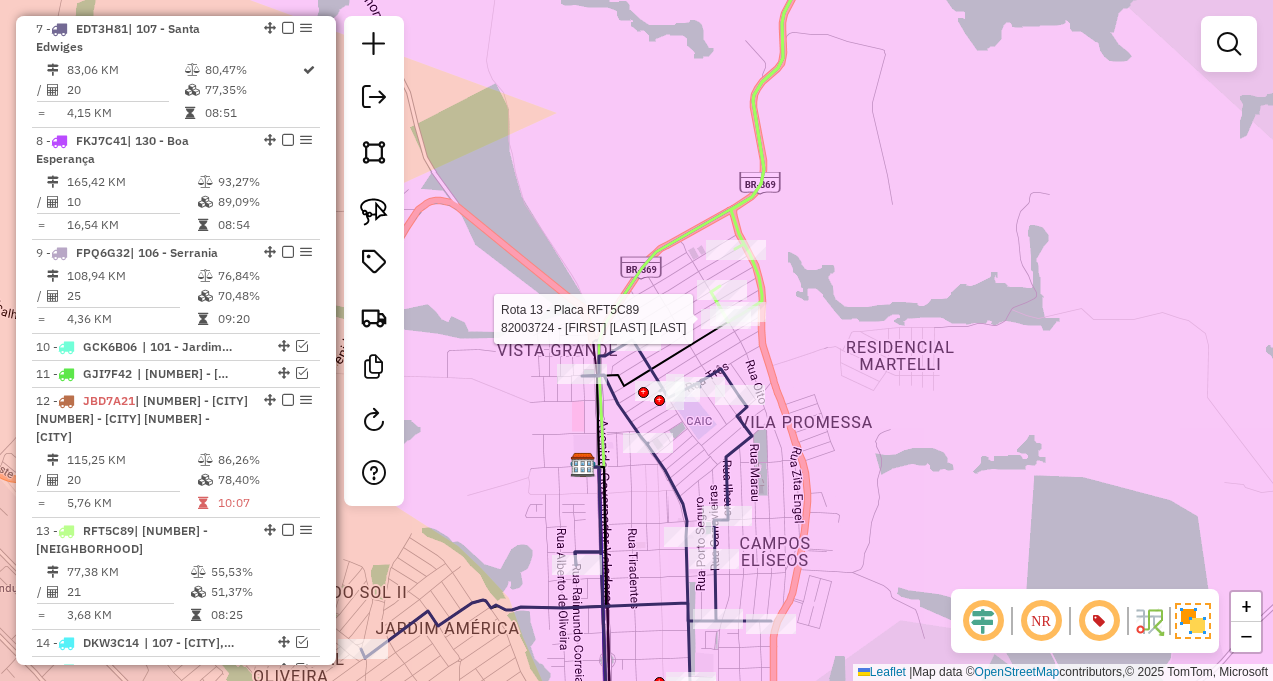 select on "**********" 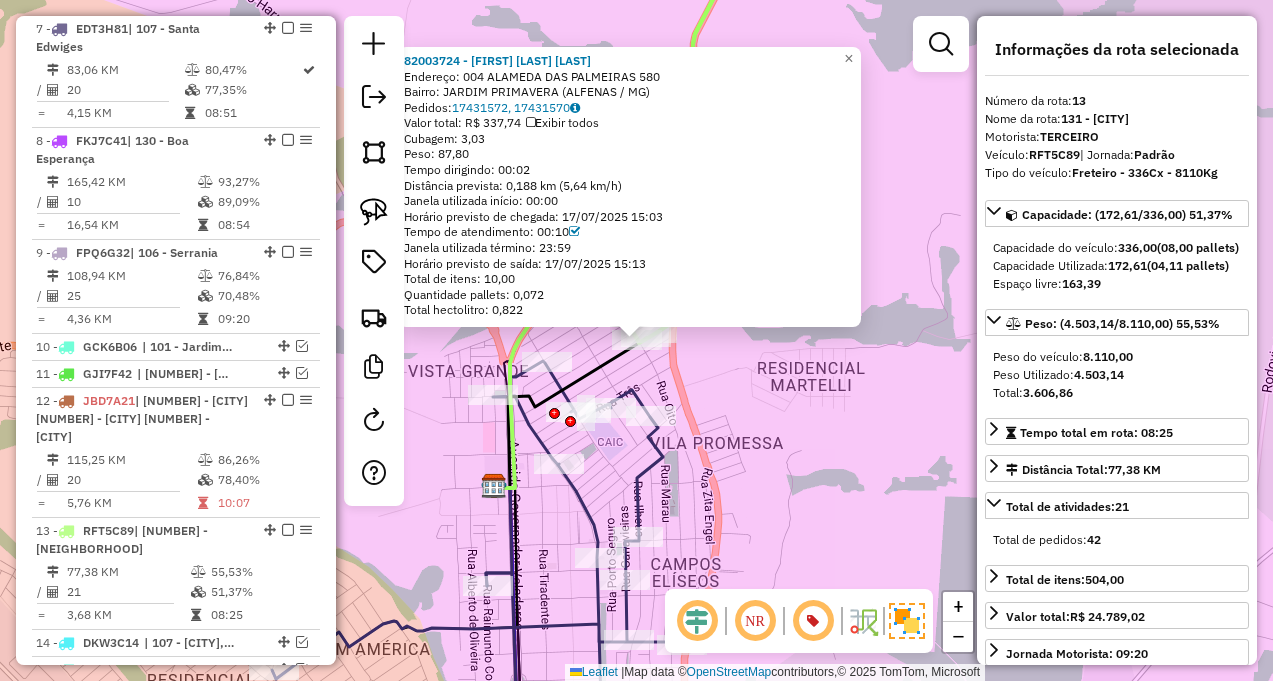 scroll, scrollTop: 1234, scrollLeft: 0, axis: vertical 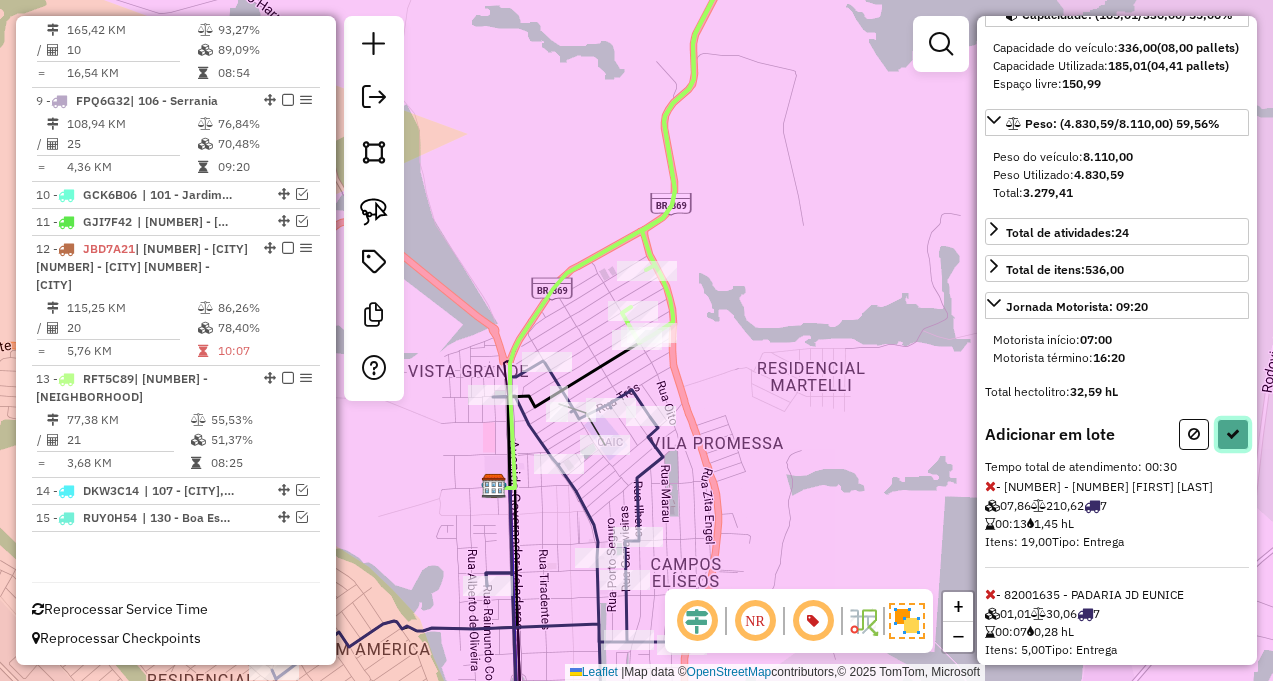 click at bounding box center [1233, 434] 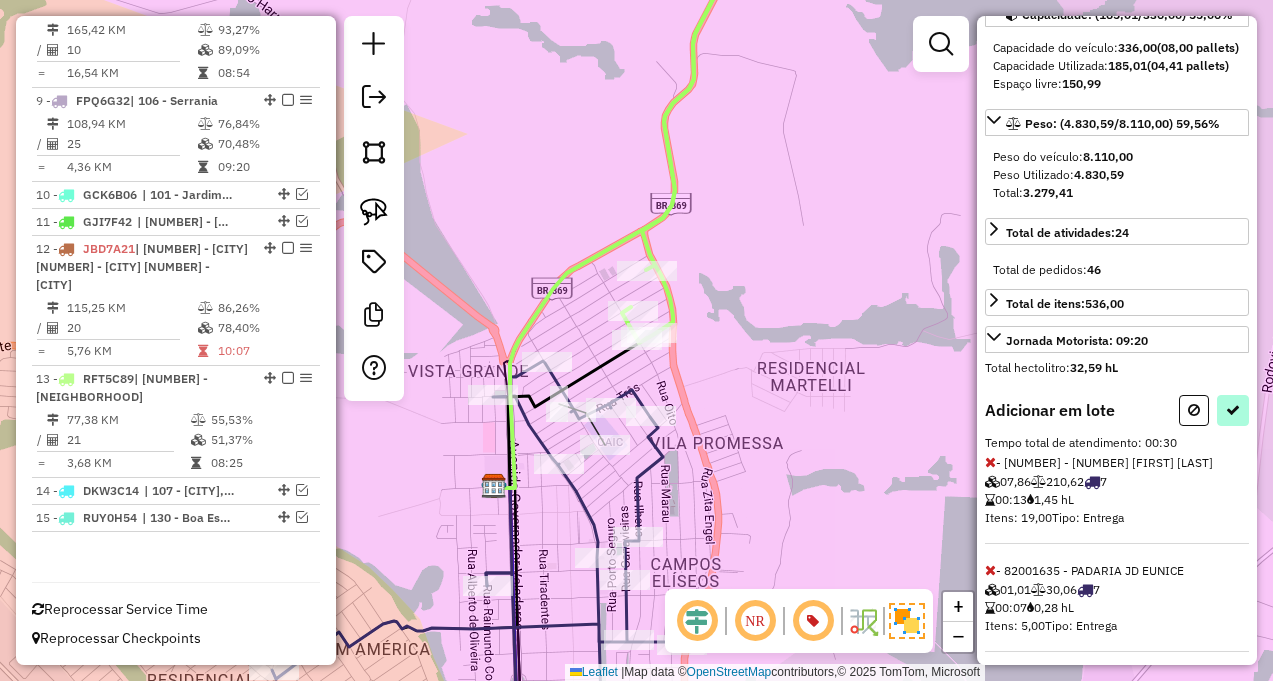 select on "**********" 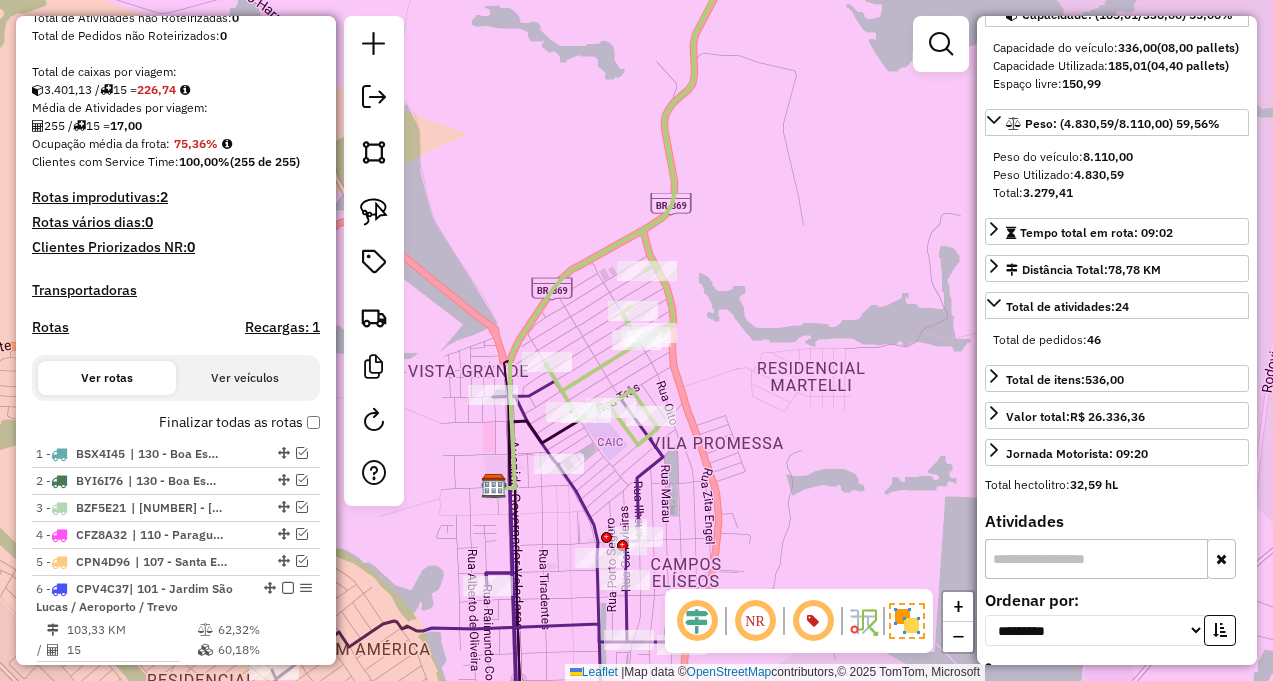scroll, scrollTop: 334, scrollLeft: 0, axis: vertical 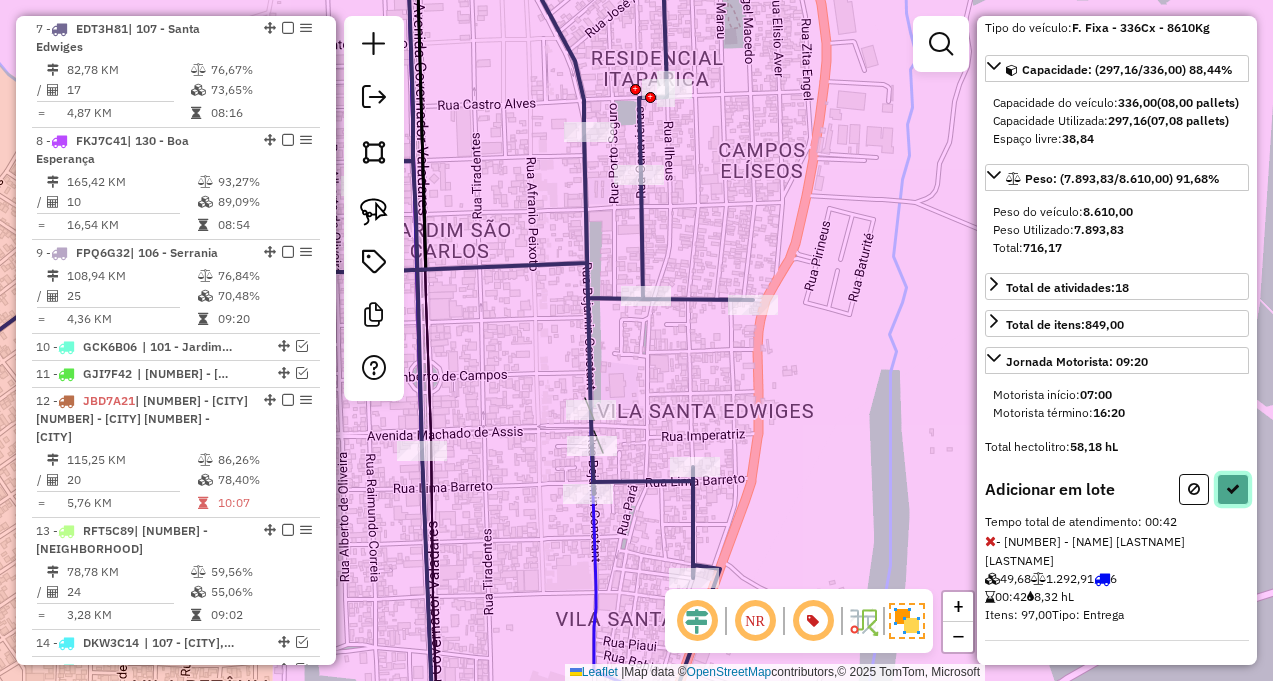 click on "Informações da rota selecionada   Número da rota:  7  Nome da rota:  107 - Santa Edwiges  Motorista:  TERCEIRO  Veículo:  EDT3H81  | Jornada:  Padrão  Tipo do veículo:  F. Fixa - 336Cx - 8610Kg     Capacidade: (297,16/336,00) 88,44%   Capacidade do veículo:  336,00  (08,00 pallets)  Capacidade Utilizada:  297,16  (07,08 pallets)  Espaço livre:   38,84      Peso: (7.893,83/8.610,00) 91,68%   Peso do veículo:  8.610,00  Peso Utilizado:  7.893,83  Total:  716,17     Total de atividades:  18  Total de pedidos:  23     Total de itens:  849,00     Jornada Motorista: 09:20   Motorista início:  07:00  Motorista término:   16:20   Total hectolitro:  58,18 hL Adicionar em lote Tempo total de atendimento: 00:42   - 82017069 - RICARDO MOREIRA DA C   49,68  1.292,91  6   00:42   8,32 hL   Itens: 97,00   Tipo: Entrega" at bounding box center (1117, 340) 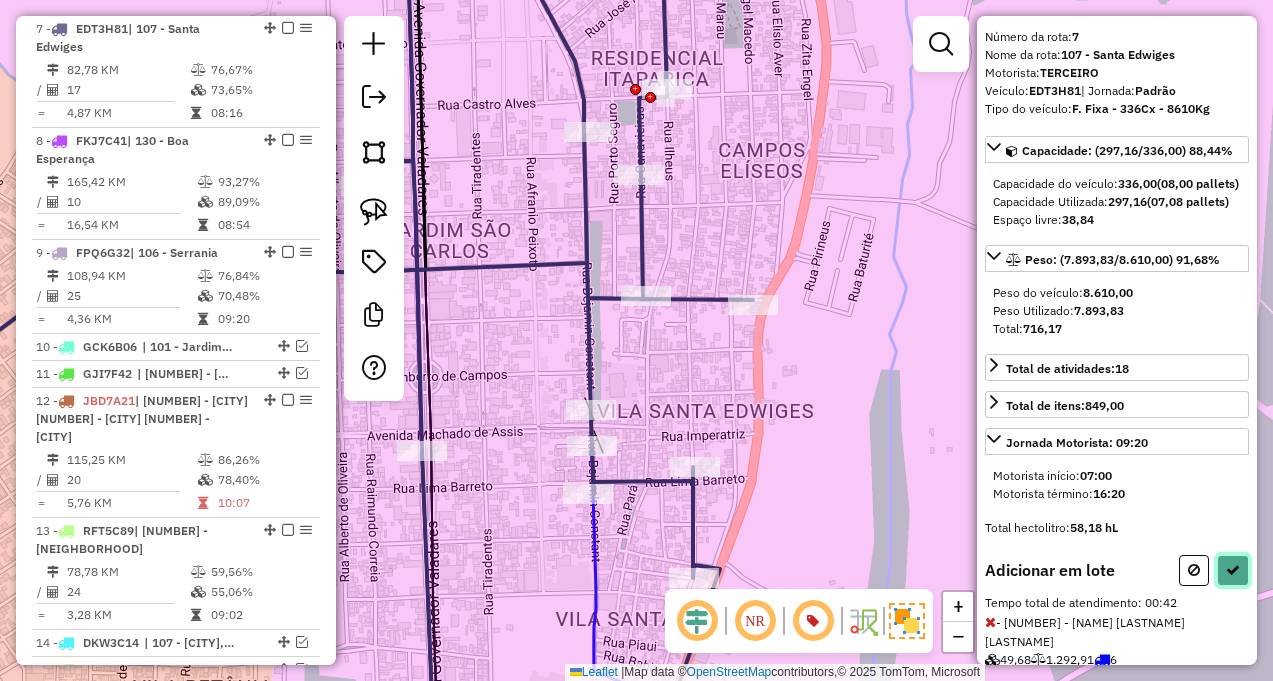 scroll, scrollTop: 63, scrollLeft: 0, axis: vertical 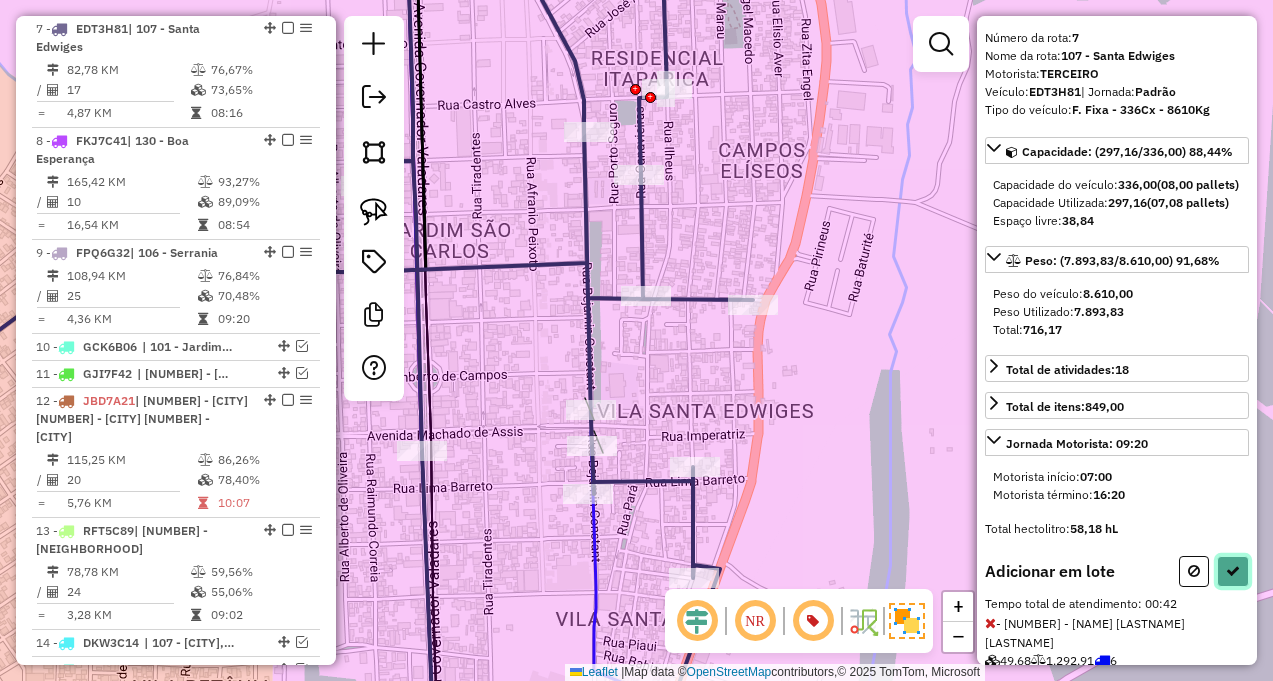 click at bounding box center (1233, 571) 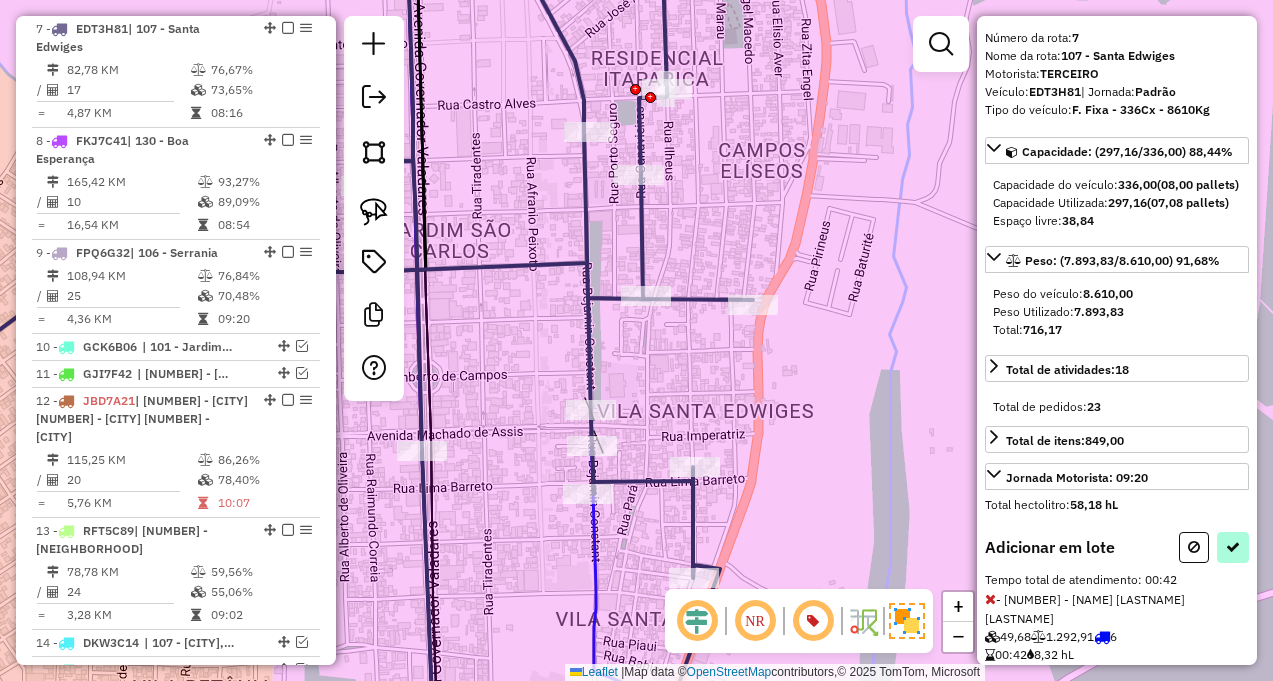 select on "**********" 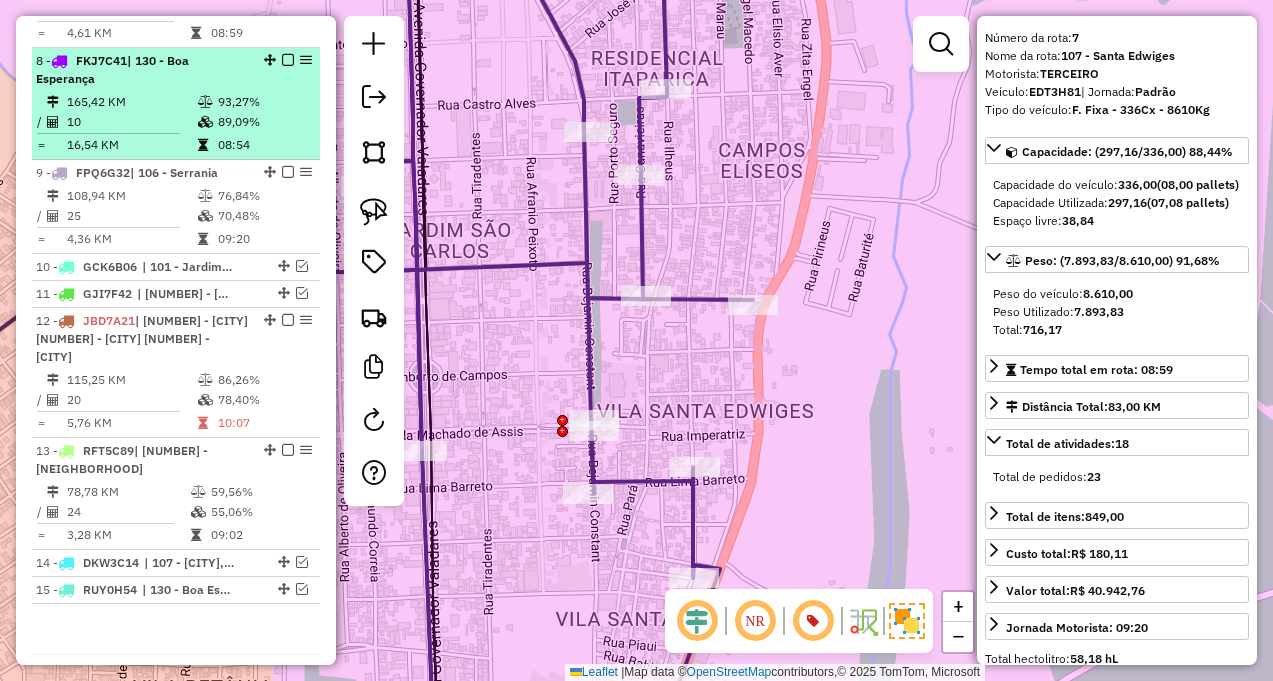 scroll, scrollTop: 1234, scrollLeft: 0, axis: vertical 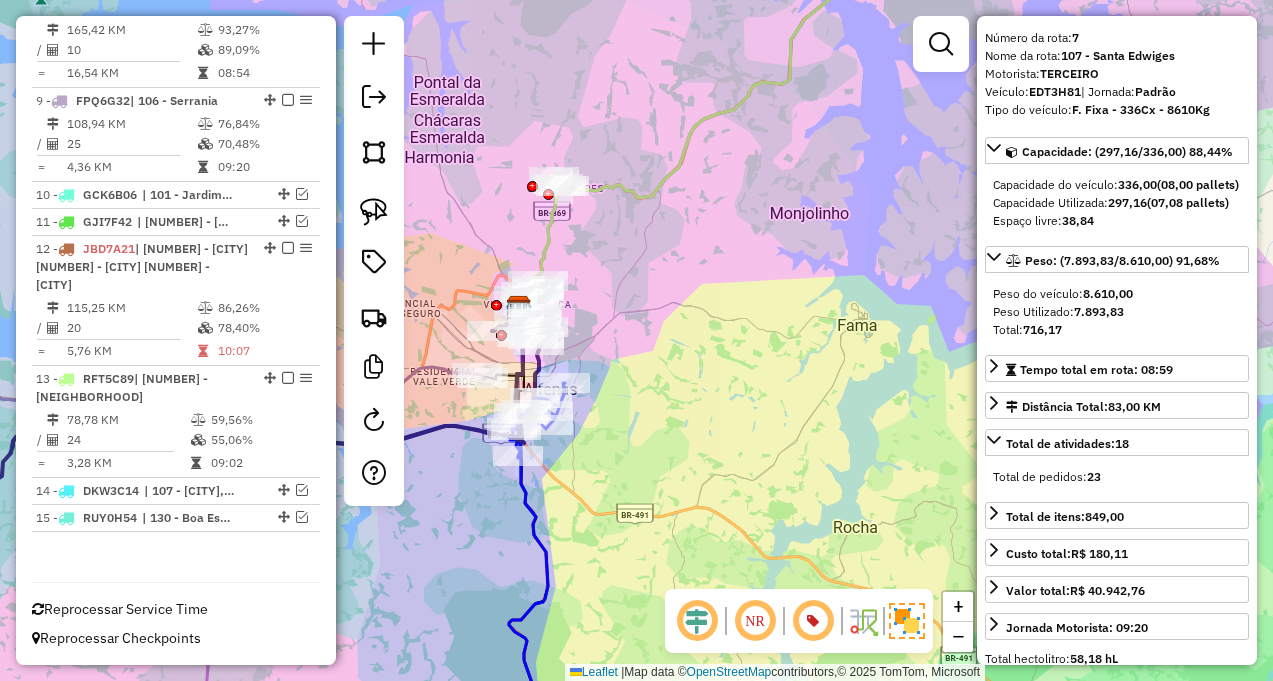 drag, startPoint x: 631, startPoint y: 493, endPoint x: 642, endPoint y: 394, distance: 99.60924 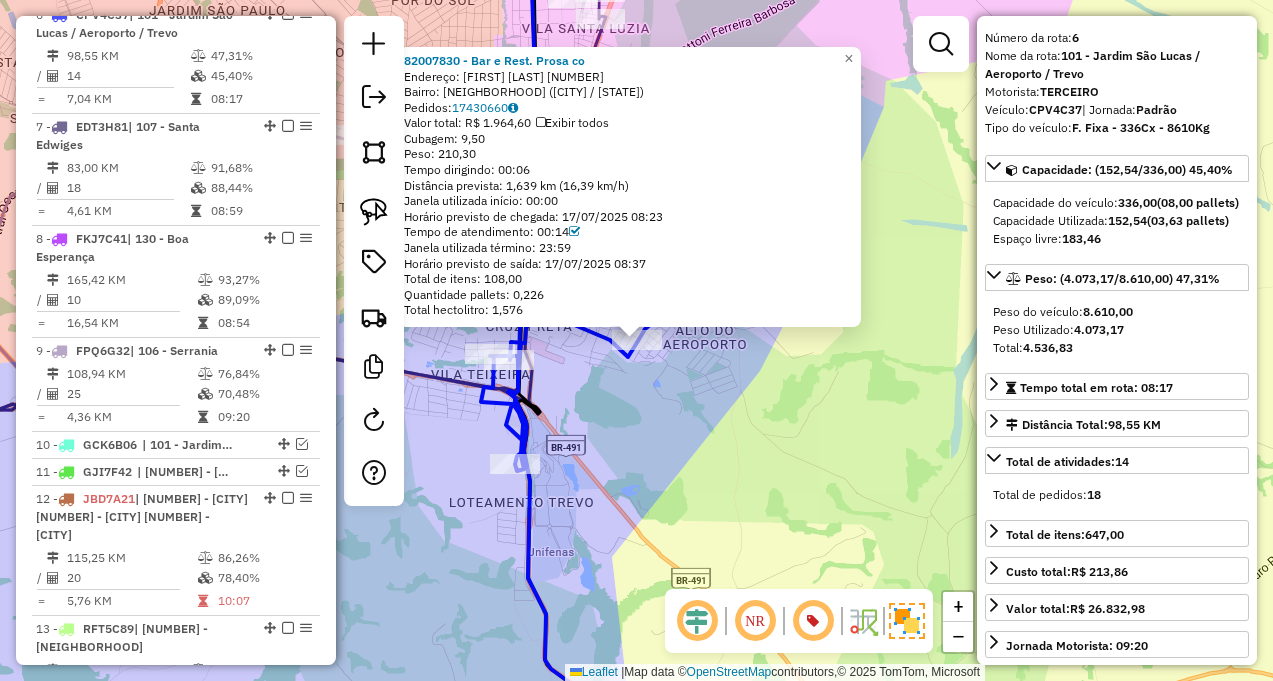 scroll, scrollTop: 970, scrollLeft: 0, axis: vertical 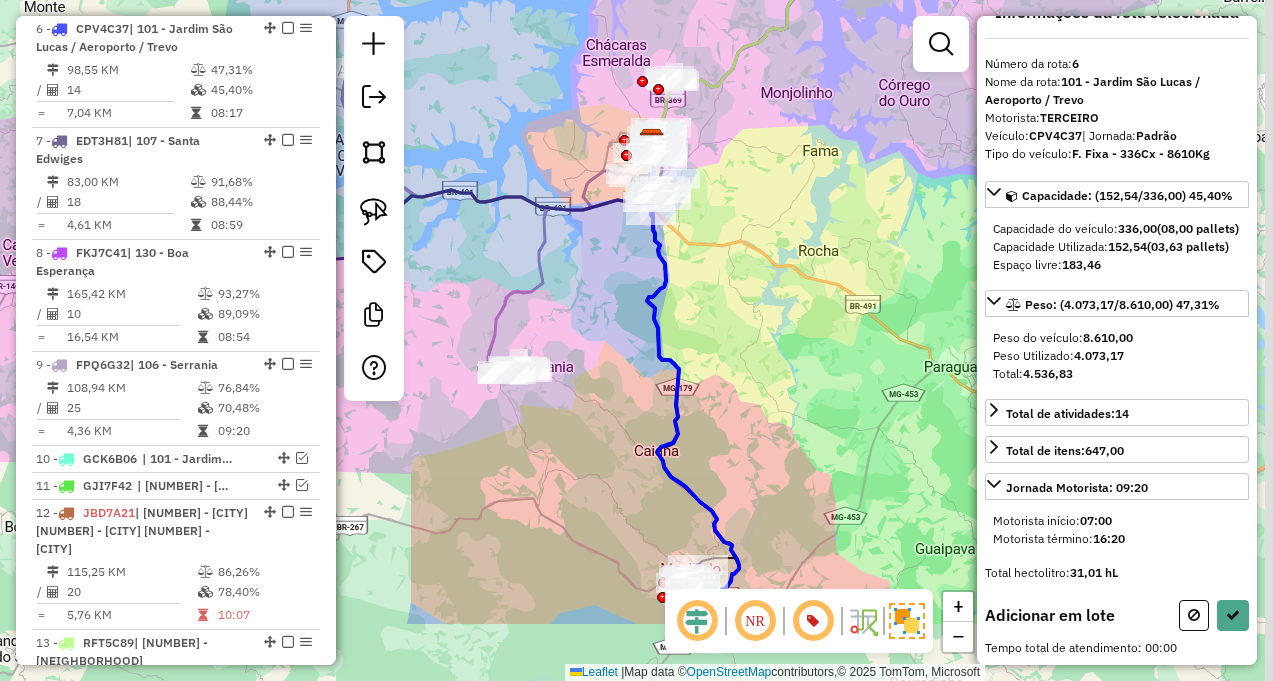 drag, startPoint x: 607, startPoint y: 565, endPoint x: 544, endPoint y: 293, distance: 279.20065 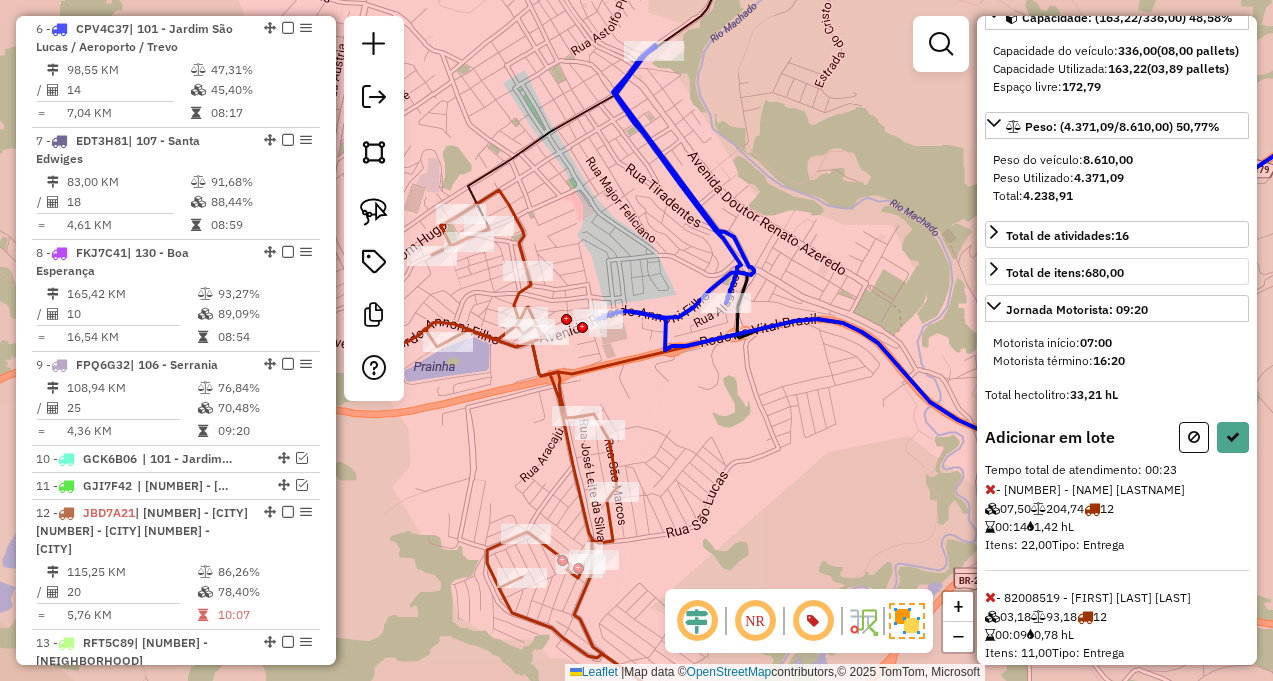 scroll, scrollTop: 263, scrollLeft: 0, axis: vertical 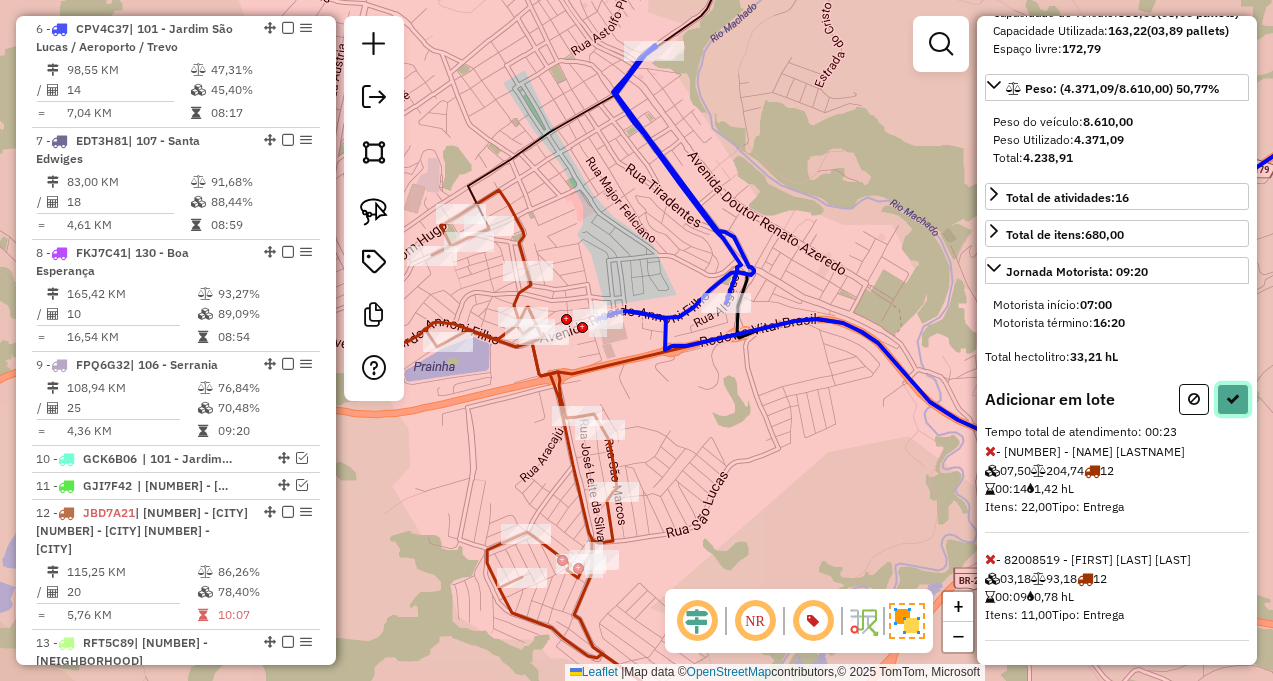 click at bounding box center [1233, 399] 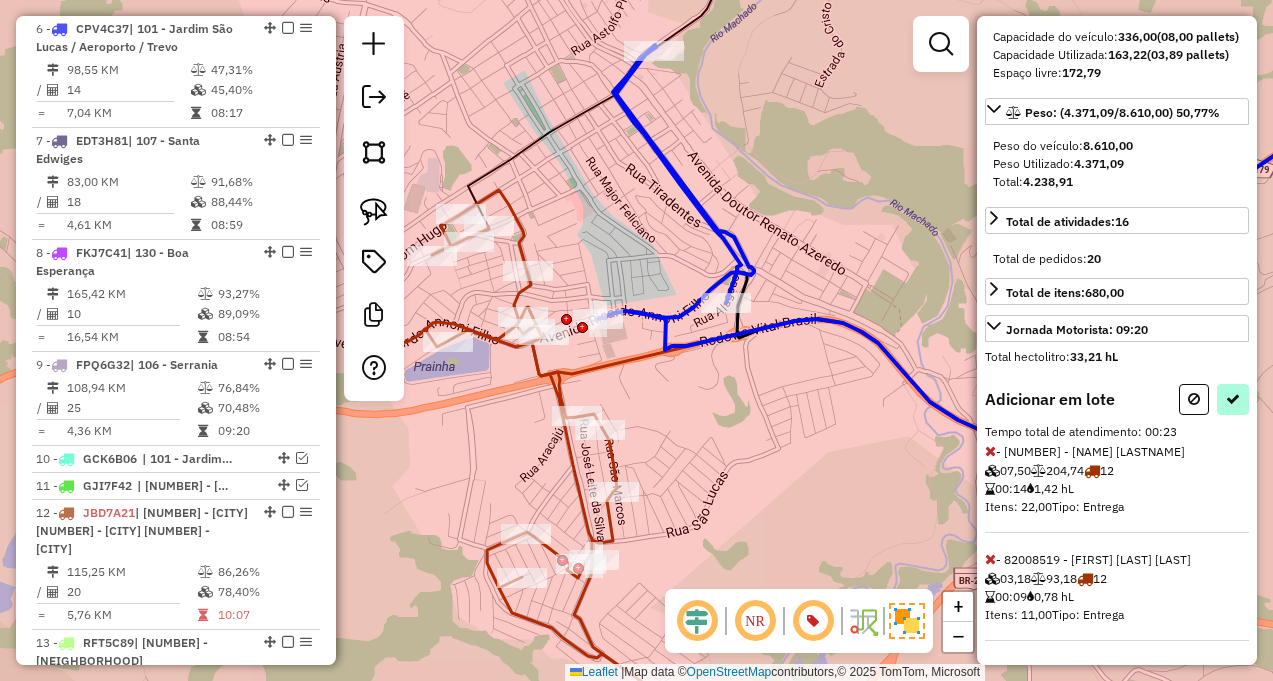 select on "**********" 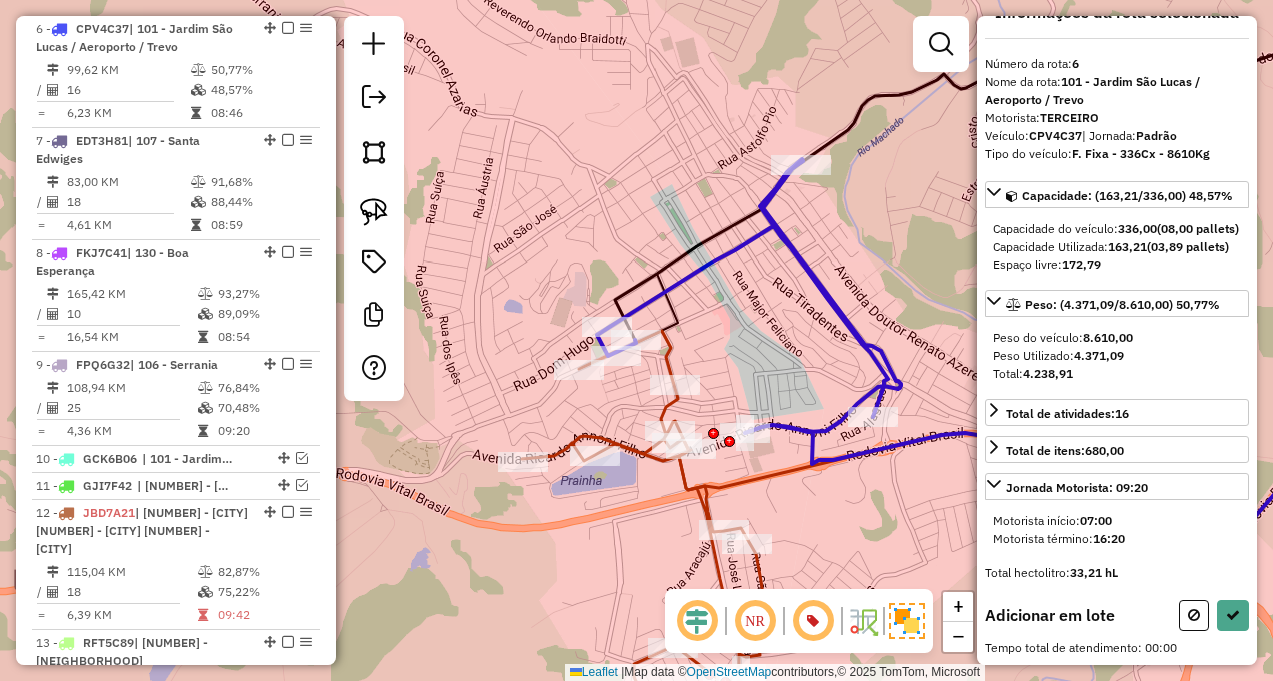 scroll, scrollTop: 73, scrollLeft: 0, axis: vertical 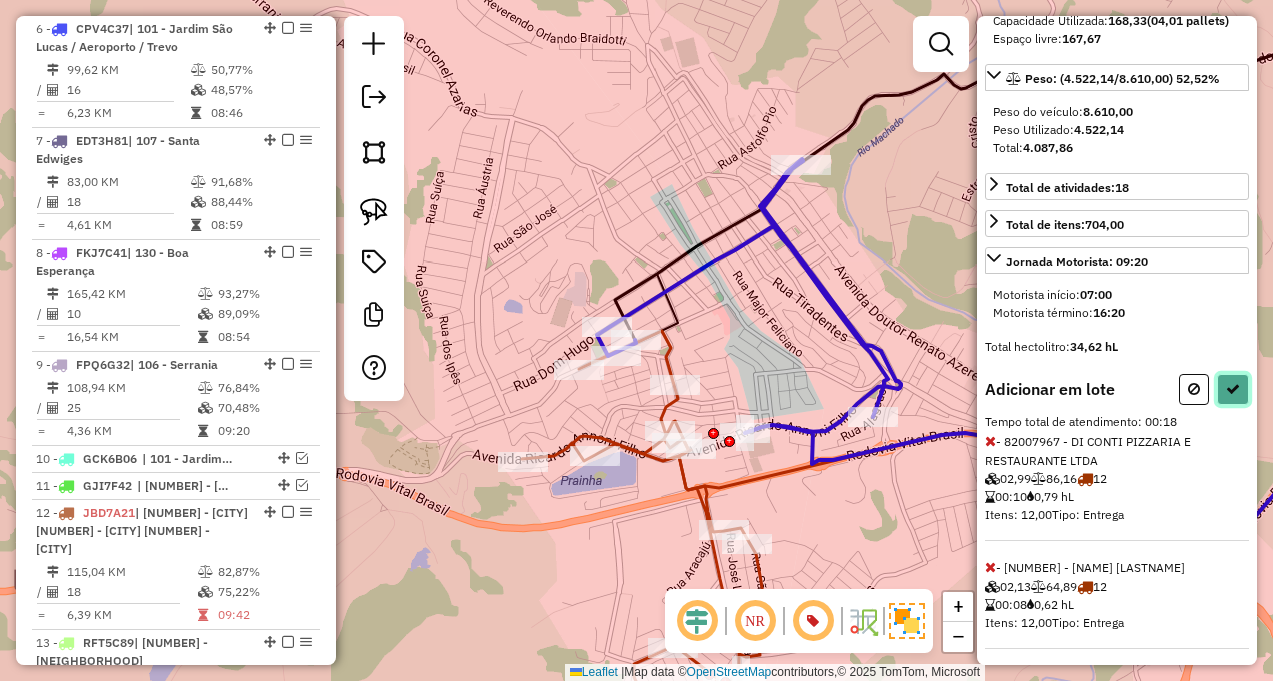 click at bounding box center [1233, 389] 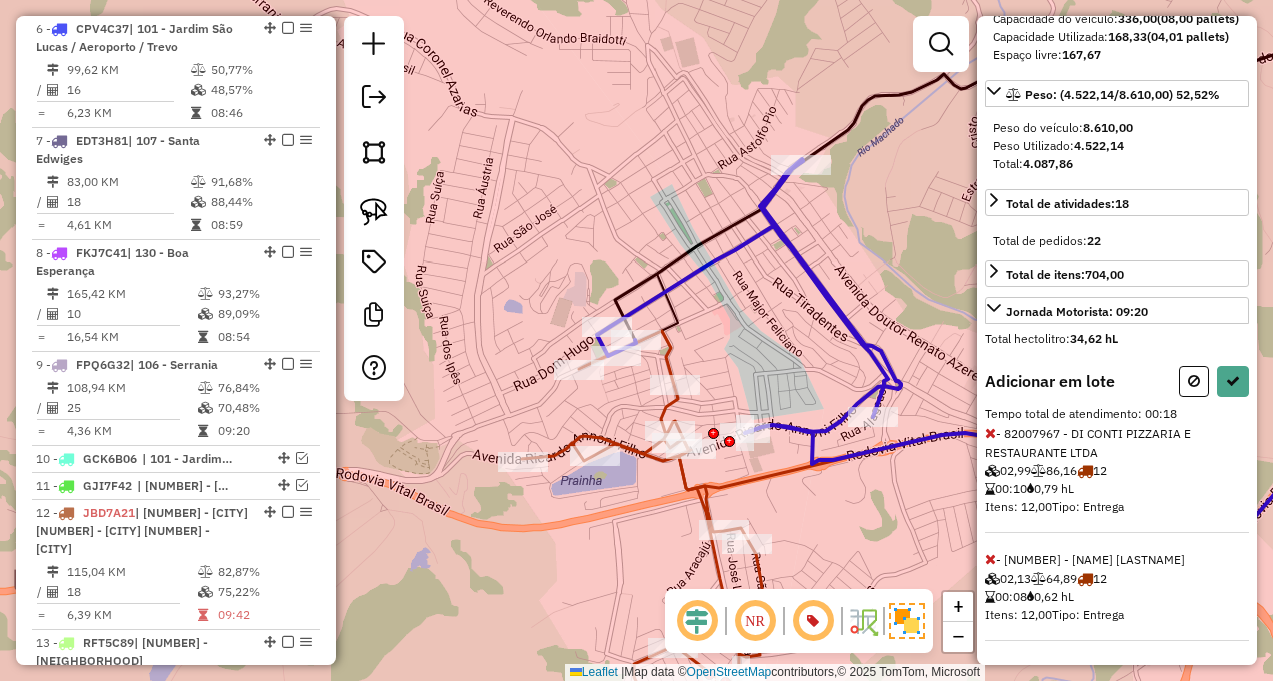 select on "**********" 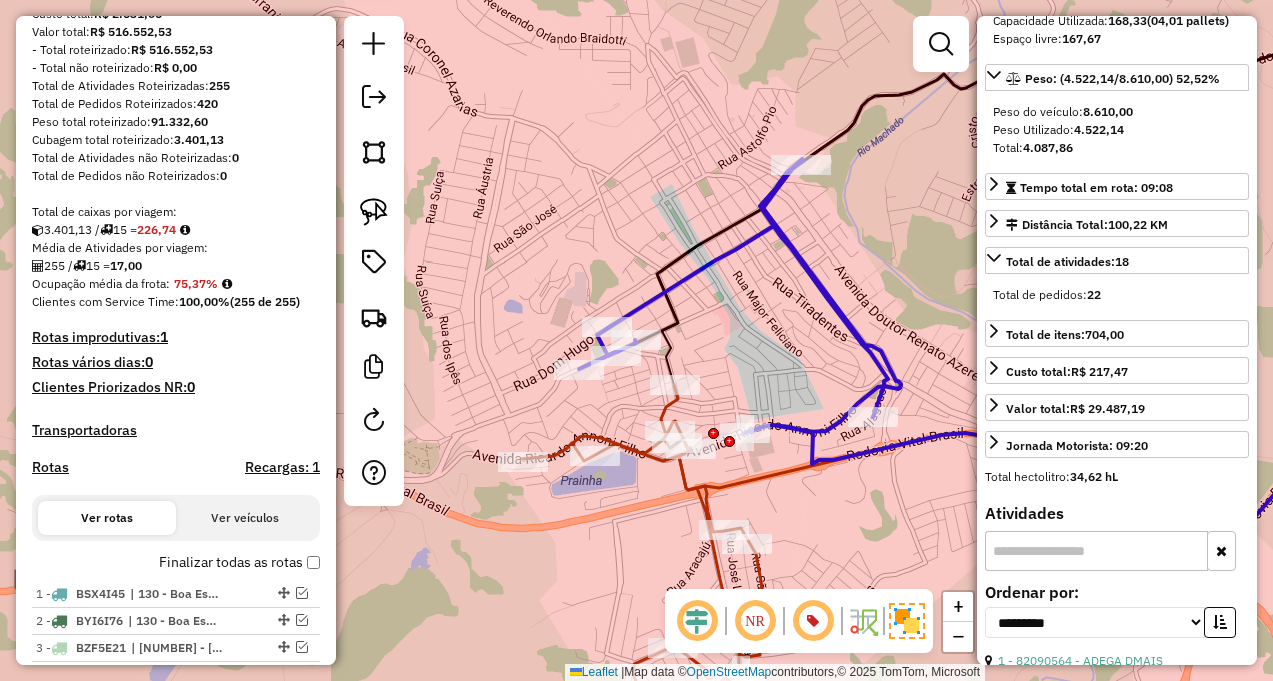 scroll, scrollTop: 370, scrollLeft: 0, axis: vertical 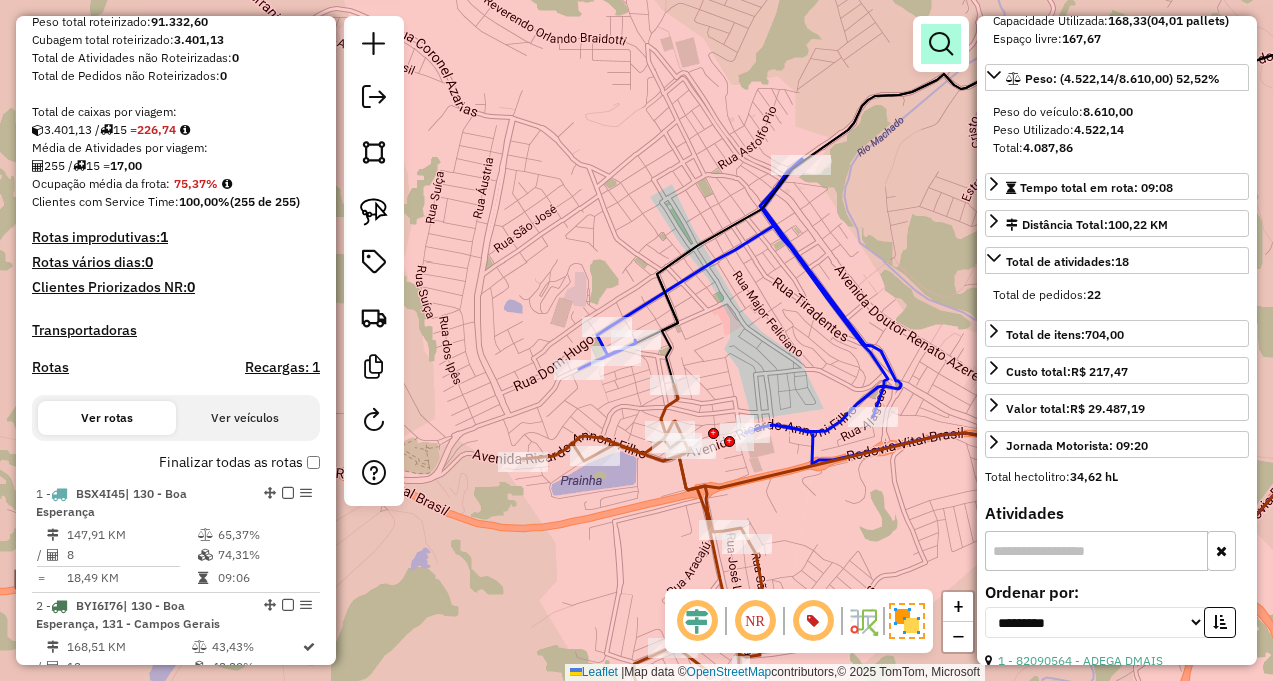 click at bounding box center [941, 44] 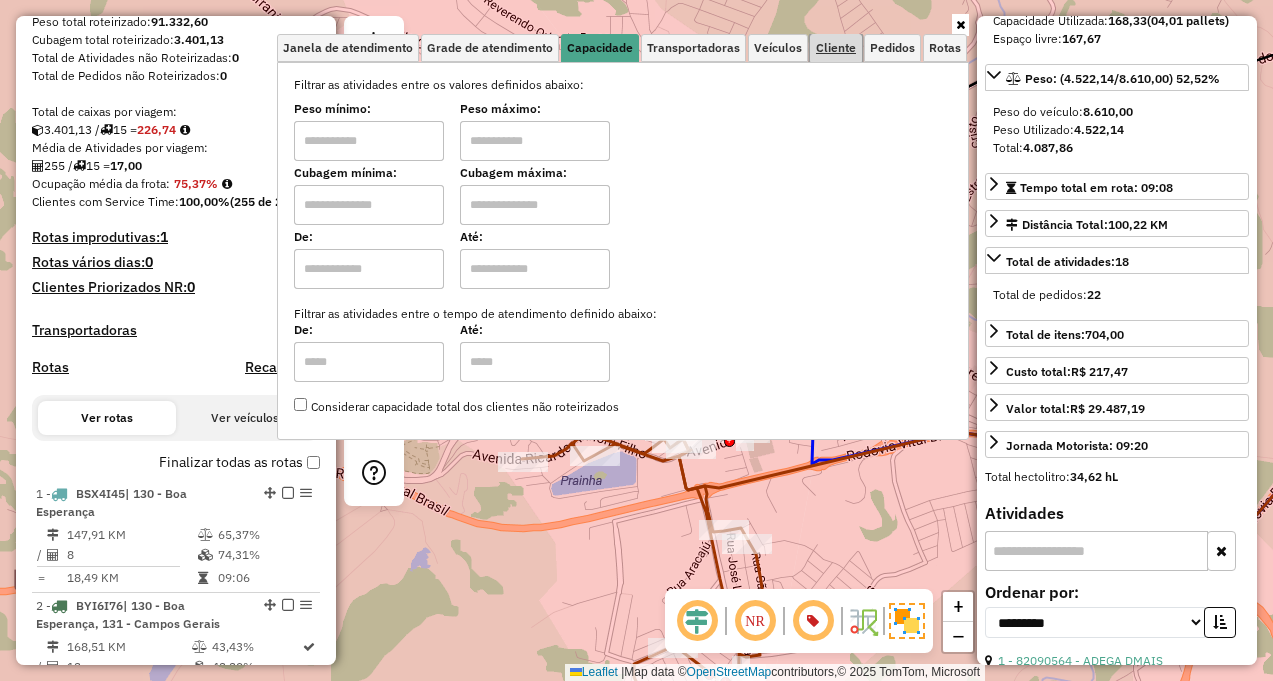 click on "Cliente" at bounding box center (836, 48) 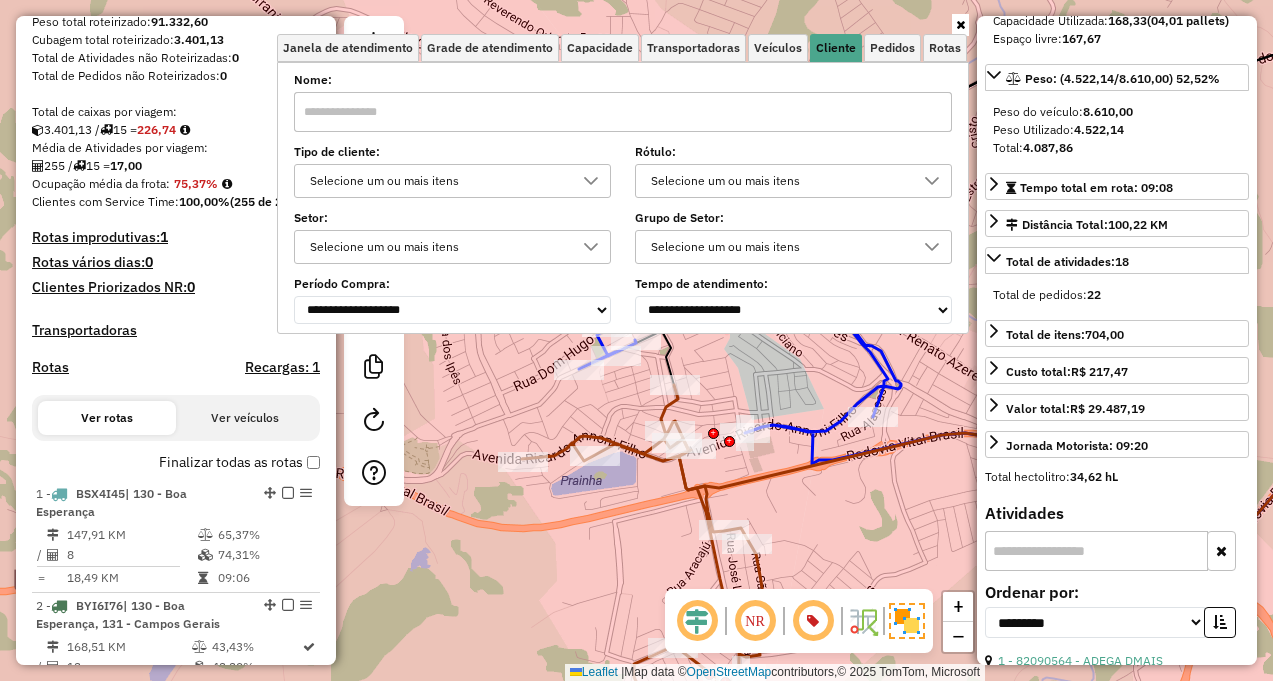 click on "Selecione um ou mais itens" at bounding box center [778, 181] 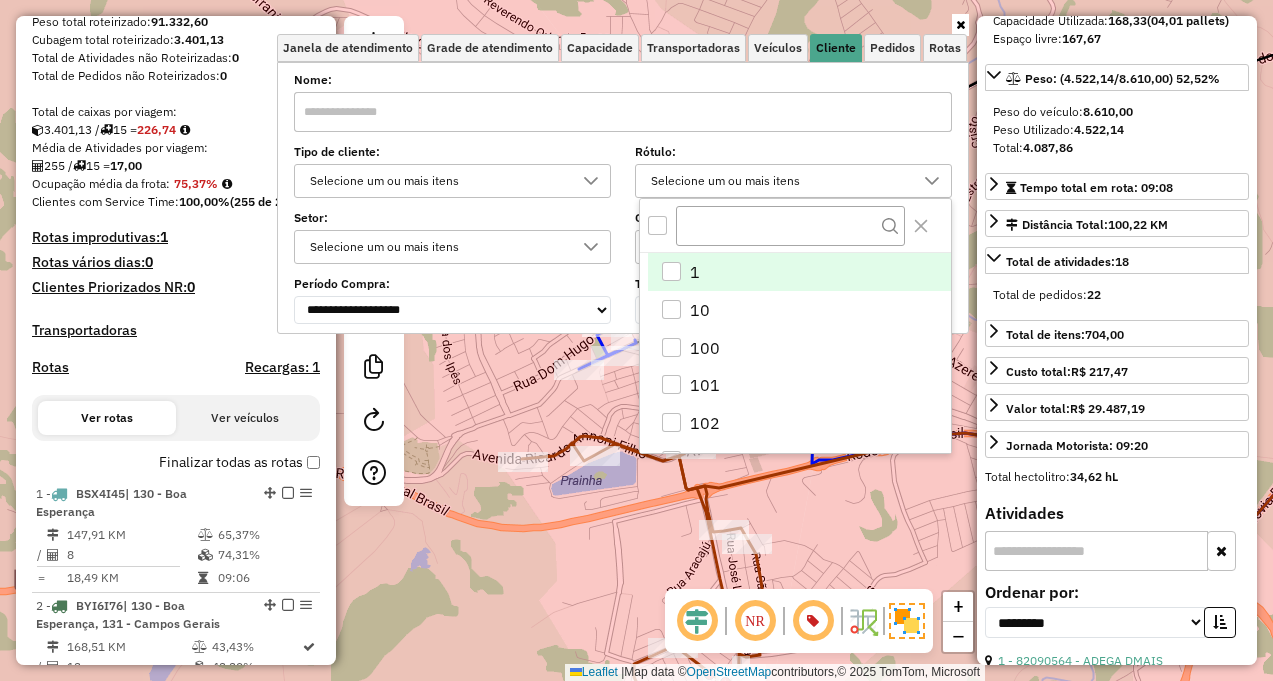 scroll, scrollTop: 12, scrollLeft: 69, axis: both 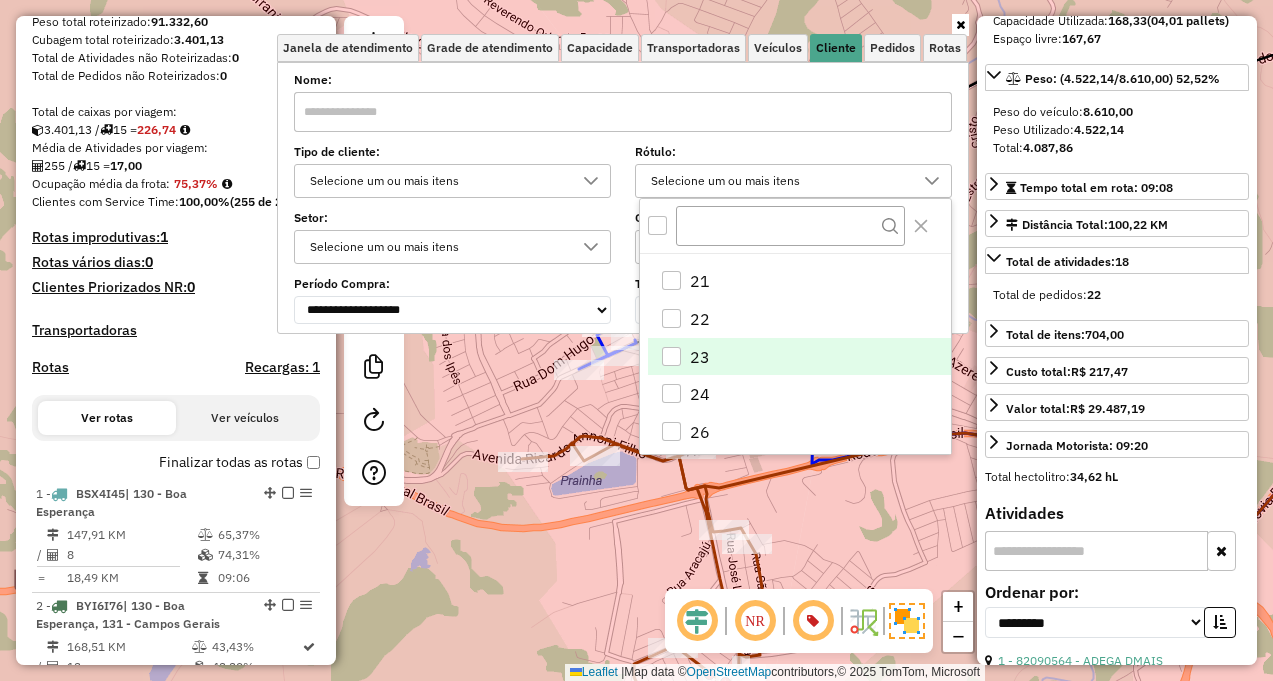 click on "23" at bounding box center [799, 357] 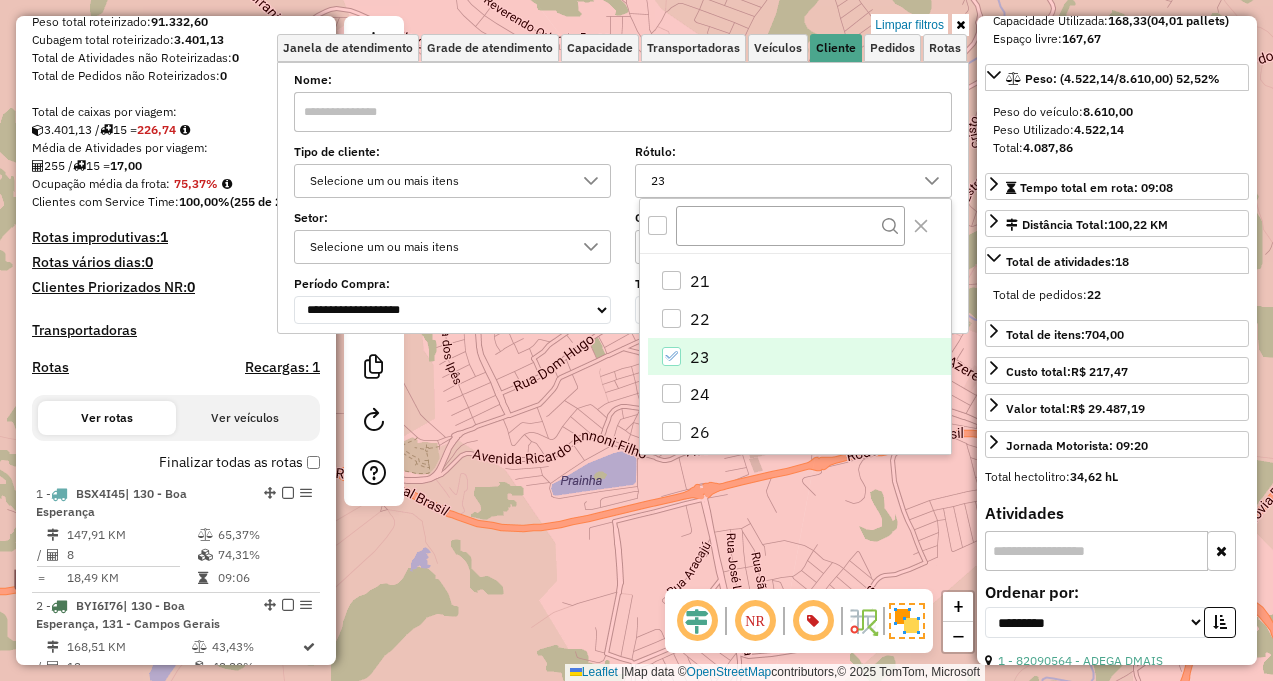 click on "Limpar filtros Janela de atendimento Grade de atendimento Capacidade Transportadoras Veículos Cliente Pedidos  Rotas Selecione os dias de semana para filtrar as janelas de atendimento  Seg   Ter   Qua   Qui   Sex   Sáb   Dom  Informe o período da janela de atendimento: De: Até:  Filtrar exatamente a janela do cliente  Considerar janela de atendimento padrão  Selecione os dias de semana para filtrar as grades de atendimento  Seg   Ter   Qua   Qui   Sex   Sáb   Dom   Considerar clientes sem dia de atendimento cadastrado  Clientes fora do dia de atendimento selecionado Filtrar as atividades entre os valores definidos abaixo:  Peso mínimo:   Peso máximo:   Cubagem mínima:   Cubagem máxima:   De:   Até:  Filtrar as atividades entre o tempo de atendimento definido abaixo:  De:   Até:   Considerar capacidade total dos clientes não roteirizados Transportadora: Selecione um ou mais itens Tipo de veículo: Selecione um ou mais itens Veículo: Selecione um ou mais itens Motorista: Selecione um ou mais itens" 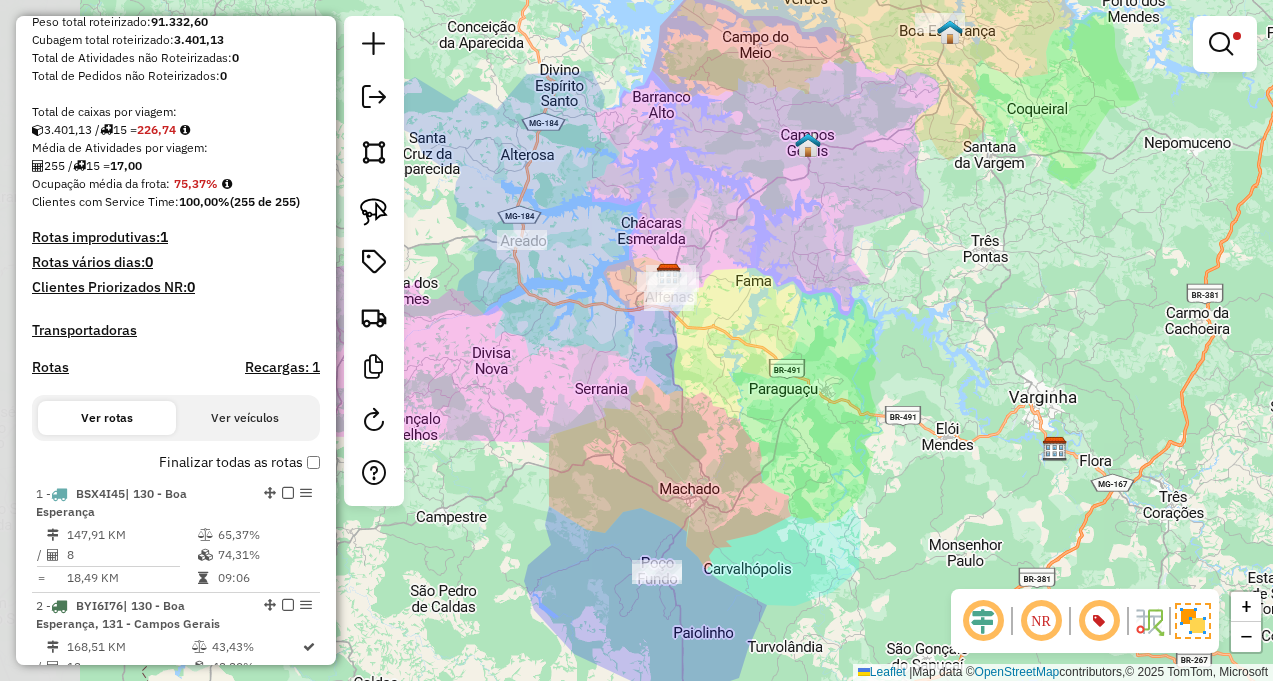 drag, startPoint x: 563, startPoint y: 432, endPoint x: 655, endPoint y: 467, distance: 98.43272 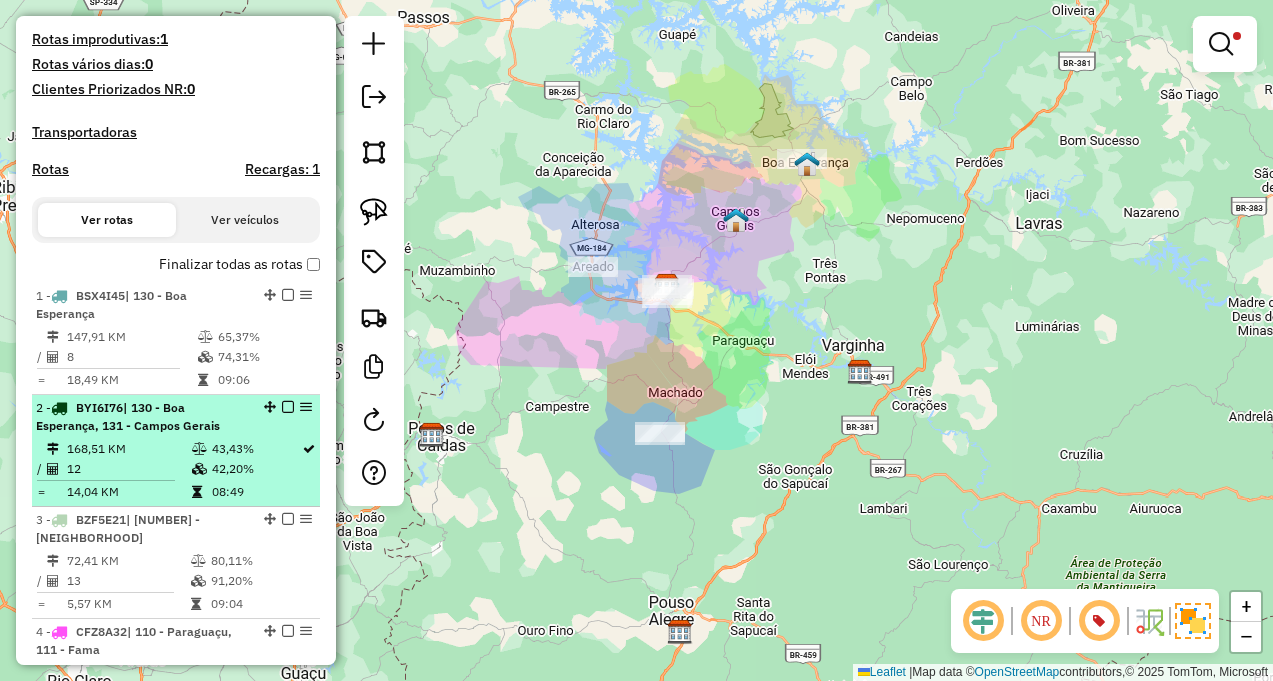 scroll, scrollTop: 570, scrollLeft: 0, axis: vertical 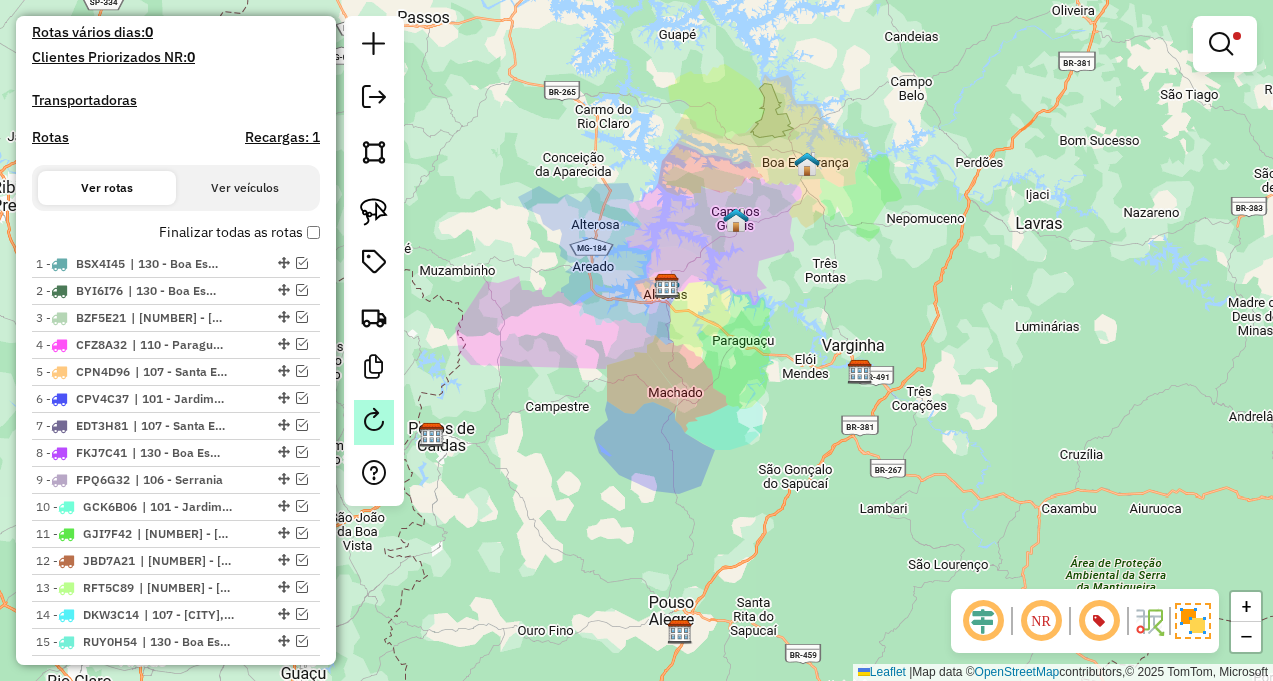 click 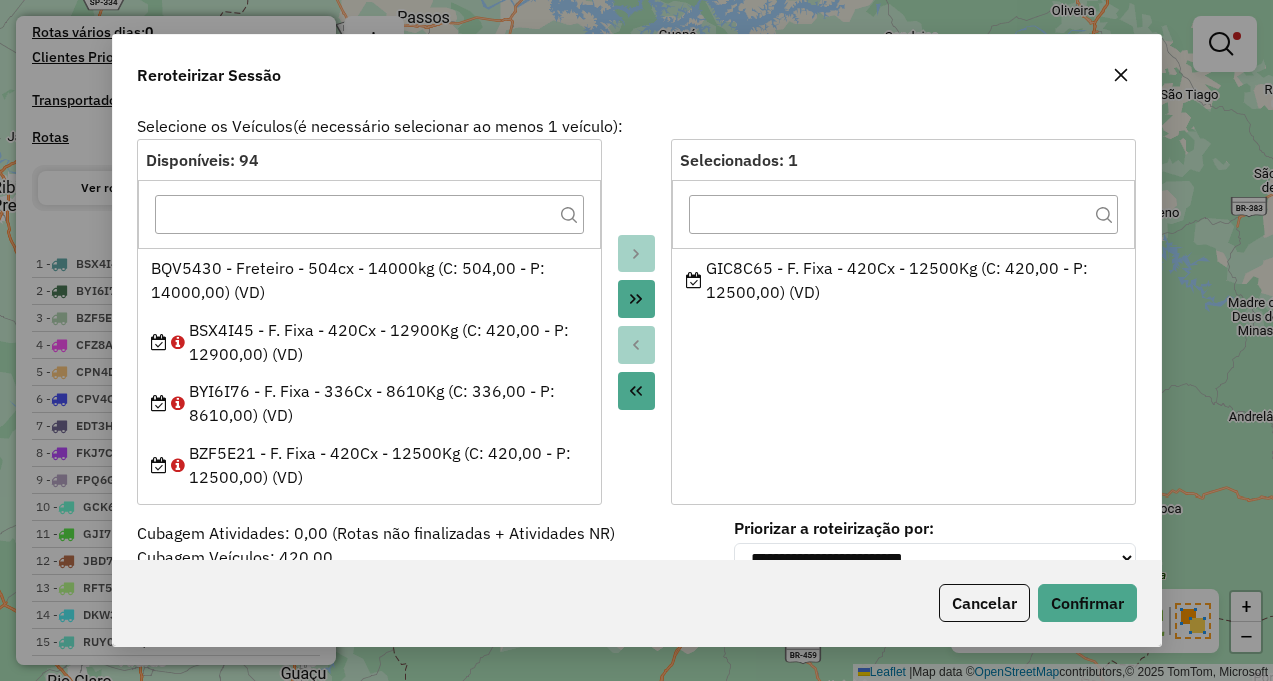 click 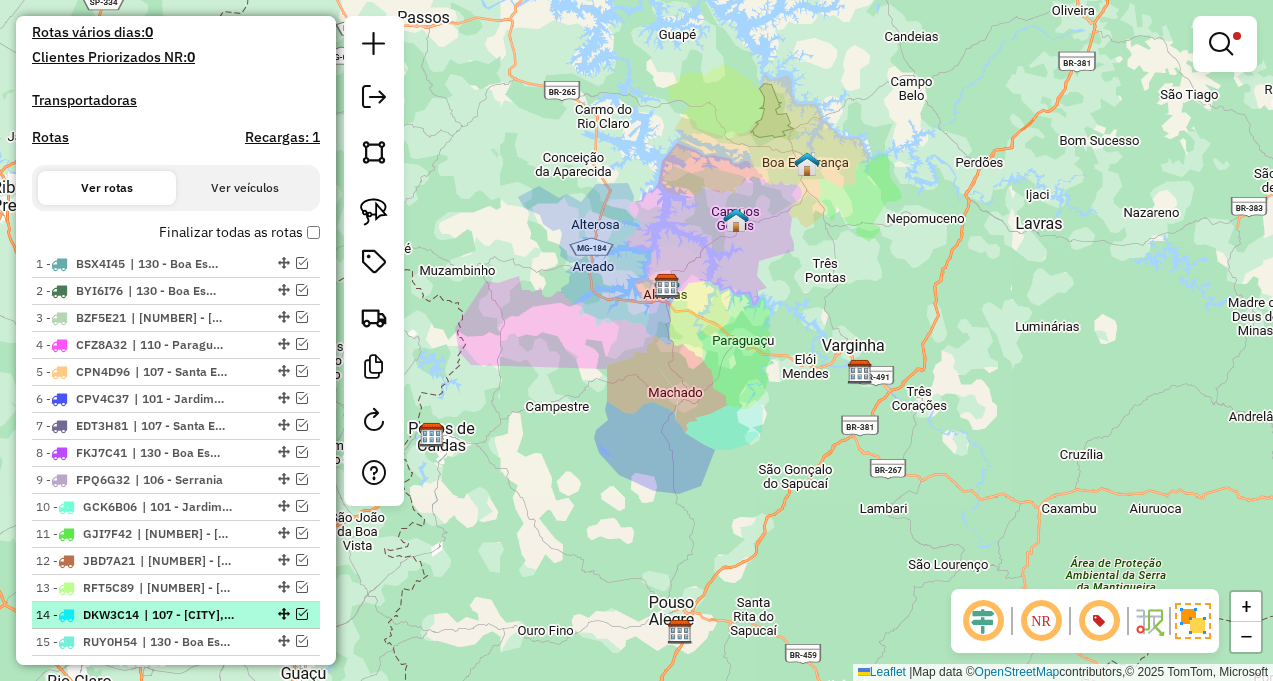 click at bounding box center [302, 614] 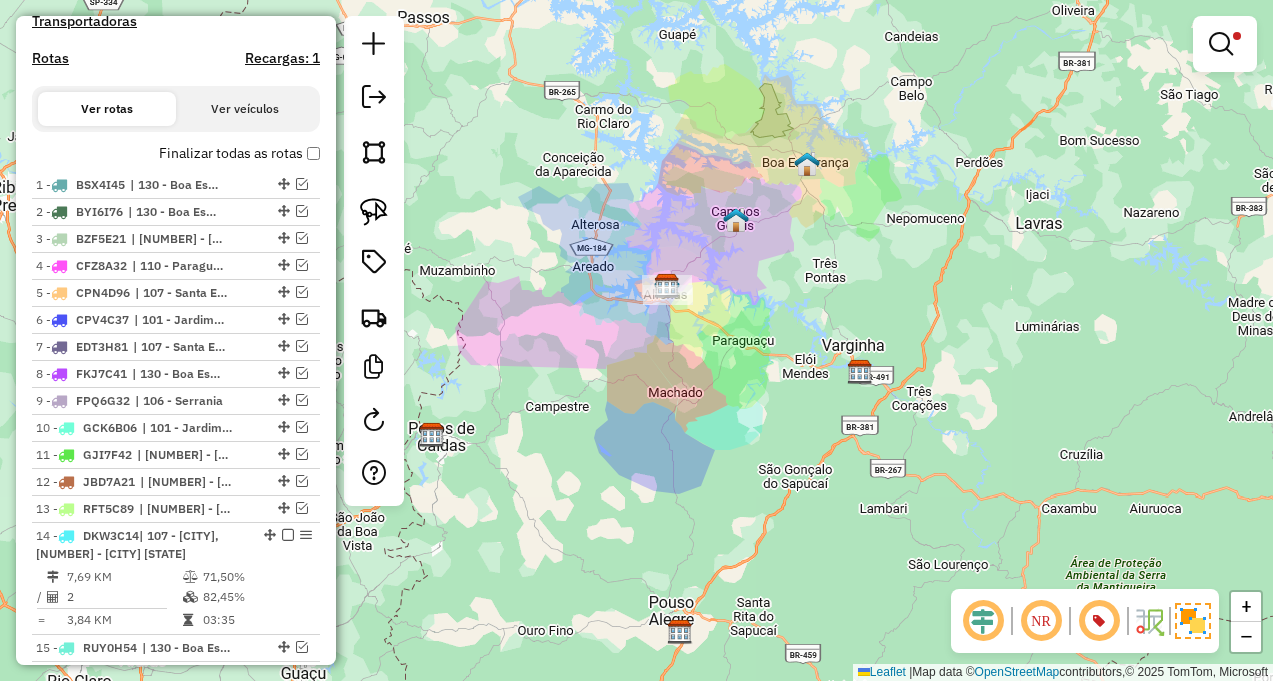 scroll, scrollTop: 827, scrollLeft: 0, axis: vertical 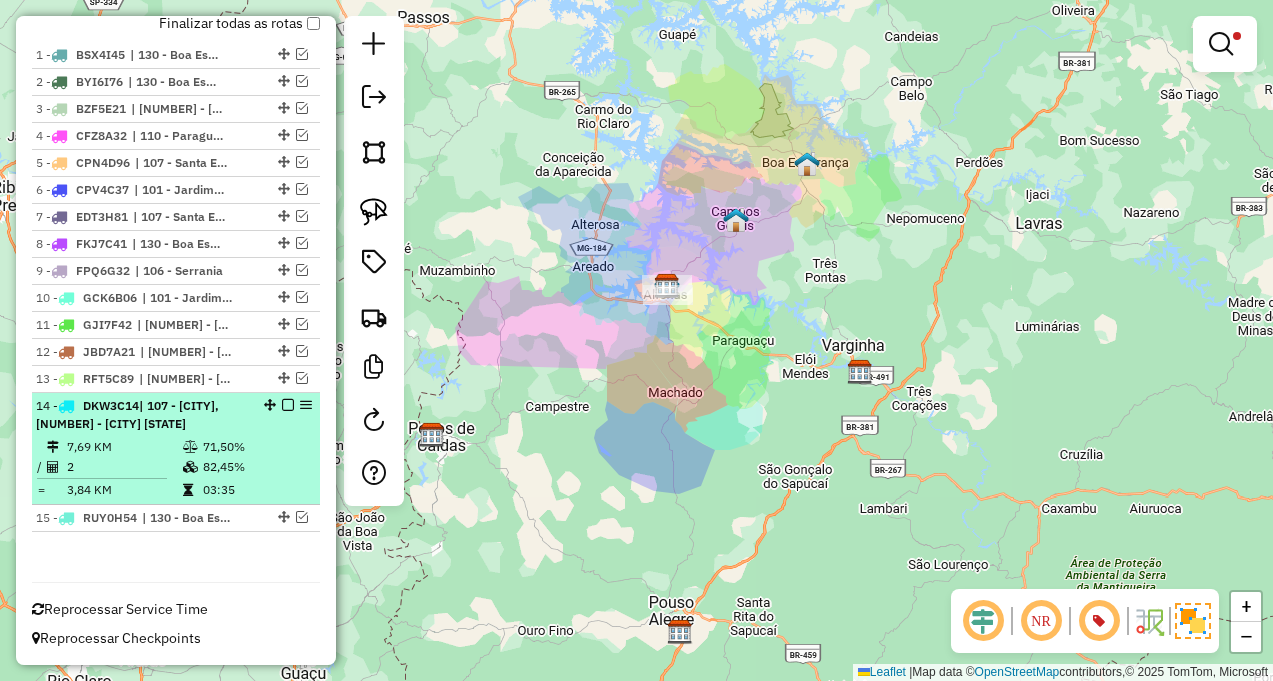 select on "**********" 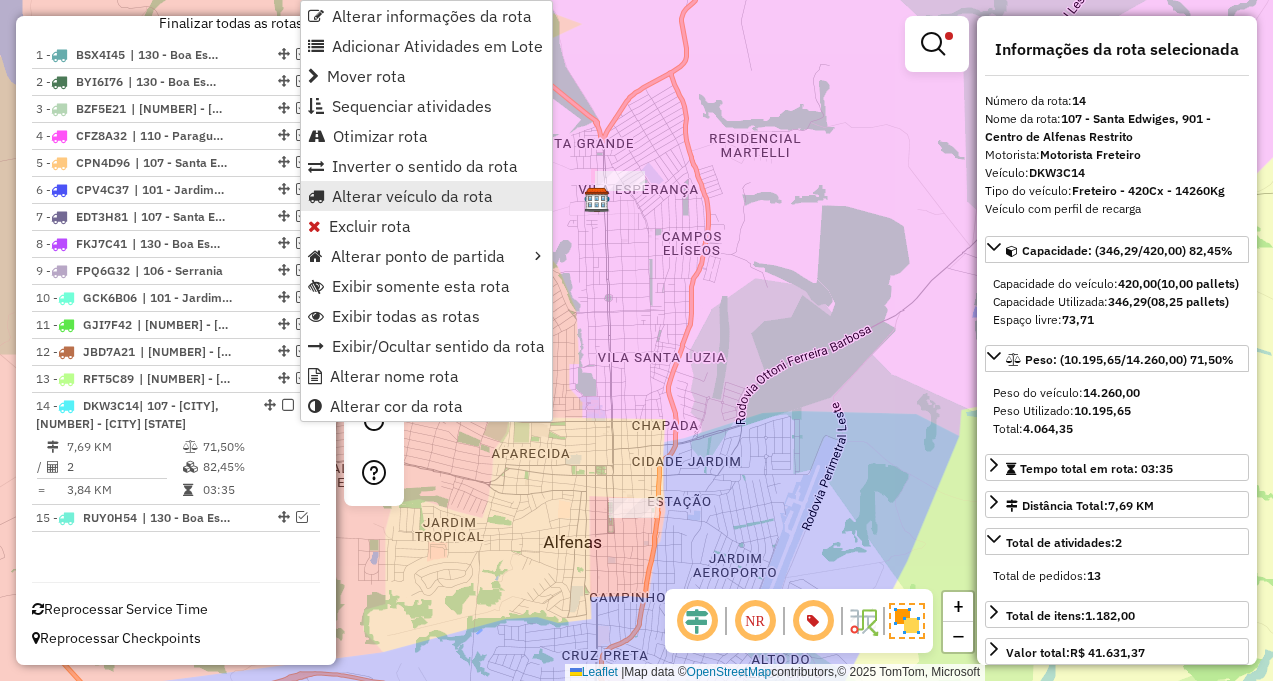 click on "Alterar veículo da rota" at bounding box center (412, 196) 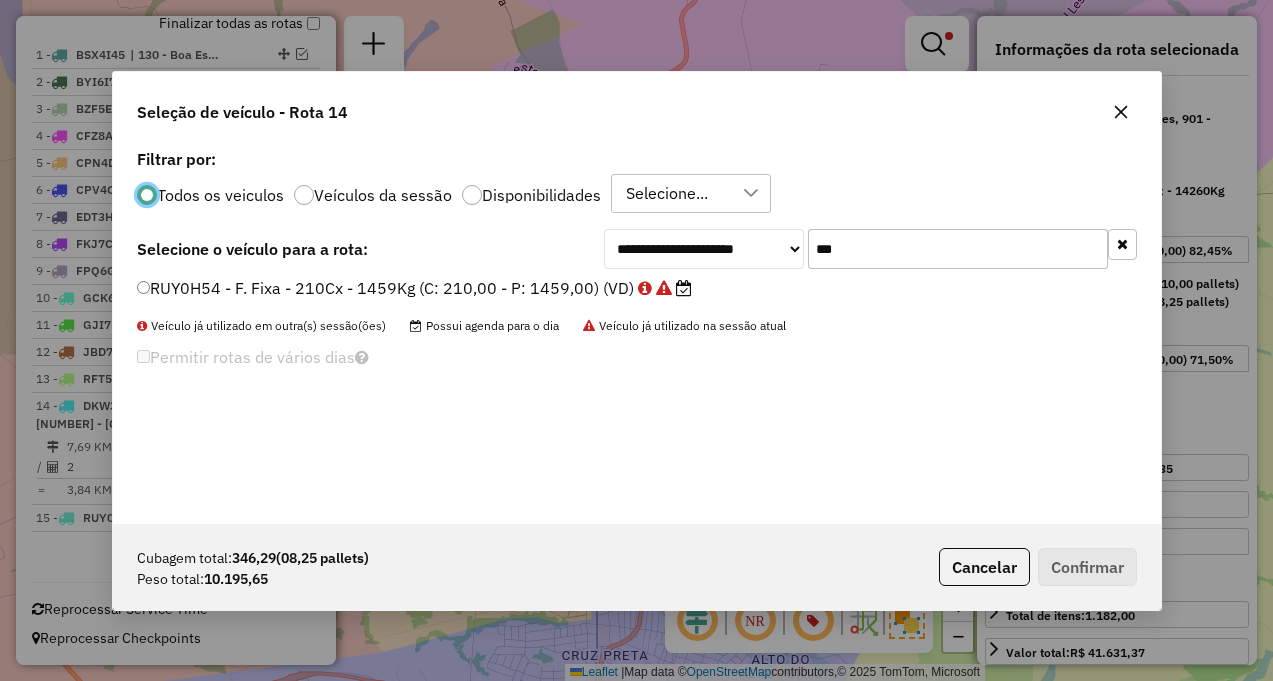 scroll, scrollTop: 11, scrollLeft: 6, axis: both 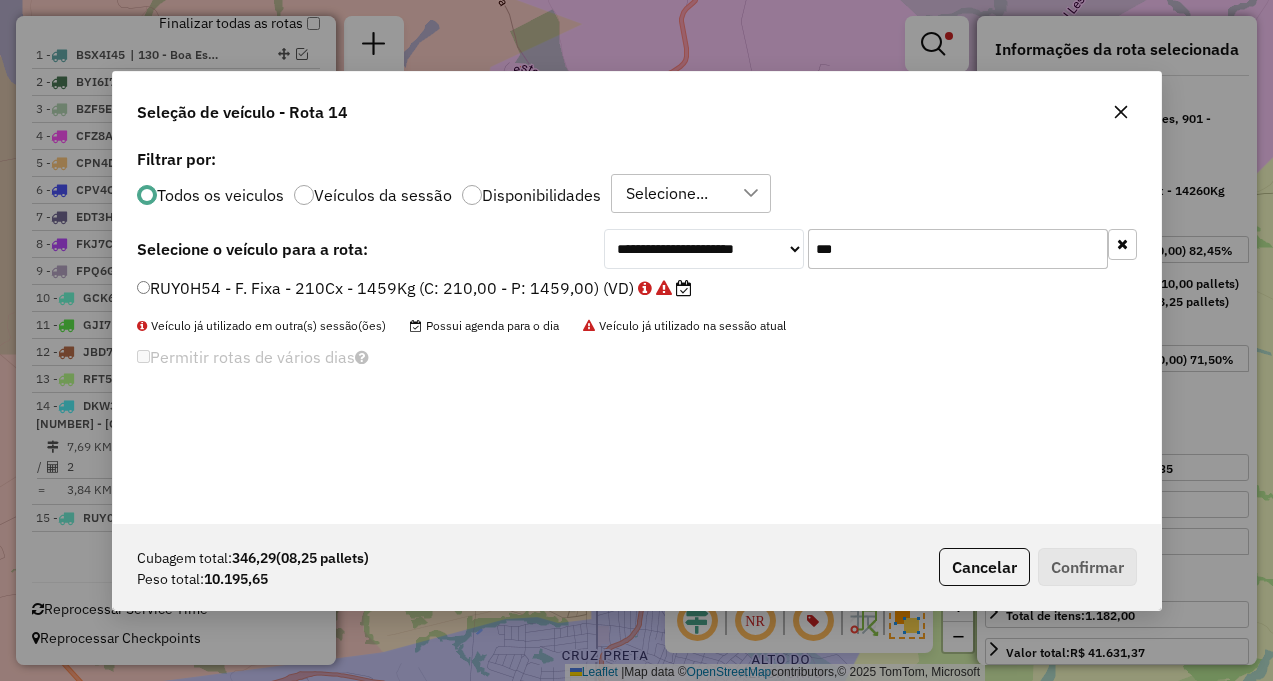 drag, startPoint x: 911, startPoint y: 257, endPoint x: 752, endPoint y: 246, distance: 159.38005 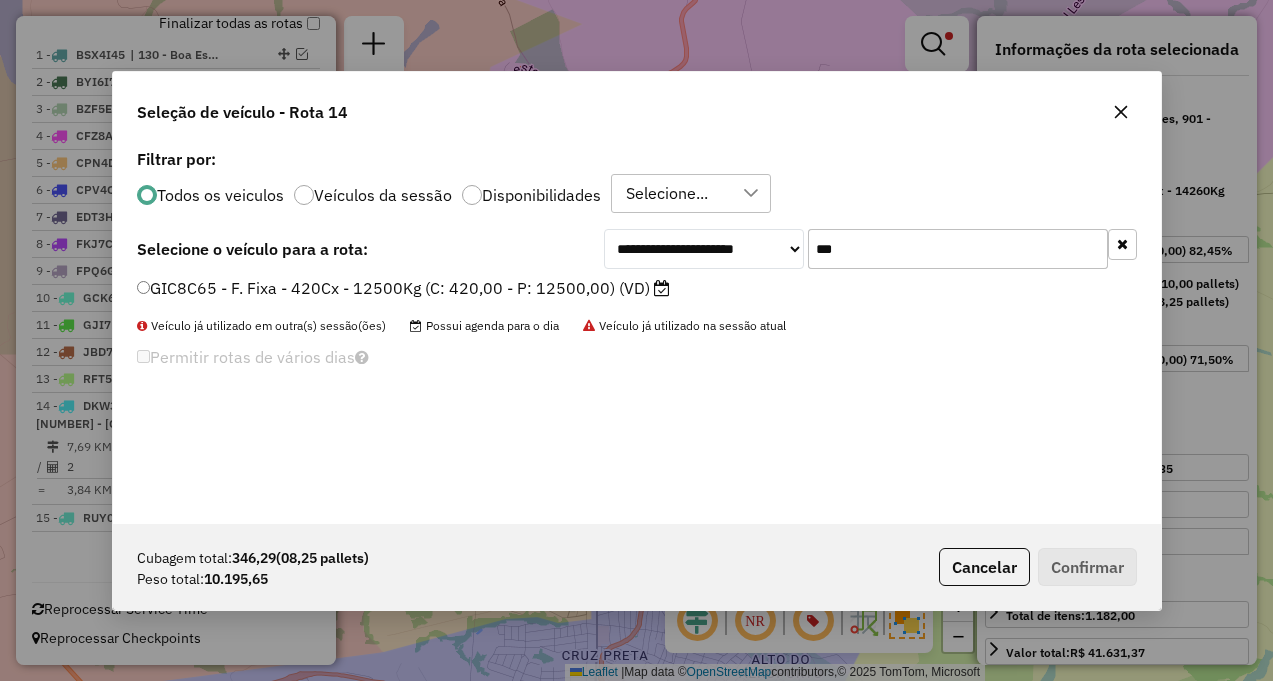 type on "***" 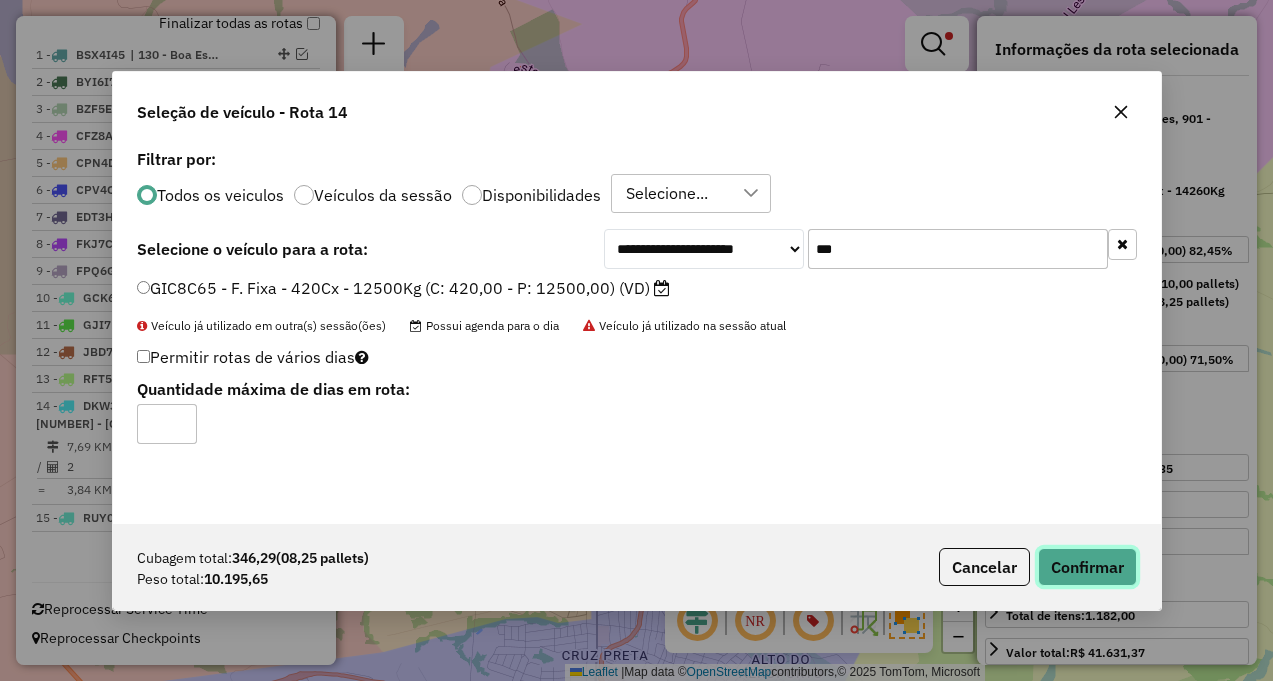 click on "Confirmar" 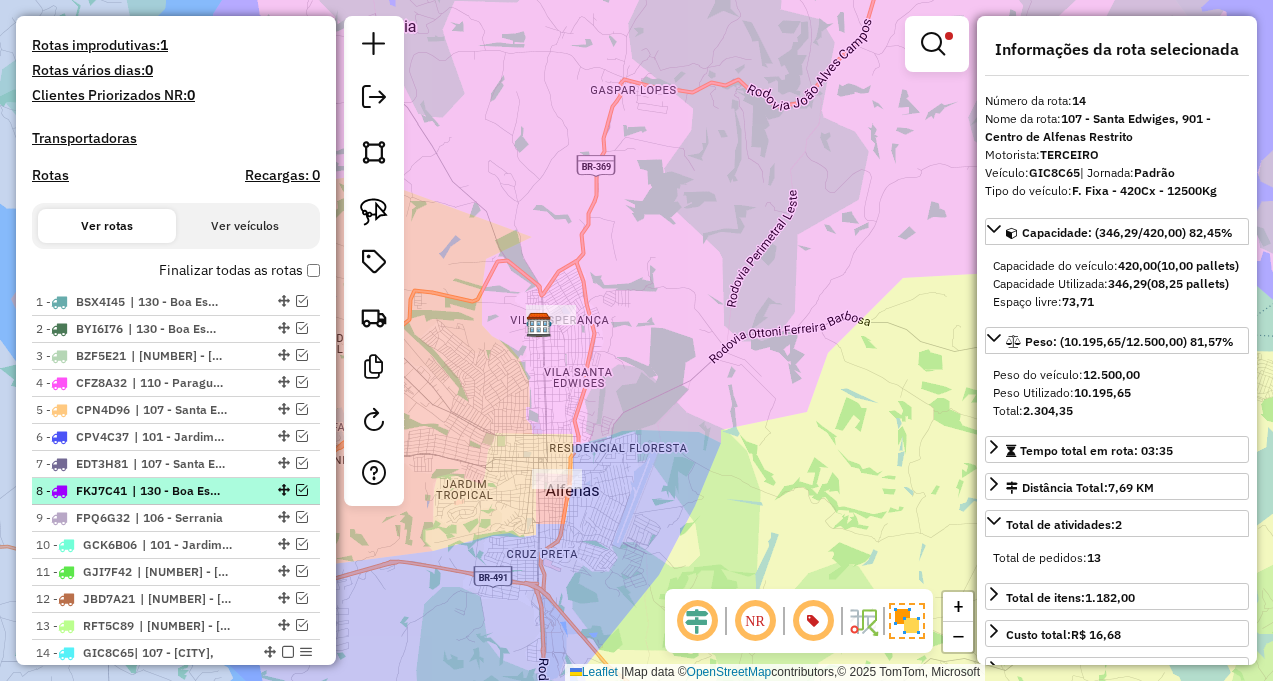 scroll, scrollTop: 527, scrollLeft: 0, axis: vertical 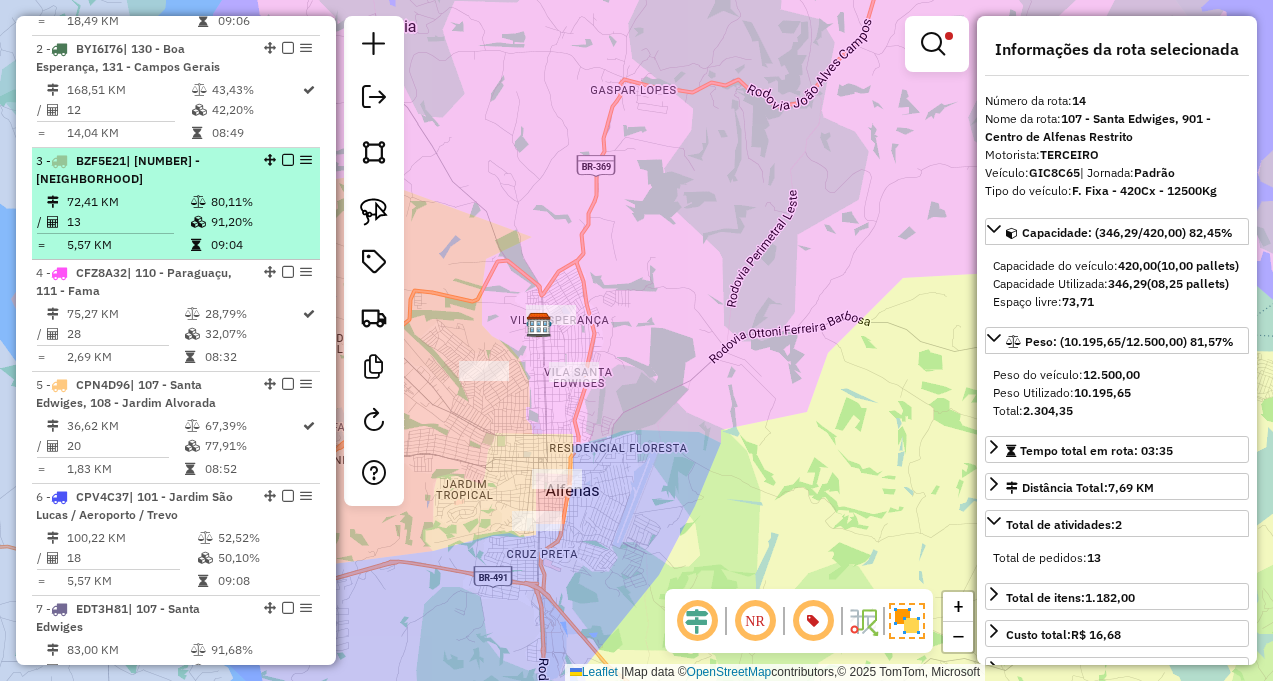 click on "09:04" at bounding box center (260, 245) 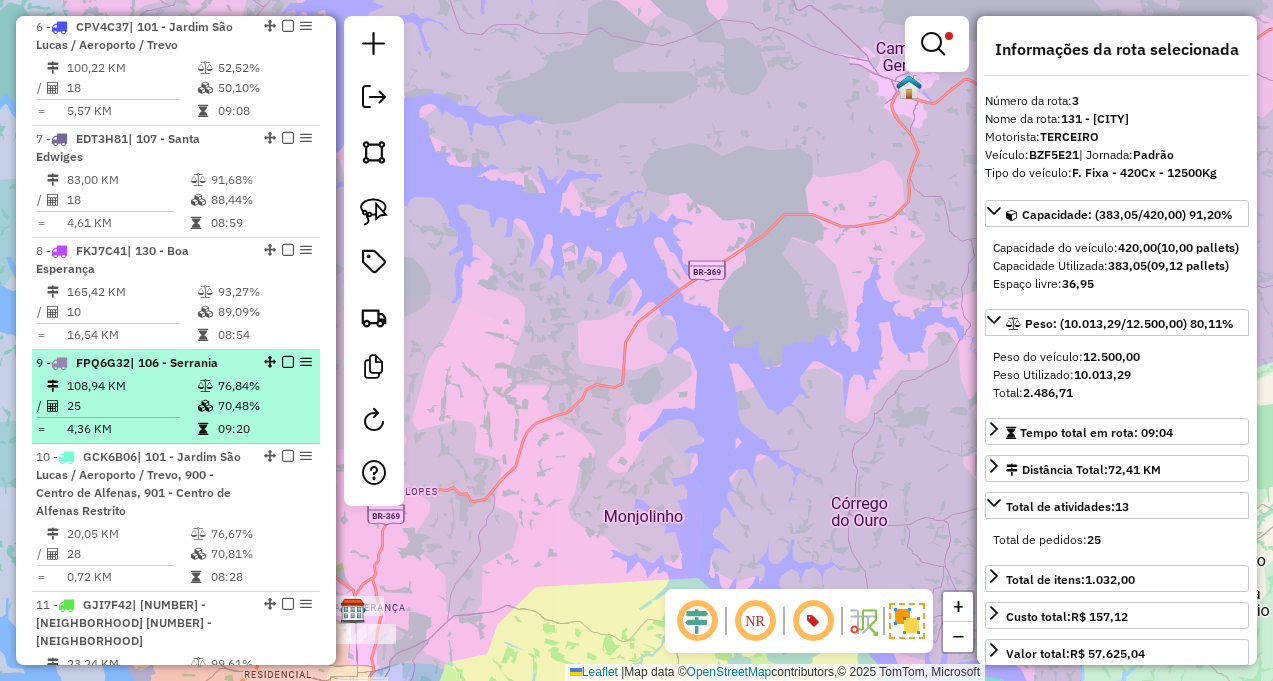 scroll, scrollTop: 1427, scrollLeft: 0, axis: vertical 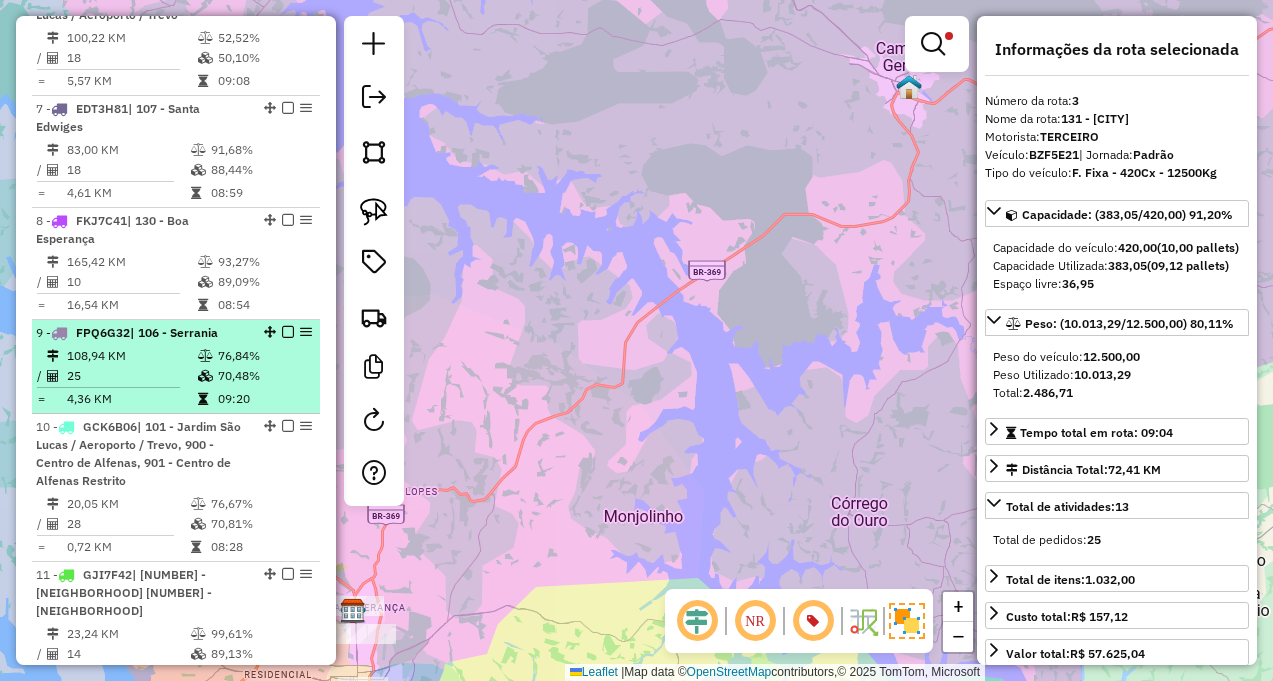 click on "70,48%" at bounding box center (264, 376) 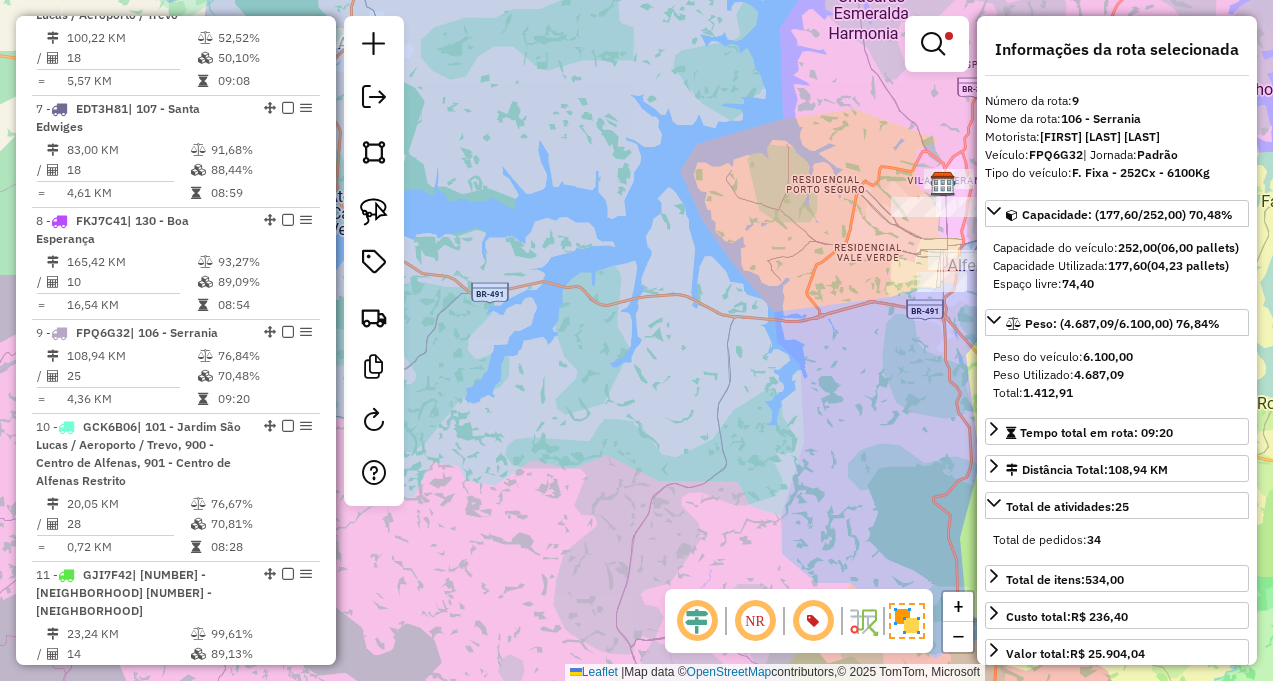 drag, startPoint x: 815, startPoint y: 398, endPoint x: 695, endPoint y: 441, distance: 127.471565 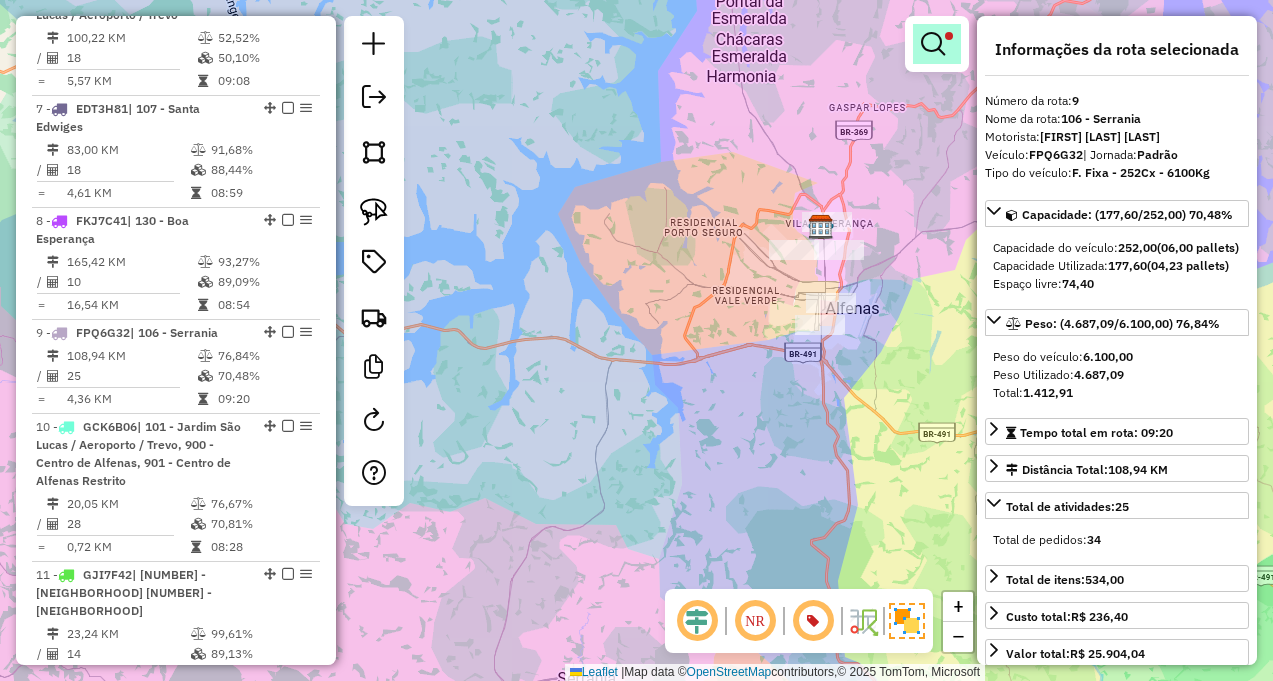 click at bounding box center (933, 44) 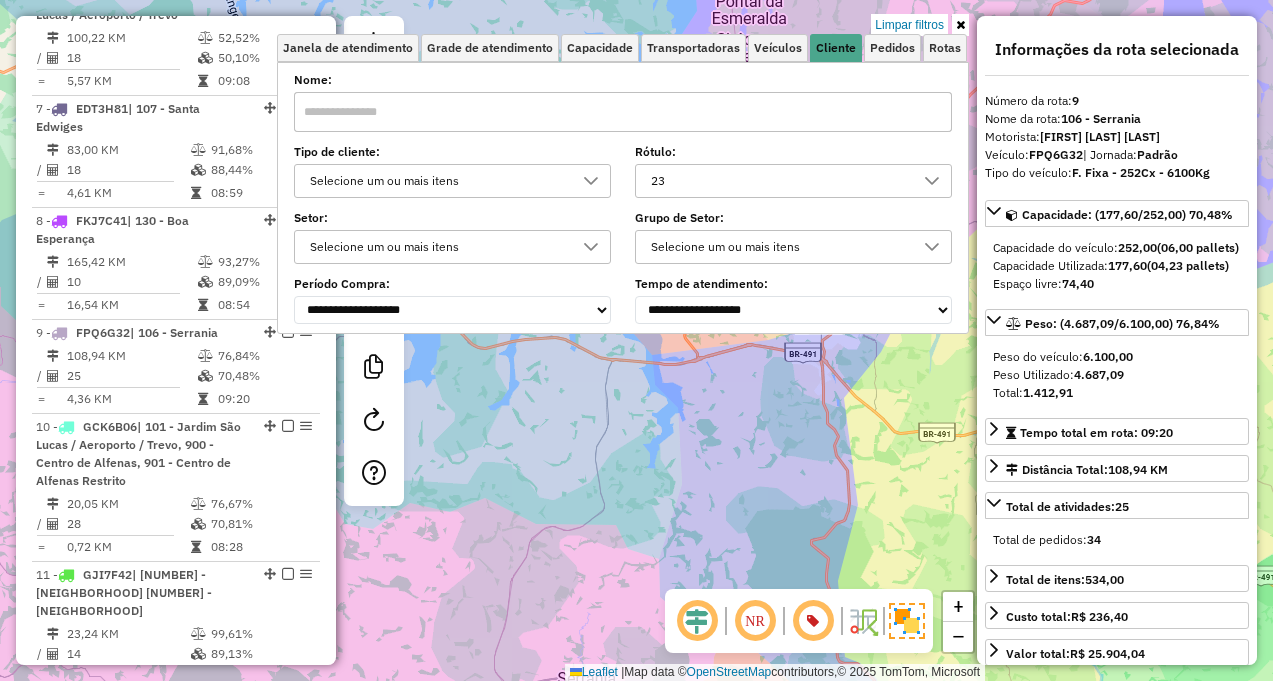 click on "Limpar filtros" at bounding box center (909, 25) 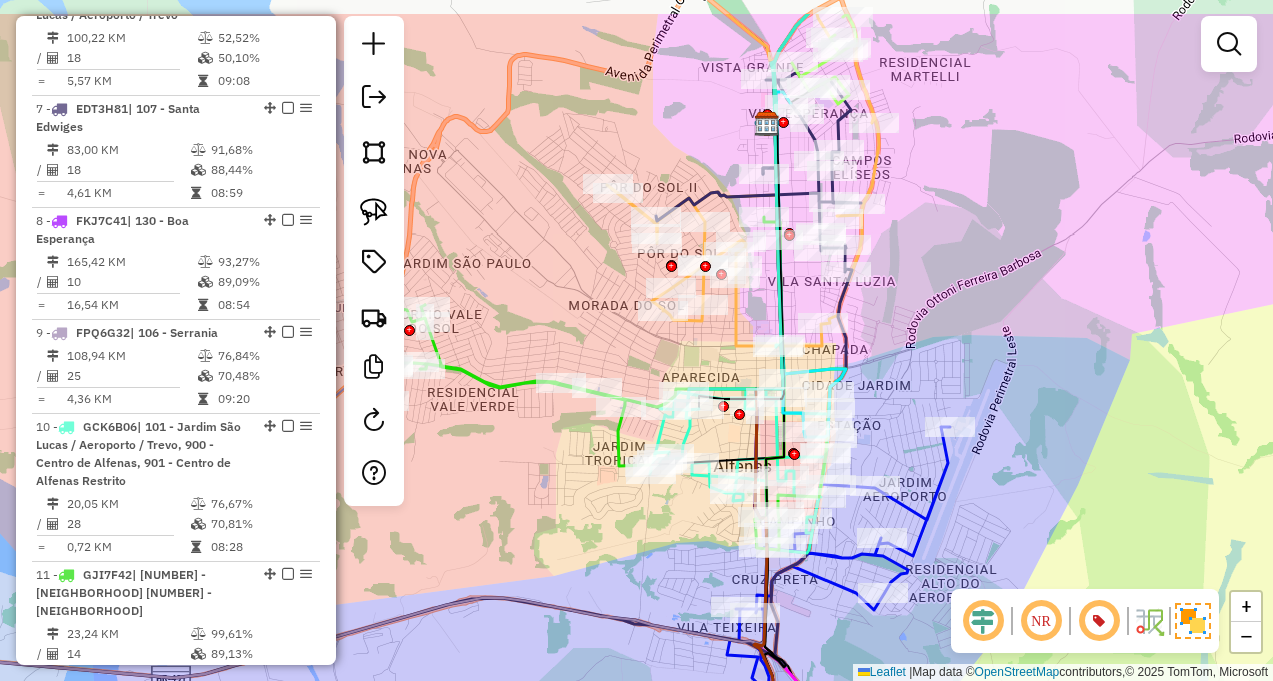 drag, startPoint x: 727, startPoint y: 282, endPoint x: 620, endPoint y: 429, distance: 181.81859 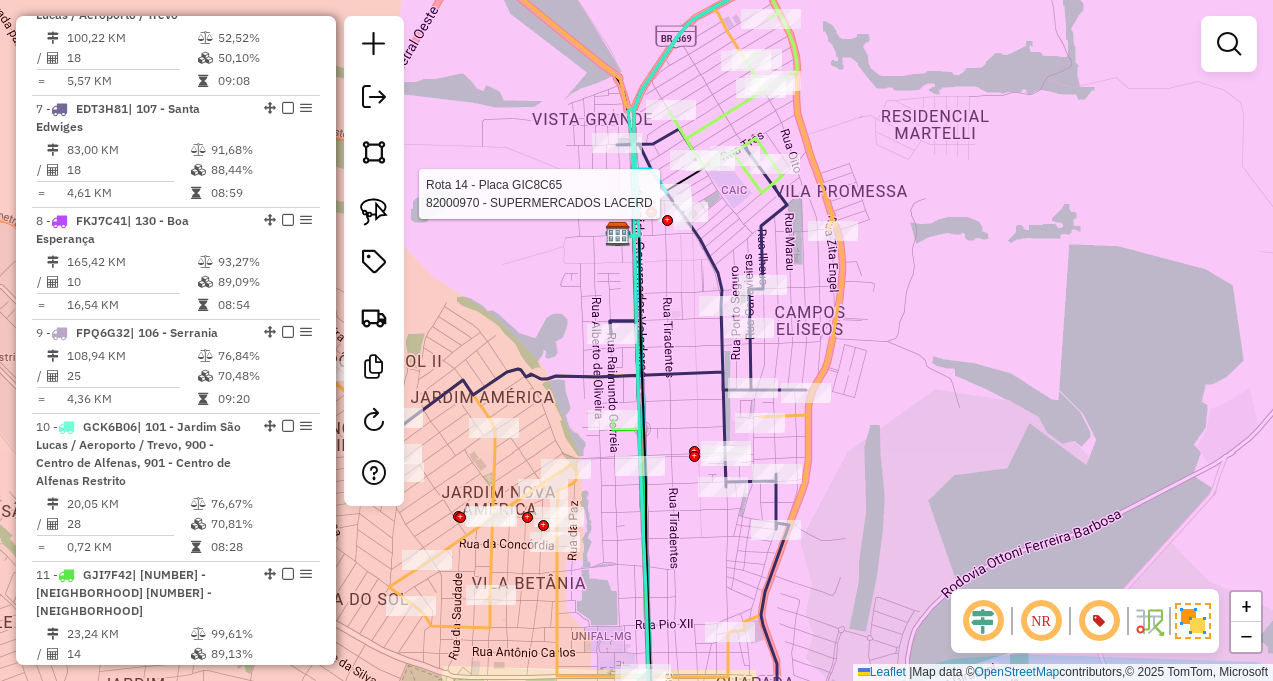 select on "**********" 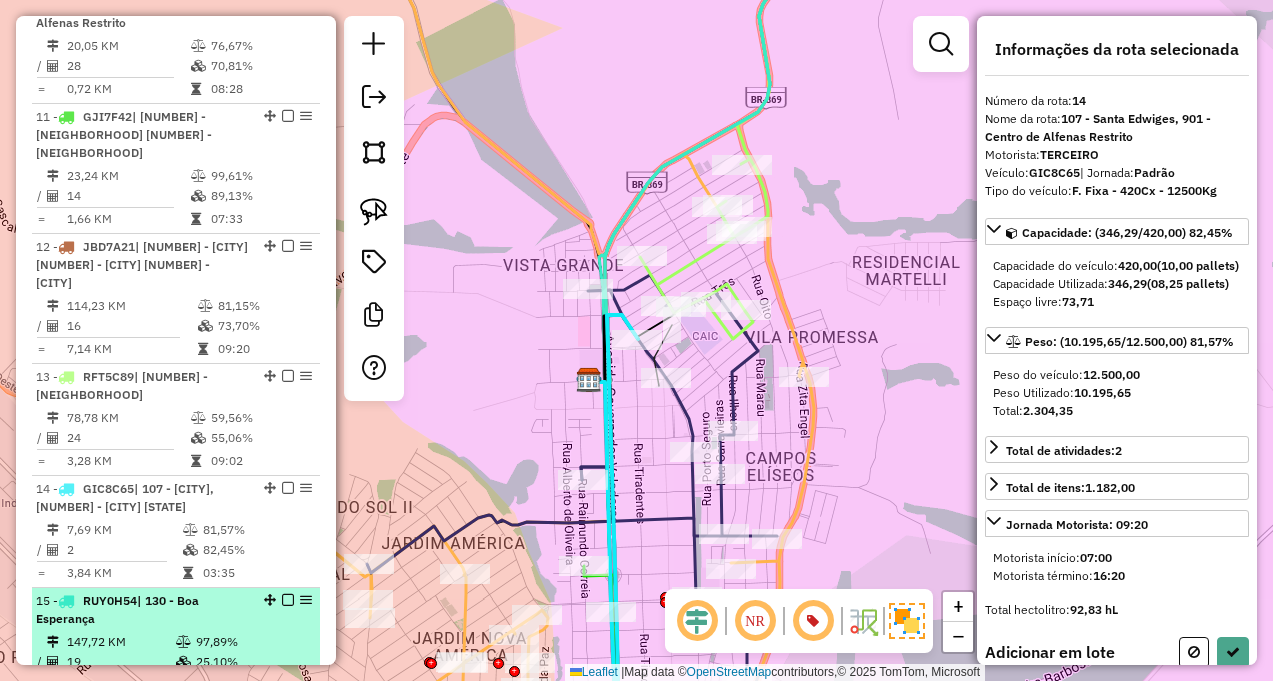 scroll, scrollTop: 1853, scrollLeft: 0, axis: vertical 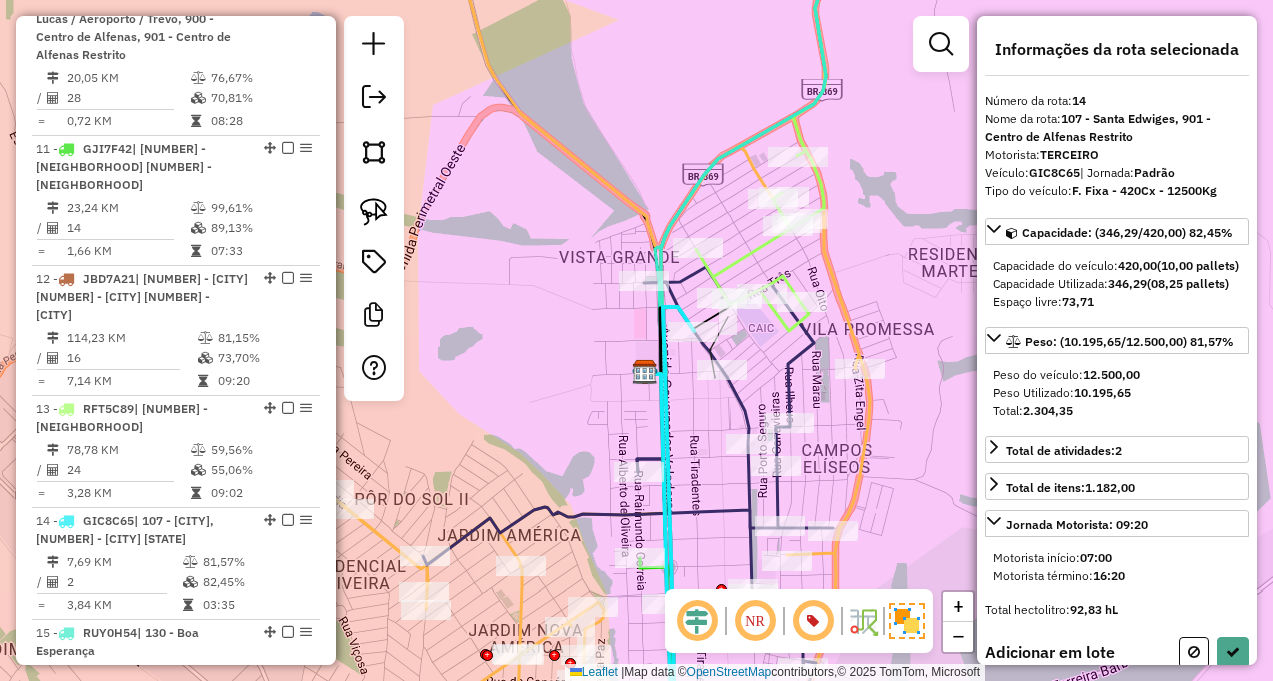 drag, startPoint x: 454, startPoint y: 476, endPoint x: 501, endPoint y: 470, distance: 47.38143 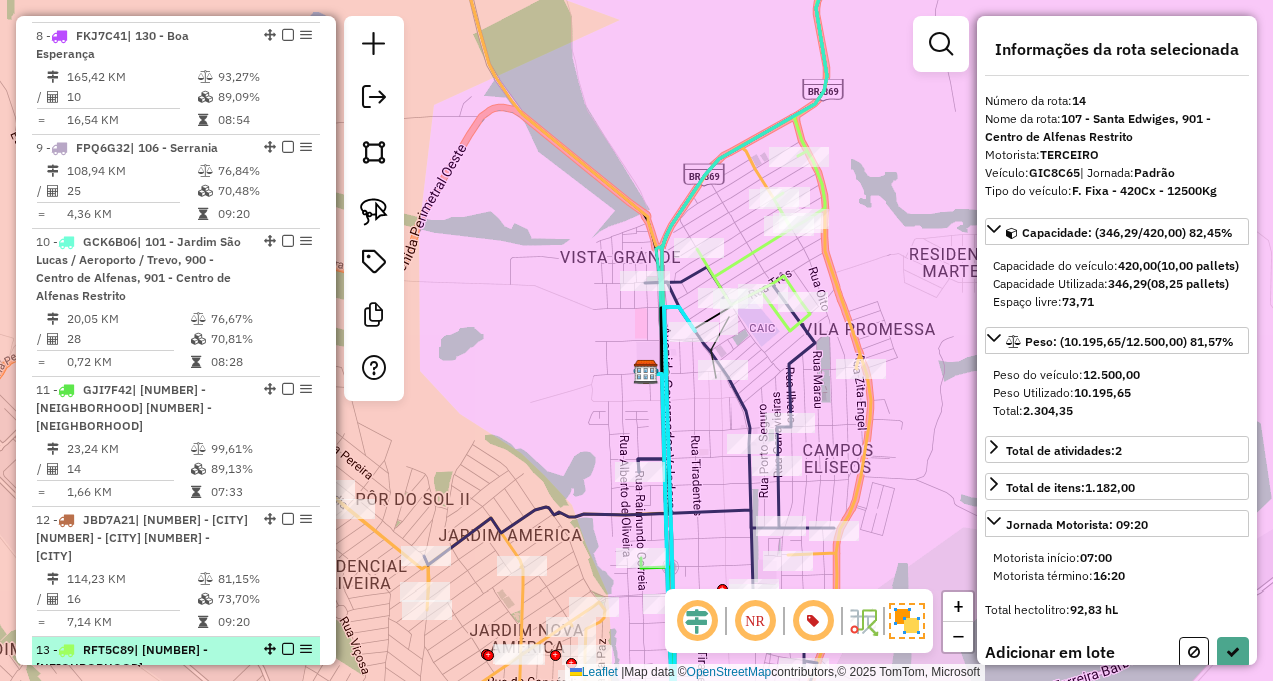 scroll, scrollTop: 1553, scrollLeft: 0, axis: vertical 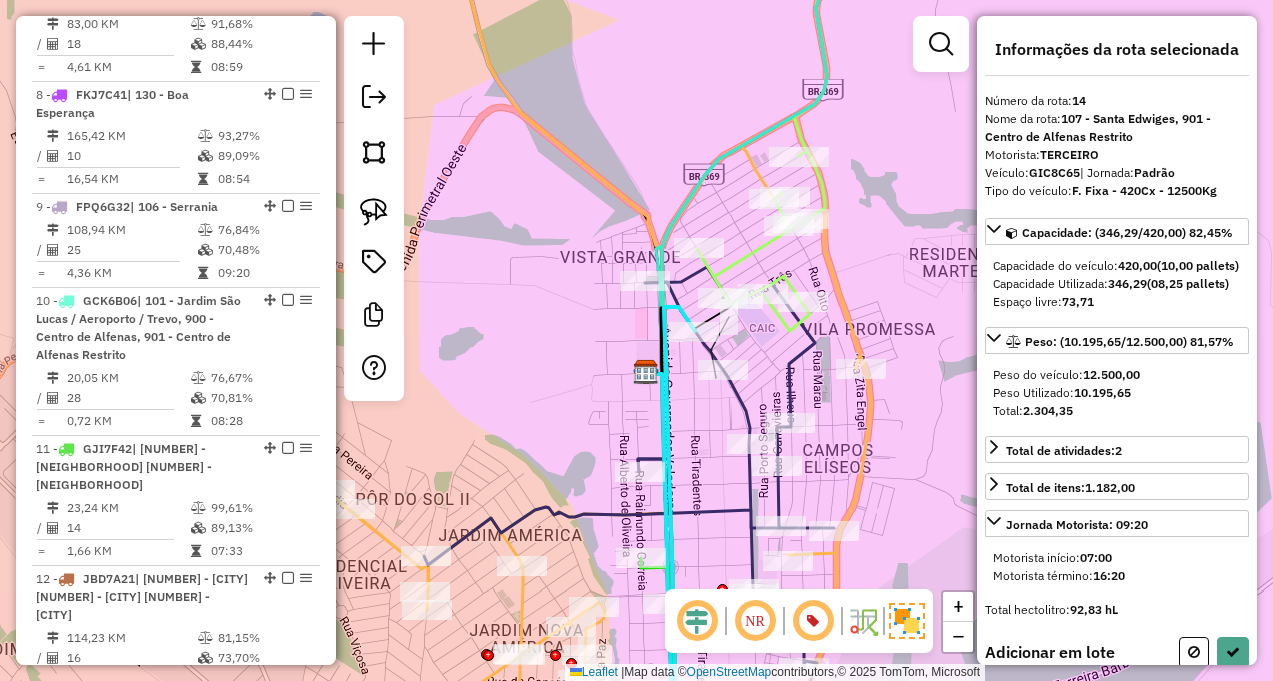 drag, startPoint x: 504, startPoint y: 465, endPoint x: 608, endPoint y: 402, distance: 121.59358 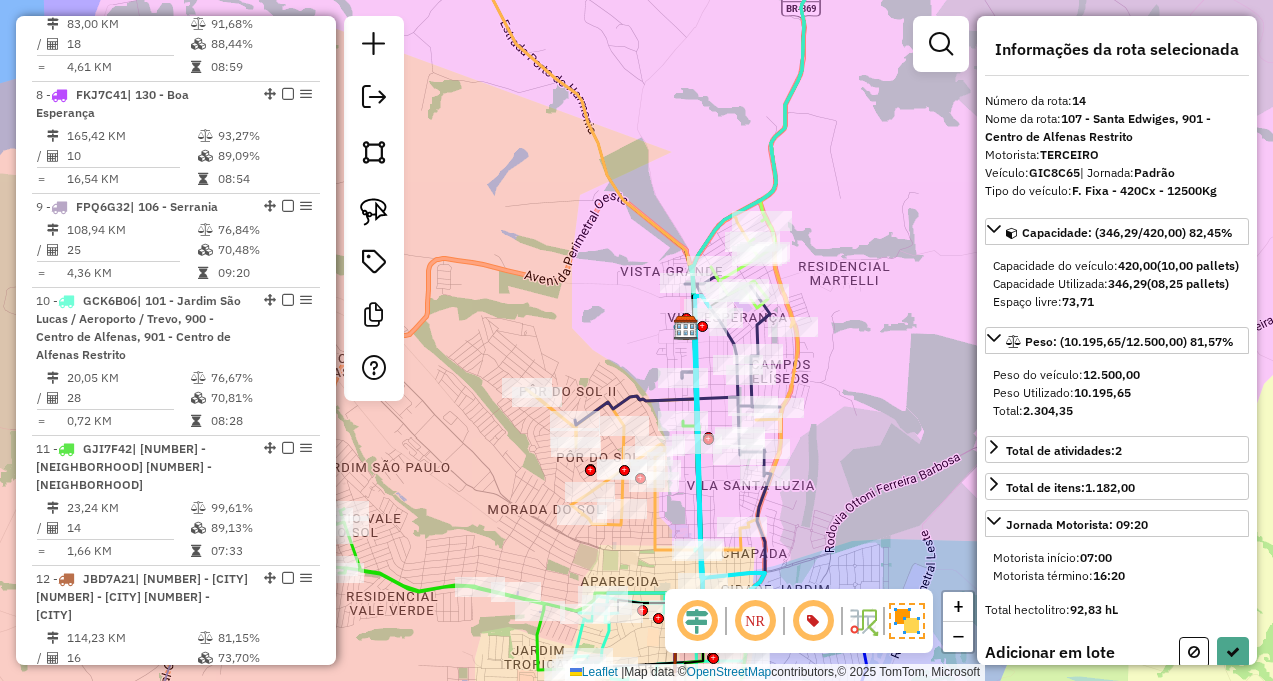 drag, startPoint x: 498, startPoint y: 512, endPoint x: 508, endPoint y: 428, distance: 84.59315 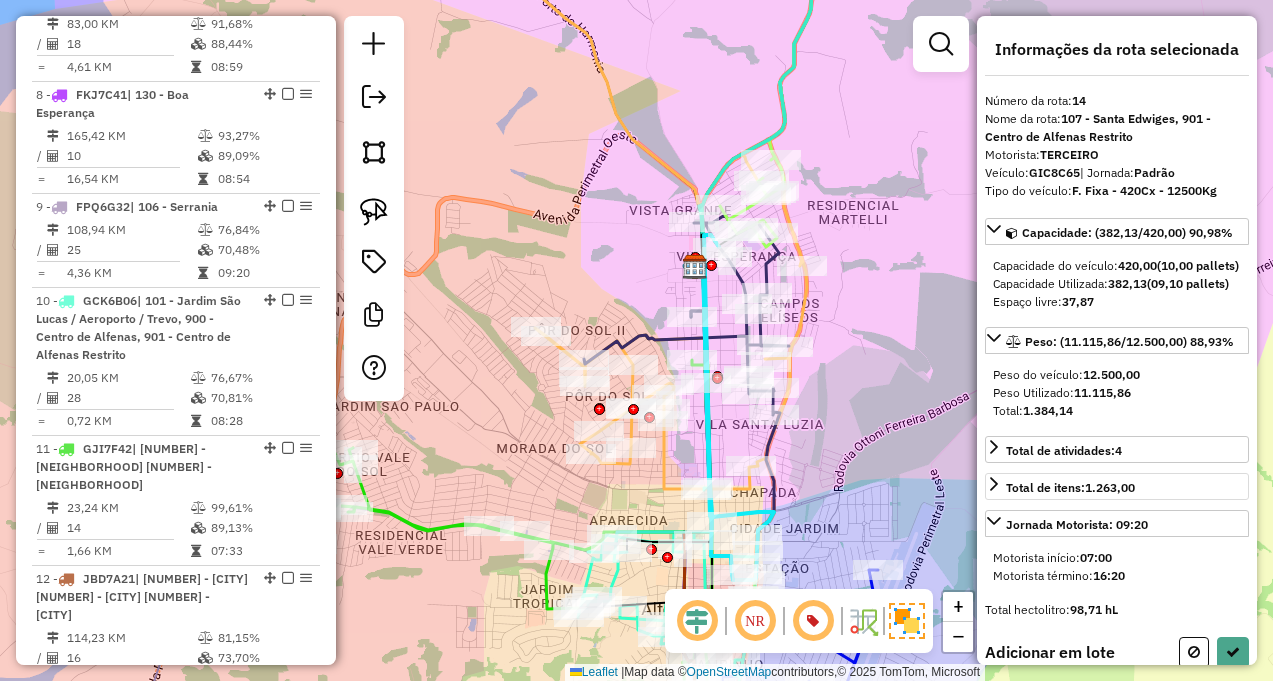 scroll, scrollTop: 289, scrollLeft: 0, axis: vertical 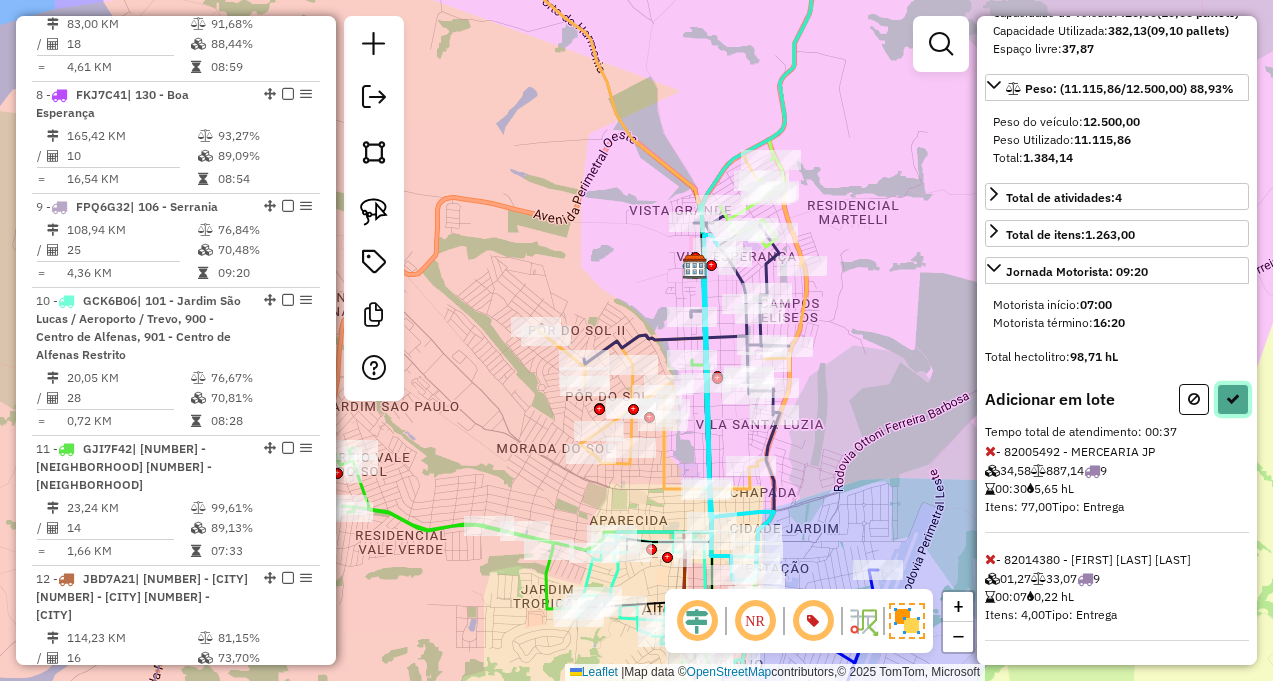 click at bounding box center (1233, 399) 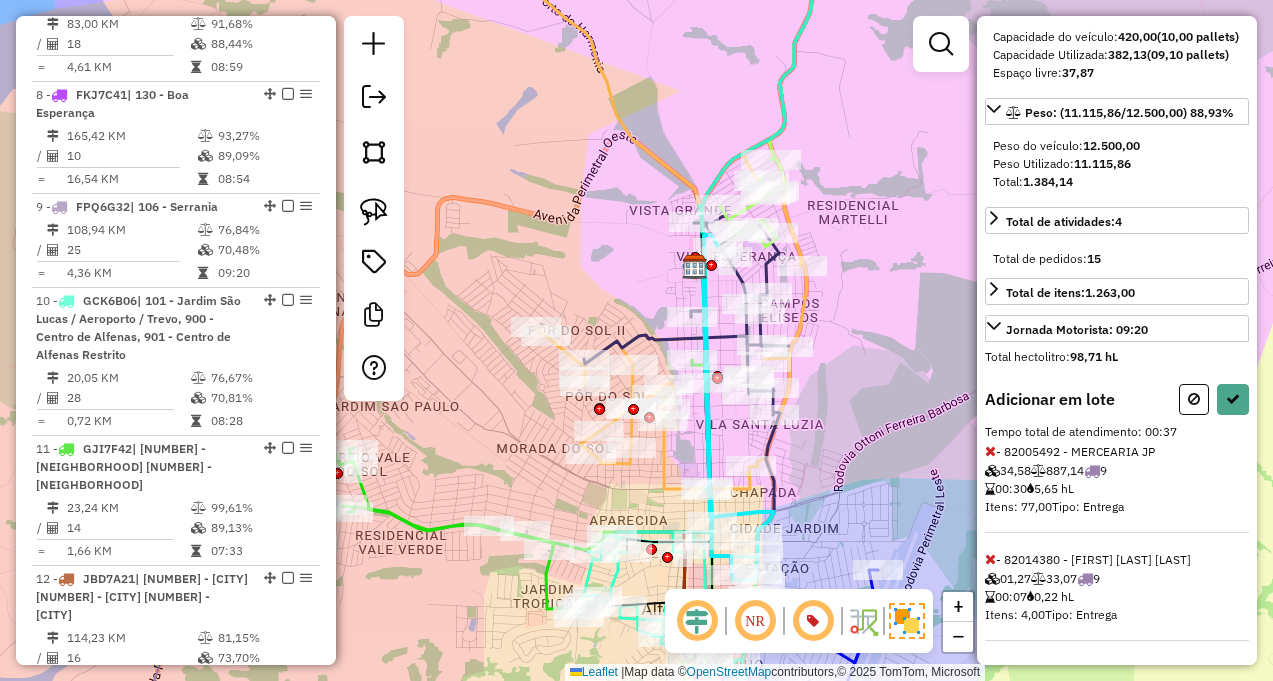 select on "**********" 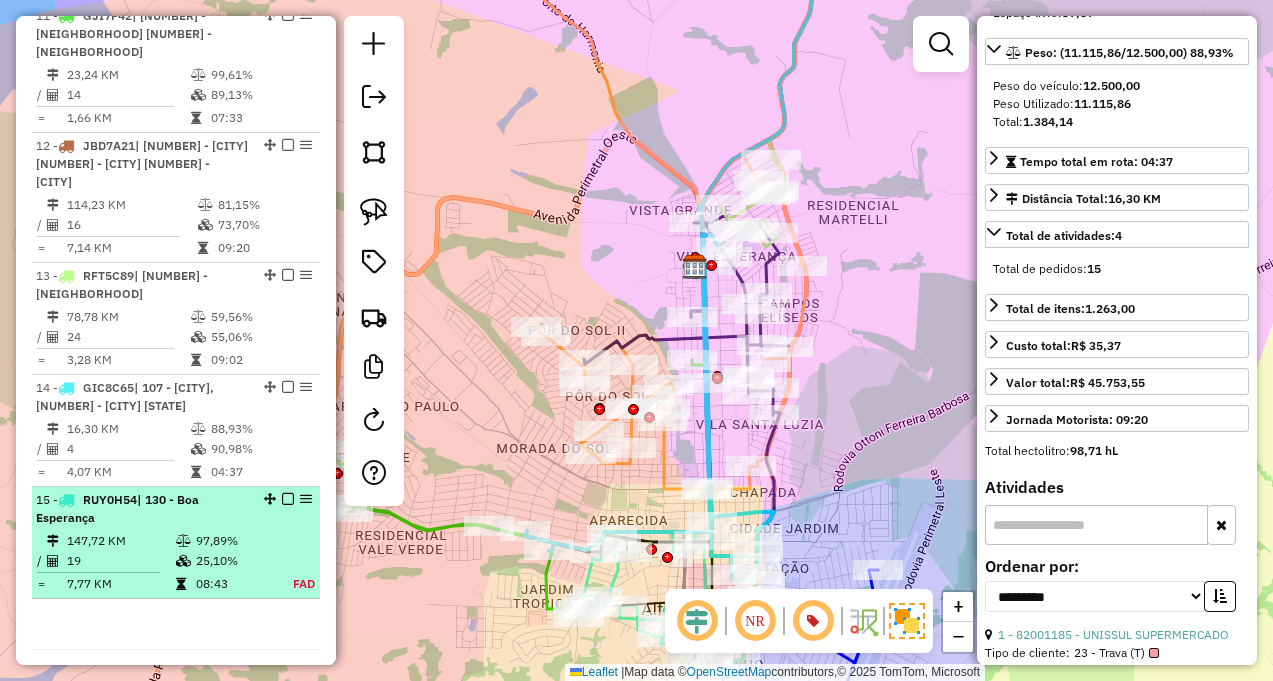 scroll, scrollTop: 1953, scrollLeft: 0, axis: vertical 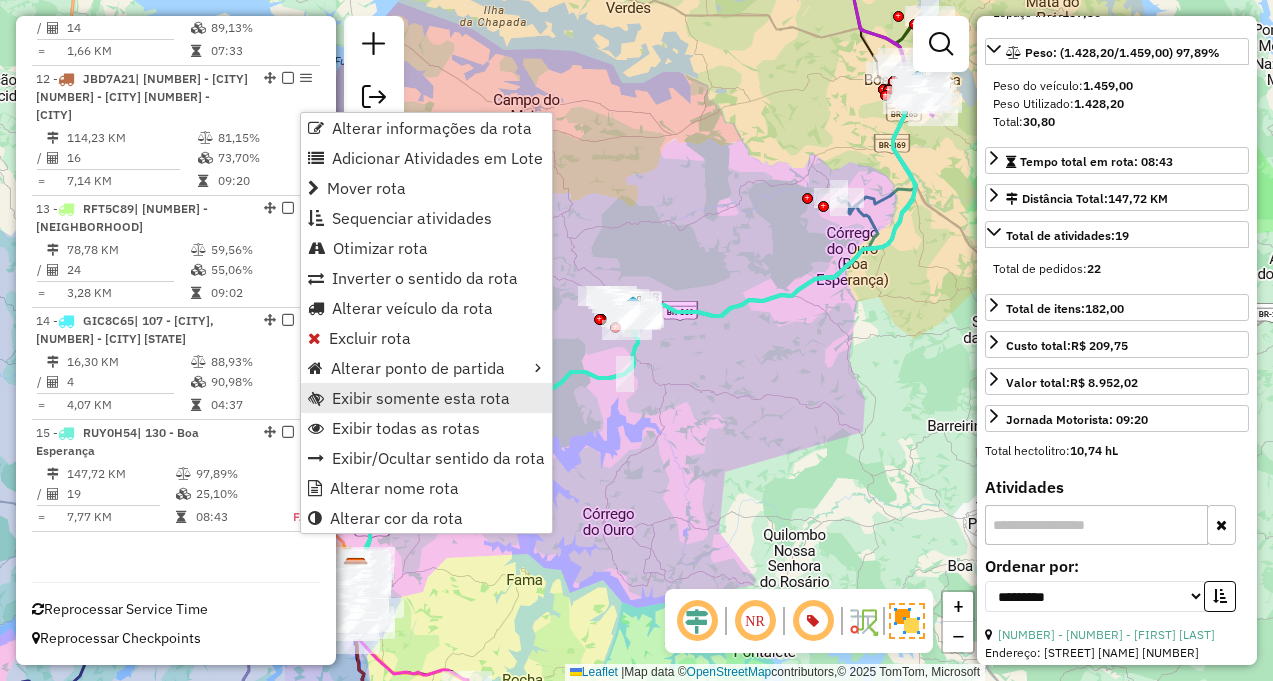 click on "Exibir somente esta rota" at bounding box center [421, 398] 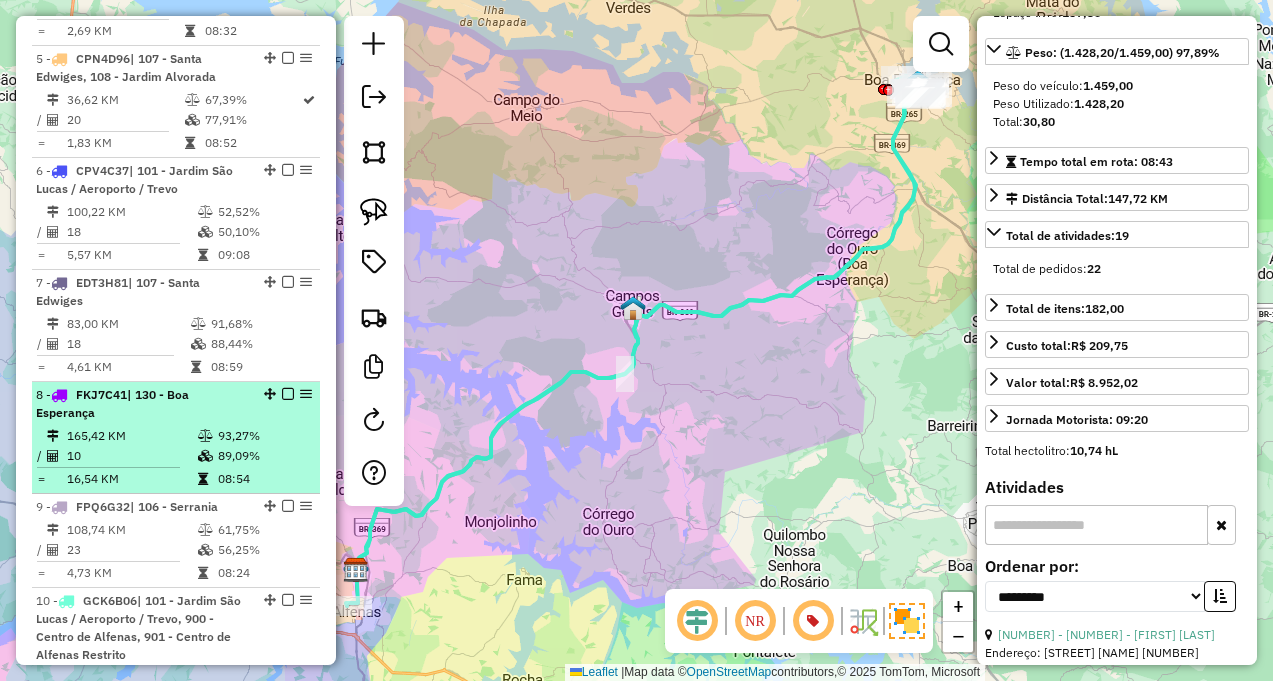 scroll, scrollTop: 1353, scrollLeft: 0, axis: vertical 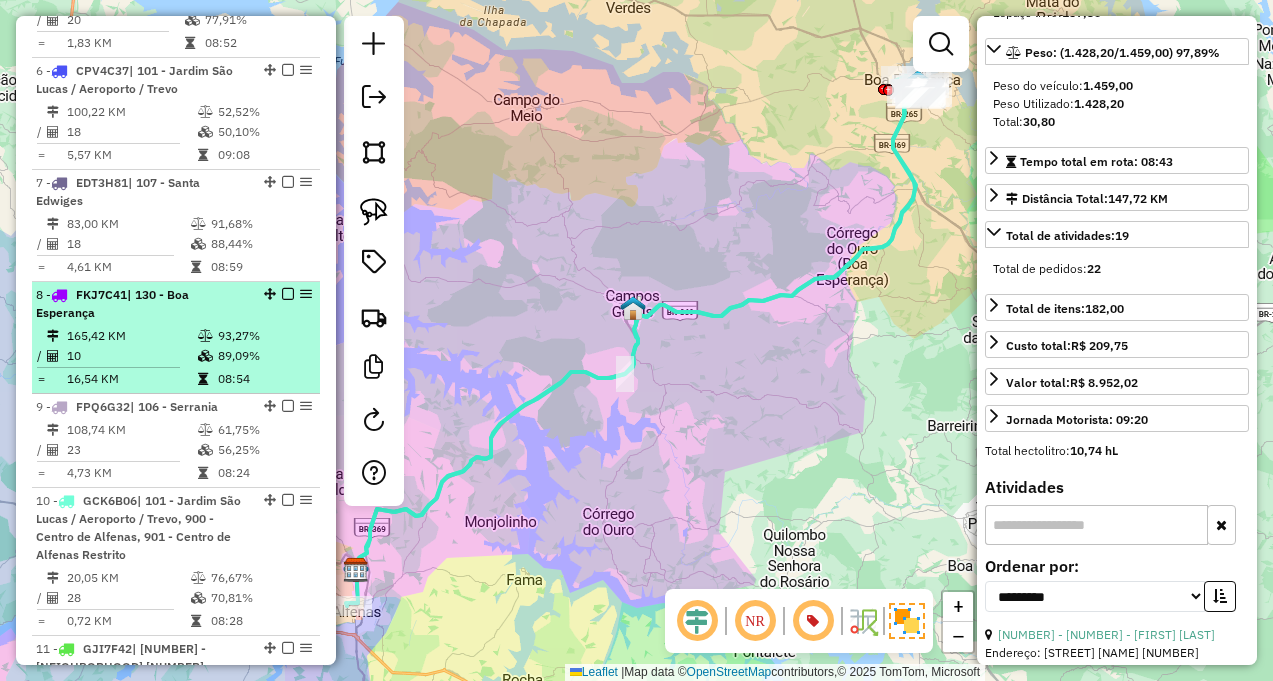 click on "61,75%" at bounding box center [264, 430] 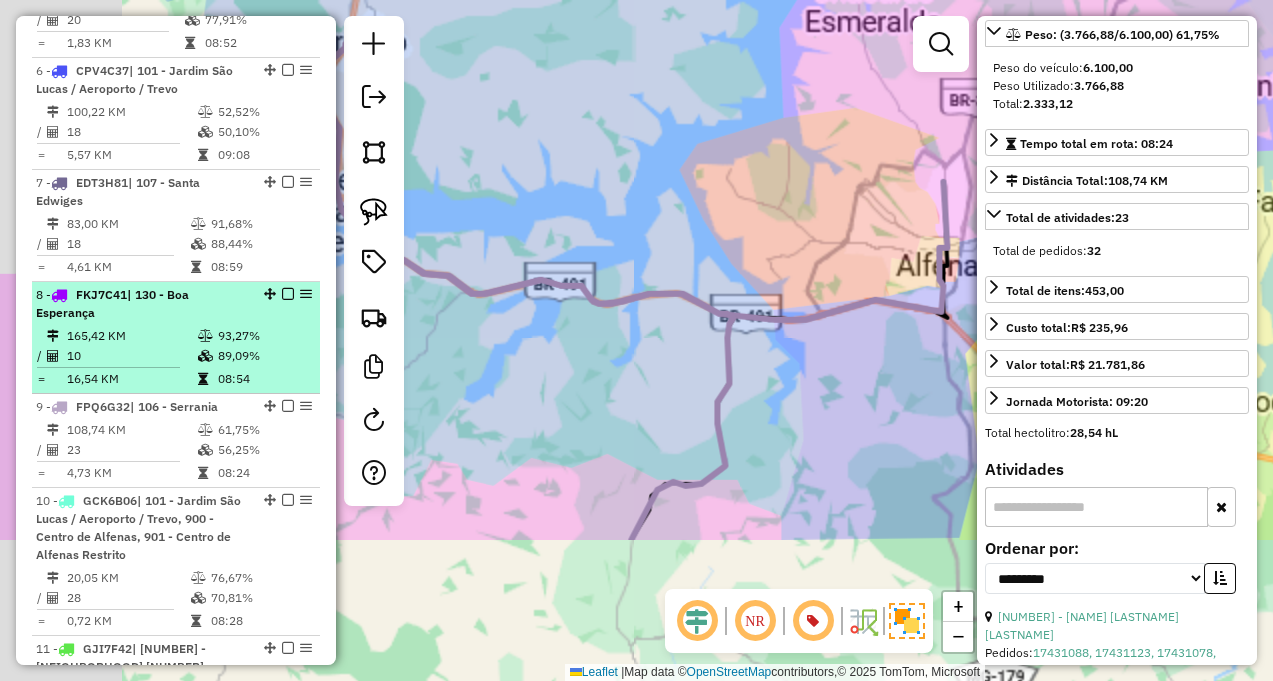 scroll, scrollTop: 271, scrollLeft: 0, axis: vertical 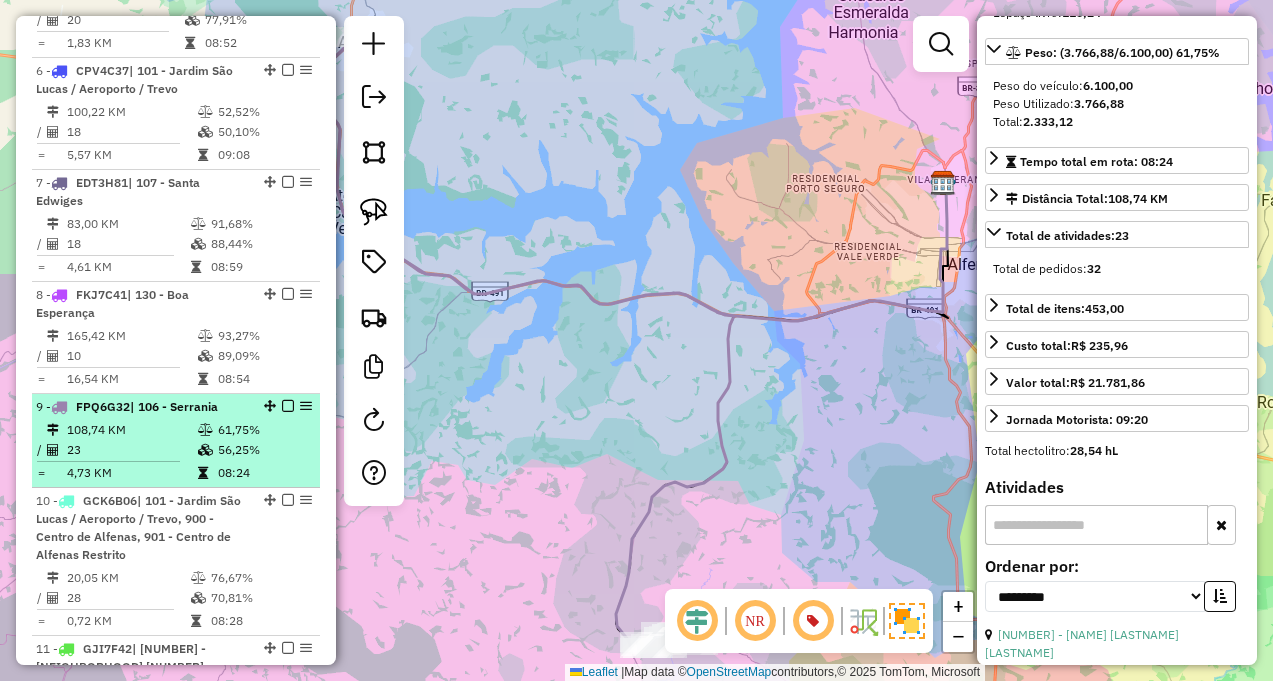click on "61,75%" at bounding box center [264, 430] 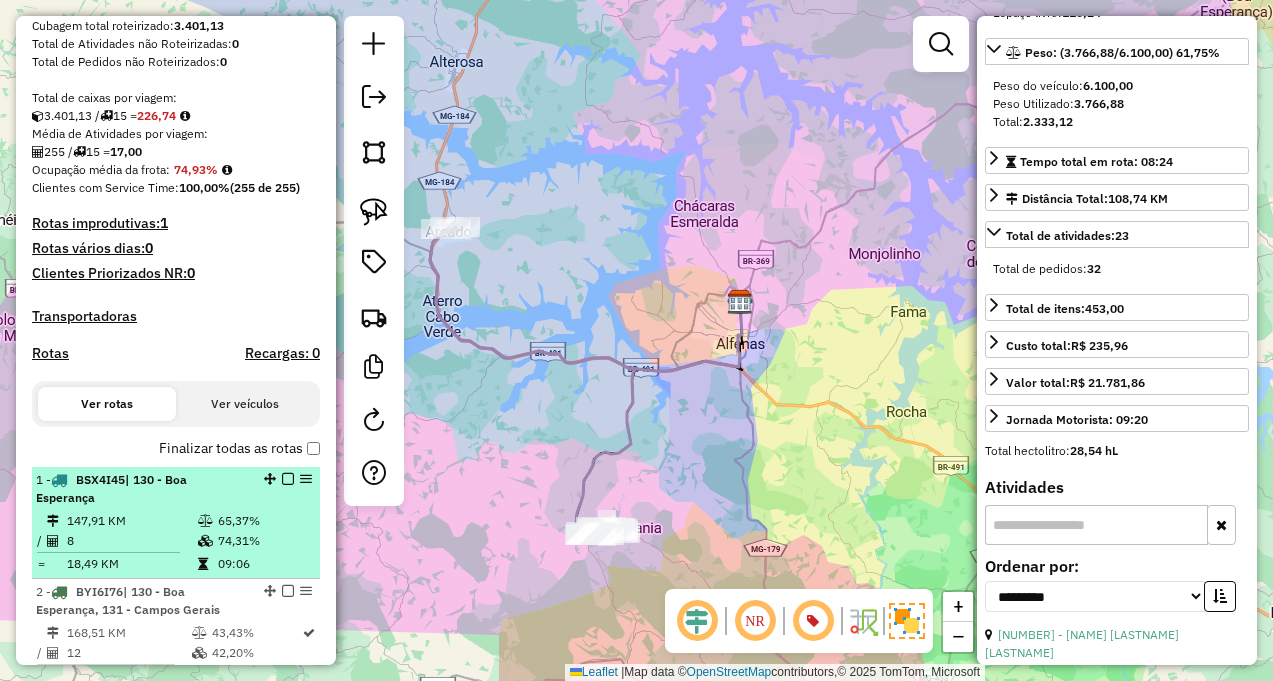 scroll, scrollTop: 553, scrollLeft: 0, axis: vertical 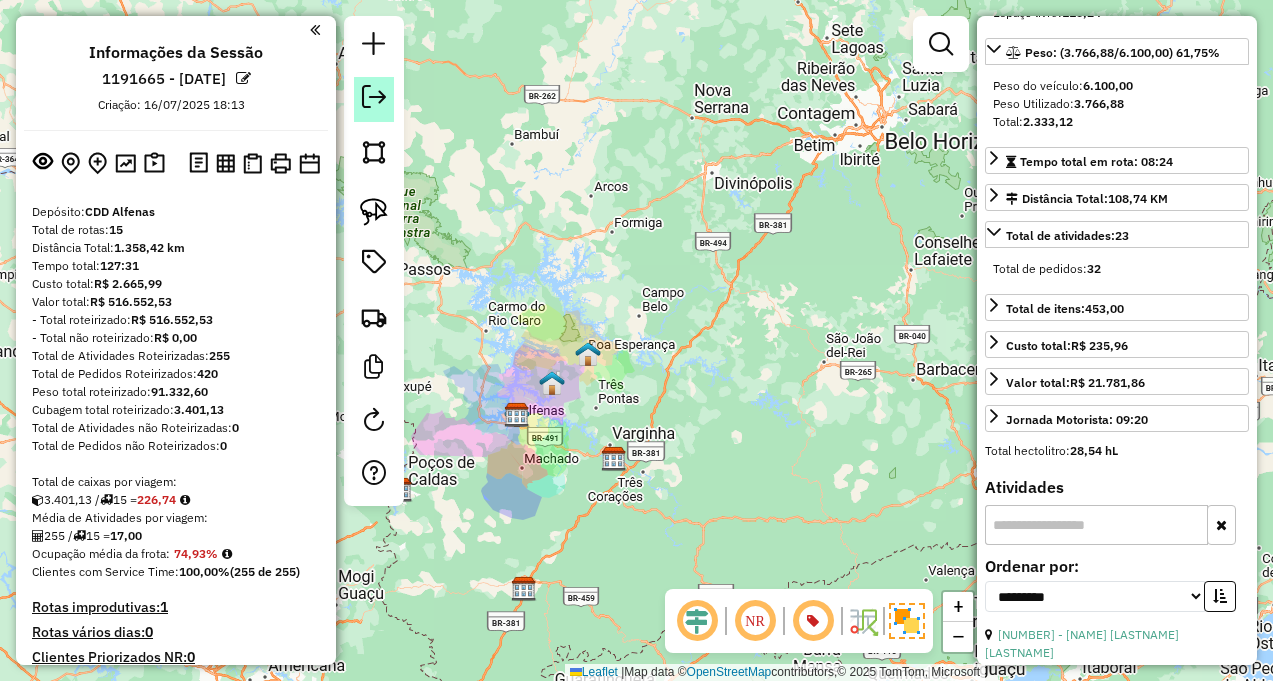 click 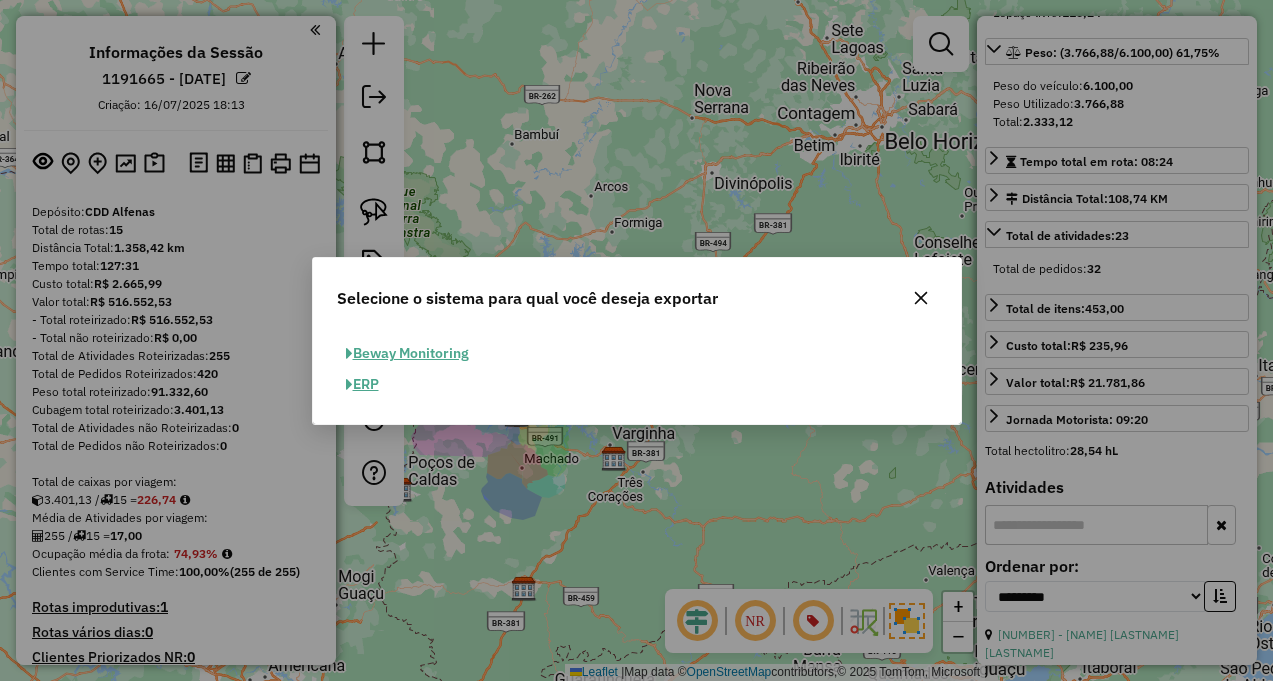 click on "ERP" 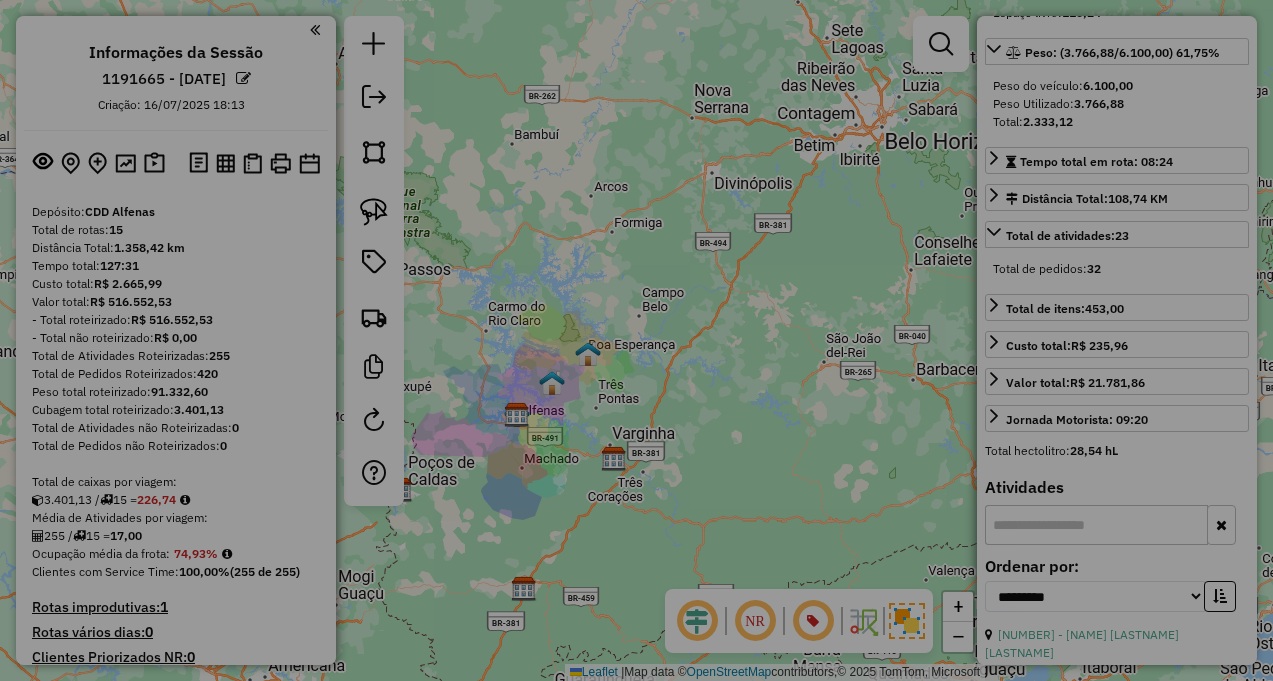 select on "*********" 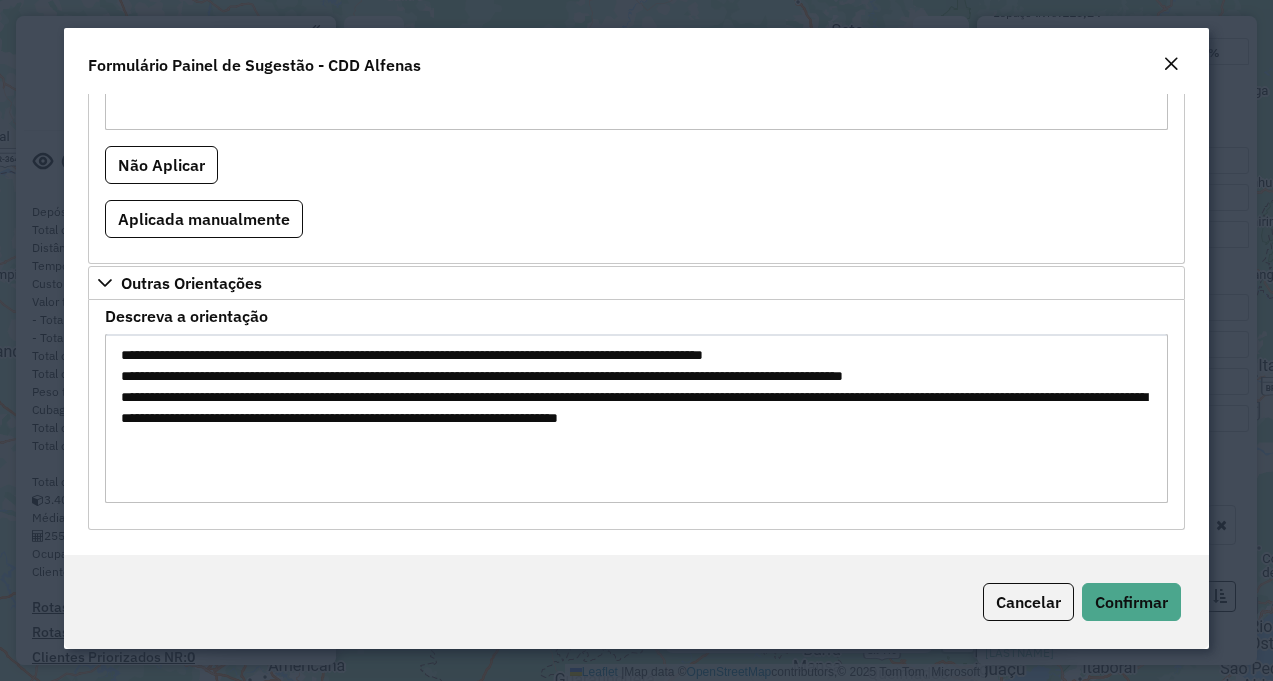 scroll, scrollTop: 1897, scrollLeft: 0, axis: vertical 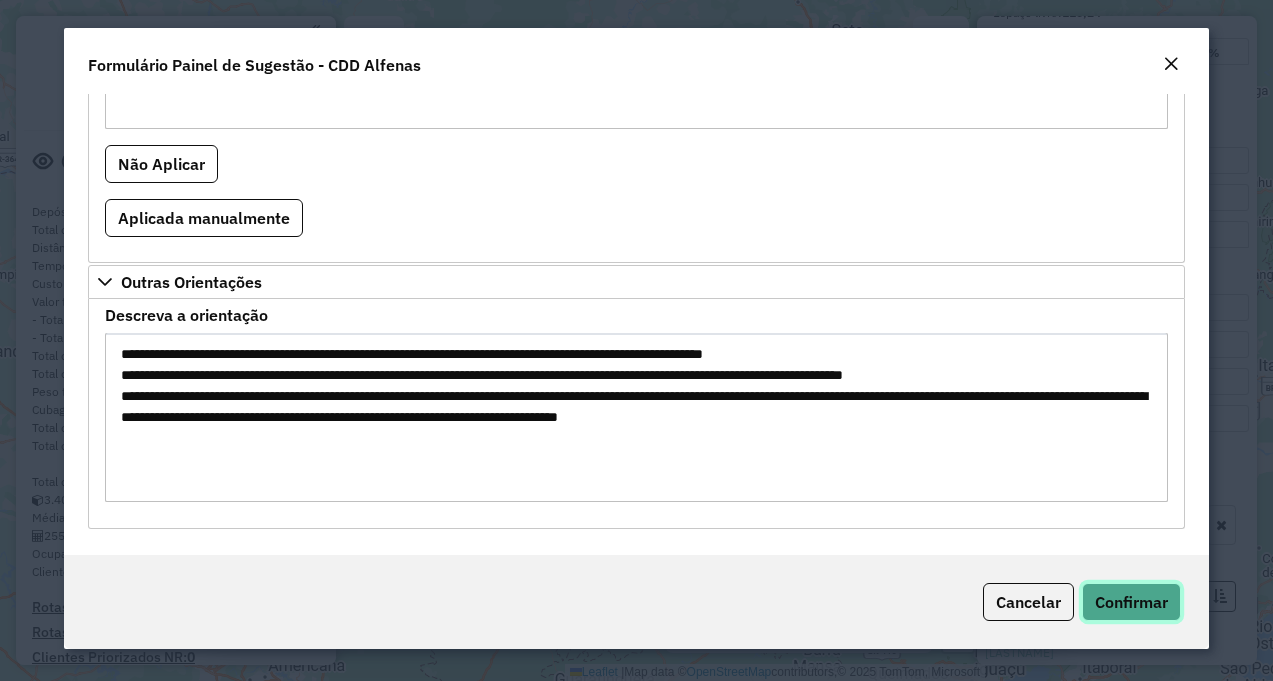 click on "Confirmar" 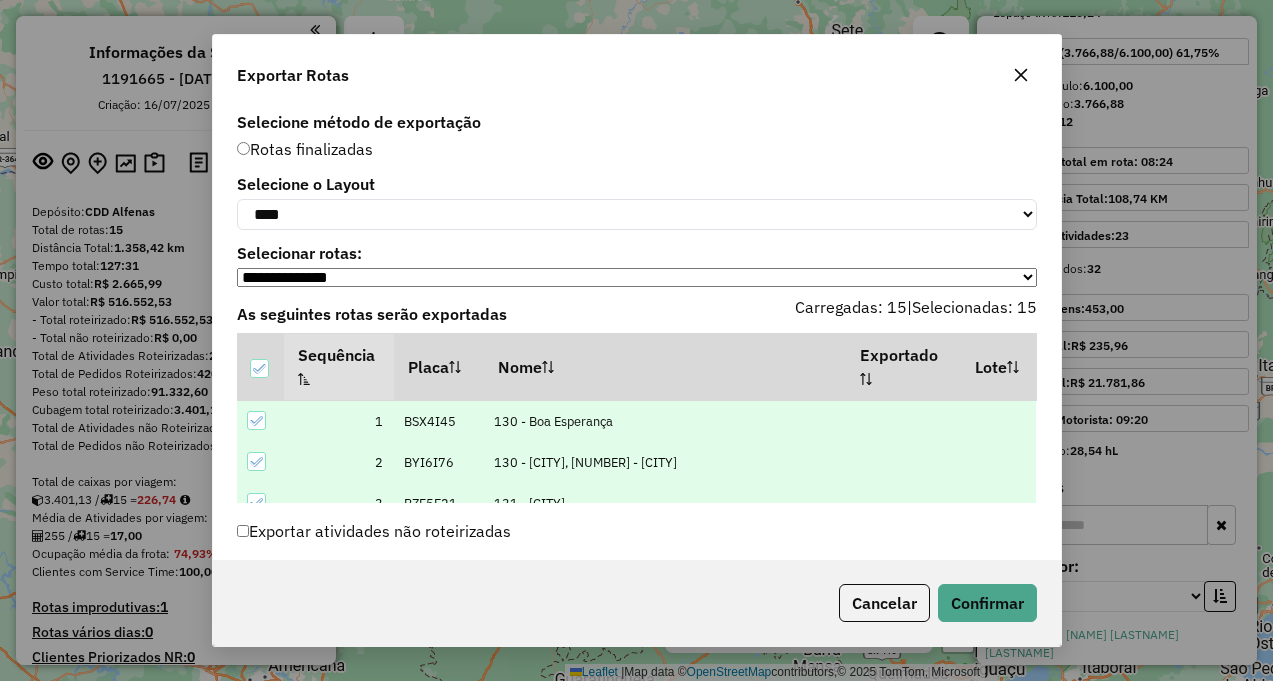 click 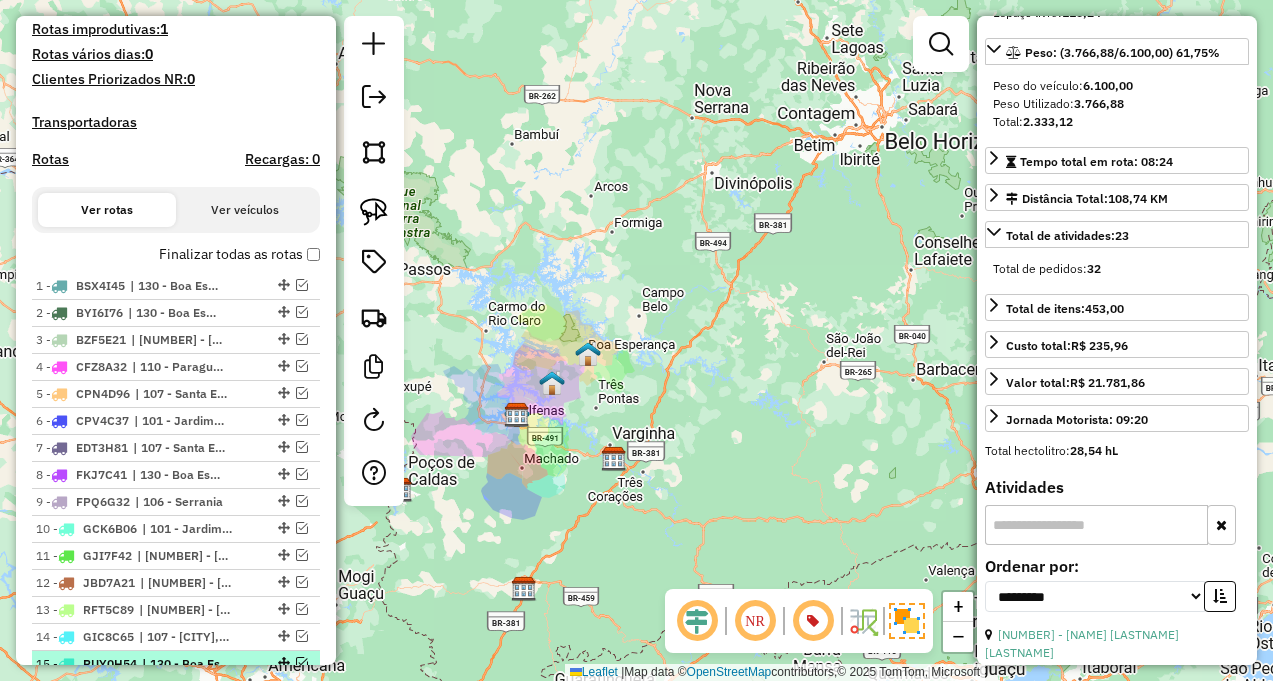 scroll, scrollTop: 724, scrollLeft: 0, axis: vertical 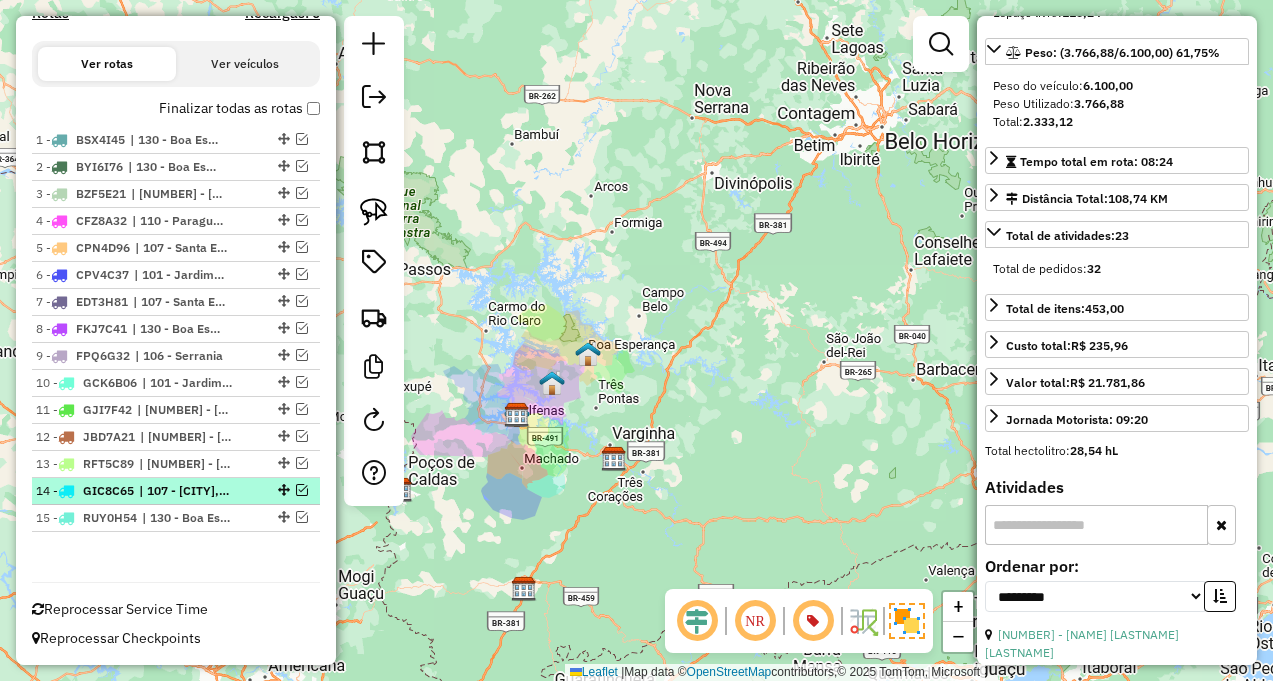 click at bounding box center [302, 490] 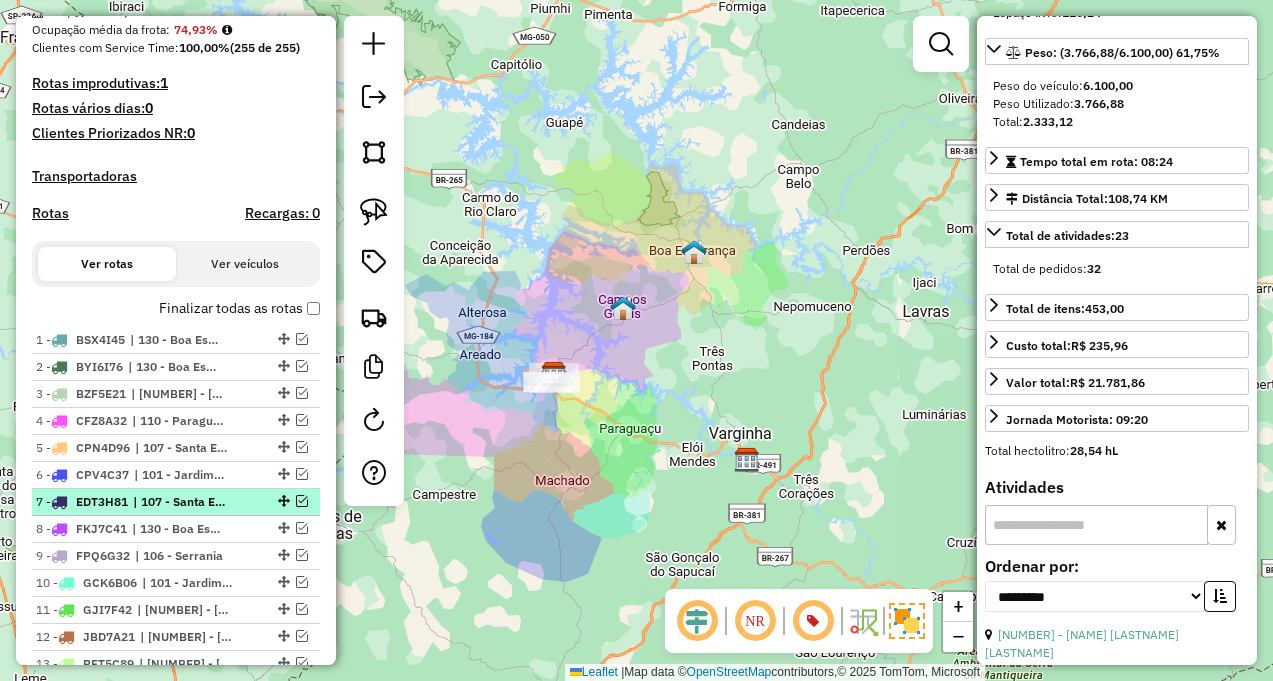 scroll, scrollTop: 624, scrollLeft: 0, axis: vertical 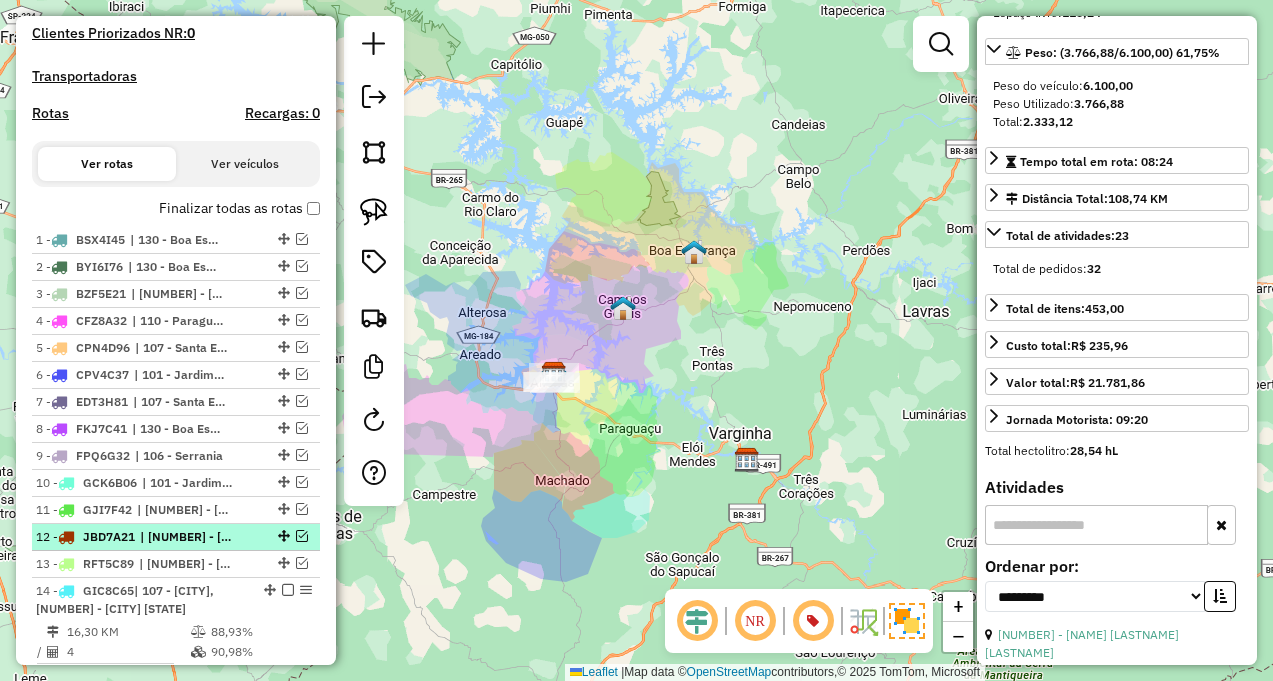 click at bounding box center (302, 536) 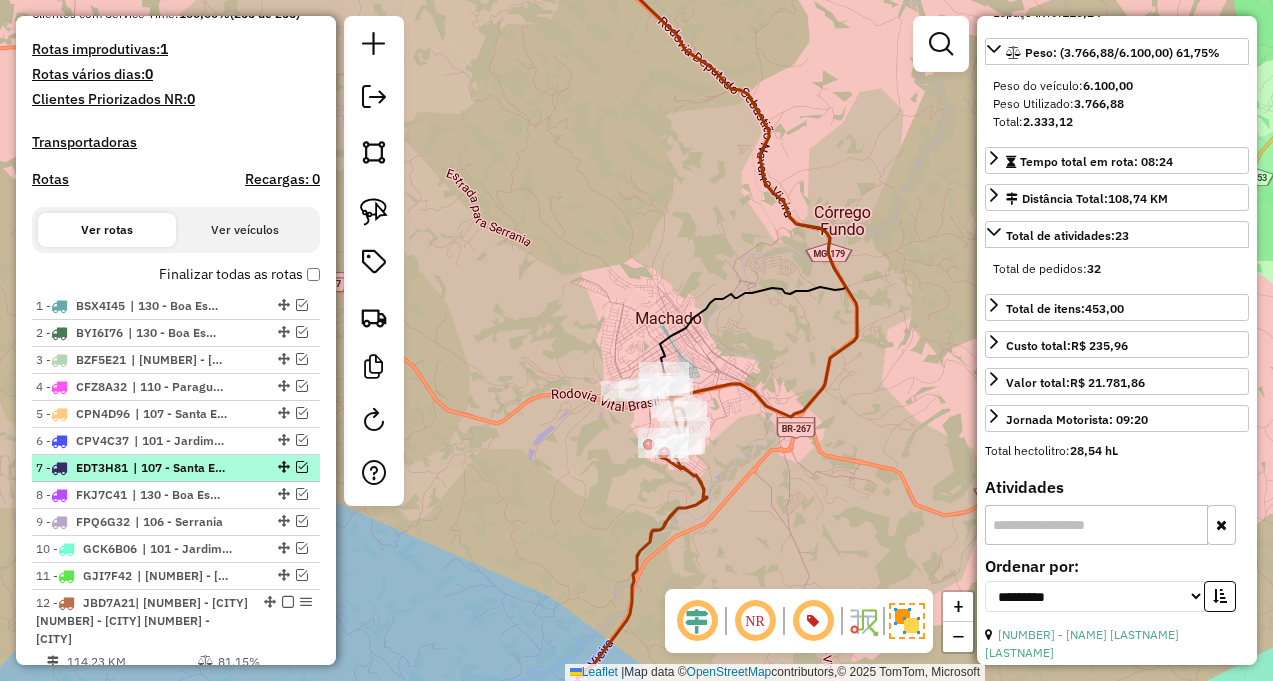 scroll, scrollTop: 524, scrollLeft: 0, axis: vertical 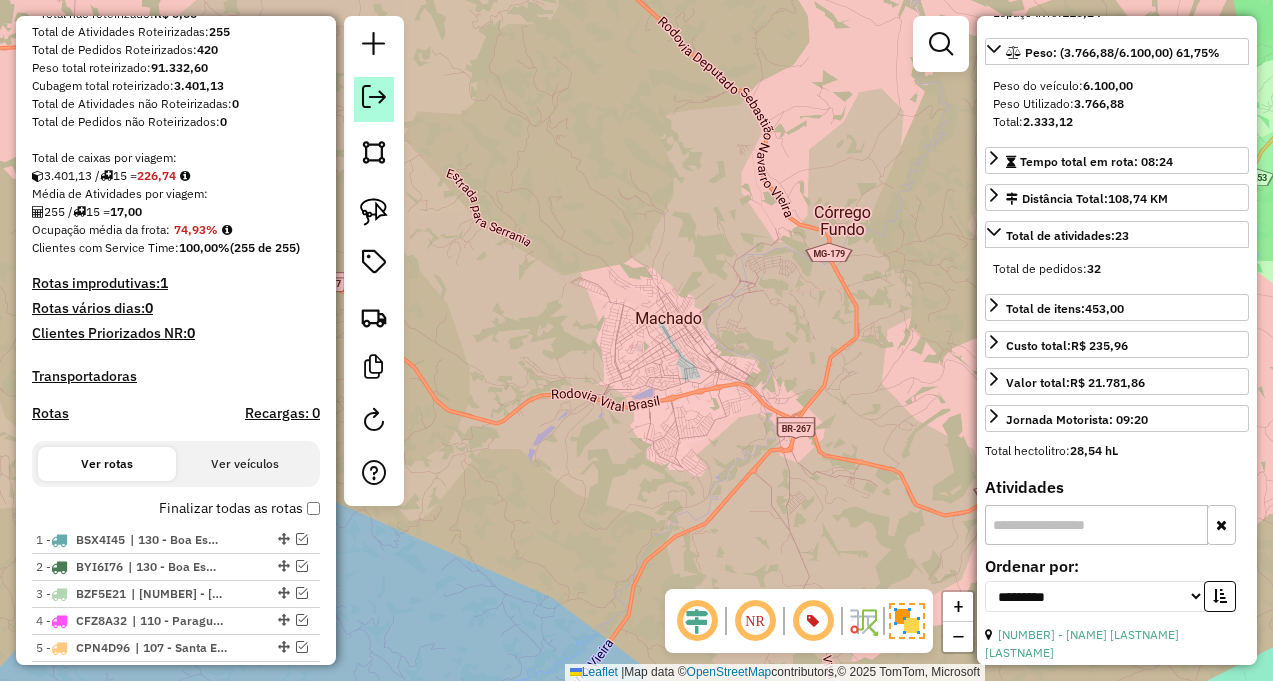 click 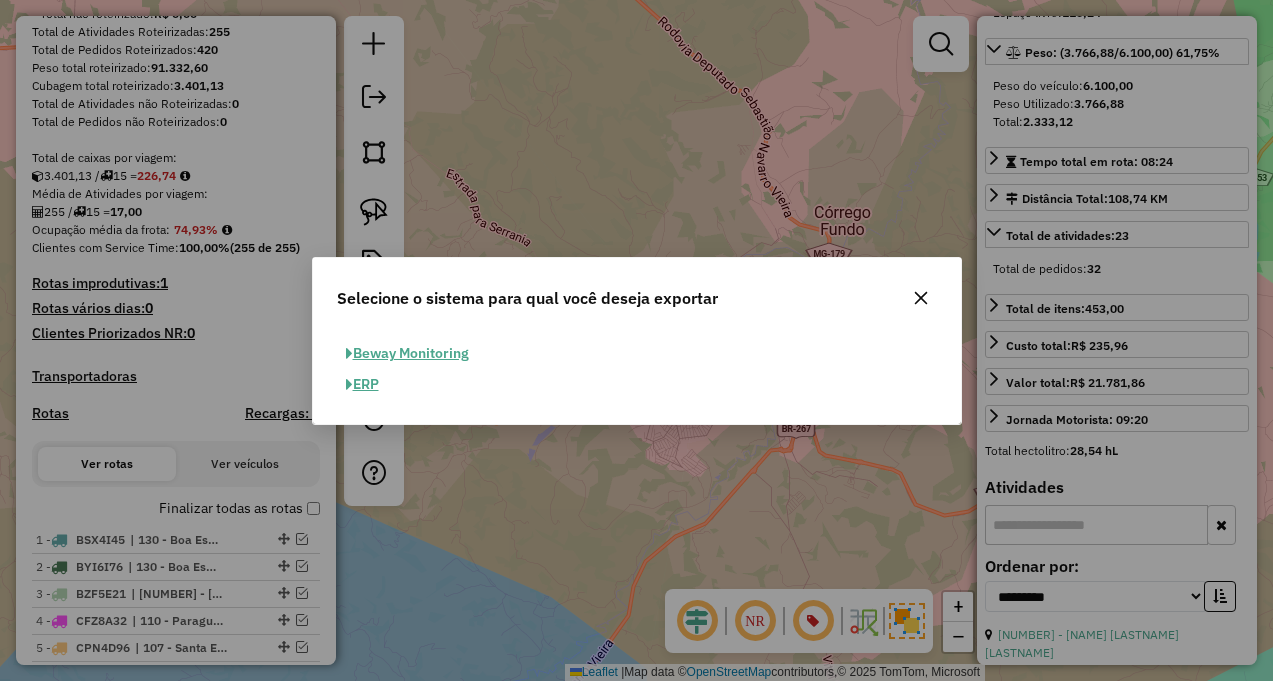 click on "ERP" 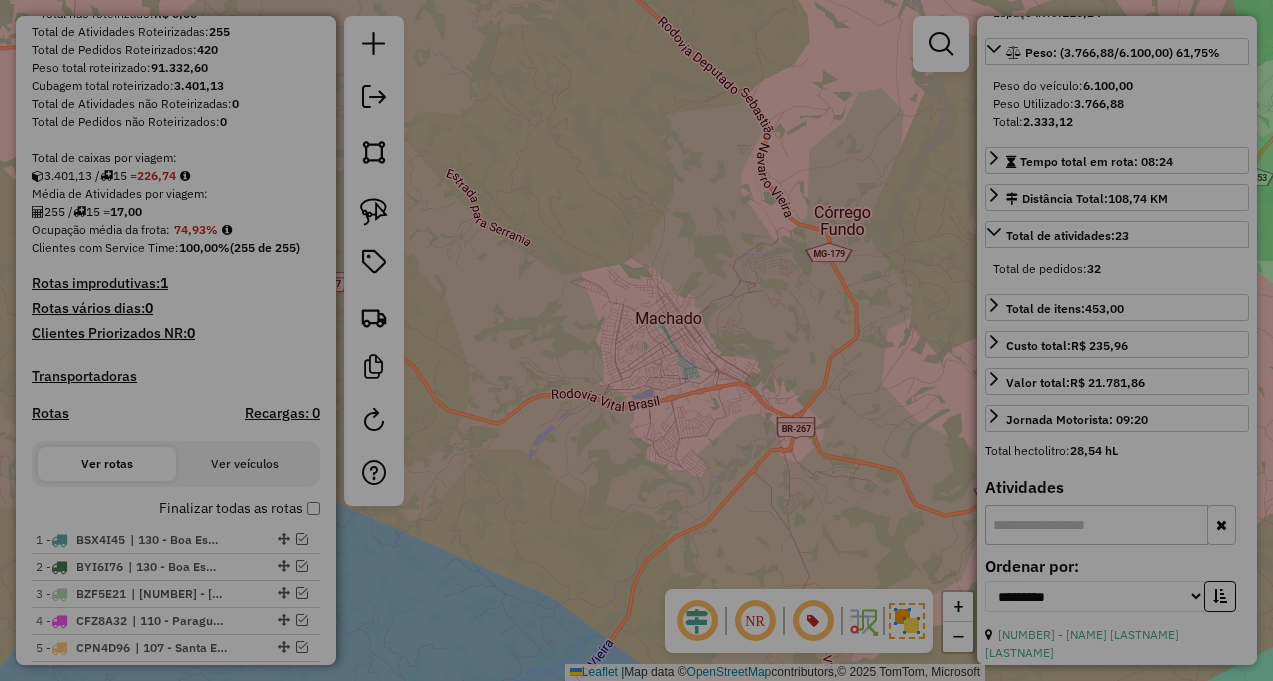 select on "*********" 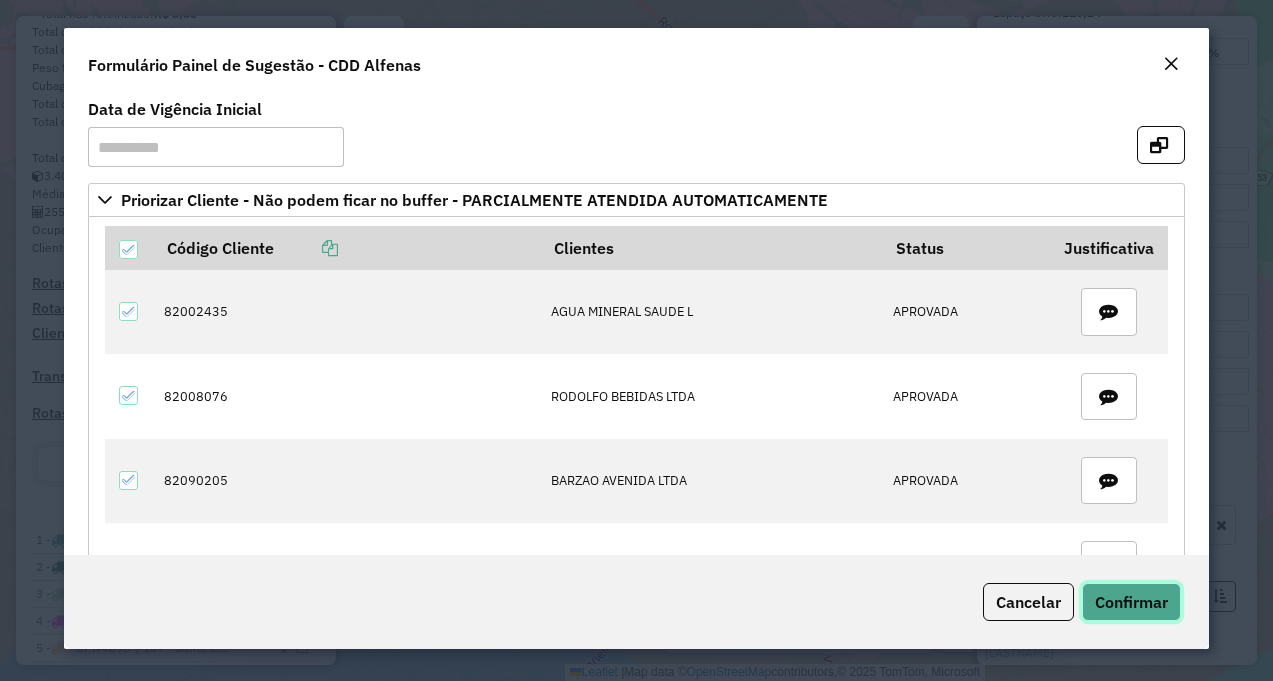 click on "Confirmar" 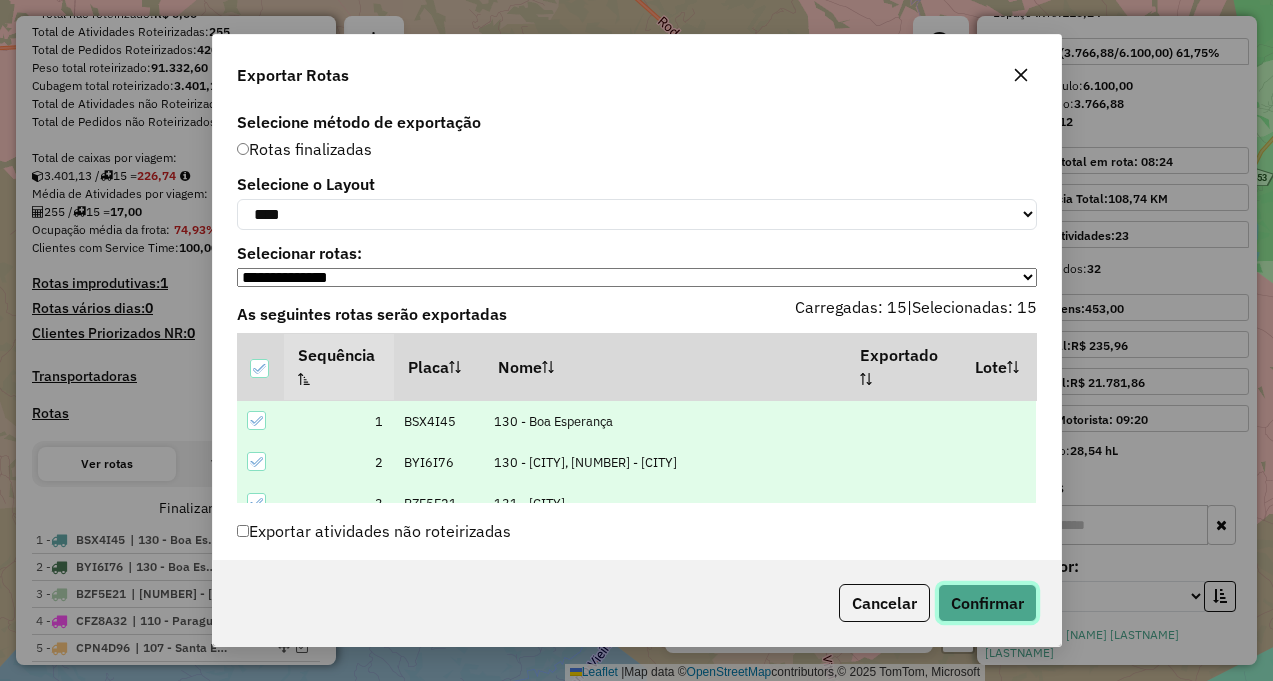 click on "Confirmar" 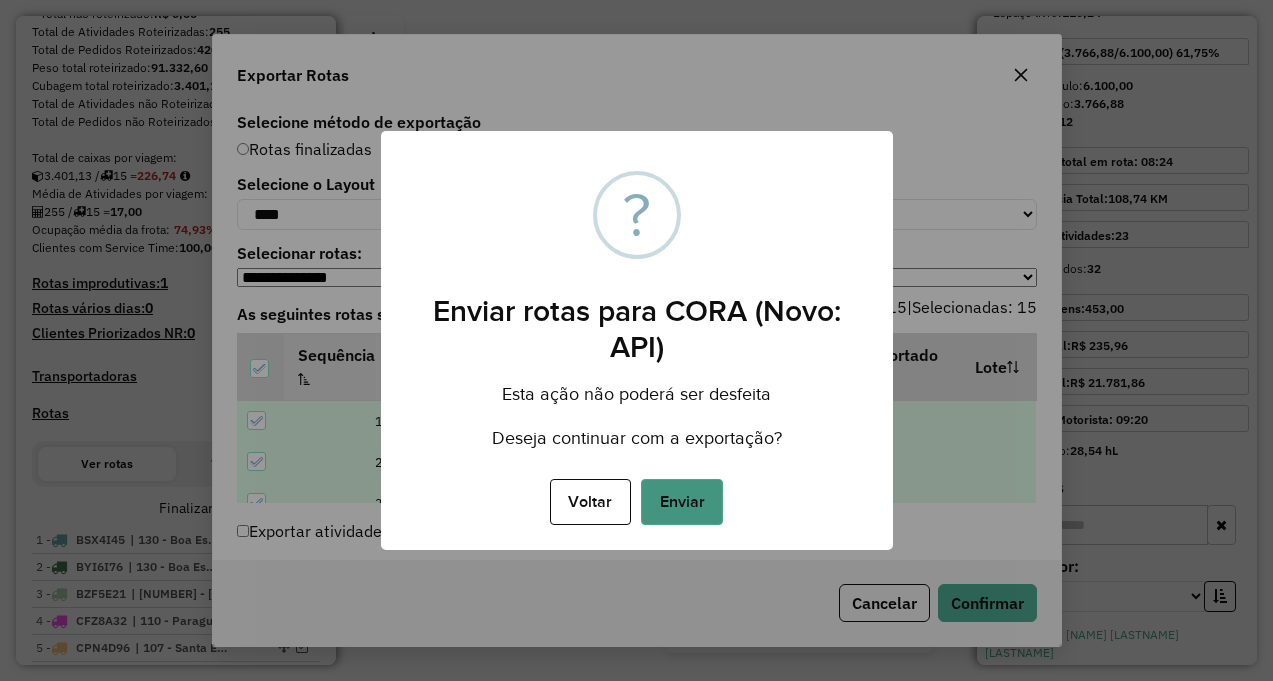 click on "Enviar" at bounding box center (682, 502) 